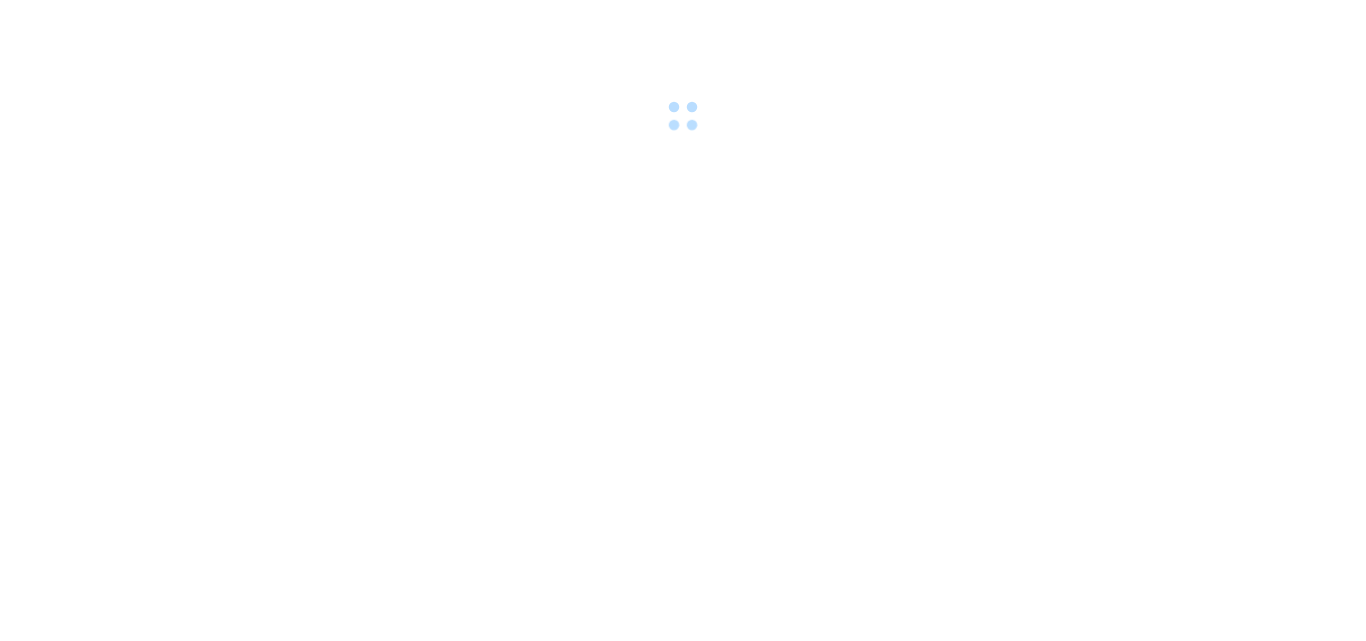 scroll, scrollTop: 0, scrollLeft: 0, axis: both 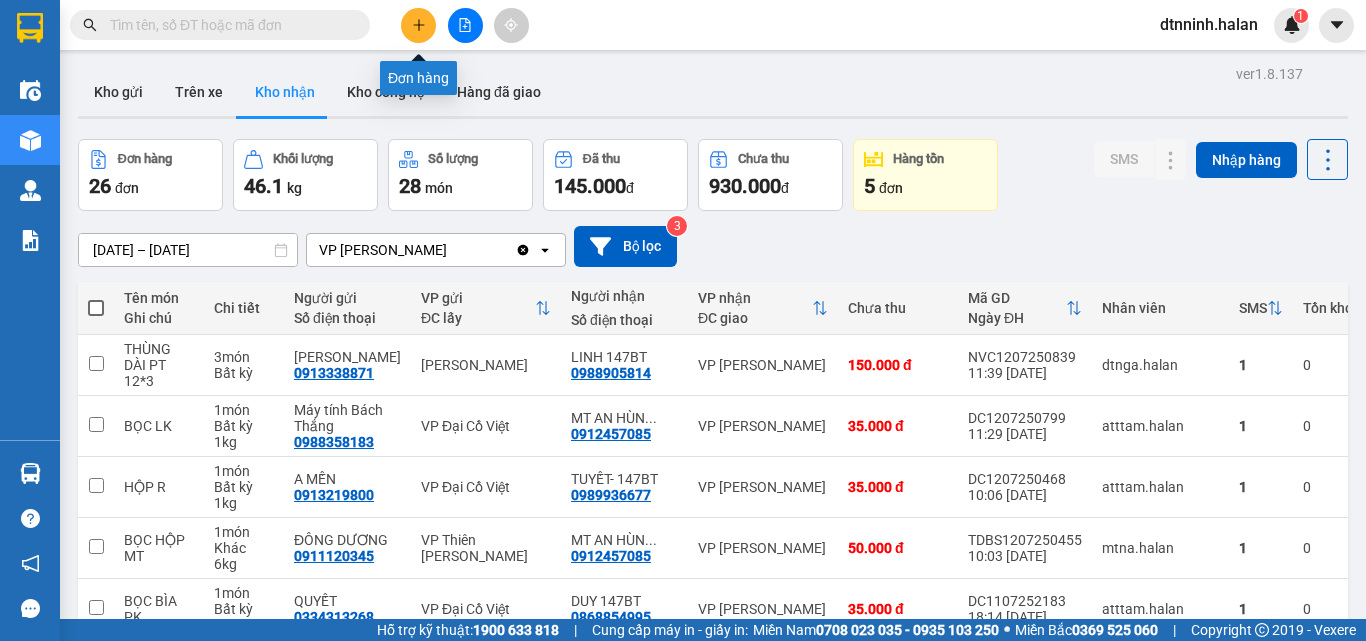 click 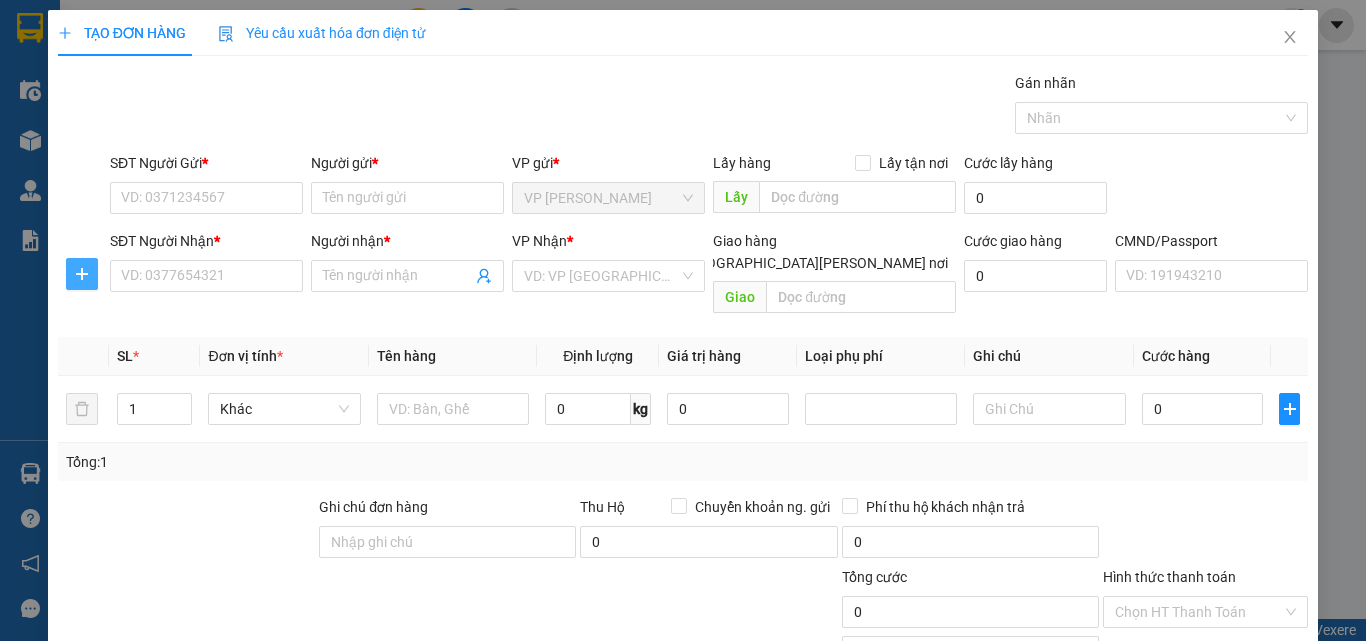 click 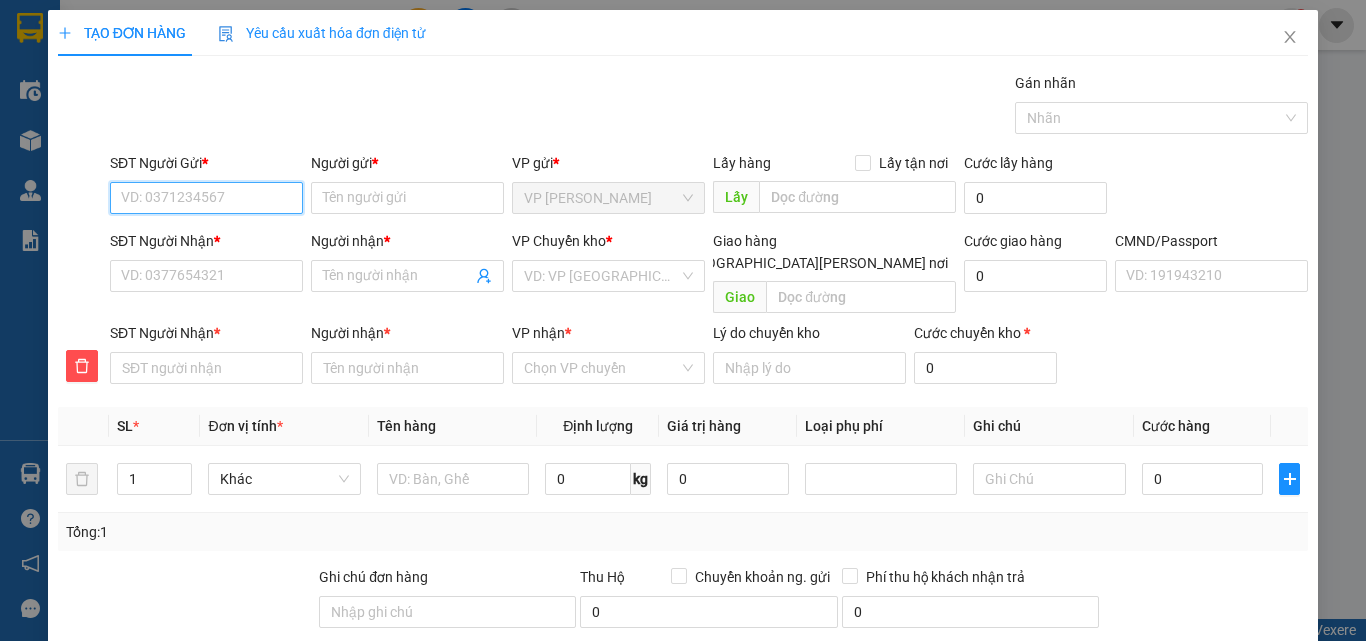 click on "SĐT Người Gửi  *" at bounding box center (206, 198) 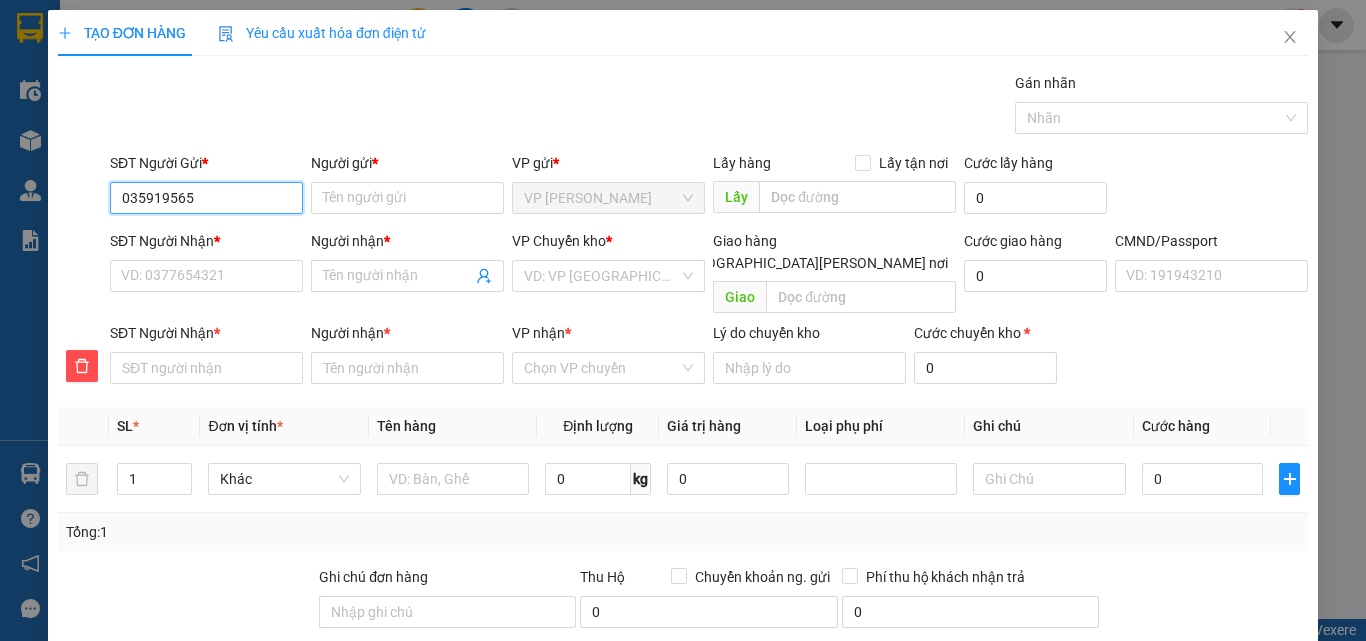 type on "0359195651" 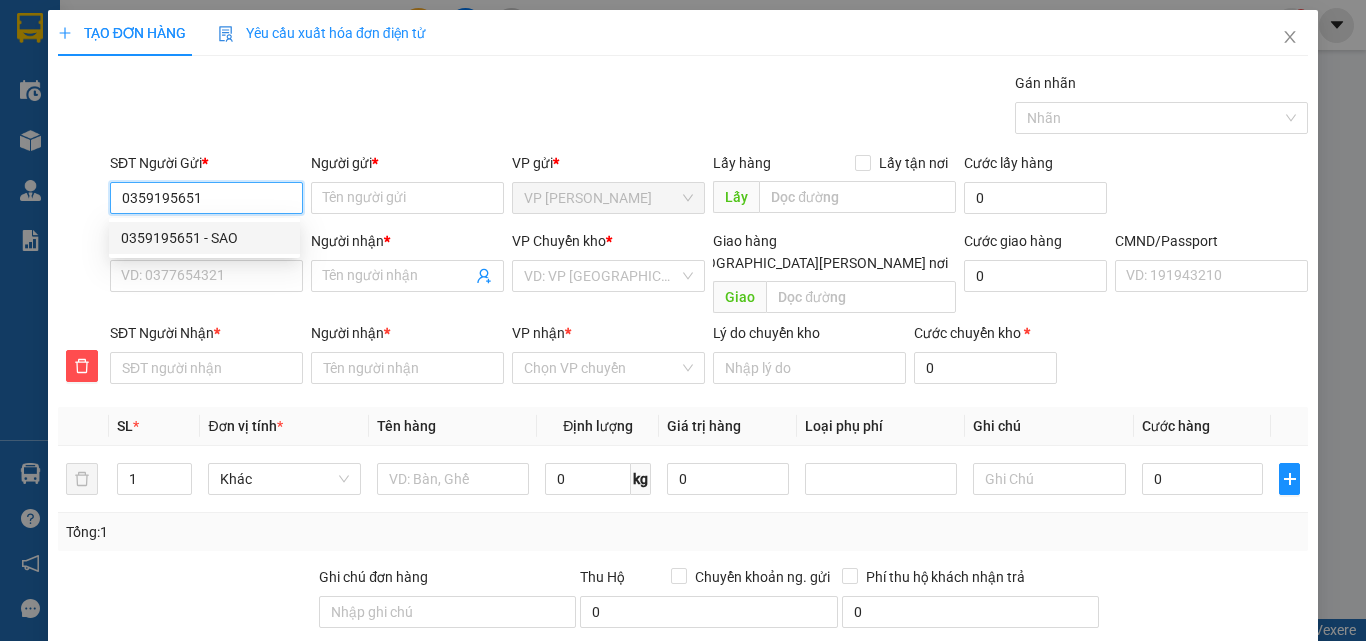 click on "0359195651 - SAO" at bounding box center (204, 238) 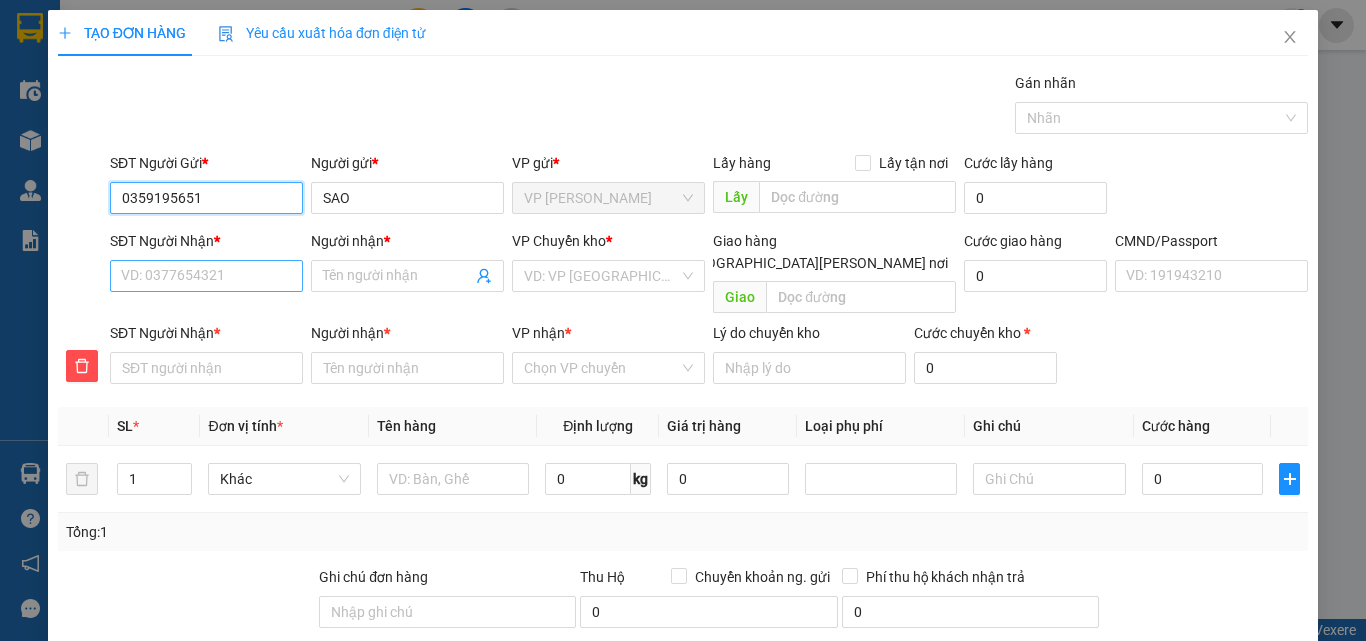 type on "0359195651" 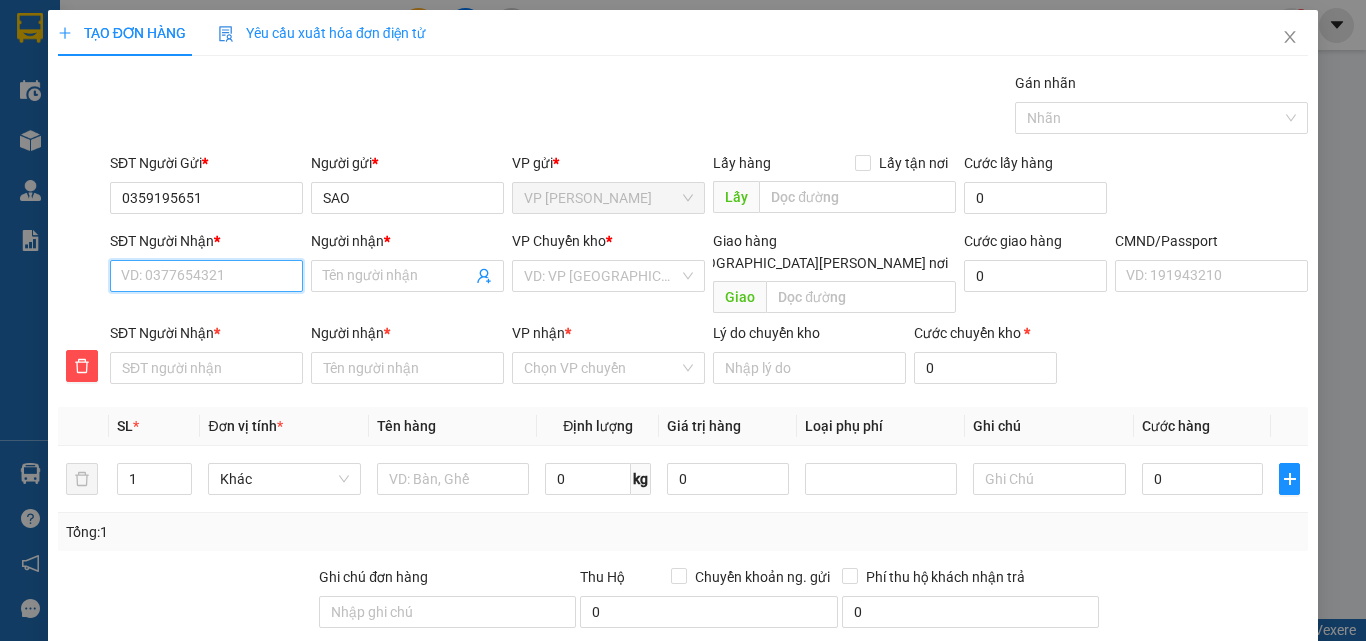 click on "SĐT Người Nhận  *" at bounding box center (206, 276) 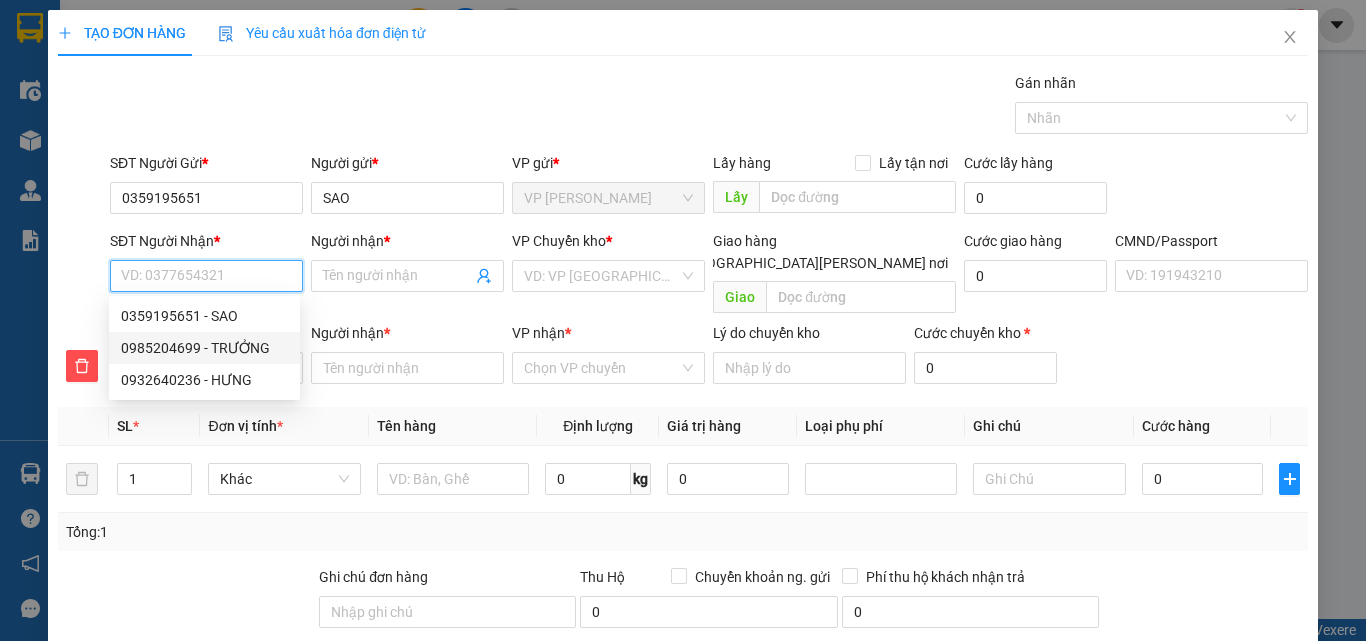 click on "0985204699 - TRƯỞNG" at bounding box center [204, 348] 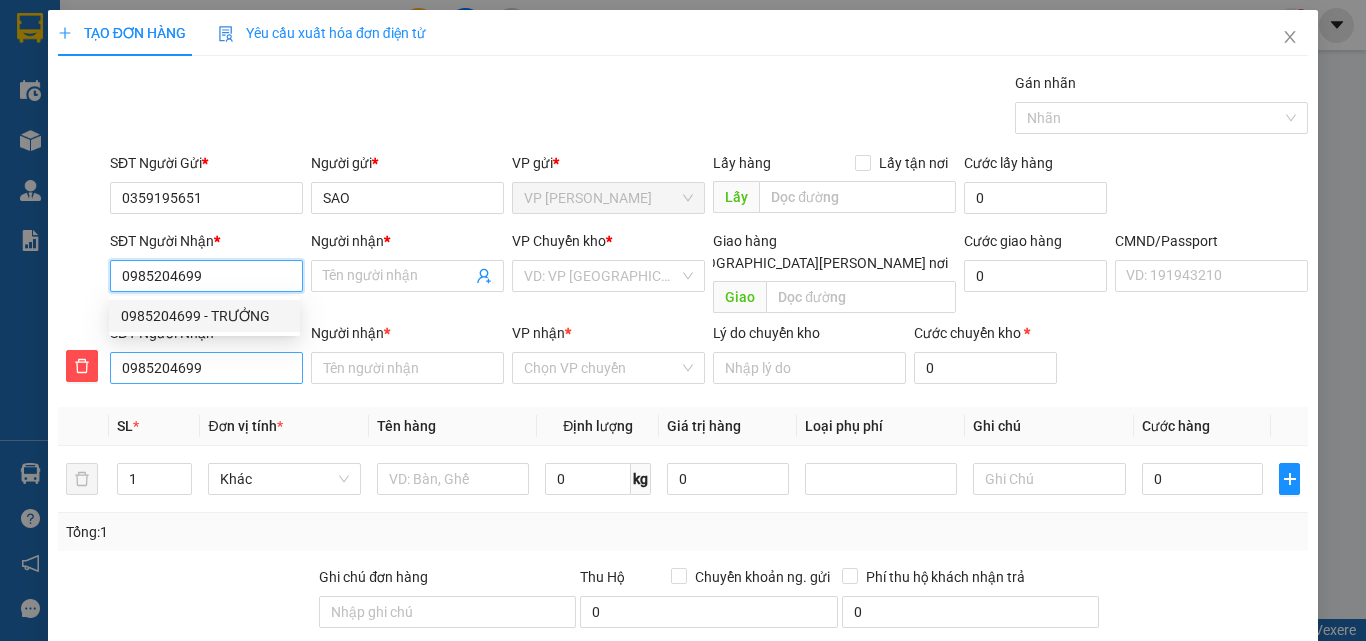 type on "TRƯỞNG" 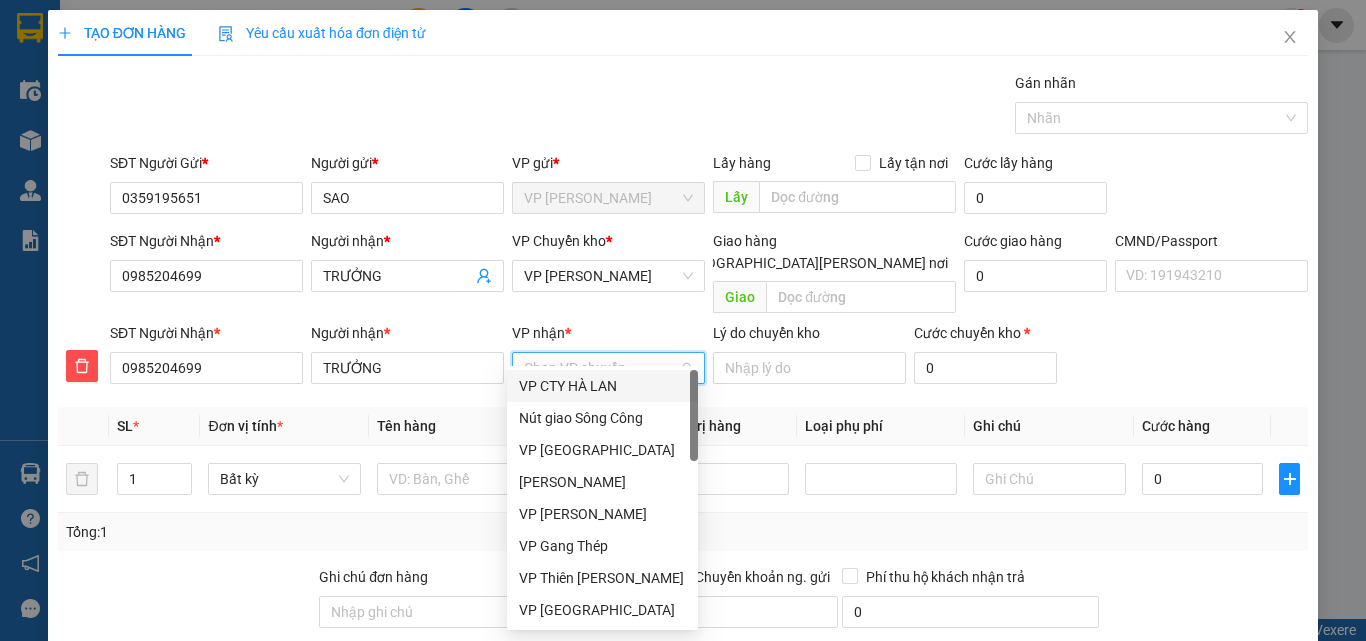 click on "VP nhận  *" at bounding box center [601, 368] 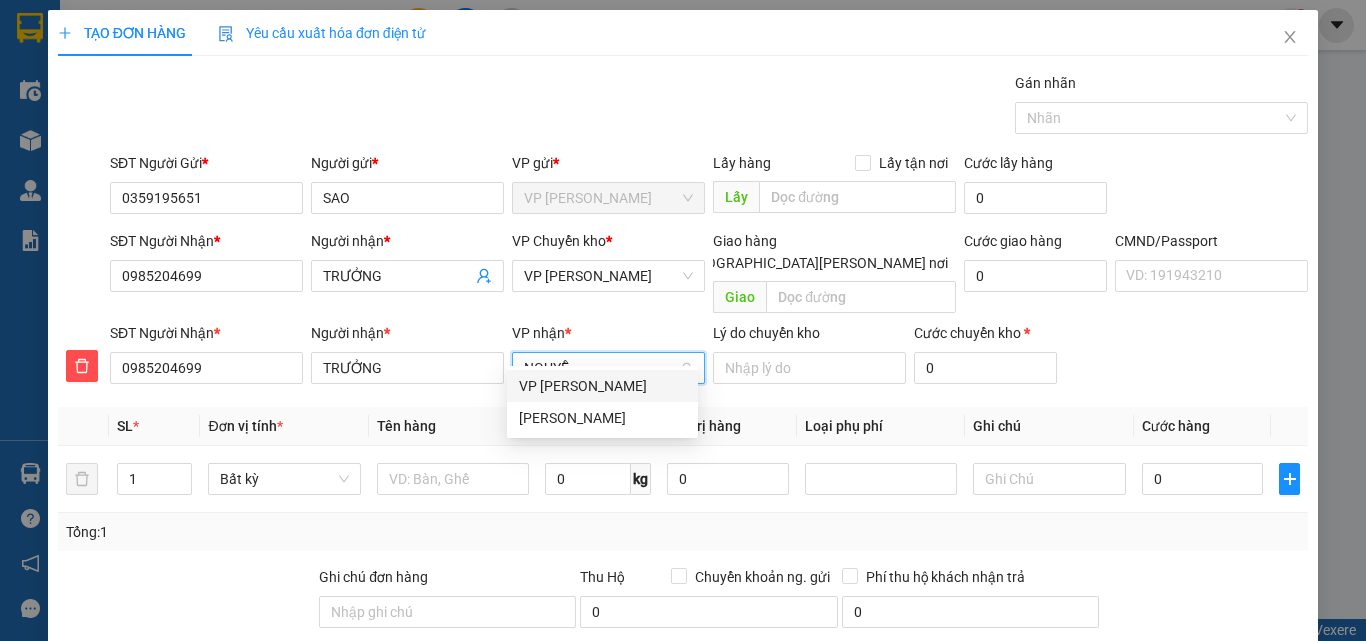type on "[PERSON_NAME]" 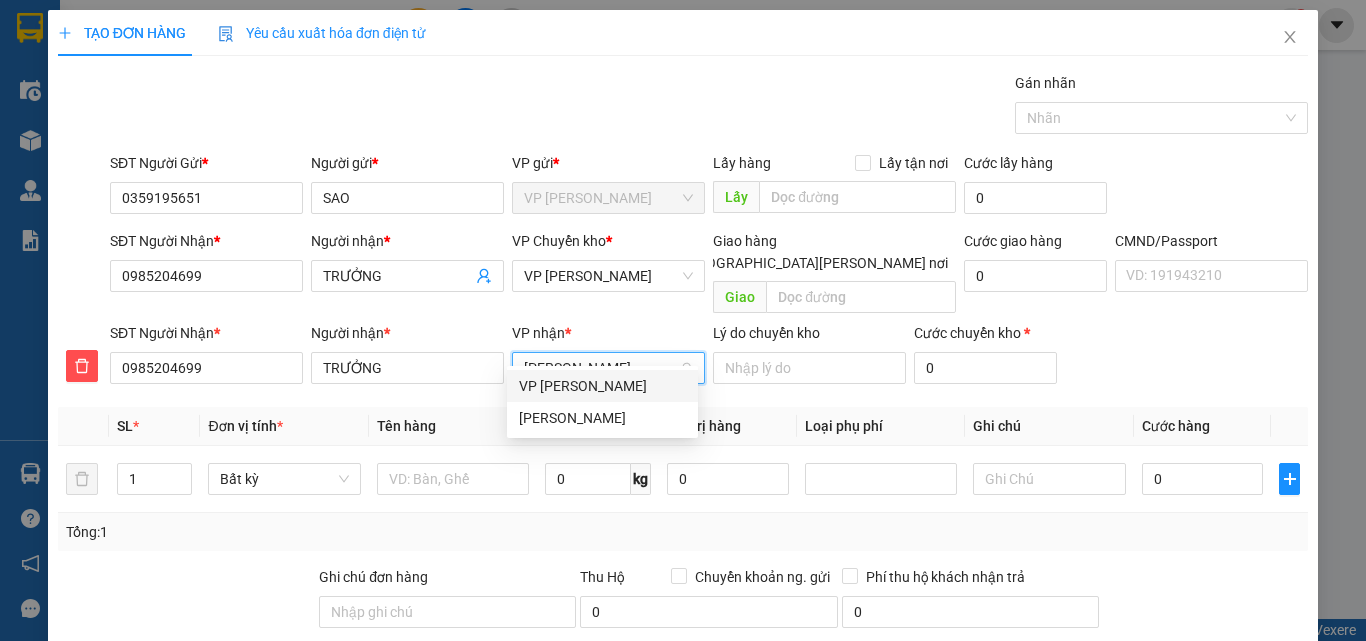 click on "VP [PERSON_NAME]" at bounding box center (602, 386) 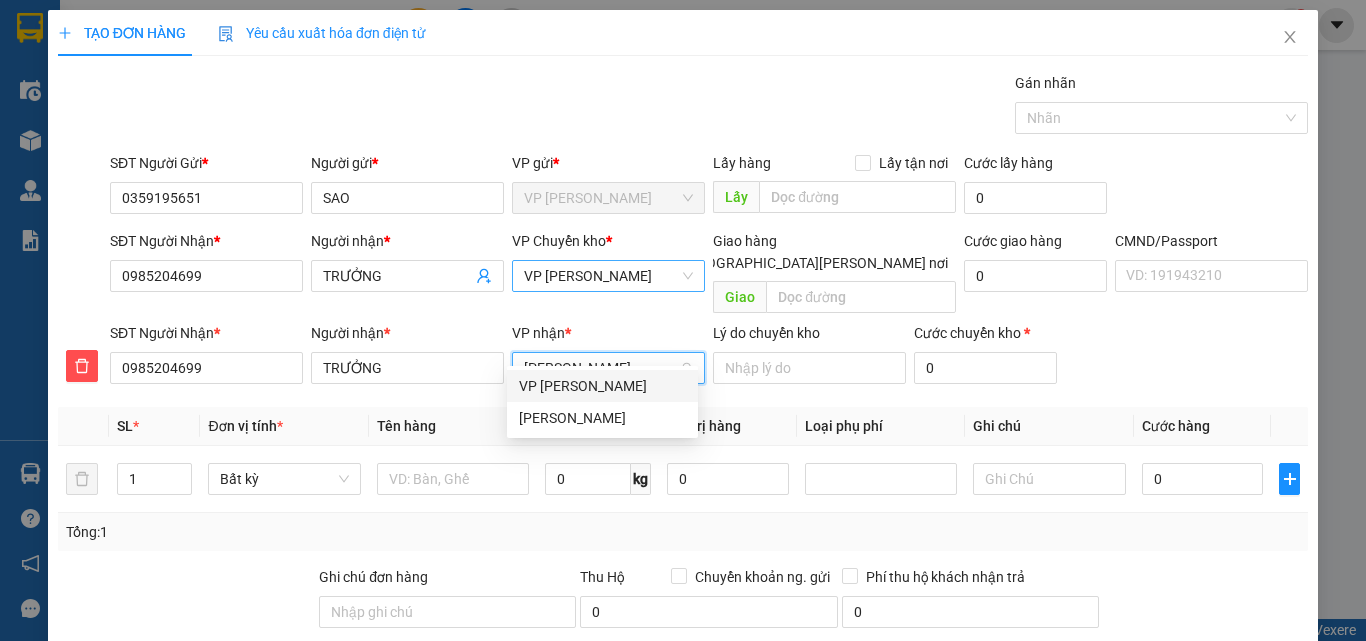 type 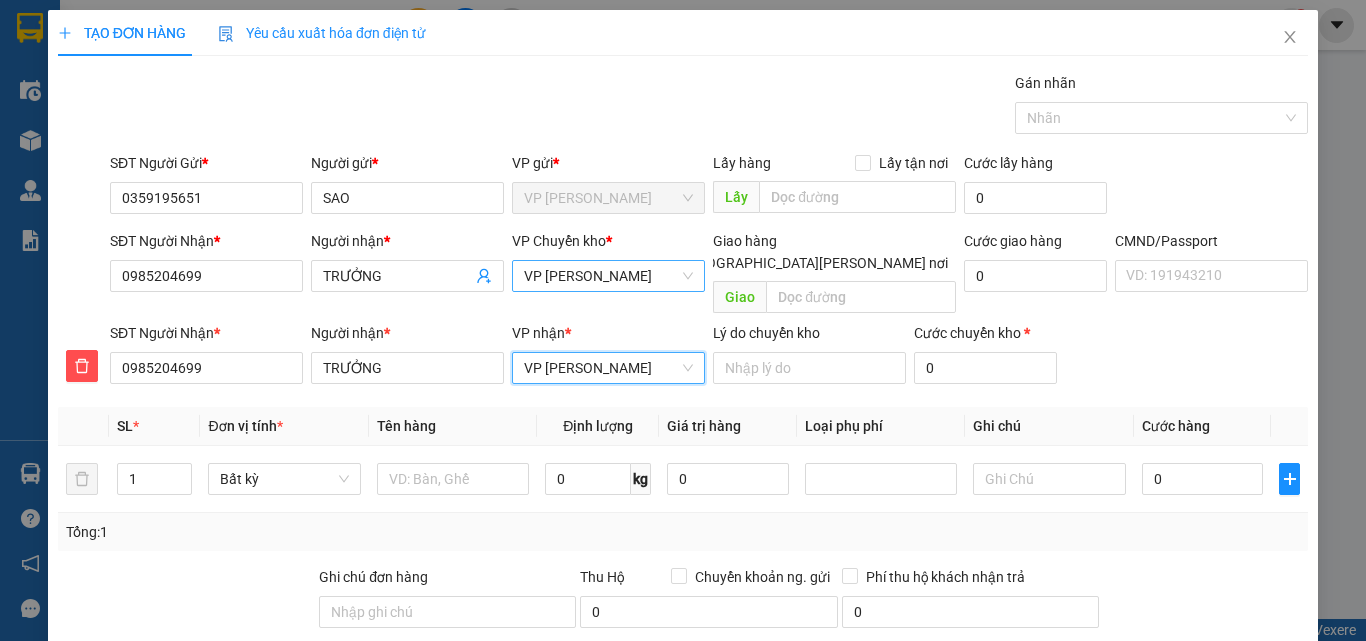 click on "VP [PERSON_NAME]" at bounding box center [608, 276] 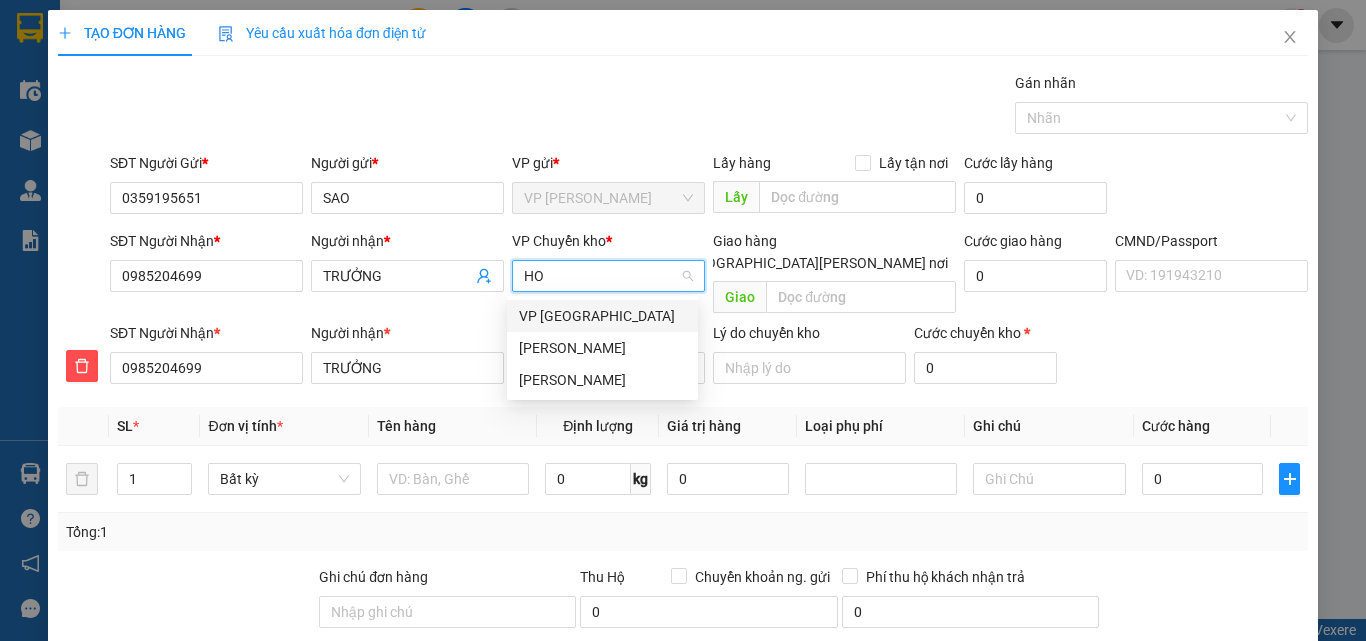 type on "HOA" 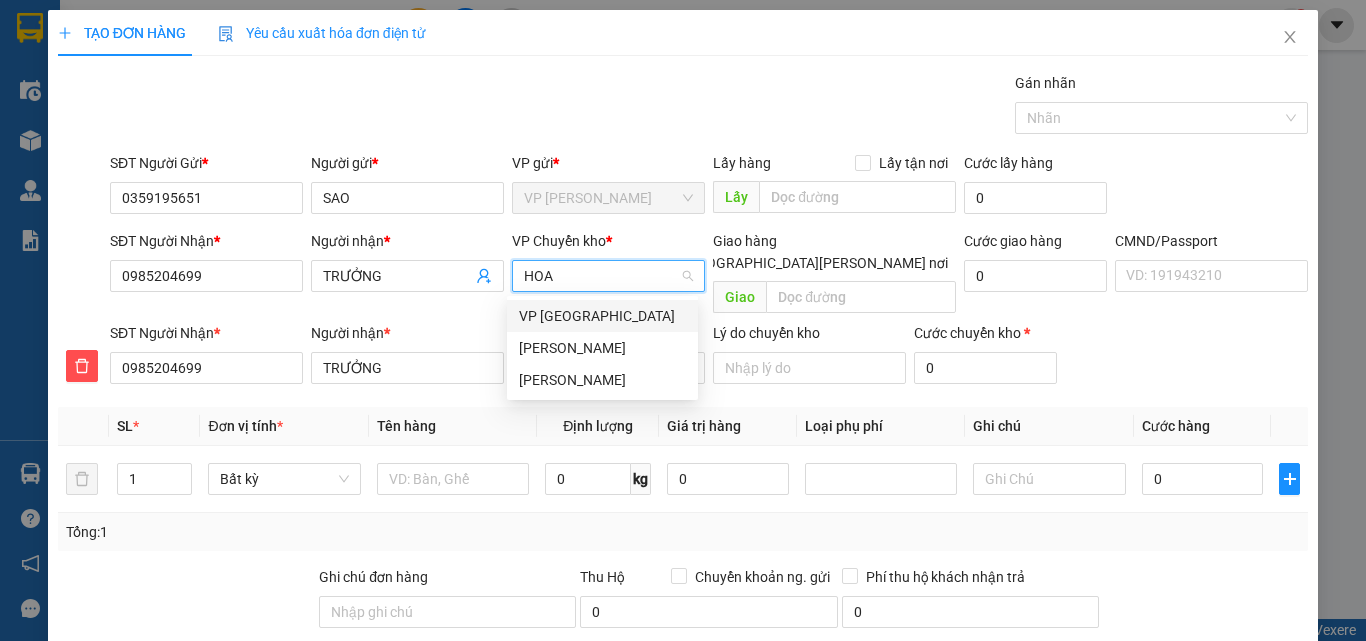 click on "[PERSON_NAME]" at bounding box center (602, 348) 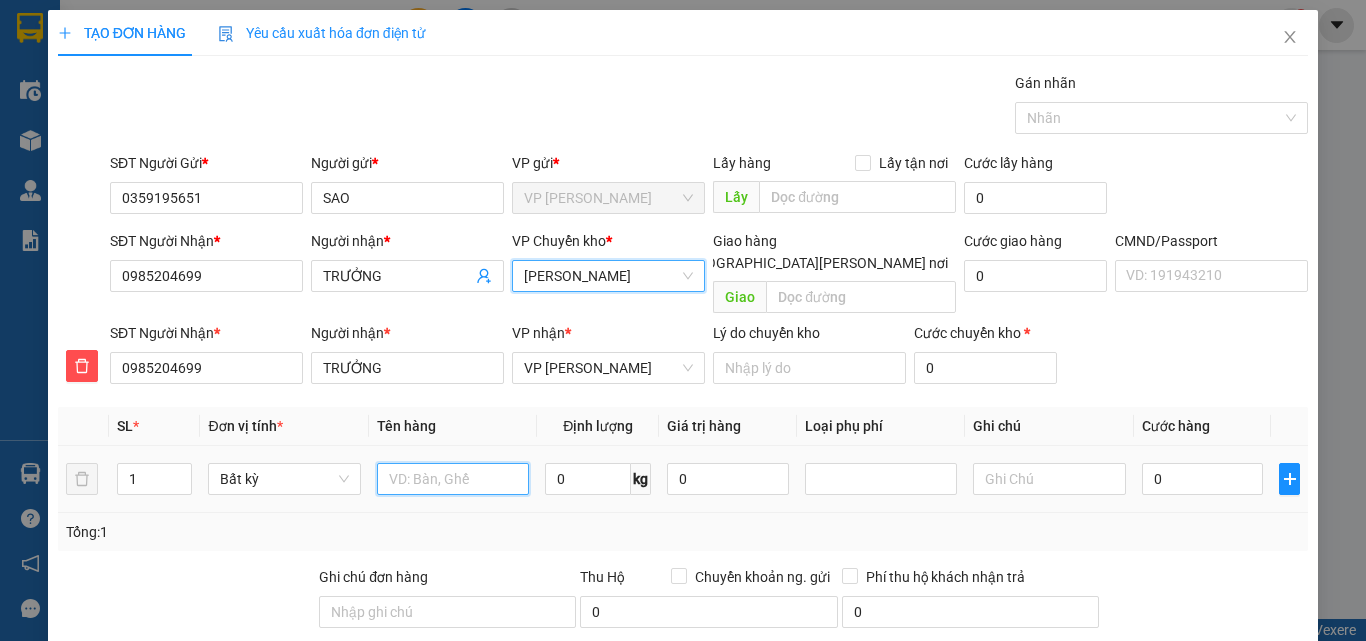 click at bounding box center [453, 479] 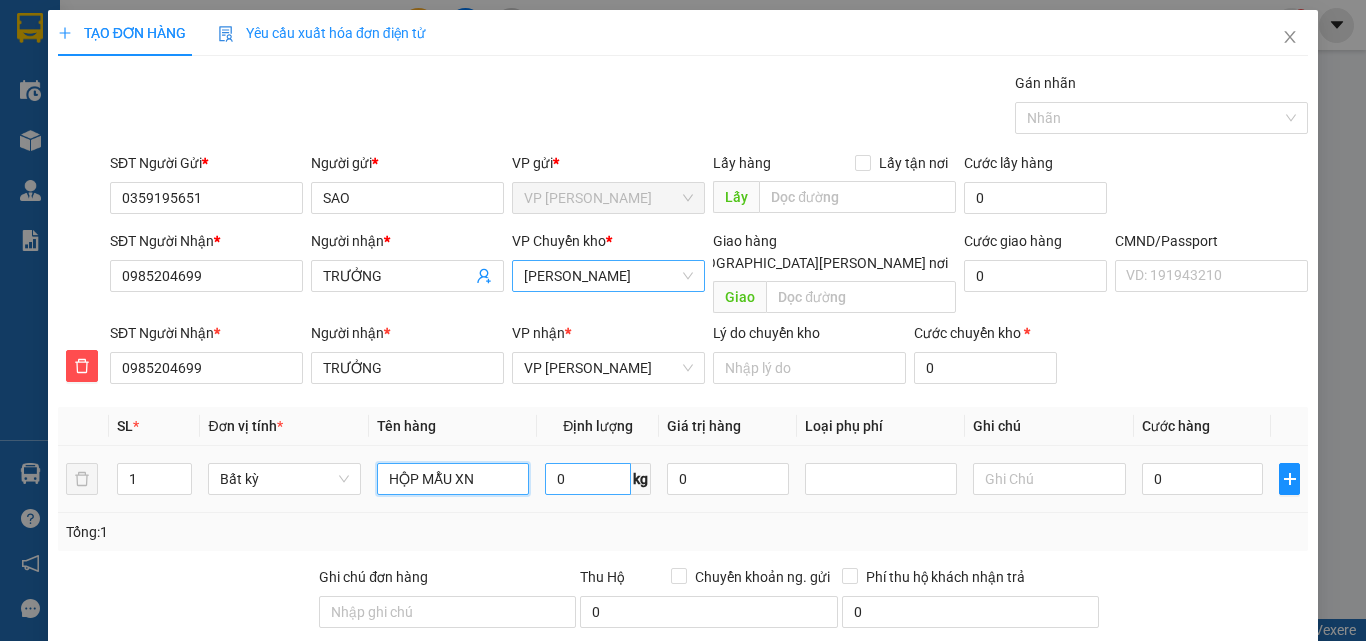 type on "HỘP MẪU XN" 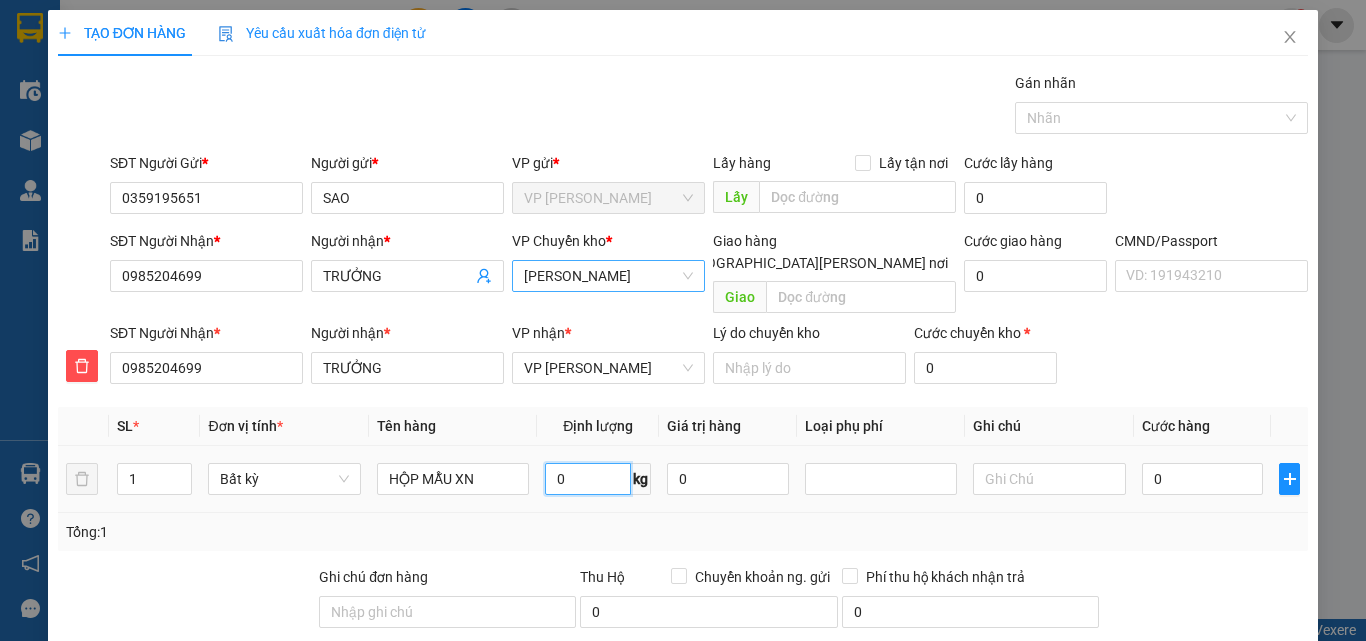 click on "0" at bounding box center [588, 479] 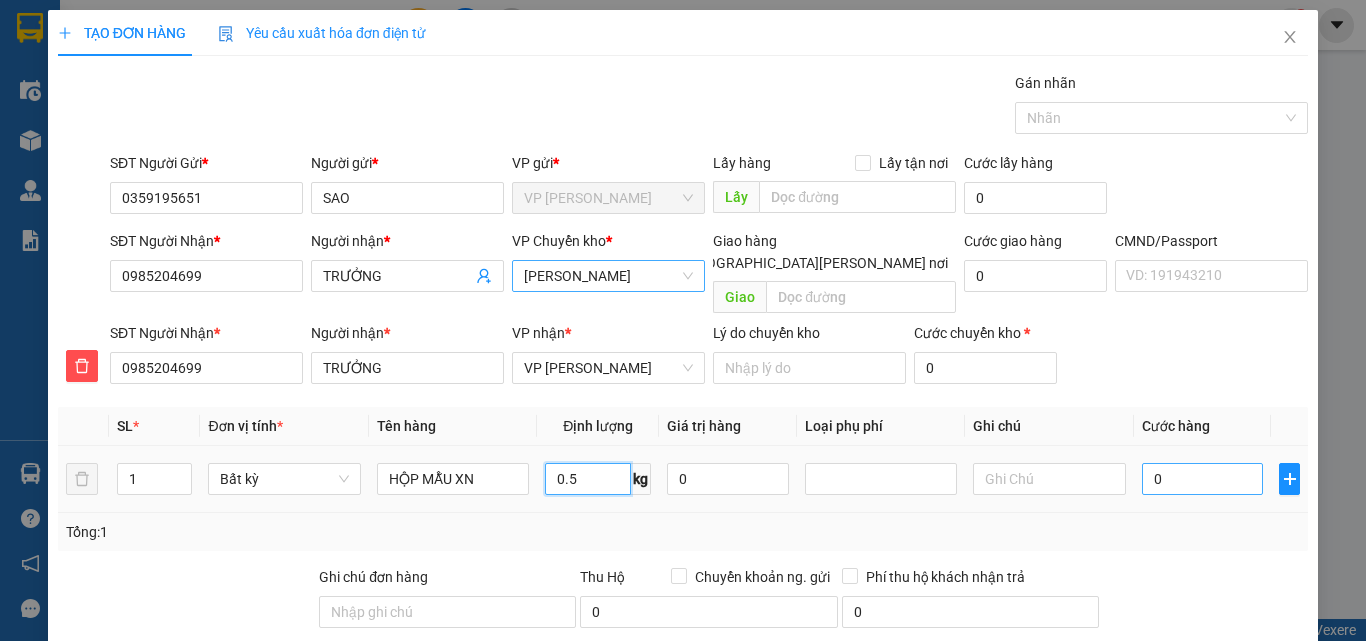 type on "0.5" 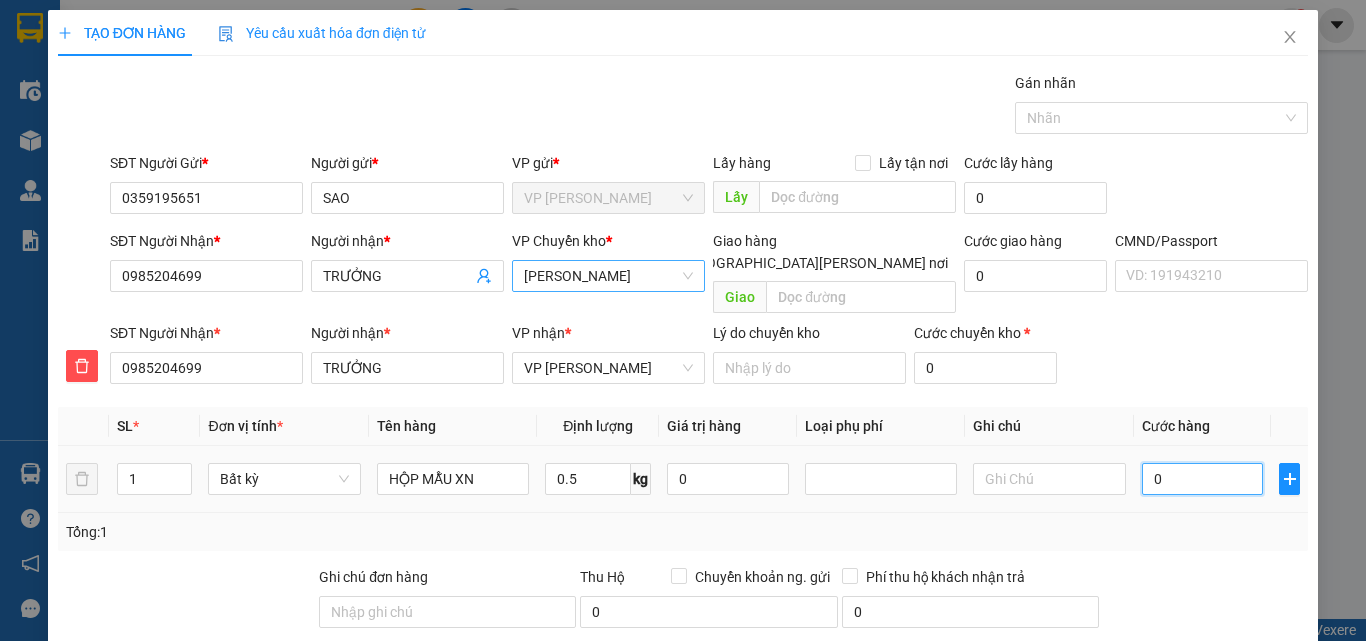 click on "0" at bounding box center (1203, 479) 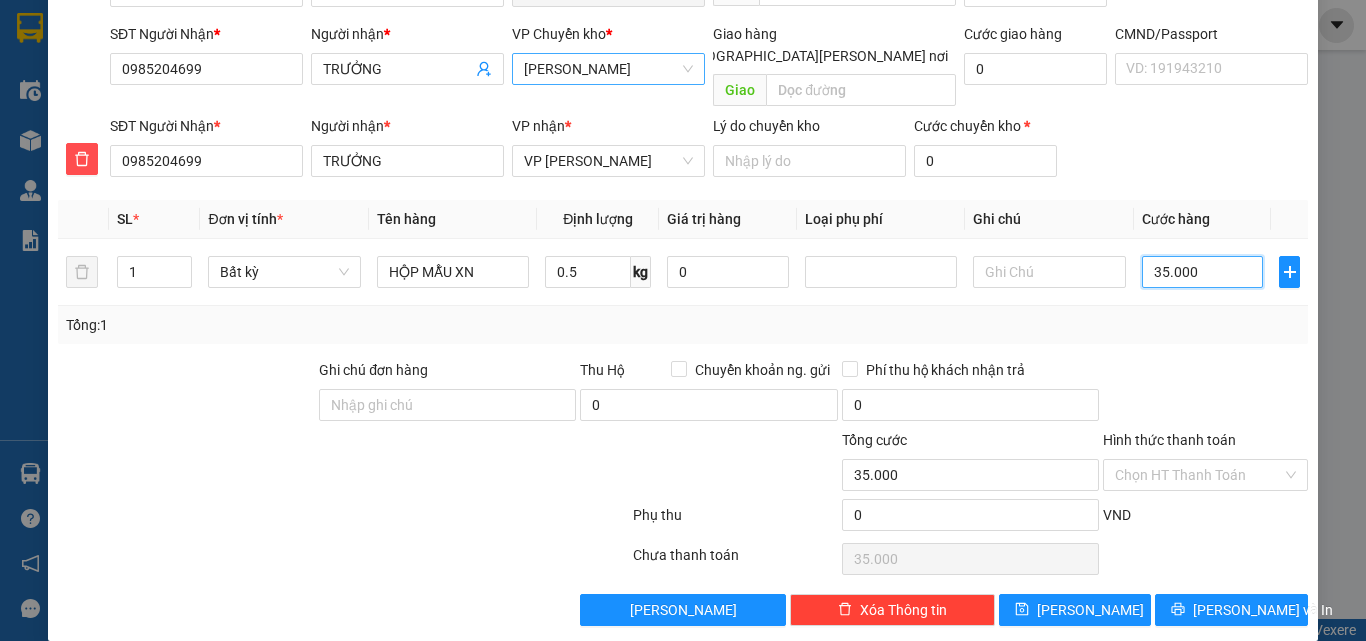 scroll, scrollTop: 209, scrollLeft: 0, axis: vertical 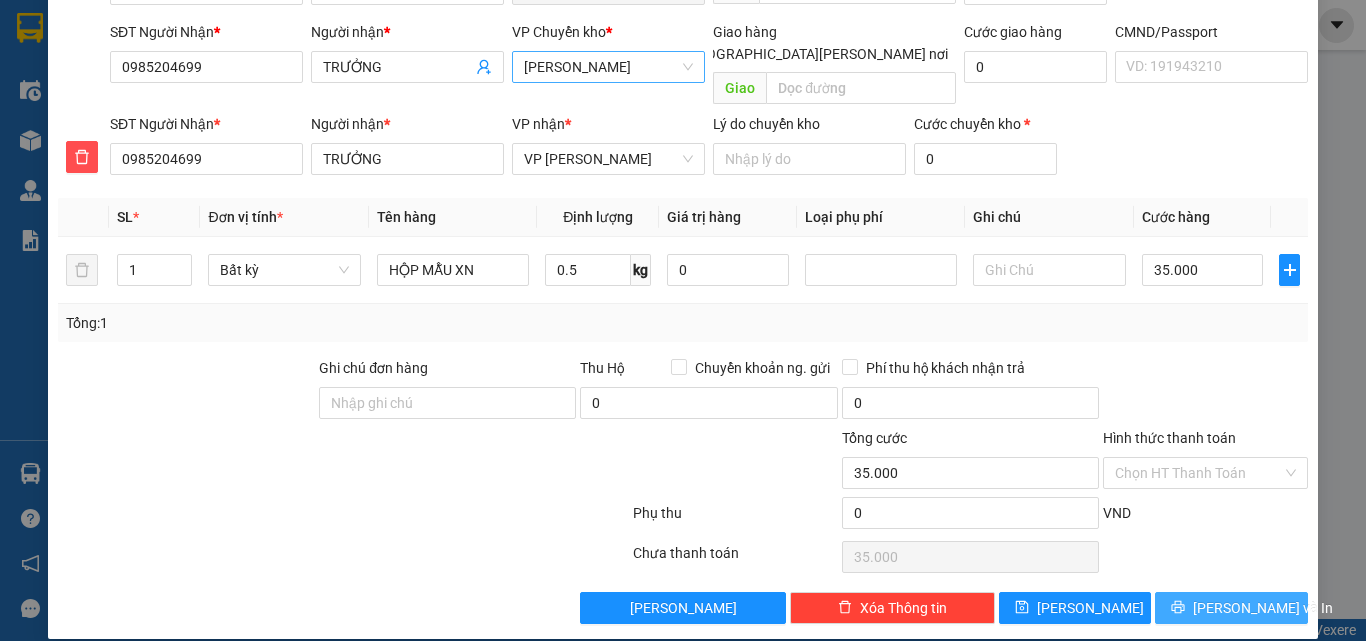 click on "[PERSON_NAME] và In" at bounding box center [1263, 608] 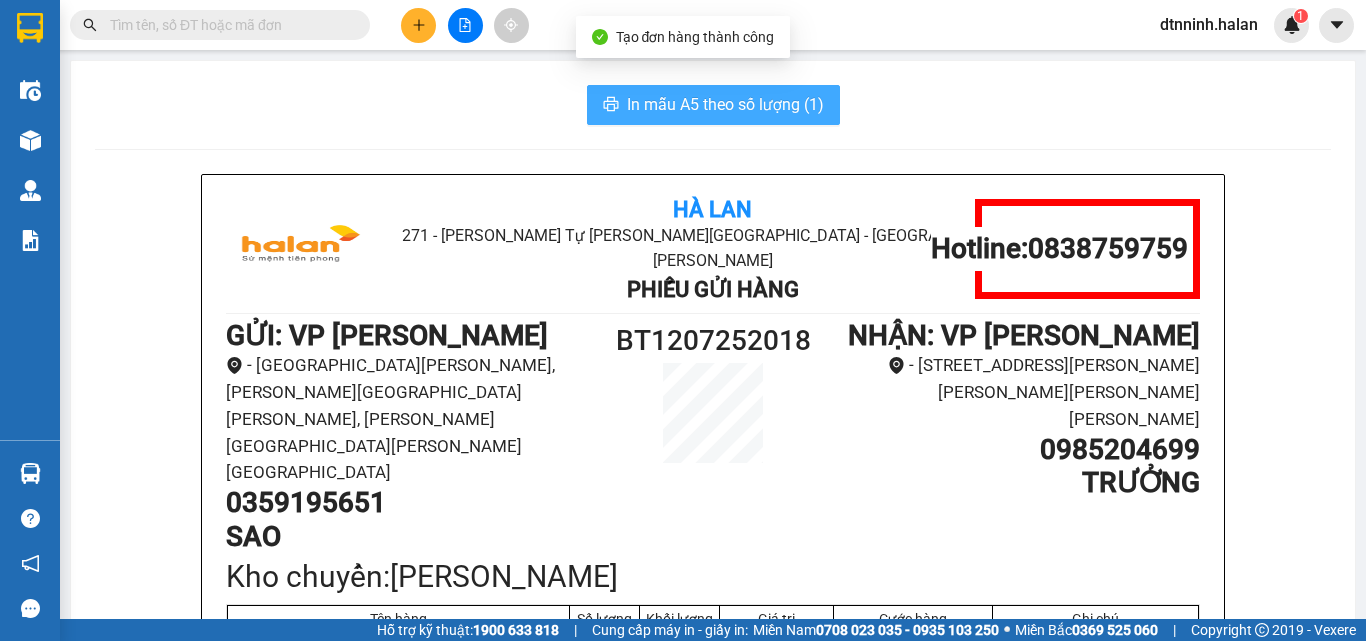 click 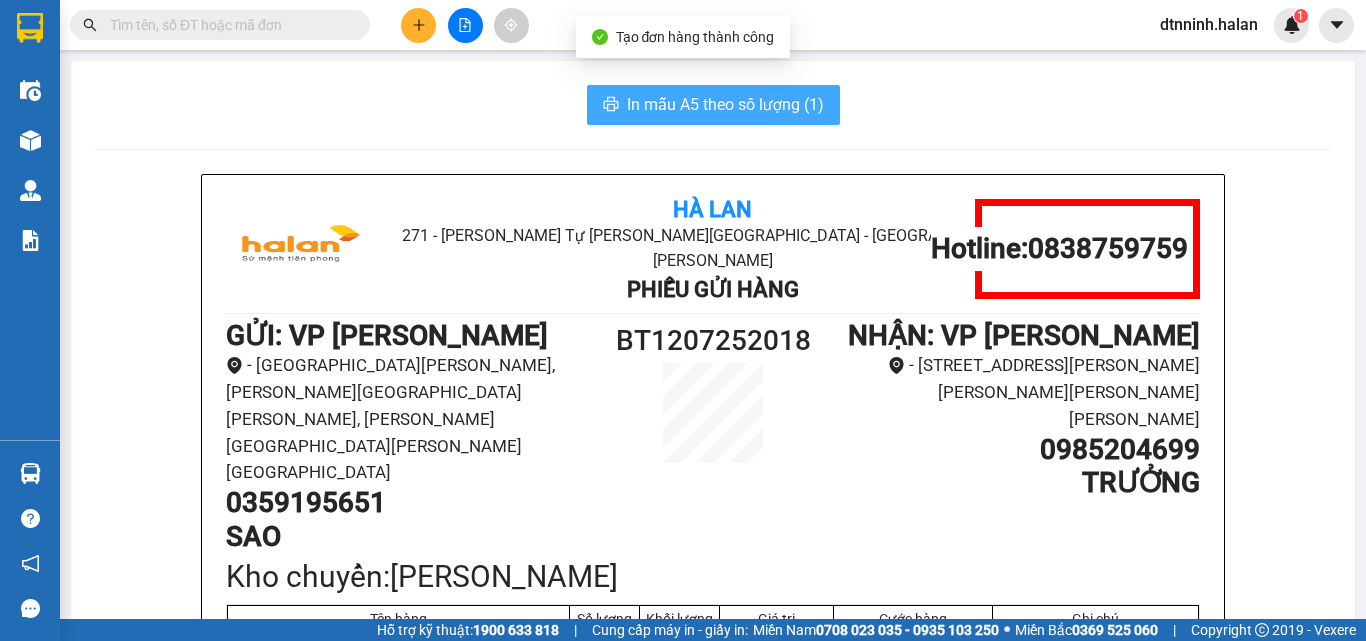 scroll, scrollTop: 0, scrollLeft: 0, axis: both 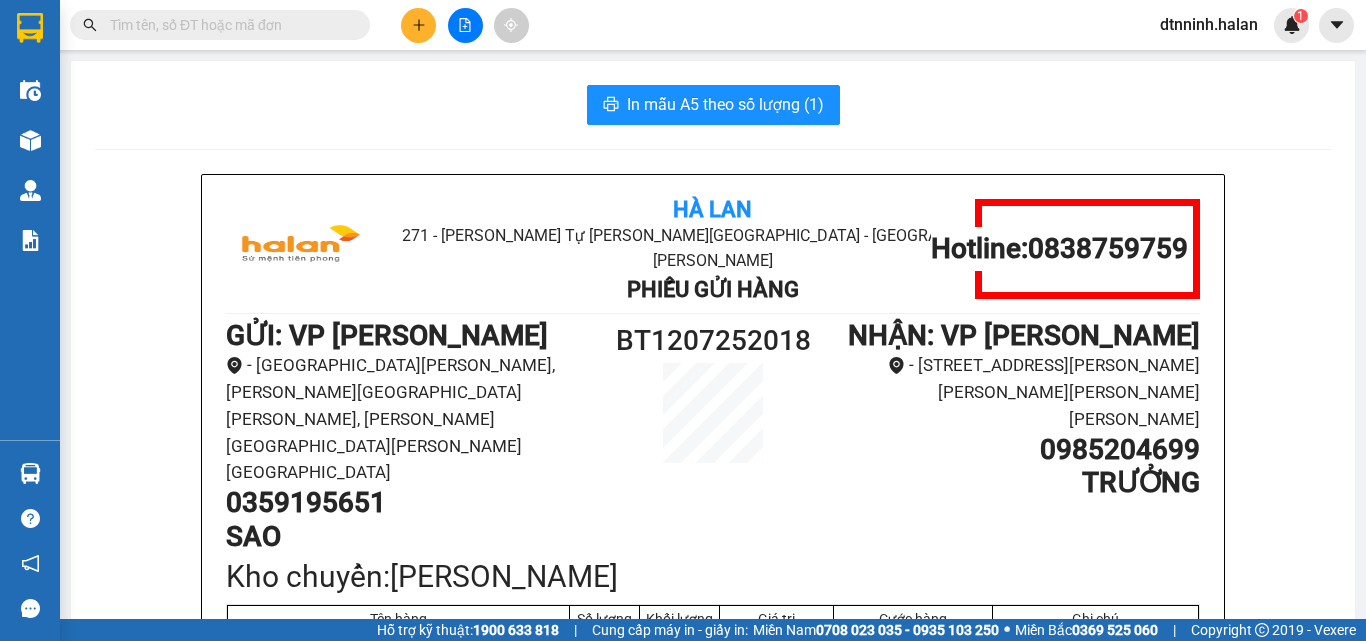 click on "In mẫu A5 theo số [PERSON_NAME]
(1) Hà Lan 271 - [PERSON_NAME] Tự [PERSON_NAME][GEOGRAPHIC_DATA] - [GEOGRAPHIC_DATA][PERSON_NAME] Gửi Hàng Hotline:  0838759759 GỬI :   VP [PERSON_NAME]   - [STREET_ADDRESS][PERSON_NAME][PERSON_NAME][PERSON_NAME] Tuyên [PERSON_NAME] 0359195651 SAO BT1207252018 [PERSON_NAME] :   VP [PERSON_NAME]   - 286 [GEOGRAPHIC_DATA][PERSON_NAME], [PERSON_NAME][GEOGRAPHIC_DATA][PERSON_NAME][PERSON_NAME] 0985204699 [PERSON_NAME] chuyển:  [PERSON_NAME] Tên hàng Số [PERSON_NAME] [PERSON_NAME] trị Cước hàng Ghi chú HỘP MẪU XN 1 0.5 0 35.000 [PERSON_NAME] 1 0.5 0 35.000 Loading... Chưa thu cước : 35.000 [PERSON_NAME] thu: 35.000 Thông tin NH người [PERSON_NAME] thu hộ Người gửi  (Tôi đã đọc và đồng ý nội [PERSON_NAME] gửi hàng) 18:23, ngày 12 tháng 07 năm 2025 NV [PERSON_NAME] hàng (Kí và ghi rõ họ tên) [PERSON_NAME] Người [PERSON_NAME] (Kí và ghi rõ họ tên) [PERSON_NAME] định [PERSON_NAME]/gửi hàng : Hà Lan Phiếu Gửi Hàng Hotline:  0838759759 GỬI :" at bounding box center [713, 996] 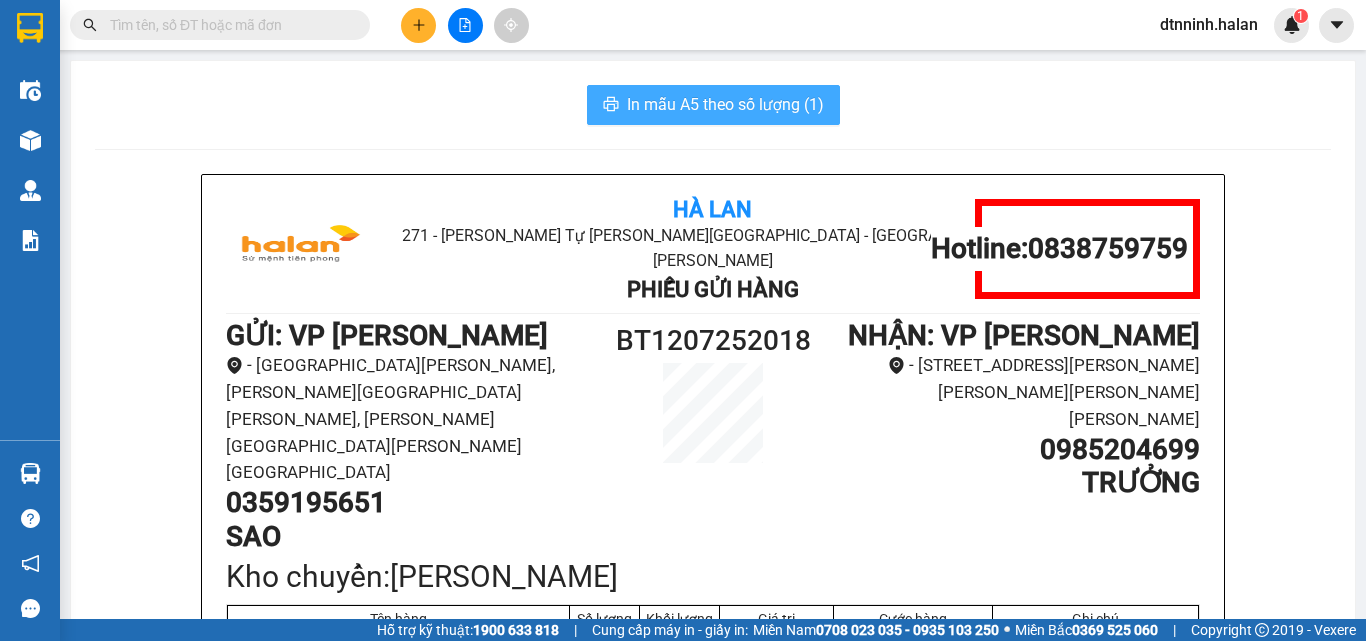 click on "In mẫu A5 theo số lượng
(1)" at bounding box center (725, 104) 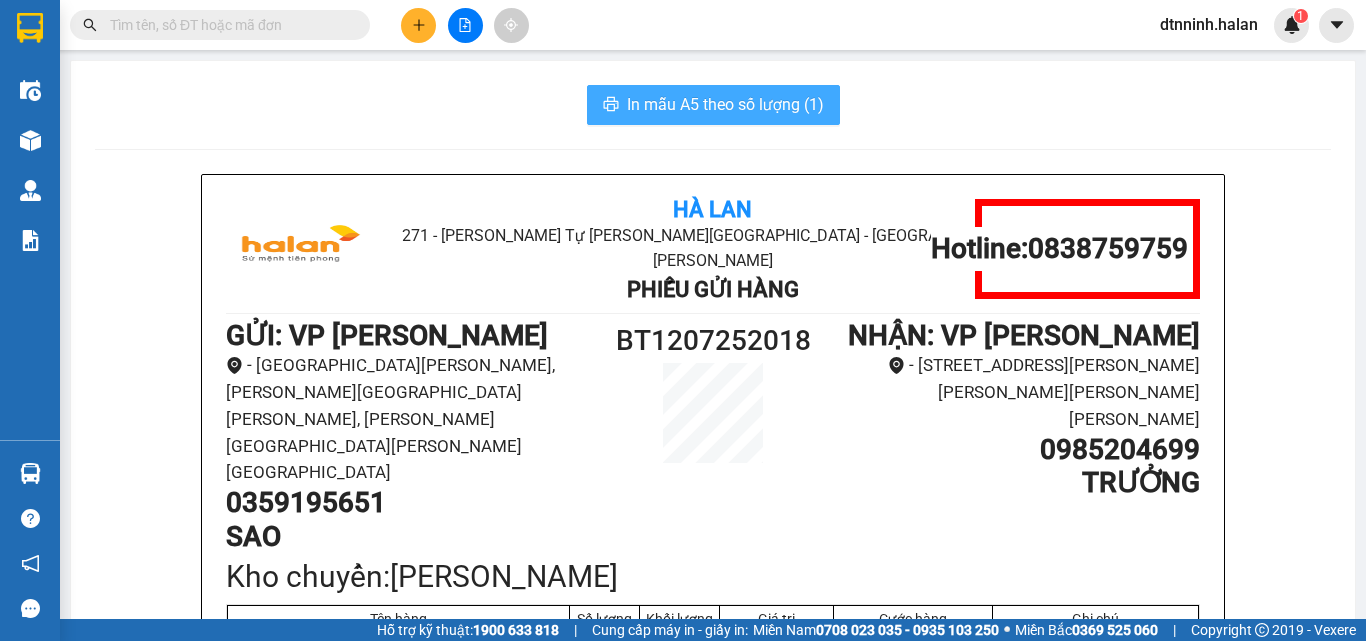scroll, scrollTop: 0, scrollLeft: 0, axis: both 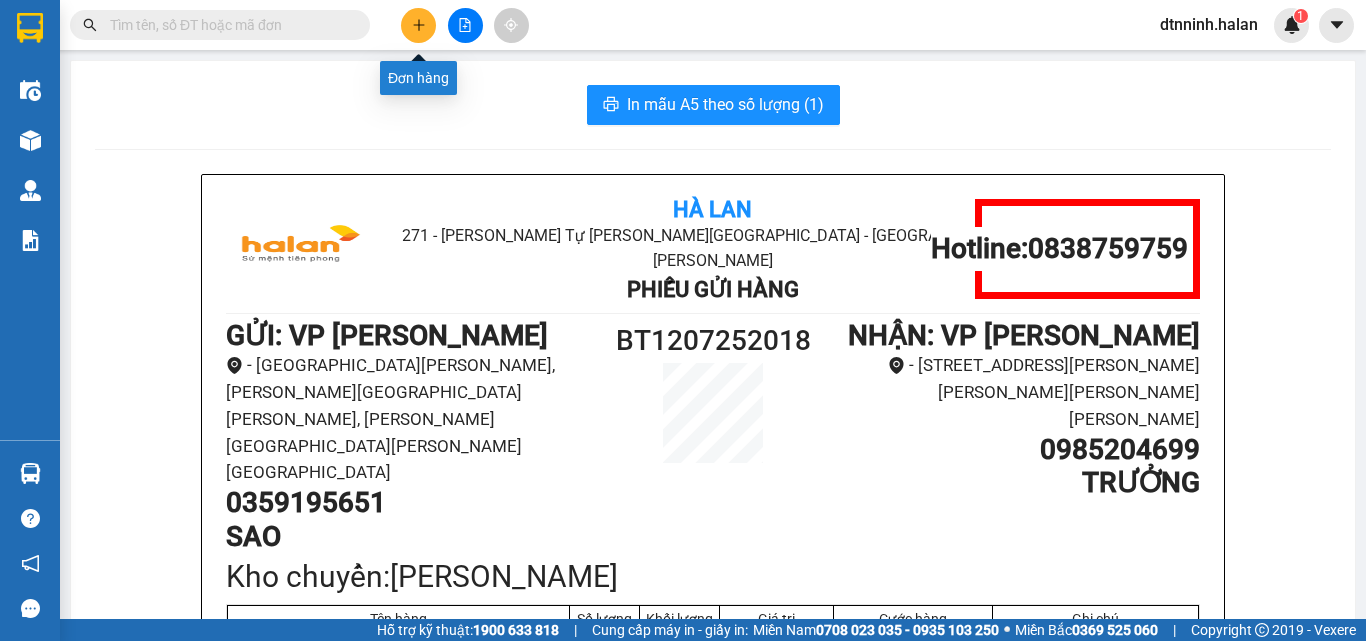 click 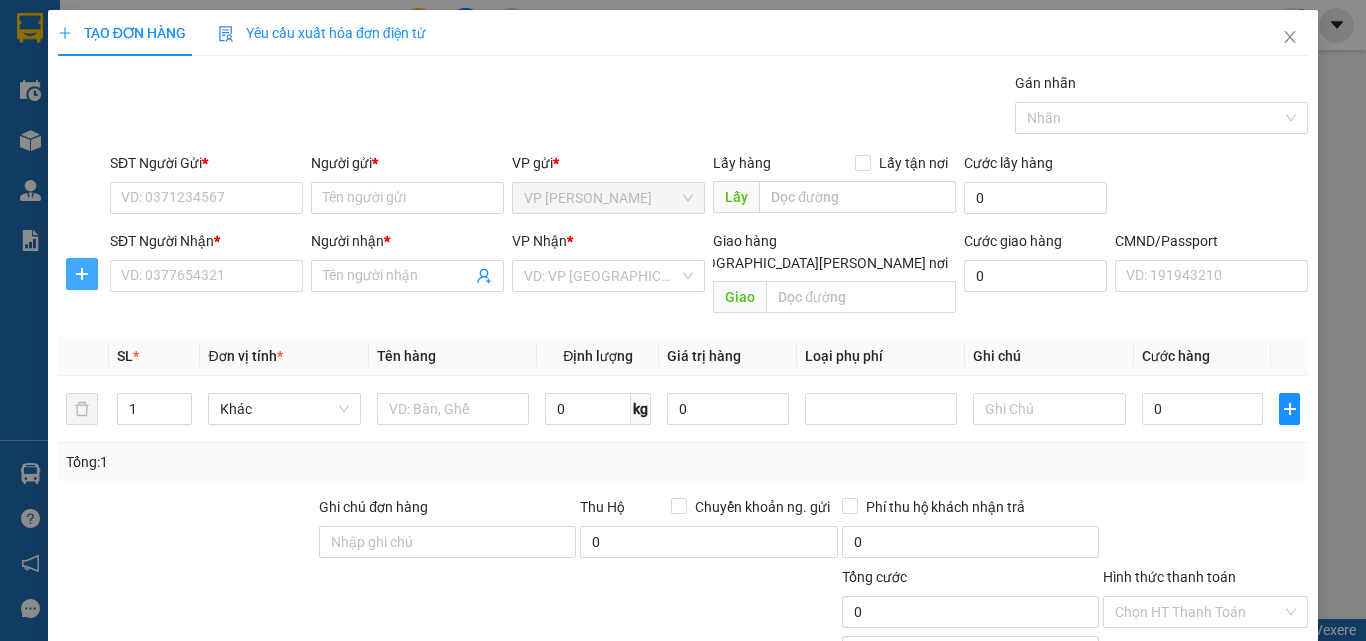 click at bounding box center (82, 274) 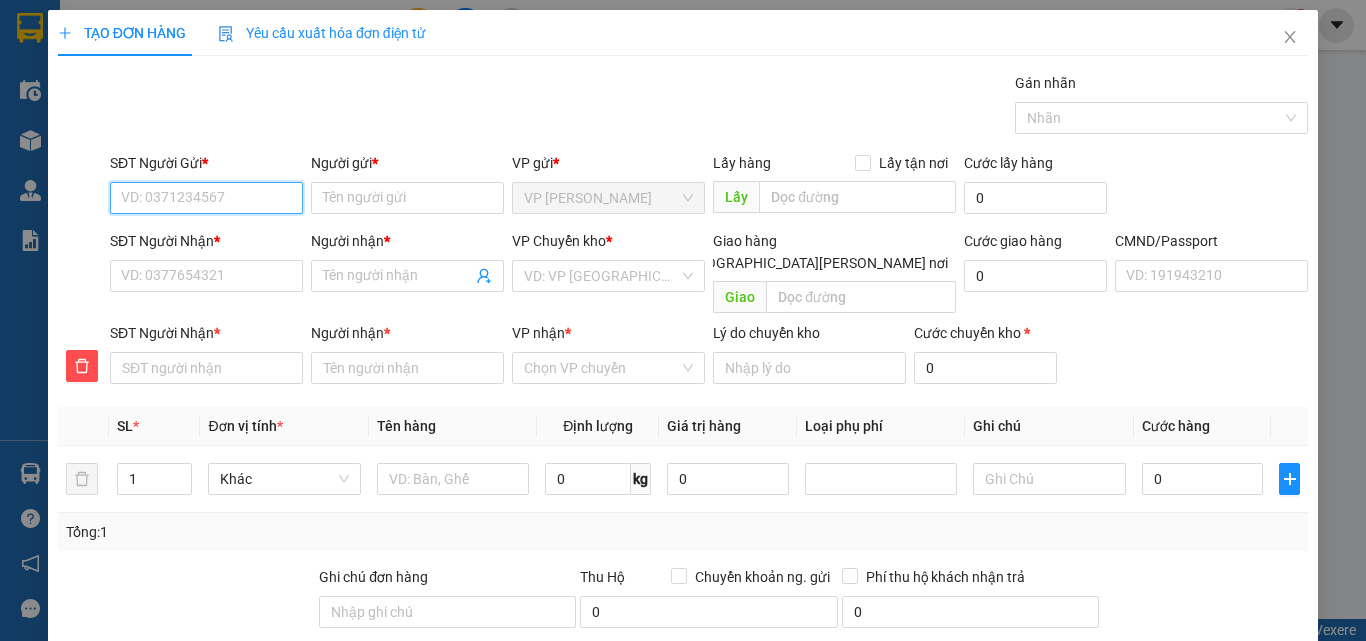 click on "SĐT Người Gửi  *" at bounding box center [206, 198] 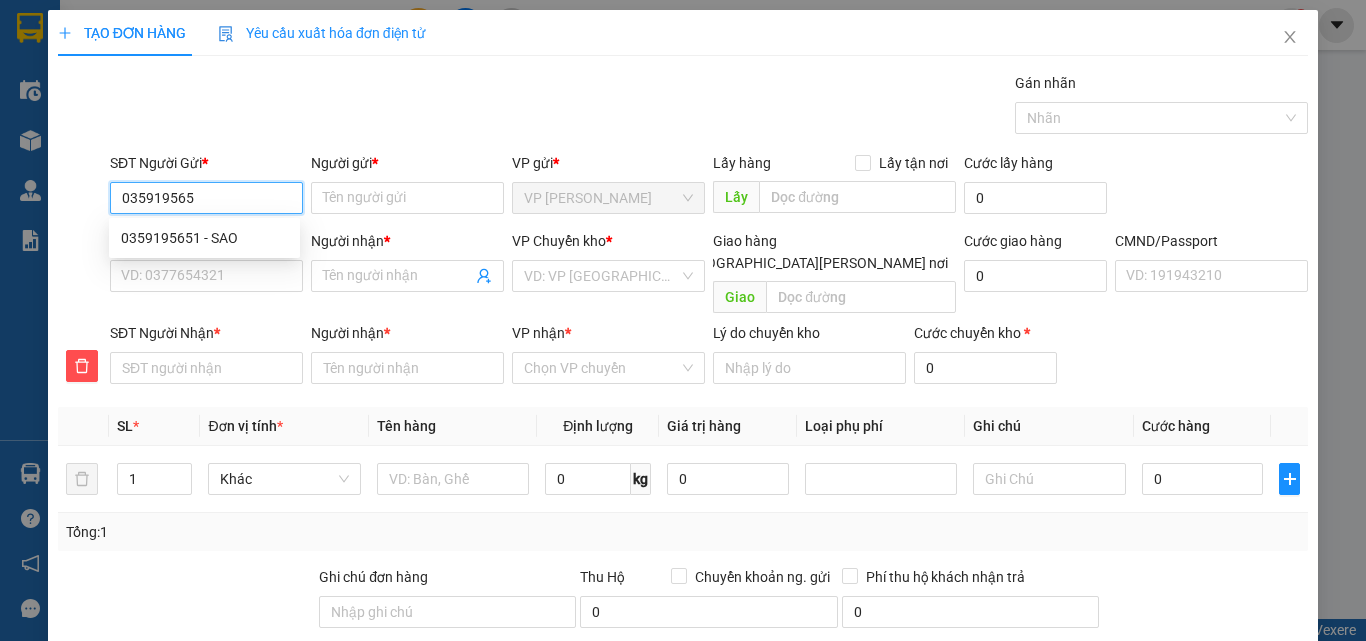 type on "0359195651" 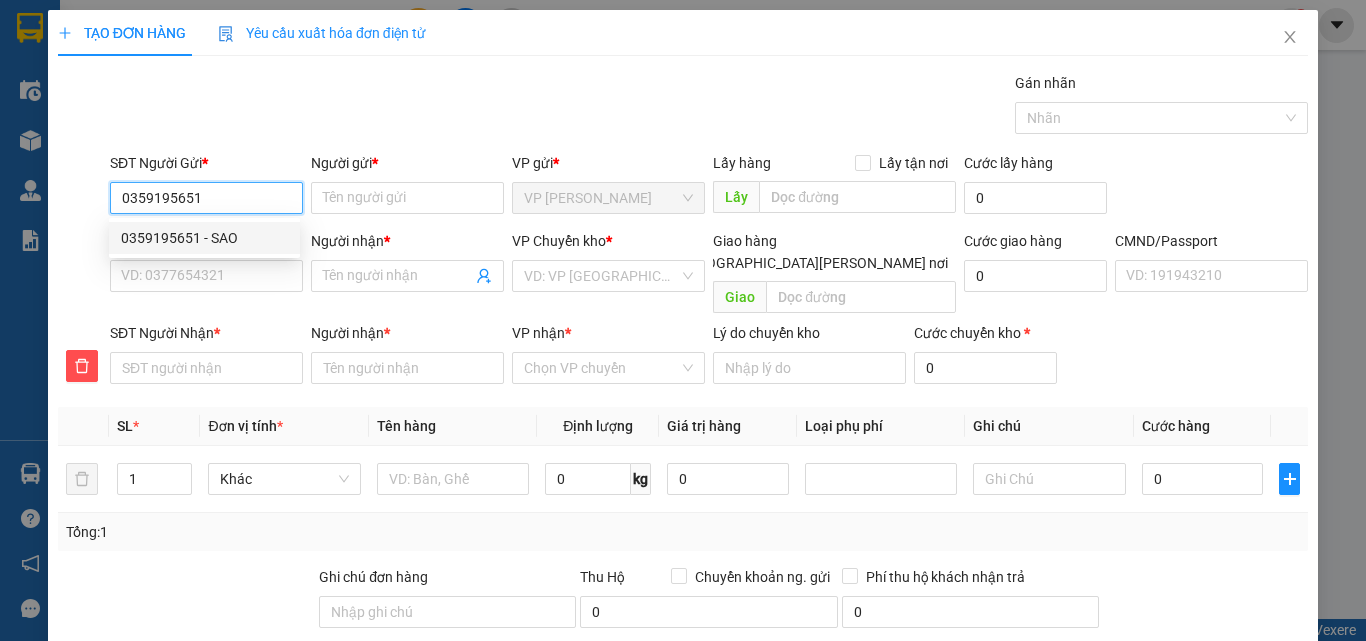 click on "0359195651 - SAO" at bounding box center (204, 238) 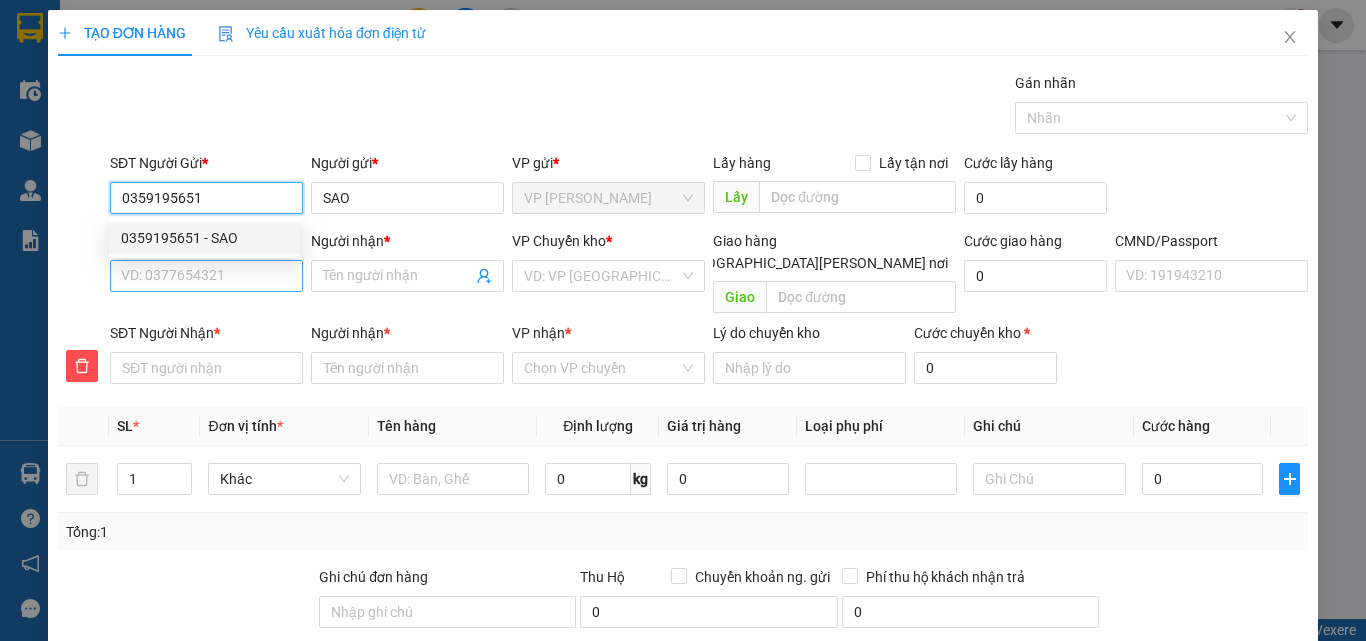 type on "0359195651" 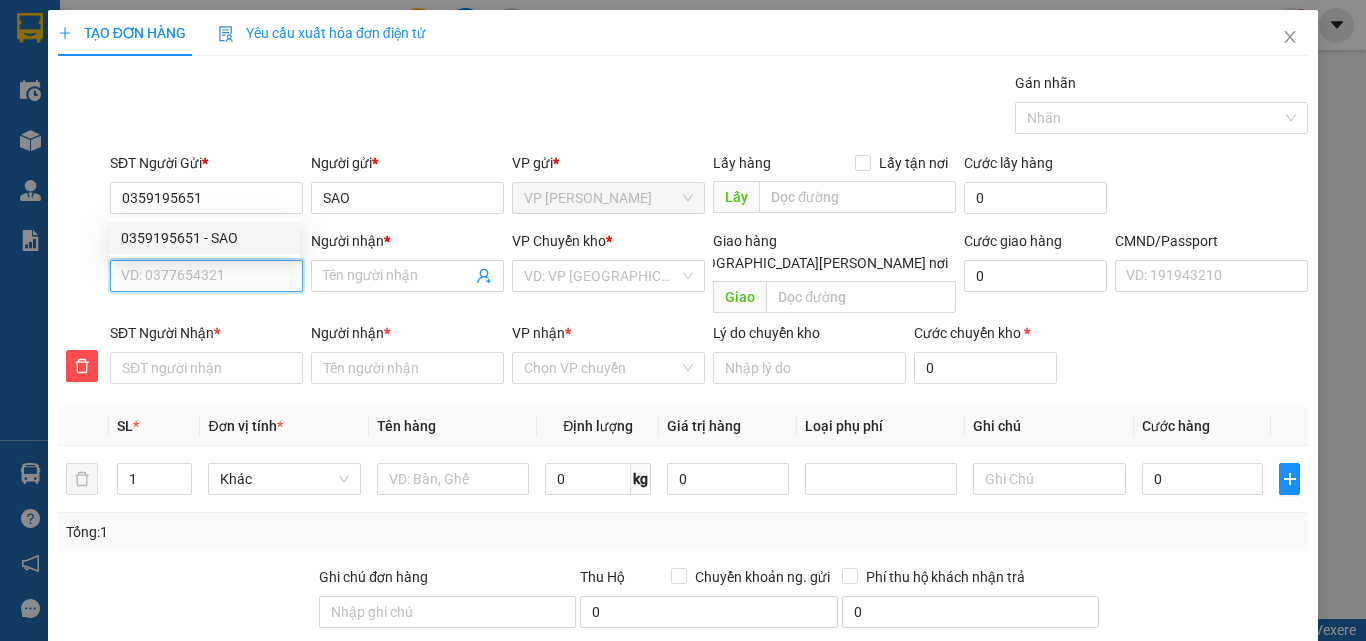 click on "SĐT Người Nhận  *" at bounding box center (206, 276) 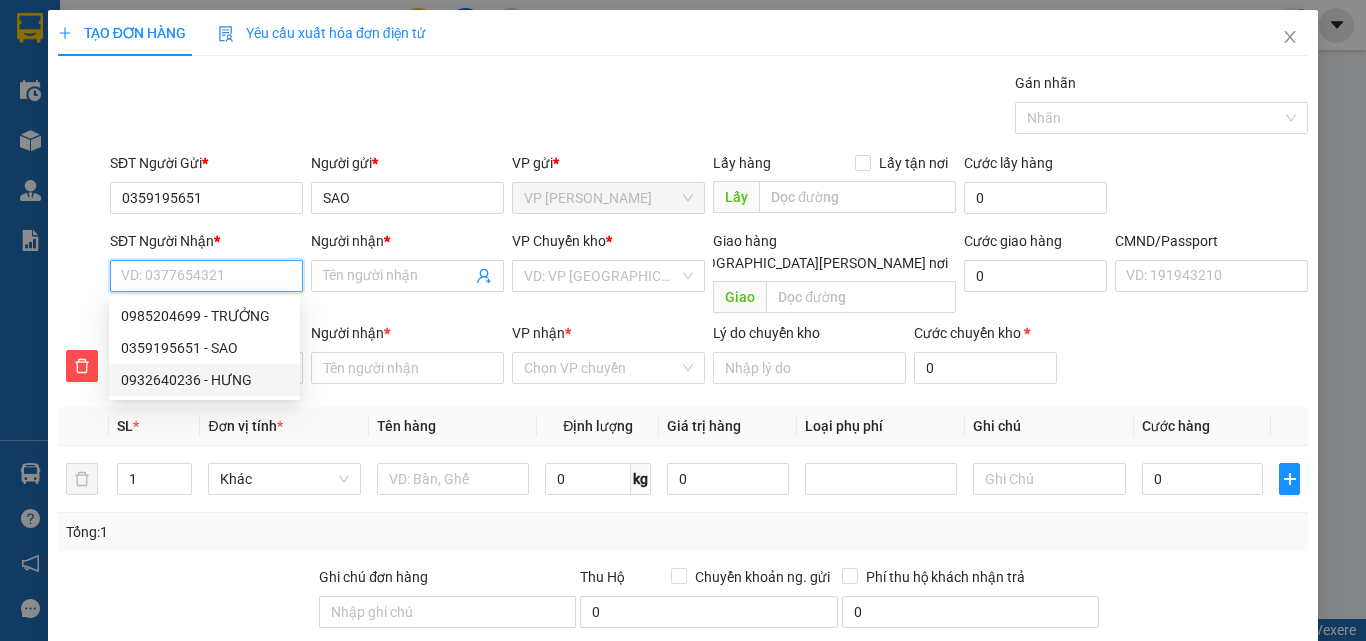 click on "0932640236 - HƯNG" at bounding box center [204, 380] 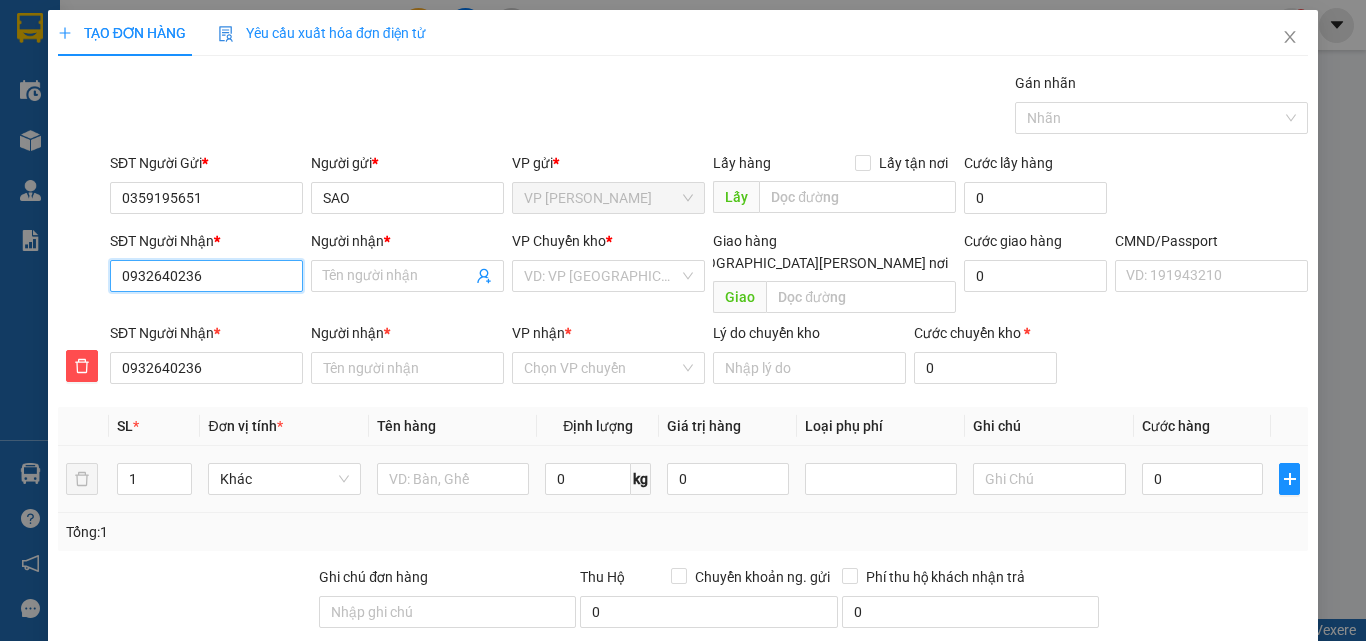 type on "HƯNG" 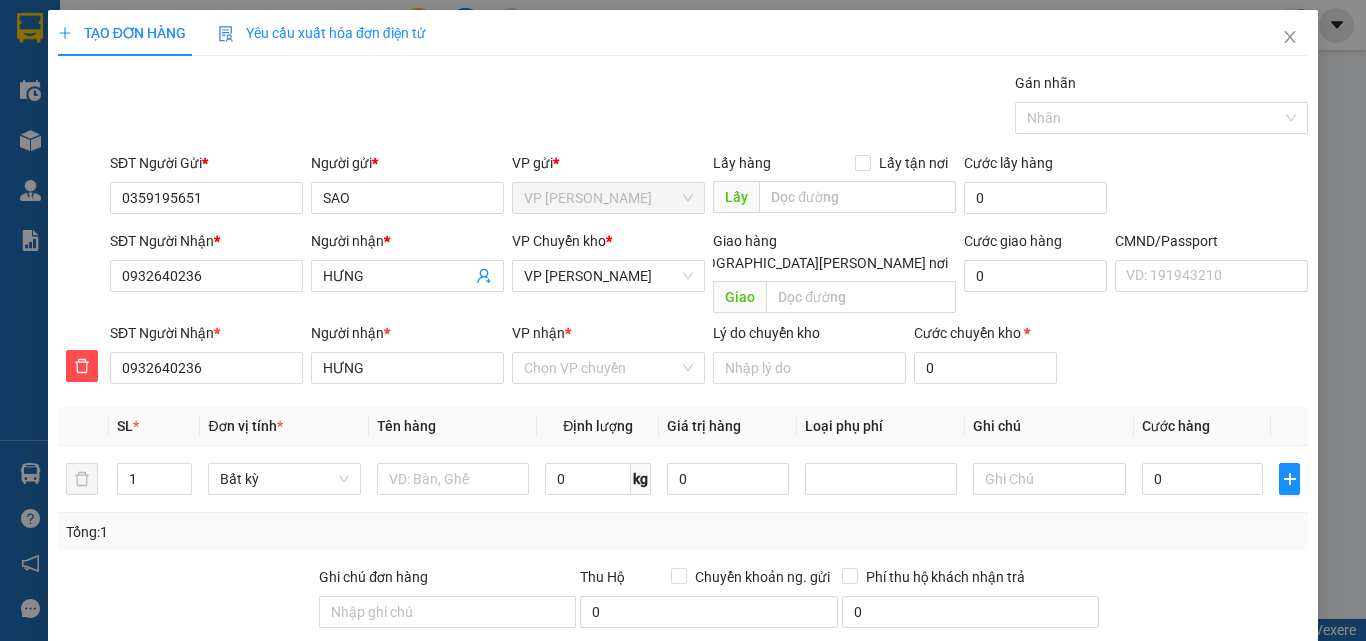 click on "VP nhận  * Chọn VP chuyển" at bounding box center (608, 357) 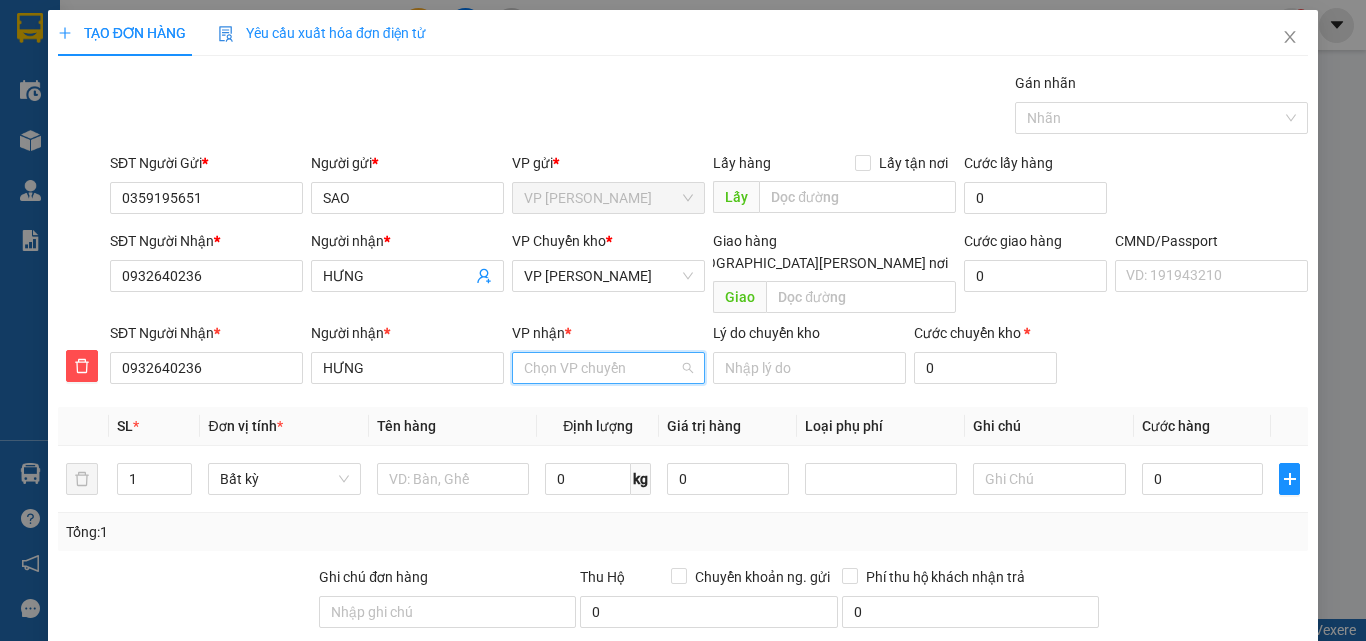 click on "VP nhận  *" at bounding box center [601, 368] 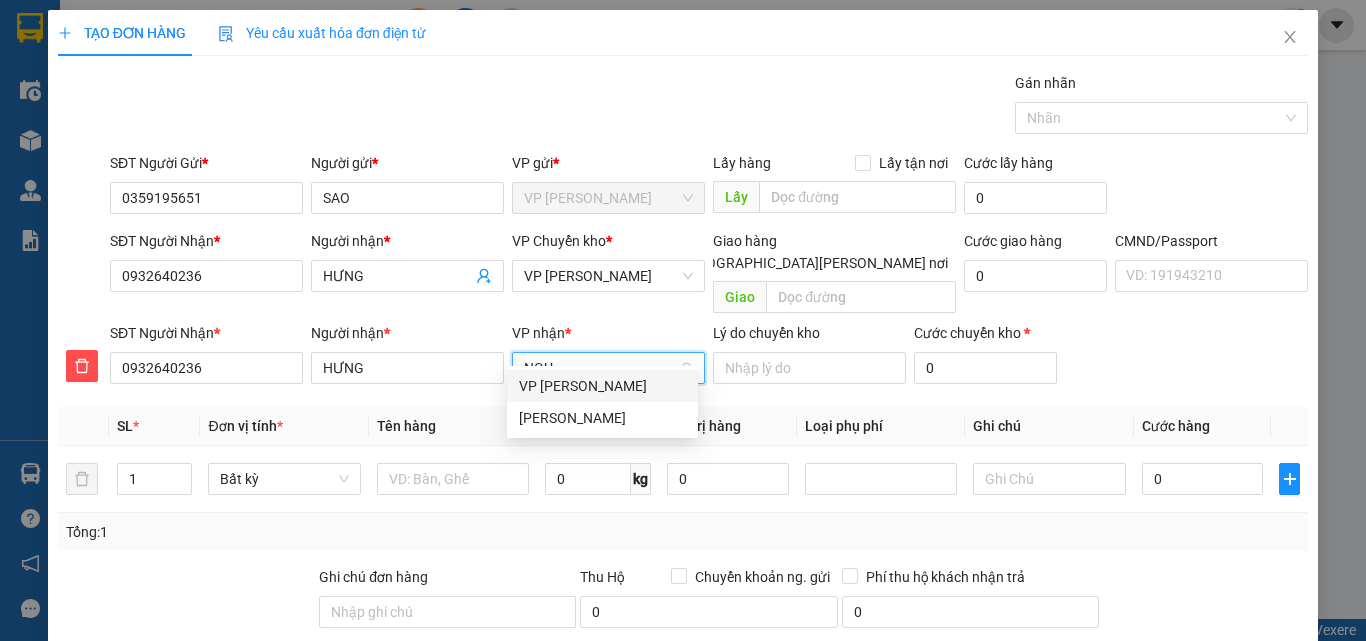type on "NGUY" 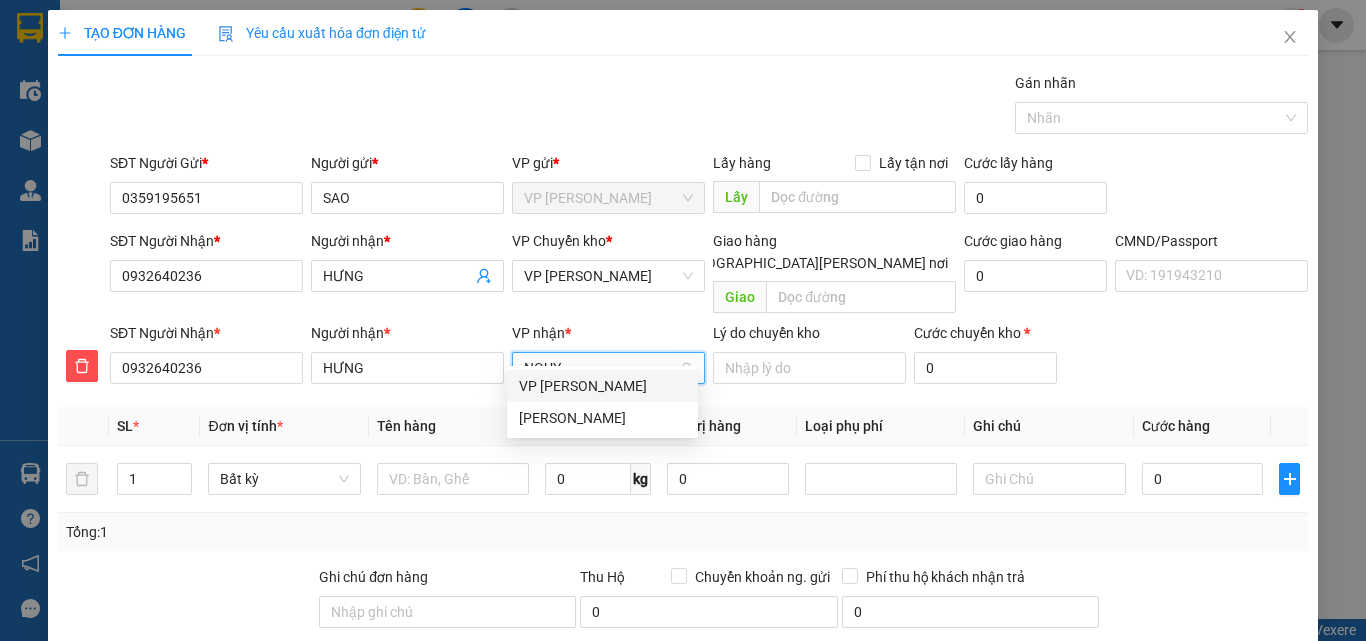 click on "VP [PERSON_NAME]" at bounding box center (602, 386) 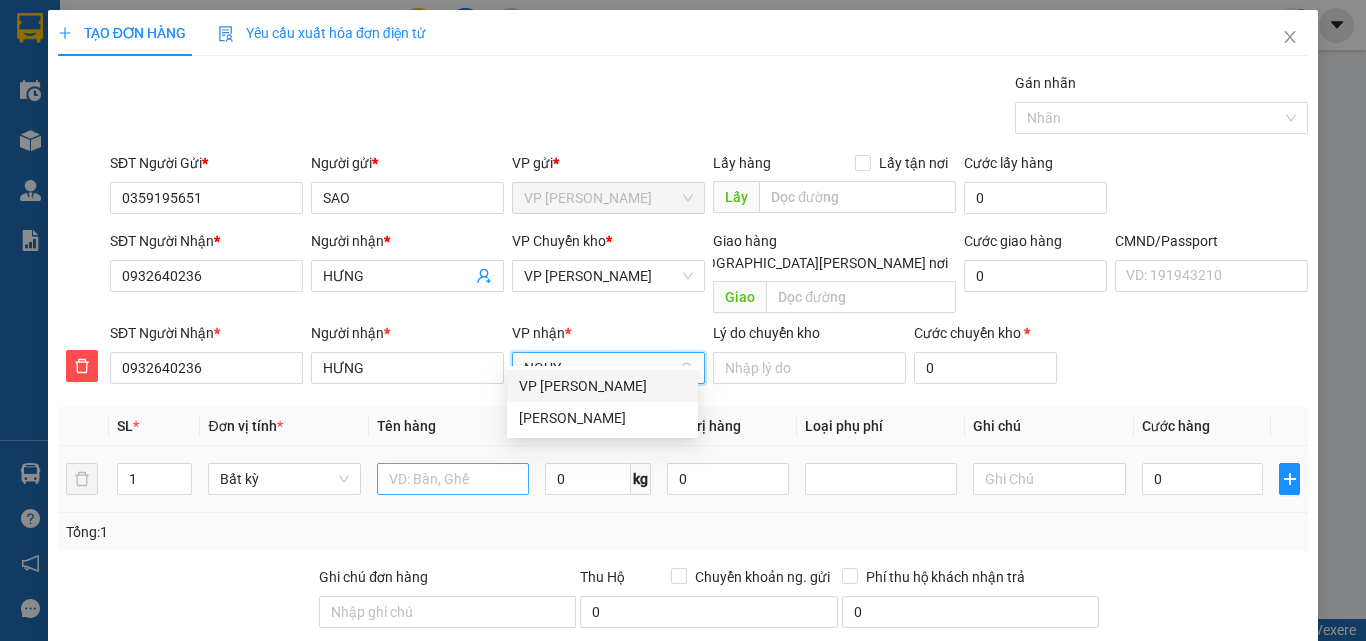 type 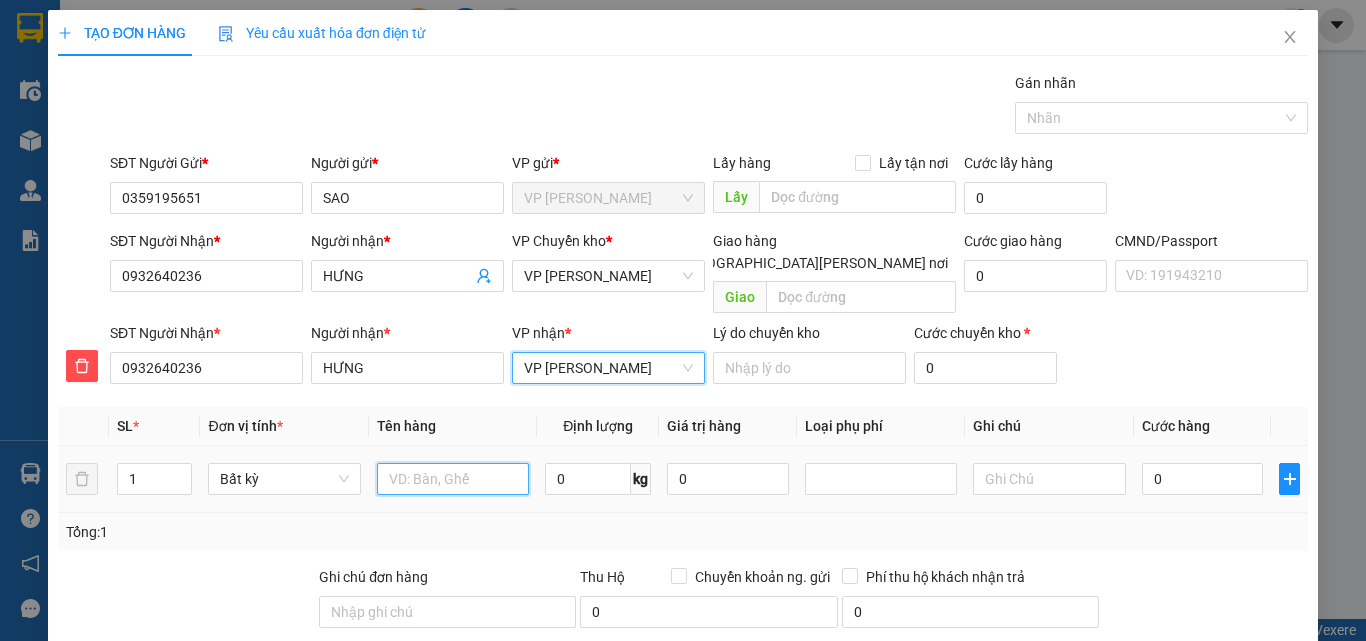 click at bounding box center [453, 479] 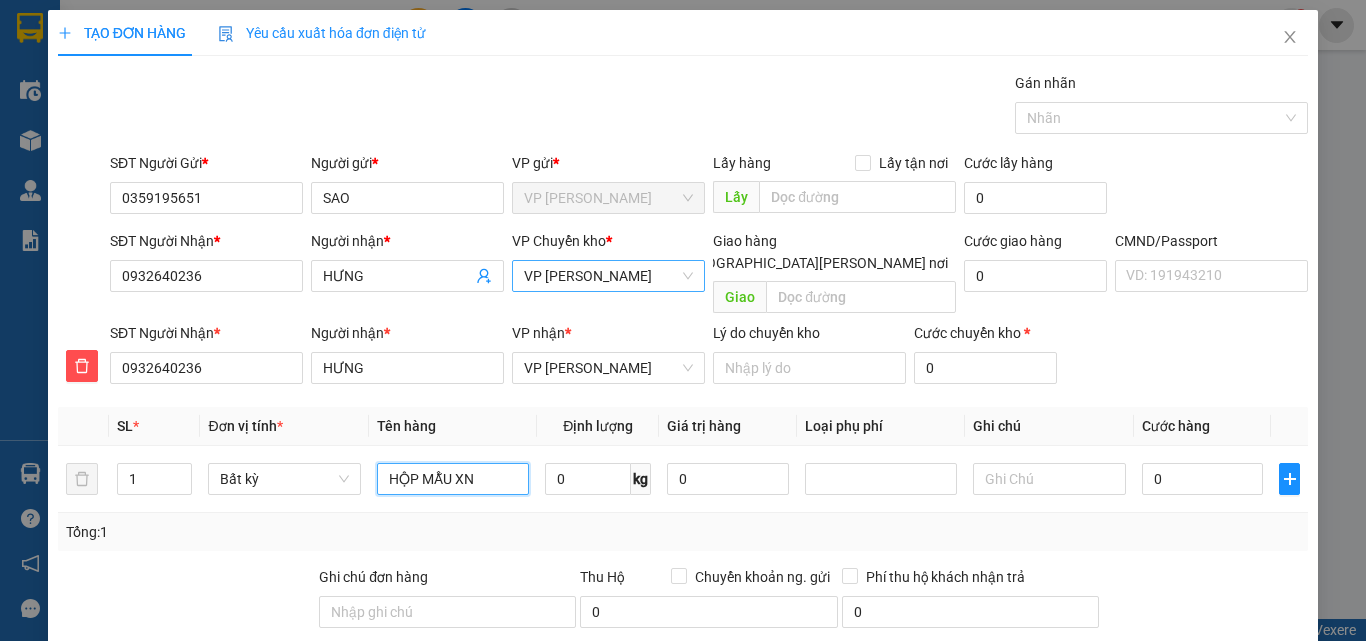 click on "VP [PERSON_NAME]" at bounding box center (608, 276) 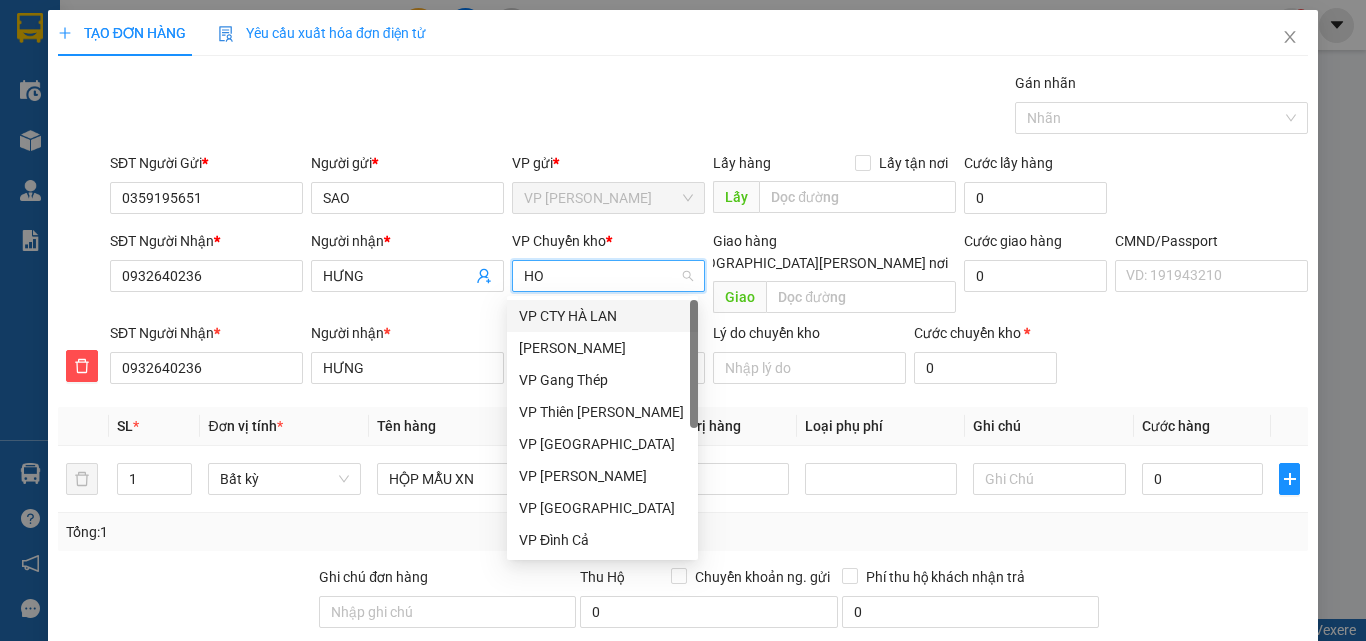 type on "HOA" 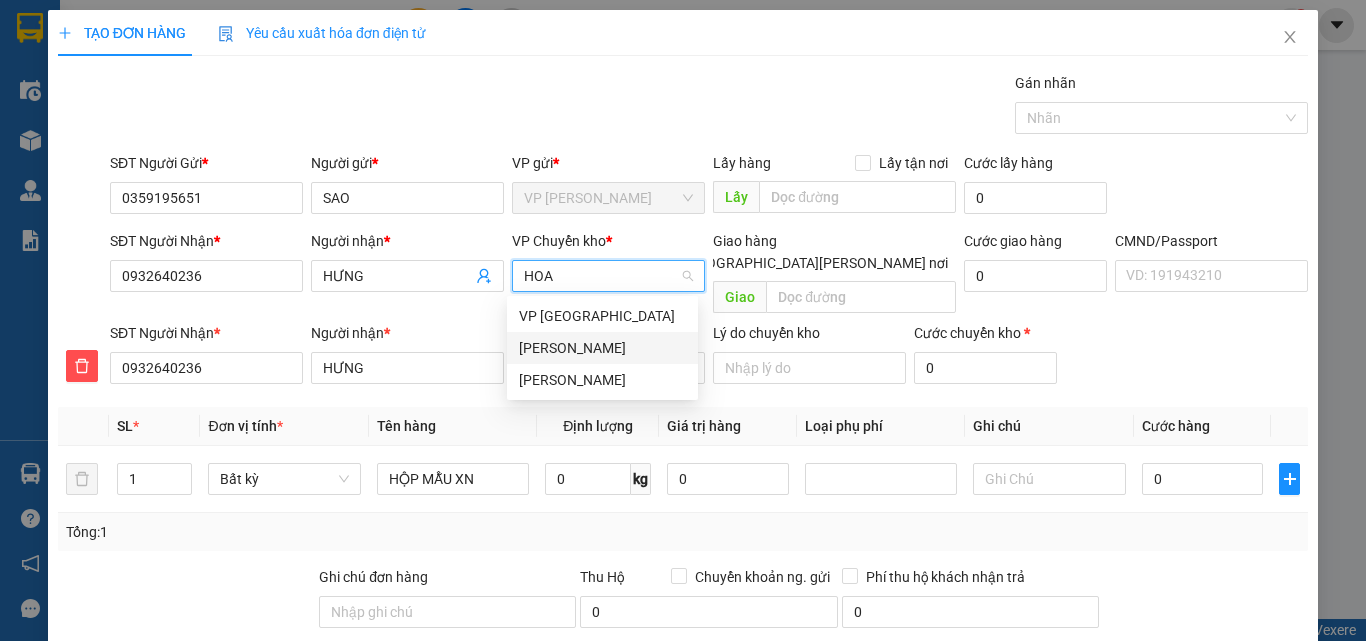click on "[PERSON_NAME]" at bounding box center (602, 348) 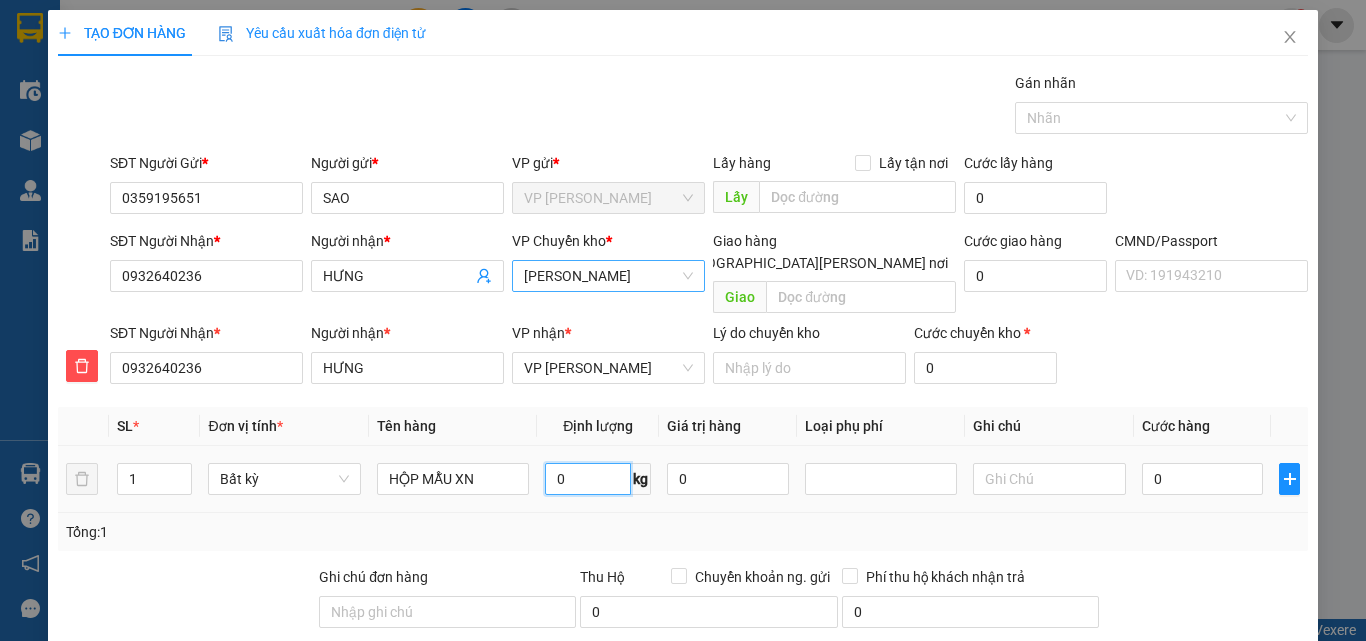 click on "0" at bounding box center [588, 479] 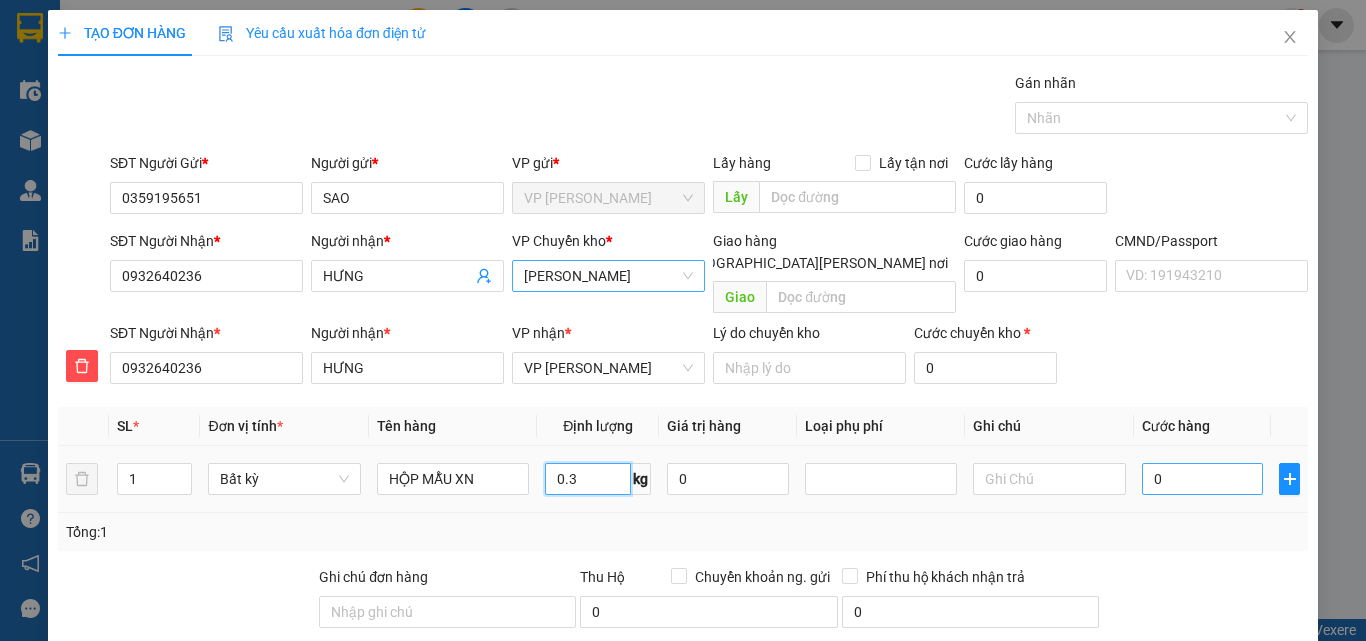 type on "0.3" 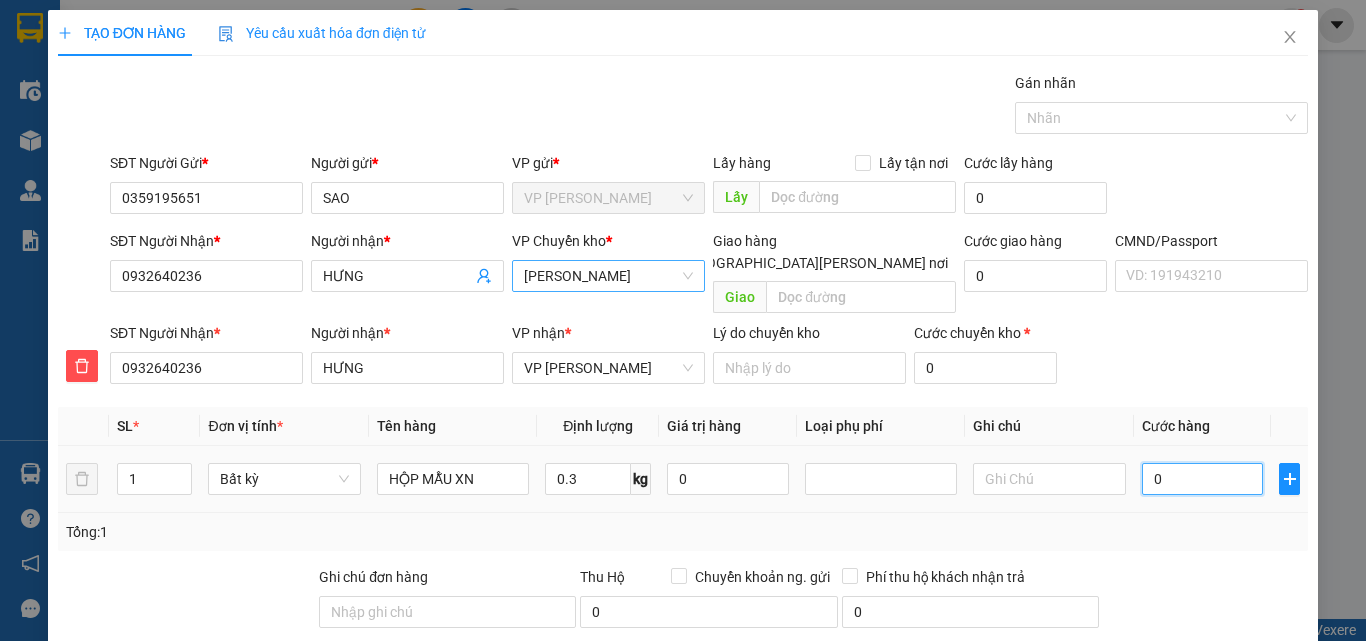 click on "0" at bounding box center (1203, 479) 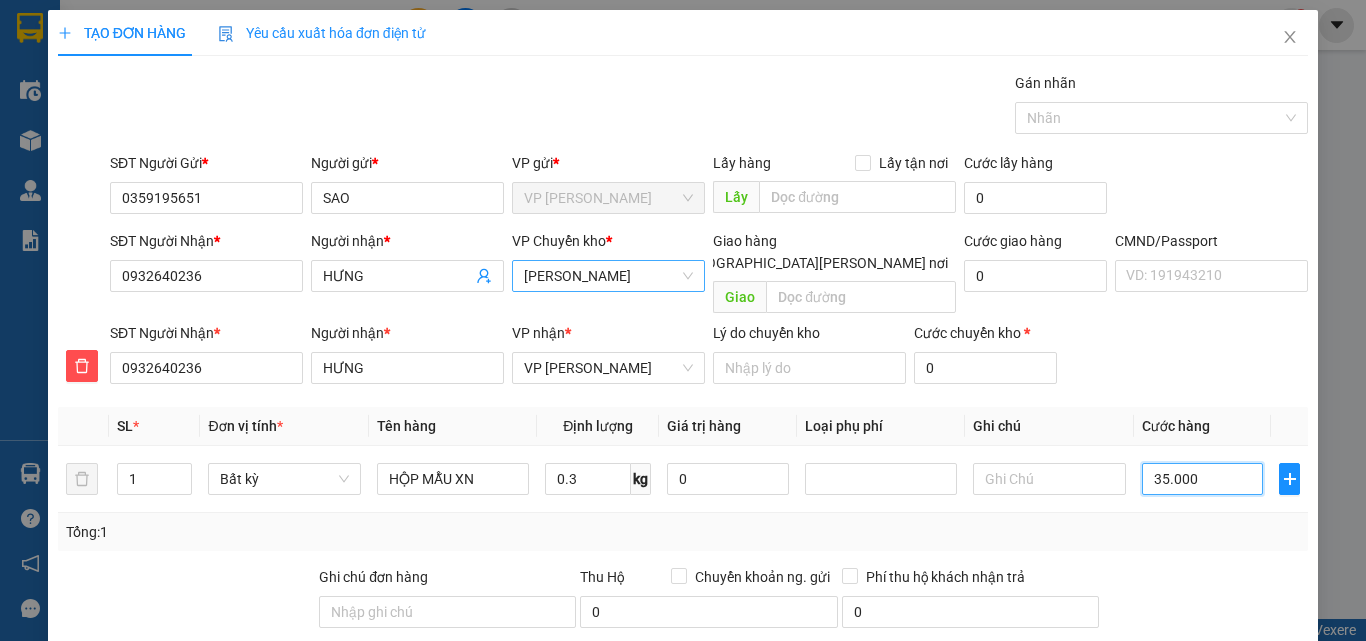 scroll, scrollTop: 209, scrollLeft: 0, axis: vertical 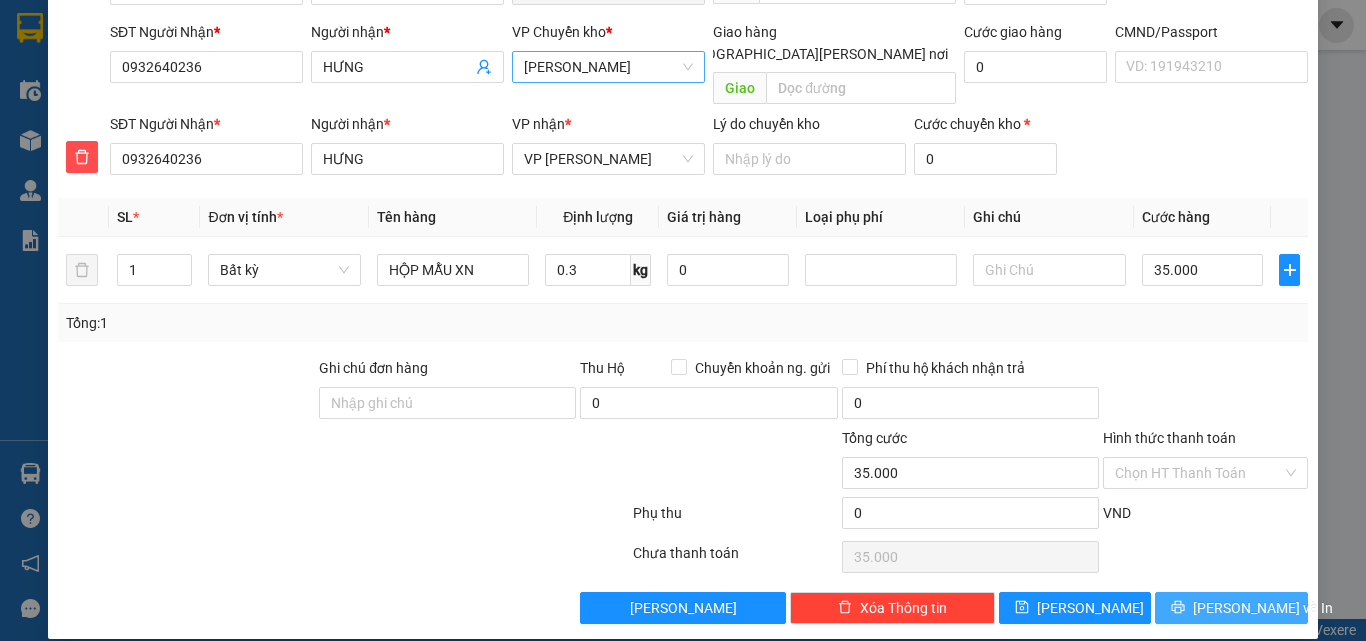 click on "[PERSON_NAME] và In" at bounding box center (1263, 608) 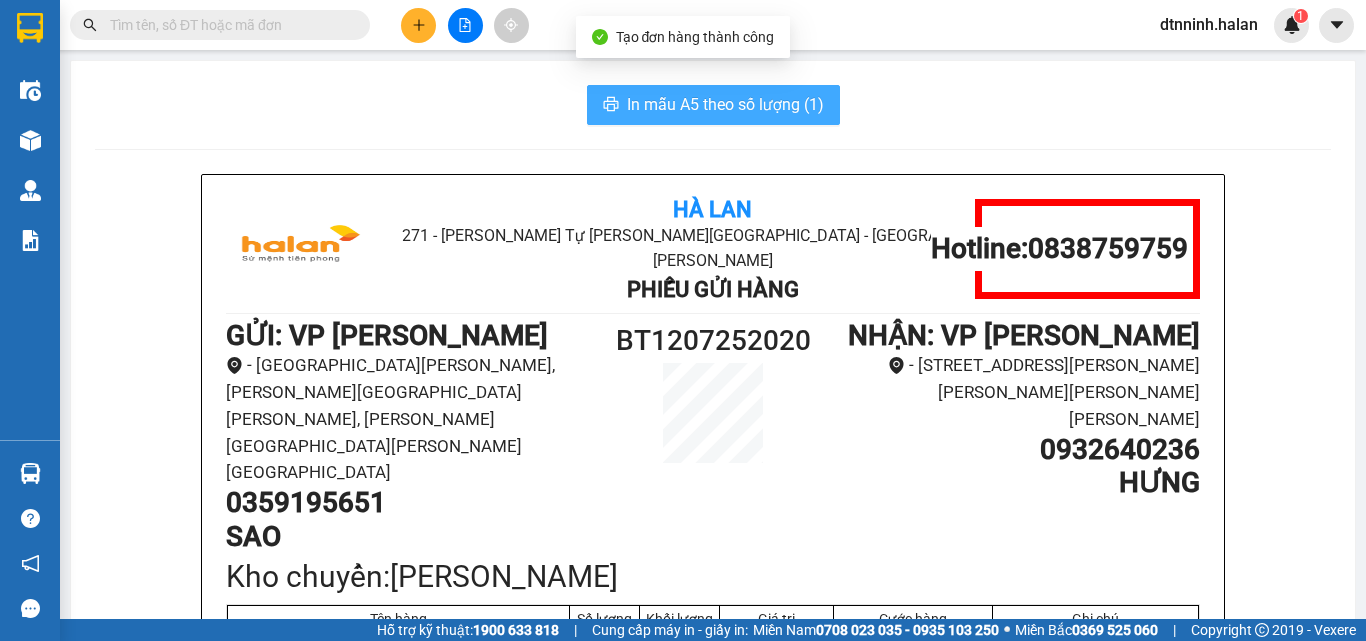 click on "In mẫu A5 theo số lượng
(1)" at bounding box center [713, 105] 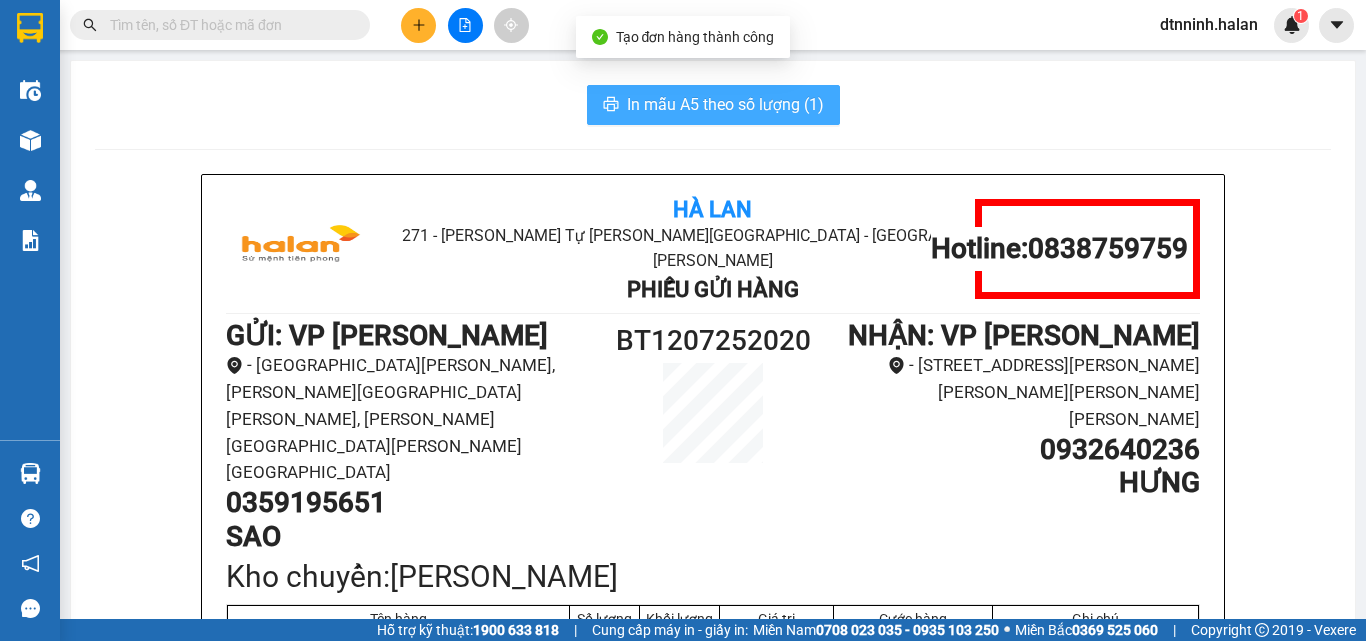 scroll, scrollTop: 0, scrollLeft: 0, axis: both 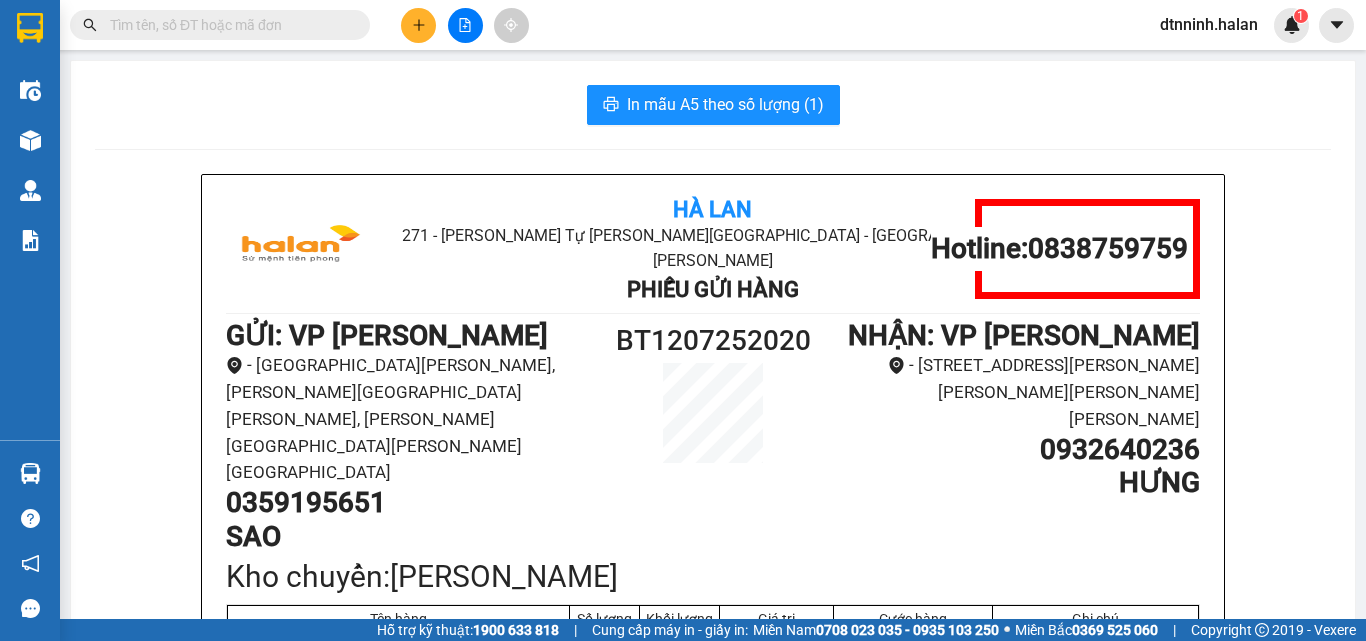 click at bounding box center [228, 25] 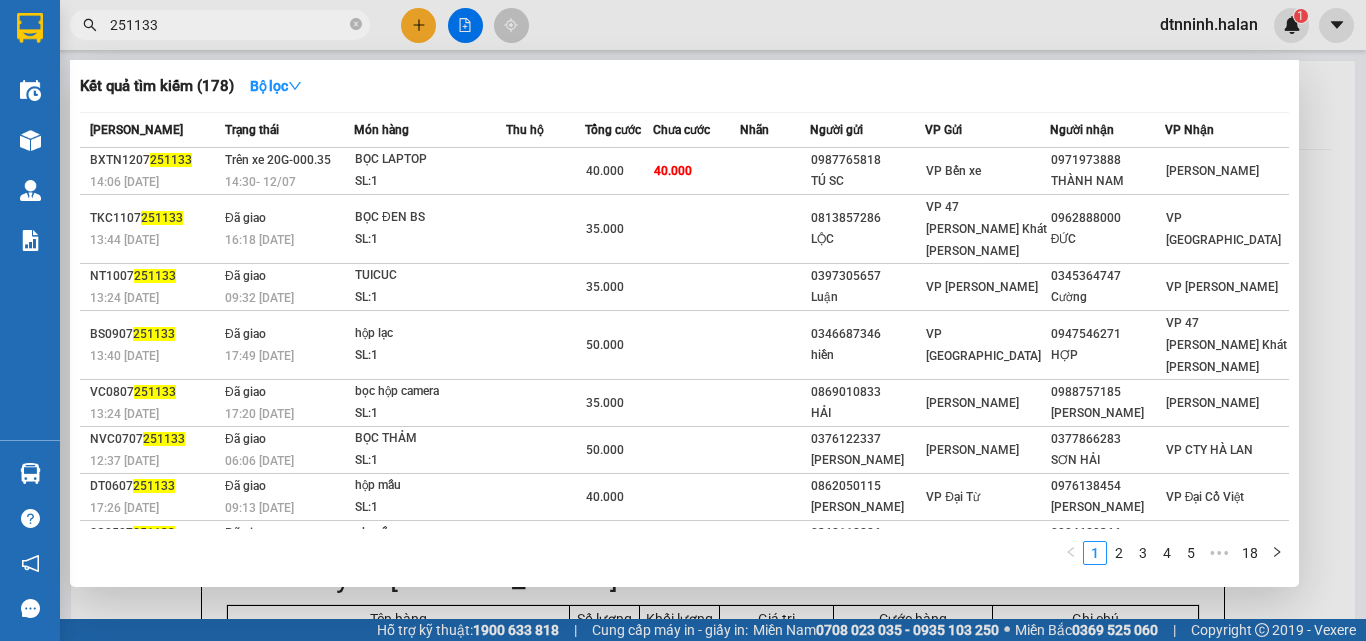 type on "251133" 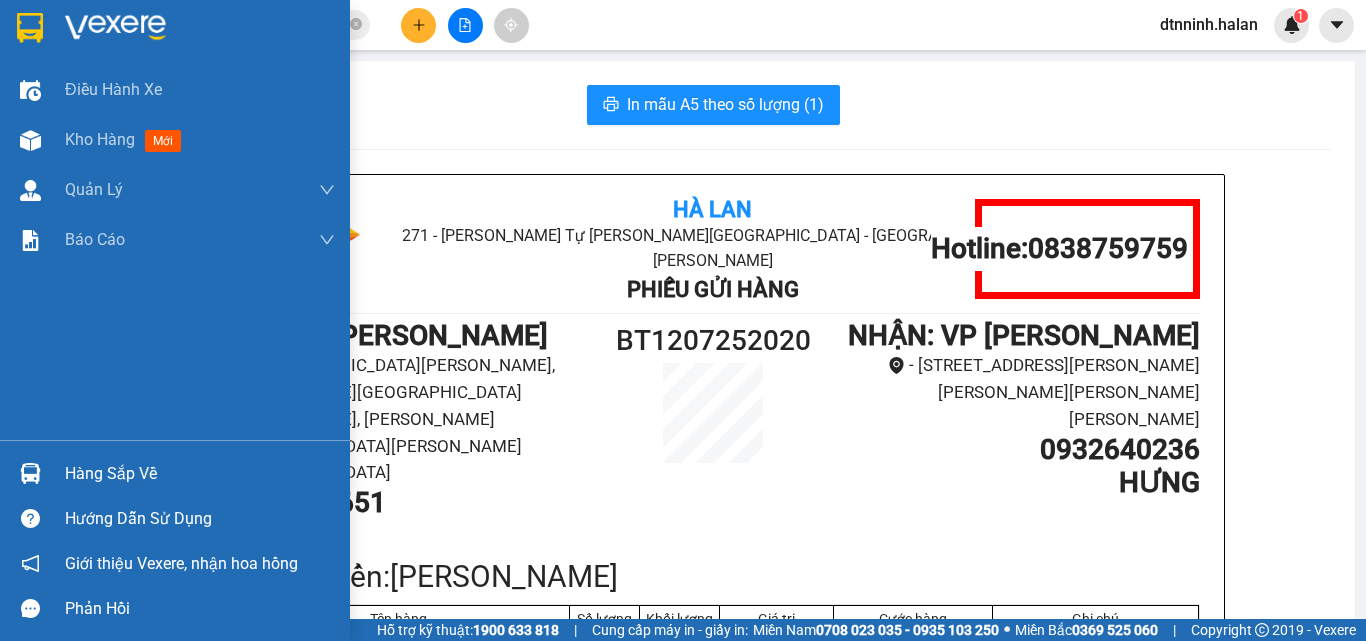 click on "Hàng sắp về" at bounding box center [175, 473] 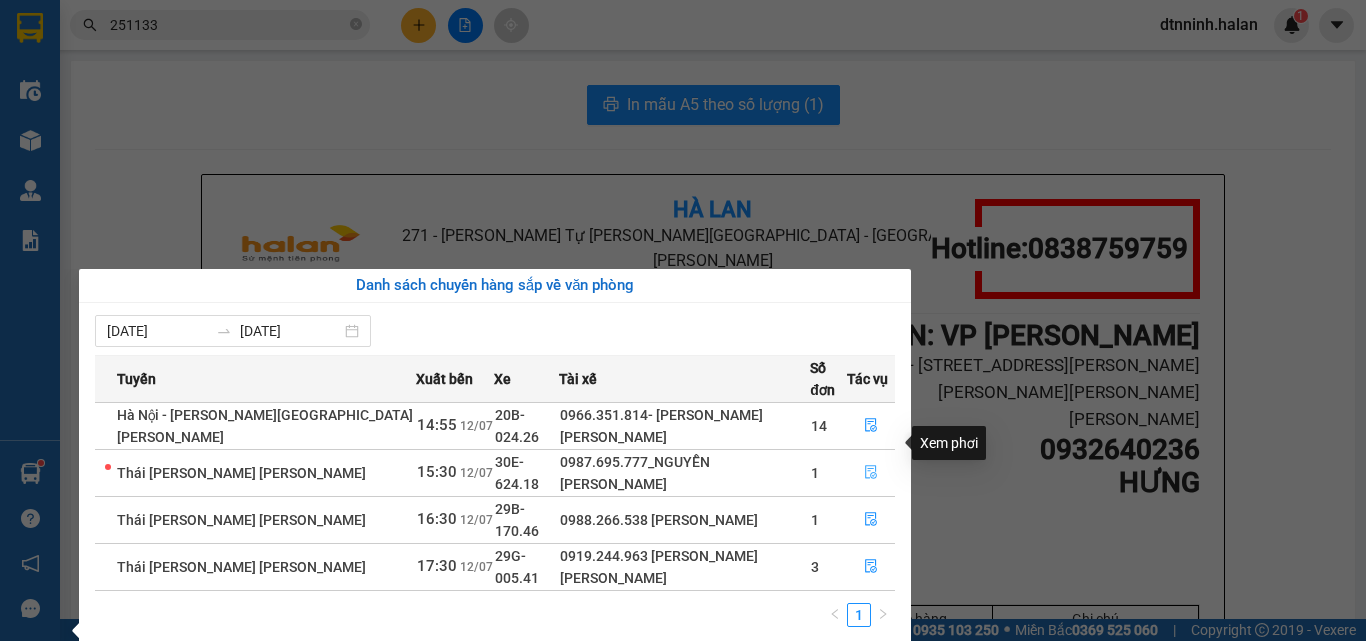 click at bounding box center (871, 473) 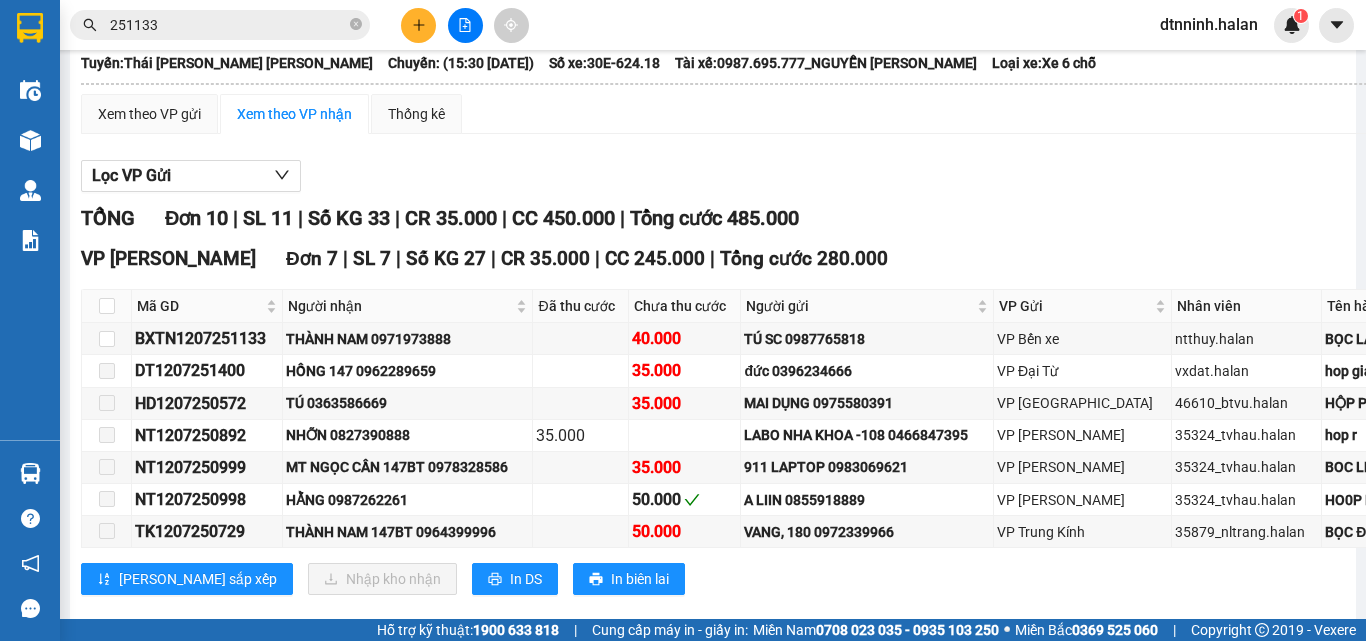 scroll, scrollTop: 200, scrollLeft: 0, axis: vertical 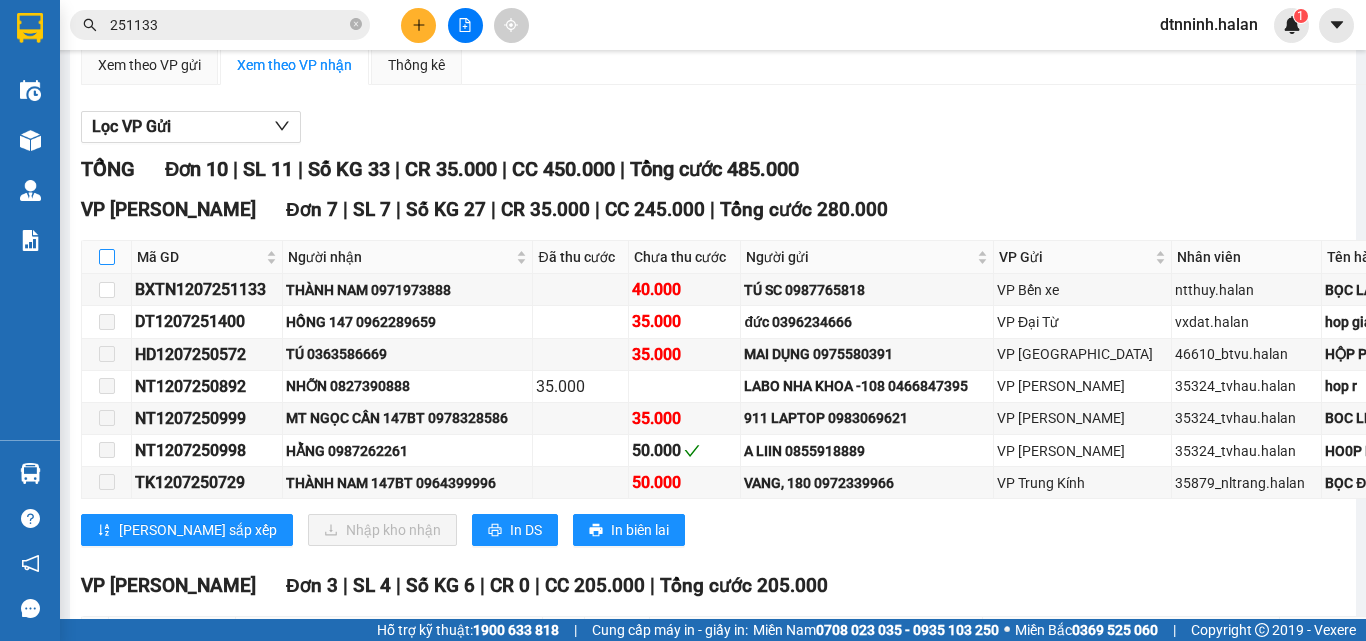 click at bounding box center (107, 257) 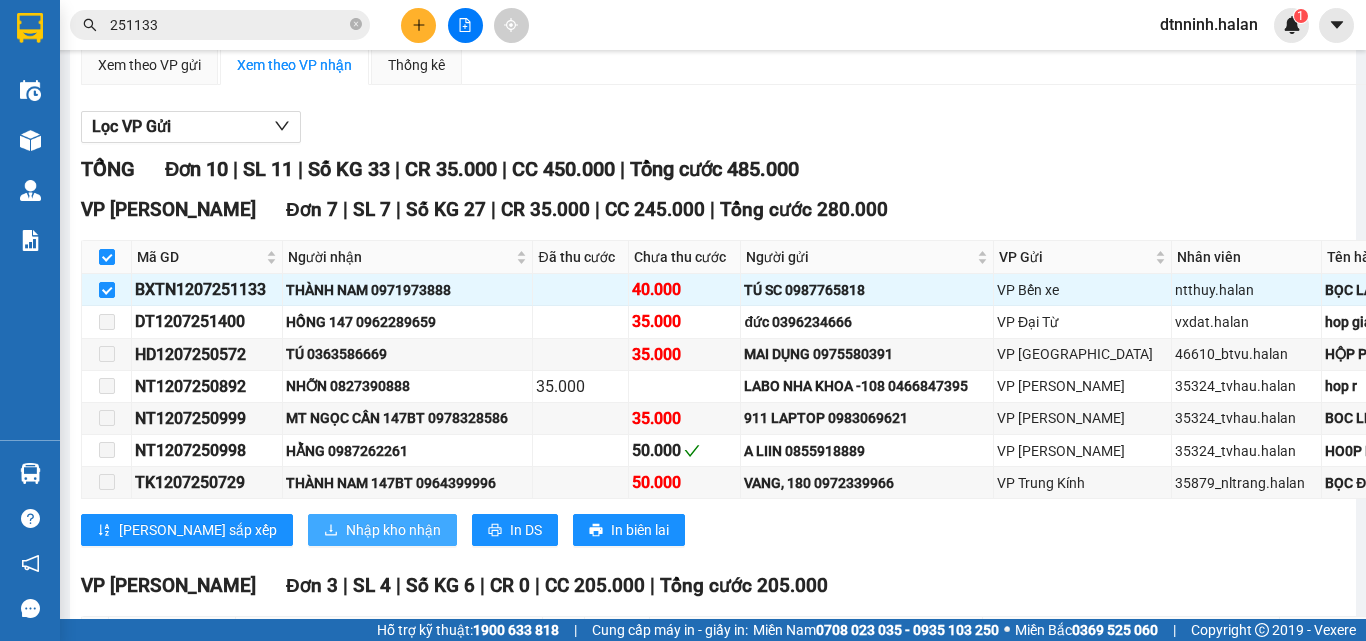 click on "Nhập kho nhận" at bounding box center [393, 530] 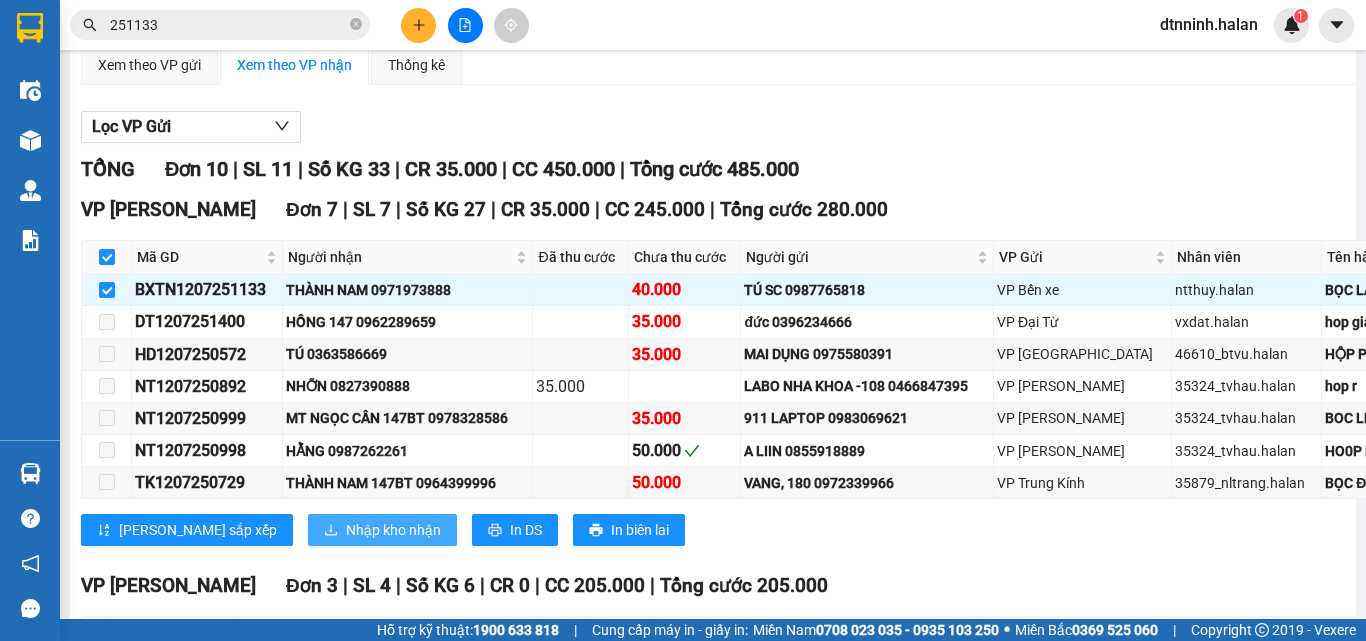 scroll, scrollTop: 0, scrollLeft: 0, axis: both 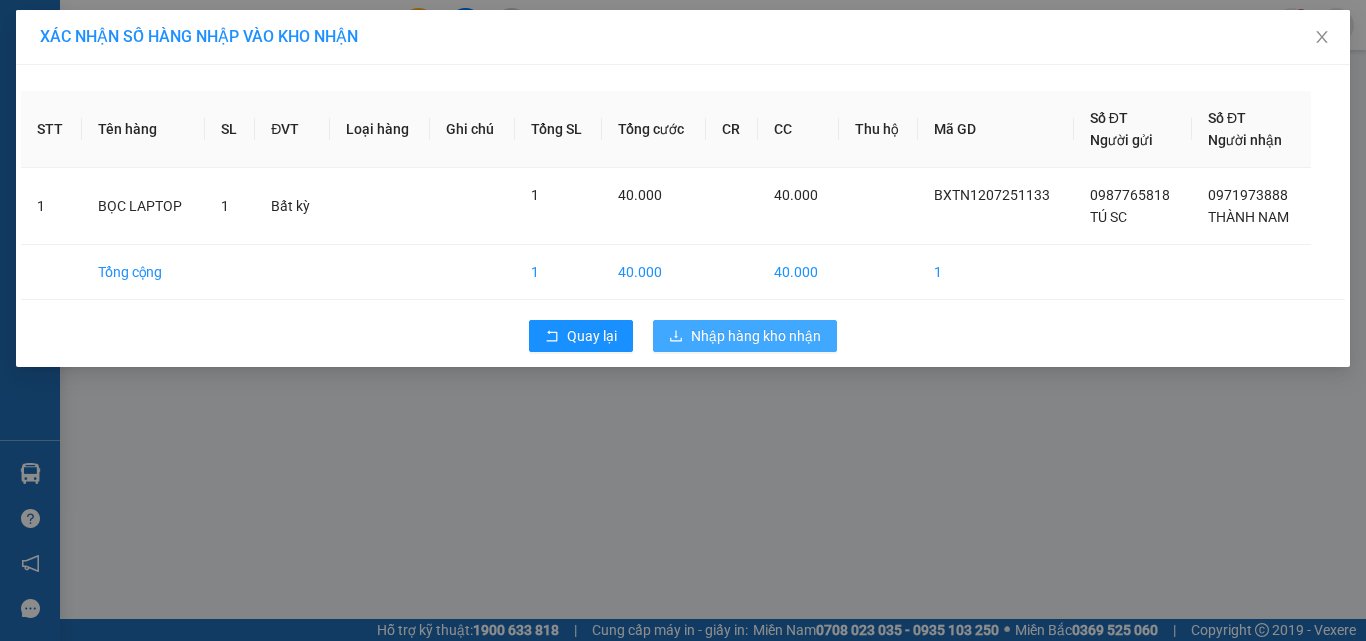 click on "Nhập hàng kho nhận" at bounding box center [756, 336] 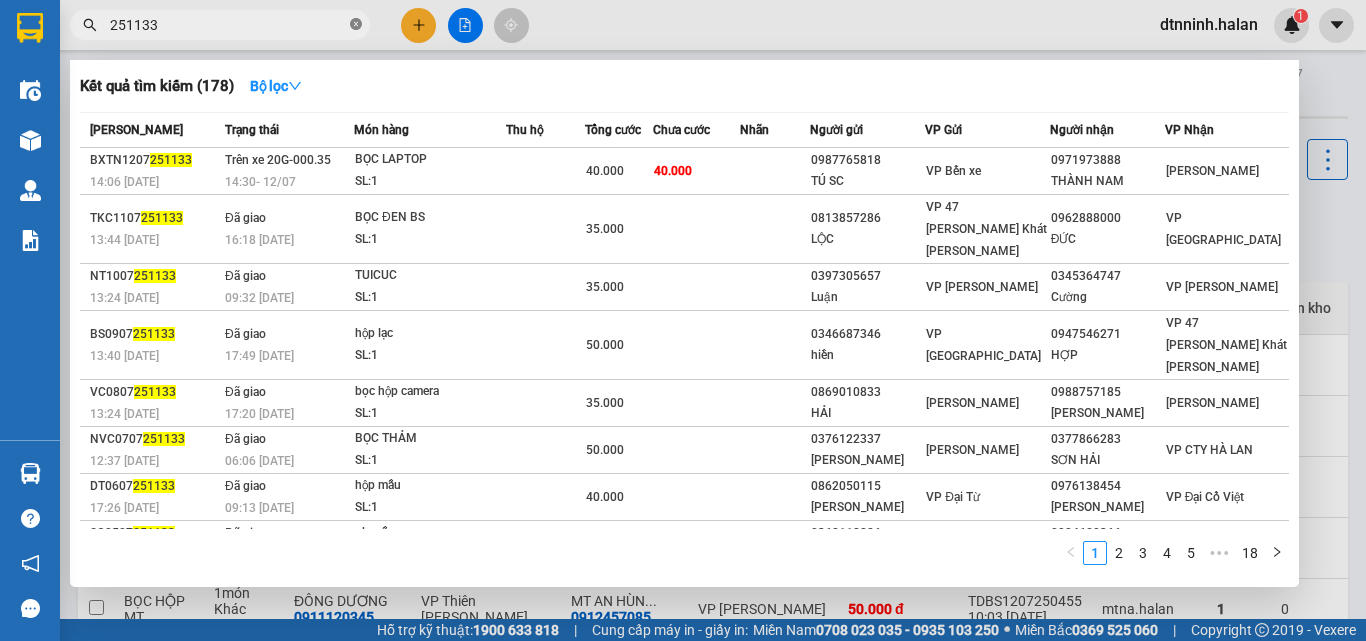 click 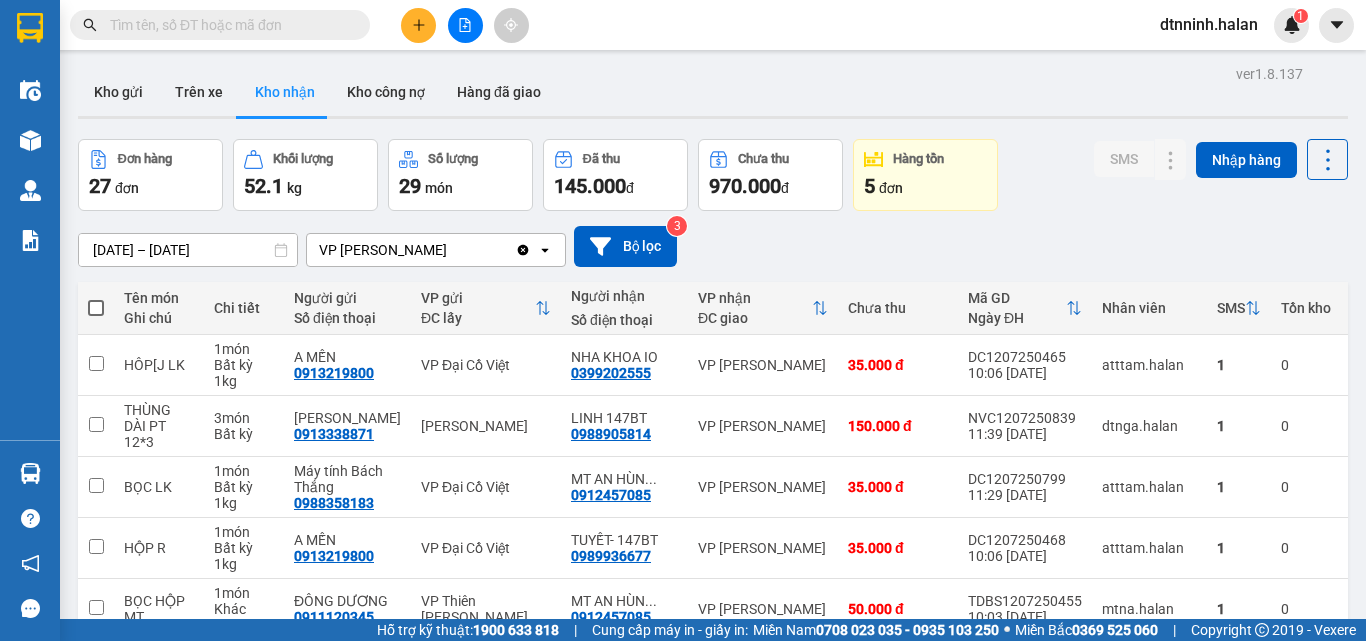 click at bounding box center (228, 25) 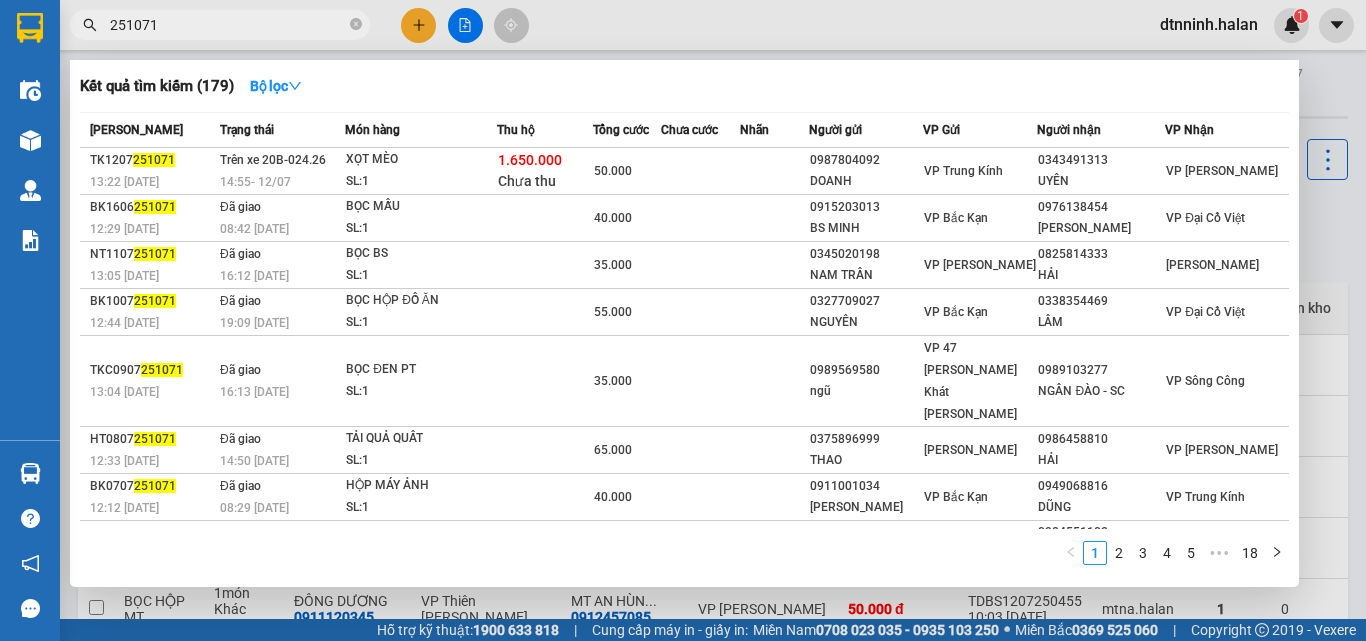 type on "251071" 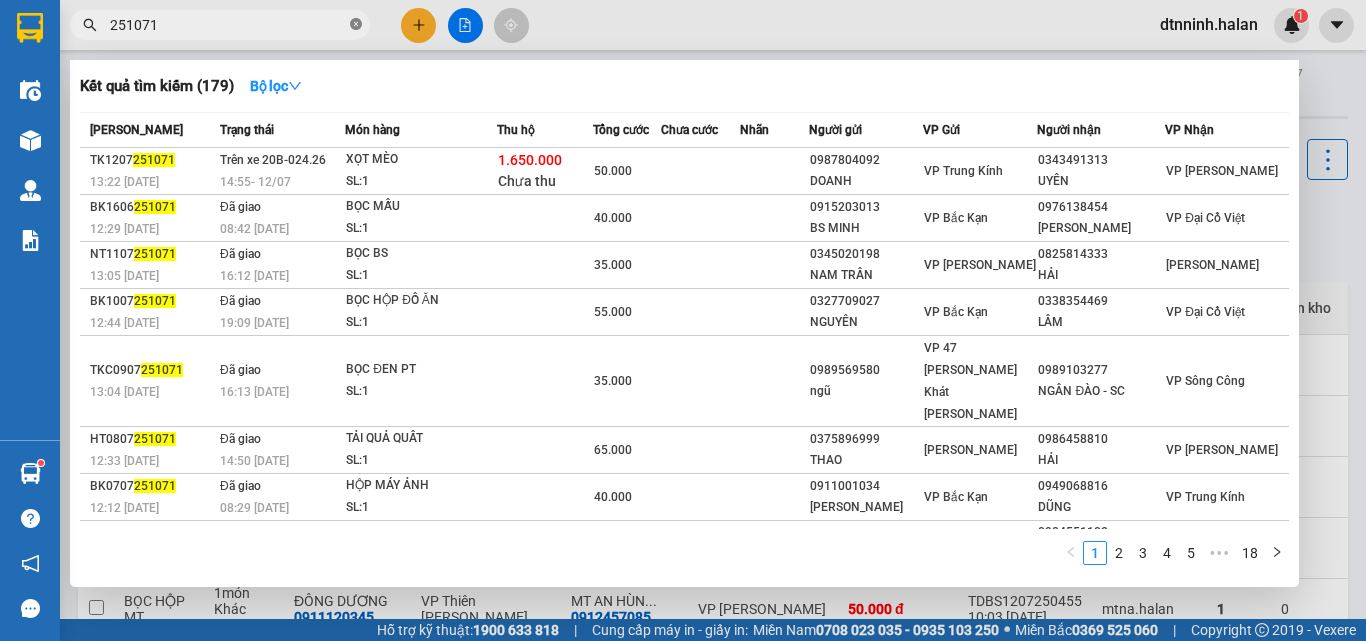 click 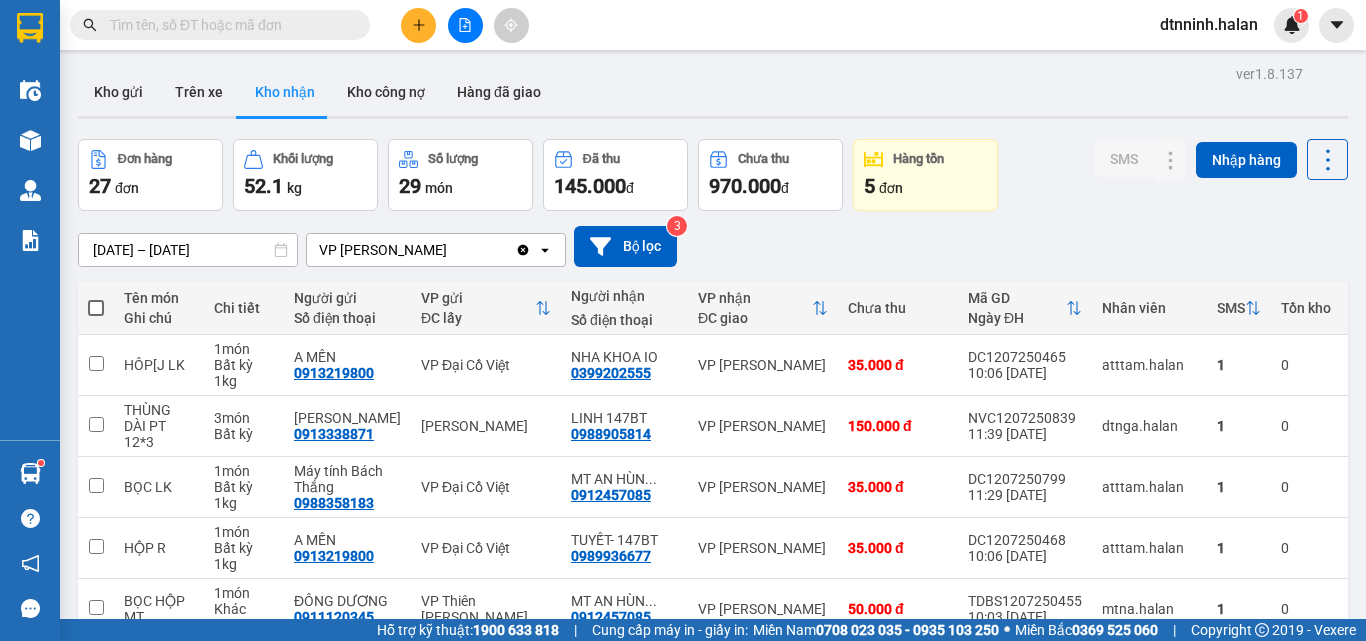click at bounding box center (228, 25) 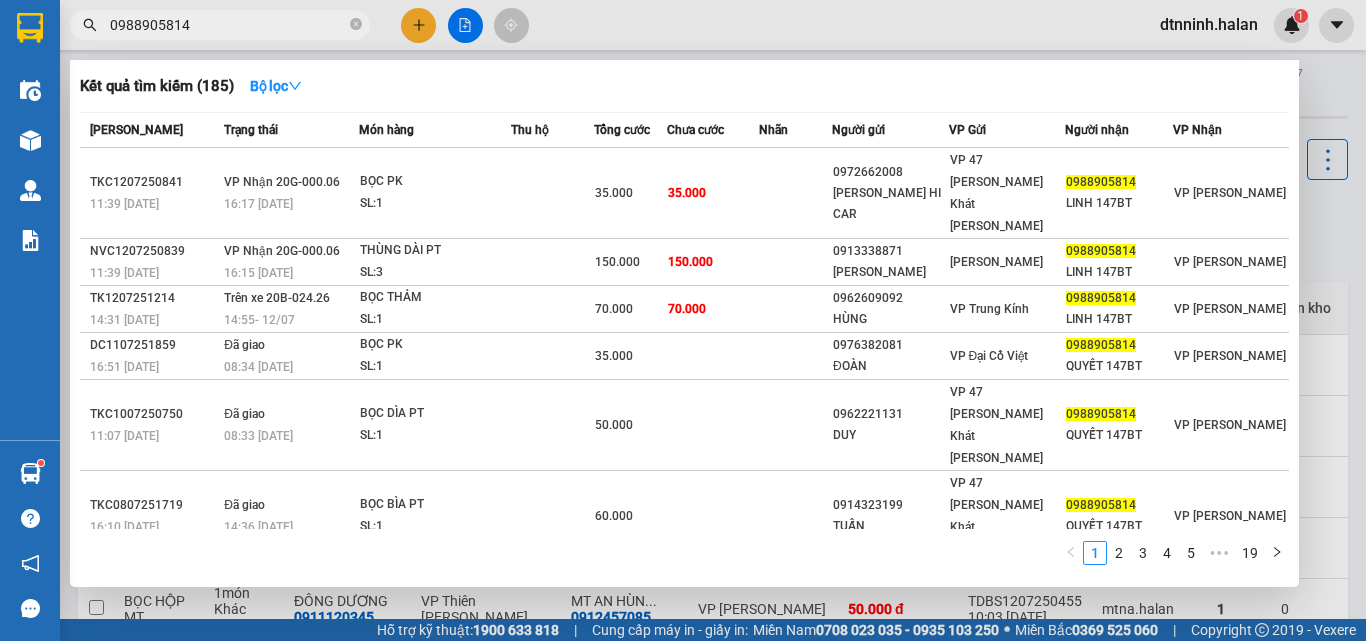 type on "0988905814" 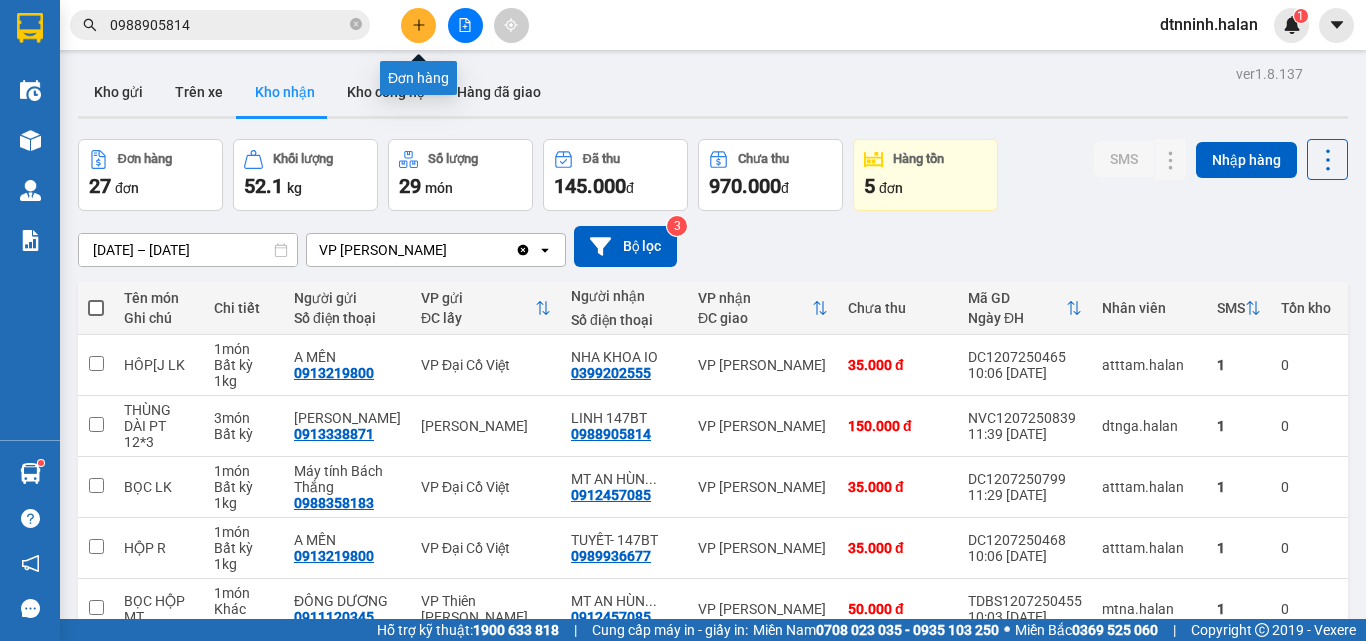 click at bounding box center [418, 25] 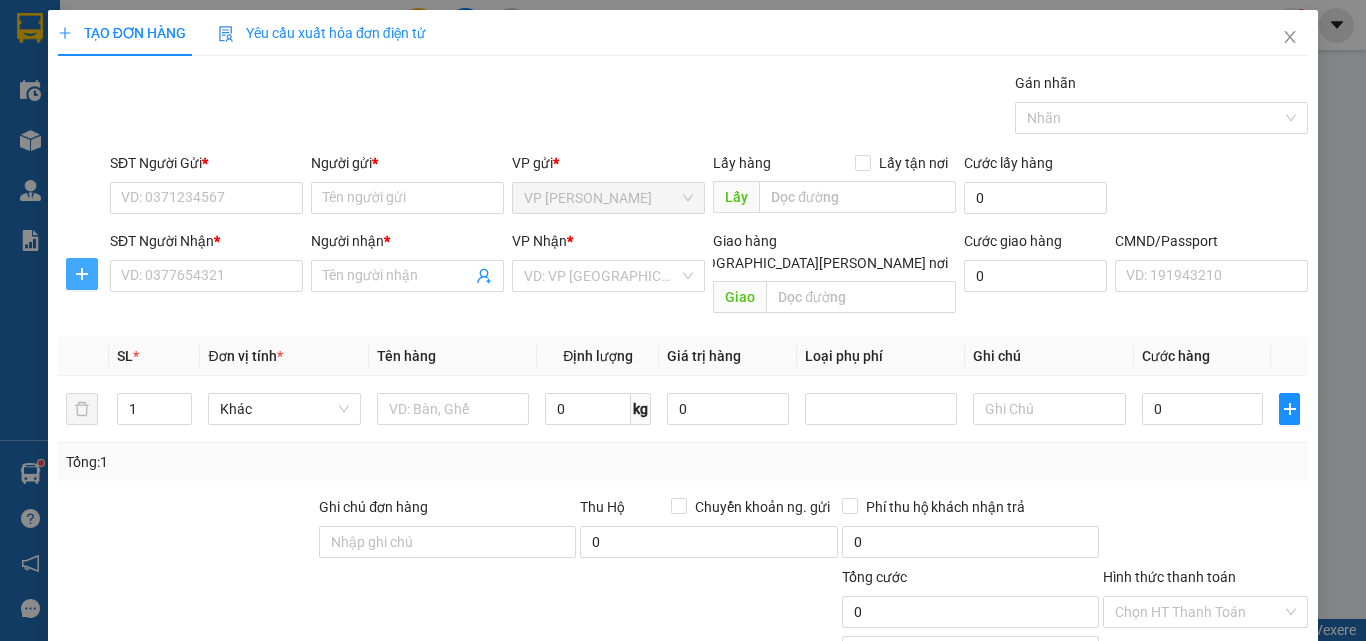 click at bounding box center [82, 274] 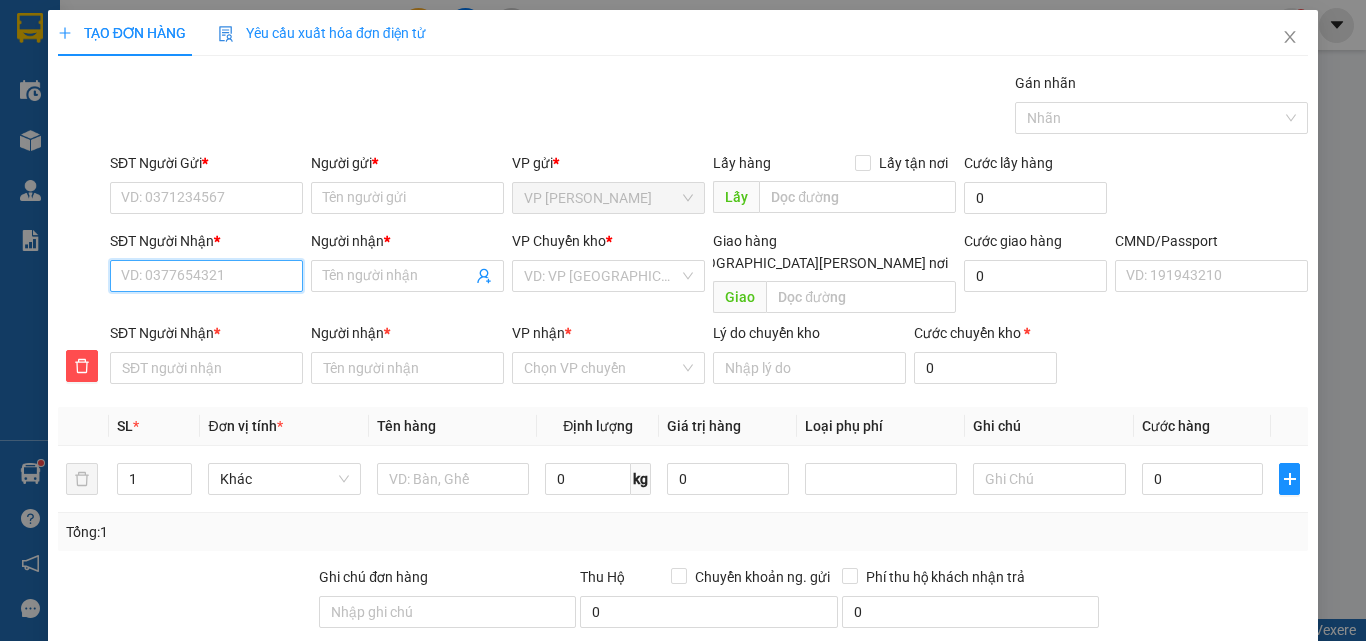 click on "SĐT Người Nhận  *" at bounding box center (206, 276) 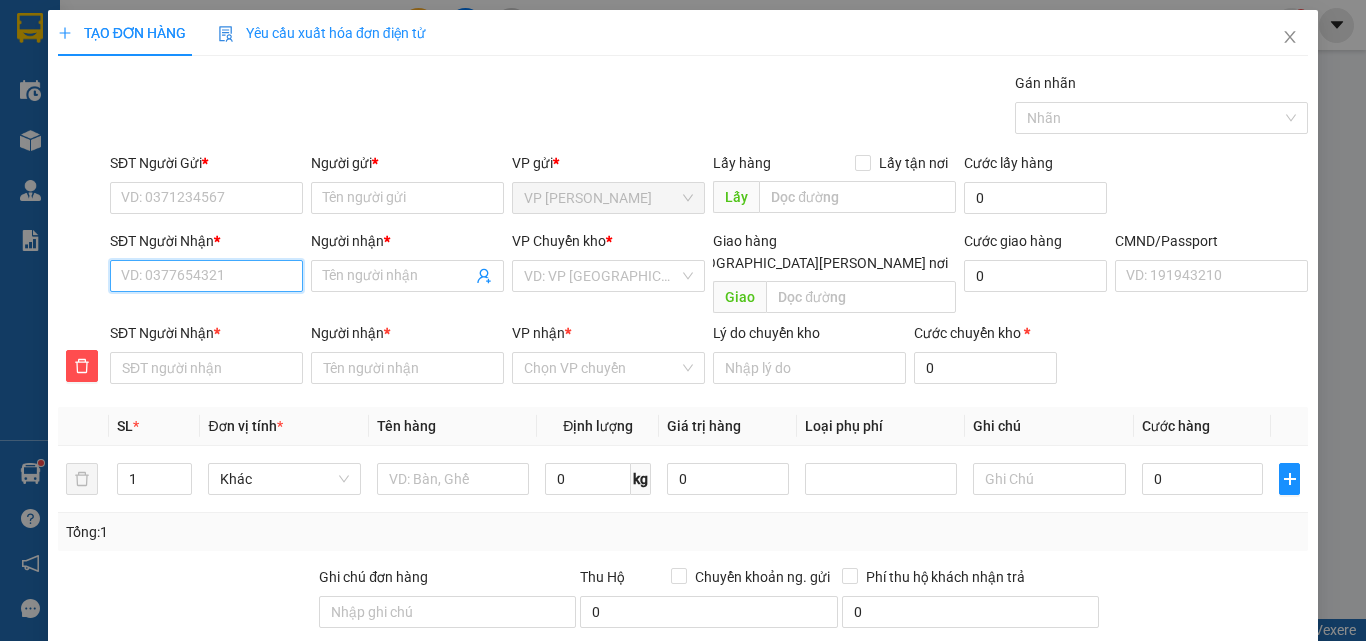 type on "0" 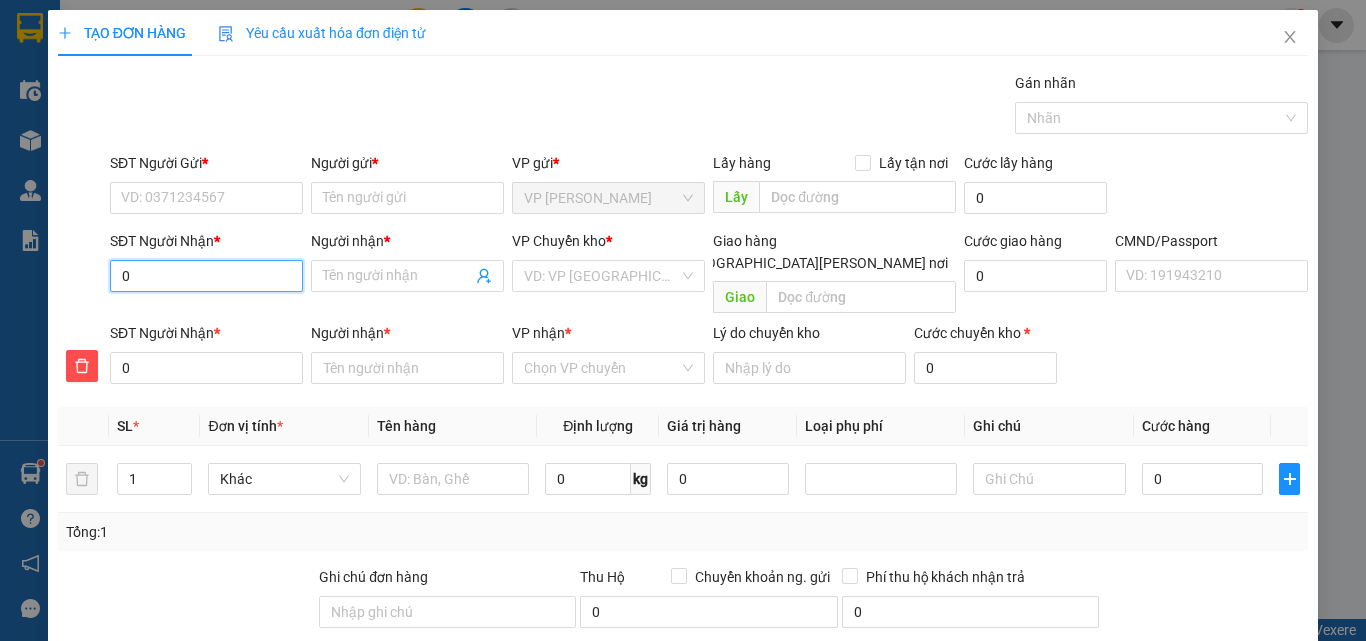 type on "08" 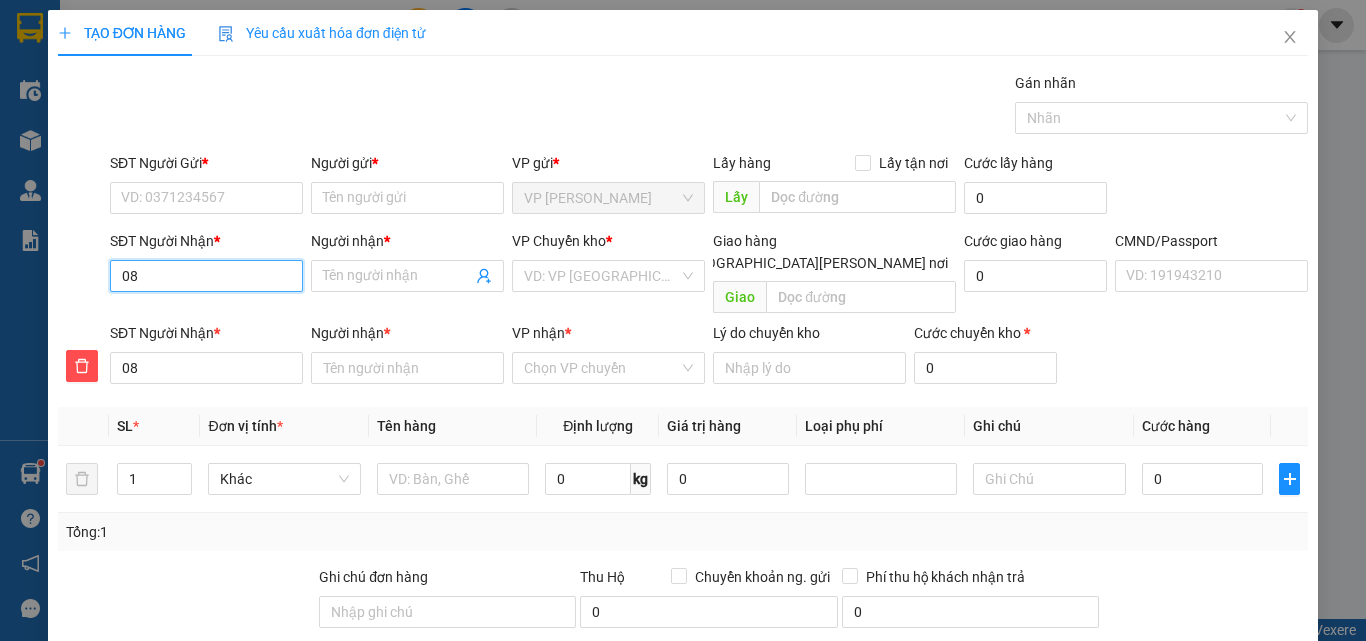 type on "082" 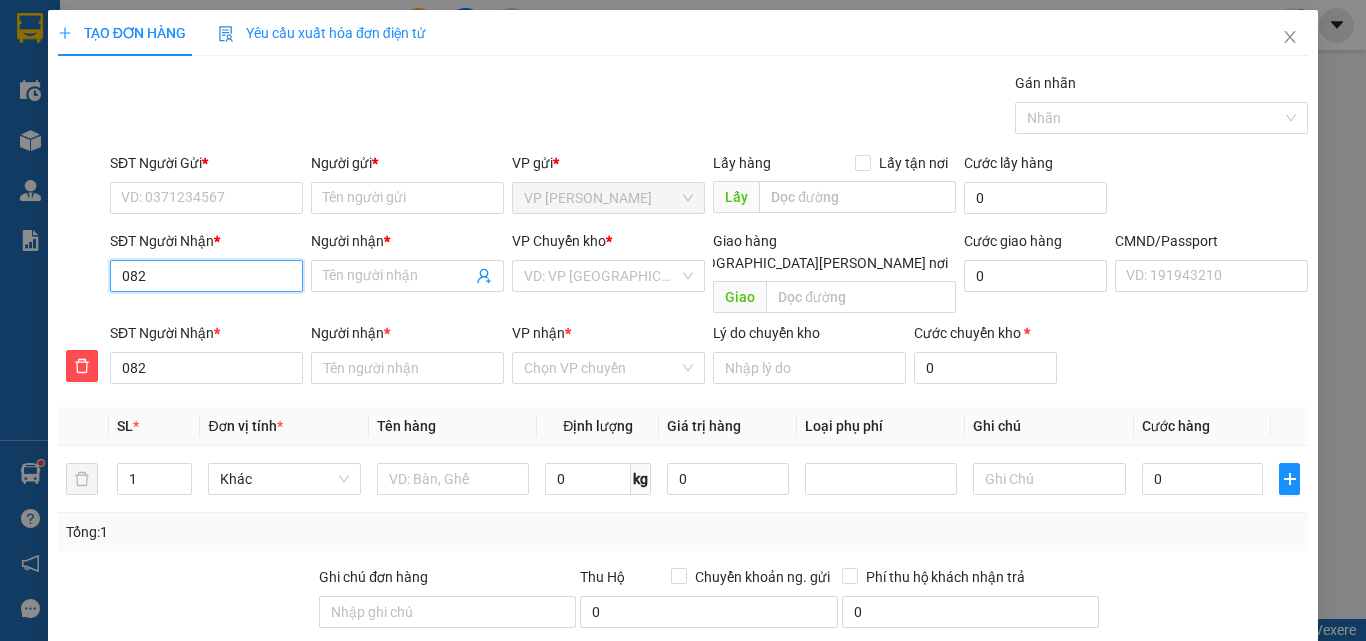 type on "0825" 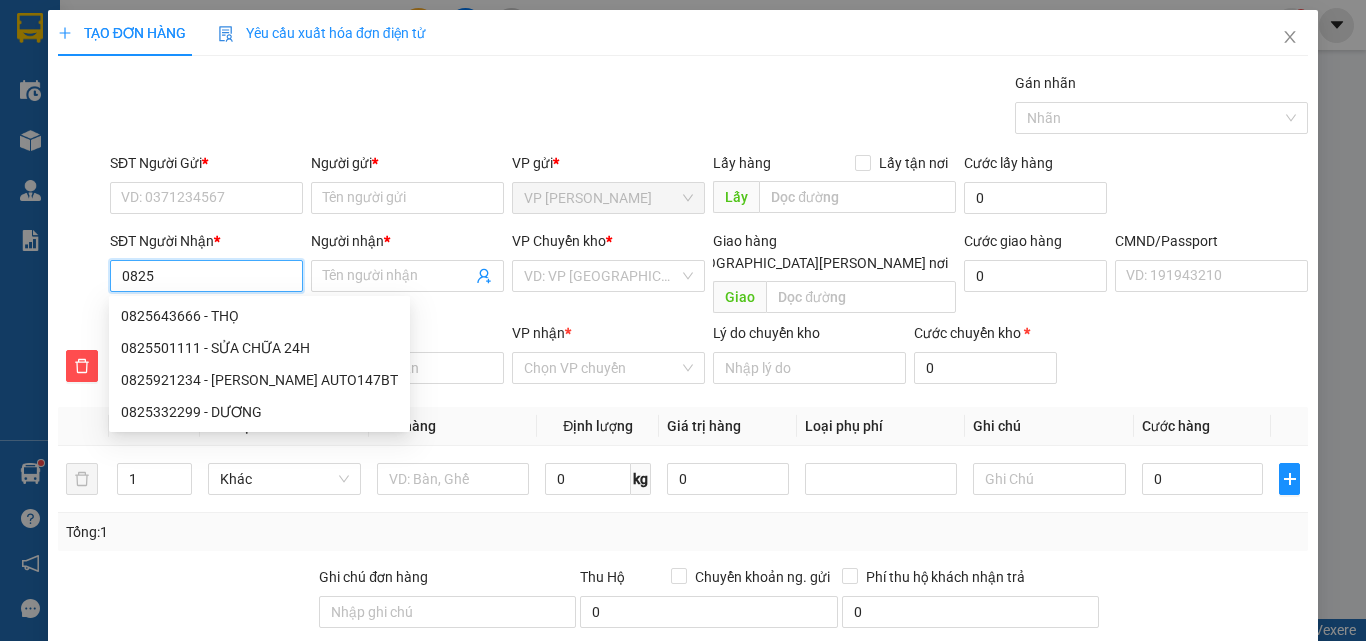 type on "08258" 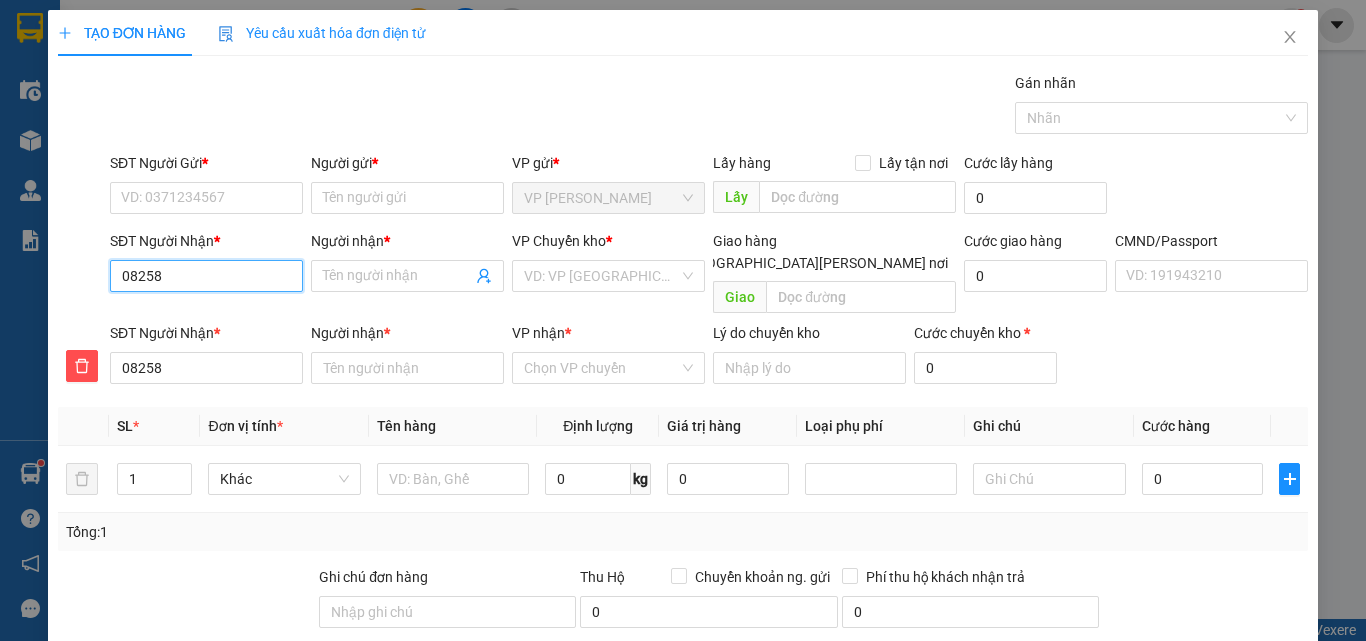 type on "082582" 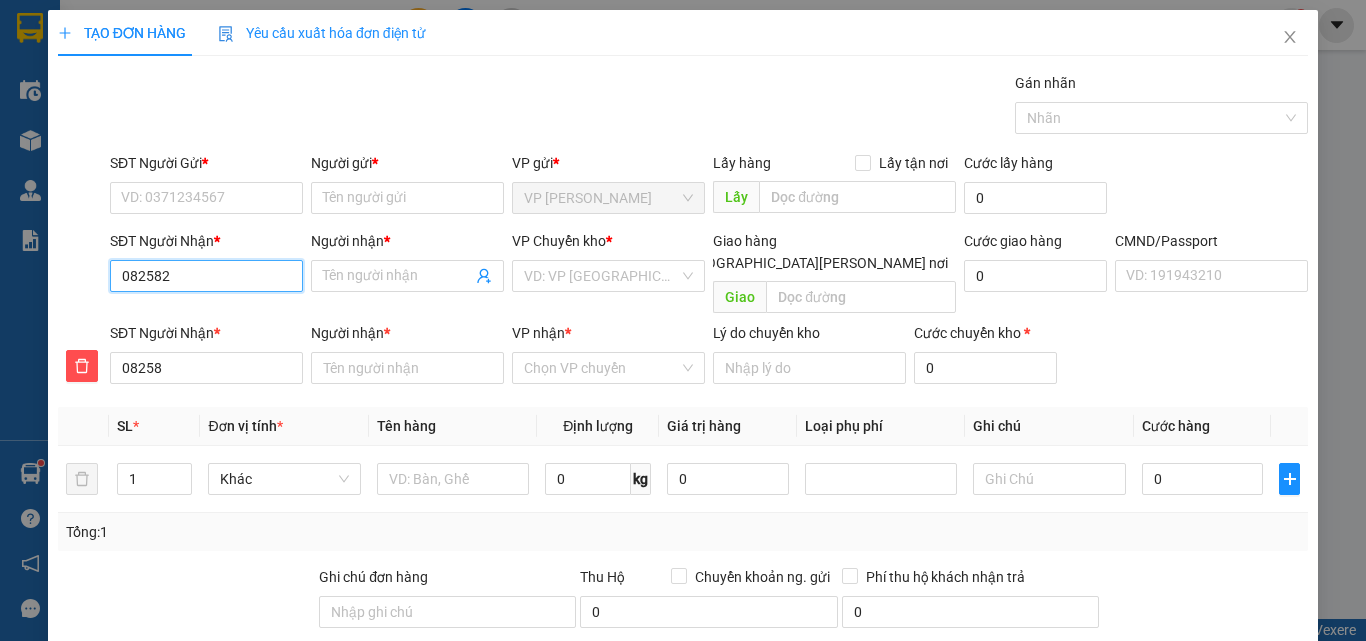 type on "082582" 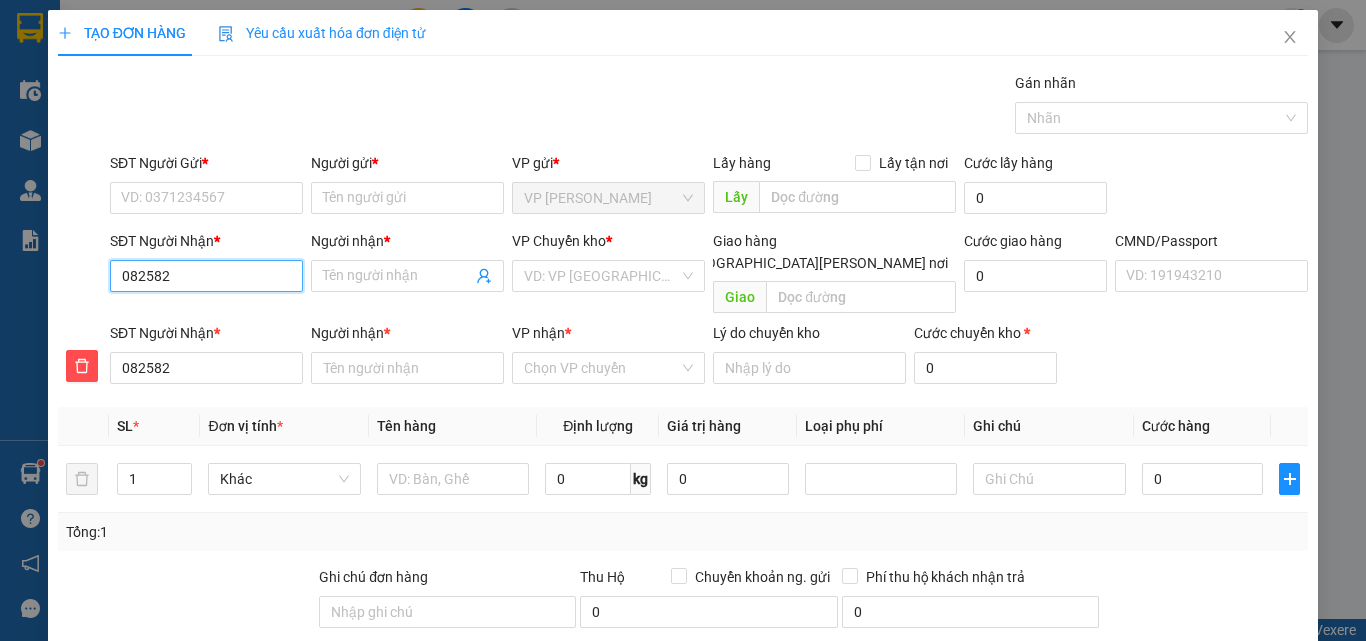 type on "0825822" 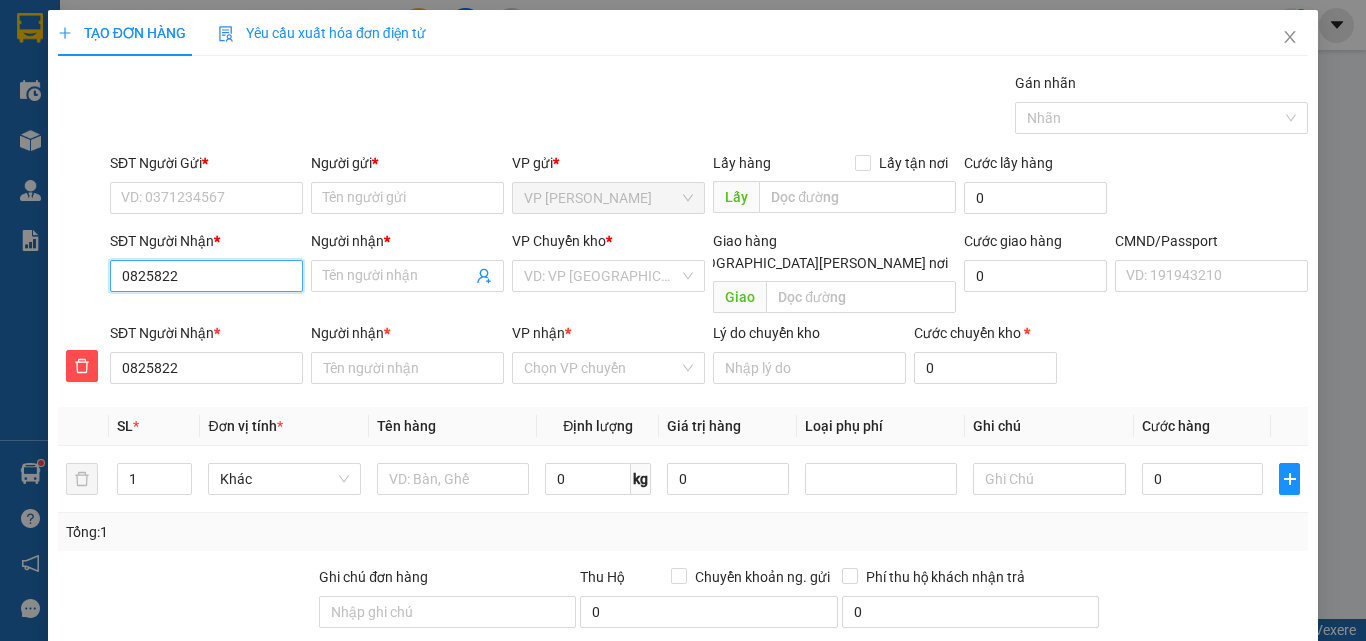 type on "08258228" 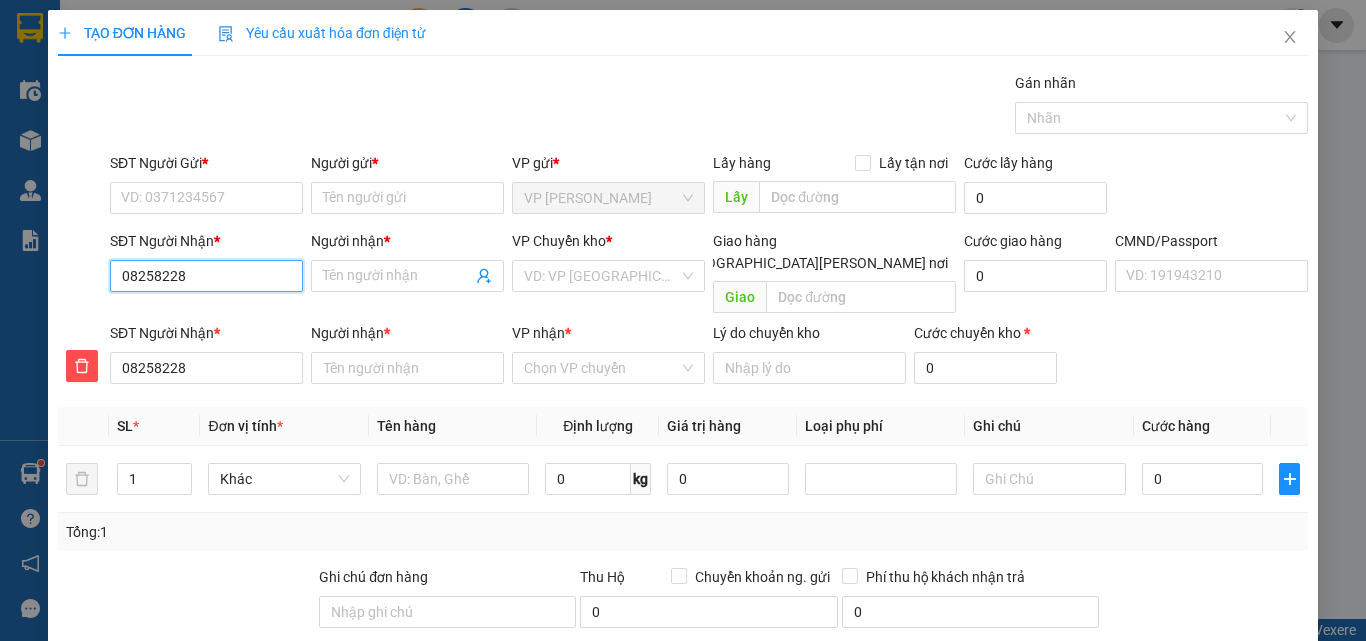 type on "082582288" 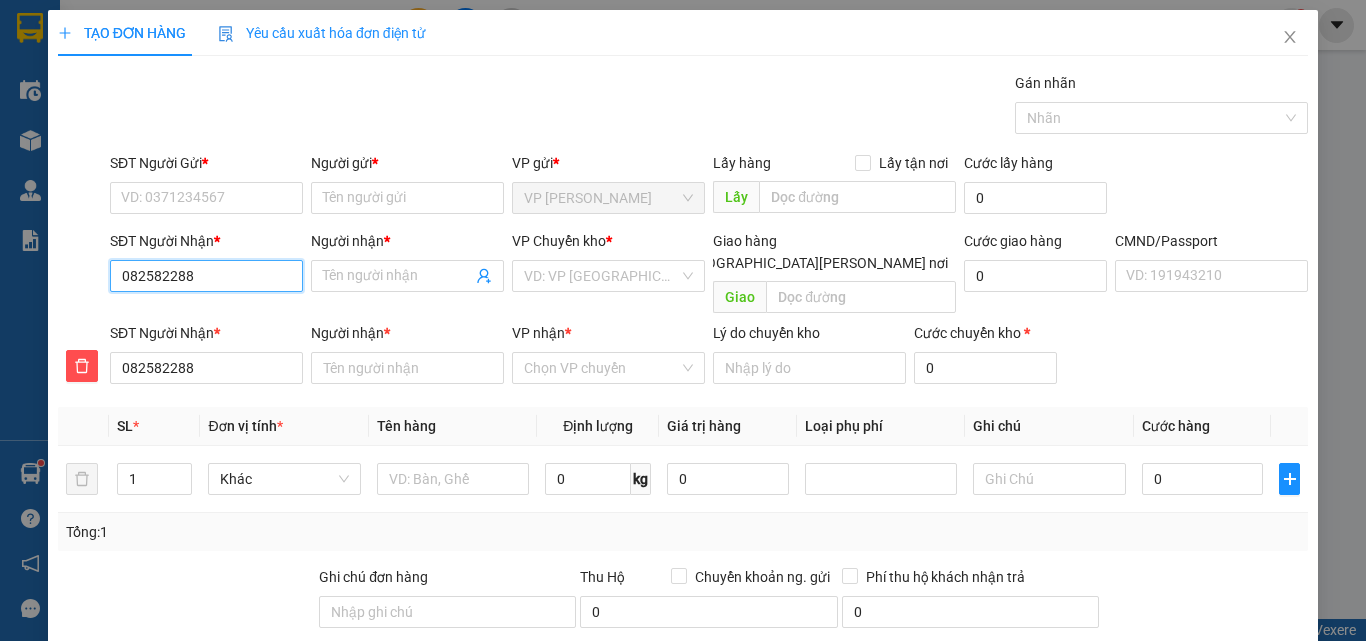 type on "0825822888" 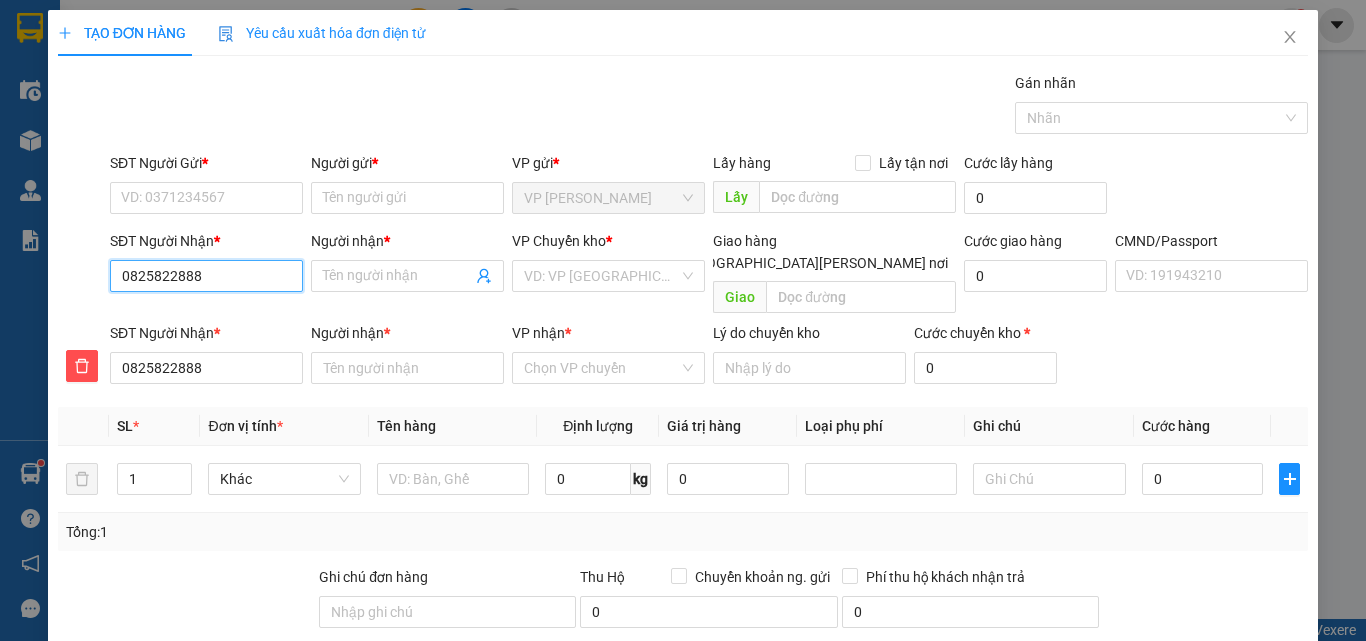 type on "08258228888" 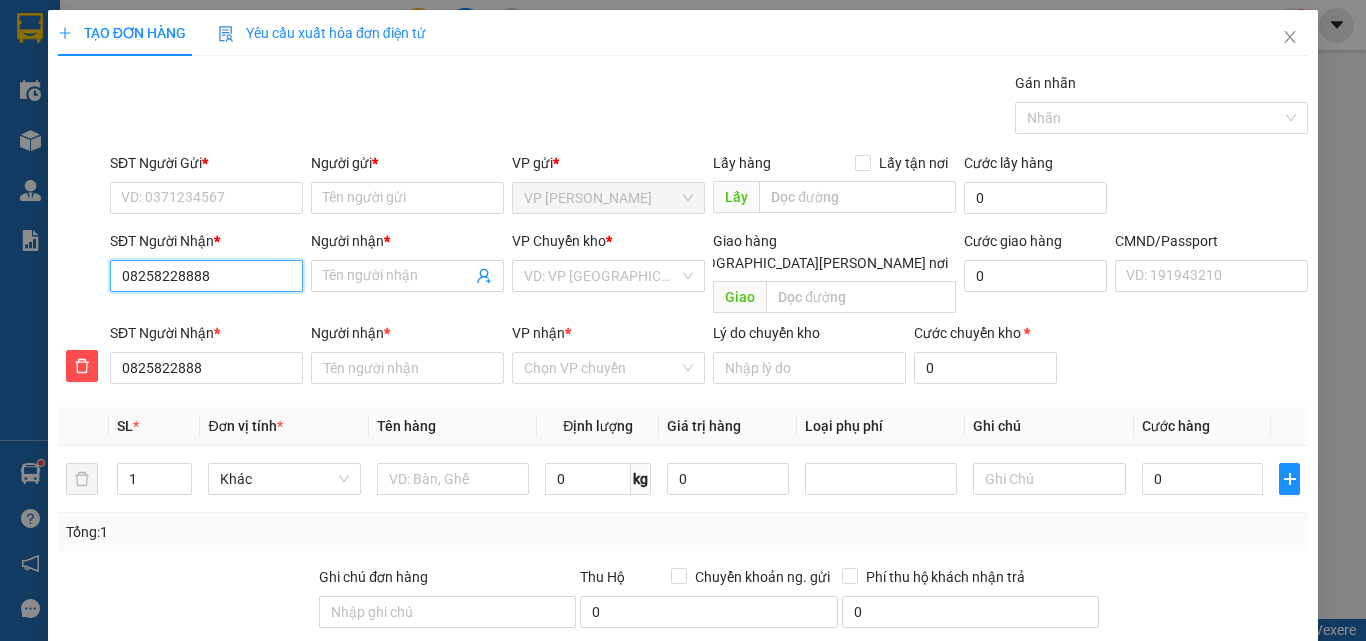 type on "08258228888" 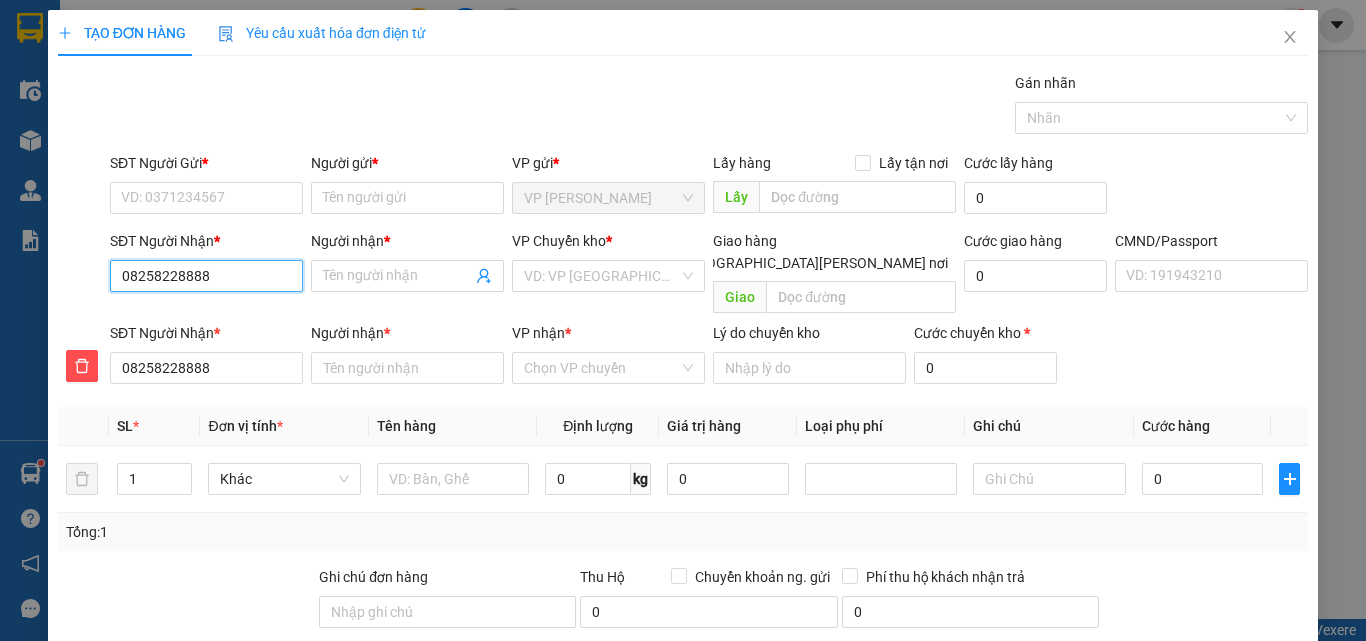 type on "0825822888" 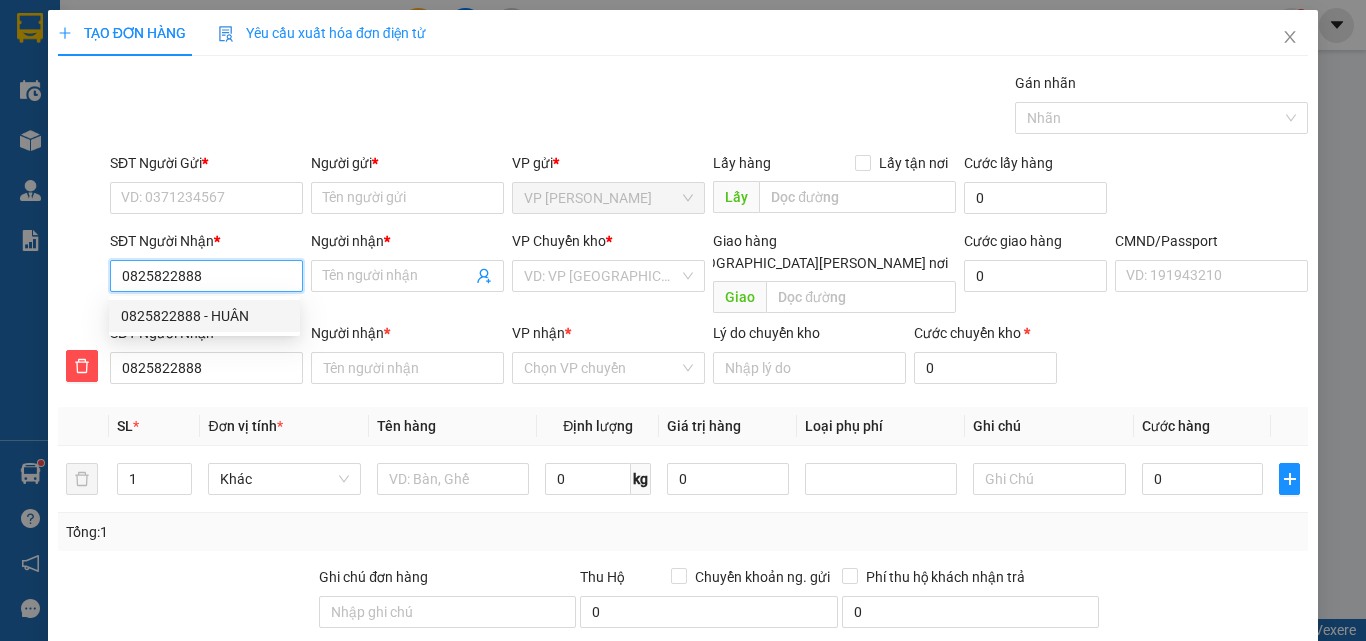 click on "0825822888 - HUÂN" at bounding box center (204, 316) 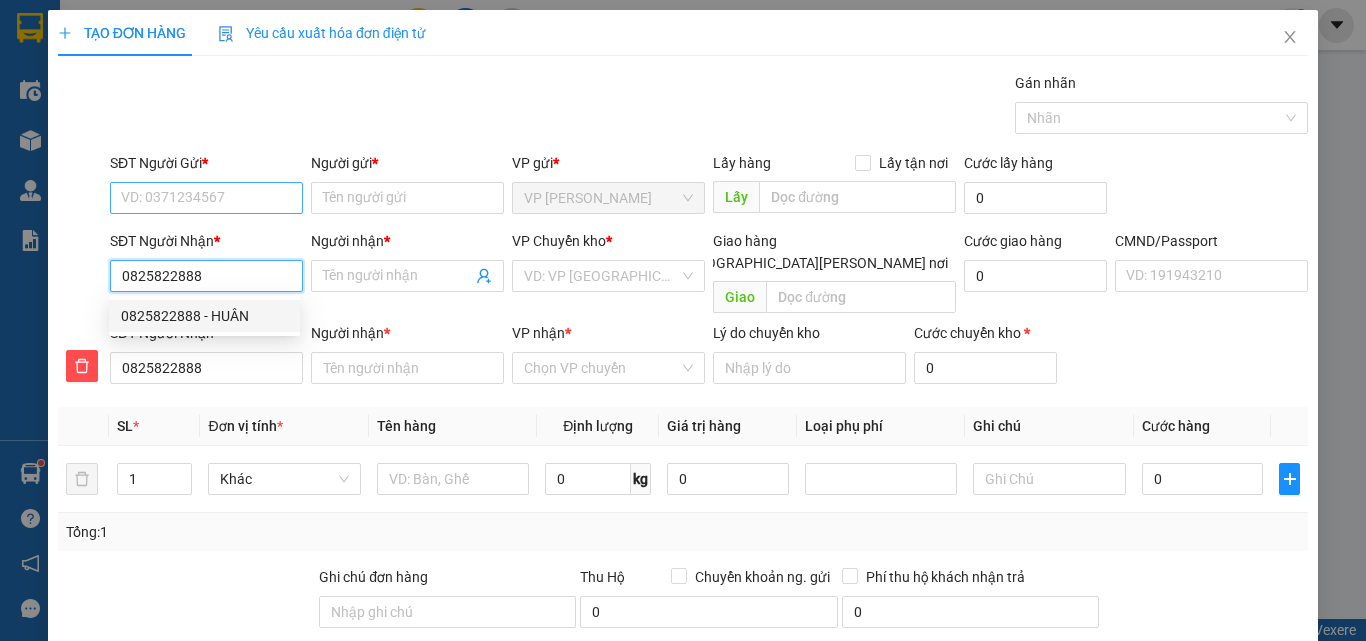 type on "HUÂN" 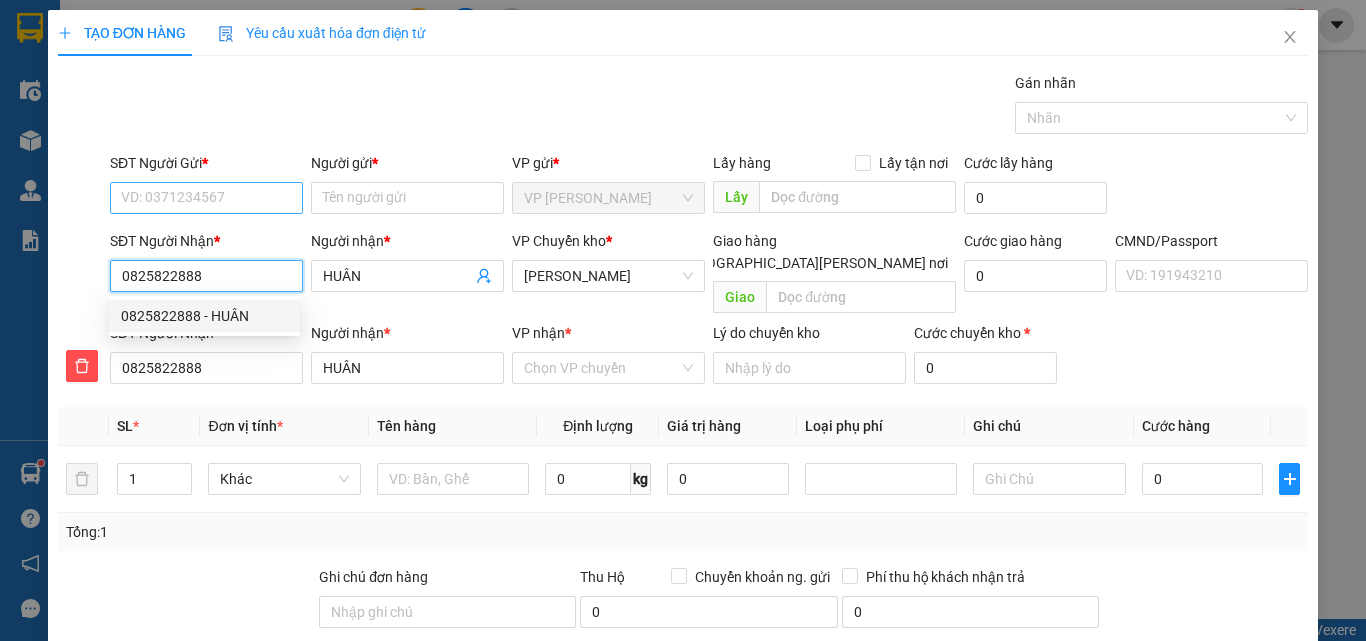 type on "0825822888" 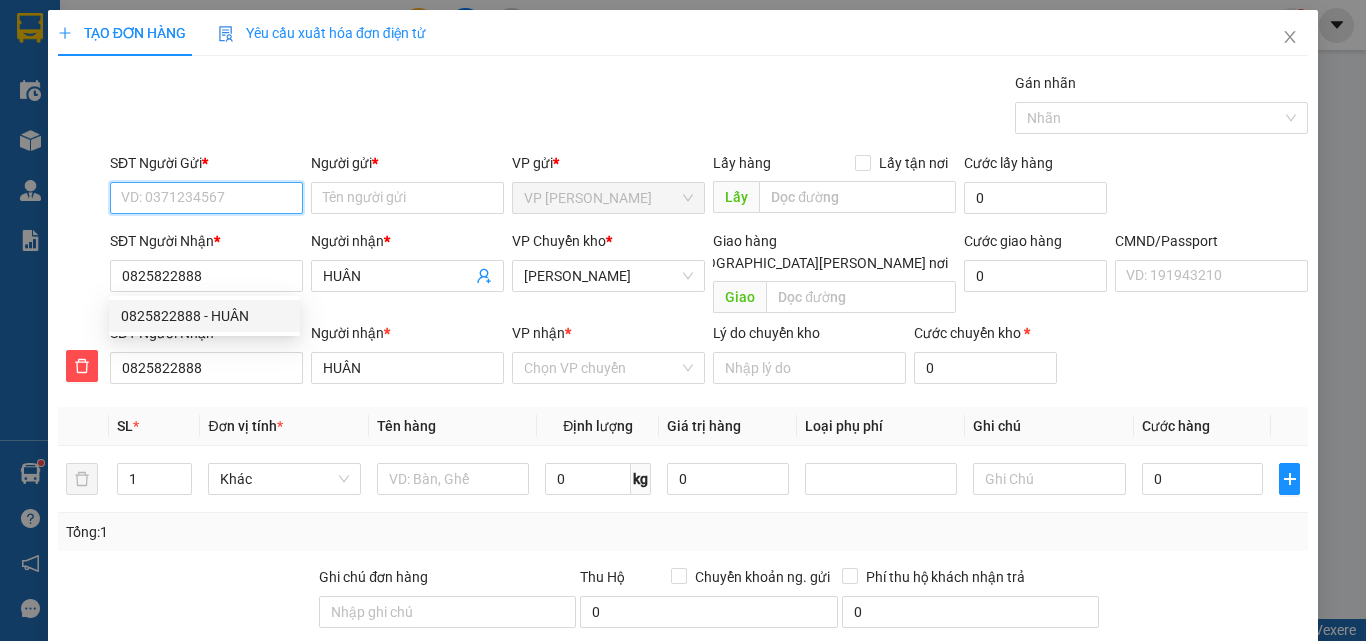 click on "SĐT Người Gửi  *" at bounding box center (206, 198) 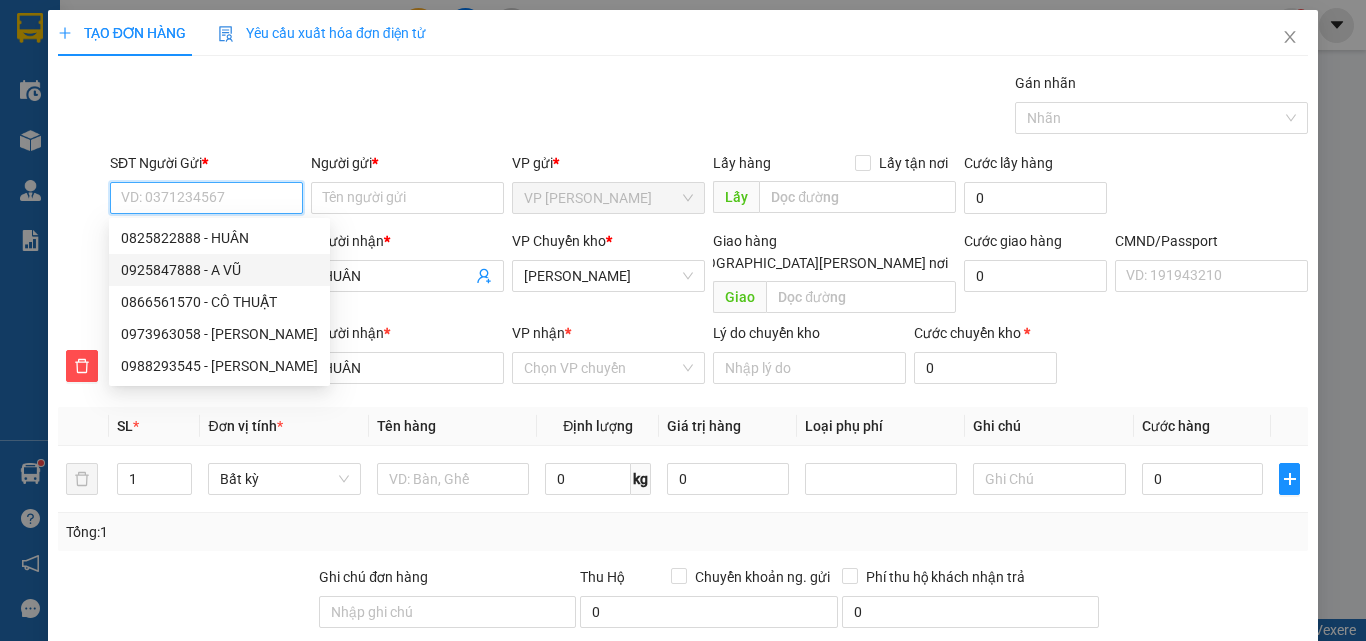 click on "0925847888 - A VŨ" at bounding box center [219, 270] 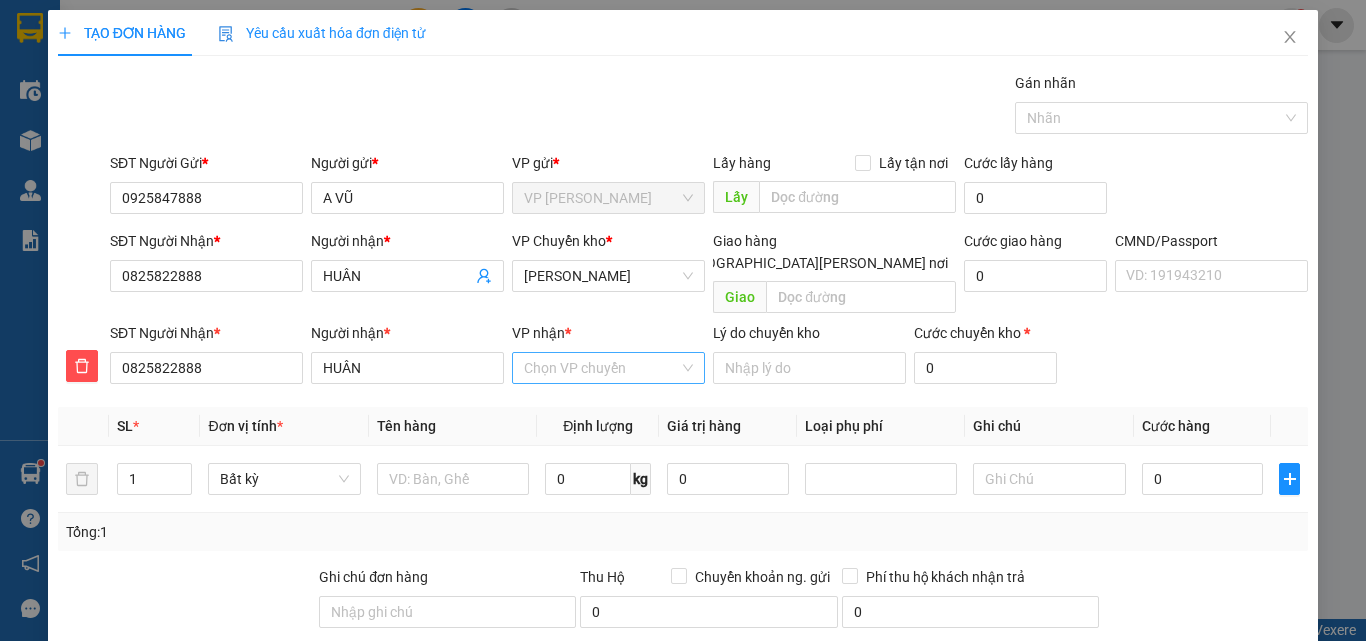 click on "VP nhận  *" at bounding box center (601, 368) 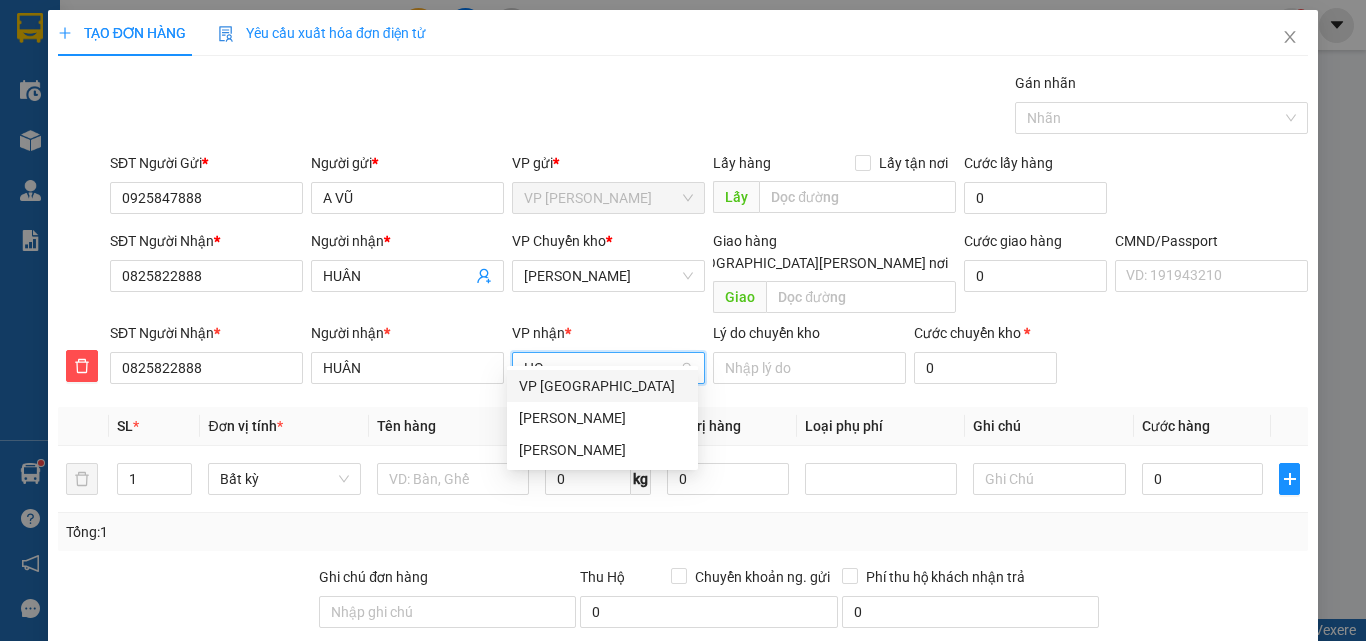 type on "HOA" 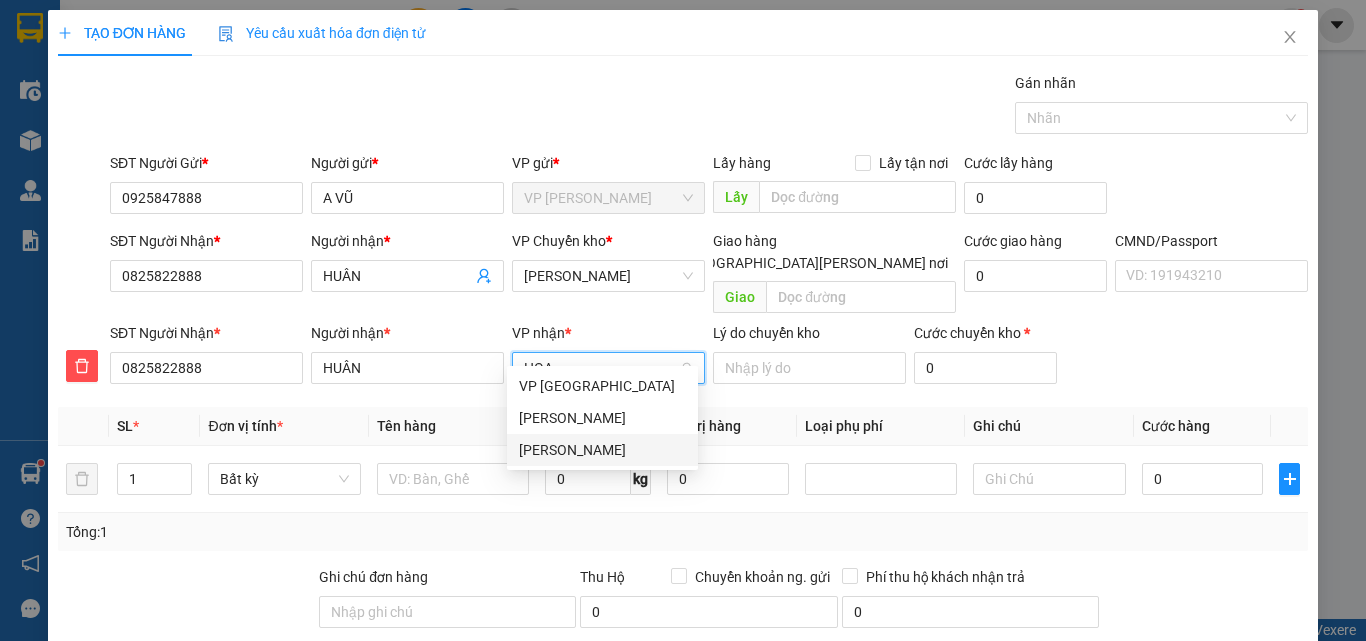 drag, startPoint x: 584, startPoint y: 447, endPoint x: 584, endPoint y: 320, distance: 127 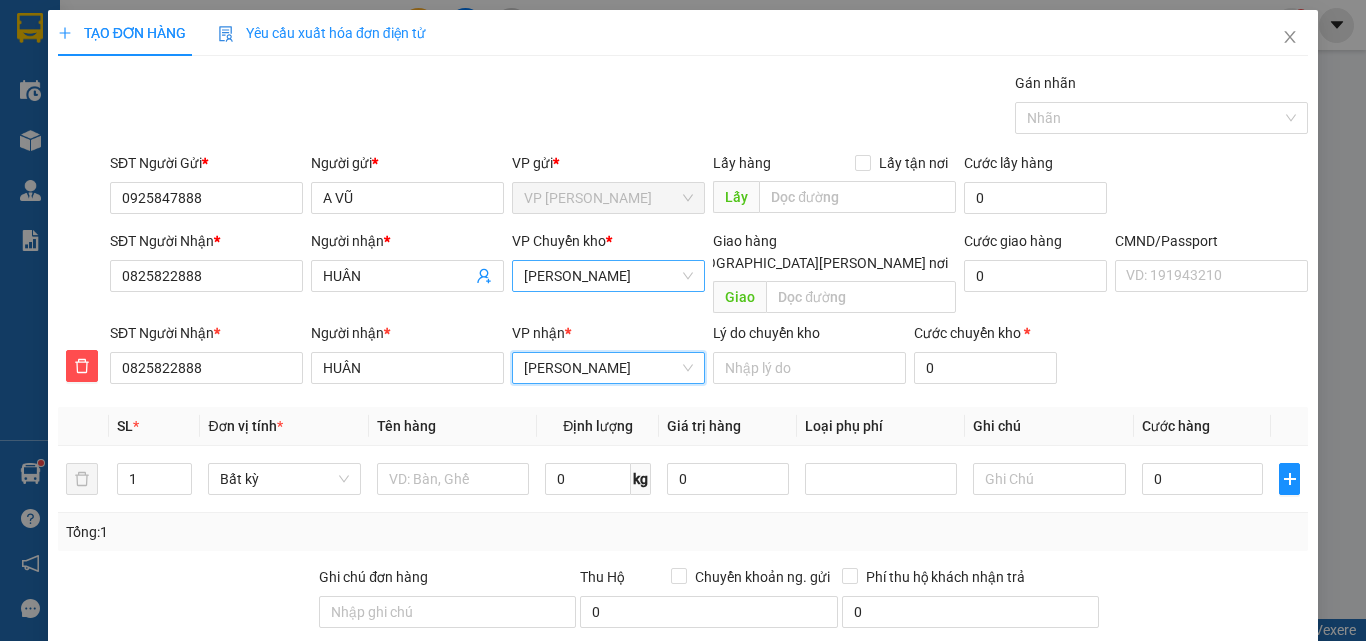 click on "[PERSON_NAME]" at bounding box center [608, 276] 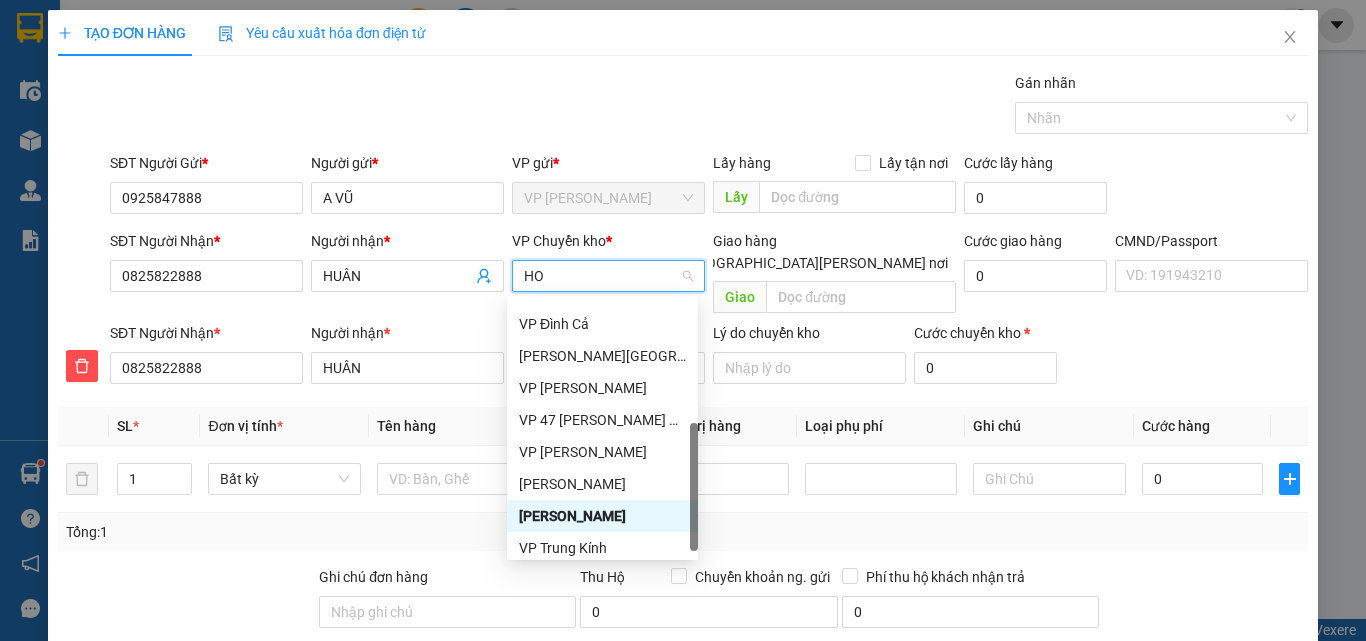 scroll, scrollTop: 0, scrollLeft: 0, axis: both 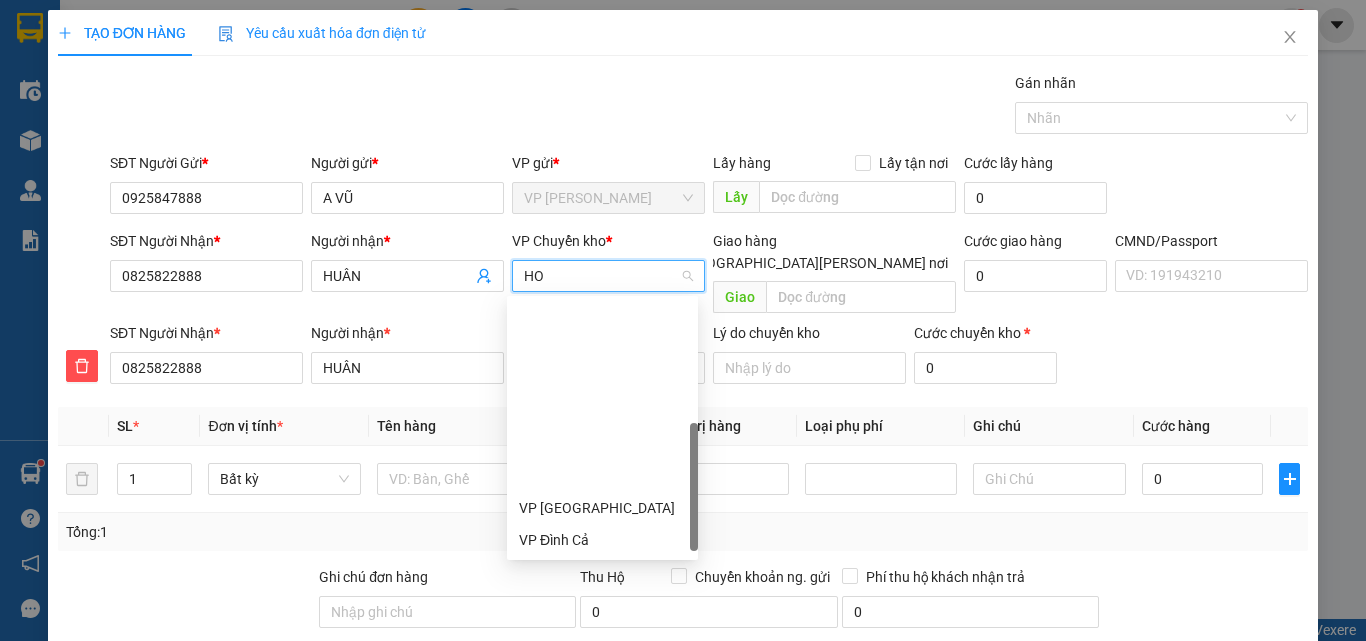 type on "HOA" 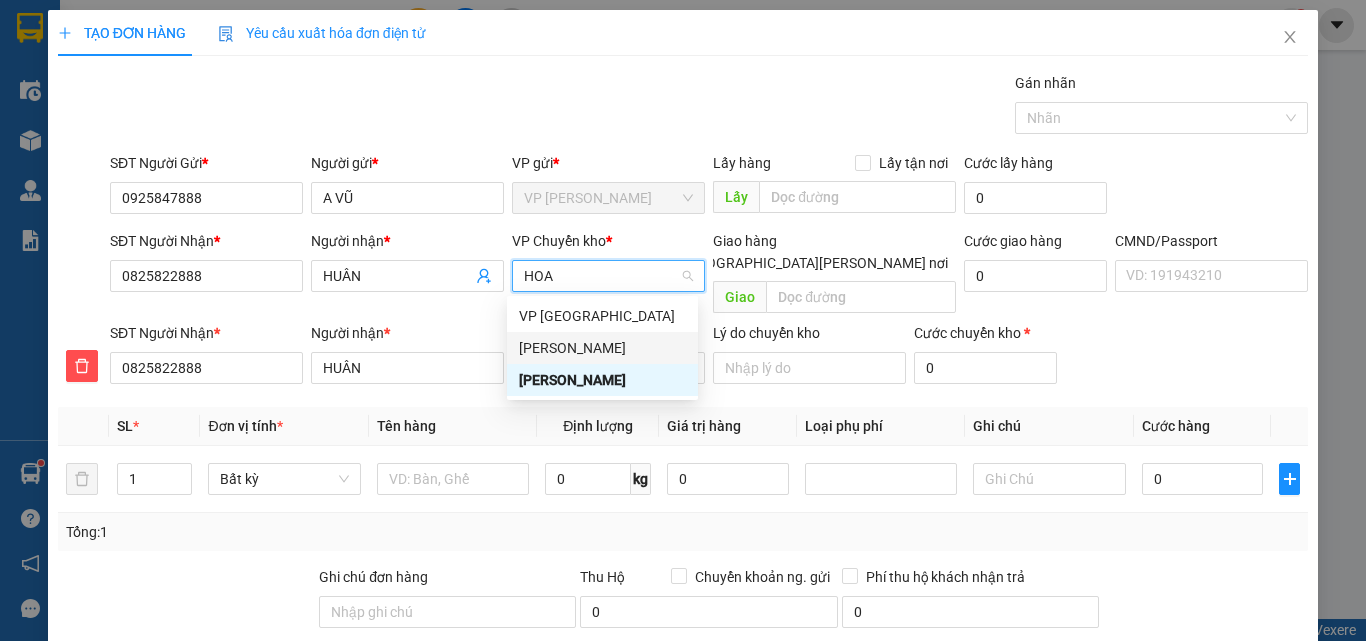 click on "[PERSON_NAME]" at bounding box center (602, 348) 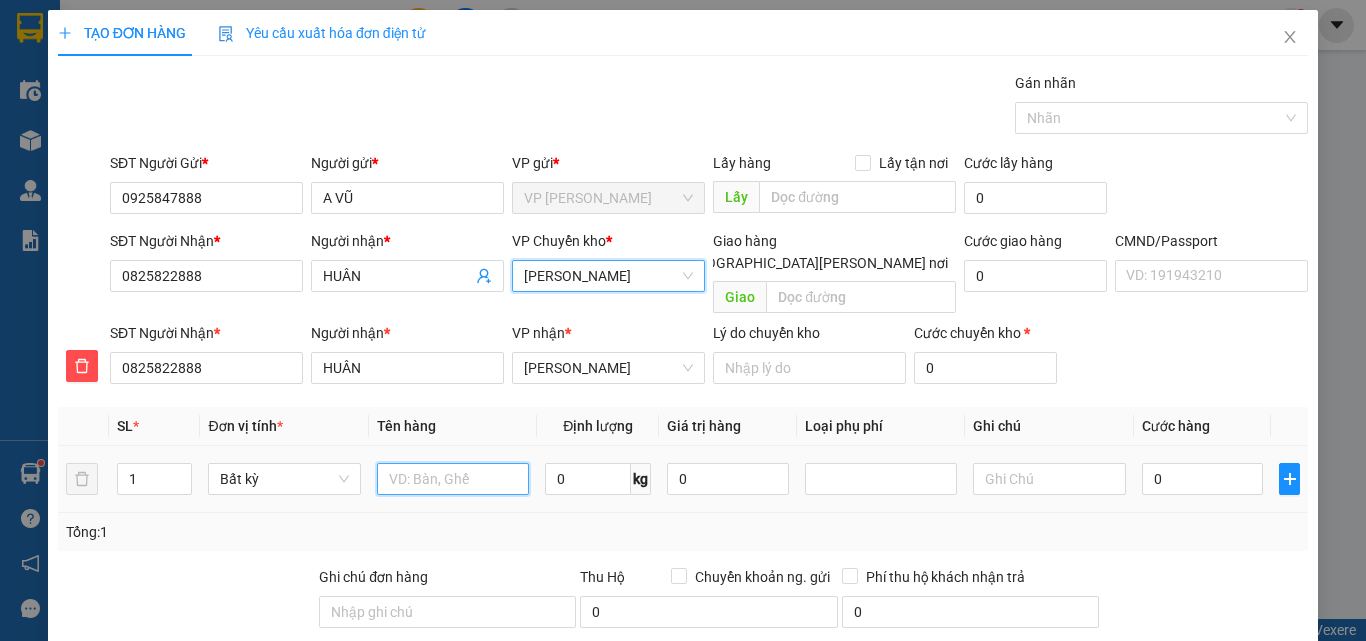 click at bounding box center (453, 479) 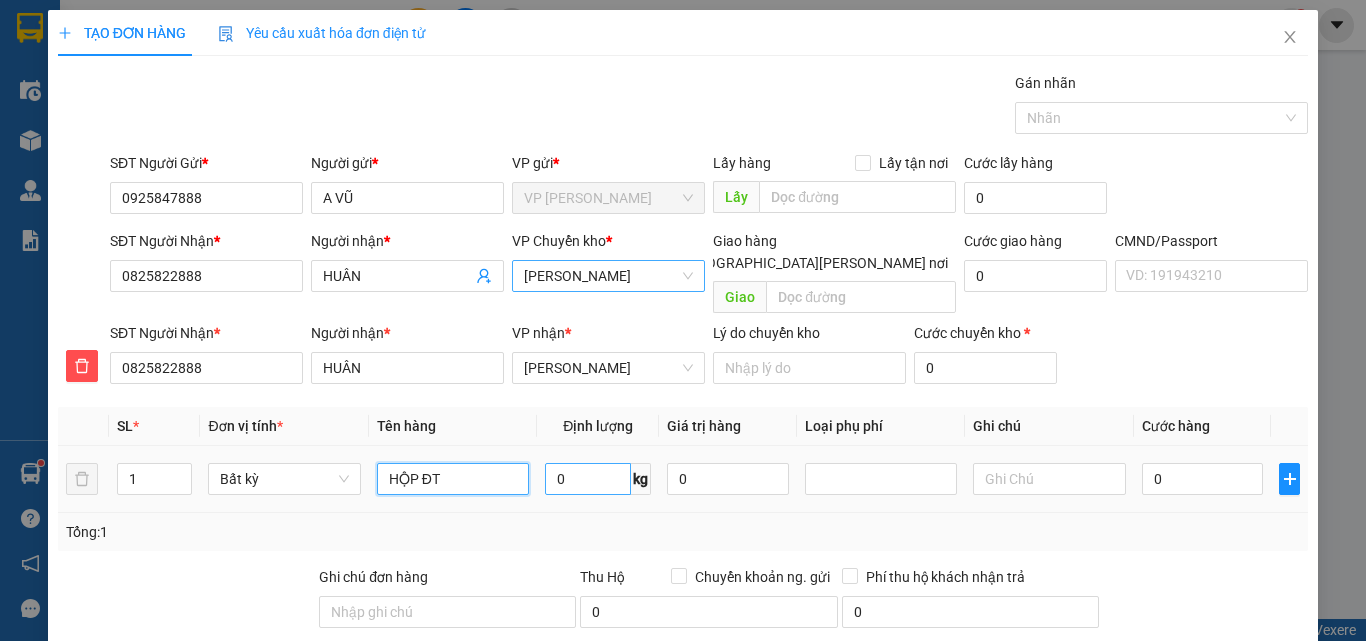 type on "HỘP ĐT" 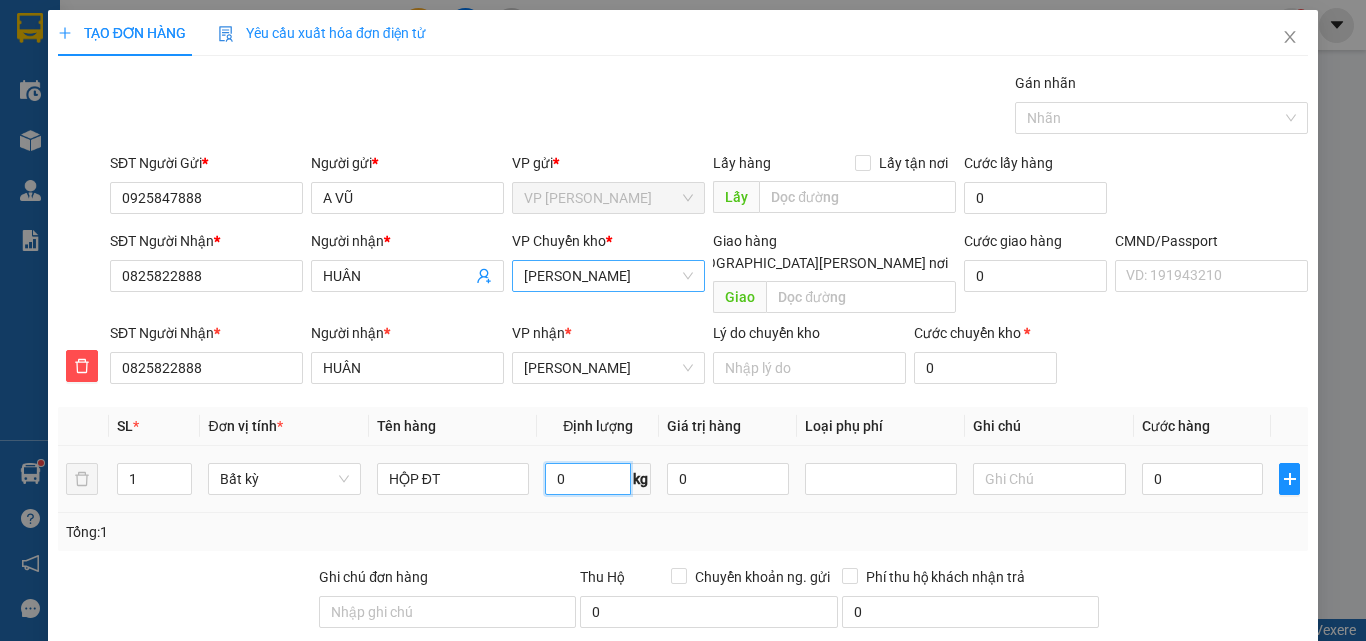 click on "0" at bounding box center [588, 479] 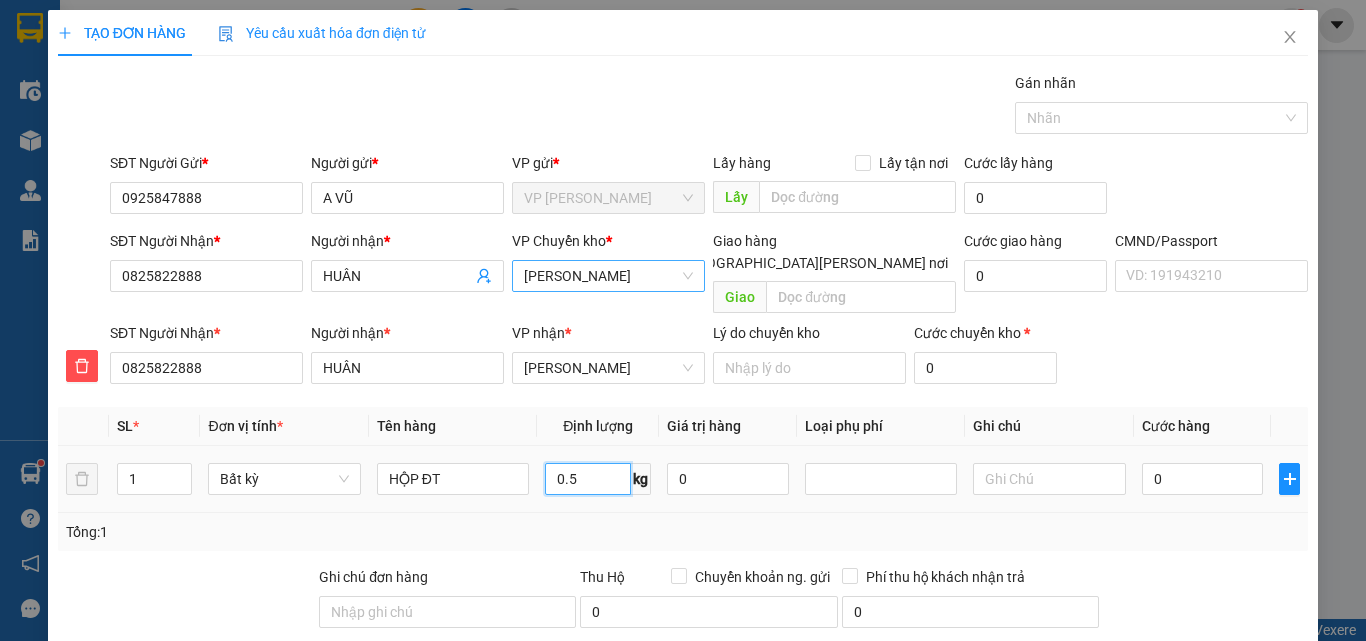 type on "0.5" 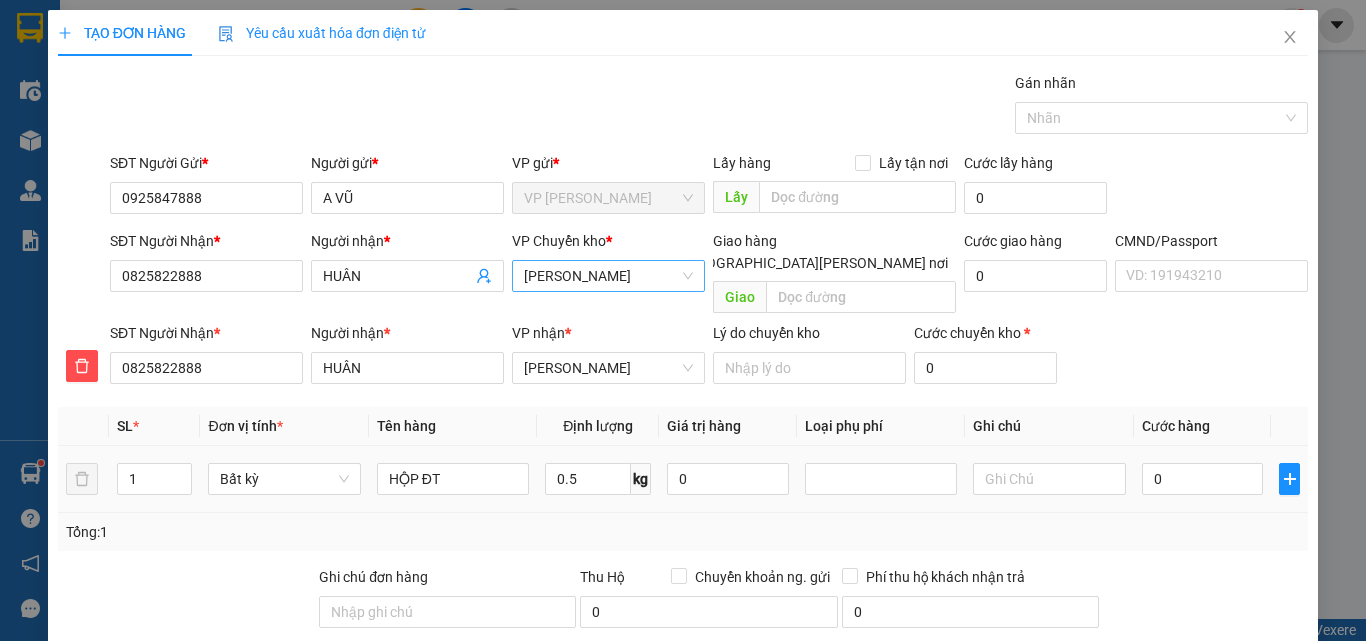 click on "0" at bounding box center [1203, 479] 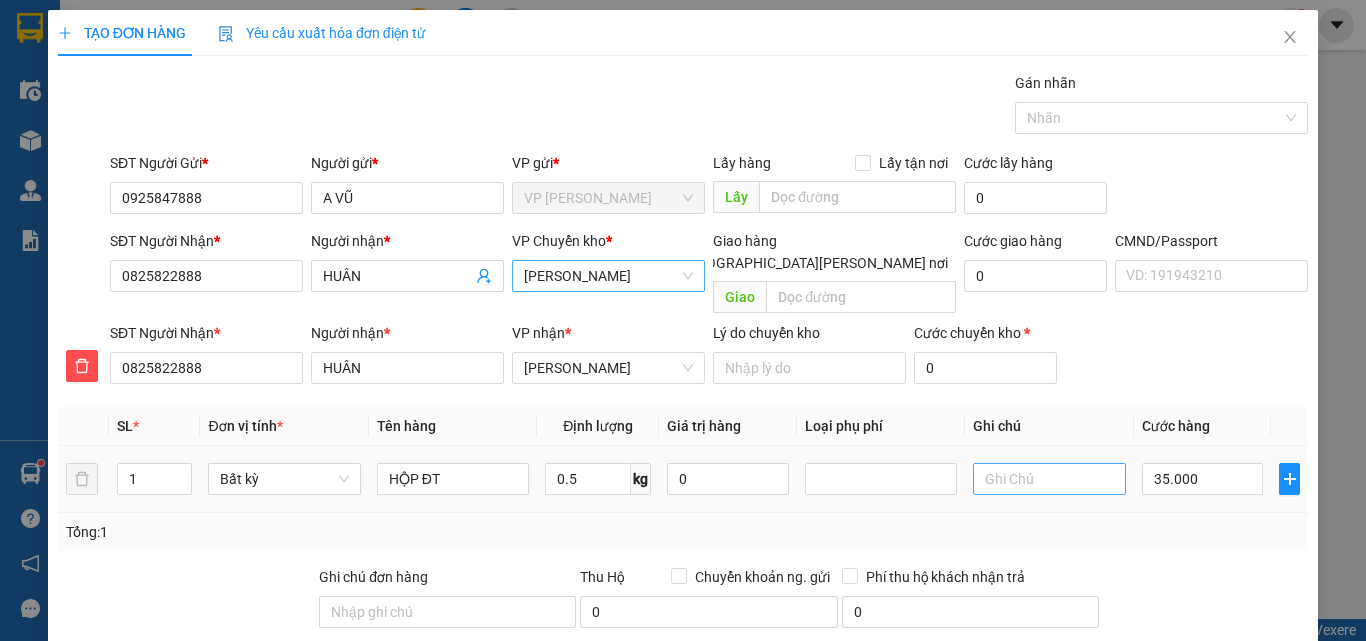 scroll, scrollTop: 209, scrollLeft: 0, axis: vertical 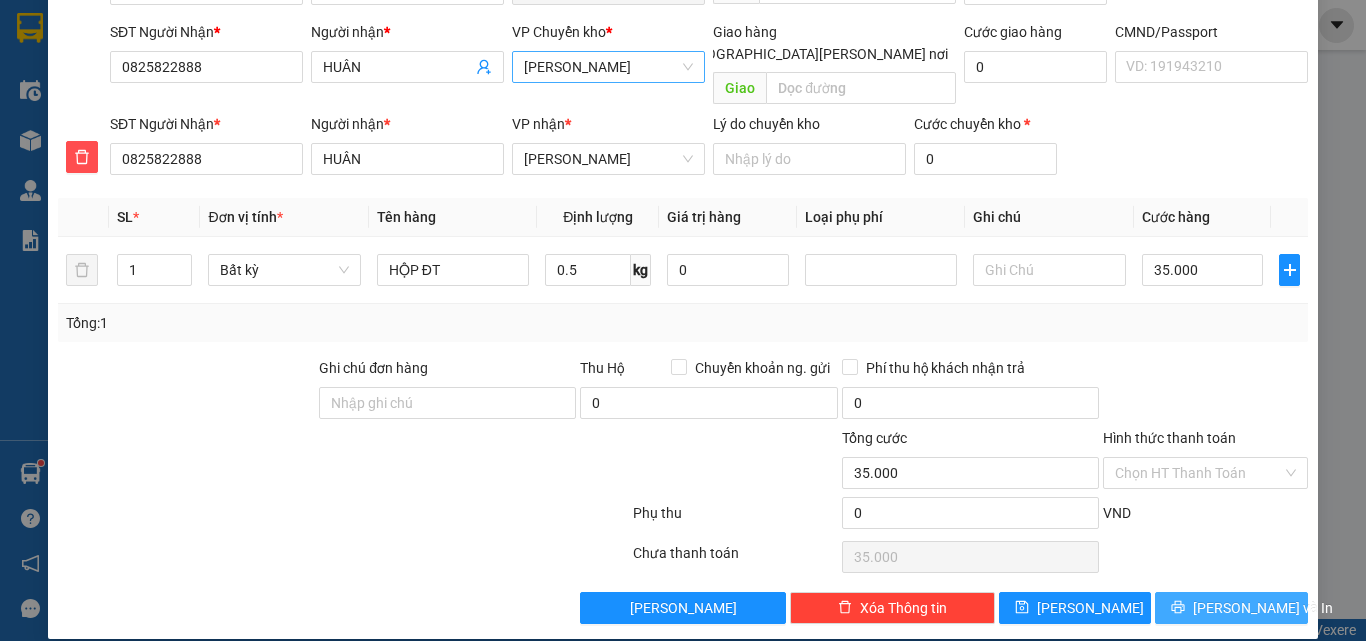 click on "[PERSON_NAME] và In" at bounding box center (1263, 608) 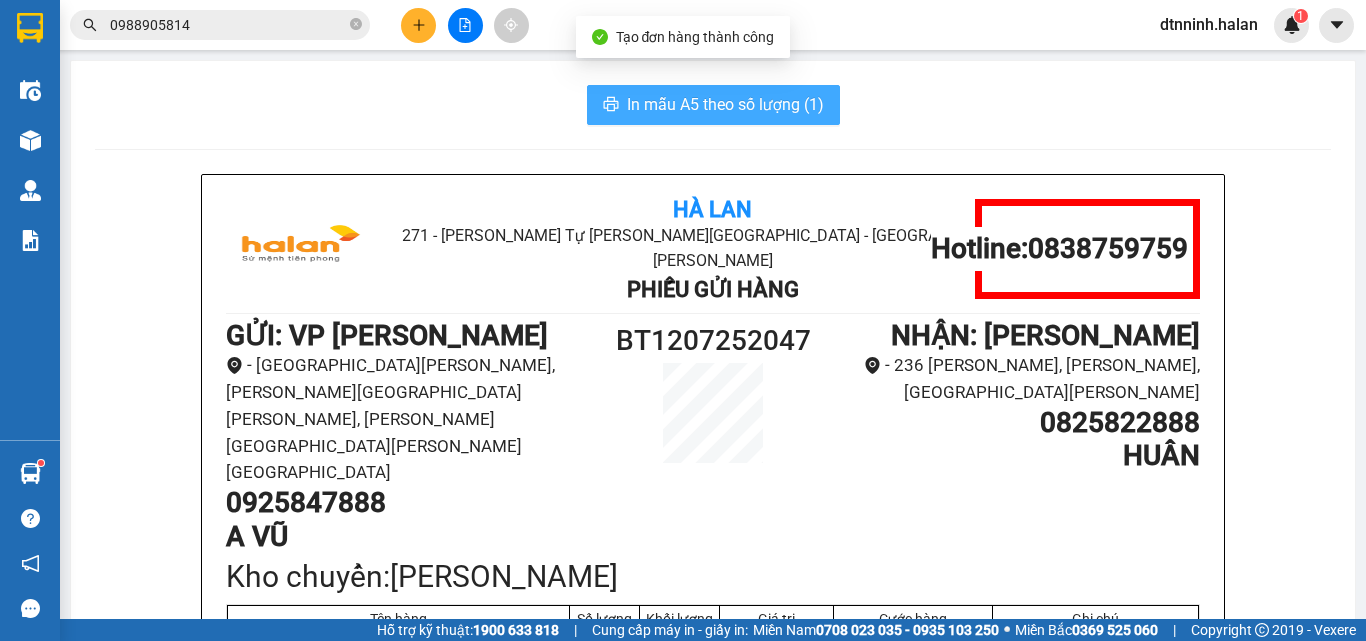 click on "In mẫu A5 theo số lượng
(1)" at bounding box center (725, 104) 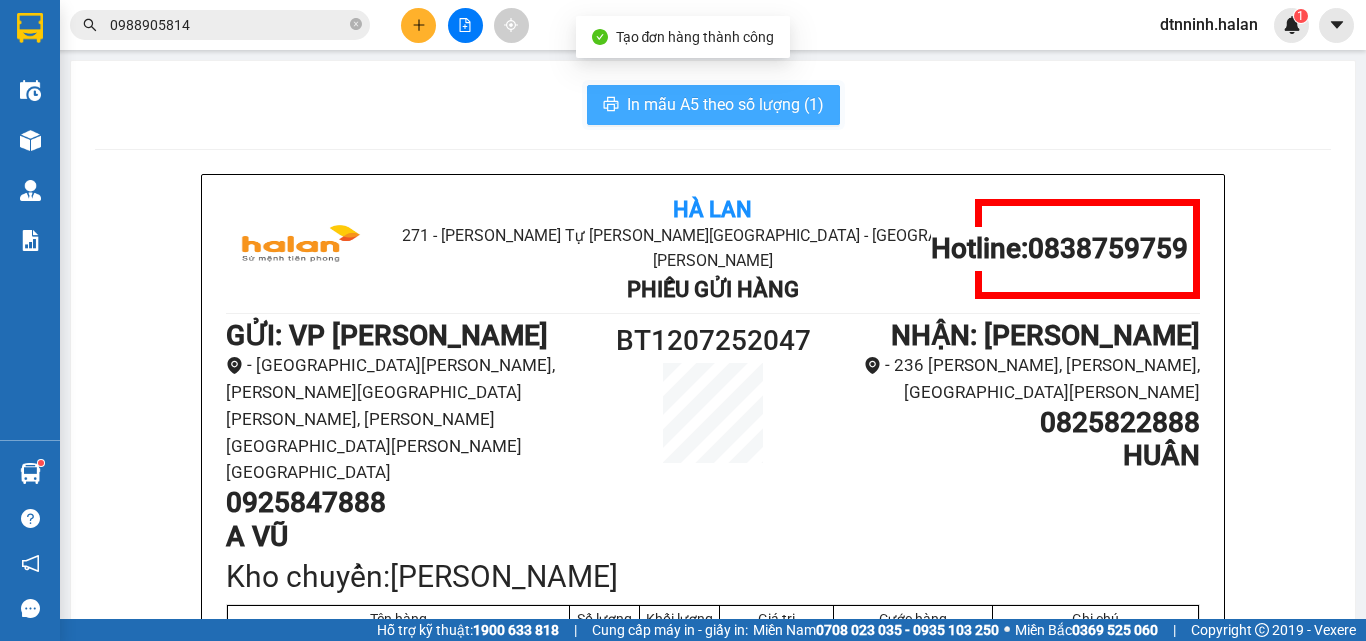 scroll, scrollTop: 0, scrollLeft: 0, axis: both 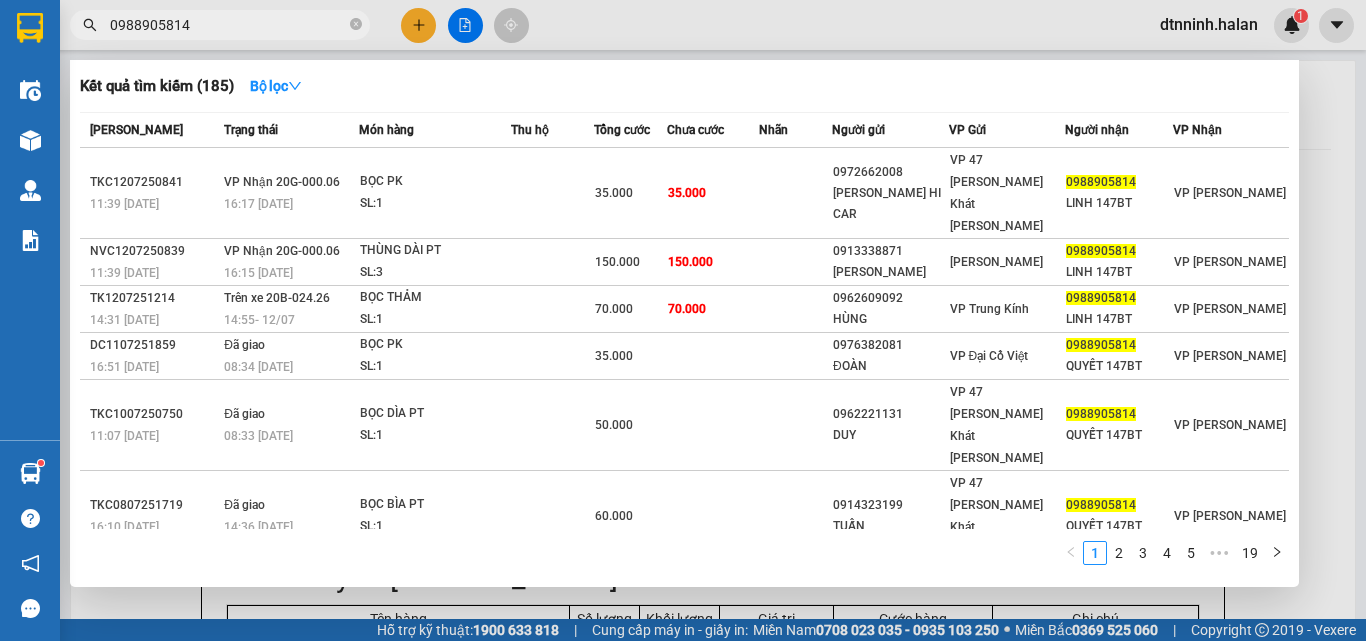 click on "0988905814" at bounding box center [228, 25] 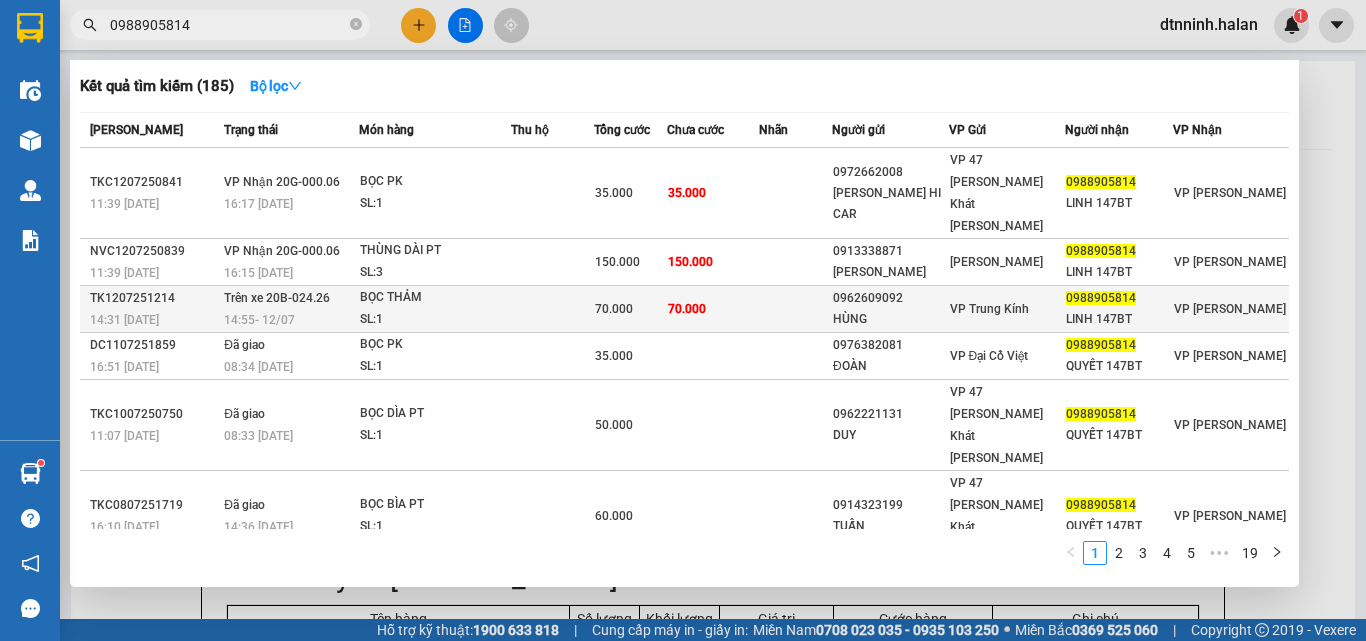 click at bounding box center (552, 309) 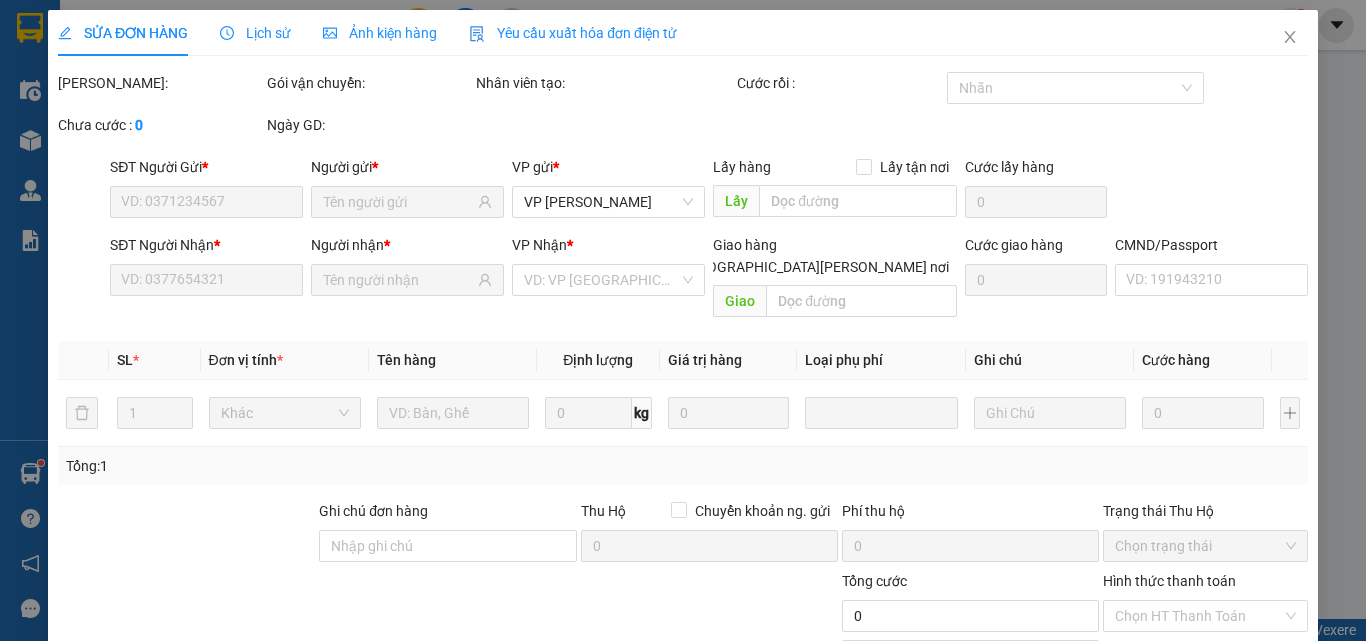 type on "0962609092" 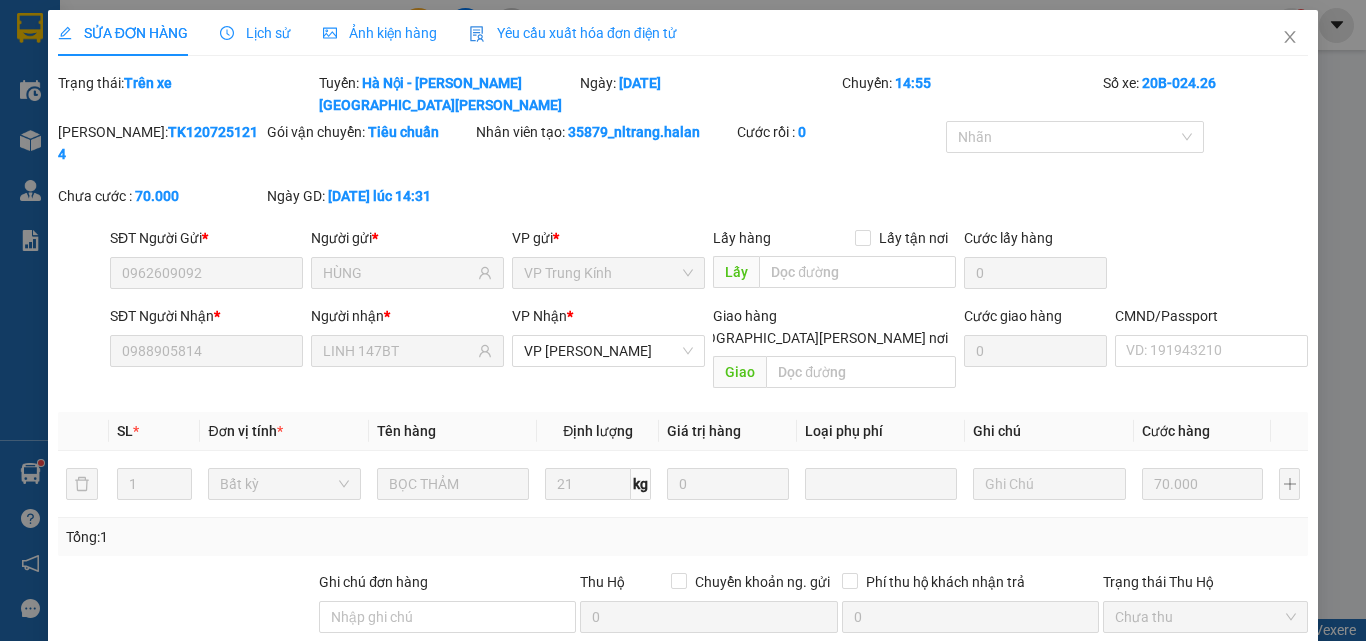 scroll, scrollTop: 170, scrollLeft: 0, axis: vertical 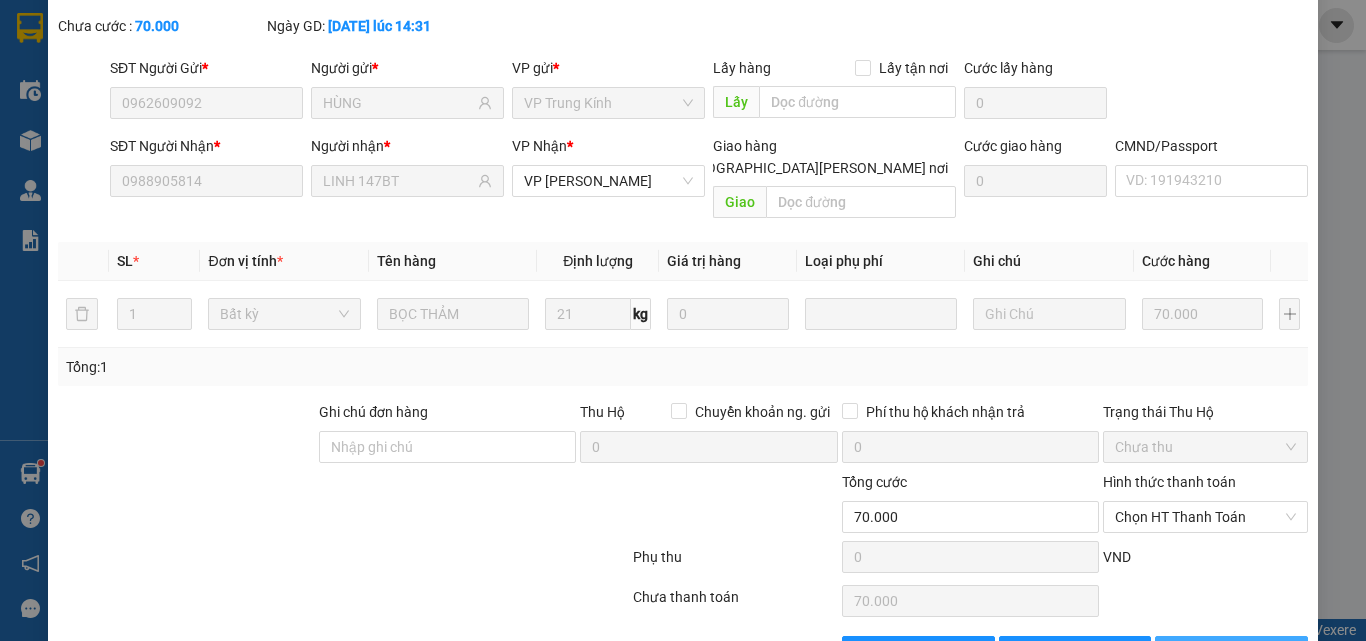 click on "In biên lai" at bounding box center [1243, 652] 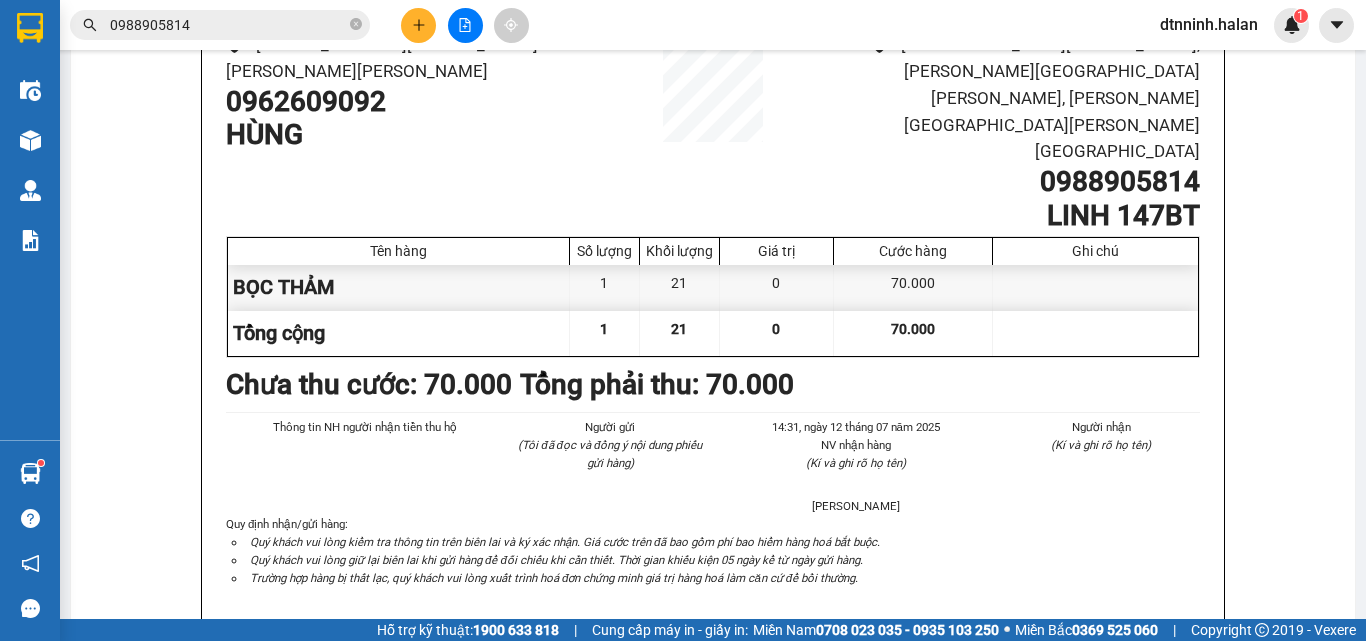 scroll, scrollTop: 323, scrollLeft: 0, axis: vertical 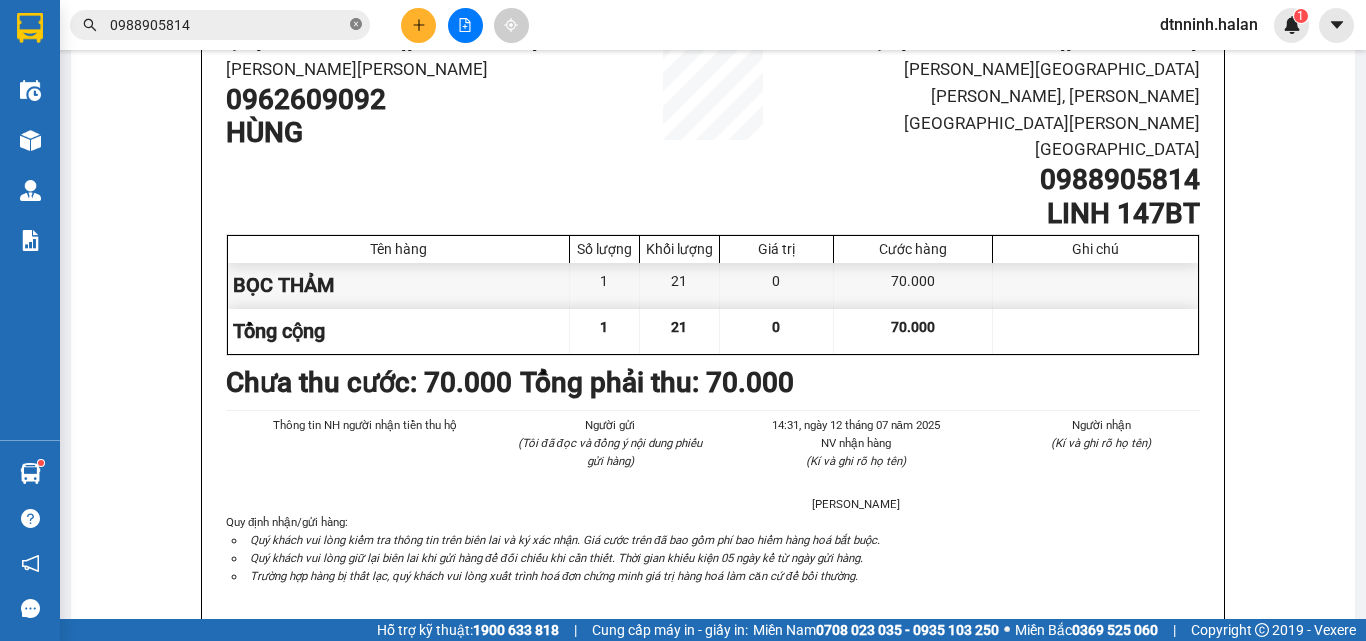 click 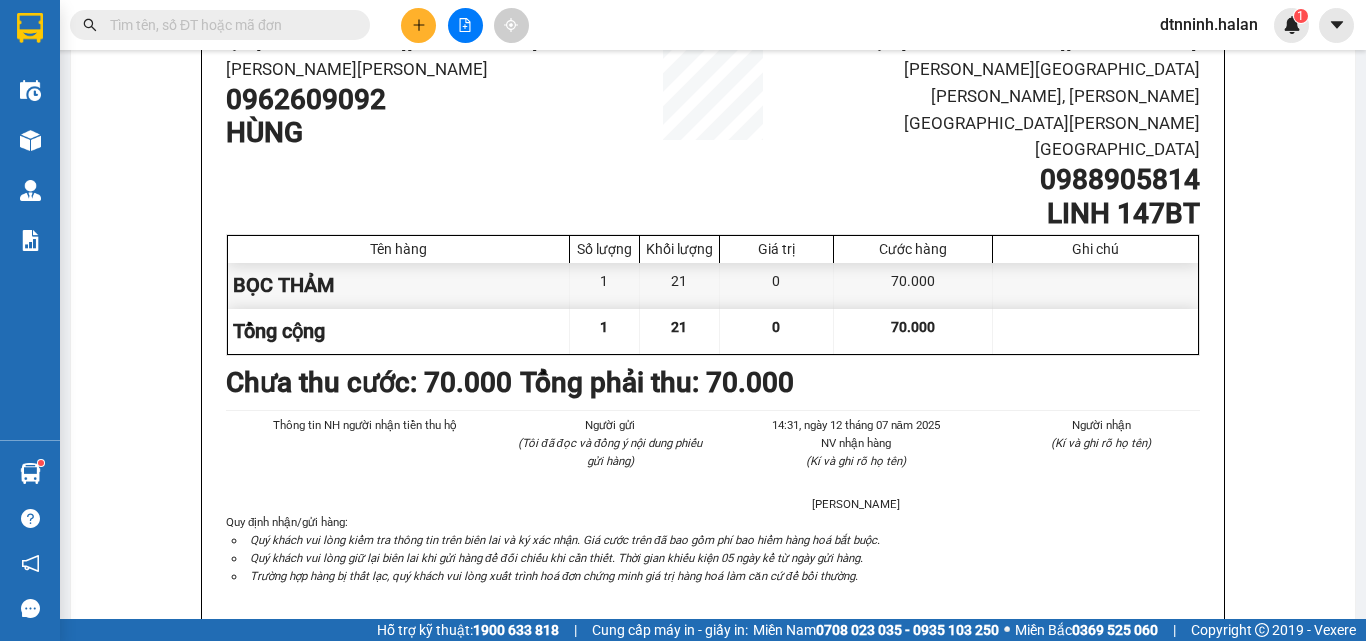 click at bounding box center [228, 25] 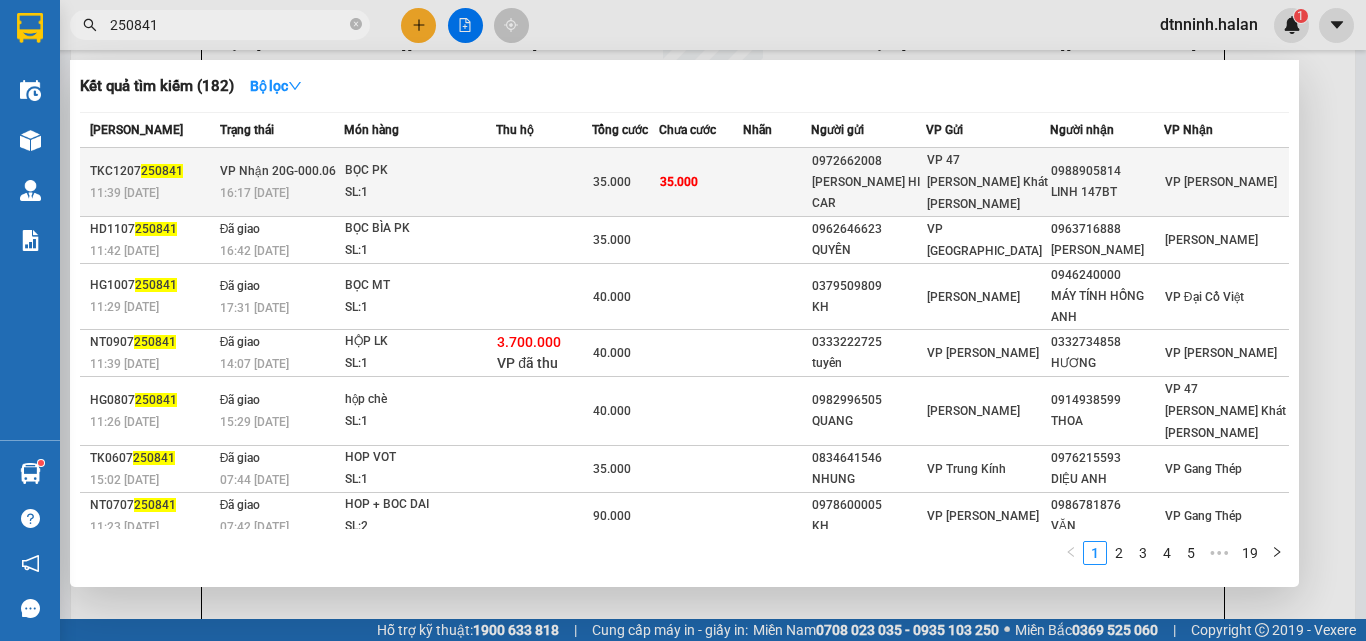 type on "250841" 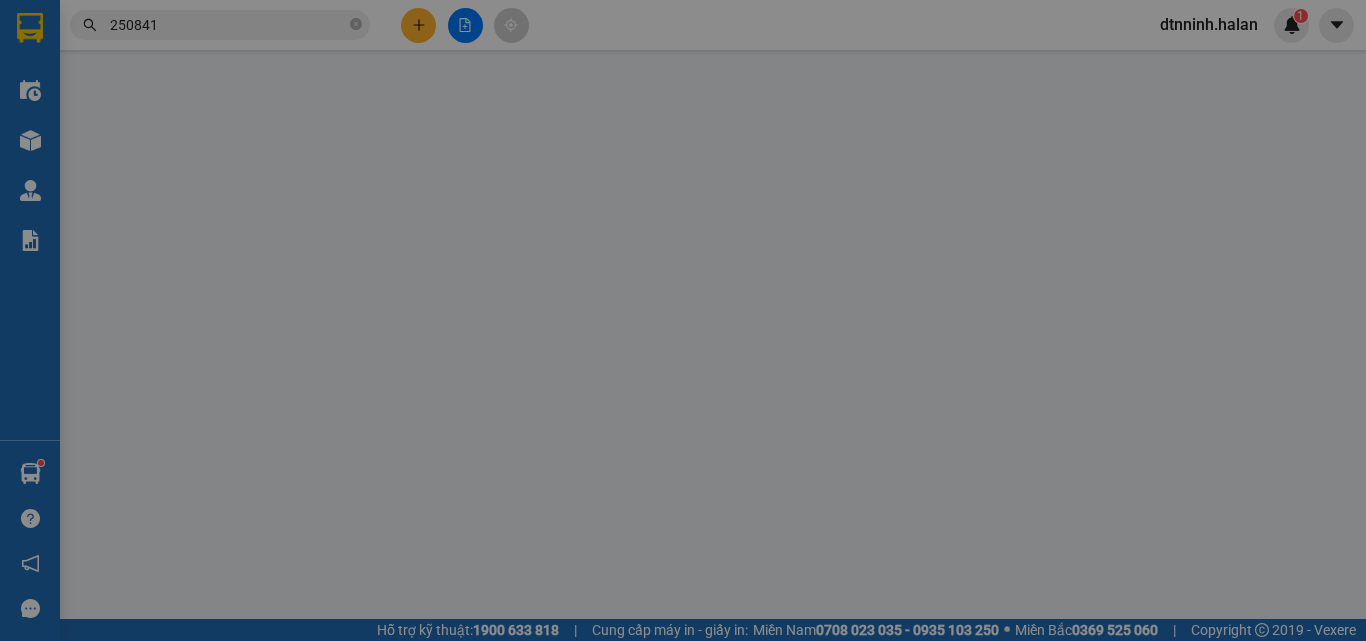 scroll, scrollTop: 0, scrollLeft: 0, axis: both 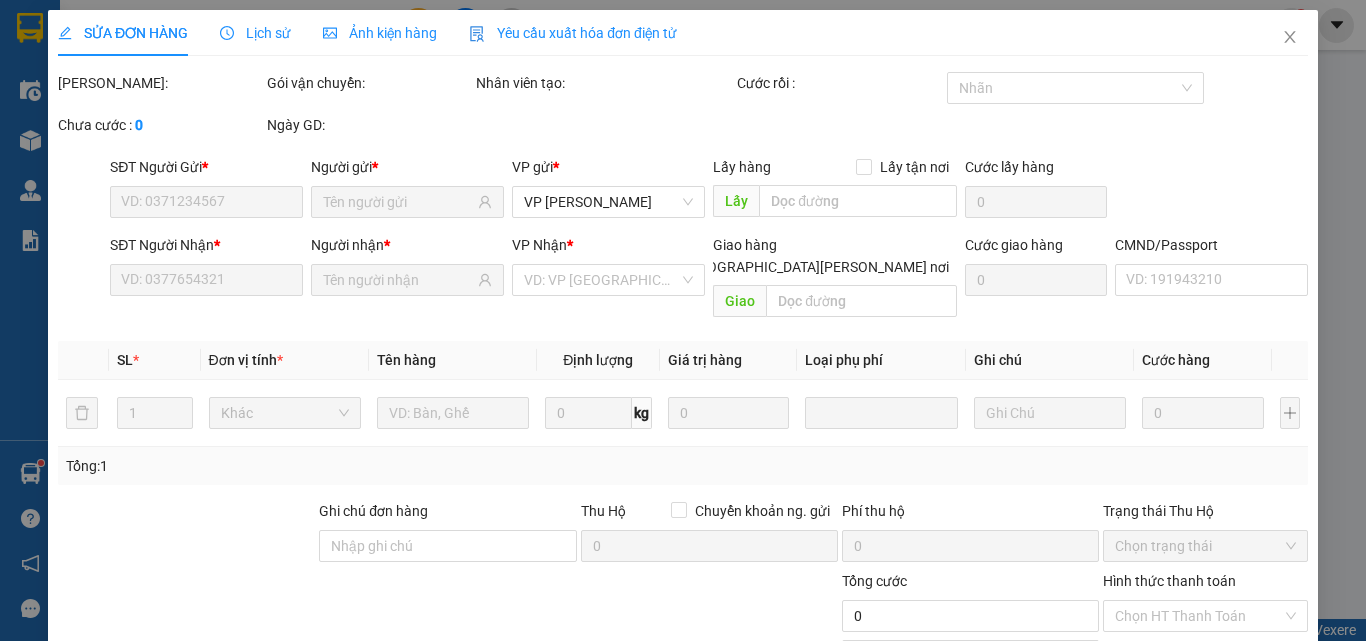 type on "0972662008" 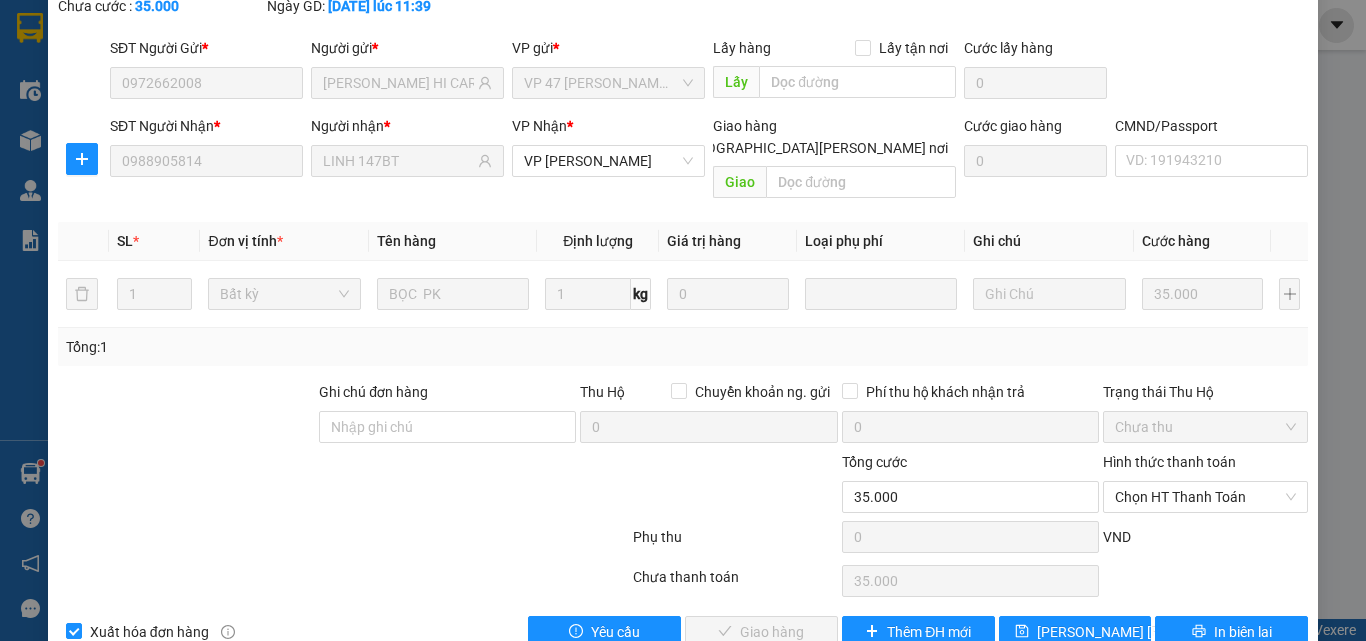 scroll, scrollTop: 143, scrollLeft: 0, axis: vertical 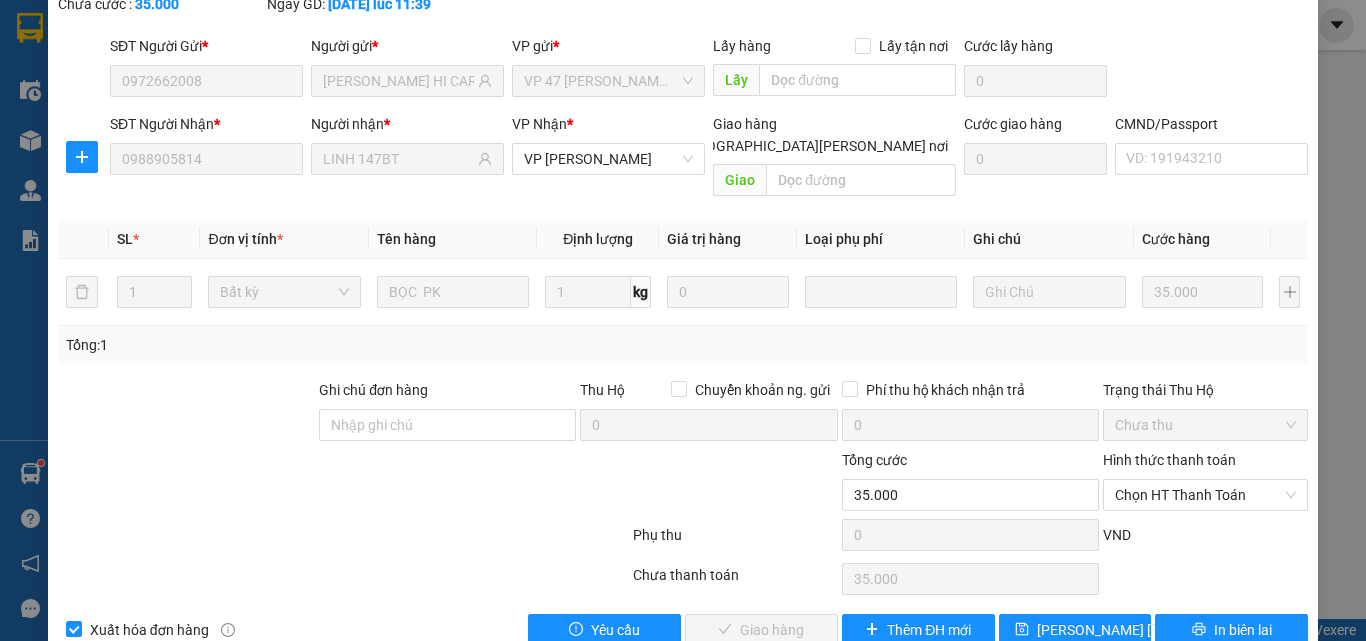 click on "Chọn HT Thanh Toán" at bounding box center [1205, 495] 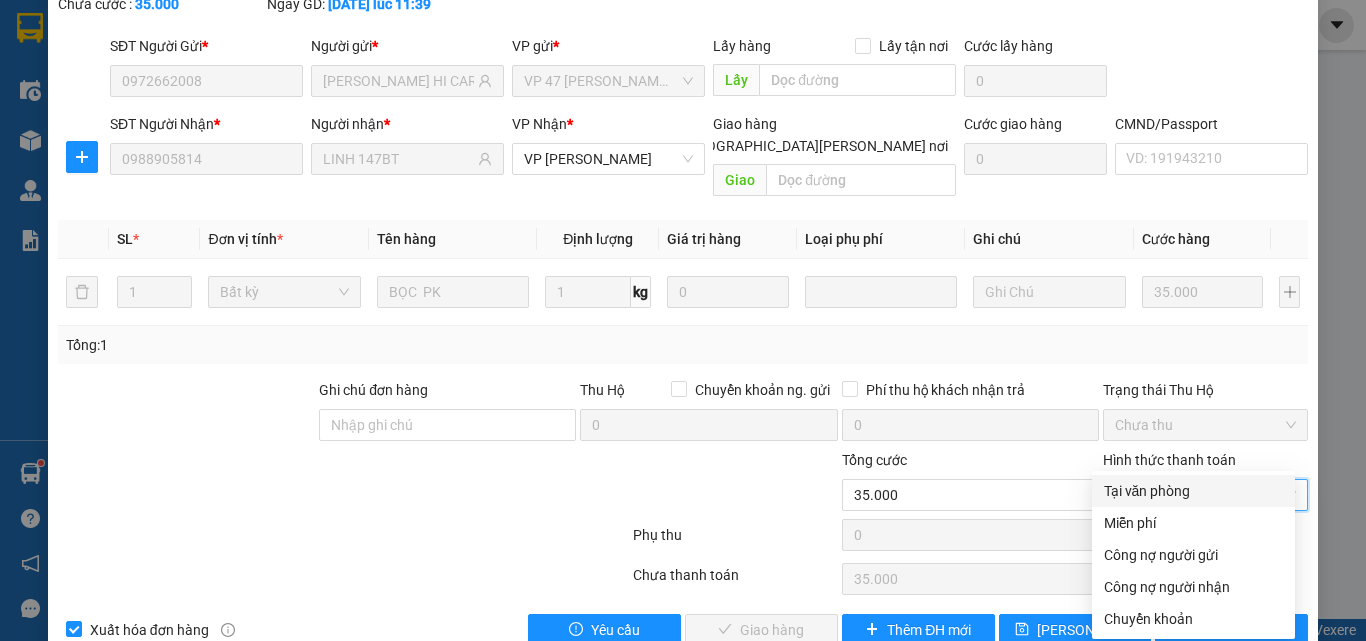 click on "Tại văn phòng" at bounding box center [1193, 491] 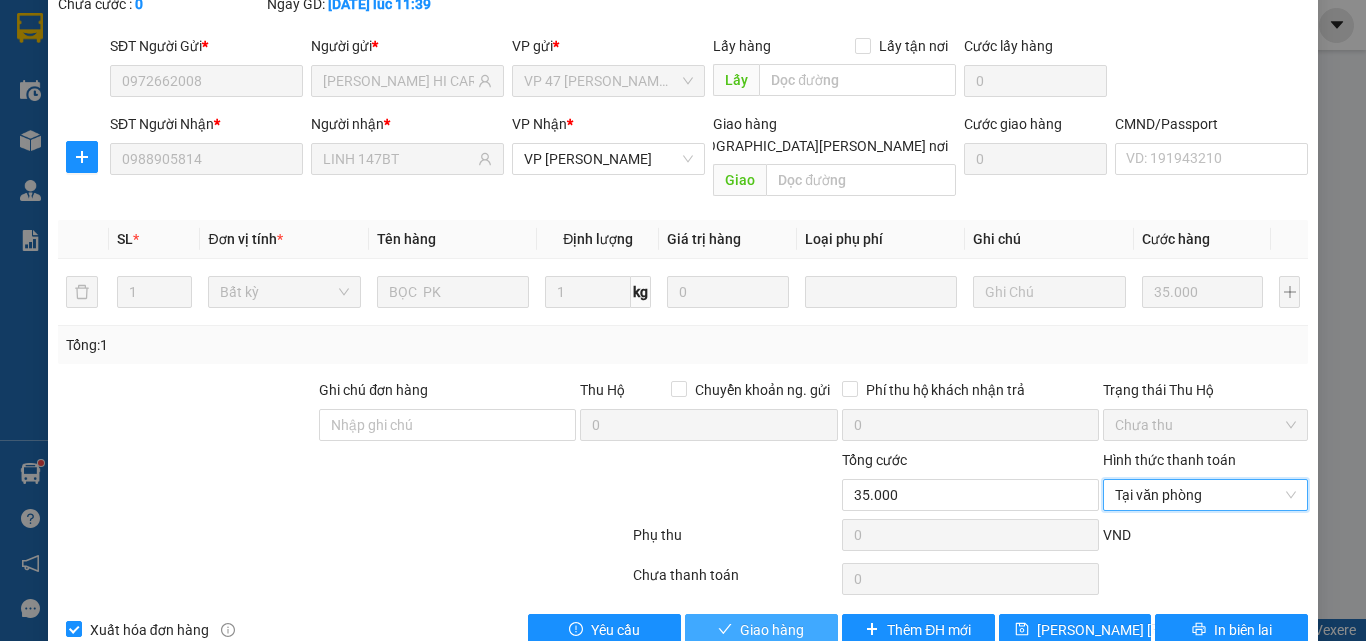 click on "Giao hàng" at bounding box center [761, 630] 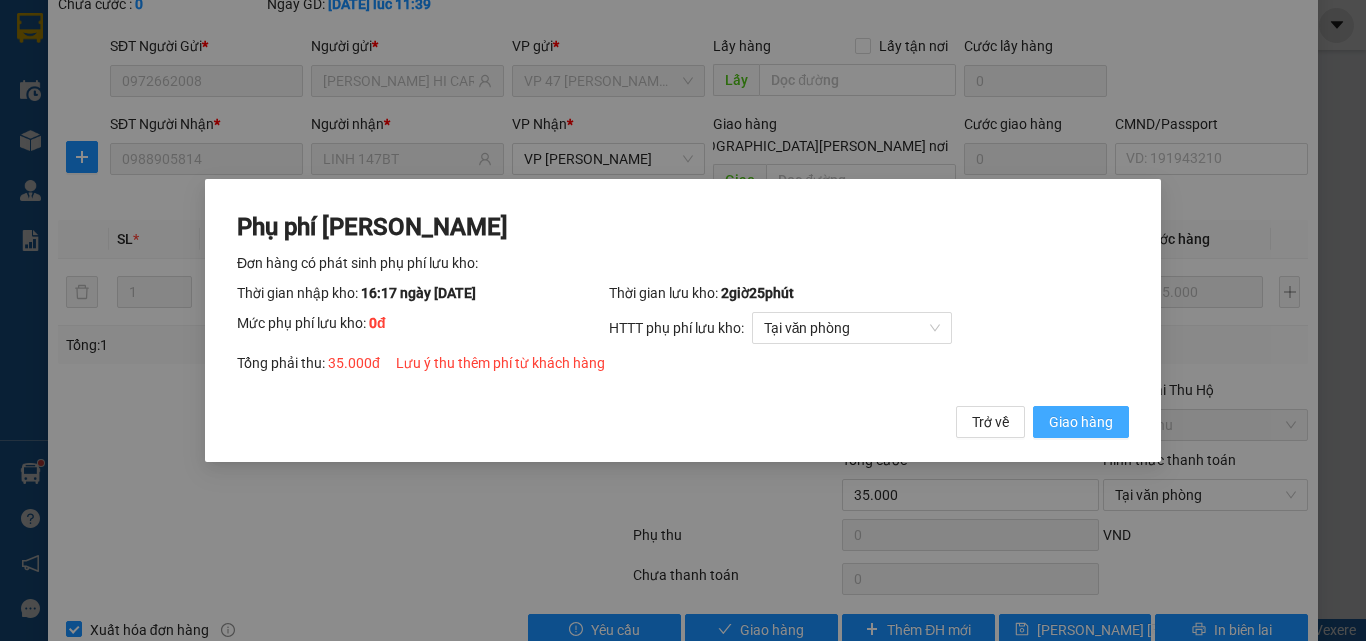 click on "Giao hàng" at bounding box center (1081, 422) 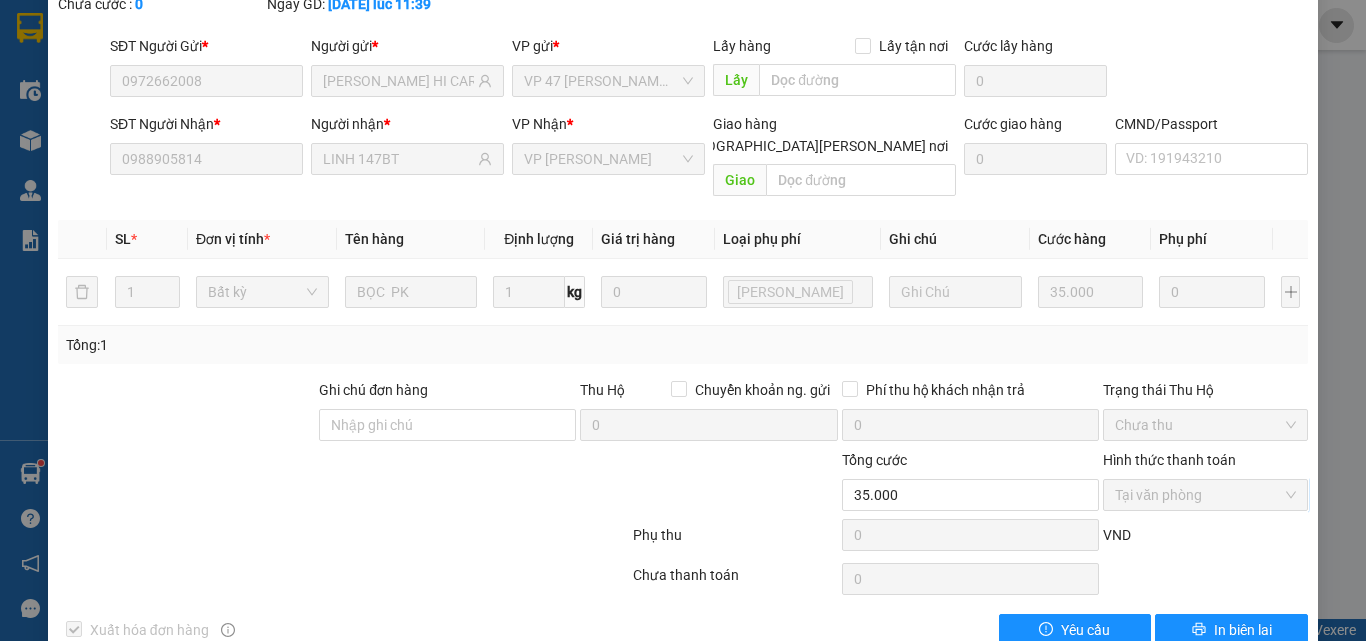 scroll, scrollTop: 0, scrollLeft: 0, axis: both 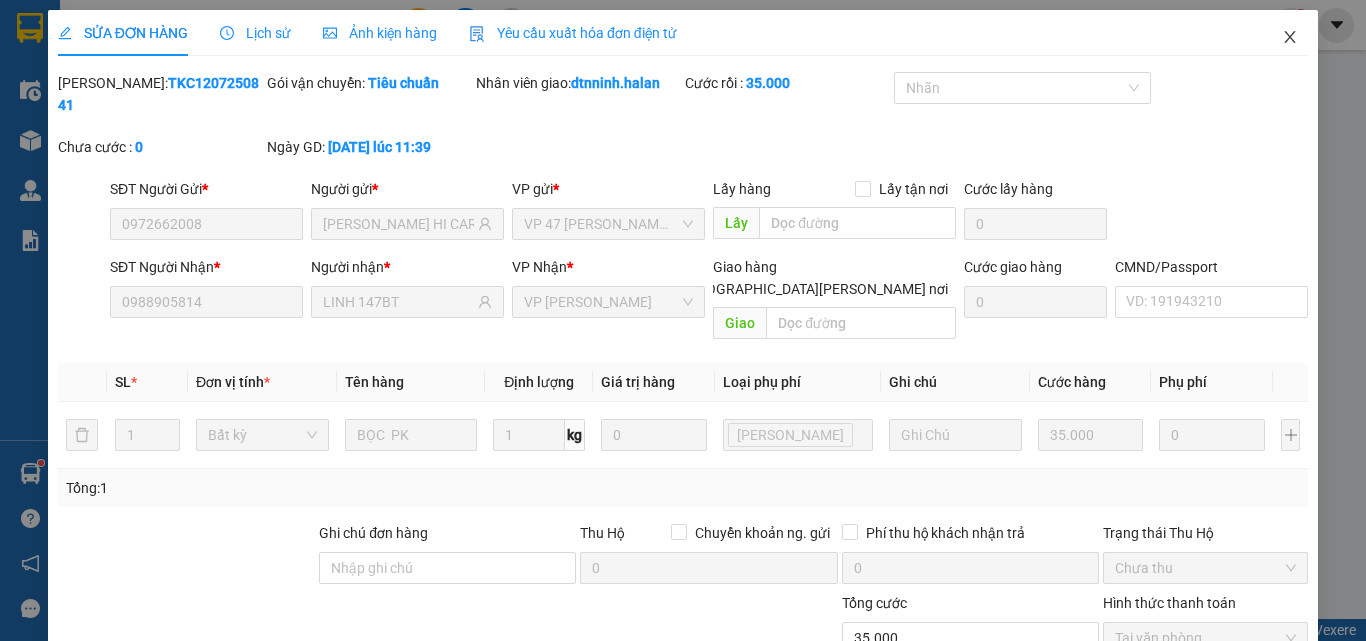 click 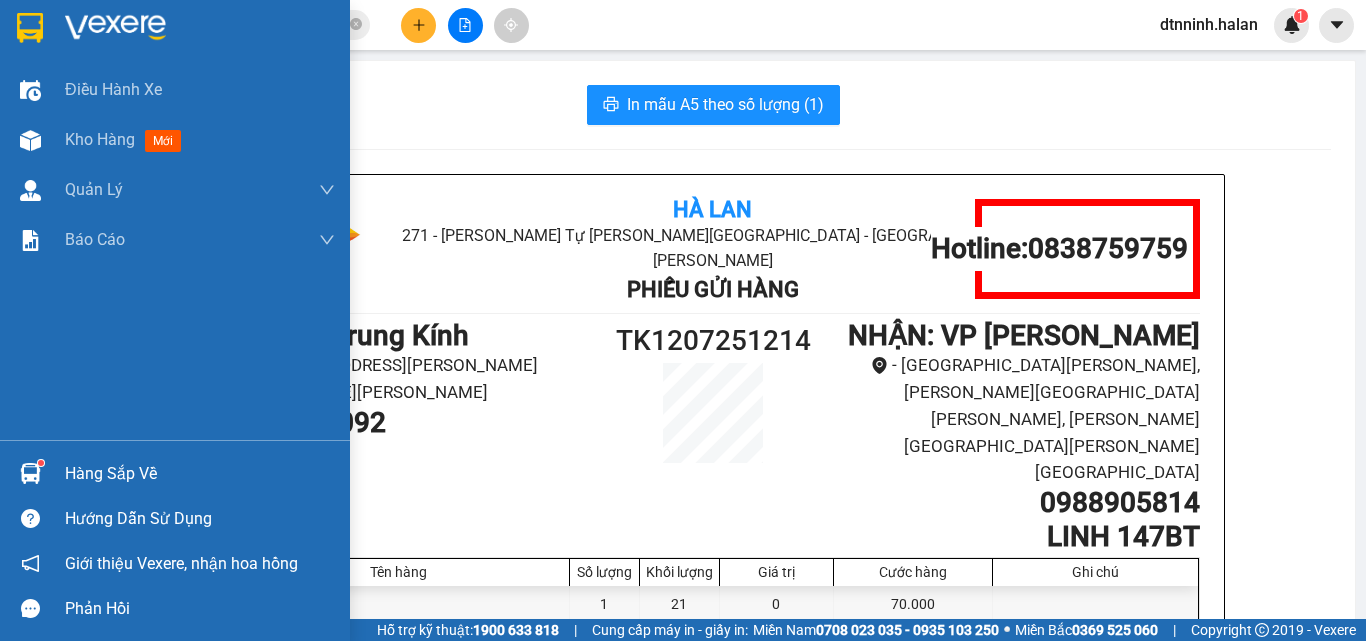 click on "Hàng sắp về" at bounding box center [200, 474] 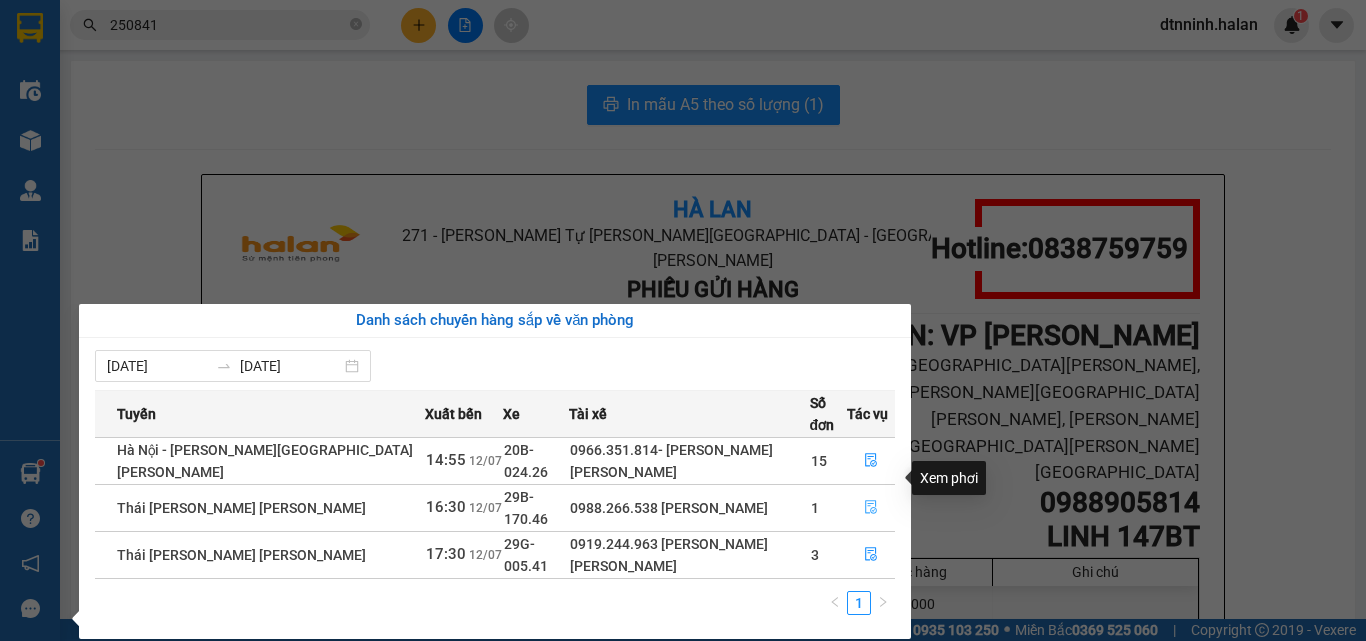 click at bounding box center [871, 508] 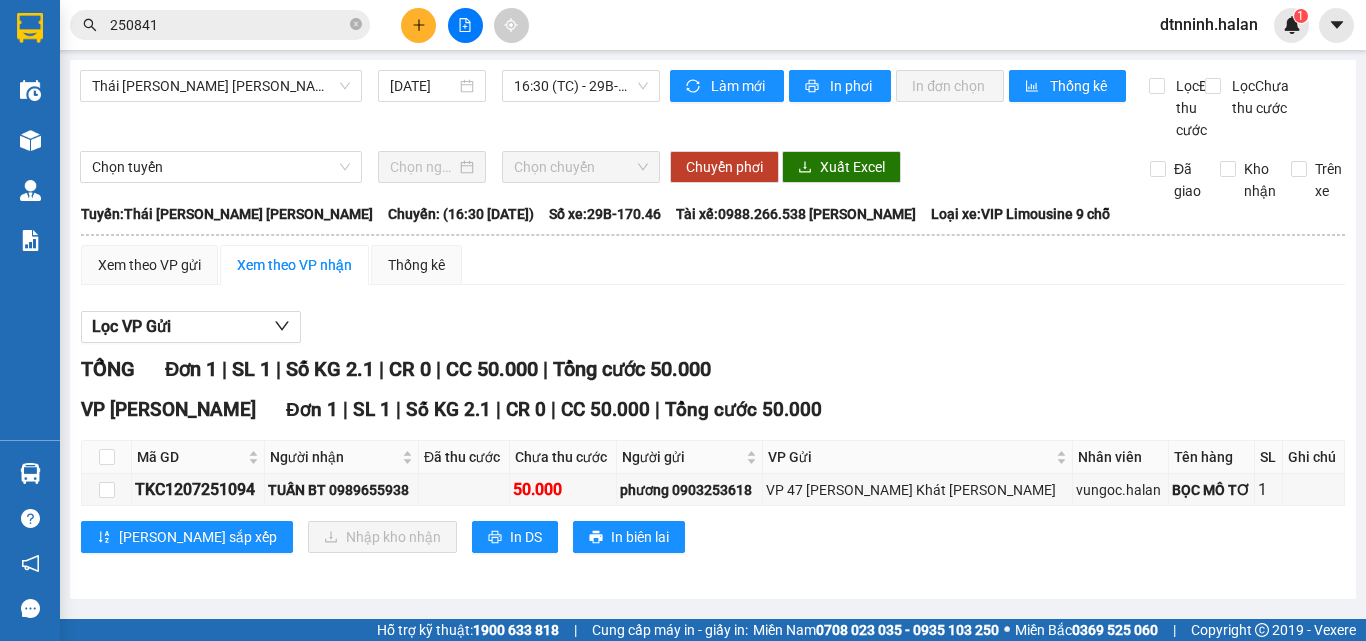 scroll, scrollTop: 12, scrollLeft: 0, axis: vertical 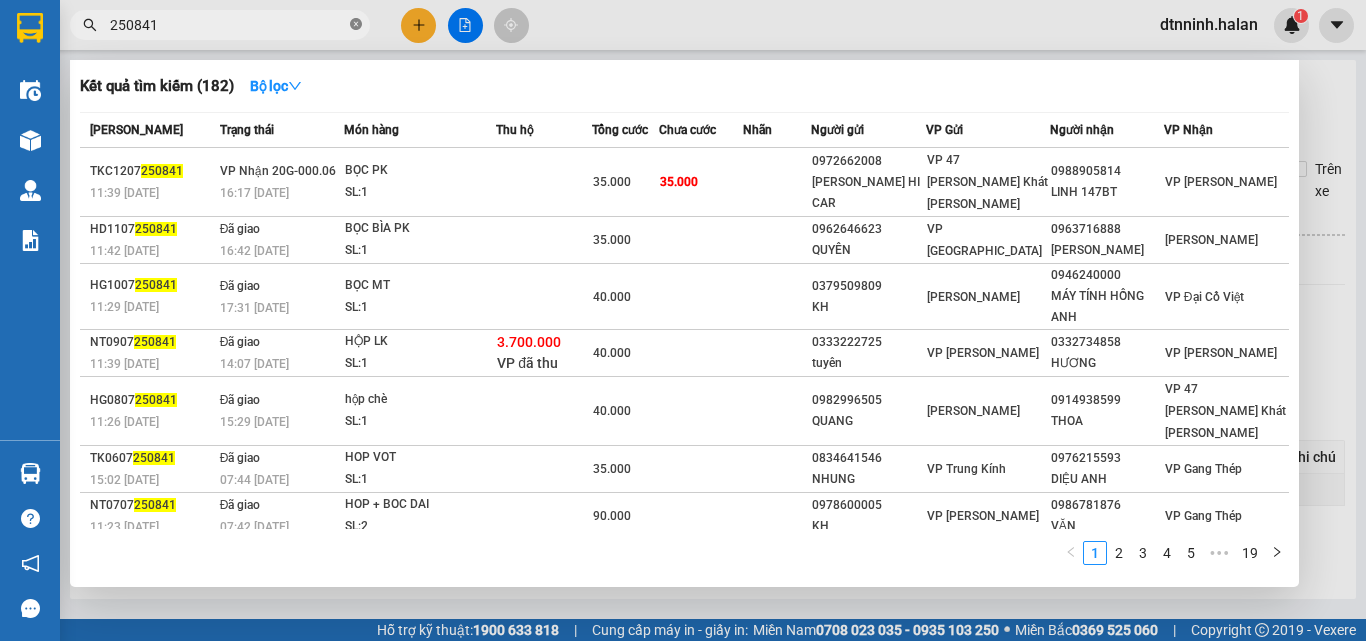 click 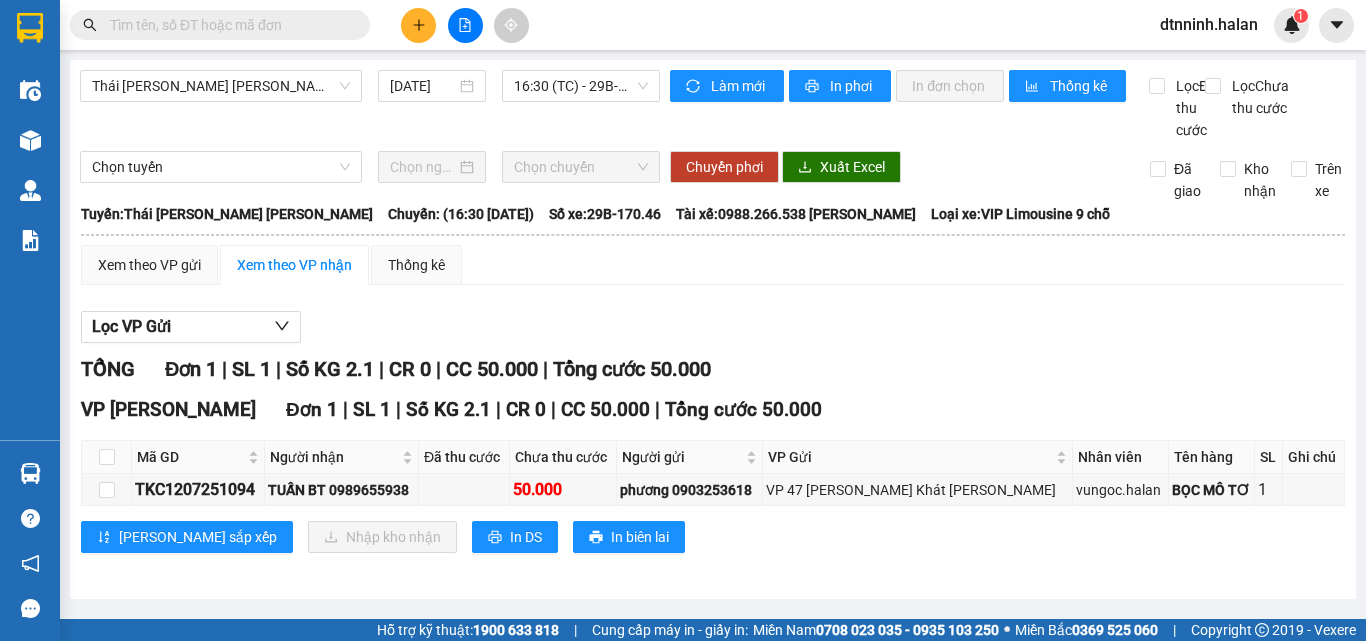 click at bounding box center (228, 25) 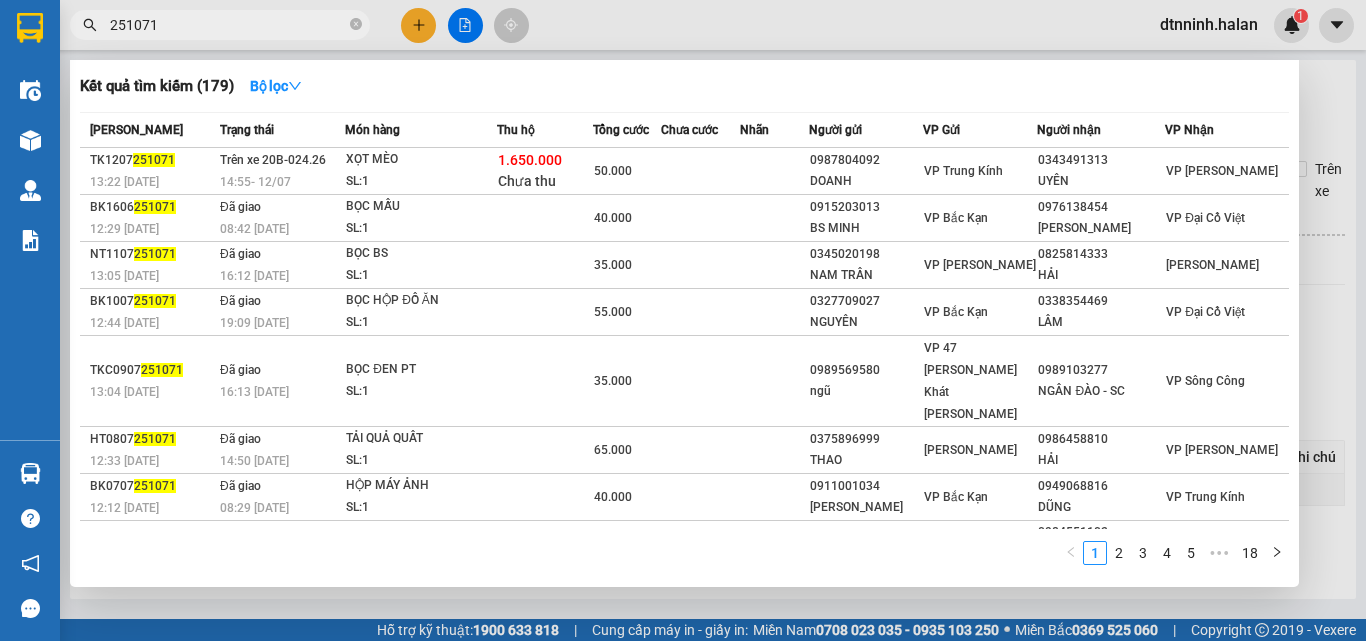 type on "251071" 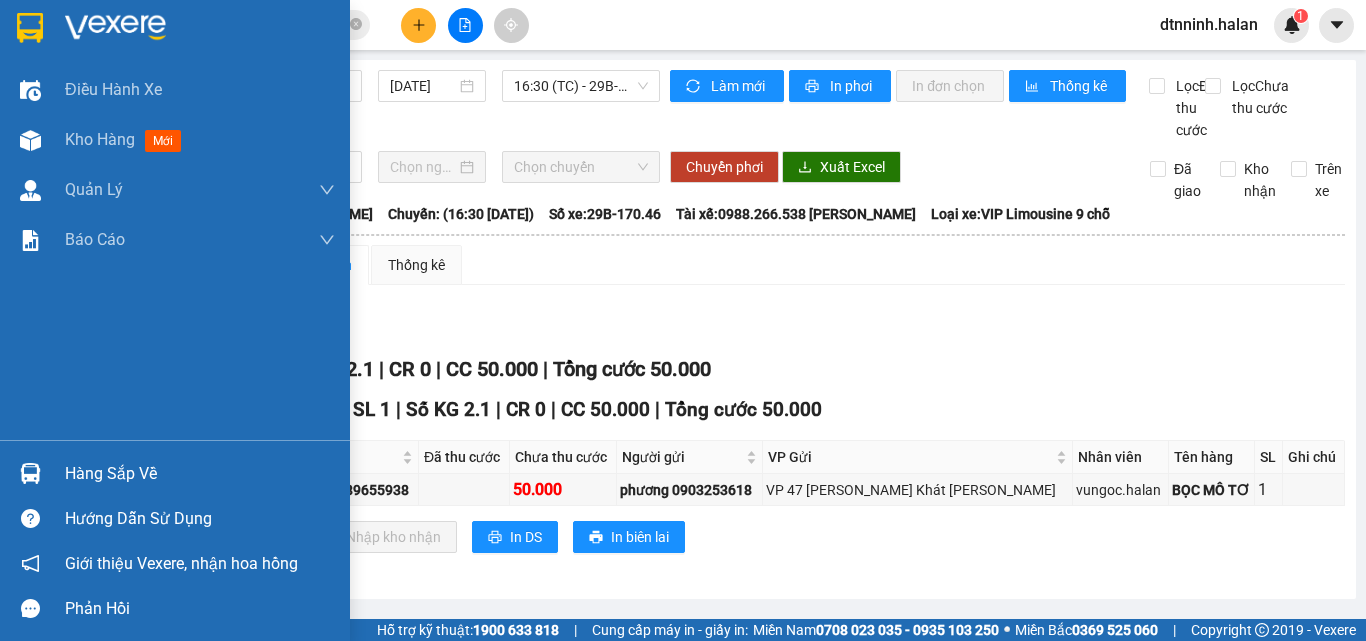 click on "Hàng sắp về" at bounding box center [200, 474] 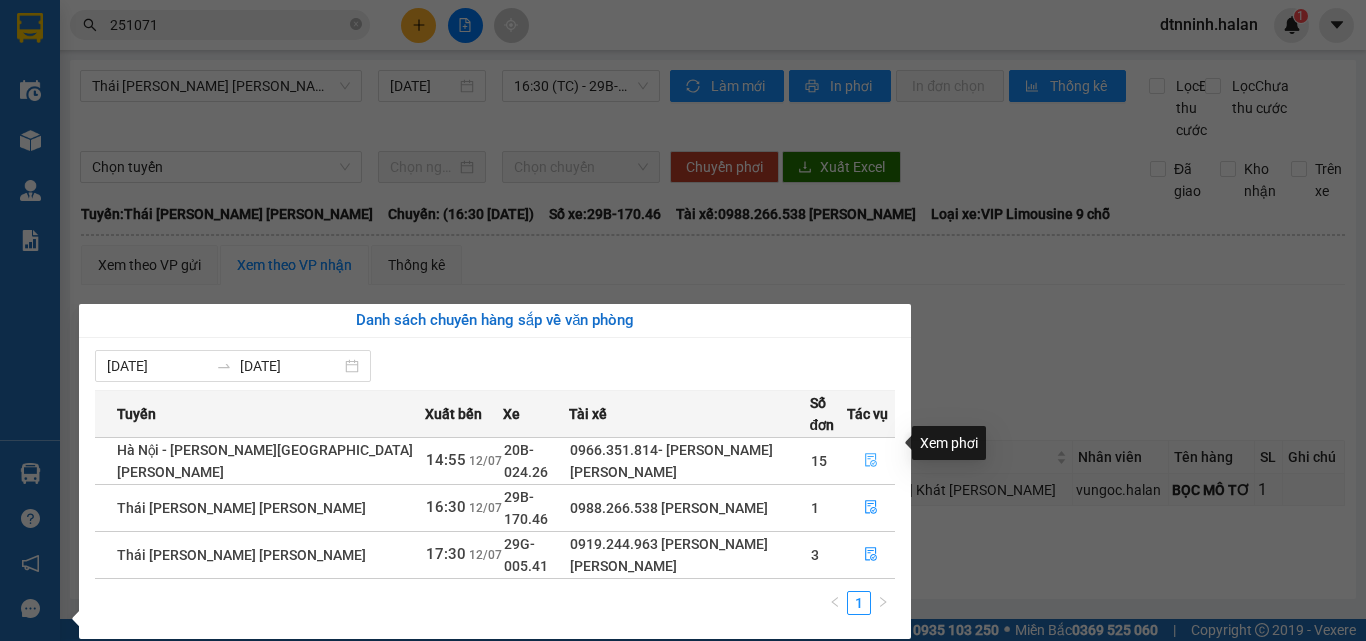 click 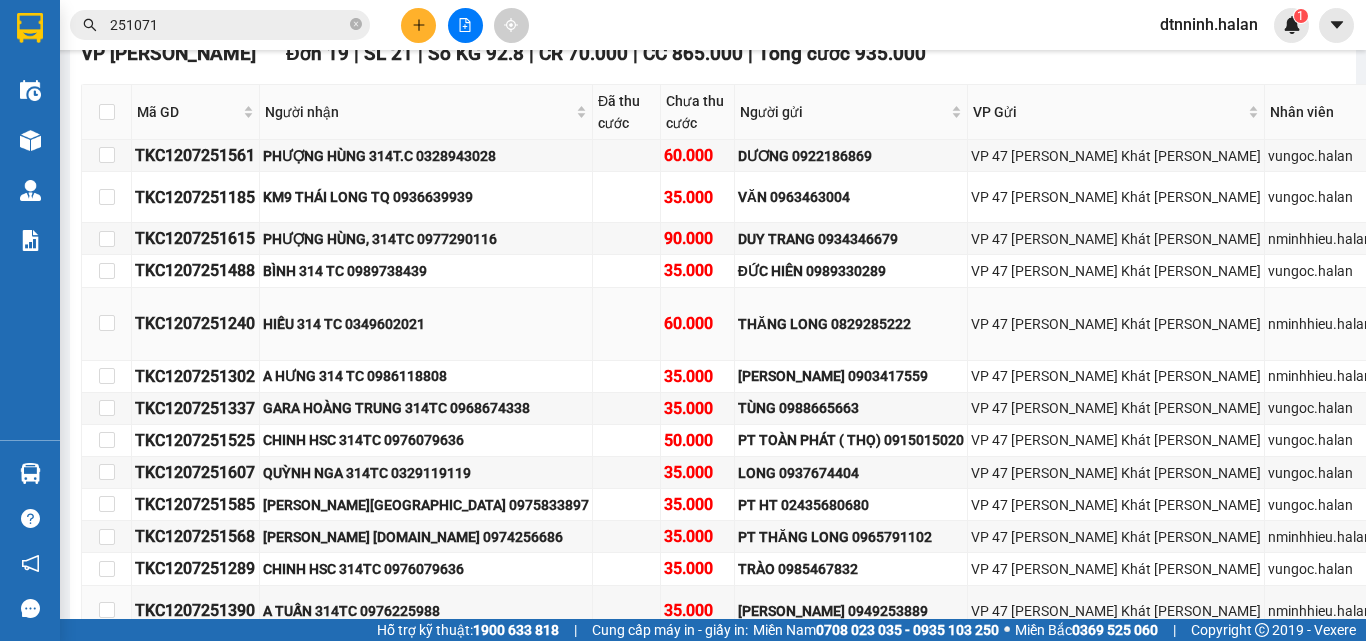 scroll, scrollTop: 1576, scrollLeft: 0, axis: vertical 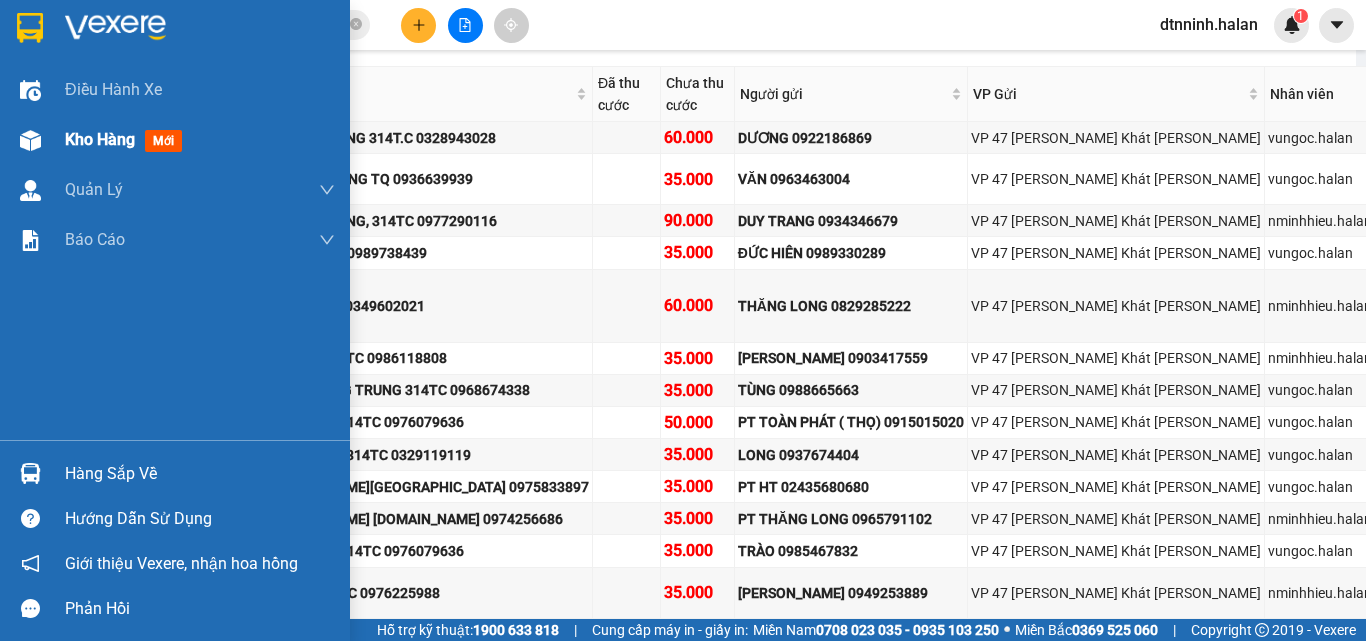 click on "Kho hàng" at bounding box center [100, 139] 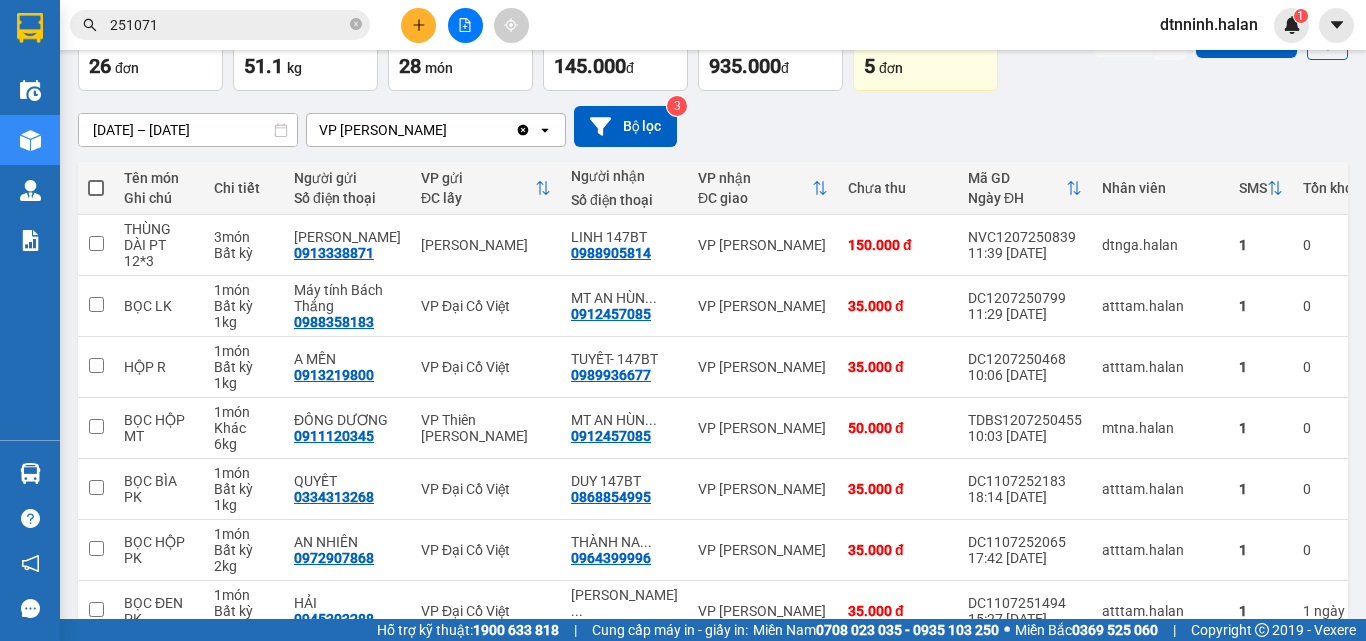 scroll, scrollTop: 0, scrollLeft: 0, axis: both 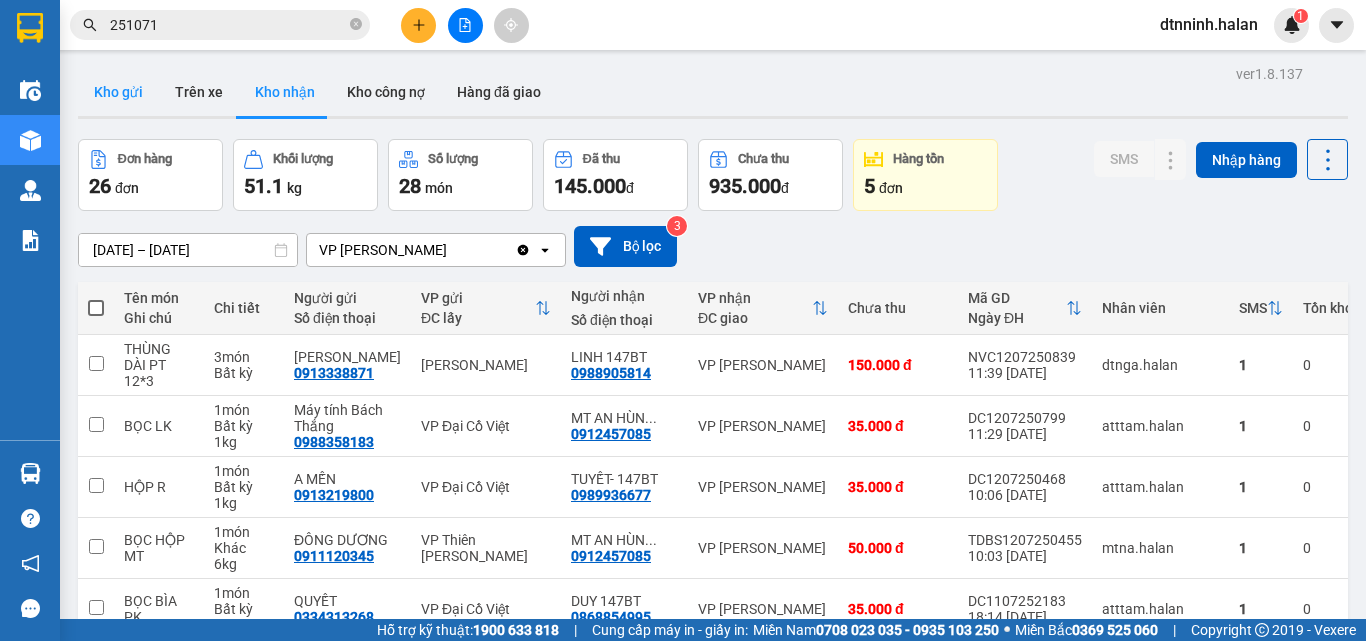 click on "Kho gửi" at bounding box center (118, 92) 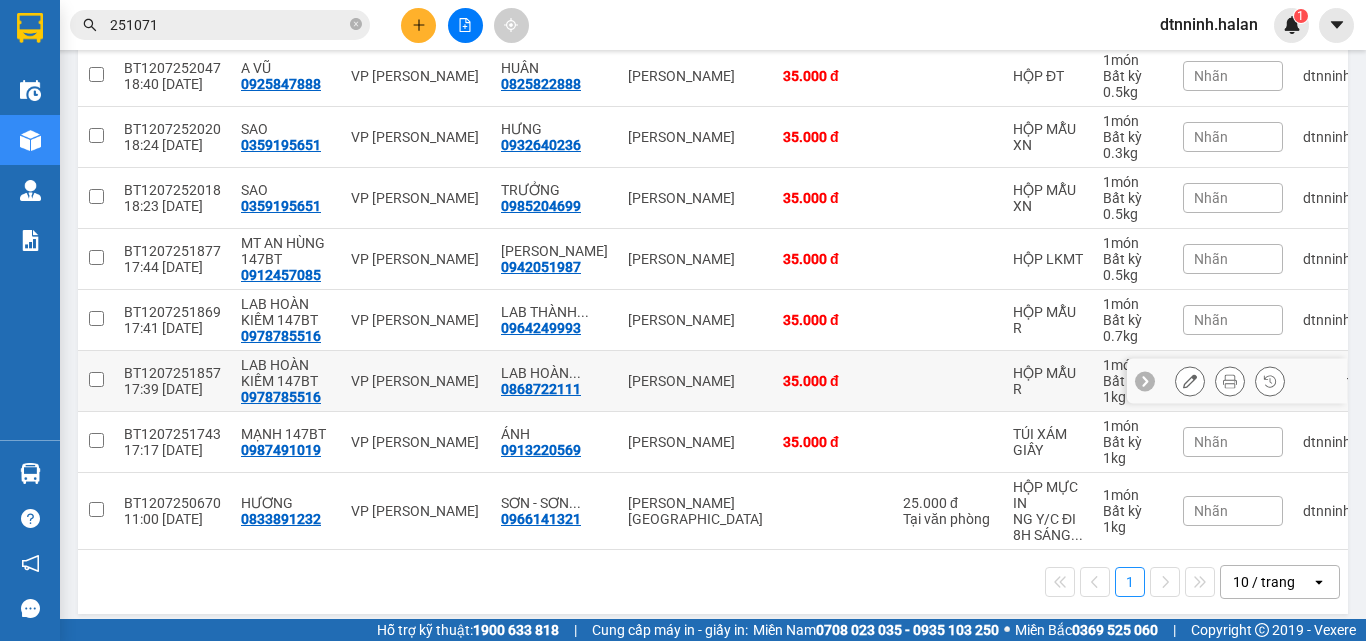 scroll, scrollTop: 300, scrollLeft: 0, axis: vertical 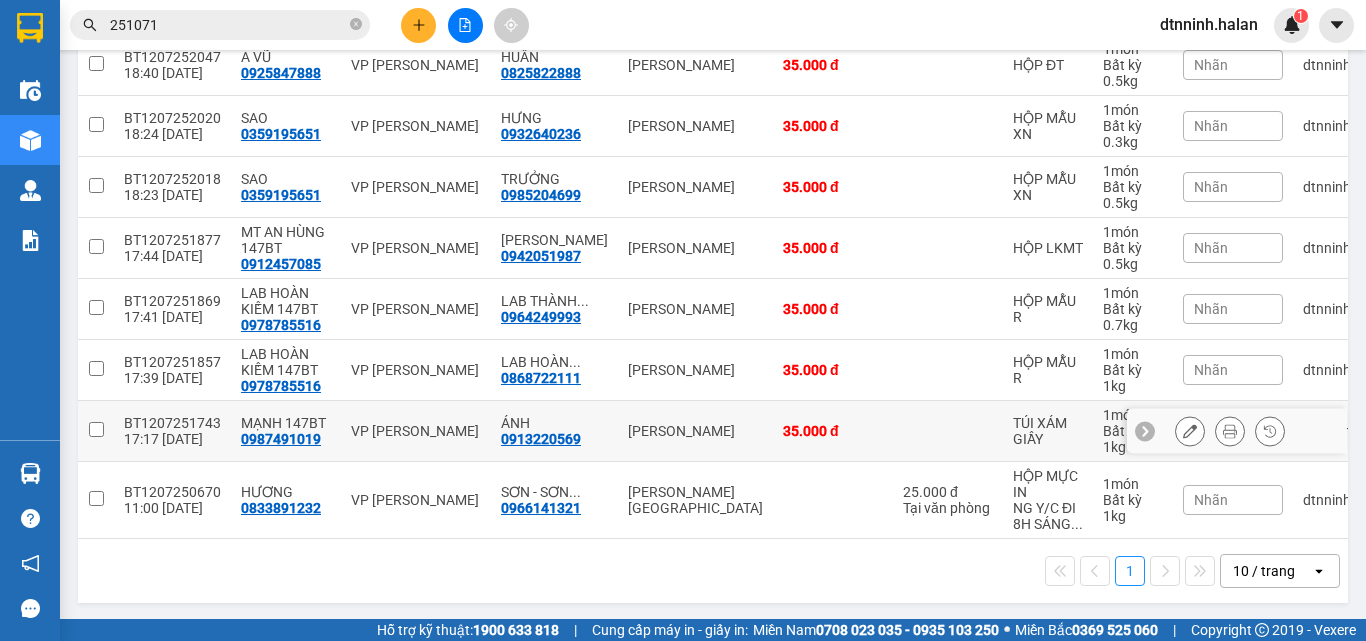 click on "VP [PERSON_NAME]" at bounding box center (416, 431) 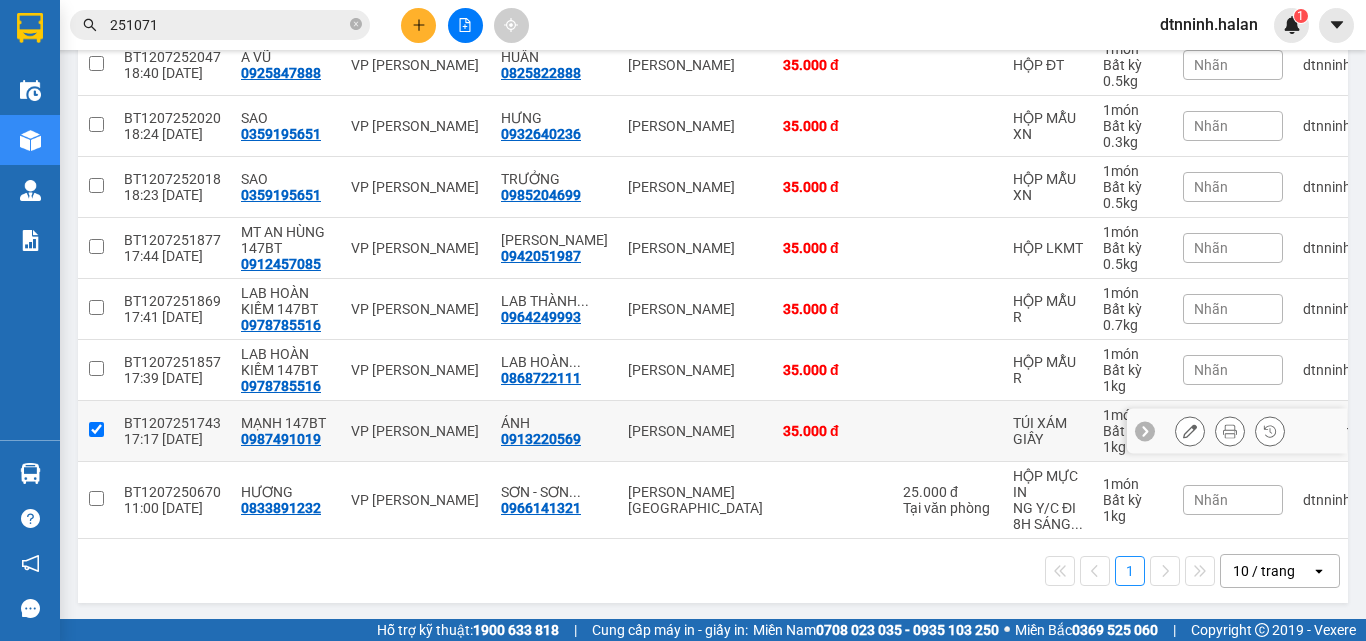 checkbox on "true" 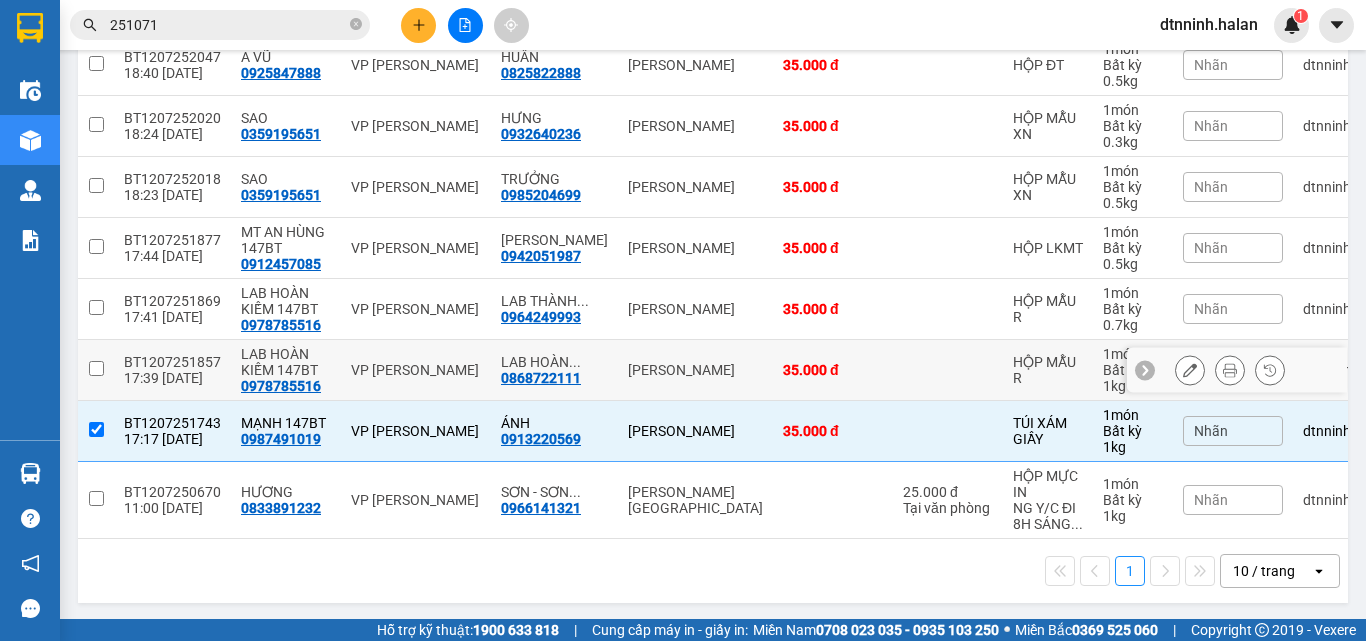click on "VP [PERSON_NAME]" at bounding box center [416, 370] 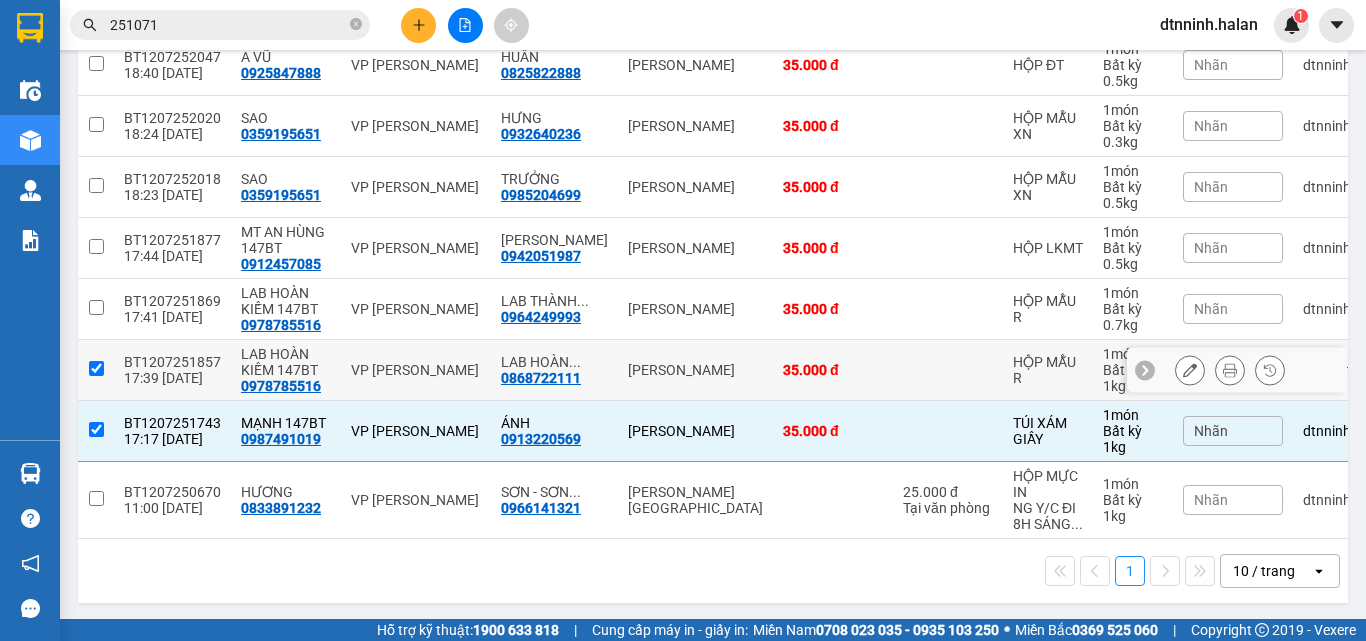 checkbox on "true" 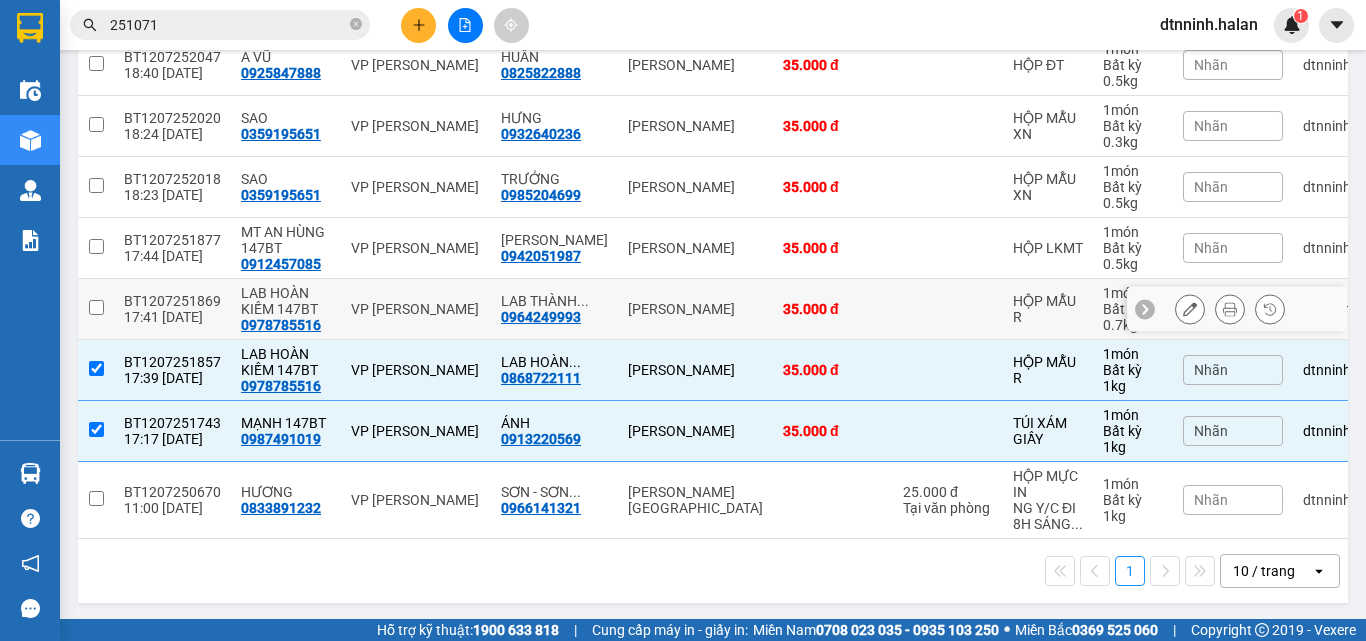 click on "VP [PERSON_NAME]" at bounding box center (416, 309) 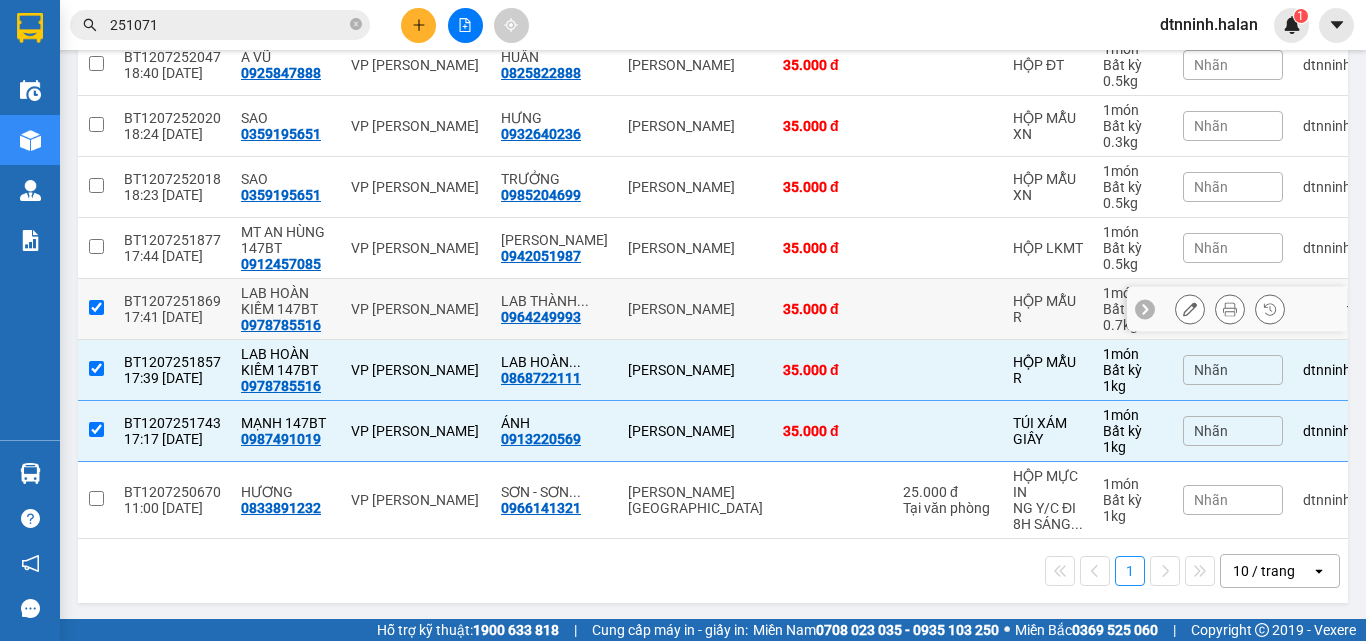 checkbox on "true" 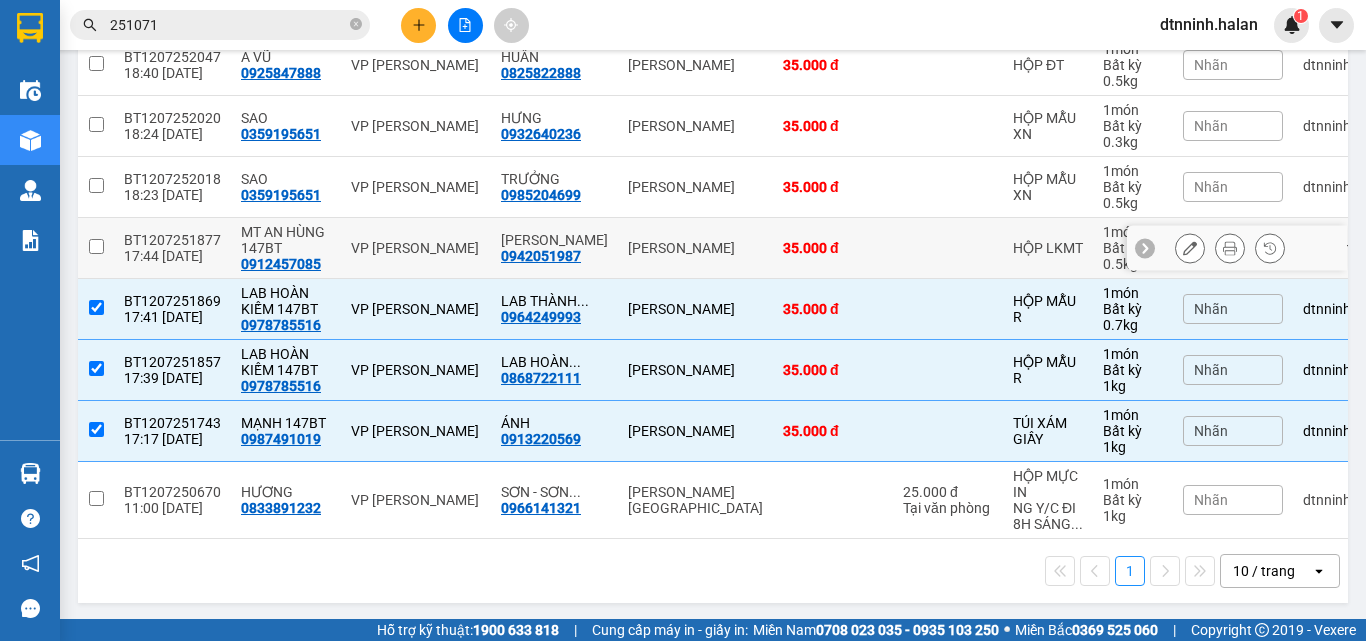 click on "MT AN HÙNG 147BT" at bounding box center (286, 240) 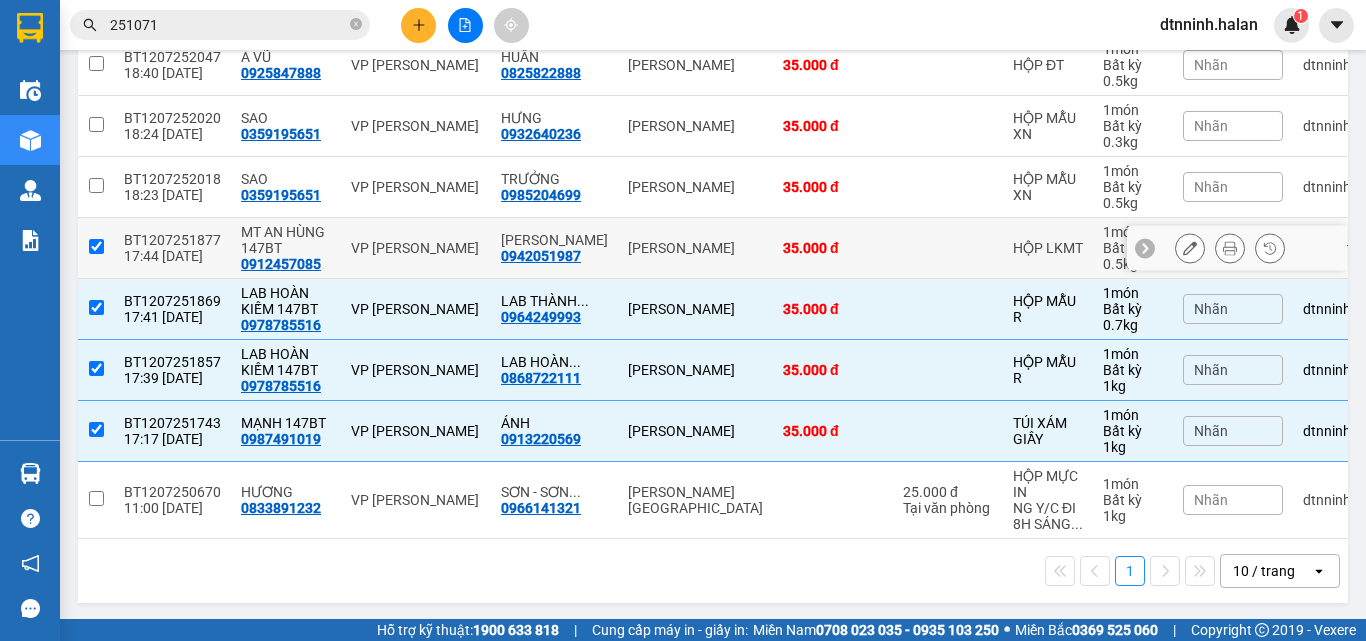 checkbox on "true" 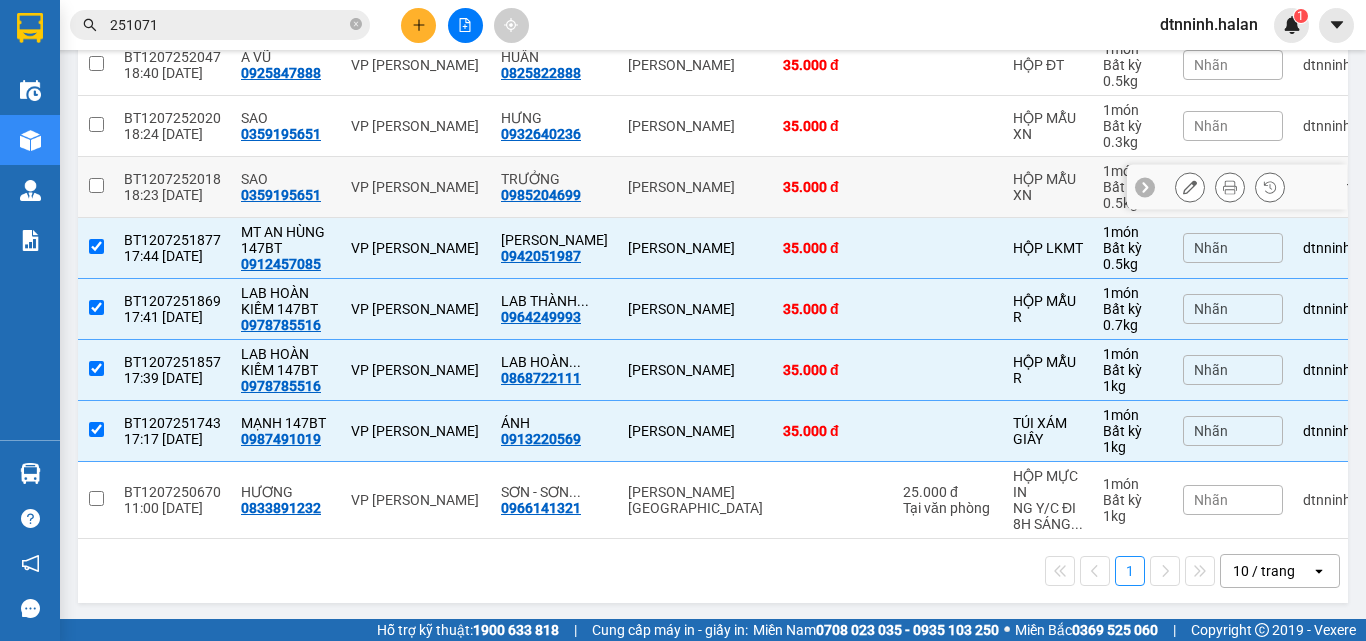 click on "SAO" at bounding box center (286, 179) 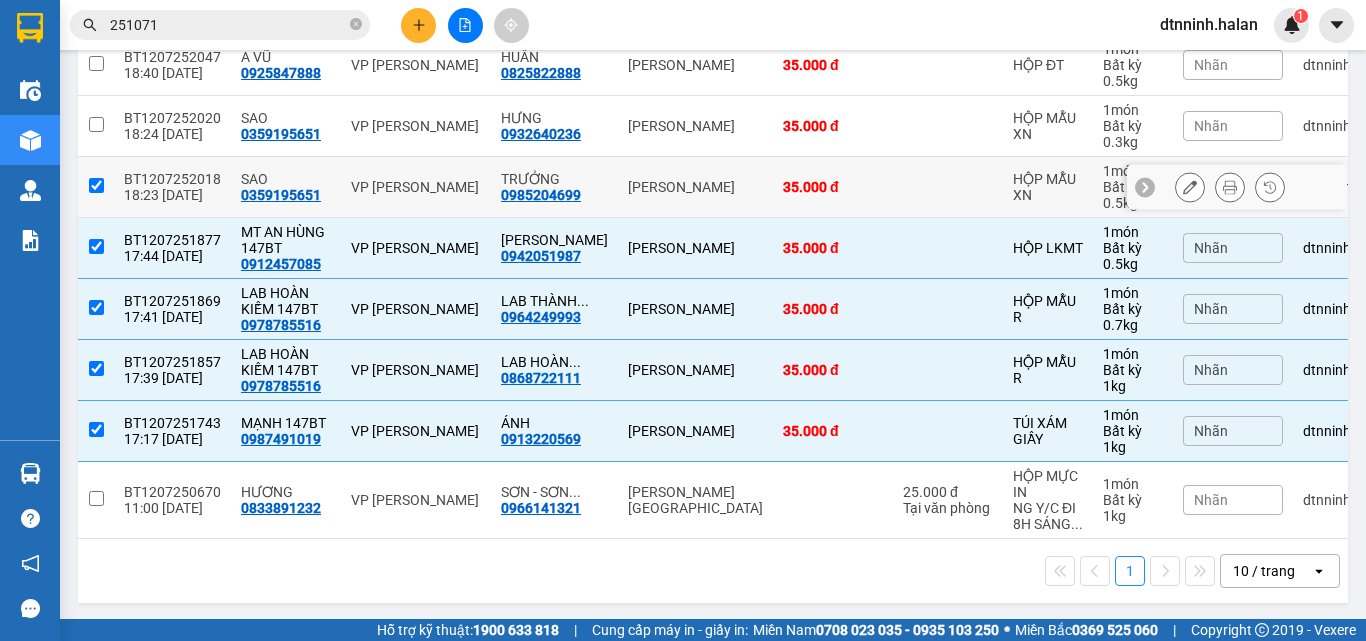 checkbox on "true" 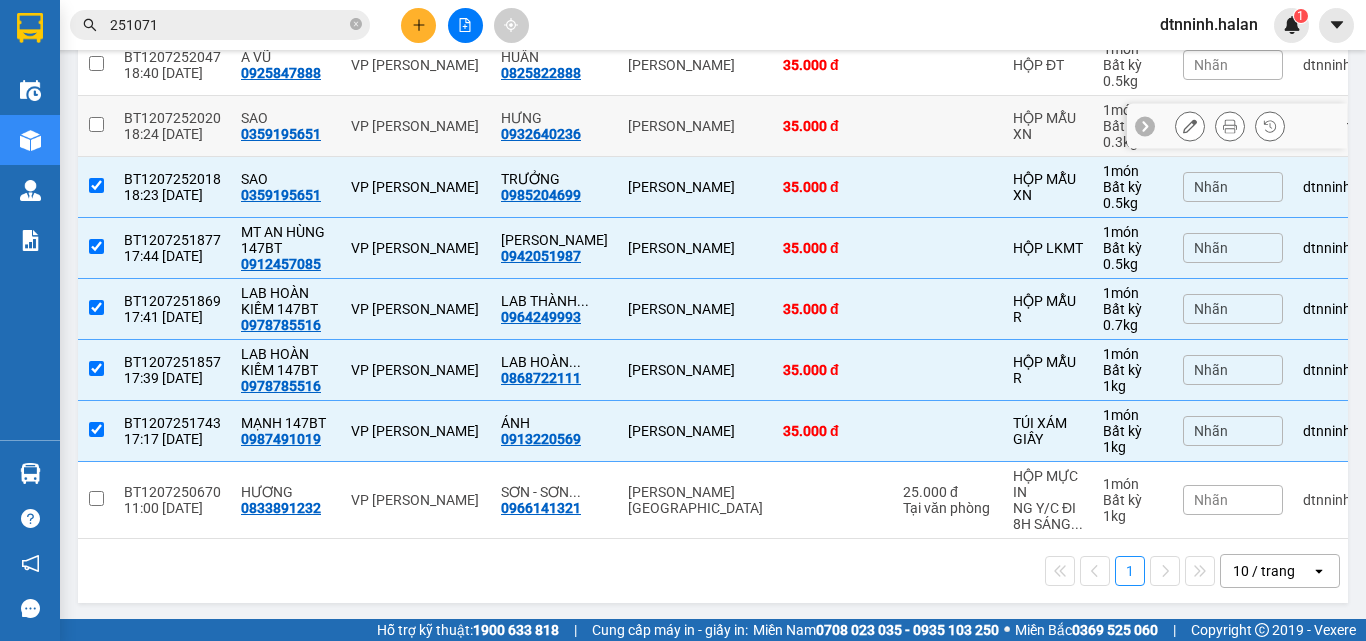 click on "SAO 0359195651" at bounding box center [286, 126] 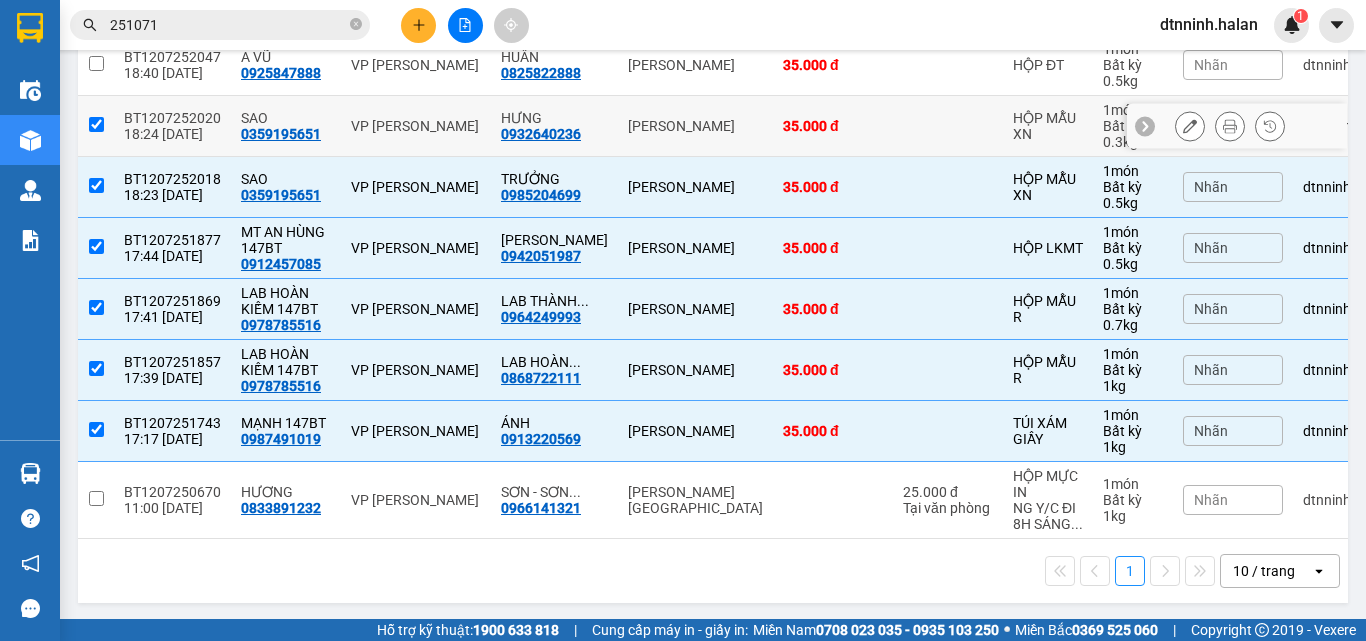 checkbox on "true" 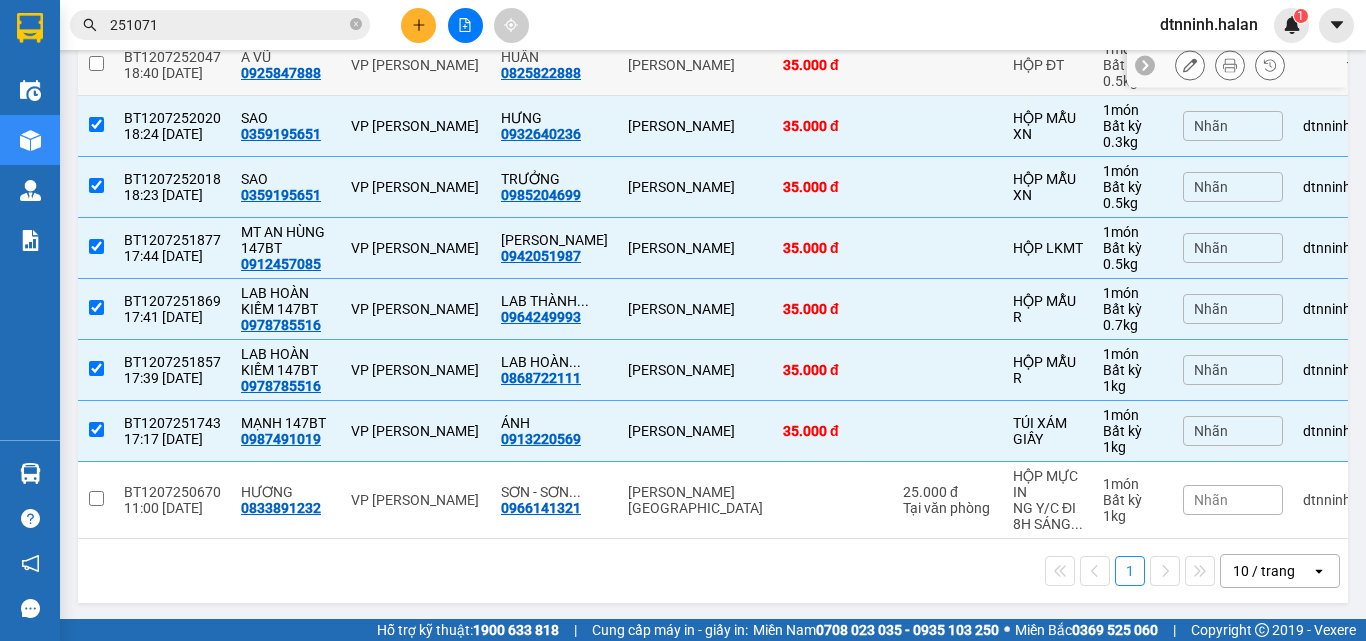 click on "A VŨ 0925847888" at bounding box center [286, 65] 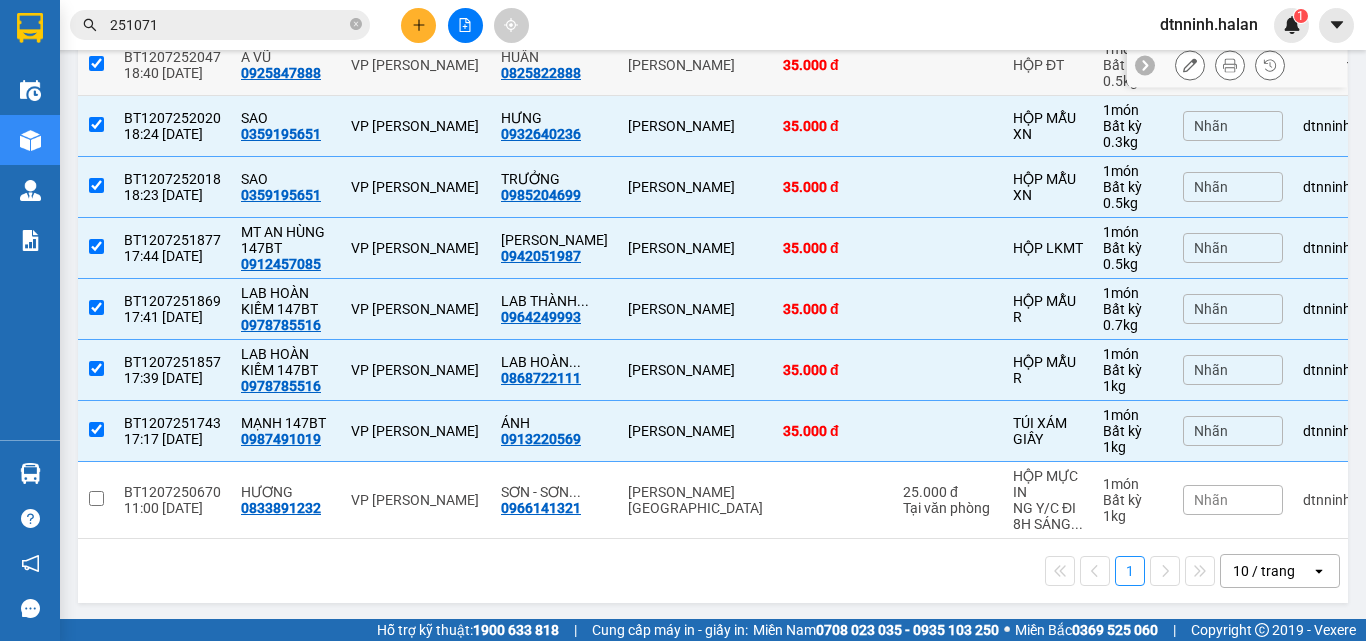 checkbox on "true" 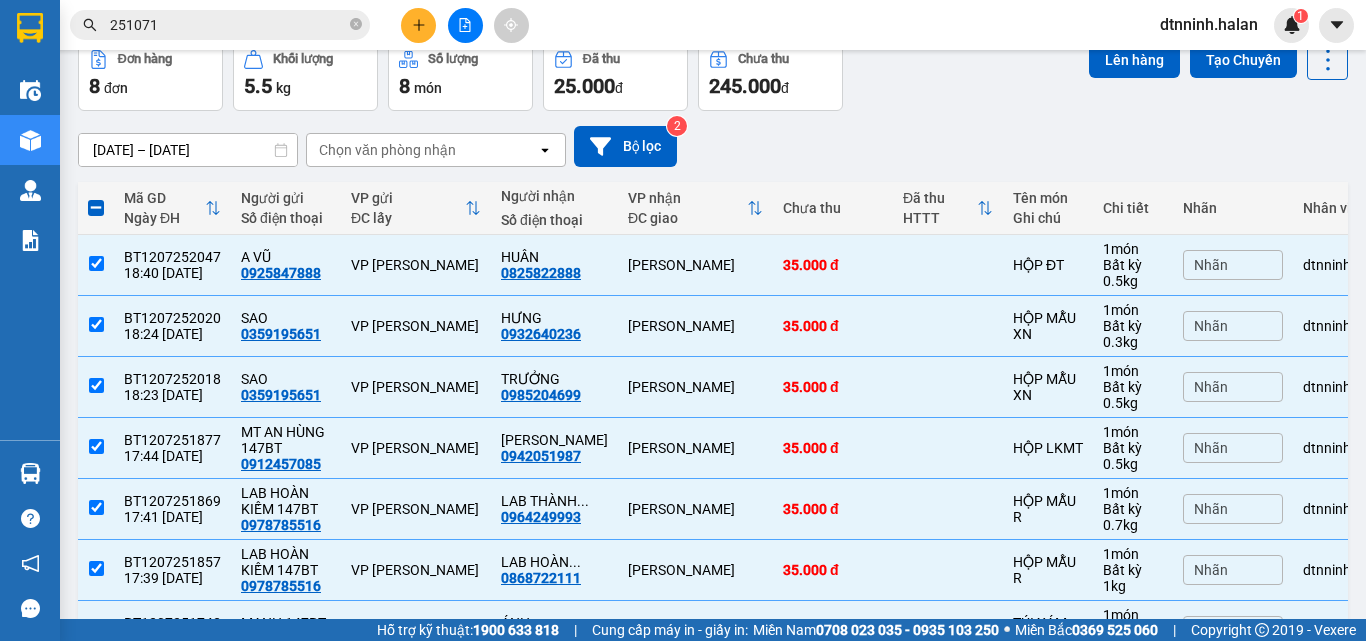 scroll, scrollTop: 0, scrollLeft: 0, axis: both 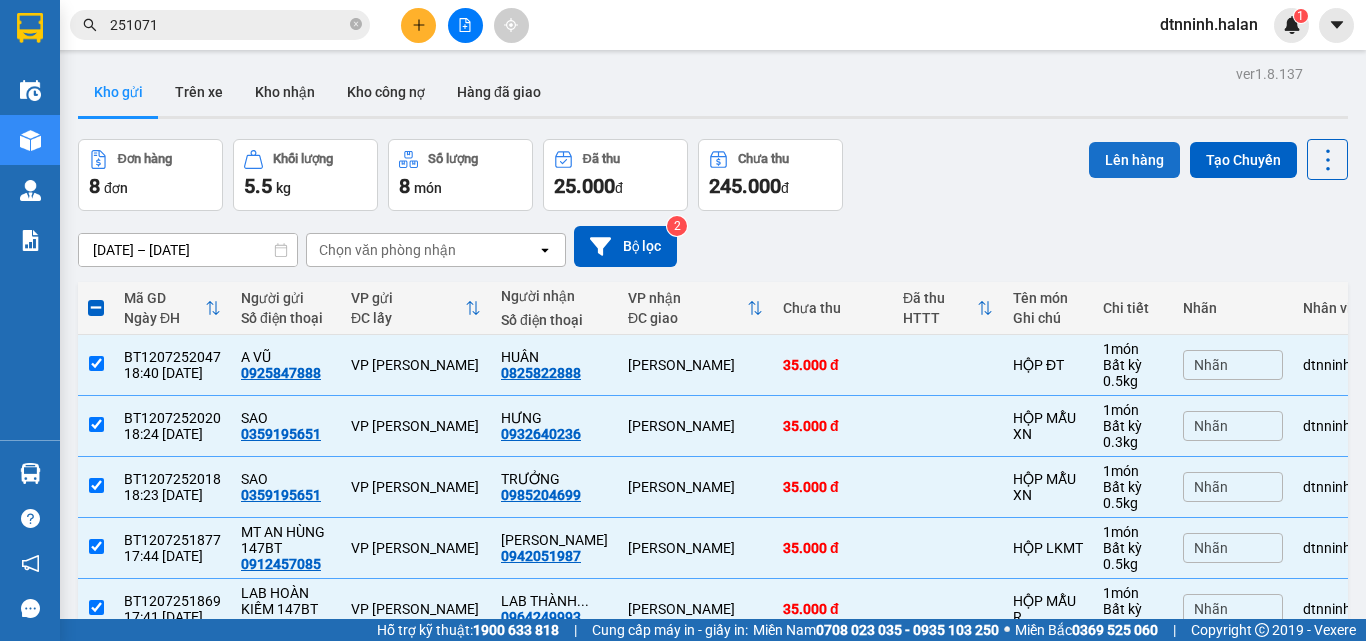 click on "Lên hàng" at bounding box center (1134, 160) 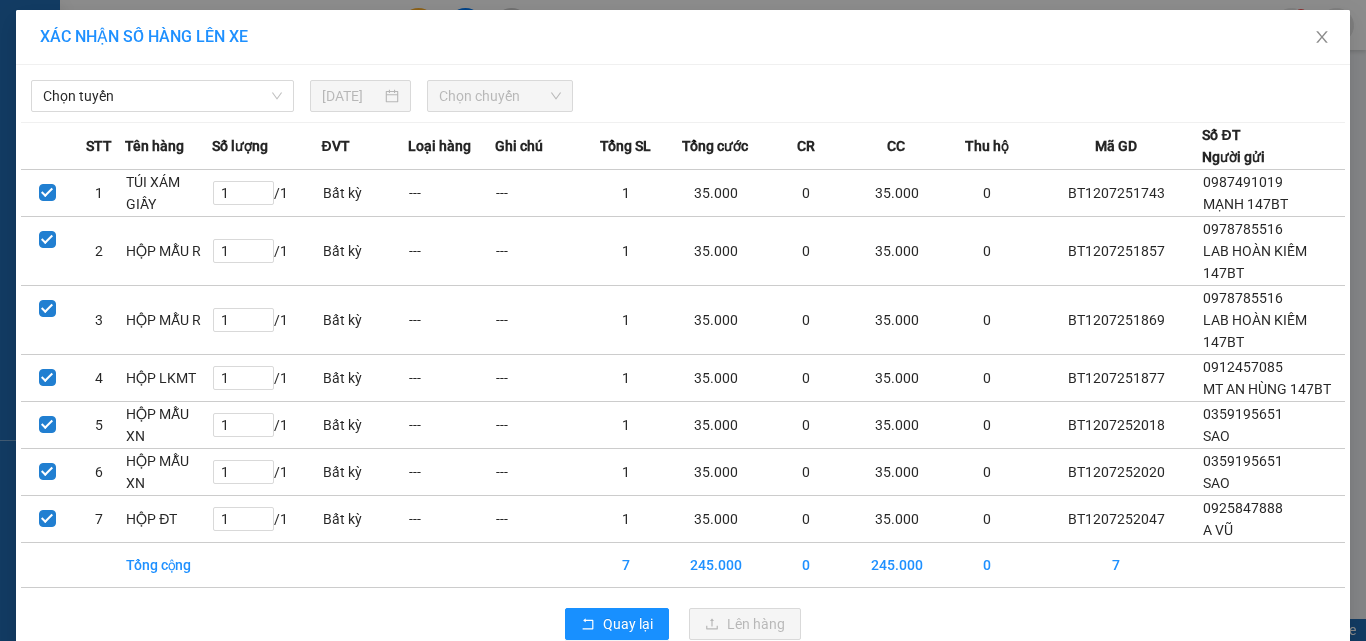 click on "[PERSON_NAME] [DATE] [PERSON_NAME] STT Tên hàng Số [PERSON_NAME] ĐVT [PERSON_NAME] hàng Ghi [PERSON_NAME] [PERSON_NAME] cước CR CC Thu hộ Mã GD Số ĐT   Người gửi 1 TÚI XÁM GIẦY 1  /  1 Bất kỳ --- --- 1 35.000 0 35.000 0 BT1207251743 0987491019 [PERSON_NAME] 147BT 2 HỘP MẪU R 1  /  1 Bất kỳ --- --- 1 35.000 0 35.000 0 BT1207251857 0978785516 LAB [PERSON_NAME] 147BT 3 HỘP MẪU R 1  /  1 Bất kỳ --- --- 1 35.000 0 35.000 0 BT1207251869 0978785516 LAB [PERSON_NAME] 147BT 4 HỘP LKMT 1  /  1 Bất kỳ --- --- 1 35.000 0 35.000 0 BT1207251877 0912457085 MT AN HÙNG 147BT 5 HỘP MẪU XN 1  /  1 Bất kỳ --- --- 1 35.000 0 35.000 0 BT1207252018 0359195651 SAO 6 HỘP MẪU XN 1  /  1 Bất kỳ --- --- 1 35.000 0 35.000 0 BT1207252020 0359195651 SAO 7 HỘP ĐT 1  /  1 Bất kỳ --- --- 1 35.000 0 35.000 0 BT1207252047 0925847888 A [PERSON_NAME] cộng         7 245.000 0 245.000 0 7   Quay [PERSON_NAME] hàng" at bounding box center [683, 360] 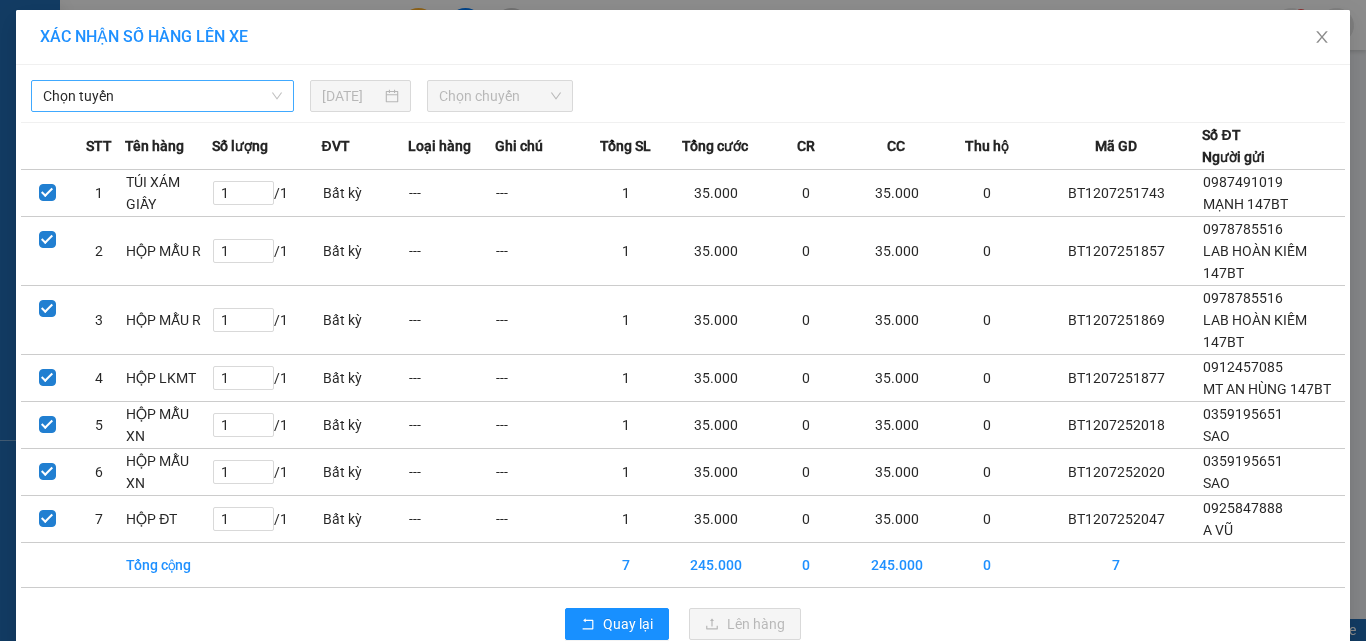 click on "Chọn tuyến" at bounding box center (162, 96) 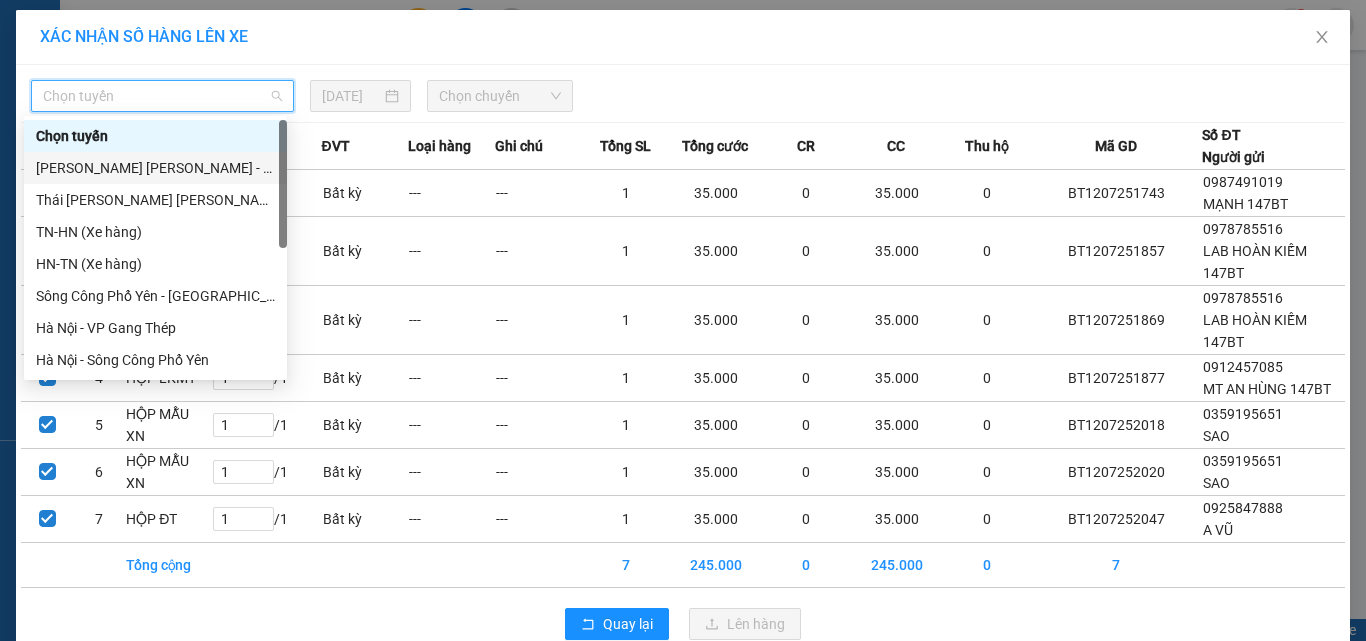 click on "[PERSON_NAME] [PERSON_NAME] - [GEOGRAPHIC_DATA][PERSON_NAME]" at bounding box center (155, 168) 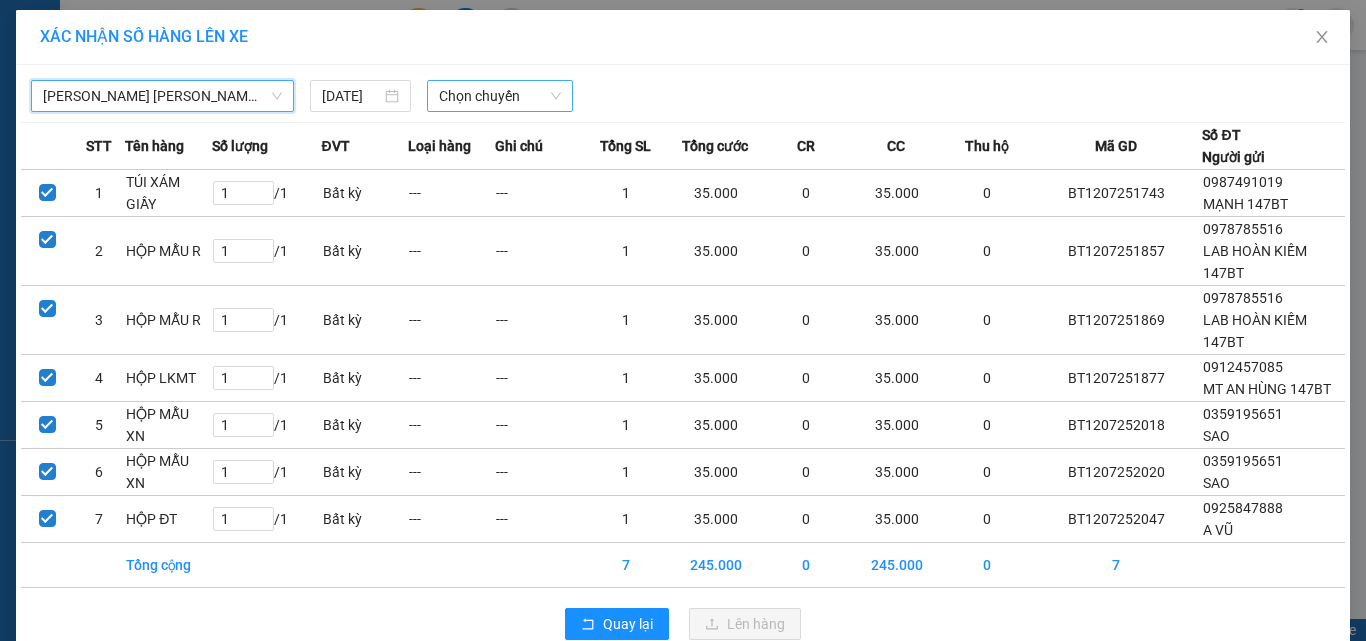 click on "Chọn chuyến" at bounding box center [500, 96] 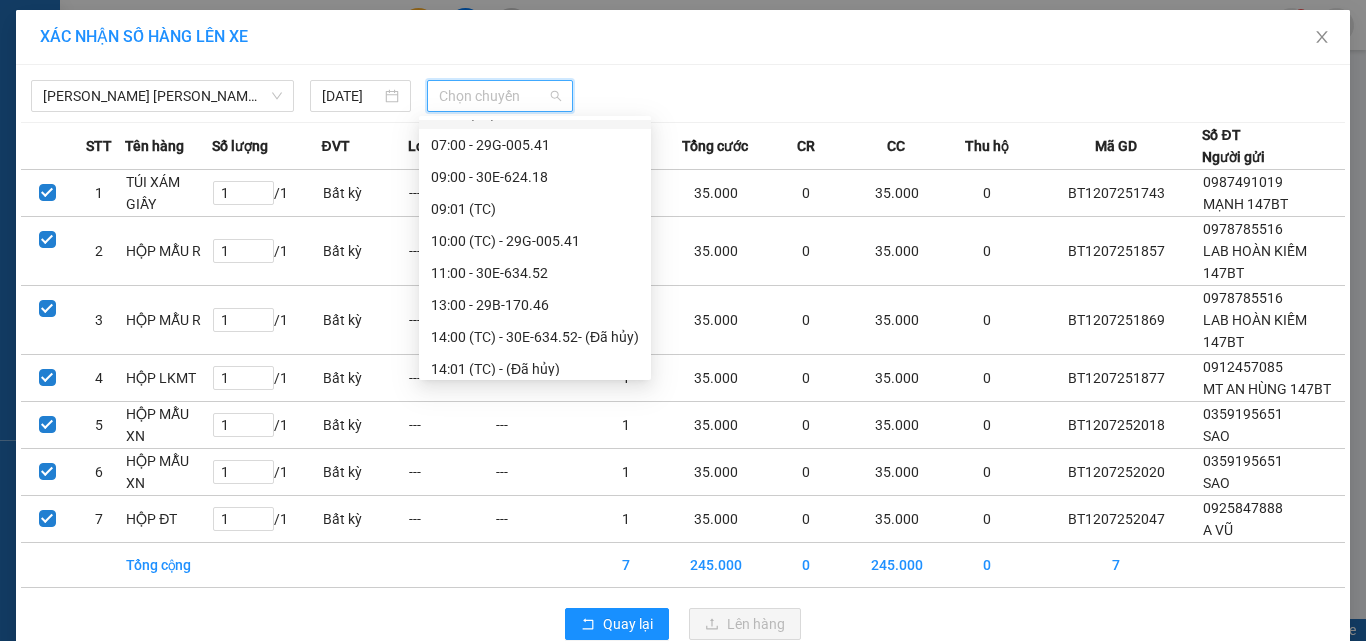 scroll, scrollTop: 224, scrollLeft: 0, axis: vertical 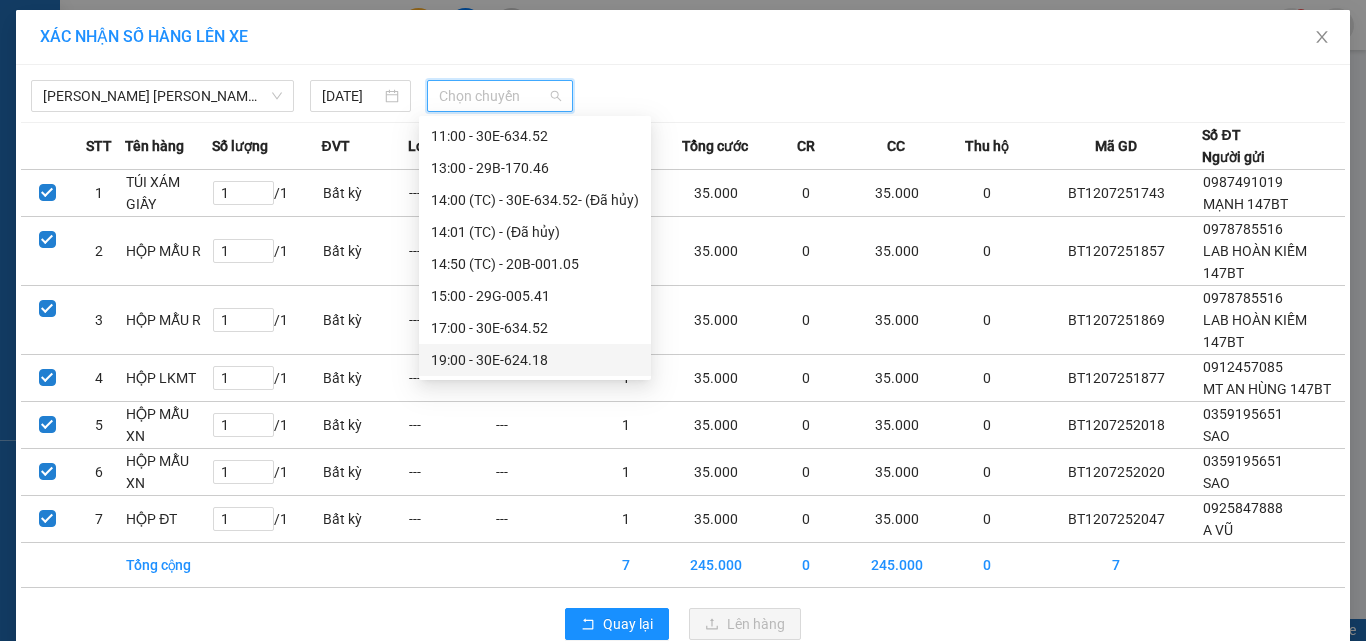 click on "19:00     - 30E-624.18" at bounding box center [535, 360] 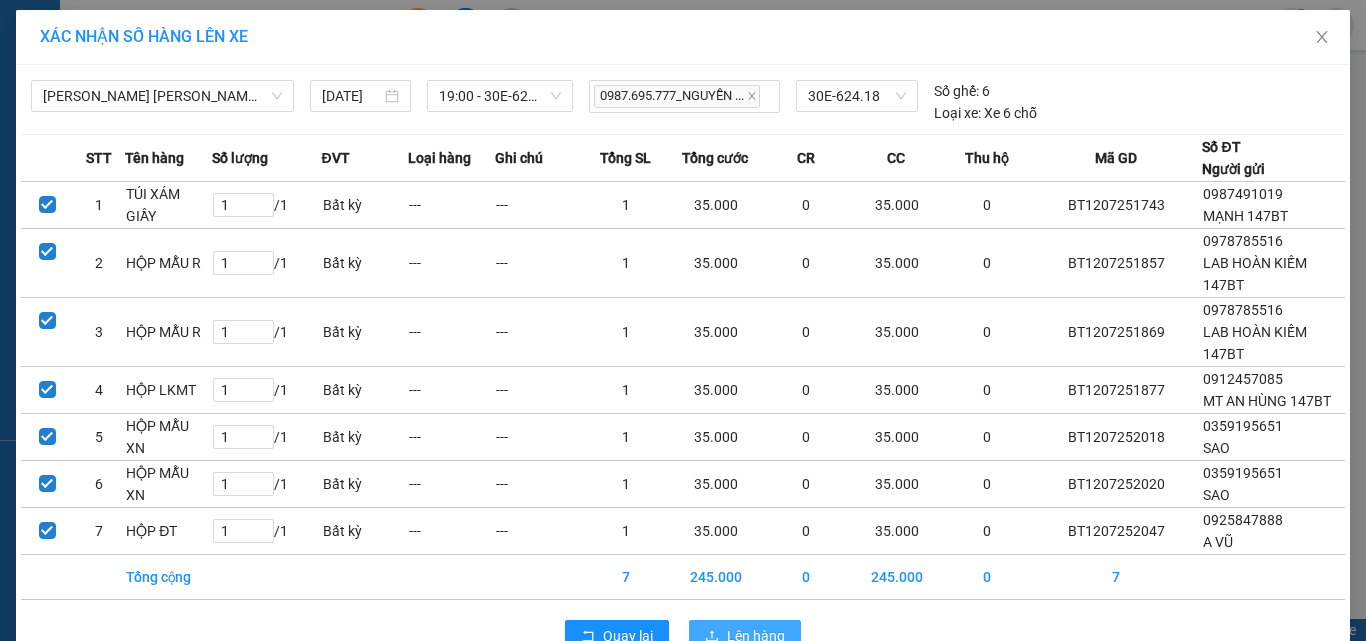 click on "Lên hàng" at bounding box center (756, 636) 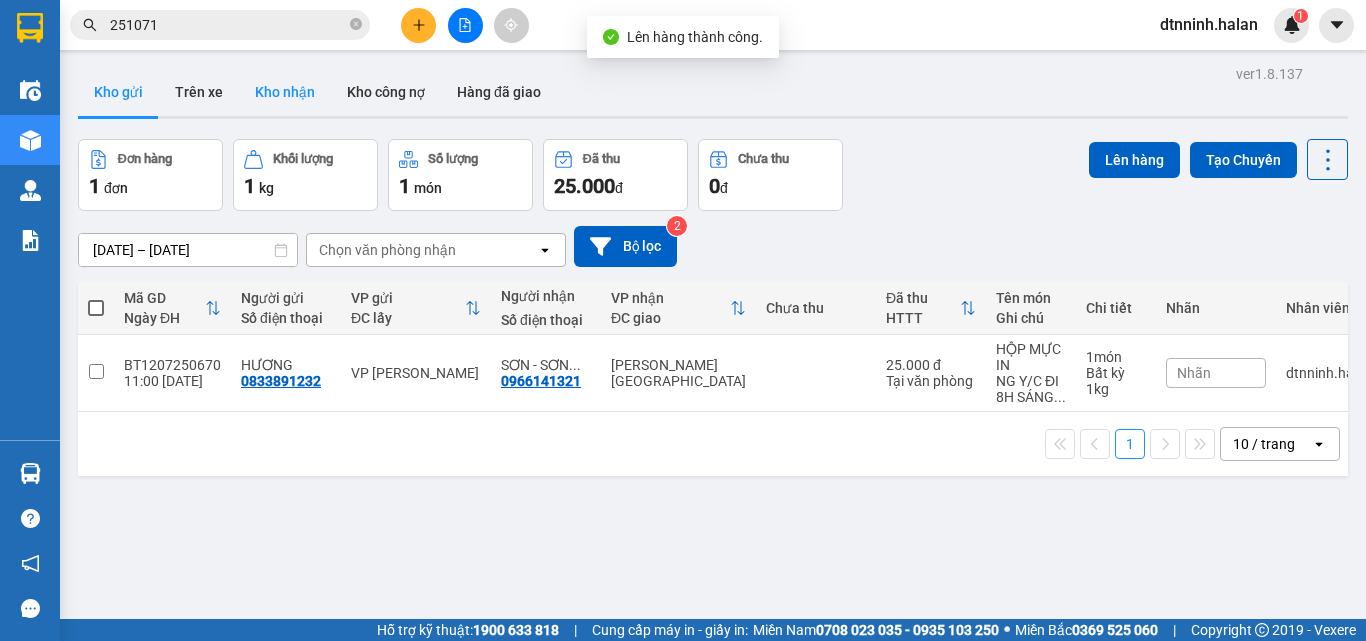 click on "Kho nhận" at bounding box center (285, 92) 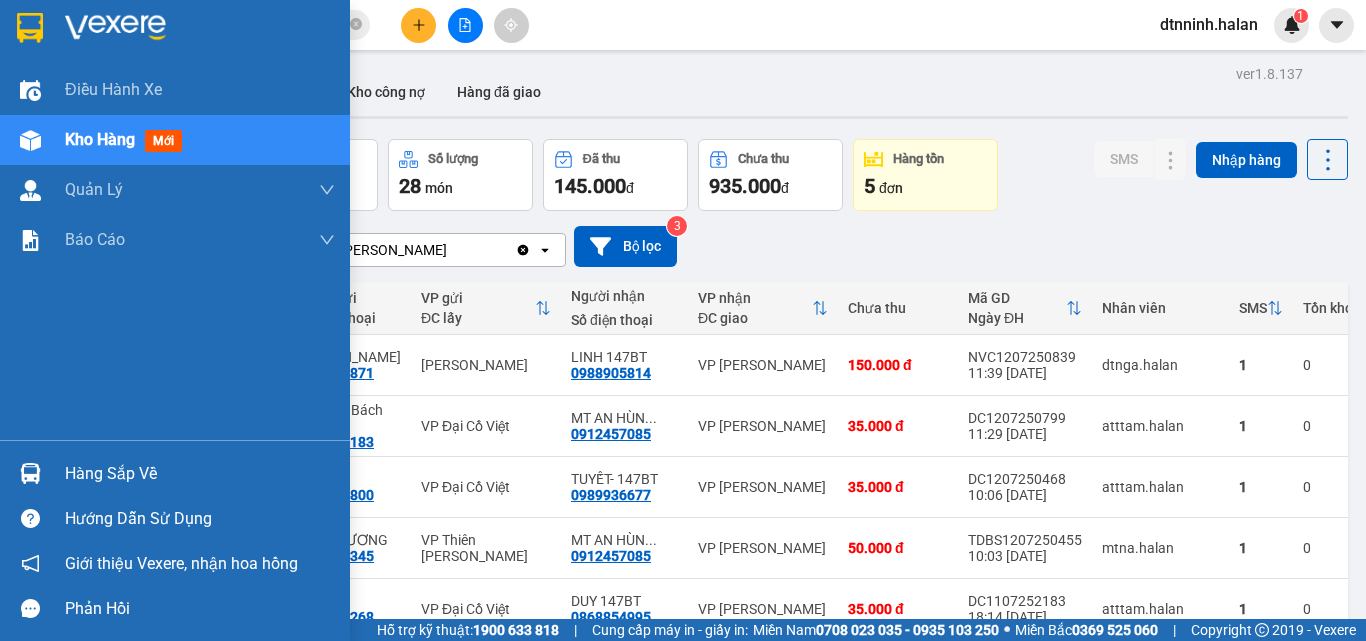 click at bounding box center (30, 473) 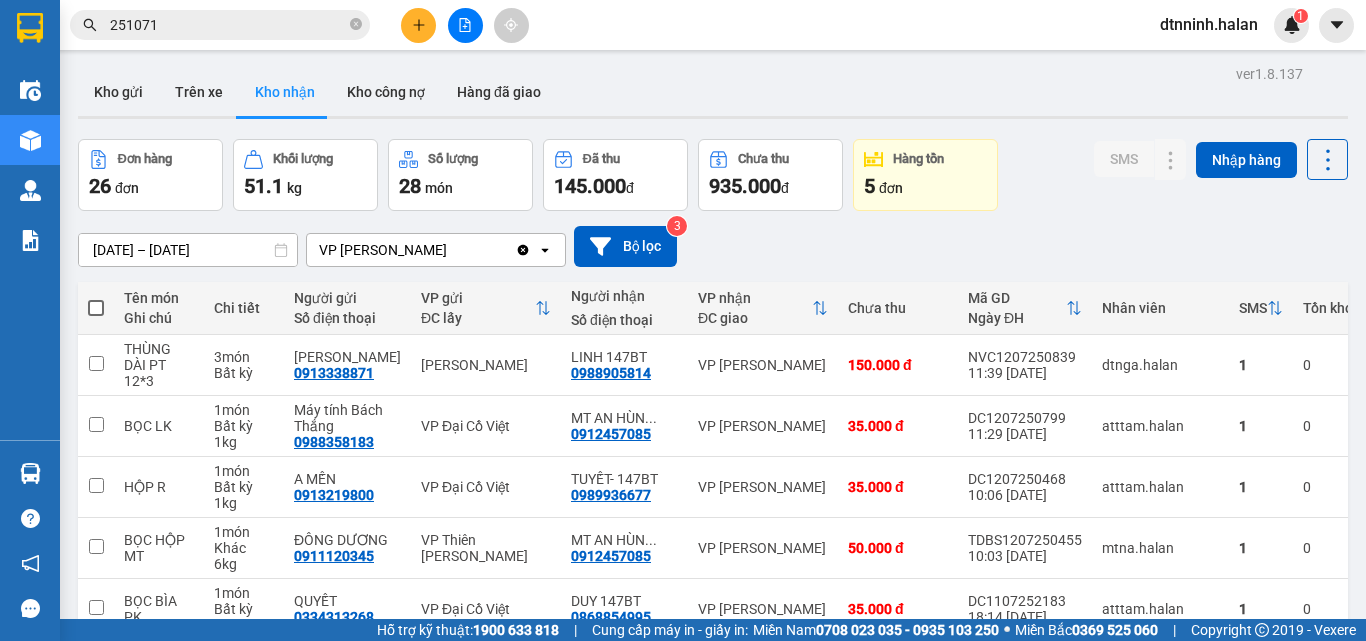 click on "Kết quả [PERSON_NAME] ( 179 )  Bộ lọc  Mã ĐH Trạng thái Món hàng Thu hộ Tổng [PERSON_NAME] [PERSON_NAME] Người gửi VP Gửi Người [PERSON_NAME] [PERSON_NAME] TK1207 251071 13:22 [DATE] Trên xe   20B-024.26 14:55  [DATE] XỌT [PERSON_NAME]:  1 1.650.000 Chưa thu 50.000 0987804092 DOANH VP [PERSON_NAME] 0343491313 [PERSON_NAME] VP [PERSON_NAME][GEOGRAPHIC_DATA] 251071 12:29 [DATE] Đã giao   08:42 [DATE] BỌC [PERSON_NAME]:  1 40.000 0915203013 [GEOGRAPHIC_DATA] 0976138454 [PERSON_NAME] VP [GEOGRAPHIC_DATA] 251071 13:05 [DATE] Đã giao   16:12 [DATE] BỌC BS SL:  1 35.000 0345020198 [PERSON_NAME] VP [PERSON_NAME] 0825814333 HẢI [PERSON_NAME] BK1007 251071 12:44 [DATE] Đã giao   19:09 [DATE] BỌC HỘP ĐỒ ĂN SL:  1 55.000 0327709027 [PERSON_NAME] Bắc Kạn 0338354469 [PERSON_NAME] Đại Cồ Việt TKC0907 251071 13:04 [DATE] Đã giao   16:13 [DATE] BỌC ĐEN PT SL:  1 35.000 0989569580 ngũ  VP 47 [PERSON_NAME] Khát [PERSON_NAME] 0989103277 NGÂN ĐÀO - SC VP Sông Công HT0807 251071 12:33 [DATE]   1" at bounding box center [683, 320] 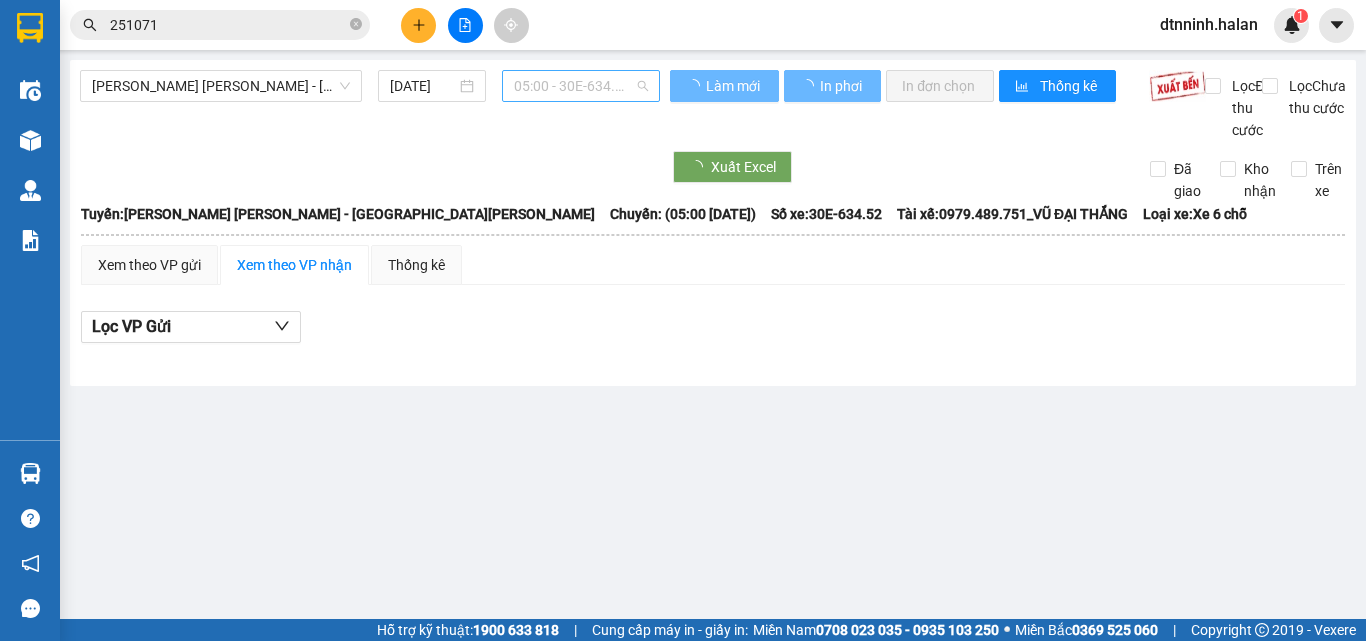 click on "05:00     - 30E-634.52" at bounding box center [581, 86] 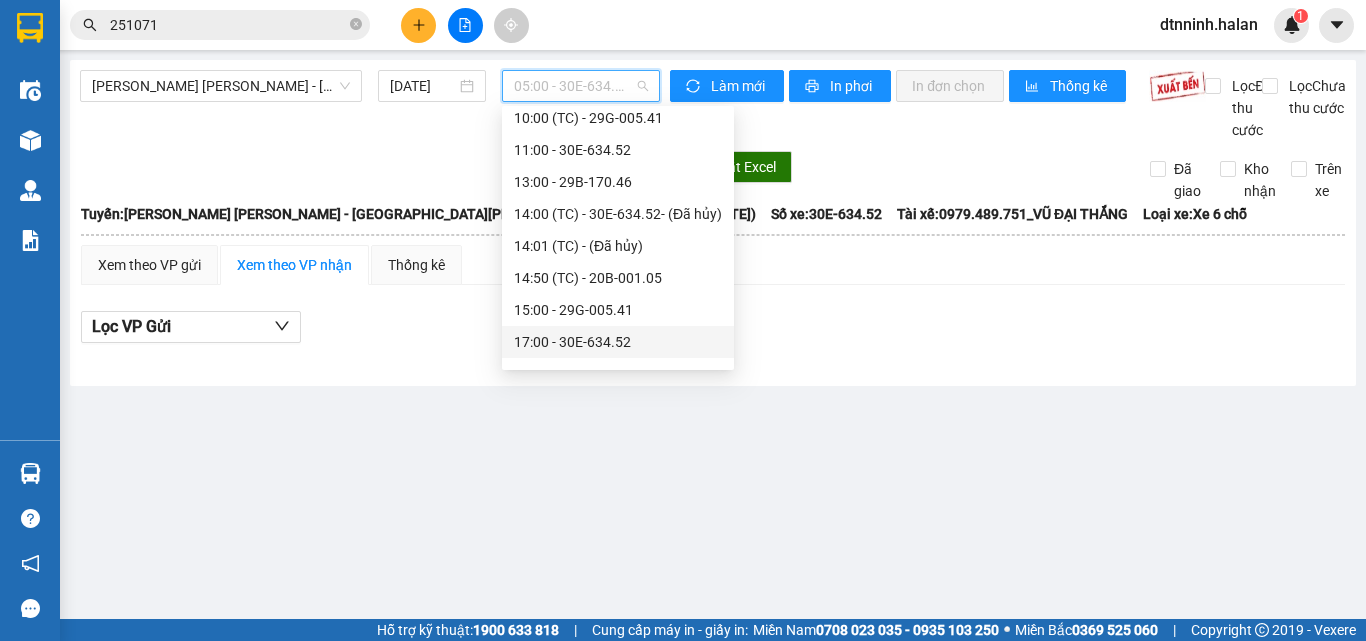 scroll, scrollTop: 224, scrollLeft: 0, axis: vertical 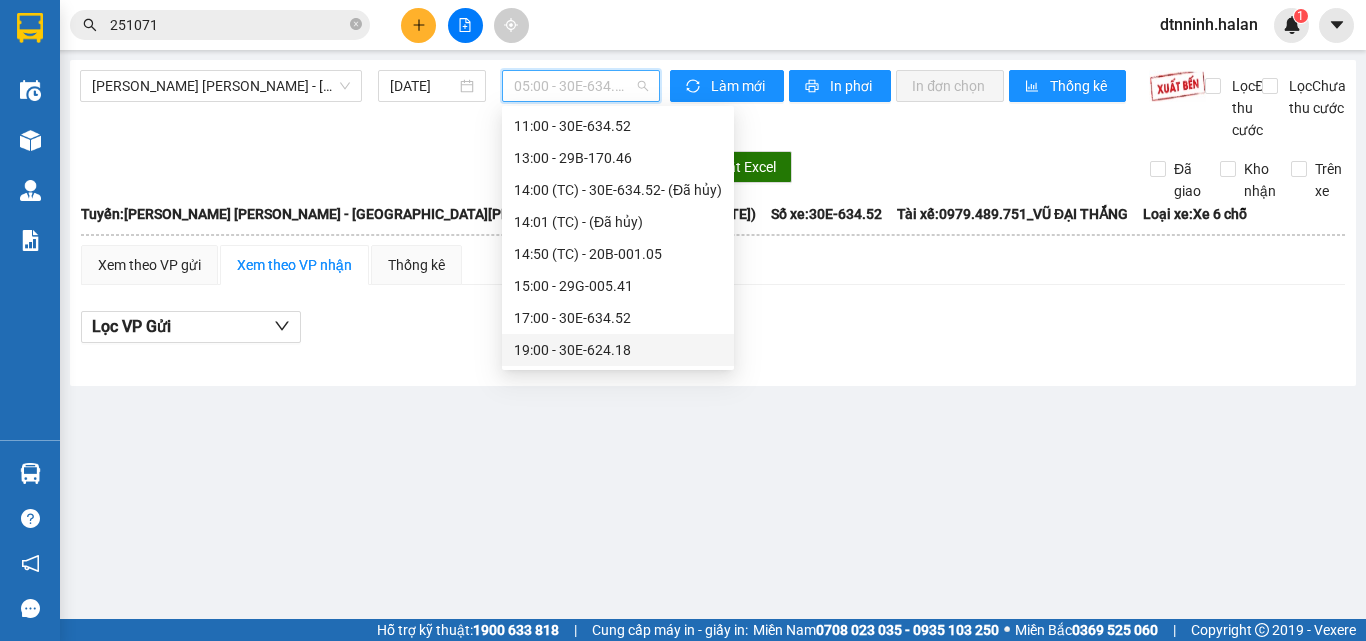 click on "19:00     - 30E-624.18" at bounding box center (618, 350) 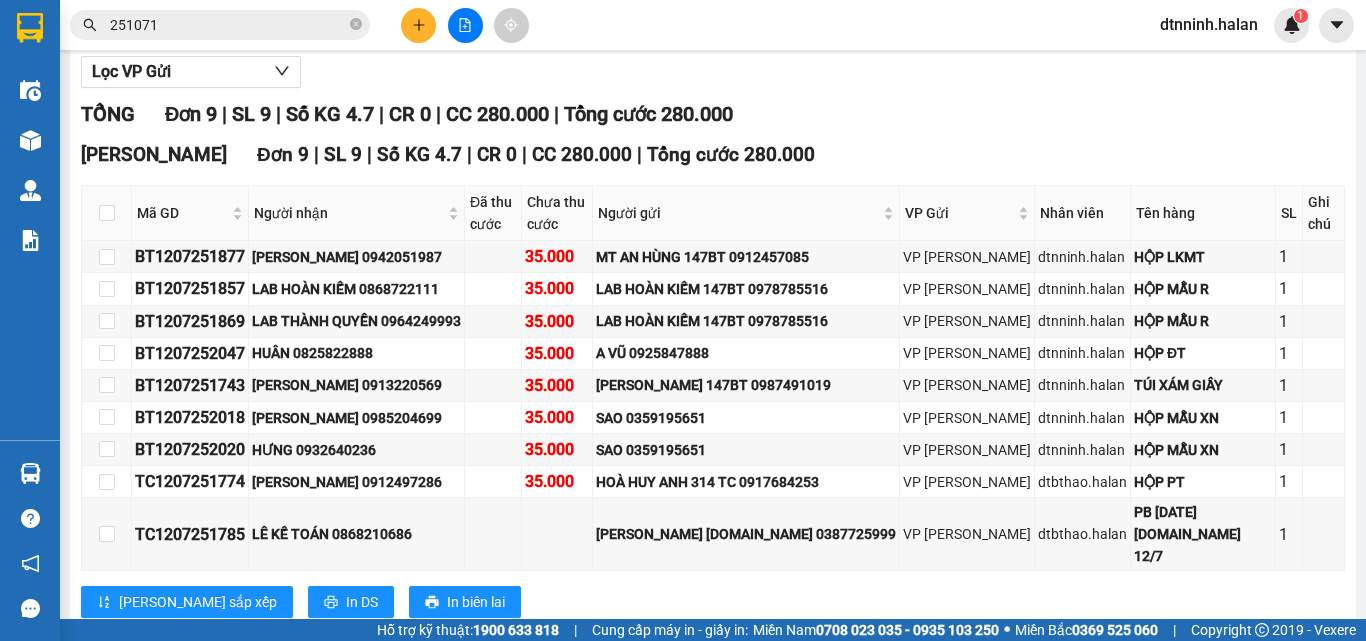 scroll, scrollTop: 270, scrollLeft: 0, axis: vertical 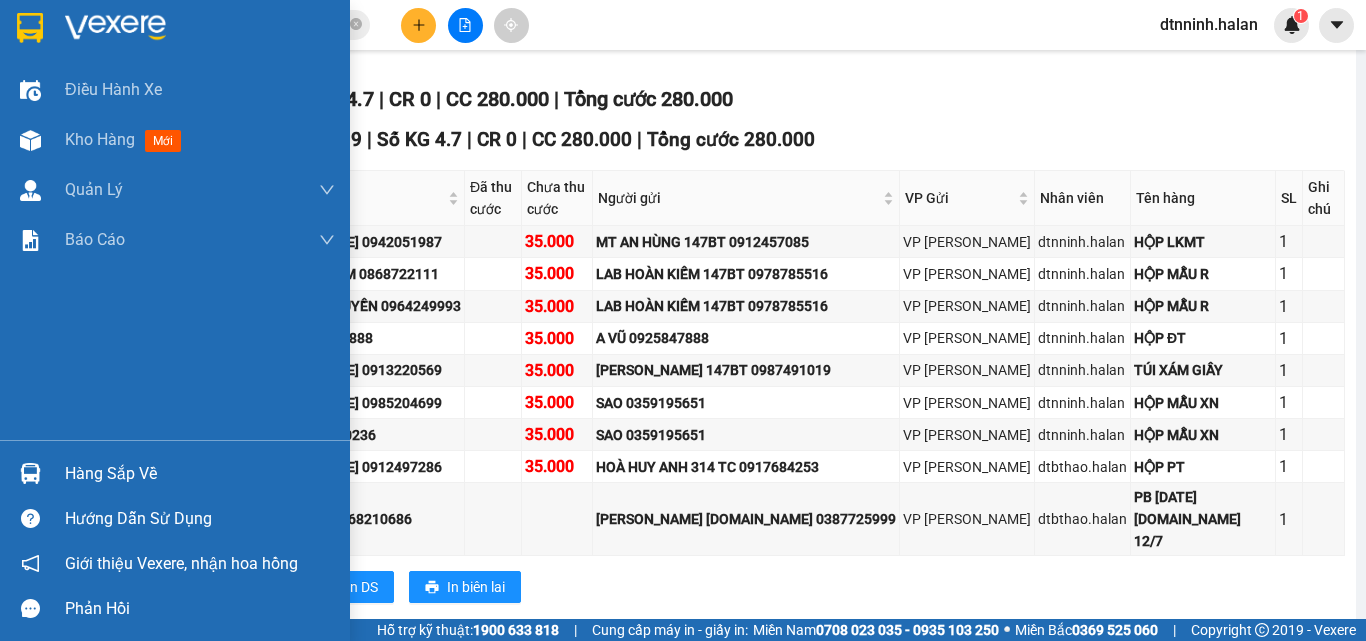 click on "Hàng sắp về" at bounding box center (175, 473) 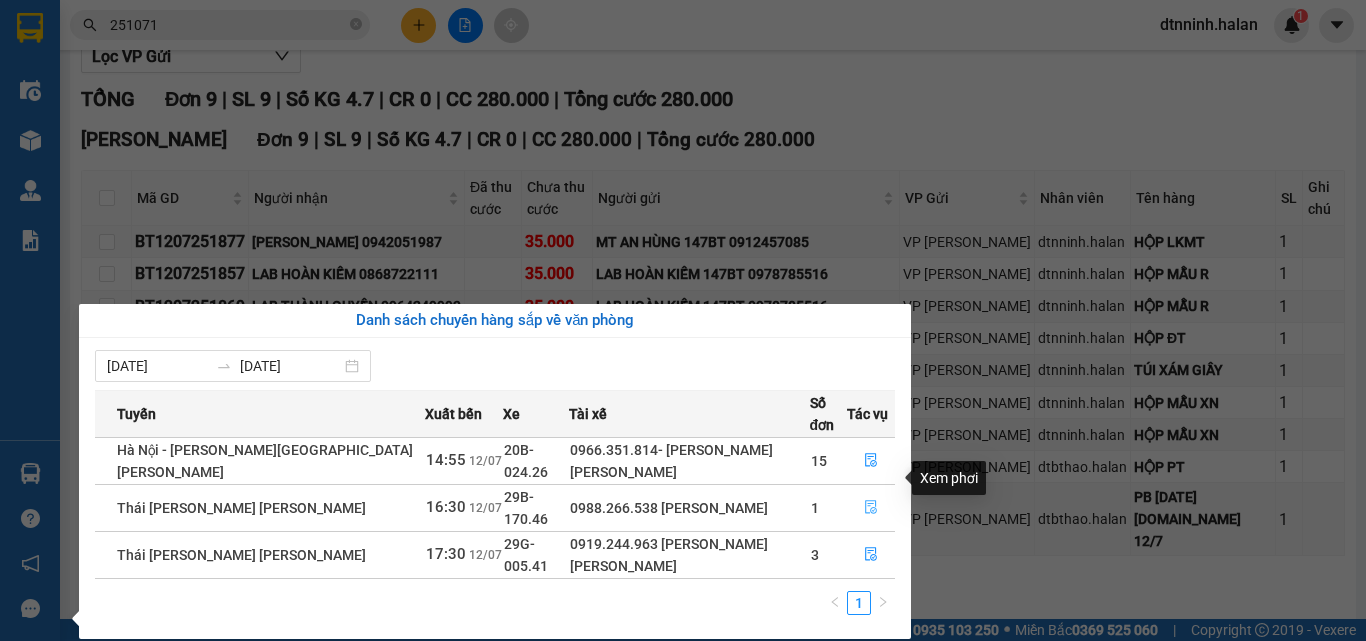click 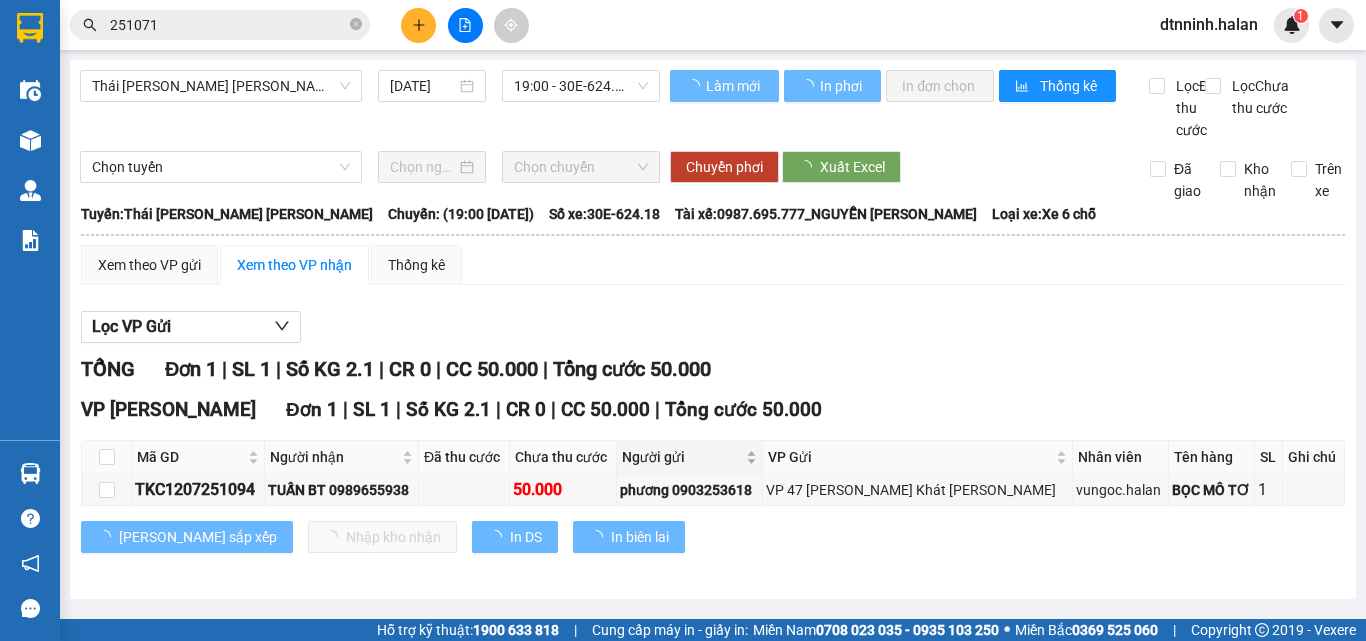 scroll, scrollTop: 12, scrollLeft: 0, axis: vertical 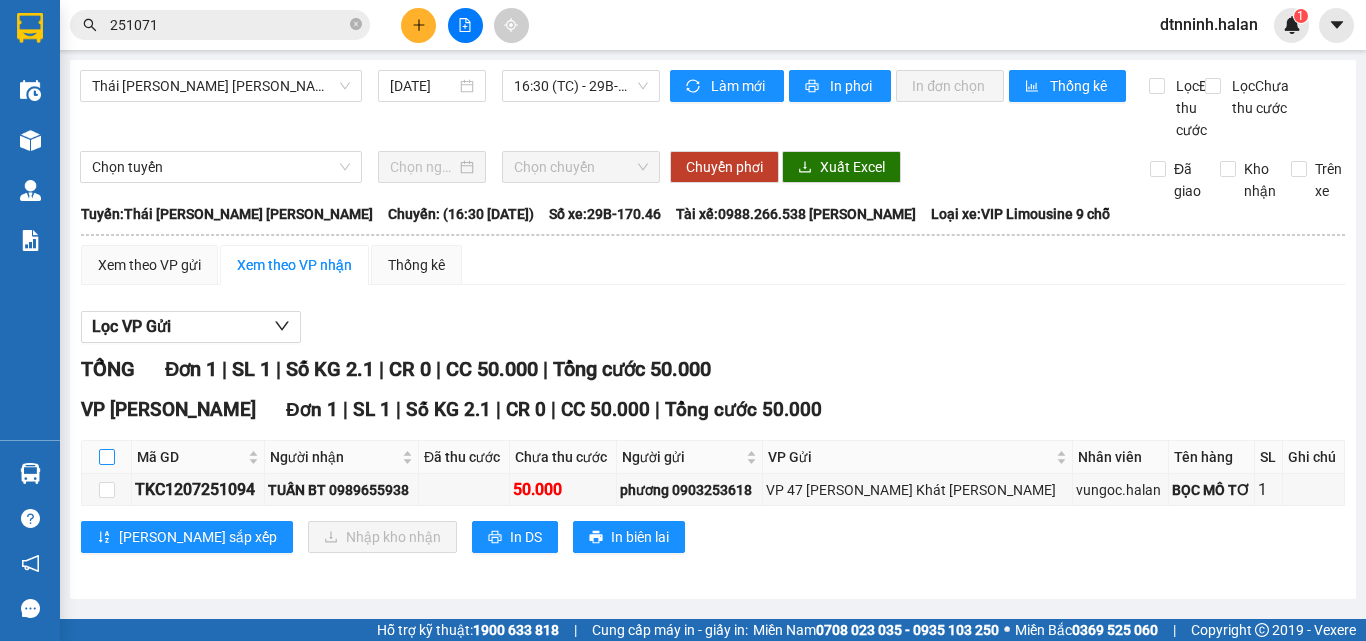 click at bounding box center (107, 457) 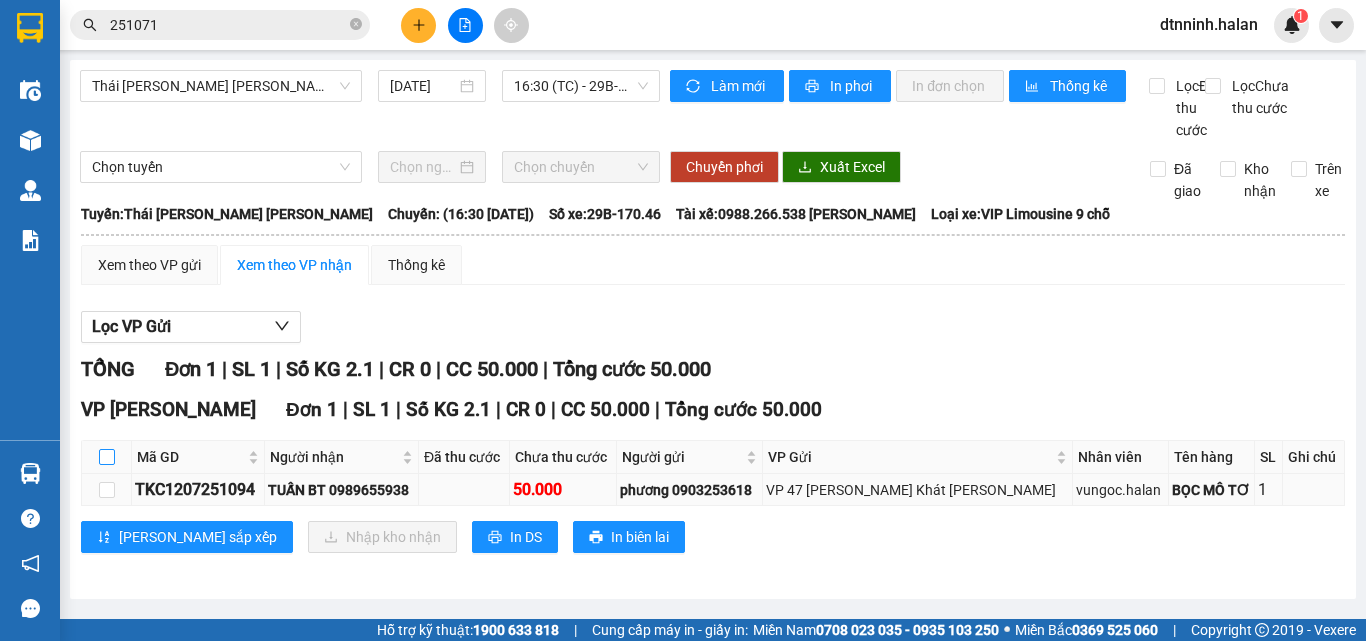 checkbox on "true" 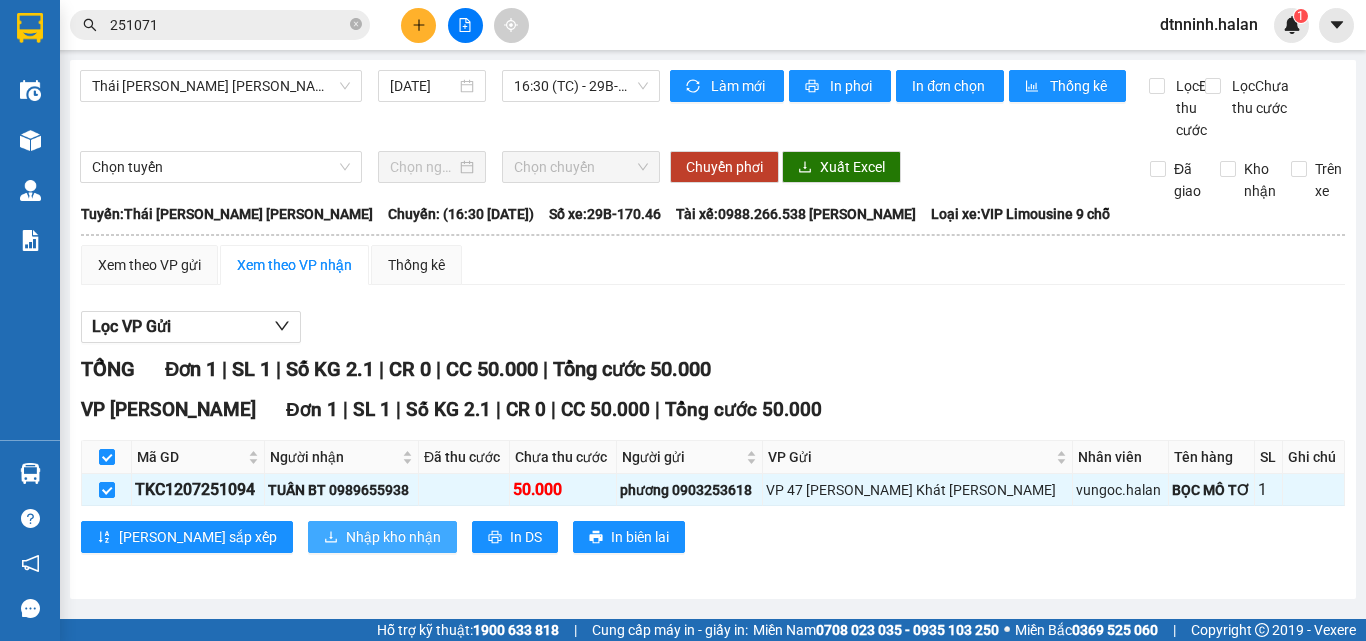 click on "Nhập kho nhận" at bounding box center [393, 537] 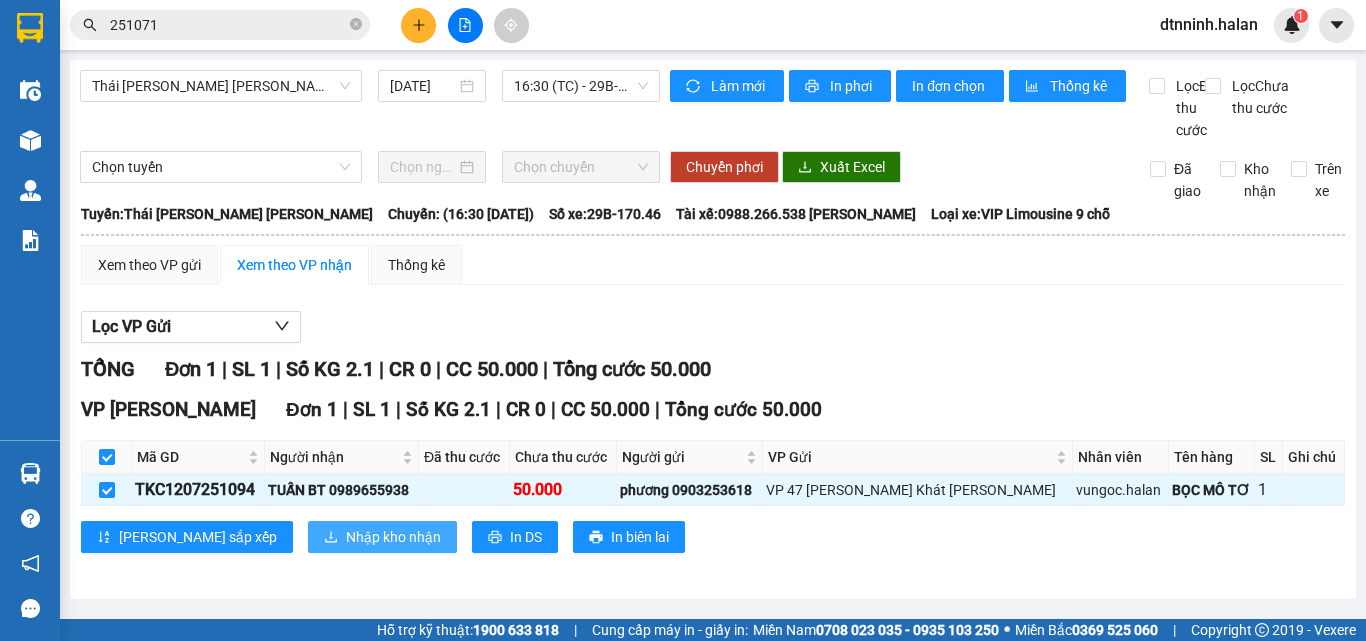 scroll, scrollTop: 0, scrollLeft: 0, axis: both 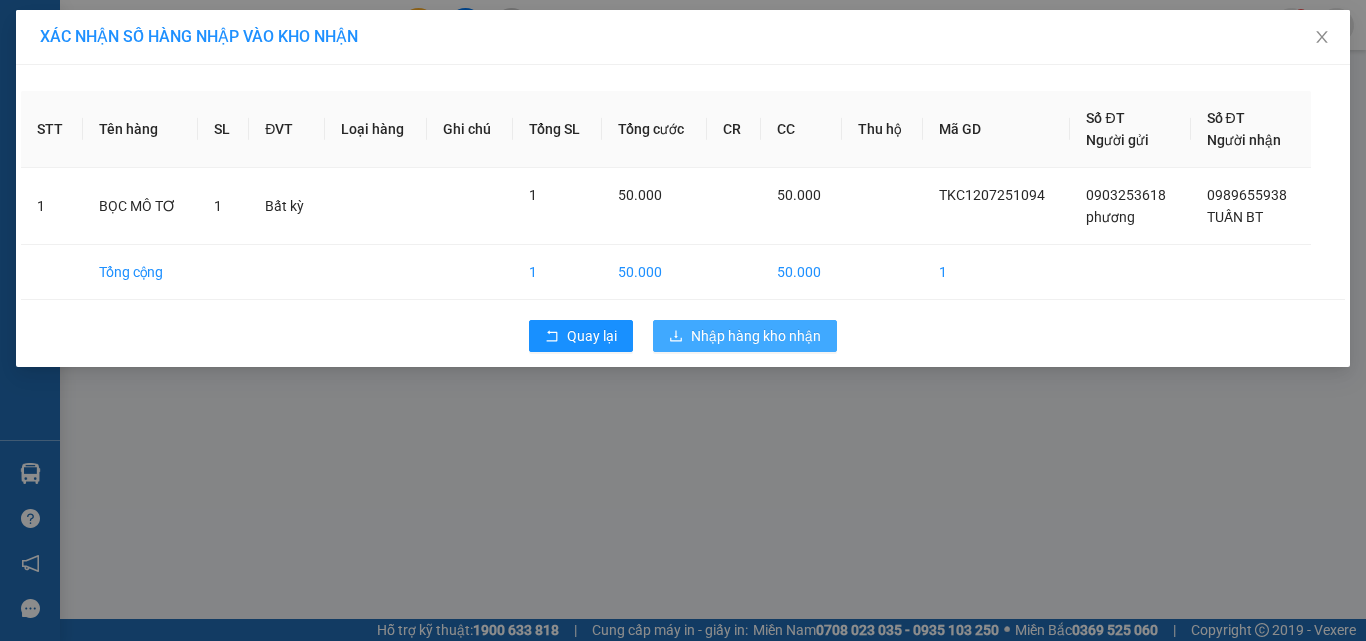 click on "Nhập hàng kho nhận" at bounding box center (756, 336) 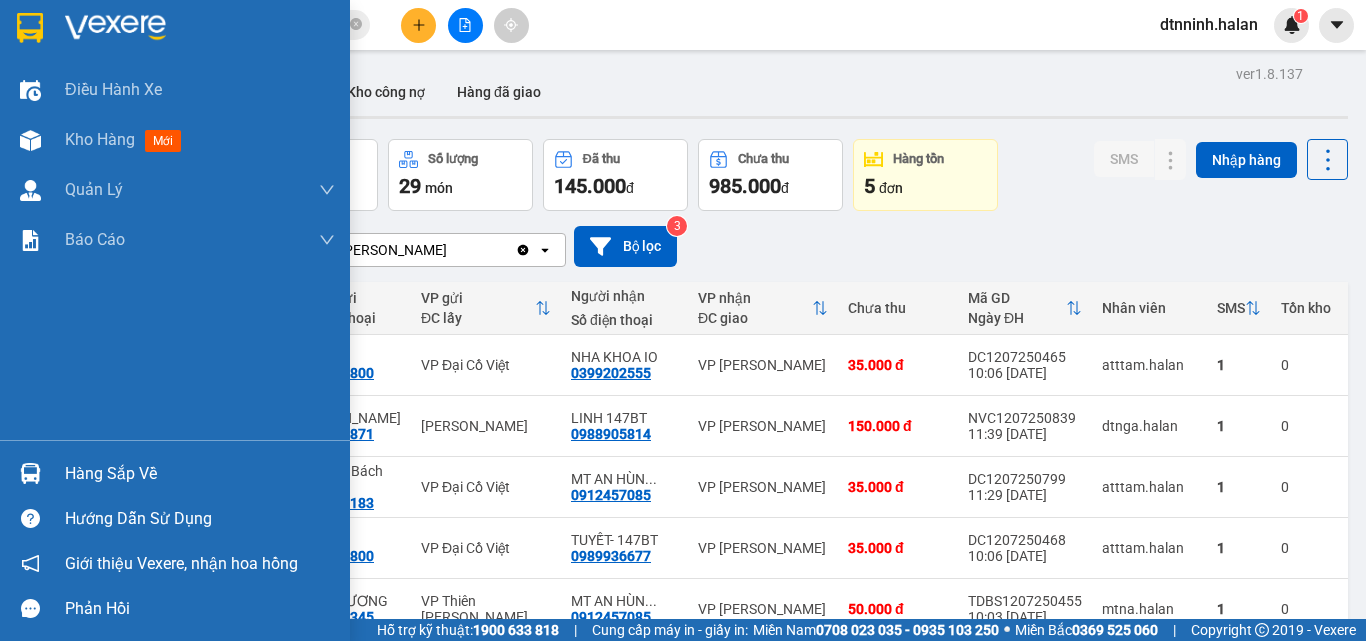 click on "Hàng sắp về" at bounding box center [200, 474] 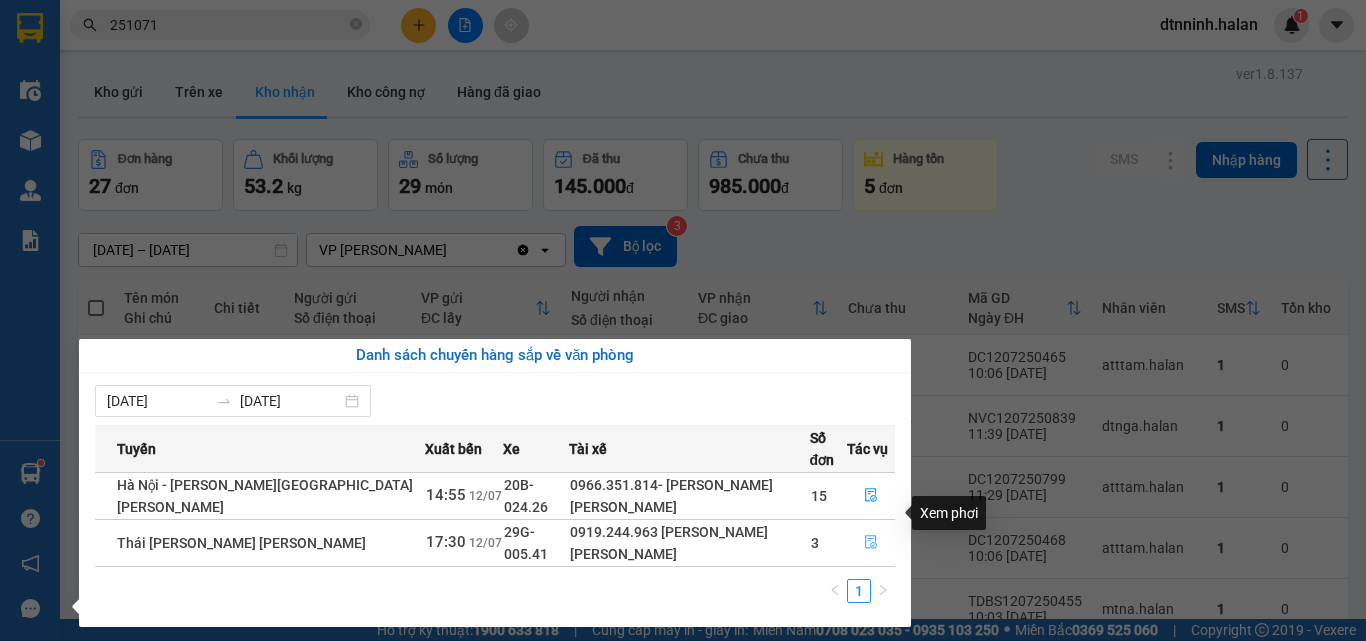 click 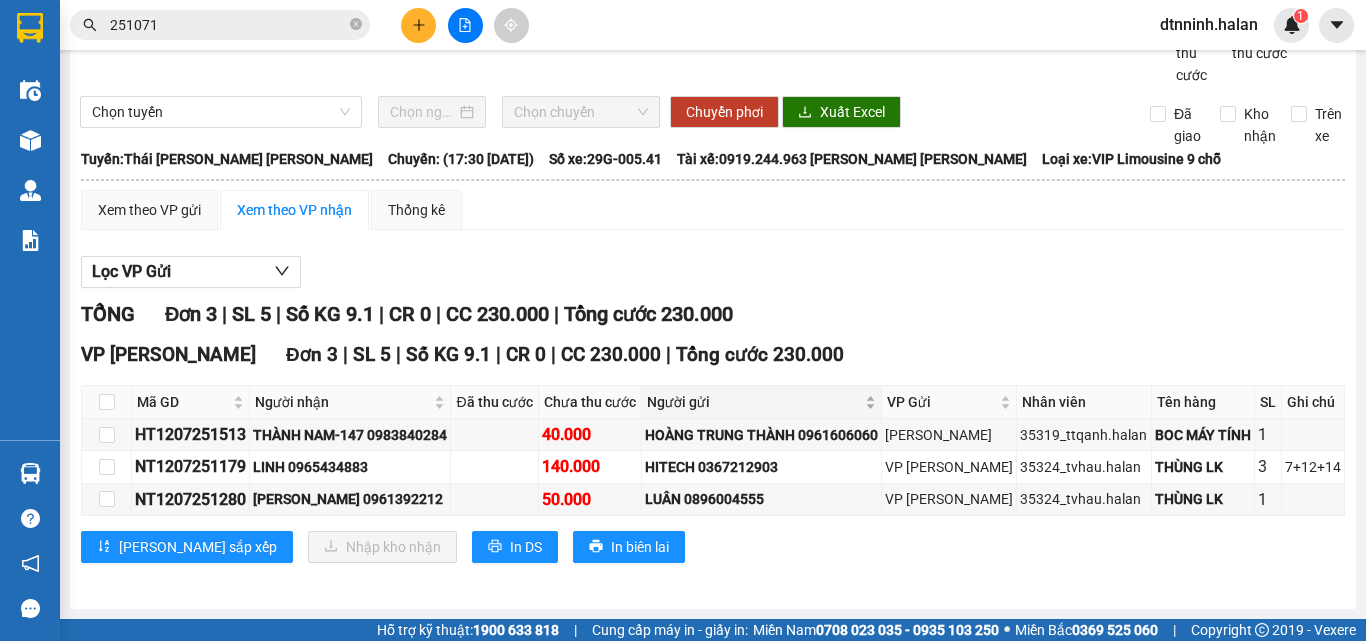 scroll, scrollTop: 100, scrollLeft: 0, axis: vertical 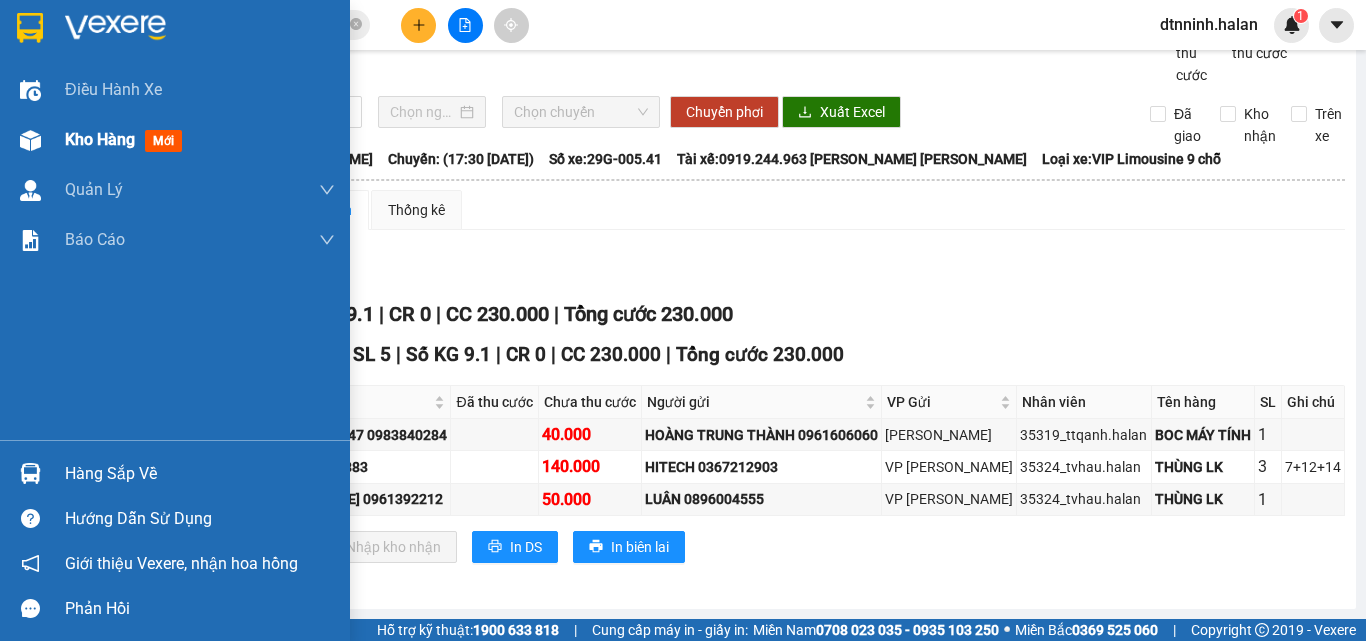 click on "Kho hàng" at bounding box center [100, 139] 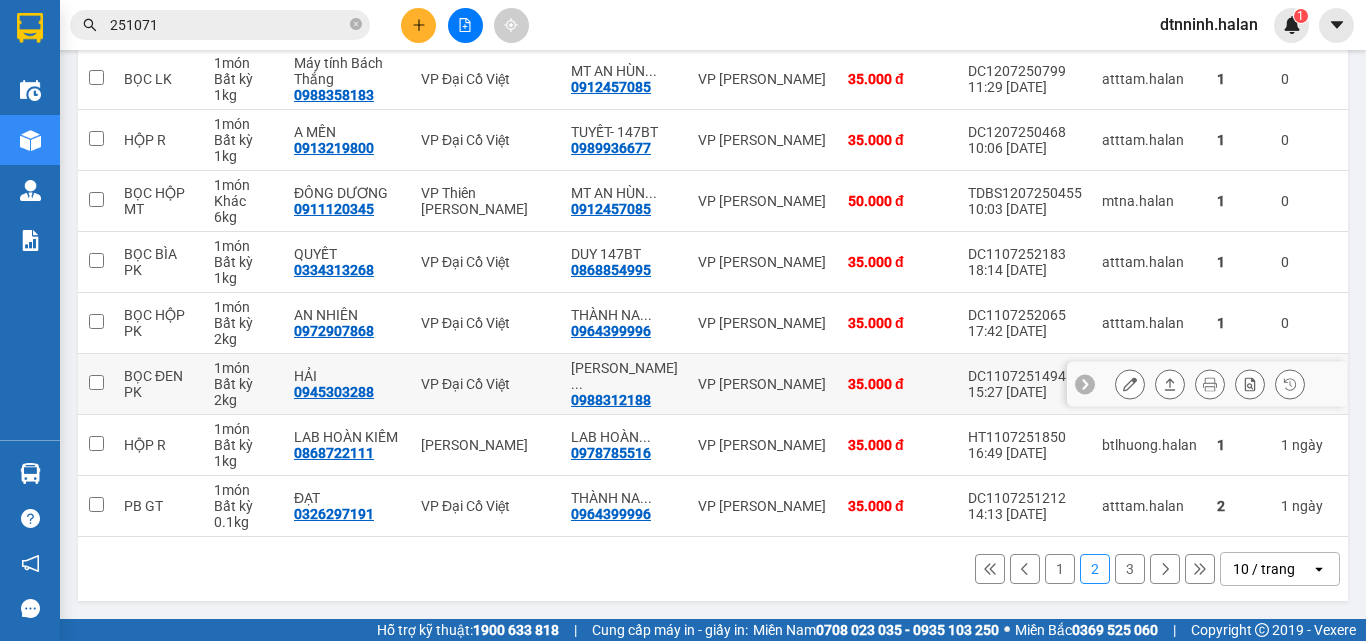 scroll, scrollTop: 416, scrollLeft: 0, axis: vertical 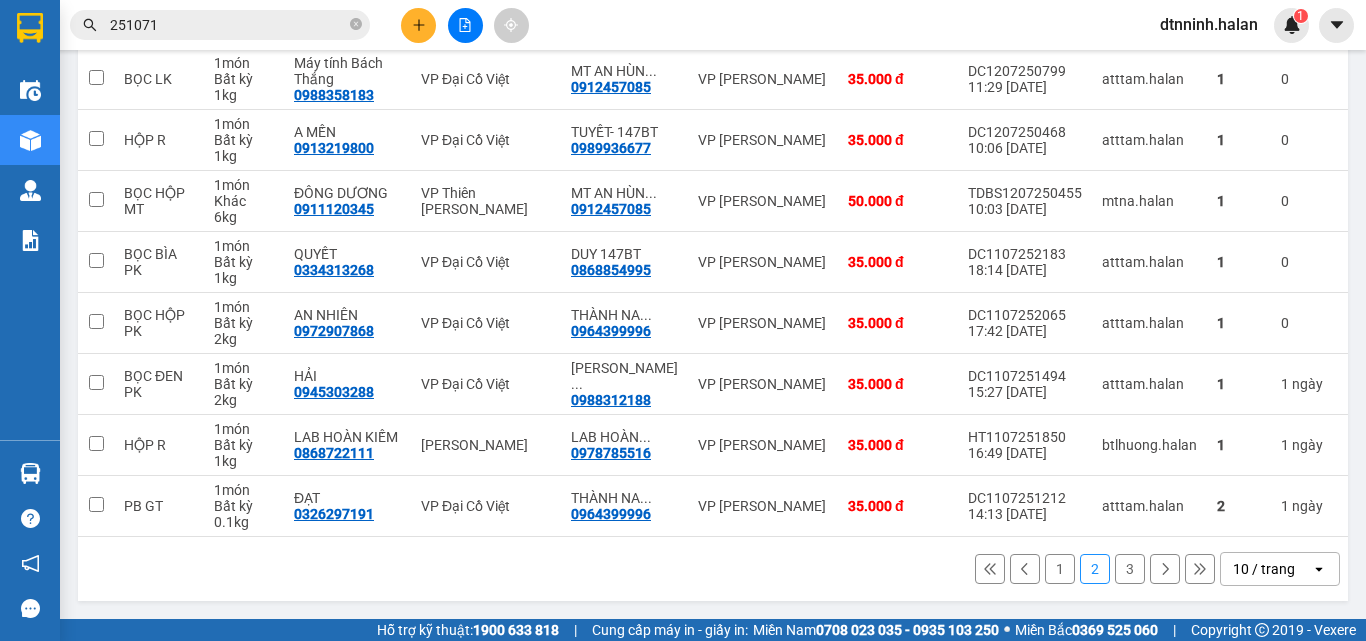 click on "3" at bounding box center [1130, 569] 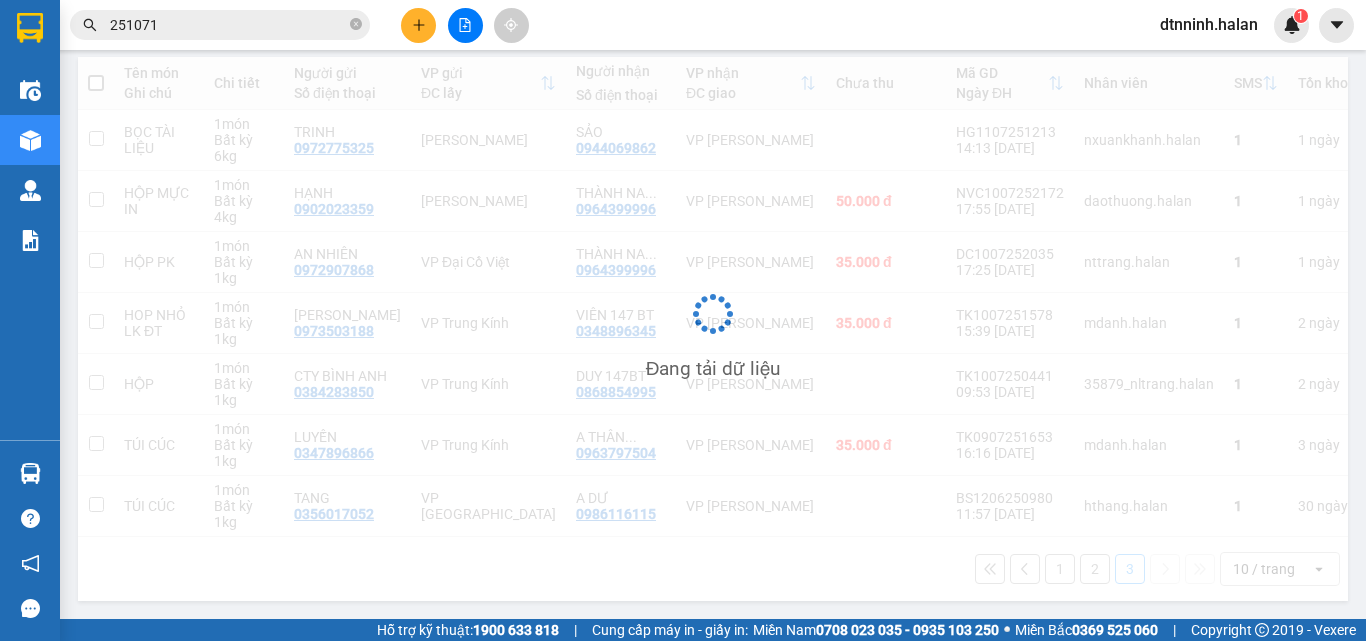 scroll, scrollTop: 233, scrollLeft: 0, axis: vertical 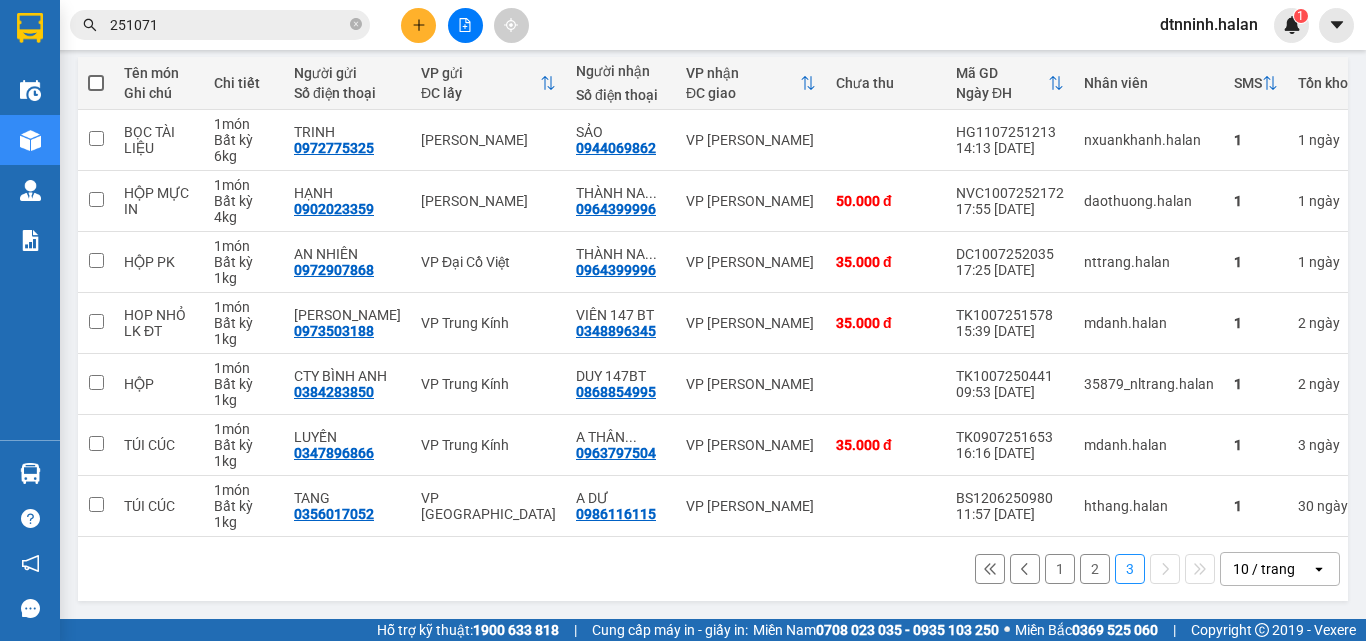 click 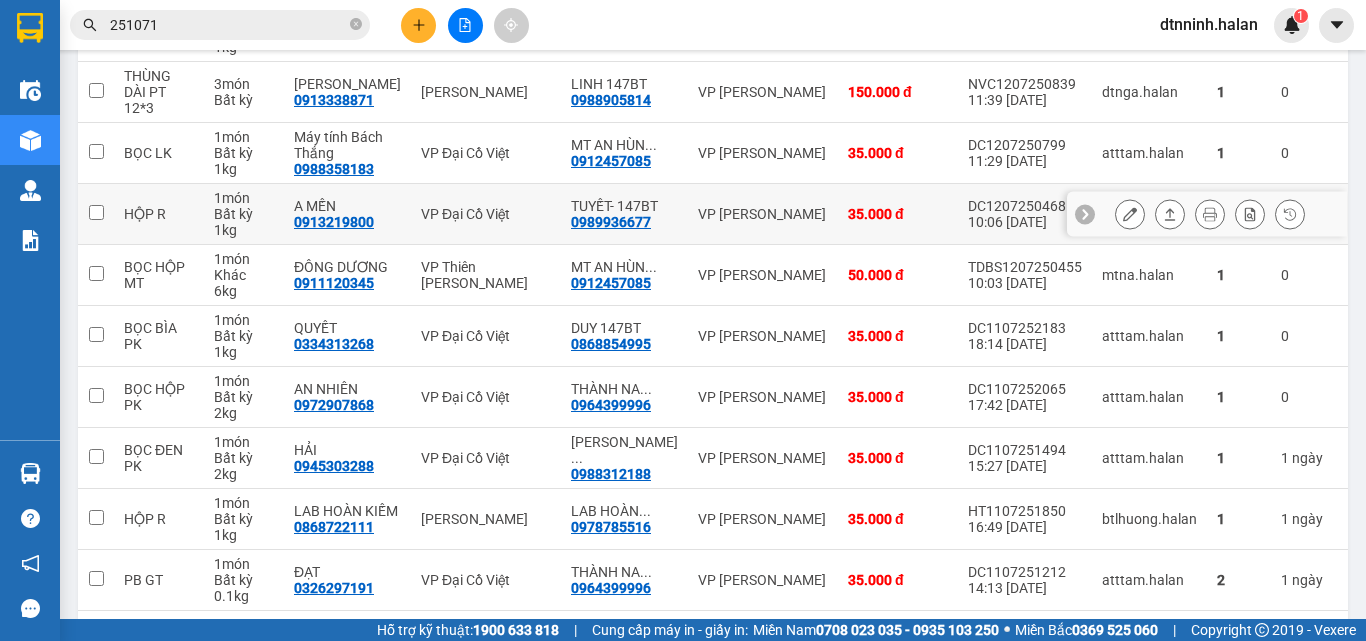 scroll, scrollTop: 416, scrollLeft: 0, axis: vertical 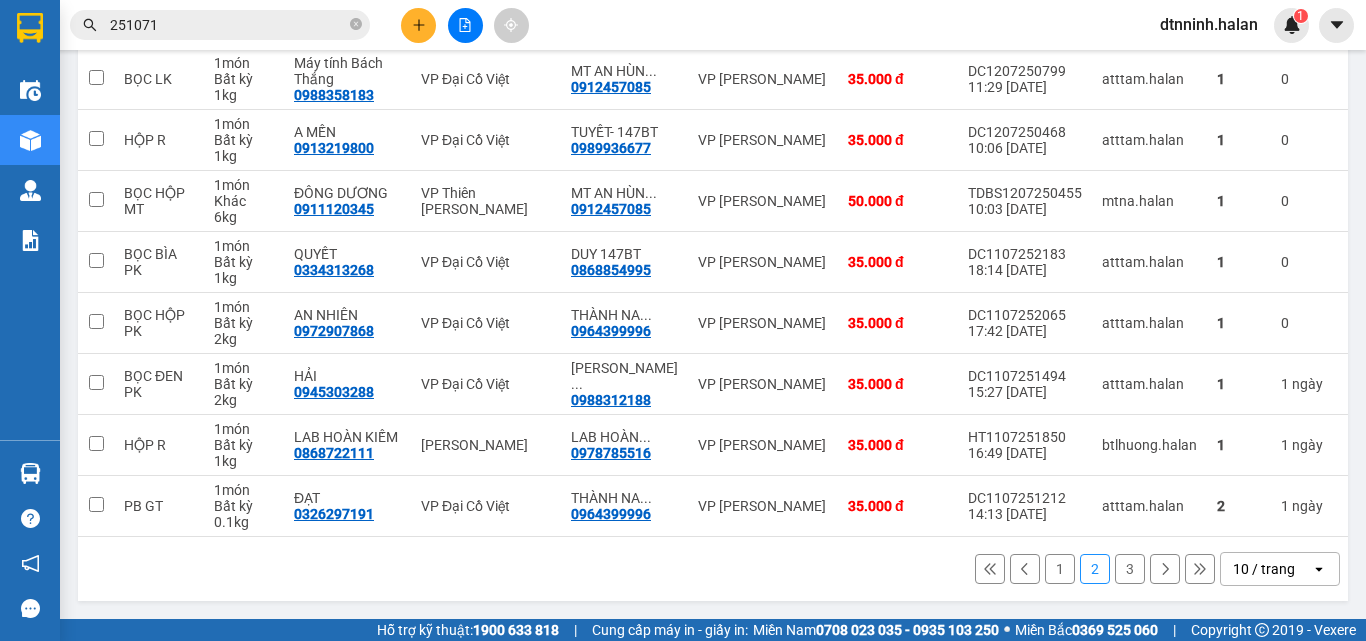 click on "1" at bounding box center [1060, 569] 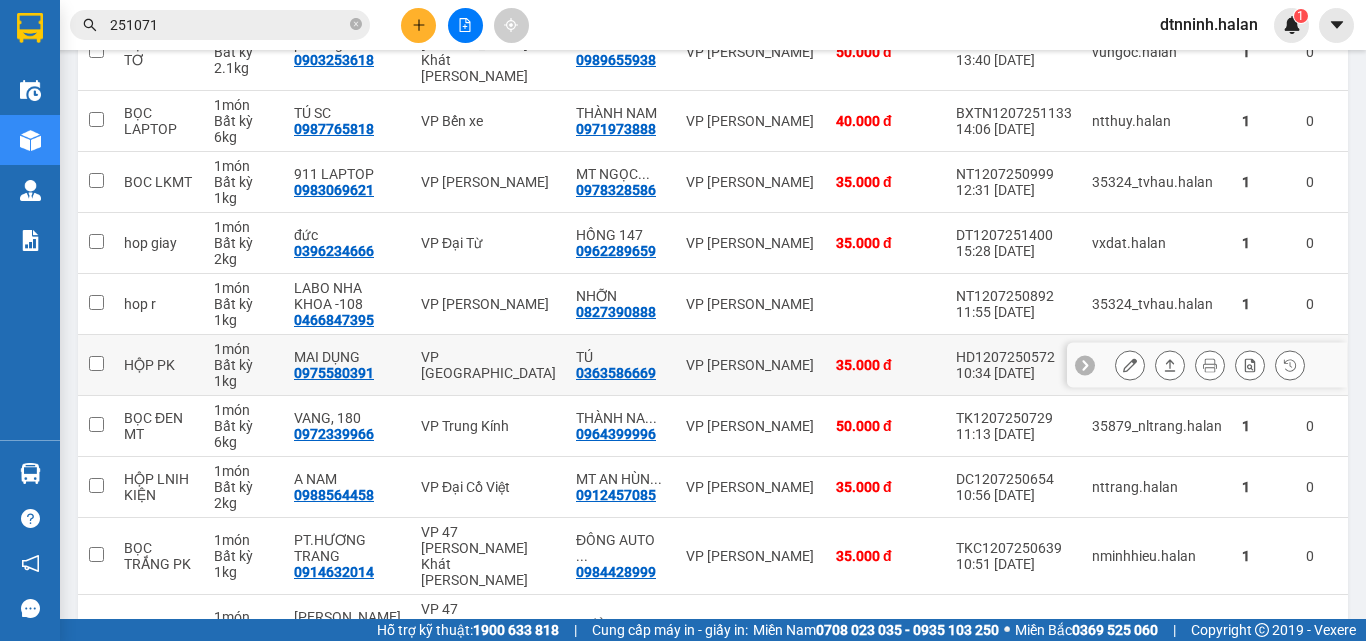 scroll, scrollTop: 216, scrollLeft: 0, axis: vertical 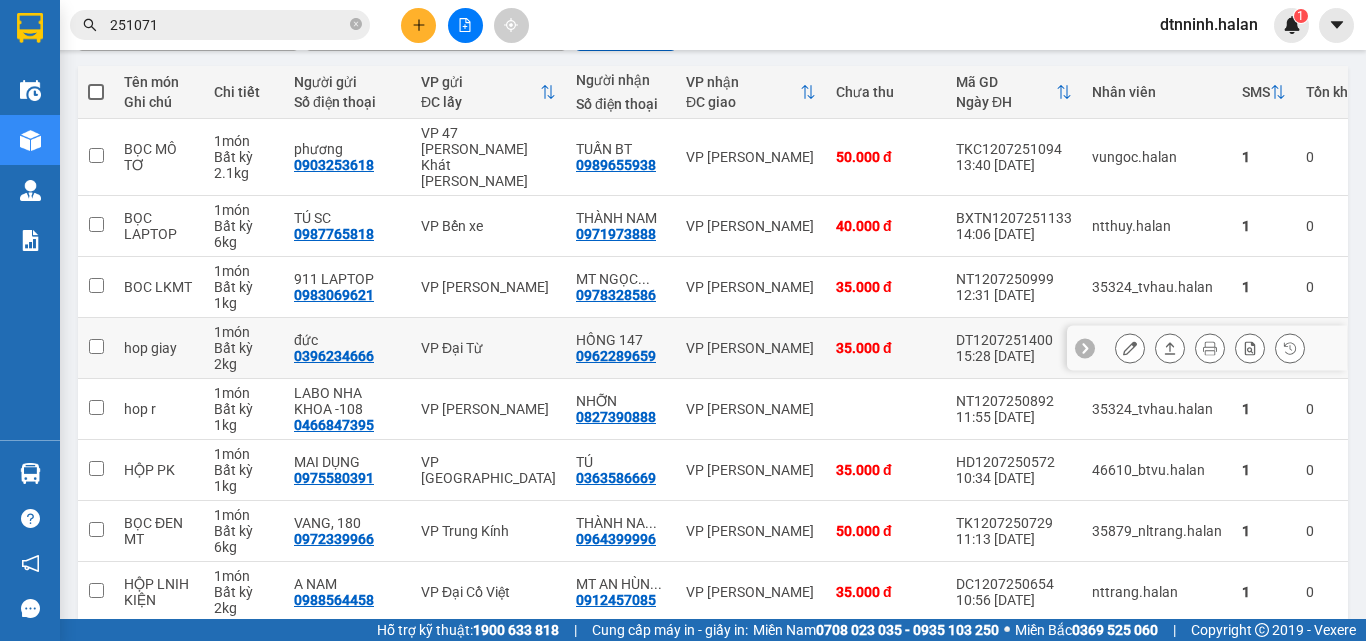 click 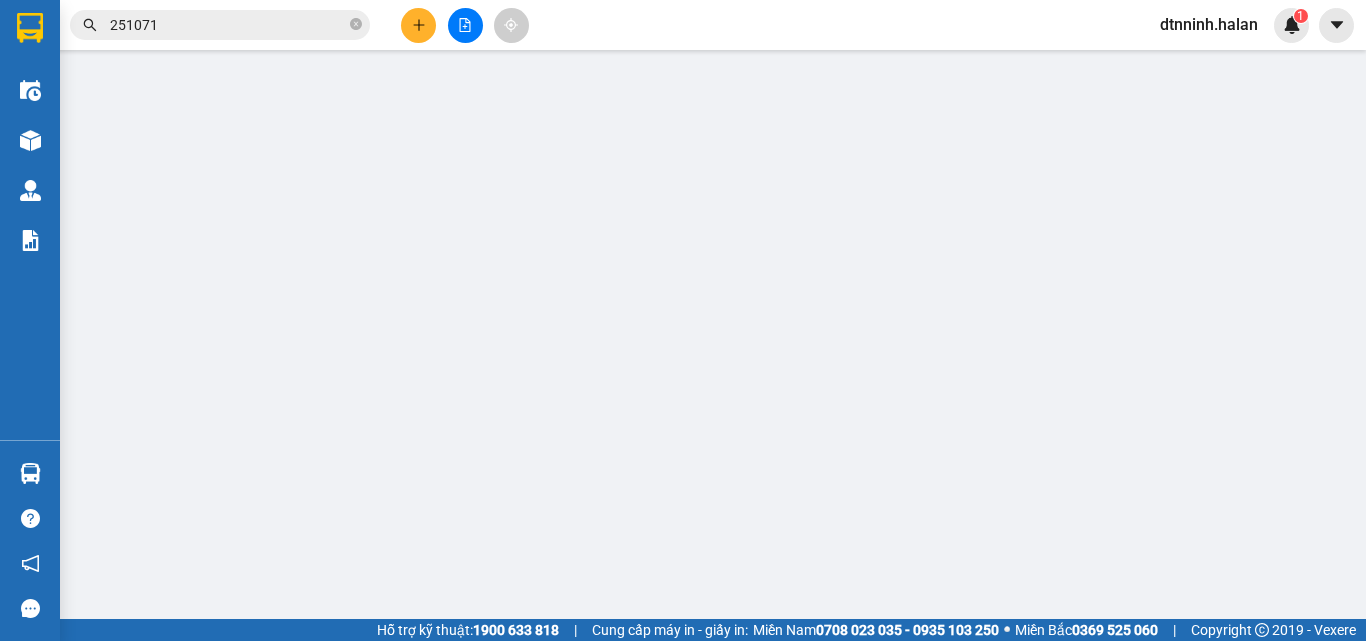 type on "0396234666" 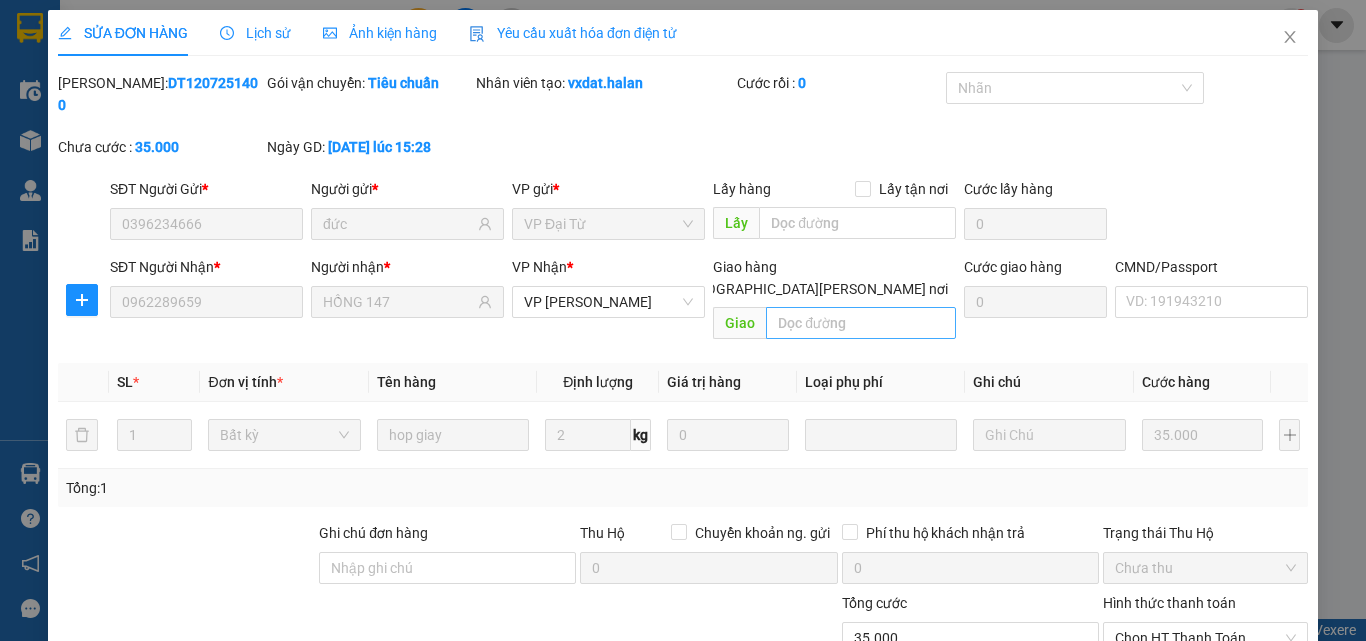 scroll, scrollTop: 0, scrollLeft: 0, axis: both 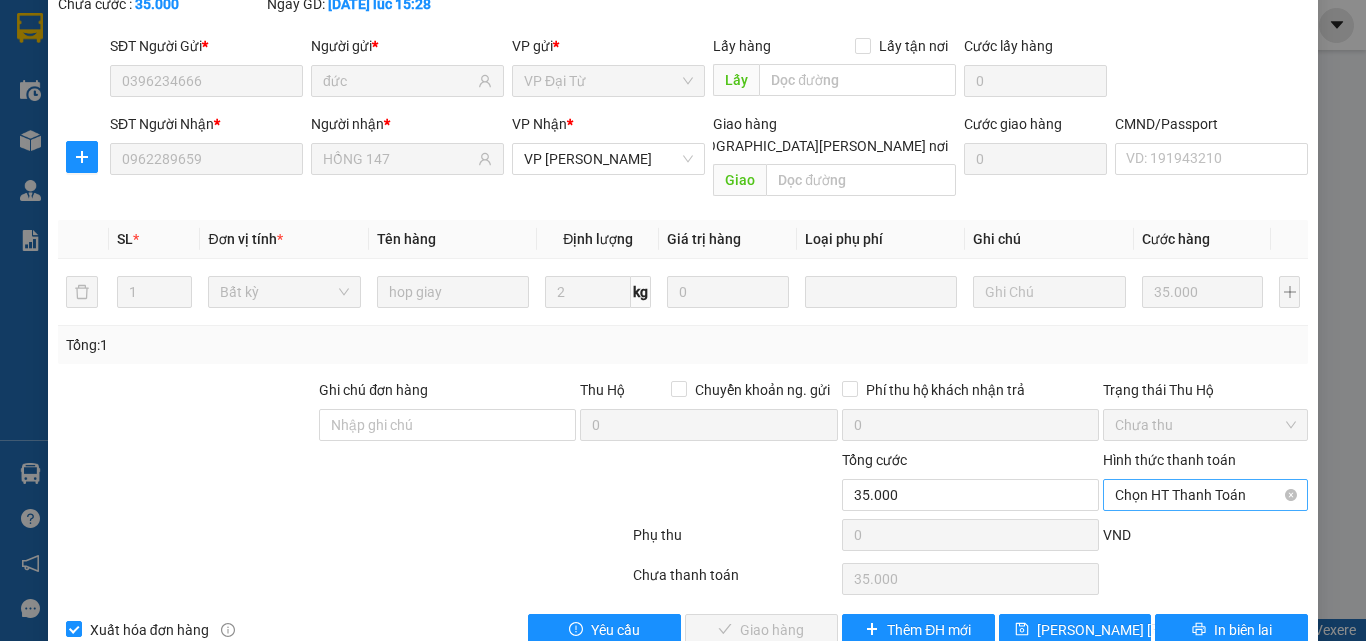click on "Chọn HT Thanh Toán" at bounding box center (1205, 495) 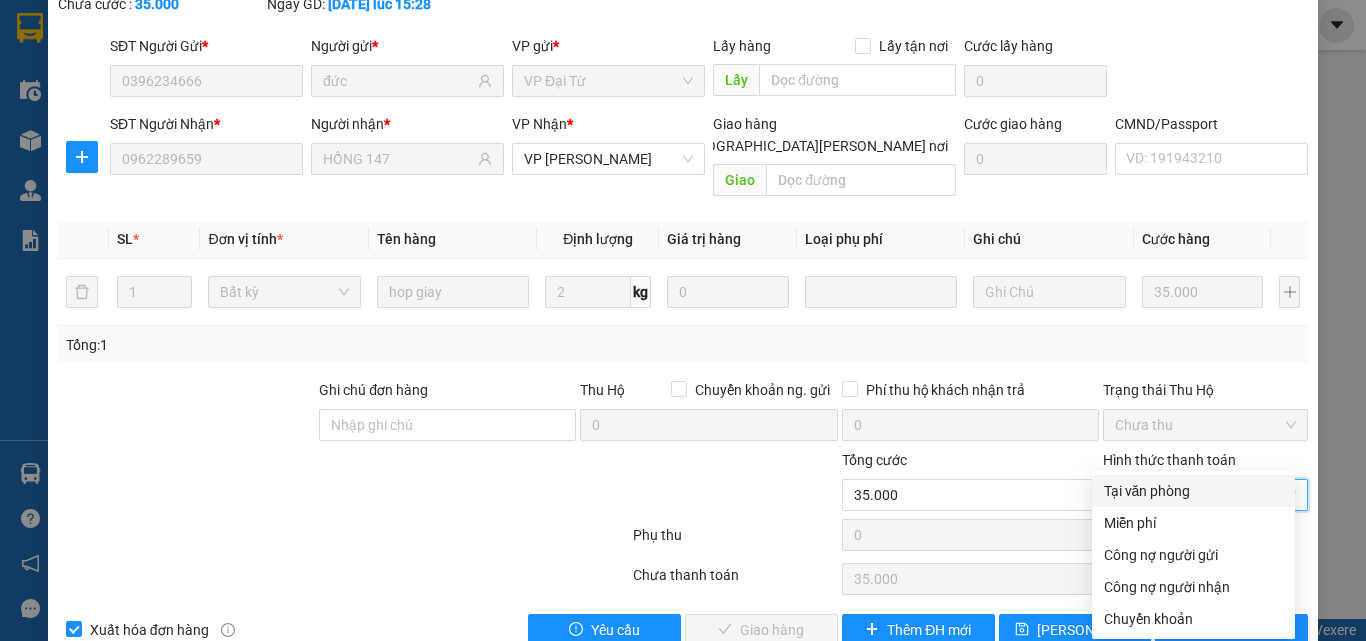 click on "Tại văn phòng" at bounding box center [1193, 491] 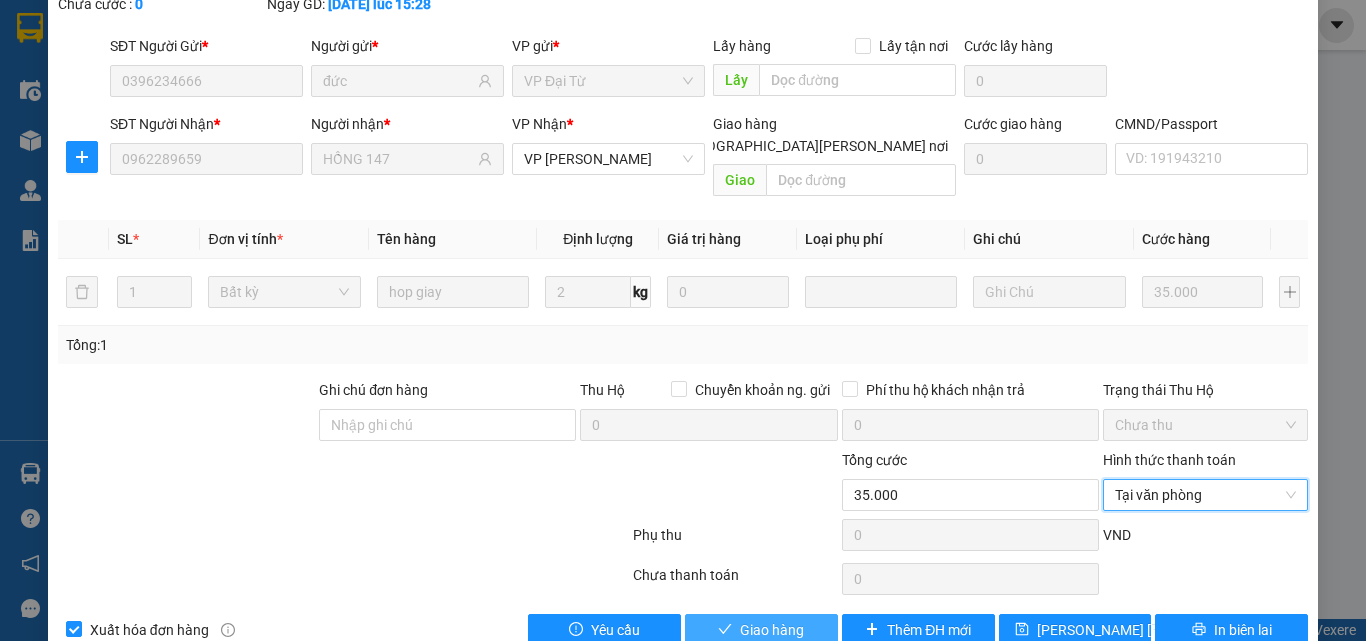 click on "Giao hàng" at bounding box center [772, 630] 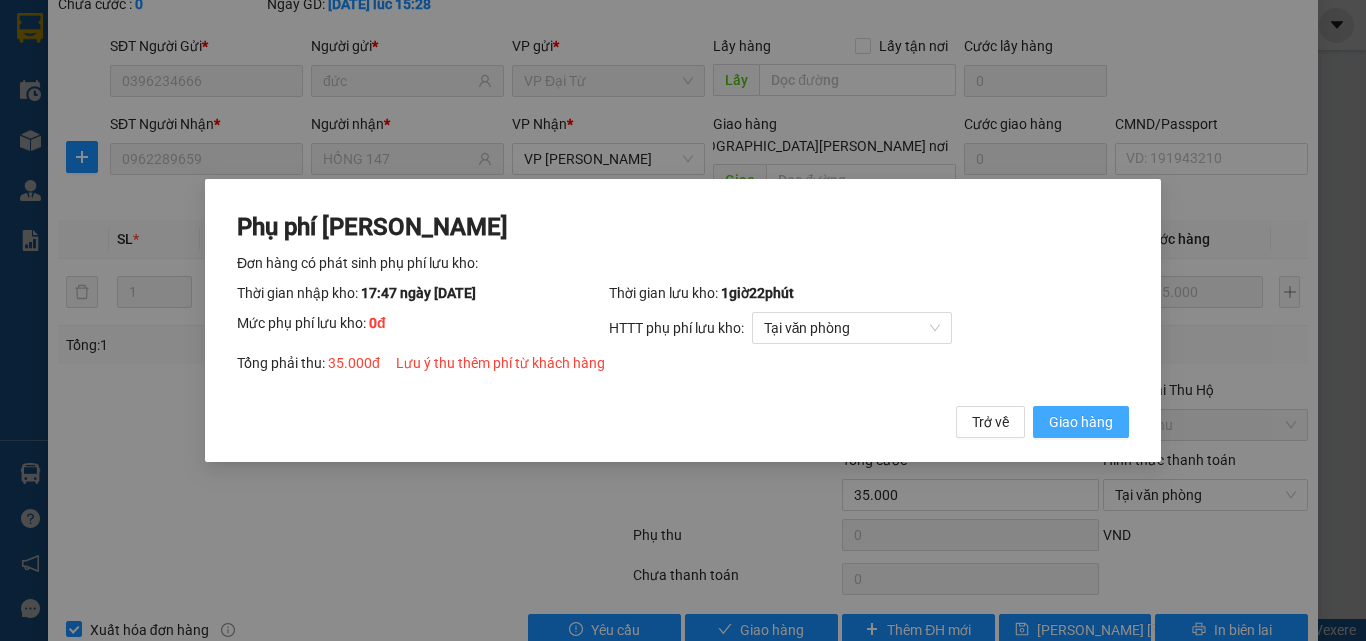 click on "Giao hàng" at bounding box center [1081, 422] 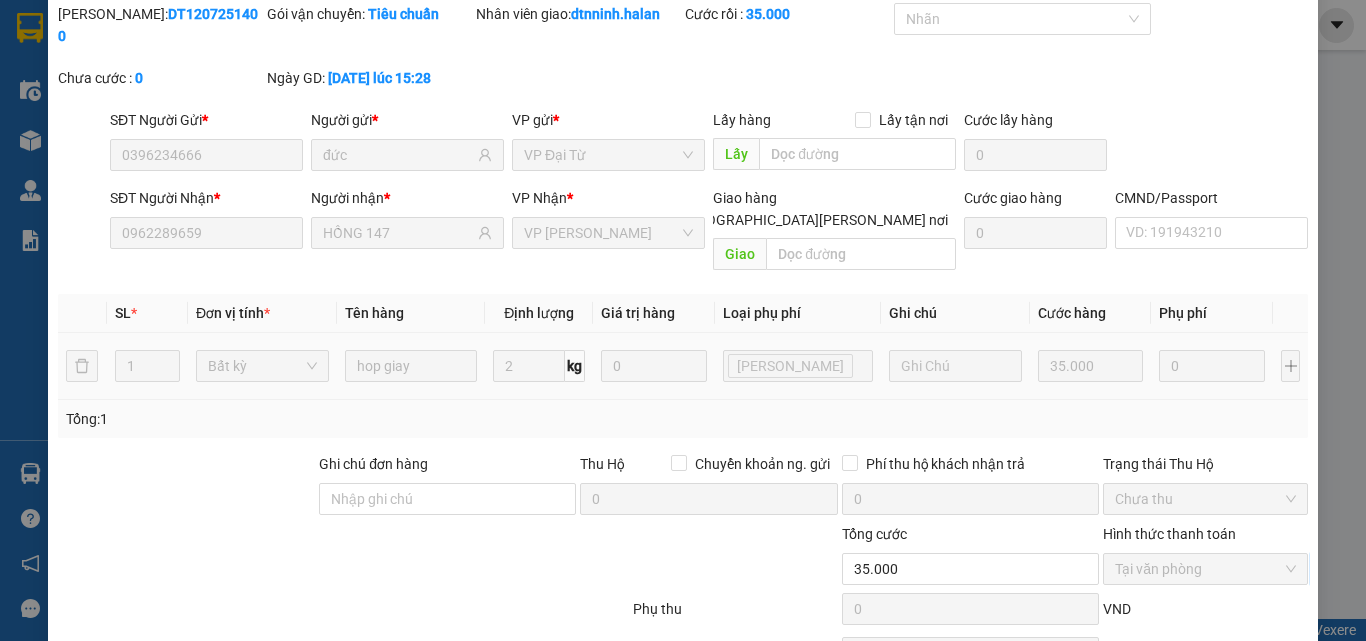 scroll, scrollTop: 0, scrollLeft: 0, axis: both 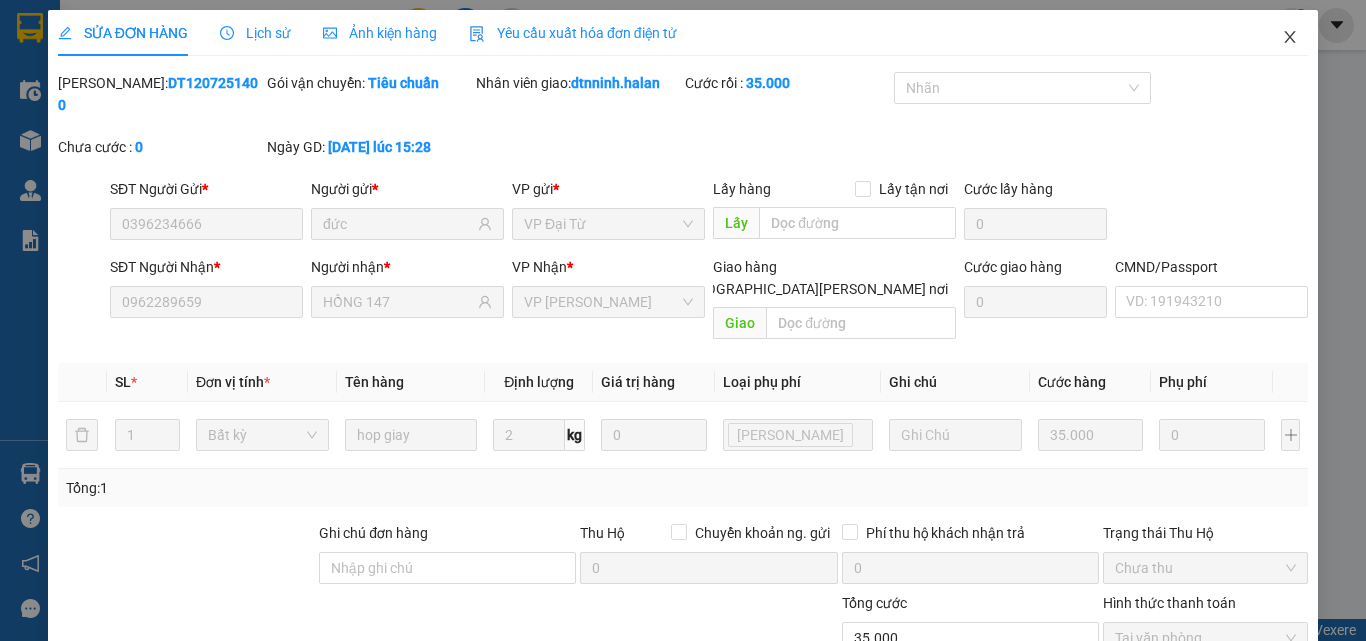 click 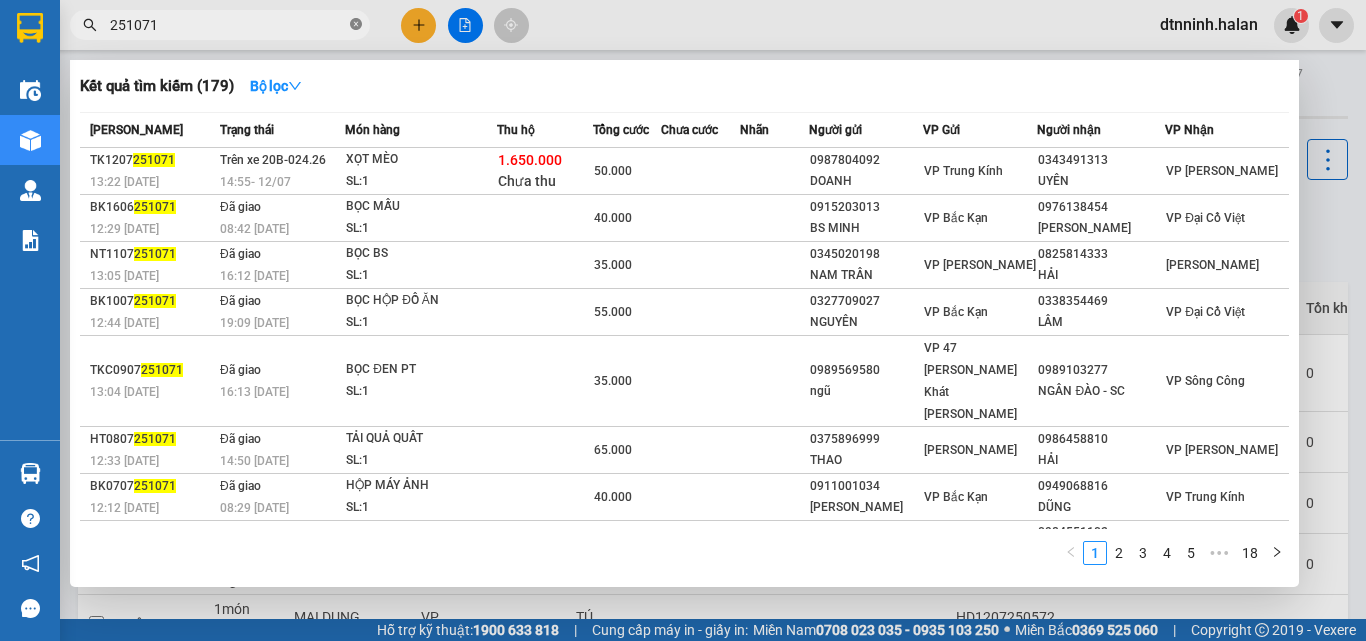 click 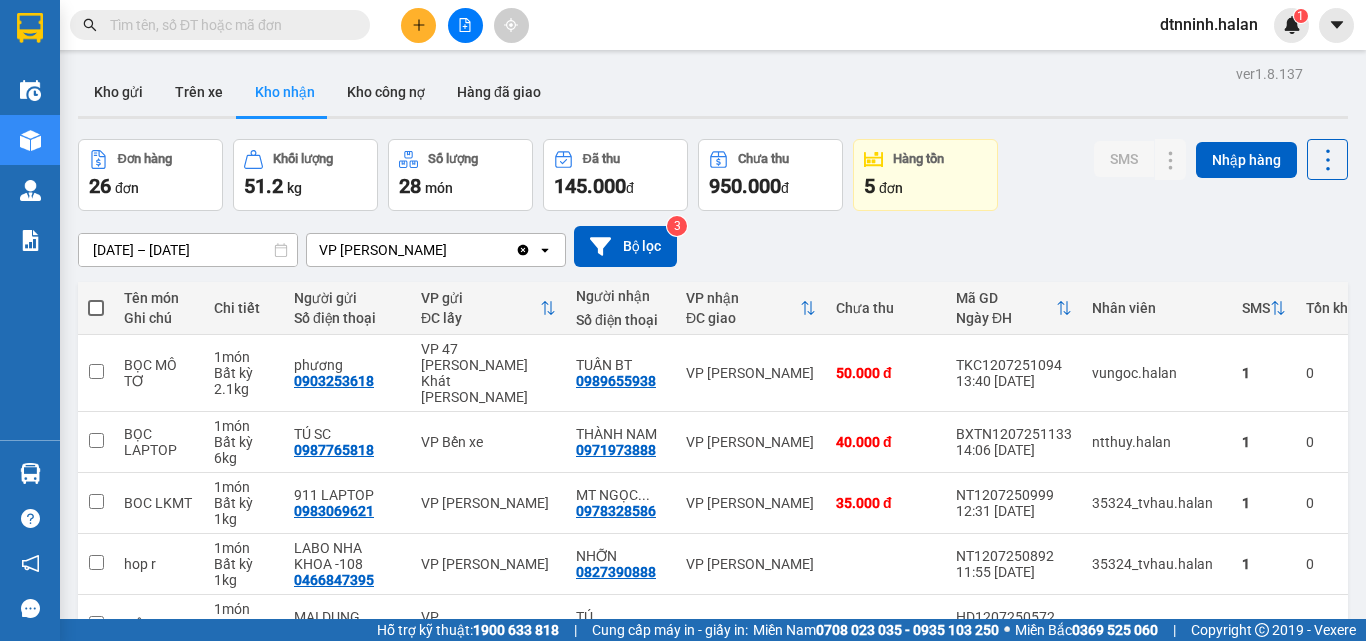 click at bounding box center (356, 25) 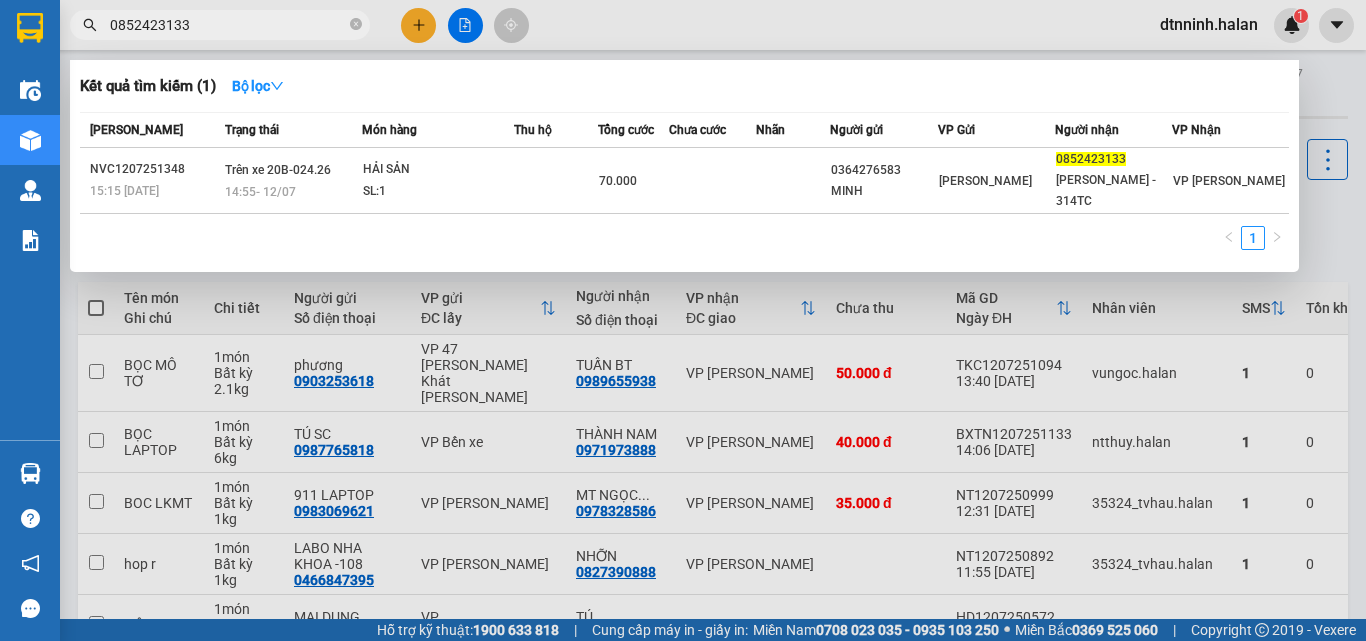 type on "0852423133" 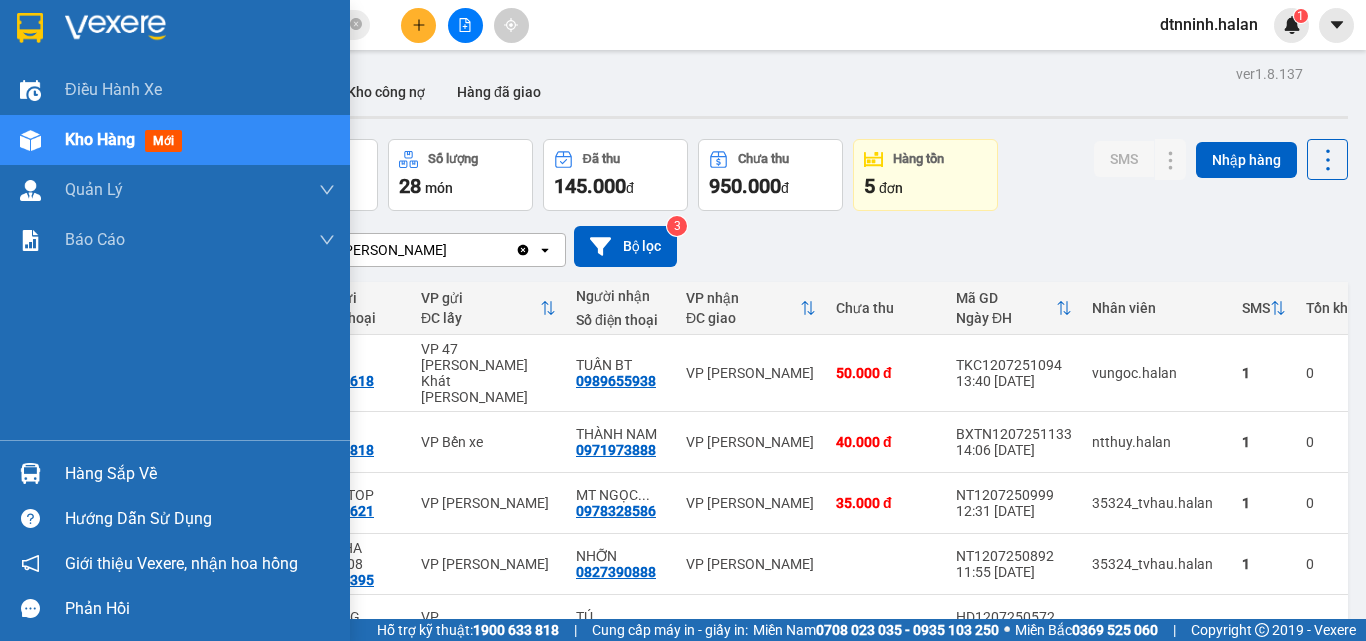 click on "Hàng sắp về" at bounding box center (200, 474) 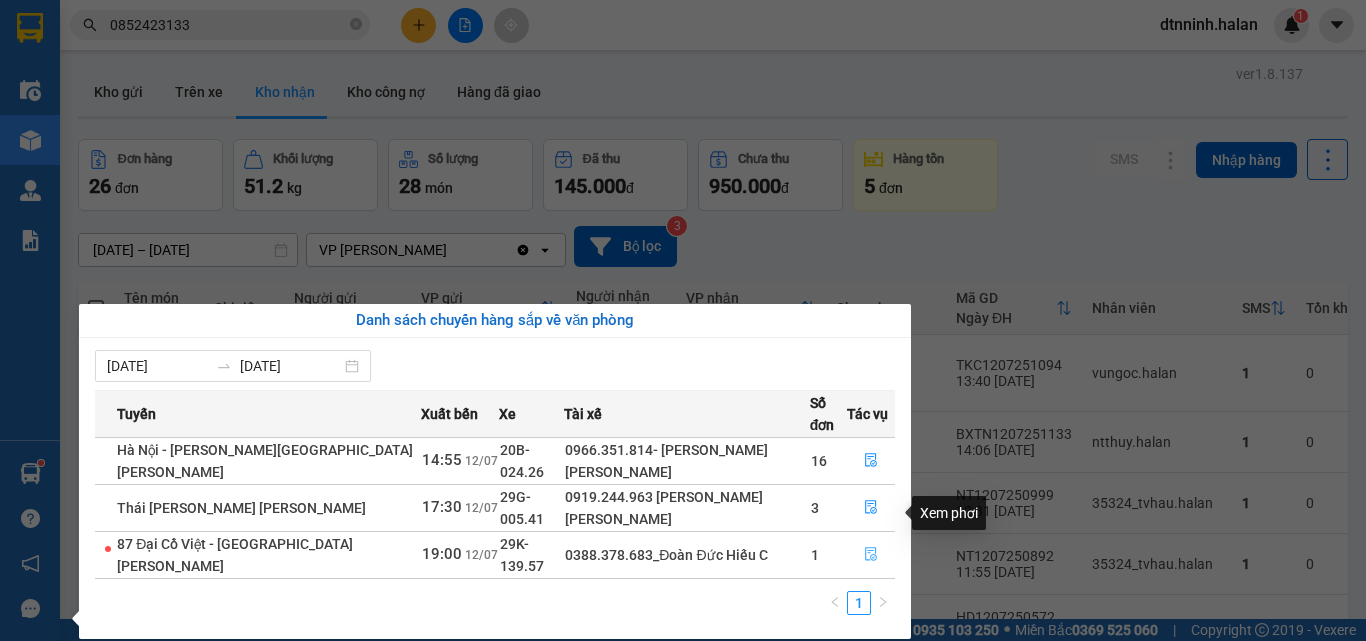 click 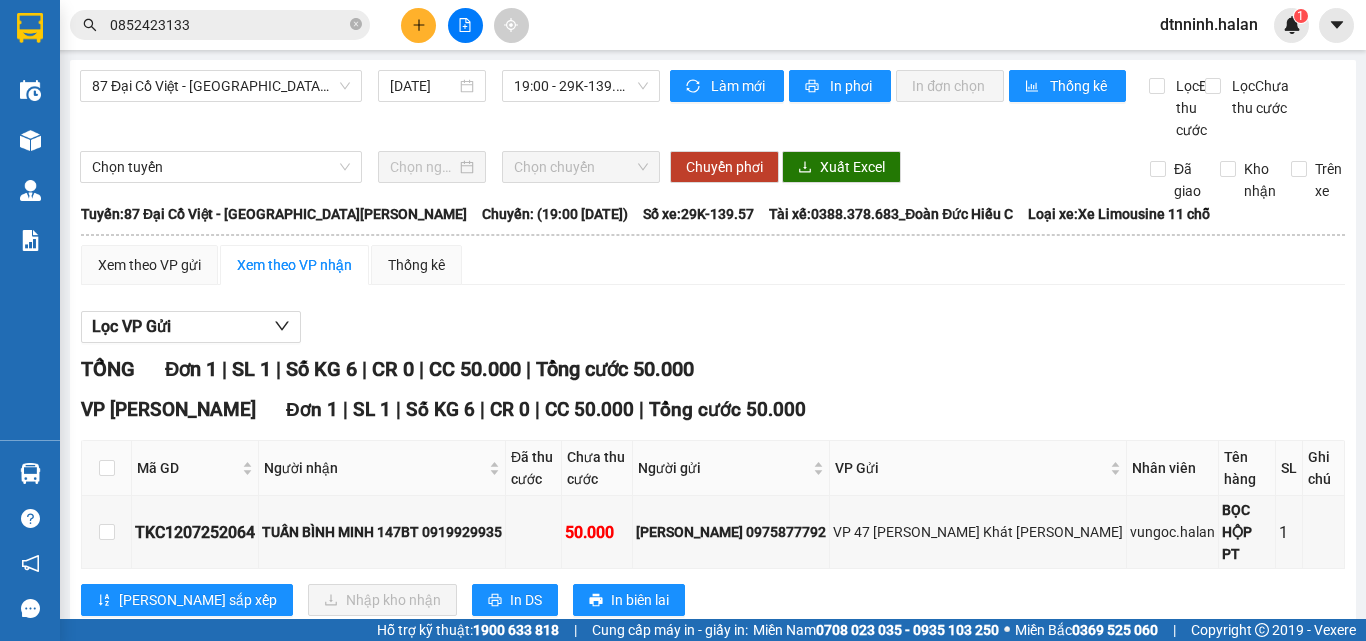 scroll, scrollTop: 12, scrollLeft: 0, axis: vertical 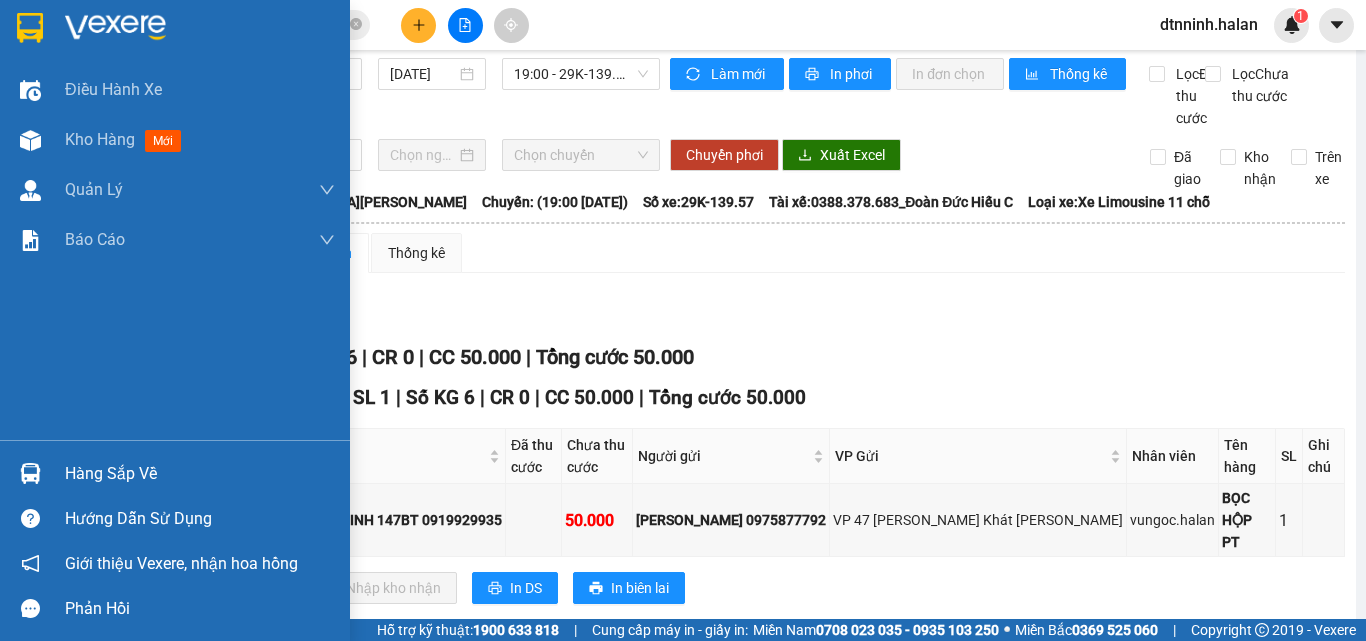 click on "Hàng sắp về" at bounding box center (200, 474) 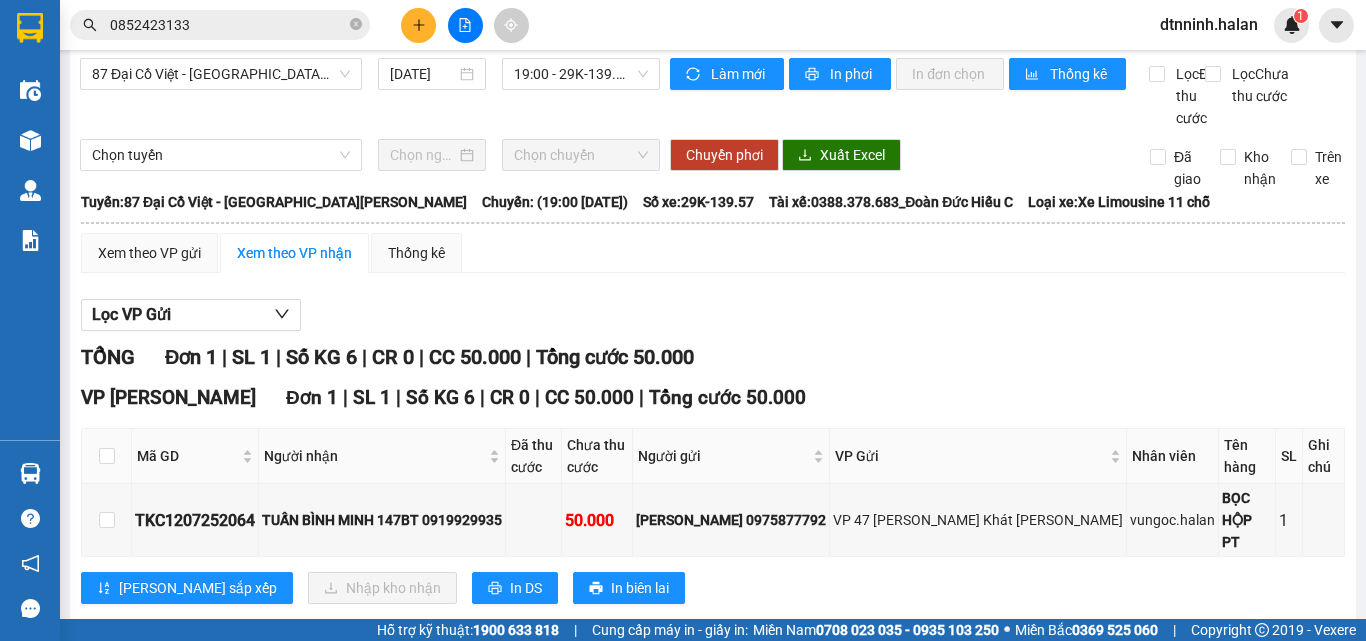 click on "Kết quả [PERSON_NAME] ( 1 )  Bộ lọc  Mã ĐH Trạng thái Món hàng Thu hộ Tổng [PERSON_NAME] [PERSON_NAME] Người gửi VP Gửi Người [PERSON_NAME] [PERSON_NAME] NVC1207251348 15:15 [DATE] Trên xe   20B-024.26 14:55  [DATE] HẢI SẢN SL:  1 70.000 0364276583 MINH [PERSON_NAME] 0852423133 [PERSON_NAME] - 314TC VP [PERSON_NAME] 1 0852423133 dtnninh.halan 1     Điều [PERSON_NAME] xe     Kho hàng mới     [PERSON_NAME] [PERSON_NAME] [PERSON_NAME] lý [PERSON_NAME]     [PERSON_NAME] 12. Thống kê đơn đối tác 2. Doanh thu [PERSON_NAME] tế [PERSON_NAME] 4. Thống kê đơn hàng [PERSON_NAME] Hàng sắp về [PERSON_NAME] [PERSON_NAME] [PERSON_NAME] Vexere, [PERSON_NAME] hồng [PERSON_NAME] [PERSON_NAME] mềm hỗ trợ bạn tốt chứ? 87 Đại Cồ Việt - [GEOGRAPHIC_DATA][PERSON_NAME] [DATE] 19:00     - 29K-139.57  [PERSON_NAME] mới In phơi In [PERSON_NAME] Thống kê Lọc  Đã thu cước Lọc  Chưa thu [PERSON_NAME] [PERSON_NAME] chuyến Chuyển phơi Xuất Excel Đã giao [PERSON_NAME] Trên xe [GEOGRAPHIC_DATA]" at bounding box center [683, 320] 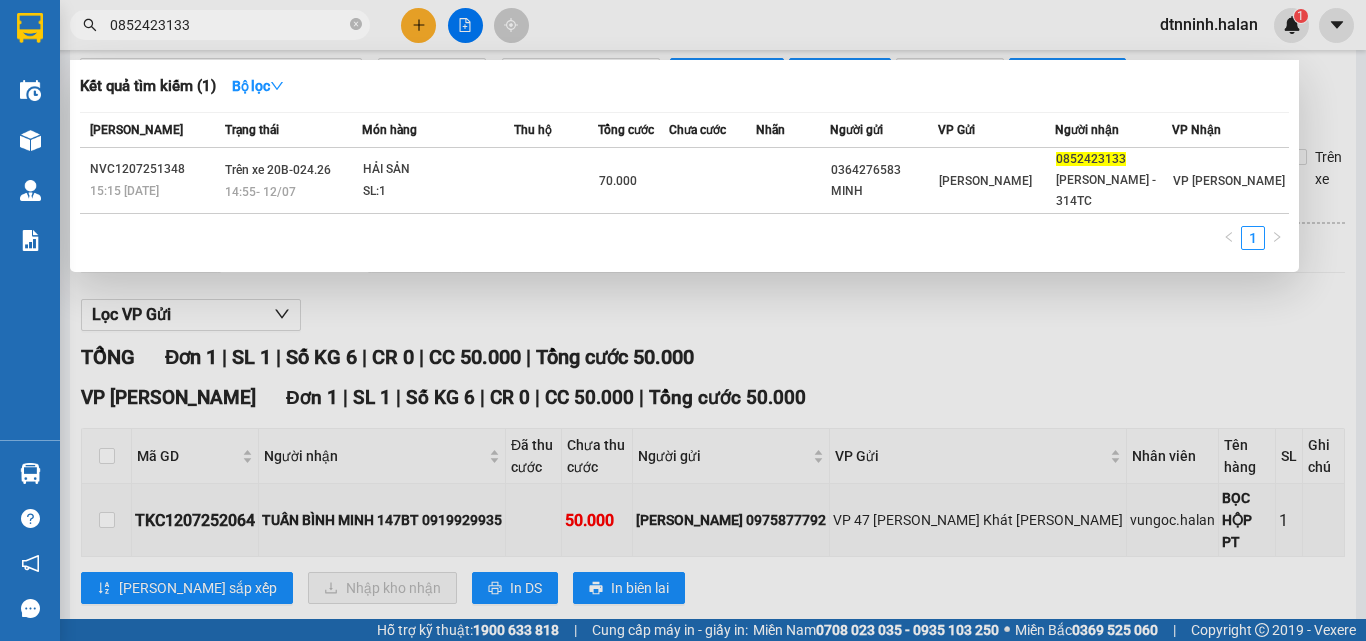 click on "0852423133" at bounding box center [228, 25] 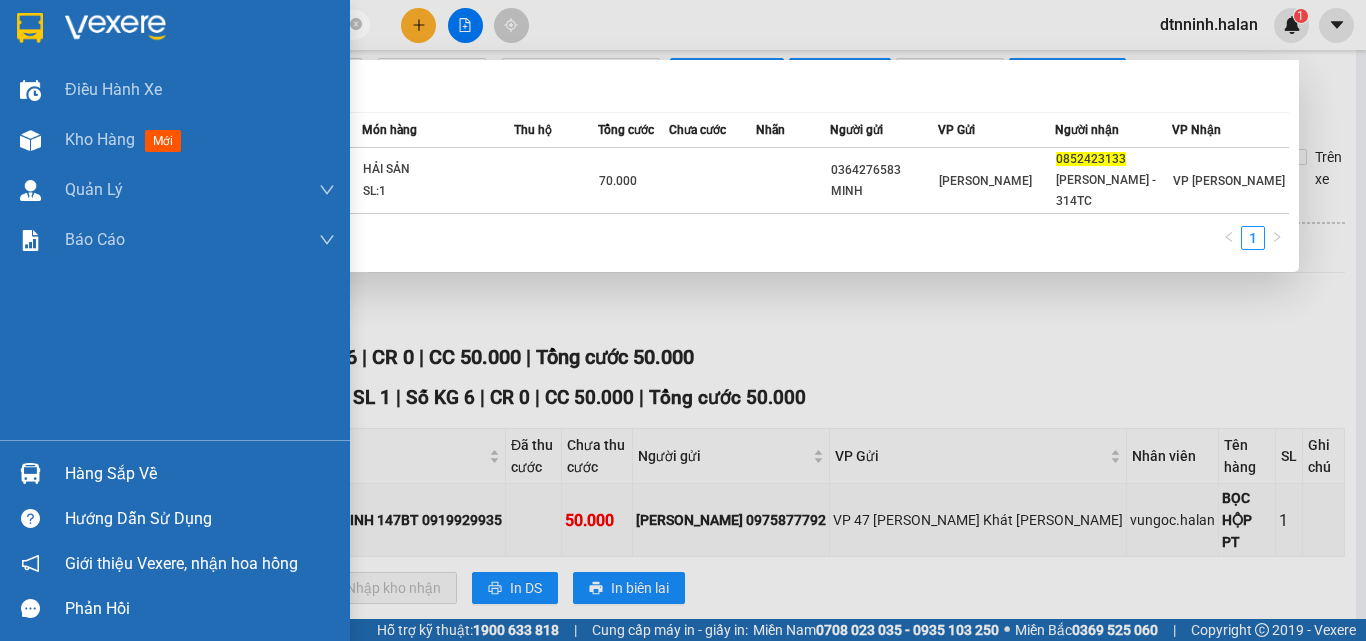 click on "Hàng sắp về" at bounding box center [175, 473] 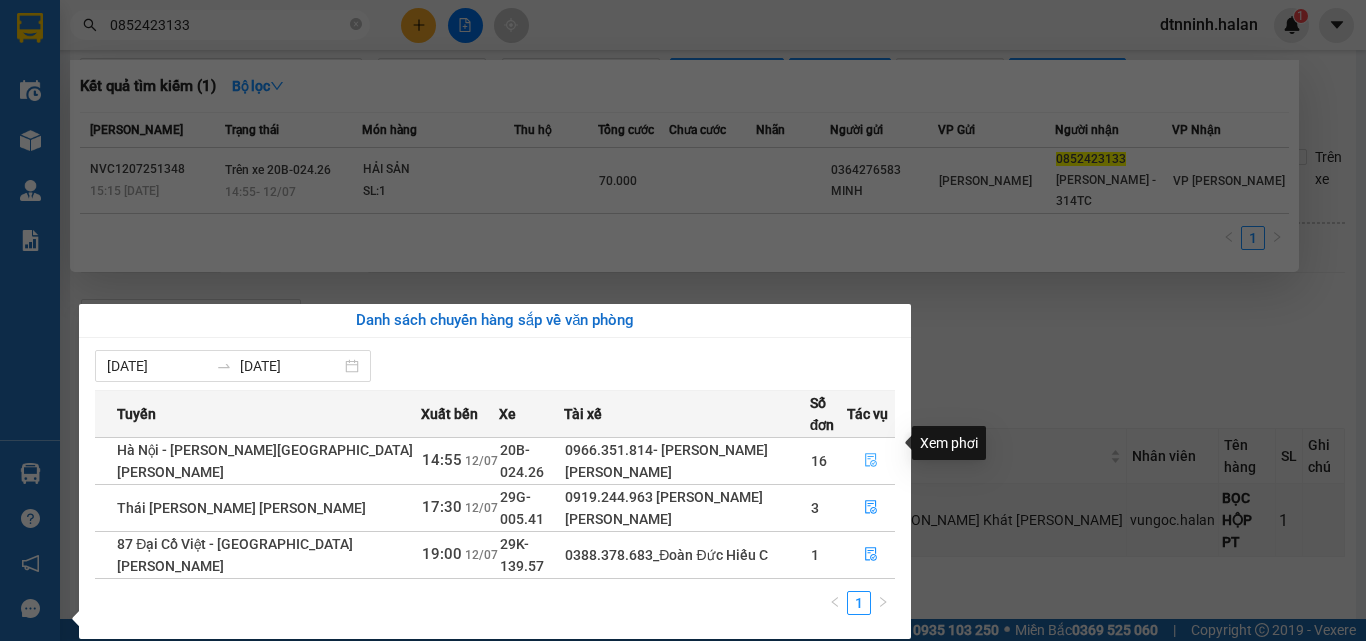 click 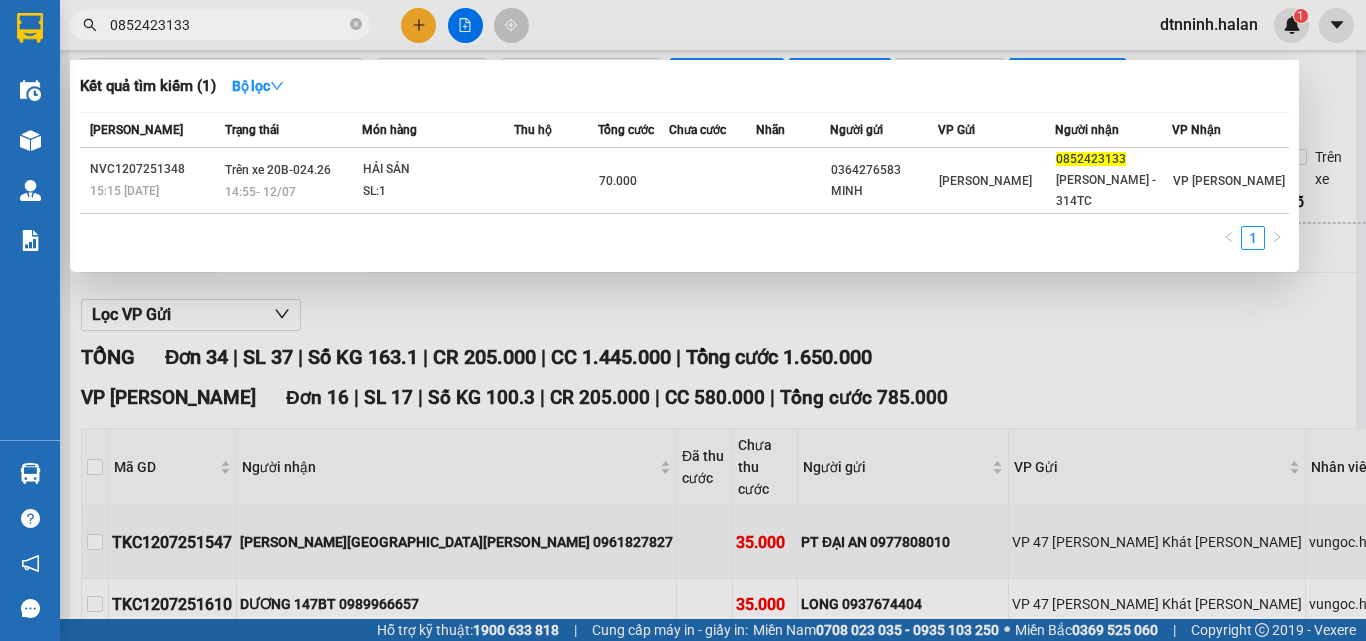 click at bounding box center [683, 320] 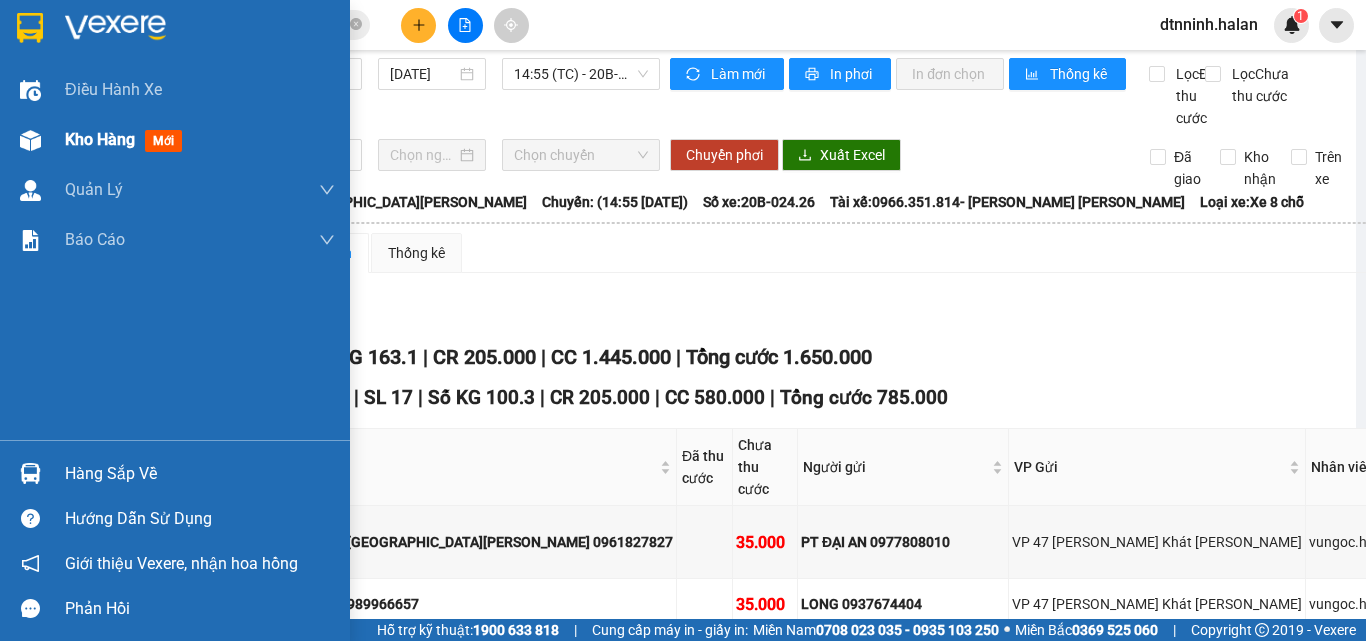 click on "Kho hàng mới" at bounding box center (200, 140) 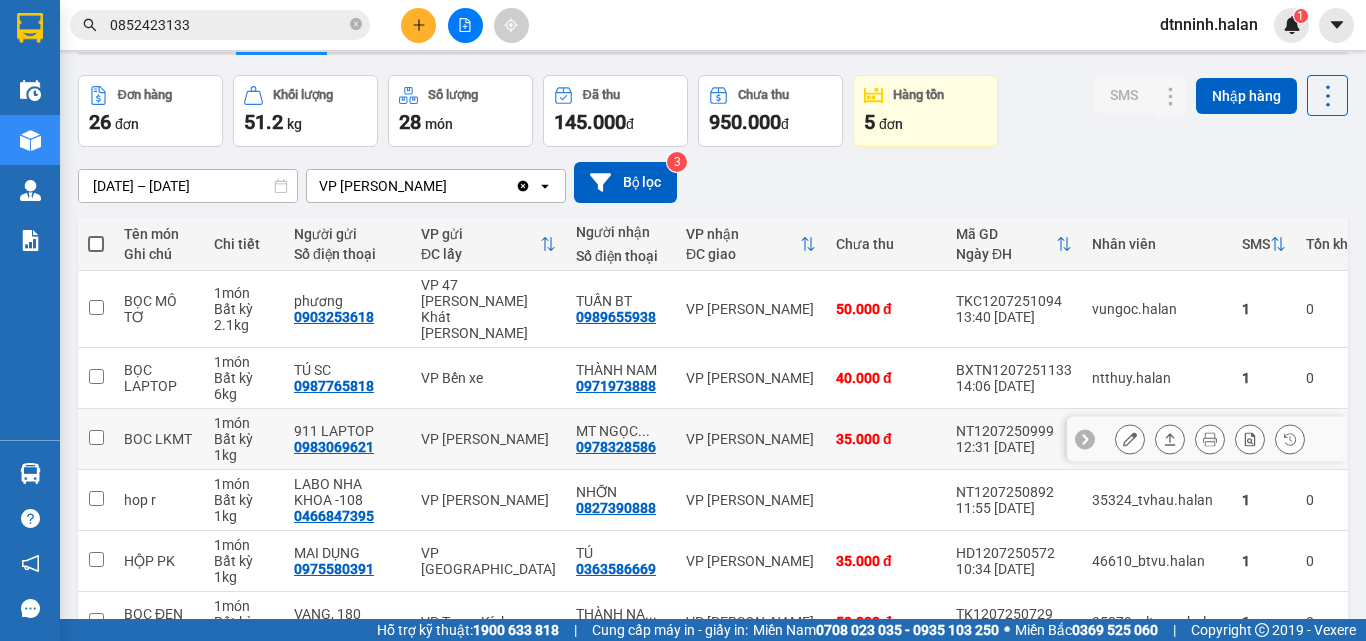 scroll, scrollTop: 112, scrollLeft: 0, axis: vertical 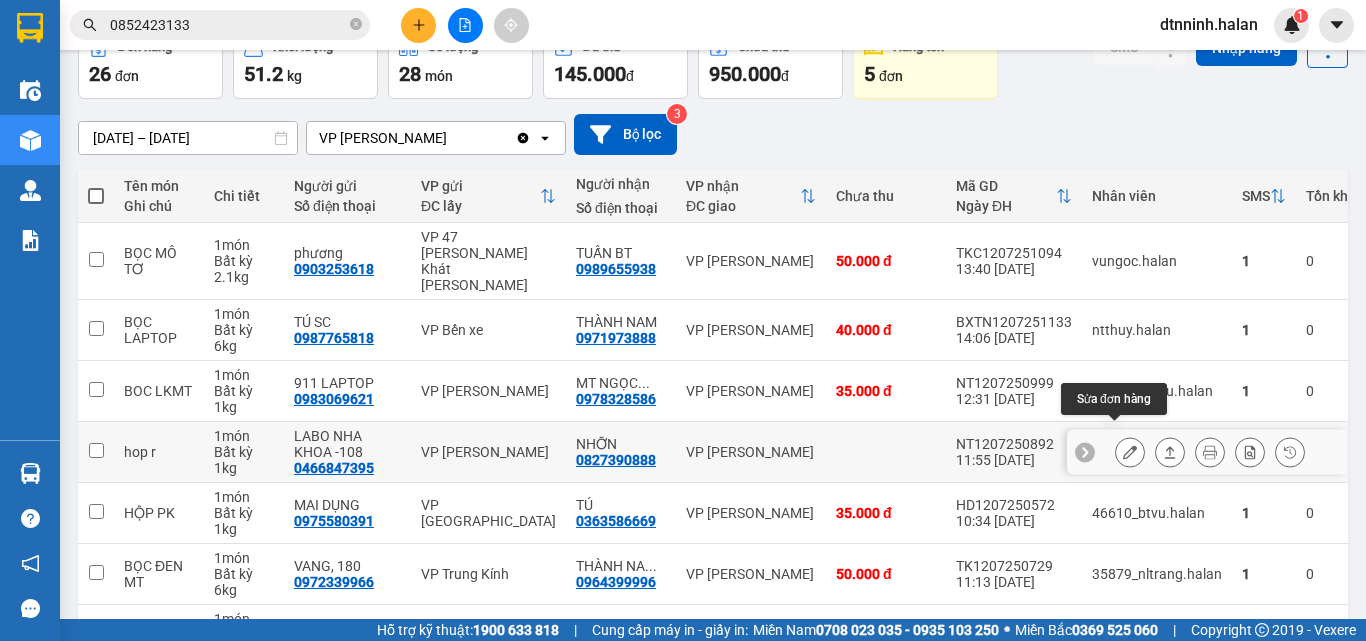 click at bounding box center (1130, 452) 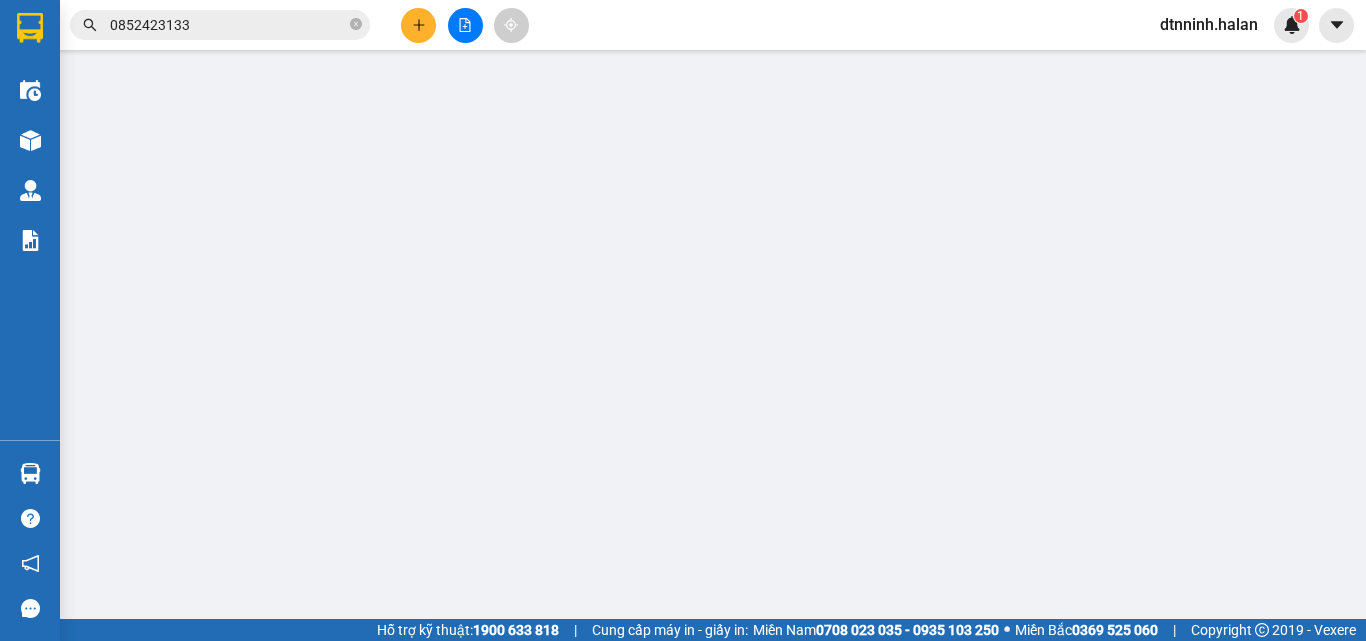 scroll, scrollTop: 0, scrollLeft: 0, axis: both 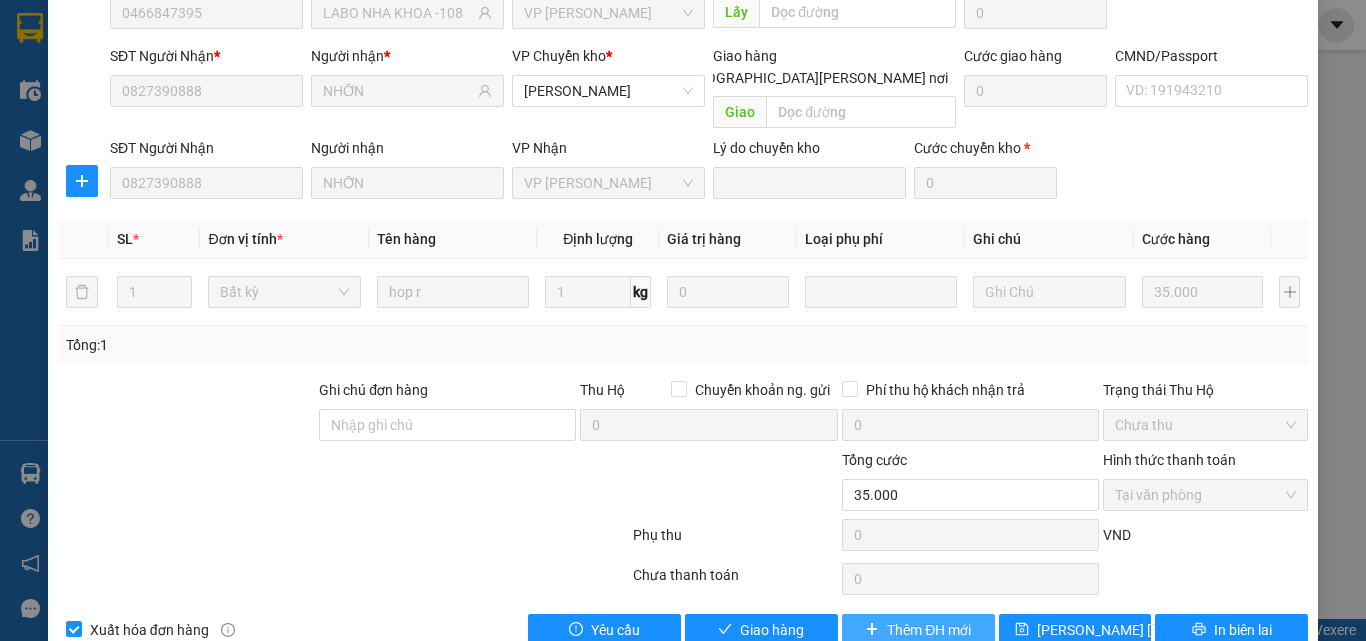 click on "Thêm ĐH mới" at bounding box center (918, 630) 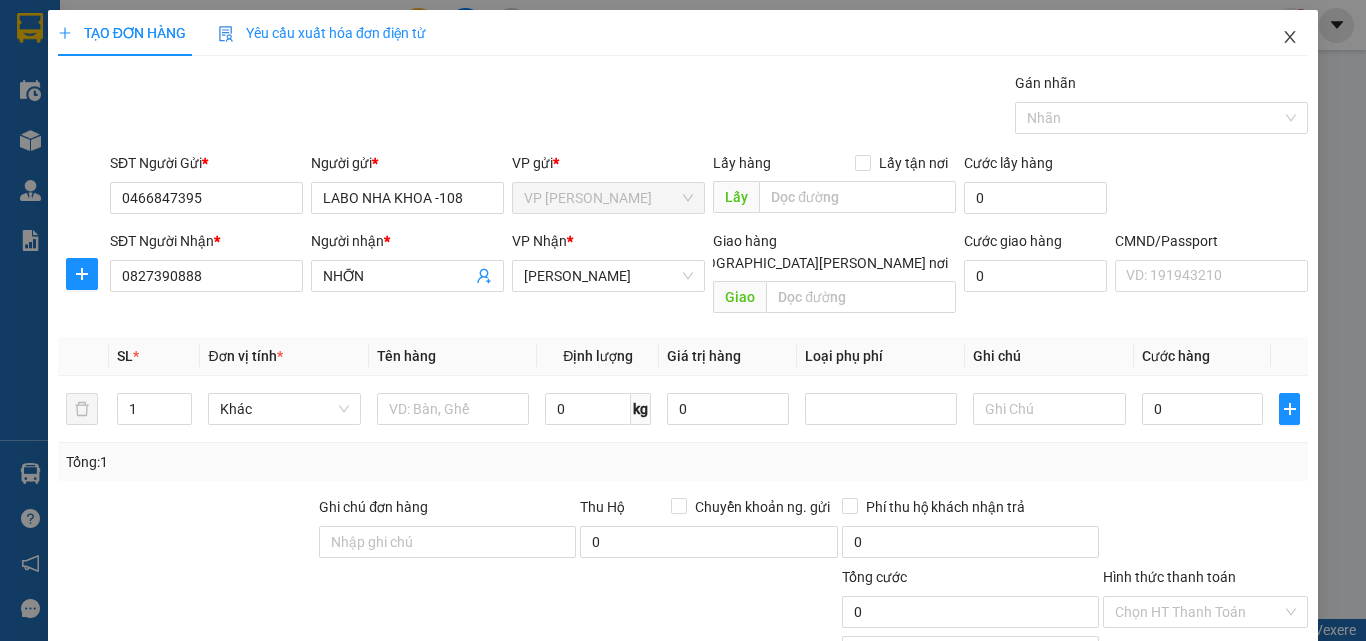click 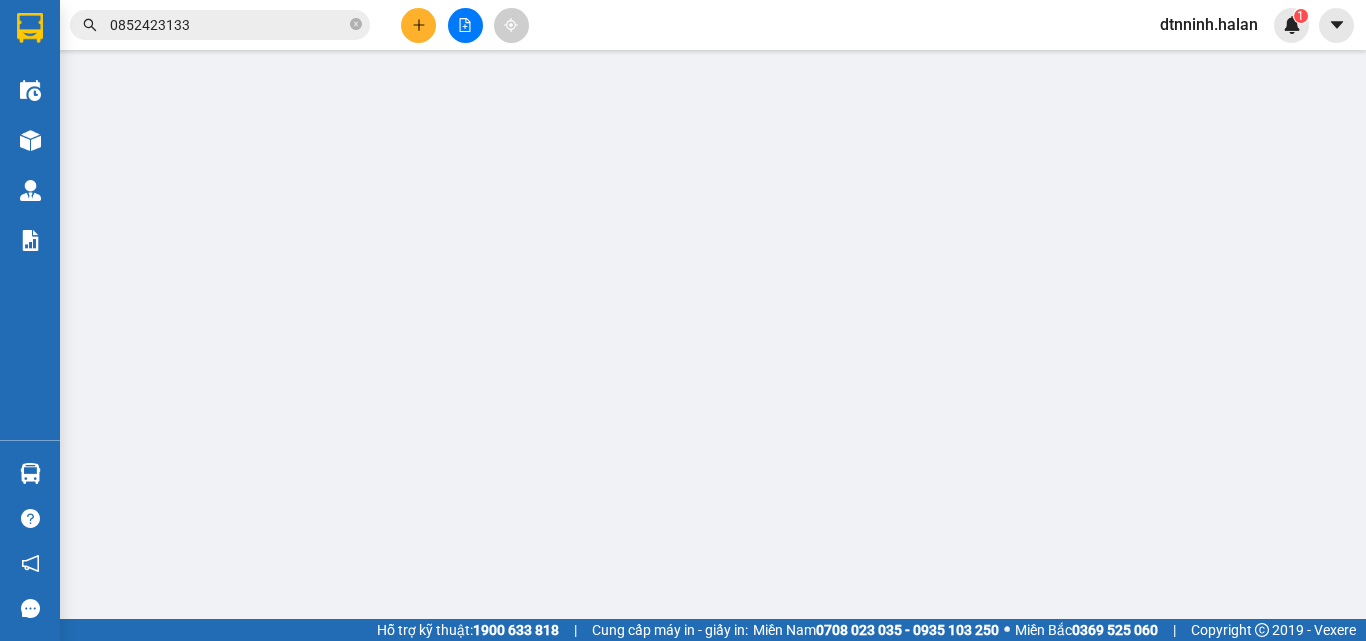 type on "0466847395" 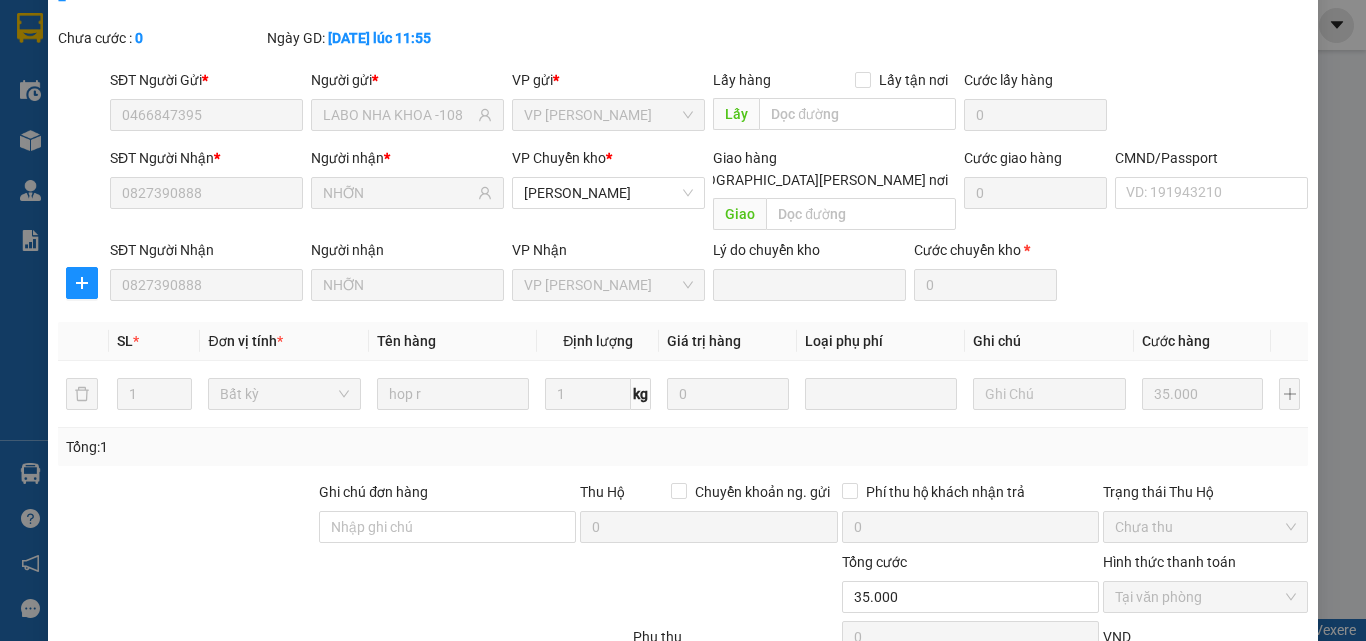 scroll, scrollTop: 211, scrollLeft: 0, axis: vertical 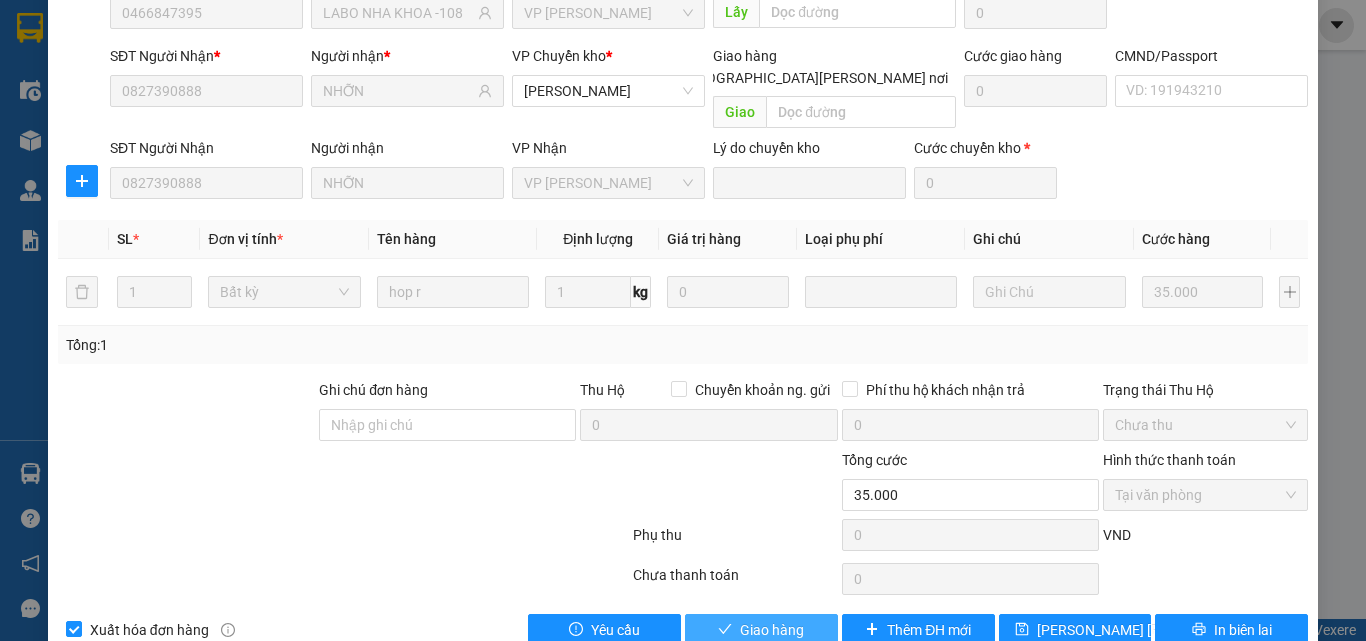 click on "Giao hàng" at bounding box center (772, 630) 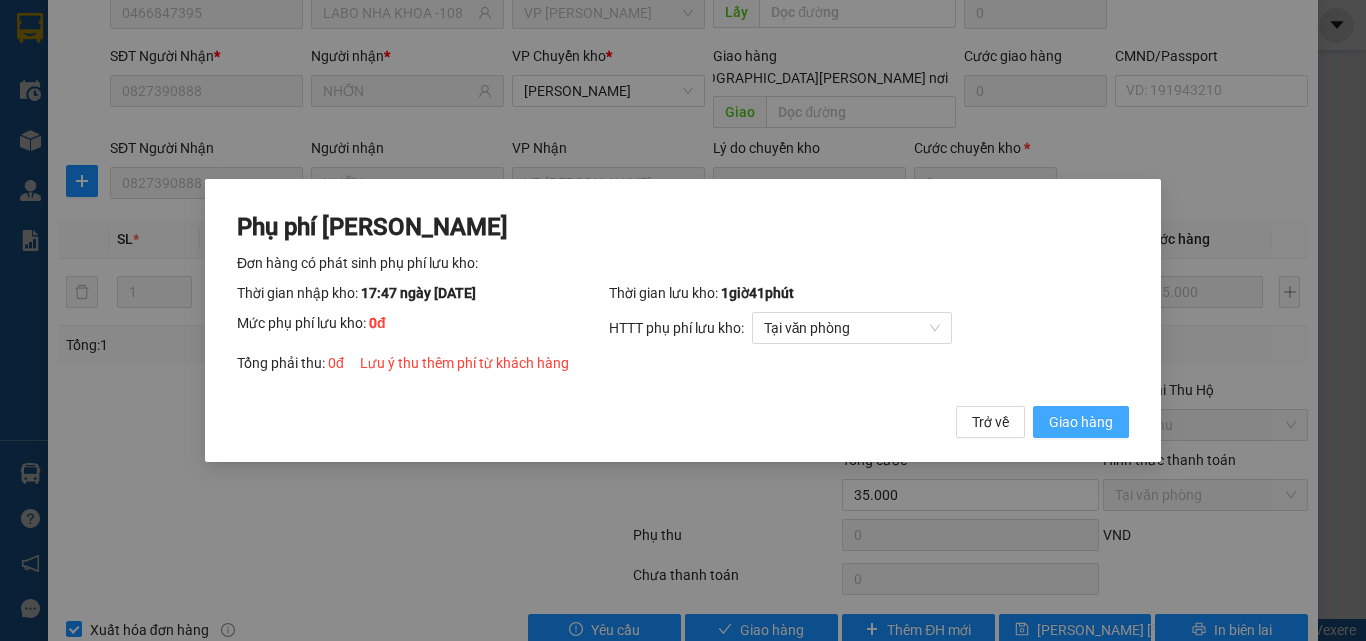click on "Giao hàng" at bounding box center [1081, 422] 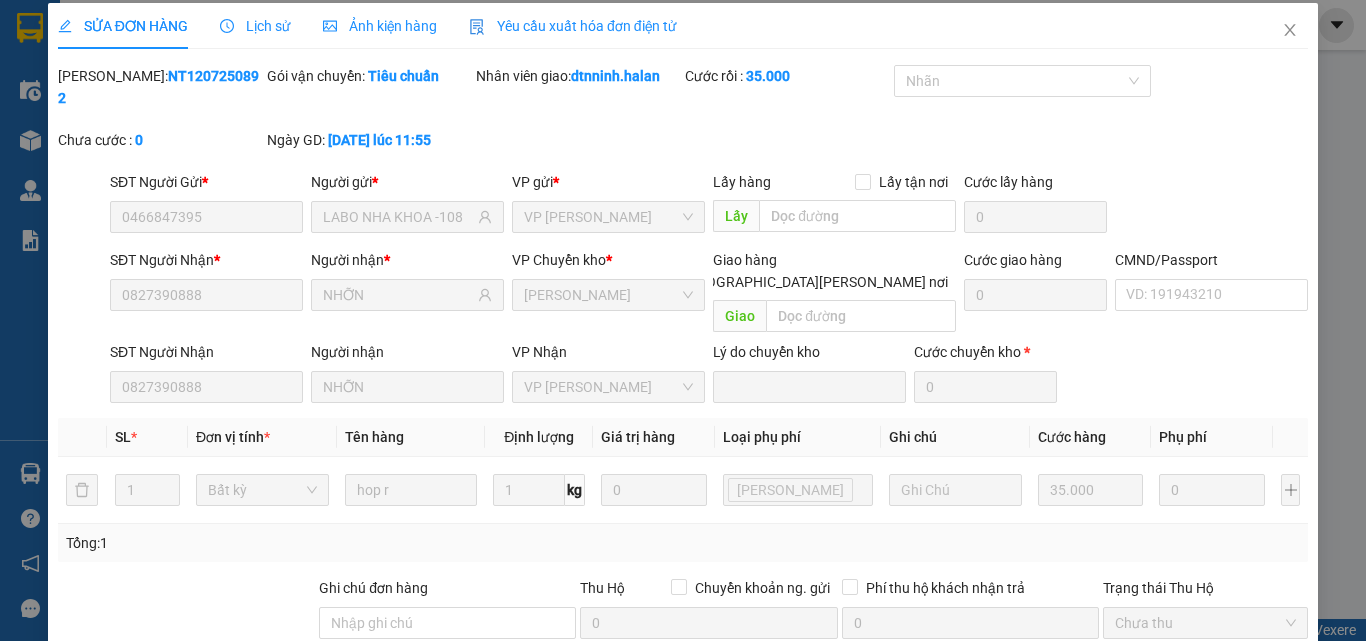 scroll, scrollTop: 0, scrollLeft: 0, axis: both 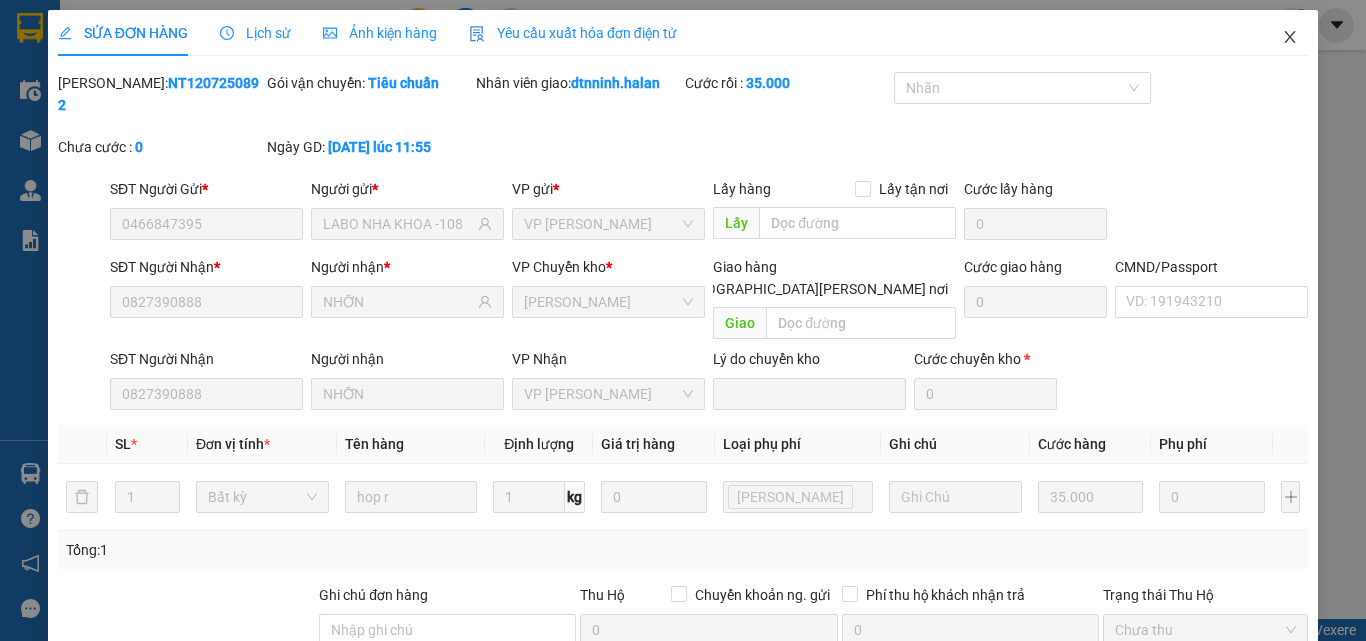 click 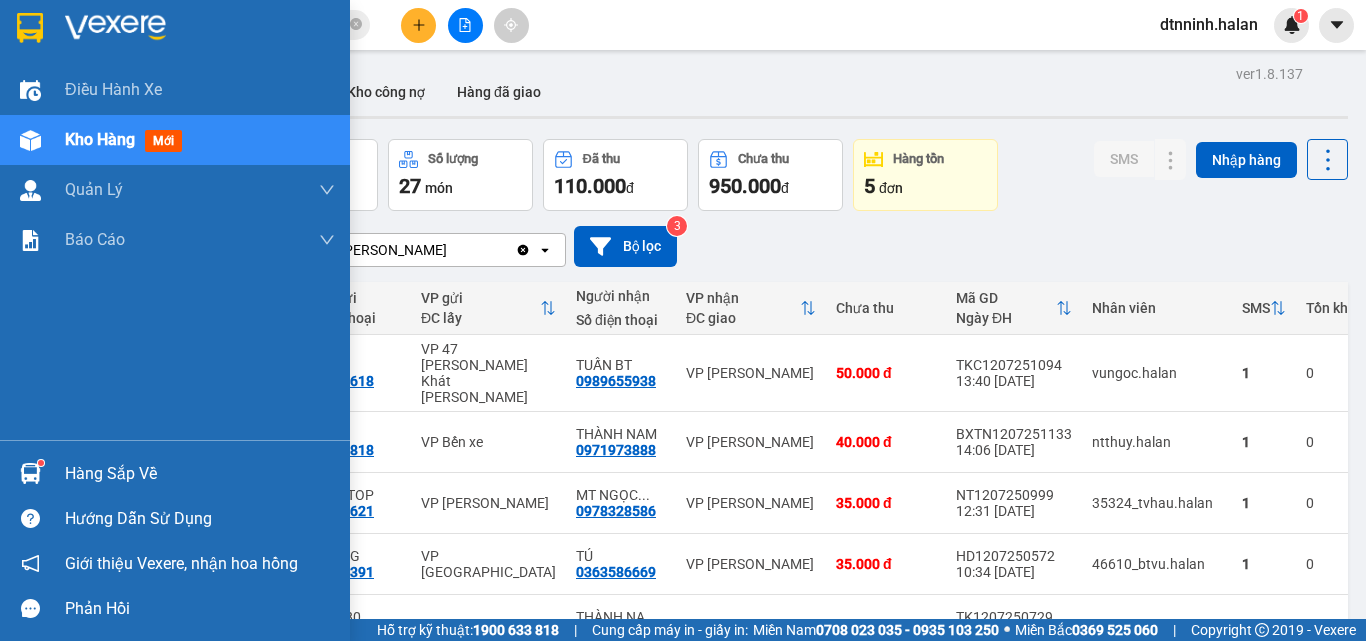click on "Hàng sắp về" at bounding box center (175, 473) 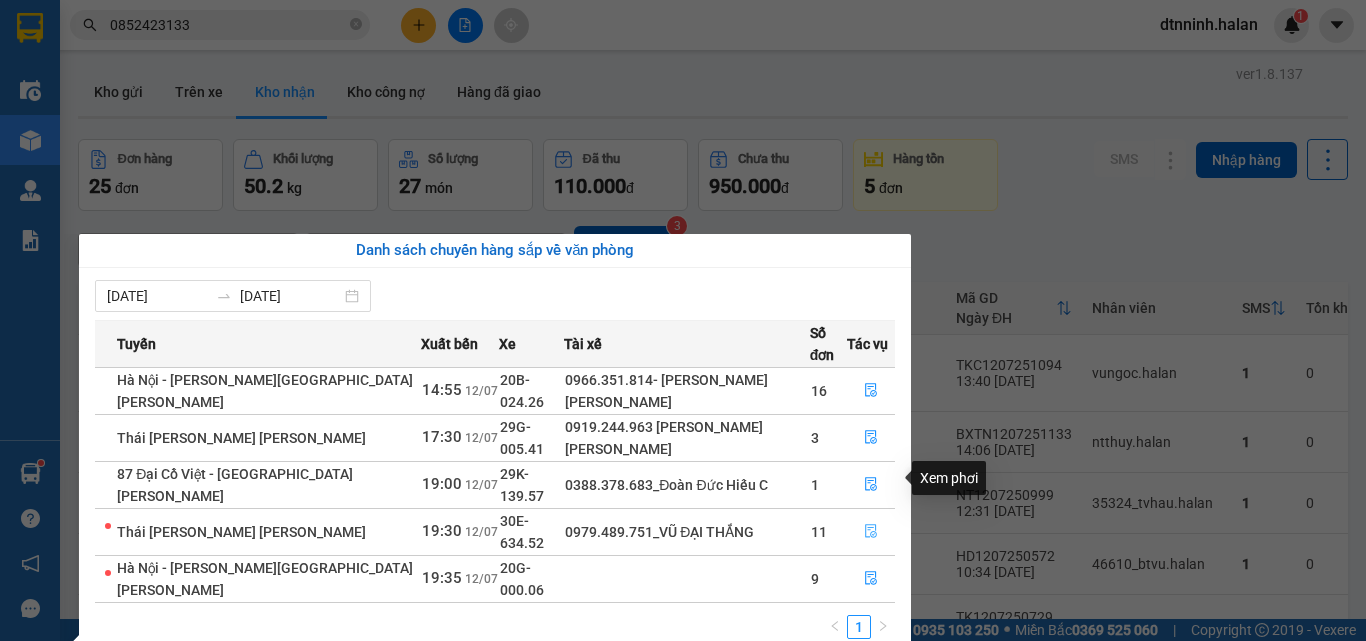 click 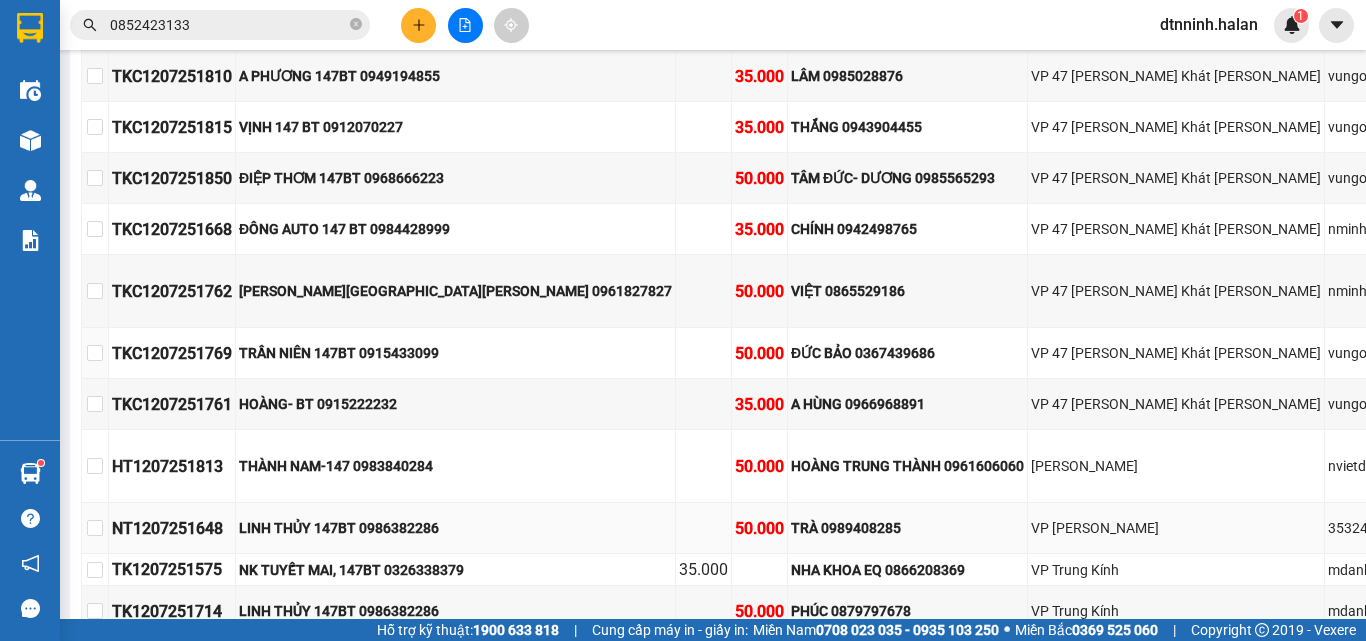 scroll, scrollTop: 502, scrollLeft: 0, axis: vertical 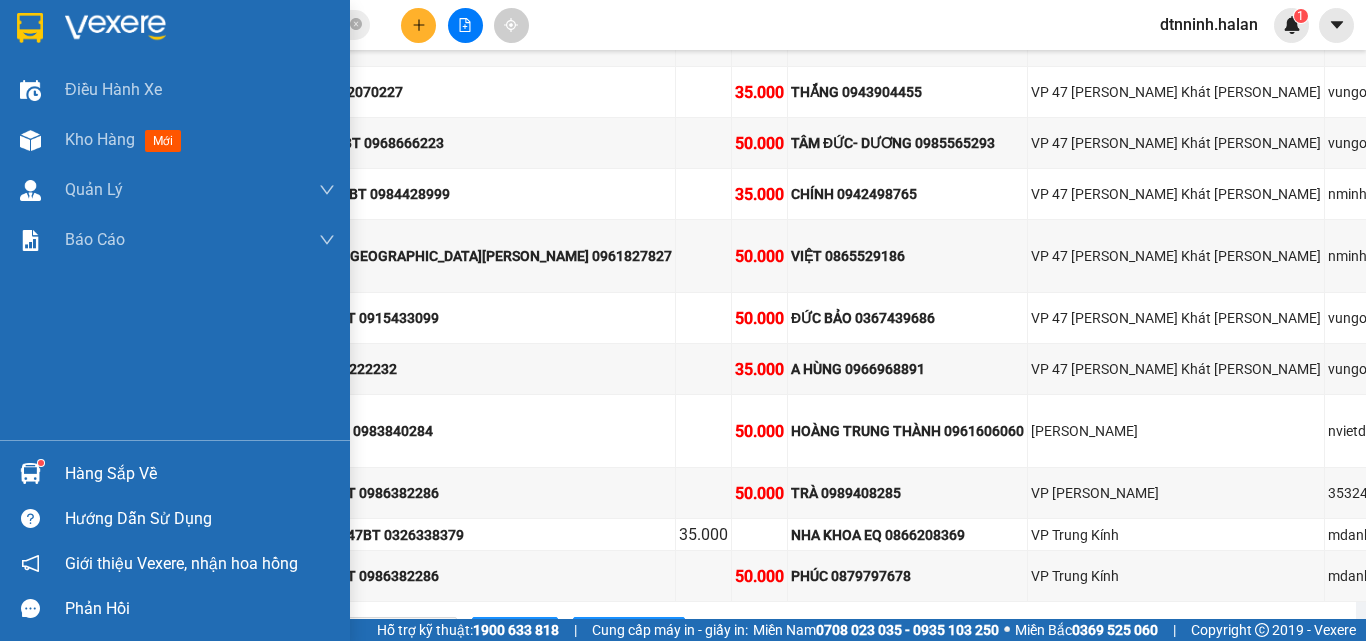 click on "Hàng sắp về" at bounding box center [200, 474] 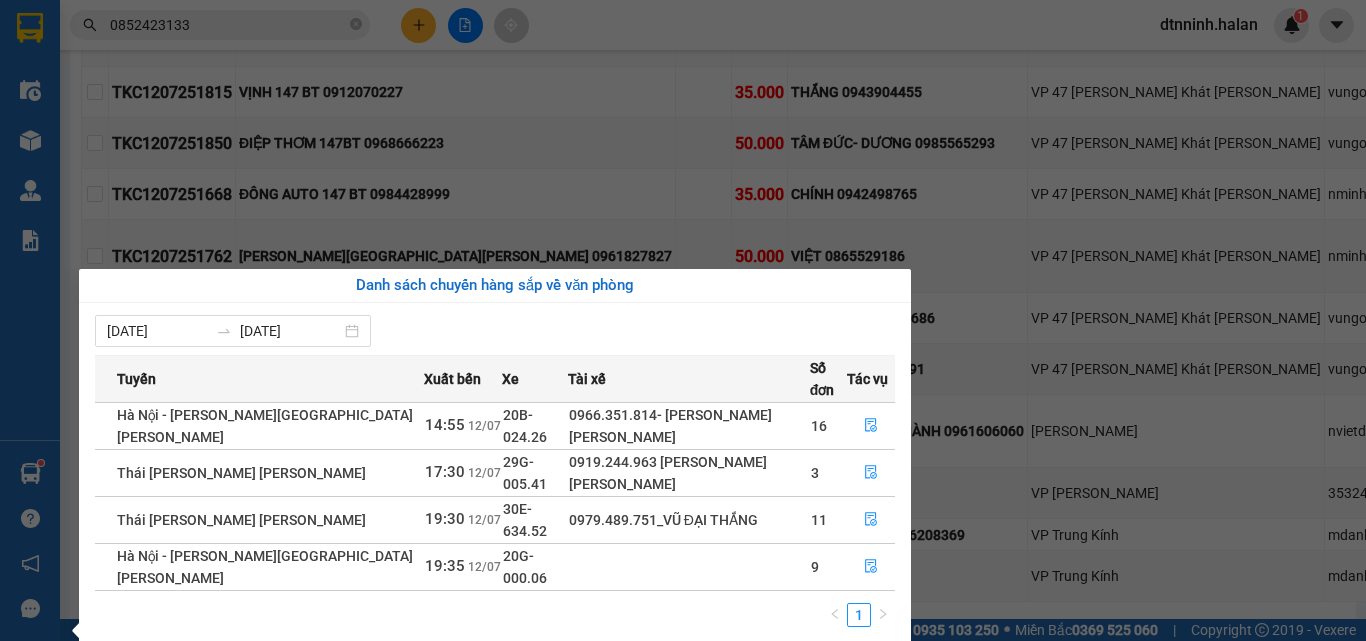 click on "Kết quả [PERSON_NAME] ( 1 )  Bộ lọc  Mã ĐH Trạng thái Món hàng Thu hộ Tổng [PERSON_NAME] [PERSON_NAME] Người gửi VP Gửi Người [PERSON_NAME] [PERSON_NAME] NVC1207251348 15:15 [DATE] Trên xe   20B-024.26 14:55  [DATE] HẢI SẢN SL:  1 70.000 0364276583 MINH [PERSON_NAME] 0852423133 [PERSON_NAME] - 314TC VP [PERSON_NAME] 1 0852423133 dtnninh.halan 1     Điều [PERSON_NAME] xe     Kho hàng mới     [PERSON_NAME] [PERSON_NAME] [PERSON_NAME] lý [PERSON_NAME]     [PERSON_NAME] 12. Thống kê đơn đối tác 2. Doanh thu [PERSON_NAME] tế [PERSON_NAME] 4. Thống kê đơn hàng [PERSON_NAME] Hàng sắp về [PERSON_NAME] [PERSON_NAME] [PERSON_NAME] Vexere, [PERSON_NAME] hồng [PERSON_NAME] [PERSON_NAME] mềm hỗ trợ bạn tốt chứ? [GEOGRAPHIC_DATA][PERSON_NAME][GEOGRAPHIC_DATA][PERSON_NAME] [DATE] 19:30     - 30E-634.52  [PERSON_NAME] mới In phơi In [PERSON_NAME] Thống kê Lọc  Đã thu cước Lọc  Chưa thu [PERSON_NAME] [PERSON_NAME] chuyến Chuyển phơi Xuất Excel Đã giao [PERSON_NAME] Trên xe [GEOGRAPHIC_DATA]" at bounding box center [683, 320] 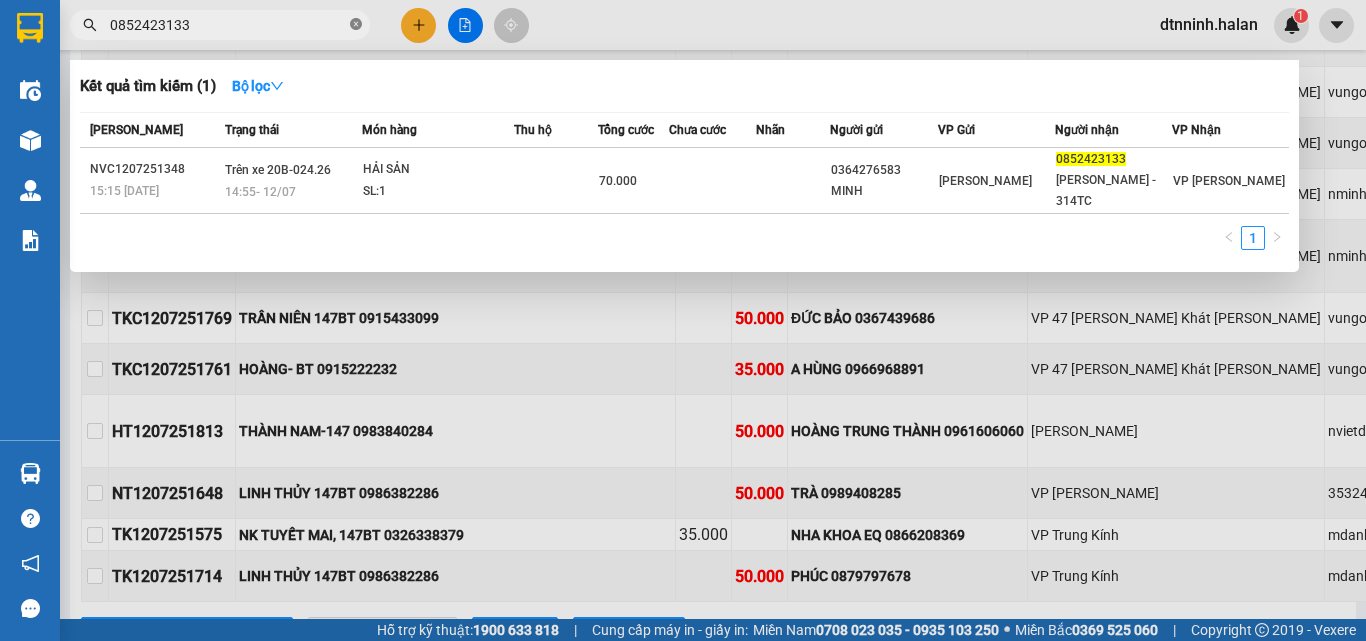 click 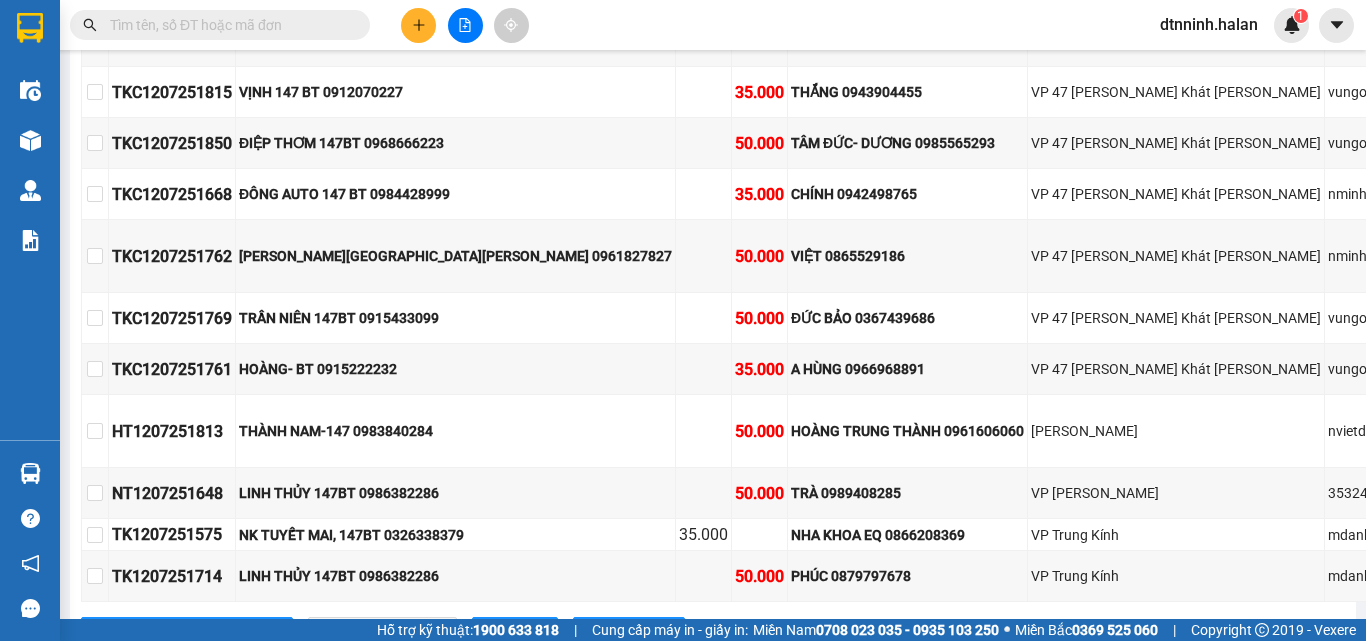 click at bounding box center (228, 25) 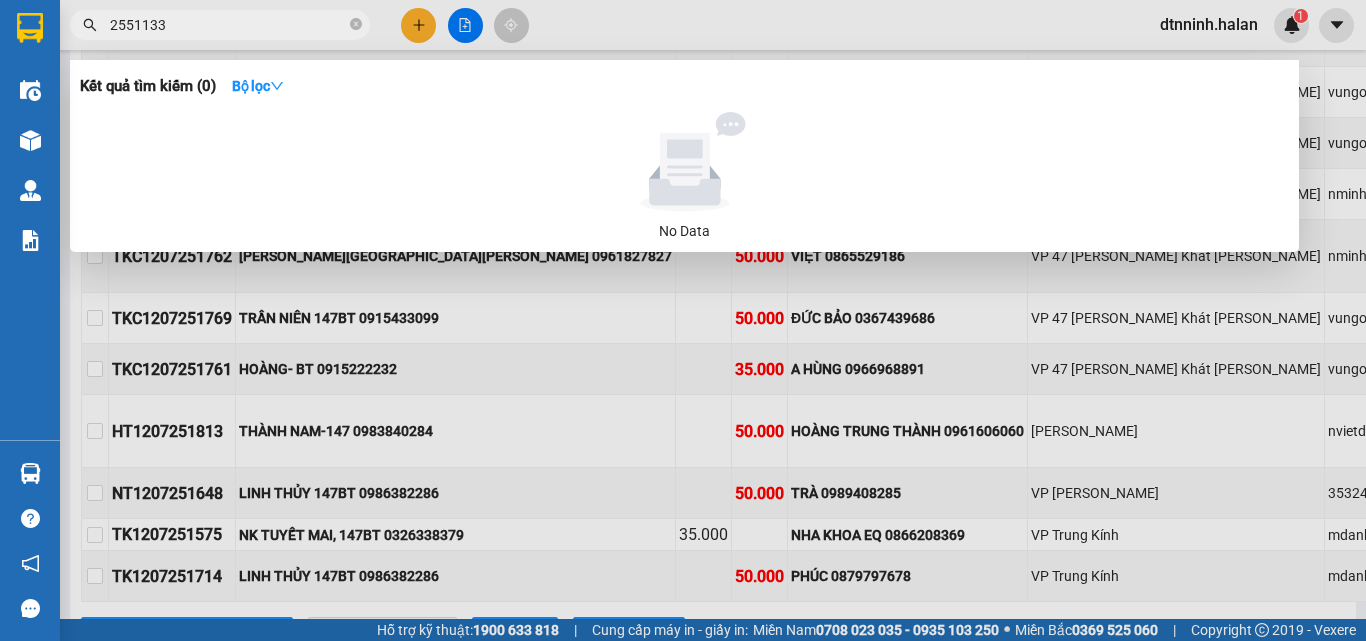 click on "2551133" at bounding box center (228, 25) 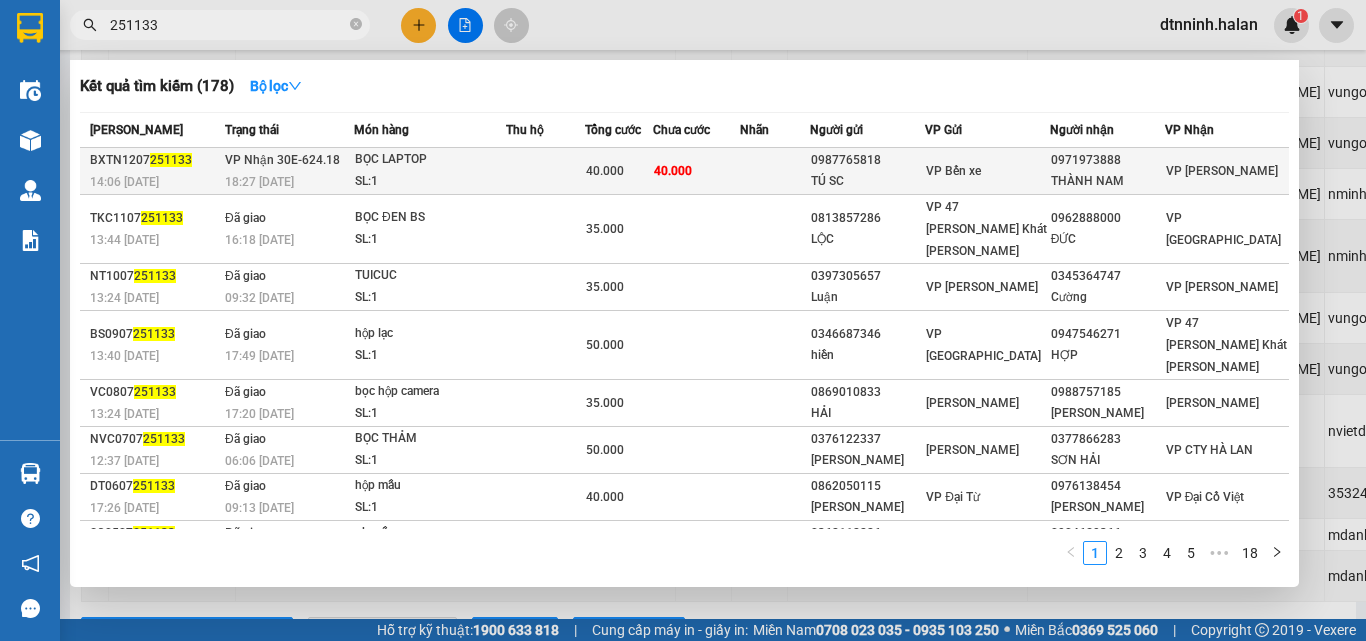 type on "251133" 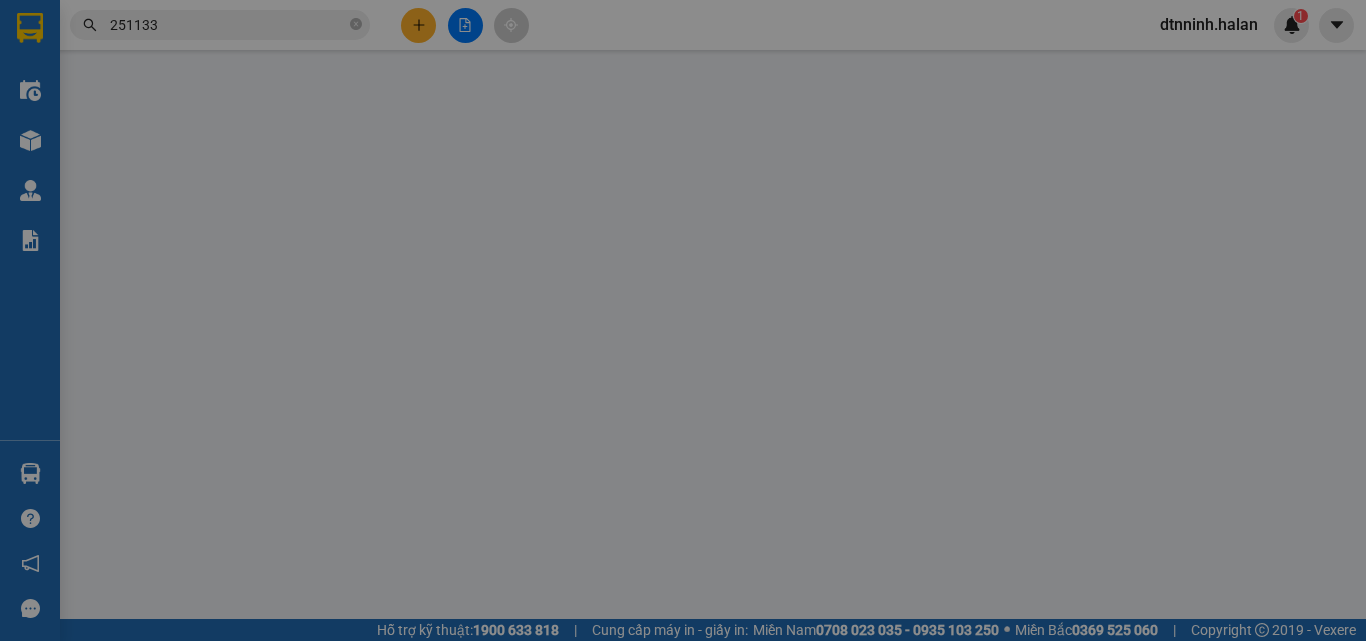 scroll, scrollTop: 0, scrollLeft: 0, axis: both 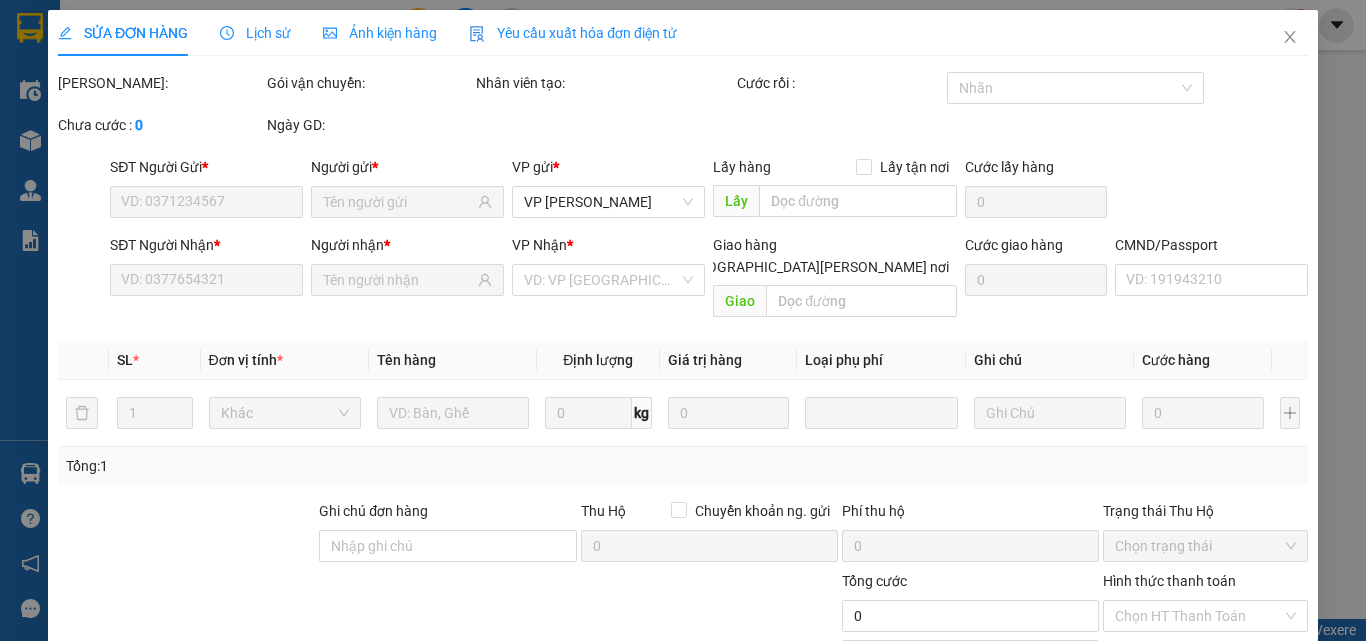 type on "0987765818" 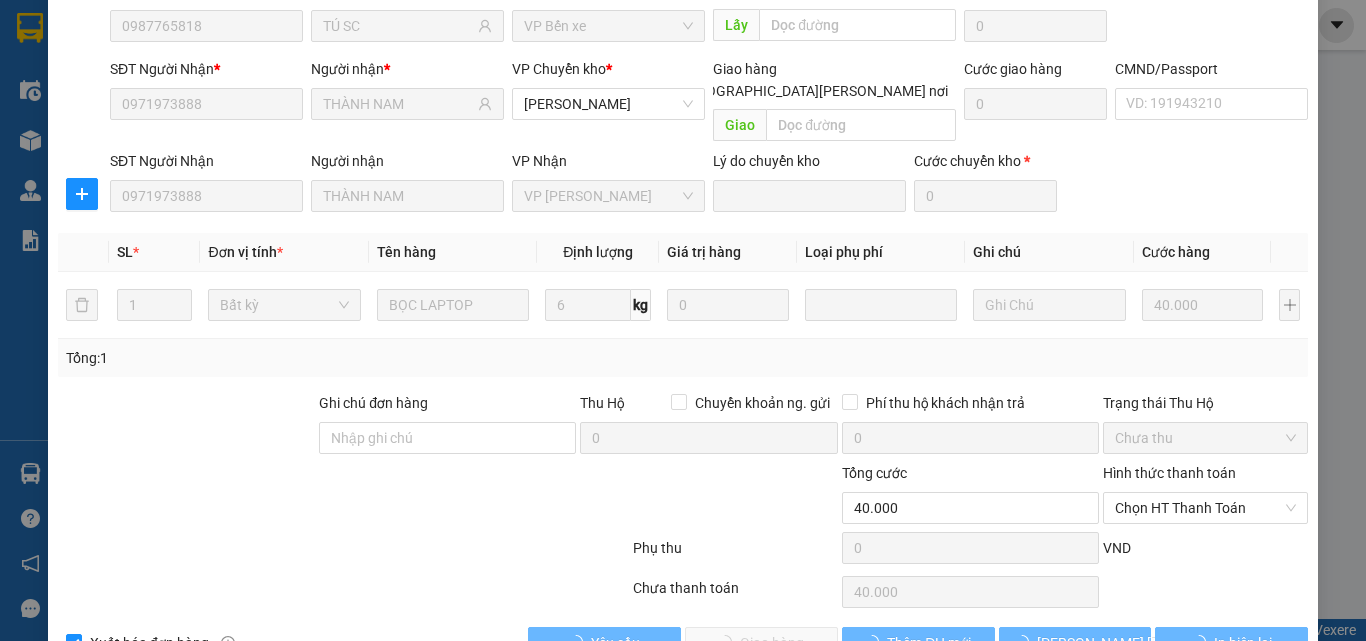 scroll, scrollTop: 211, scrollLeft: 0, axis: vertical 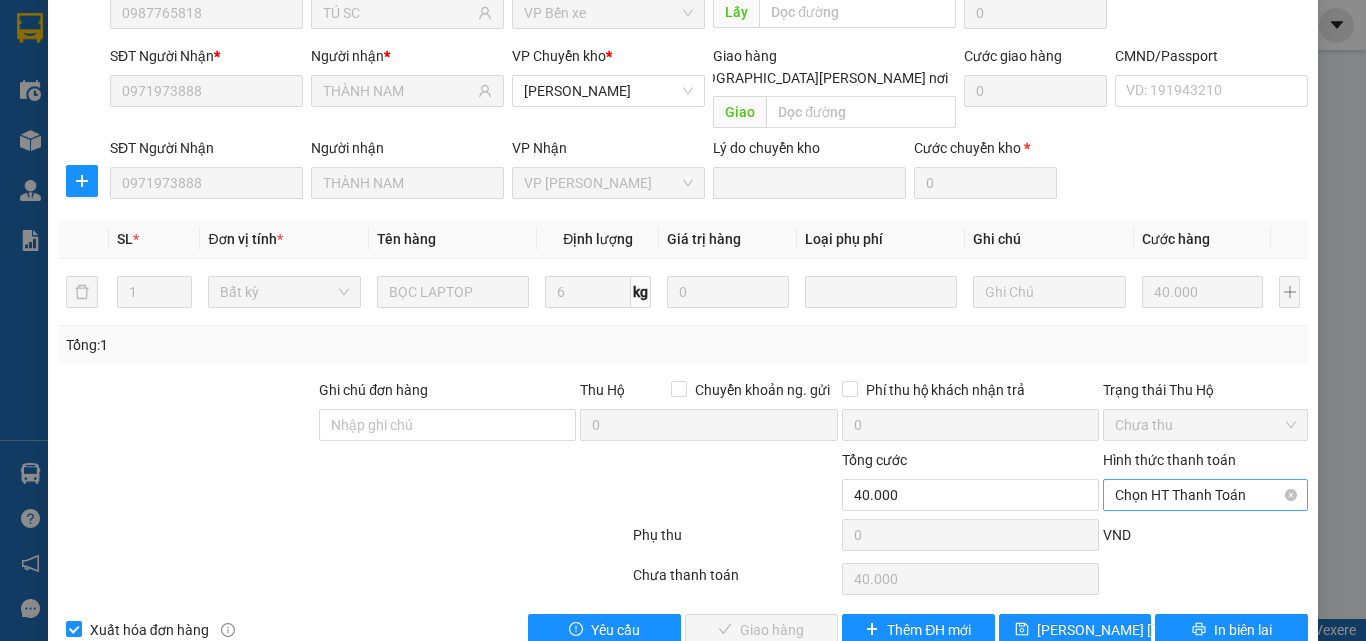 click on "Chọn HT Thanh Toán" at bounding box center (1205, 495) 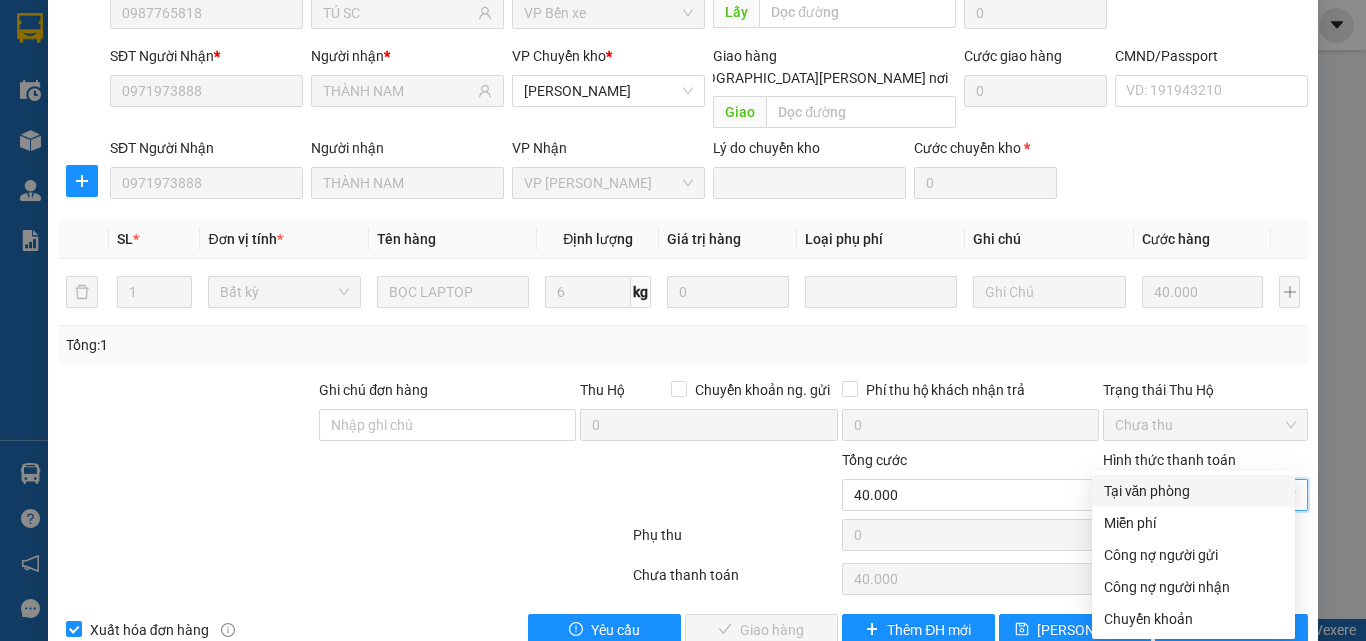 drag, startPoint x: 1170, startPoint y: 479, endPoint x: 1045, endPoint y: 514, distance: 129.80756 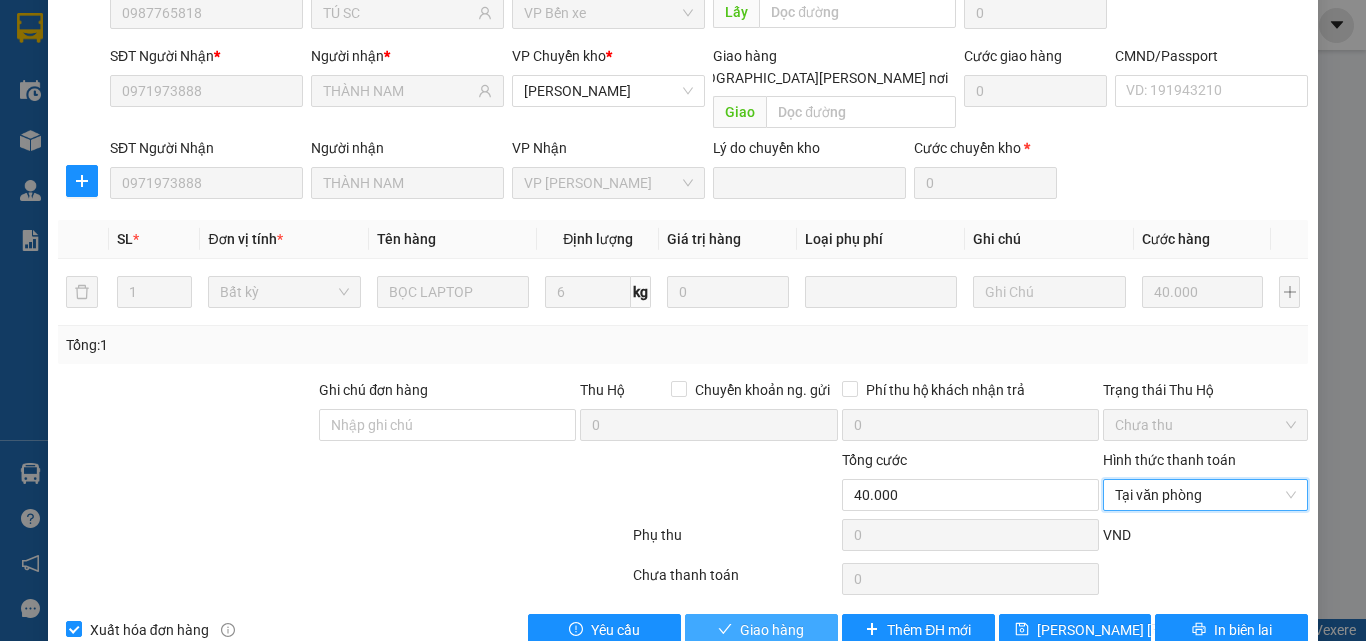 click on "Giao hàng" at bounding box center (761, 630) 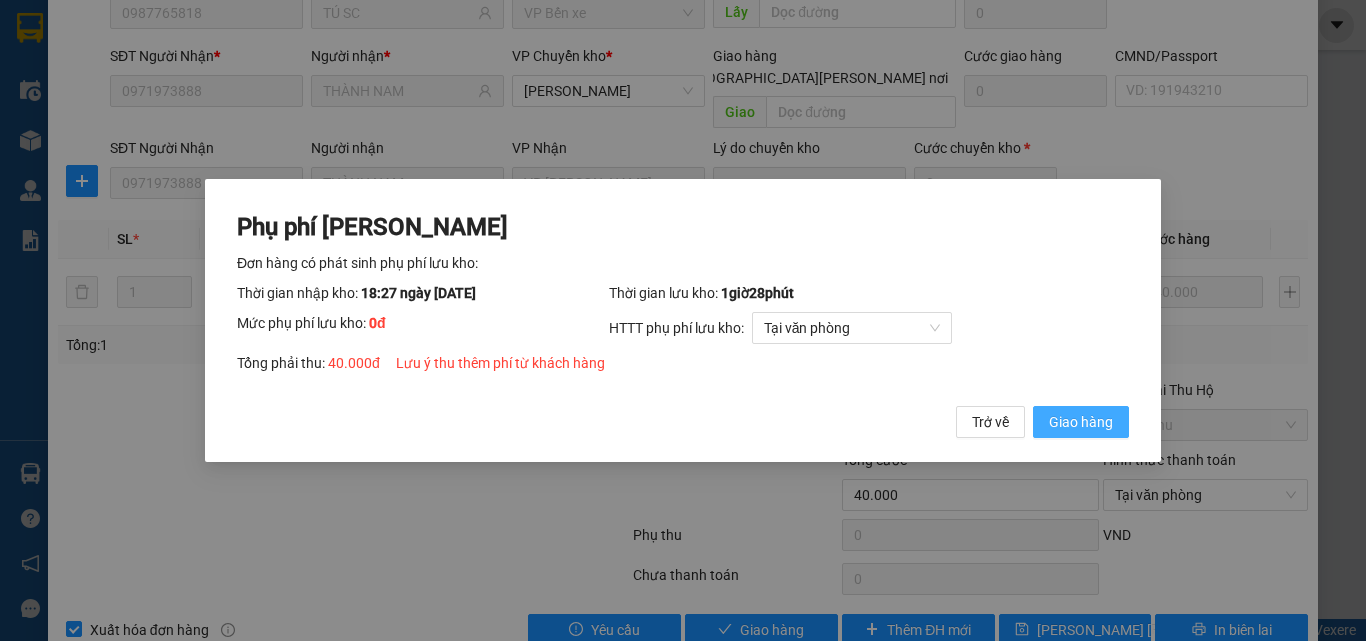 click on "Giao hàng" at bounding box center (1081, 422) 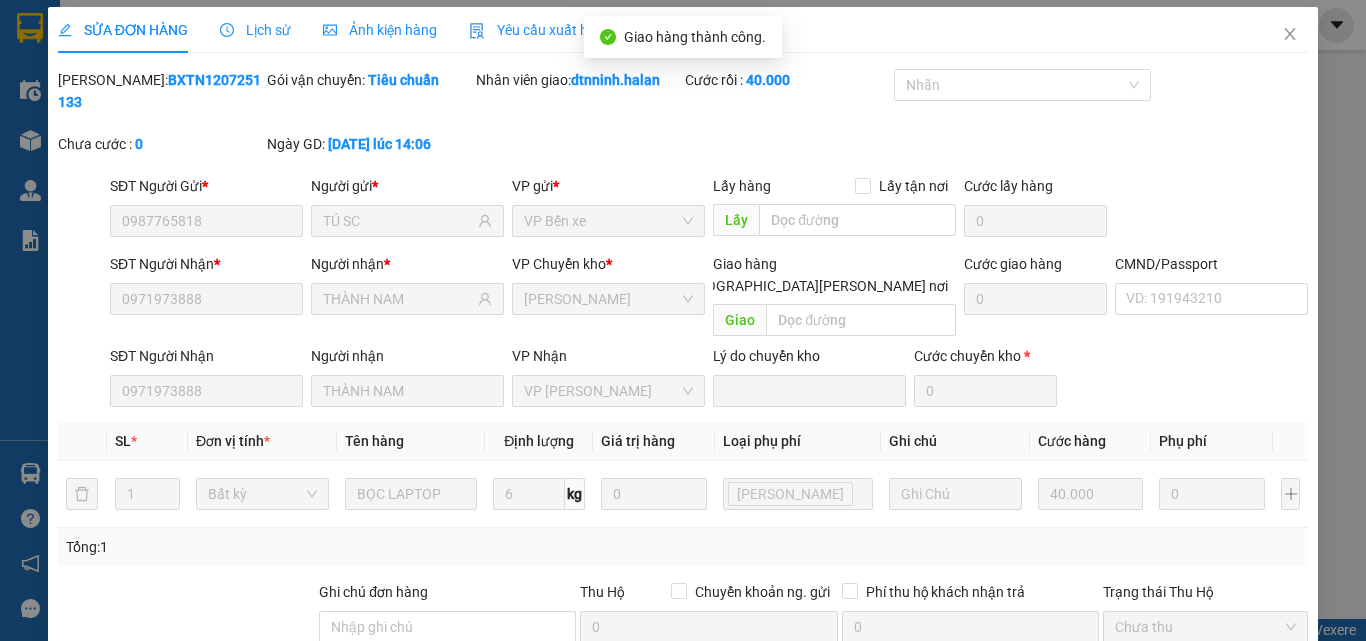 scroll, scrollTop: 0, scrollLeft: 0, axis: both 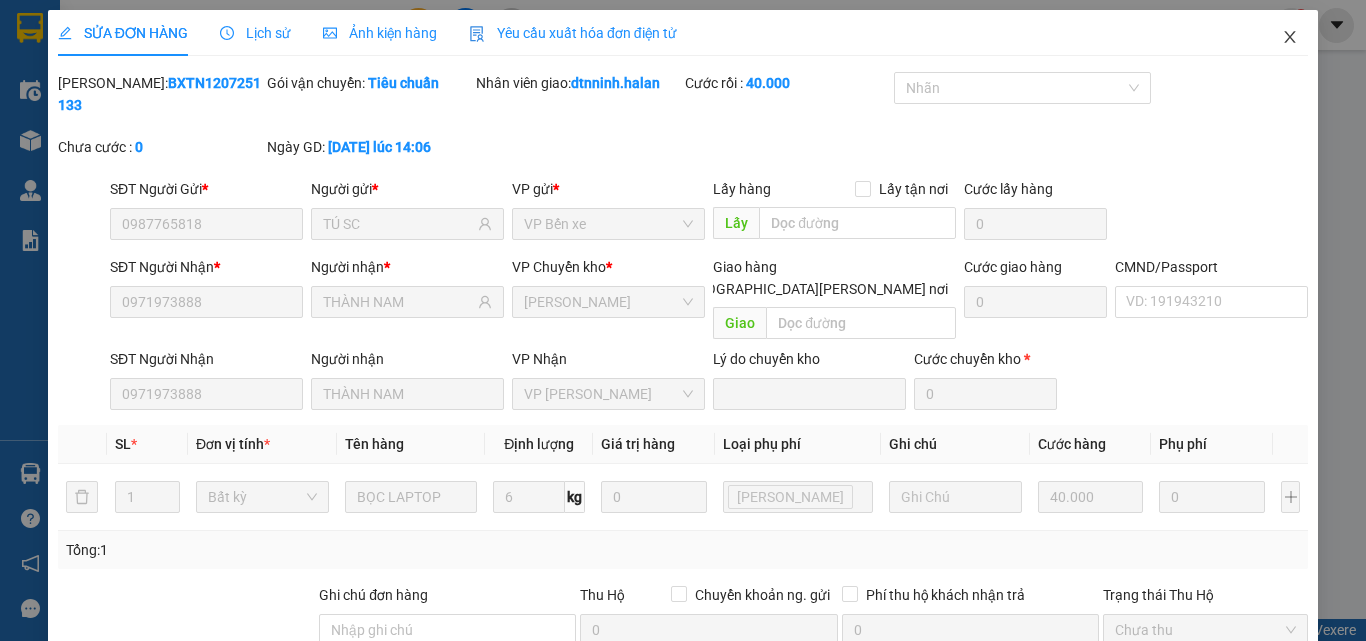 click 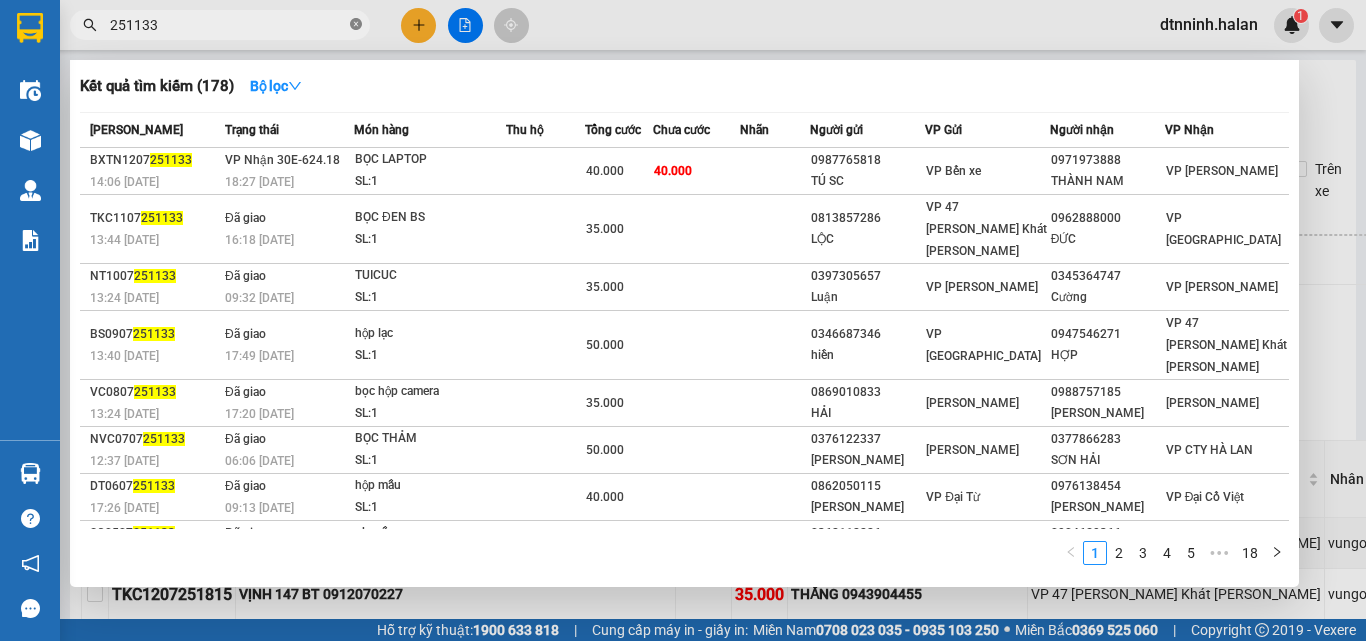 click 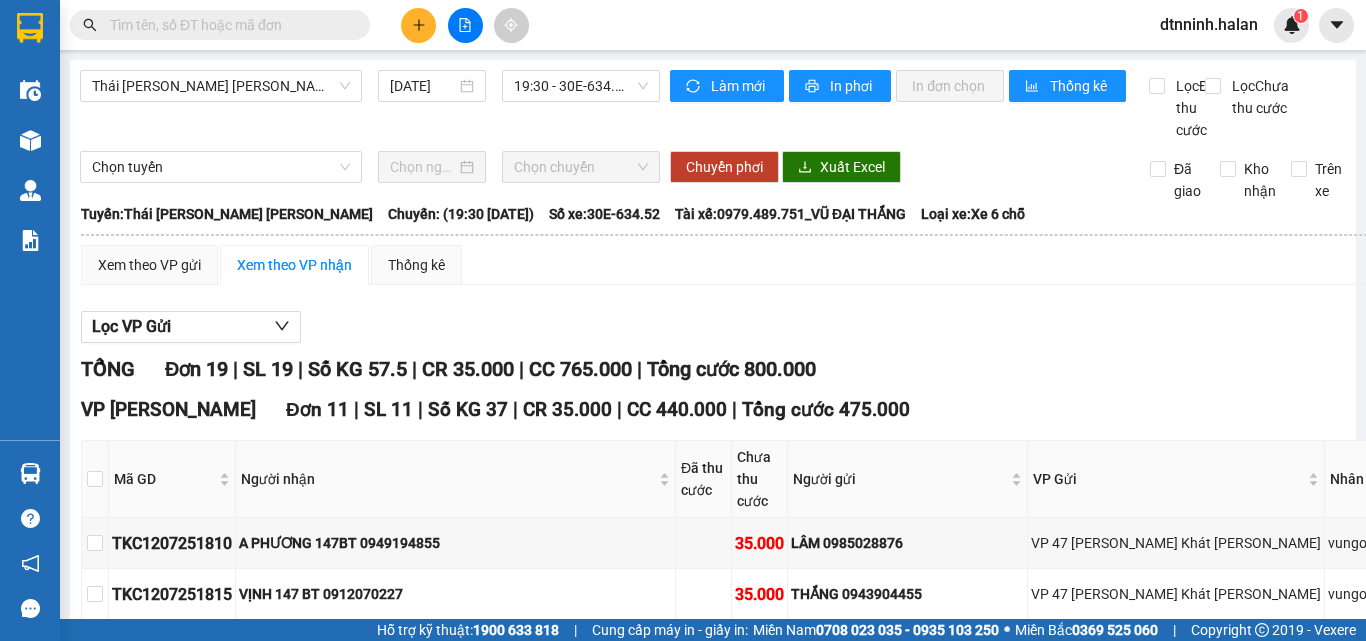 click at bounding box center [228, 25] 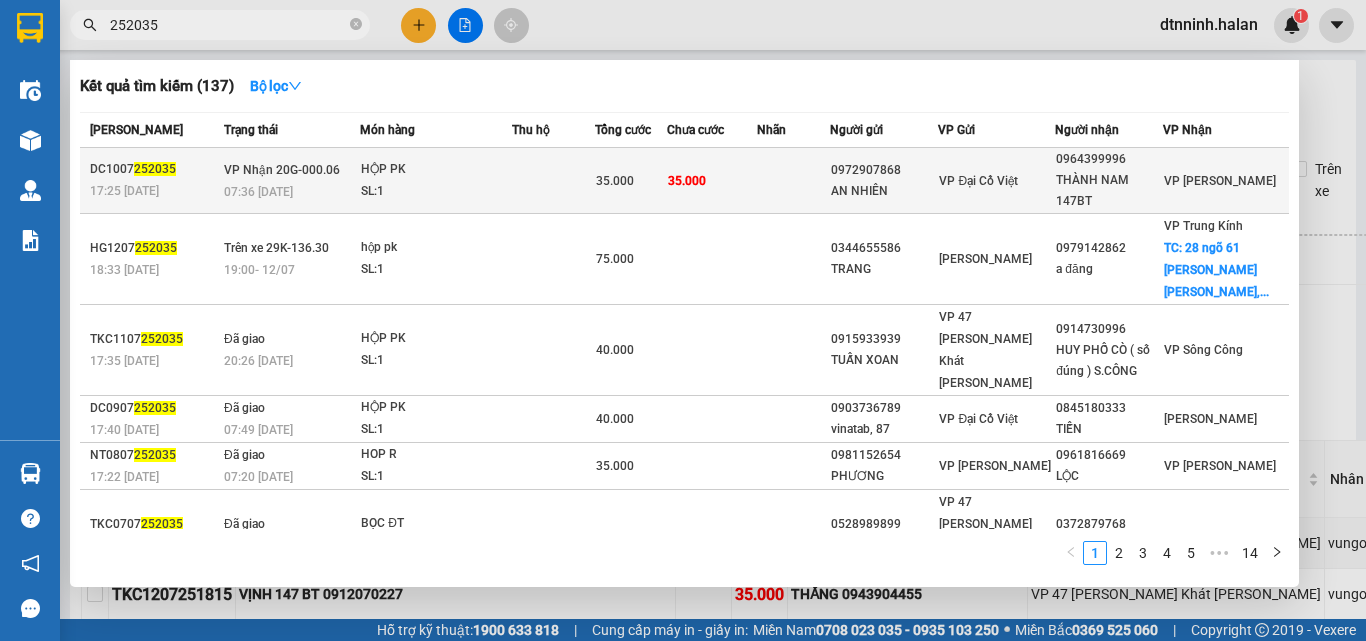 type on "252035" 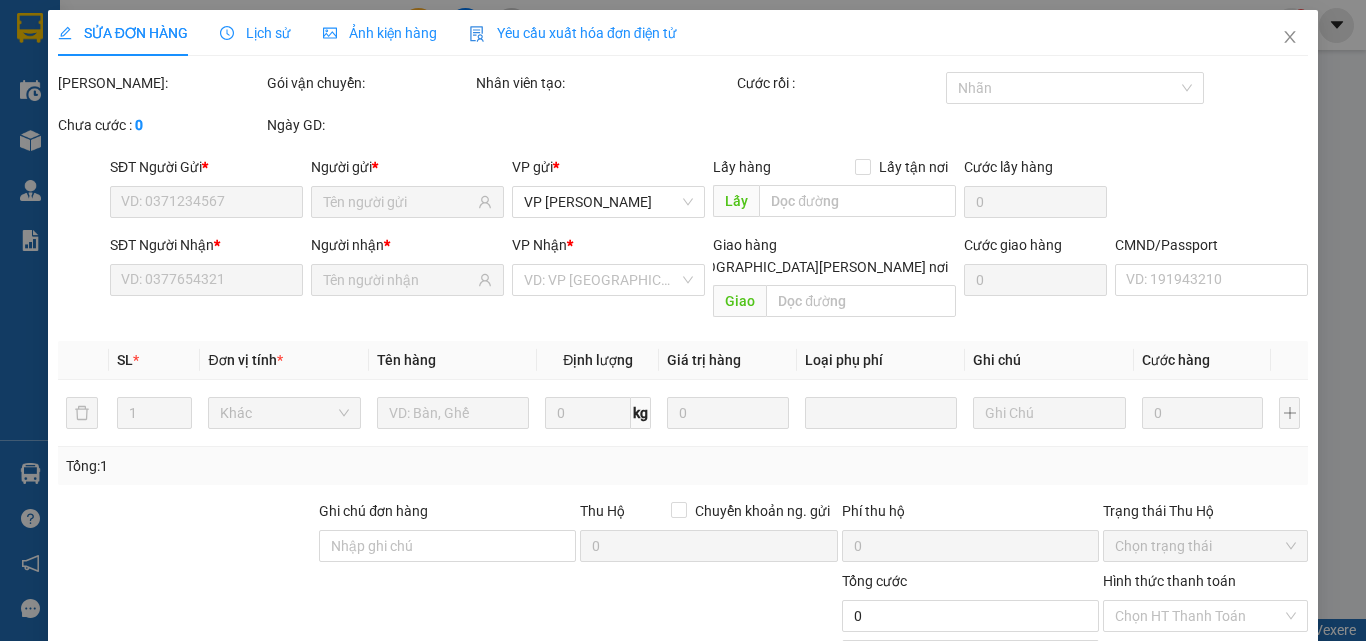 type on "0972907868" 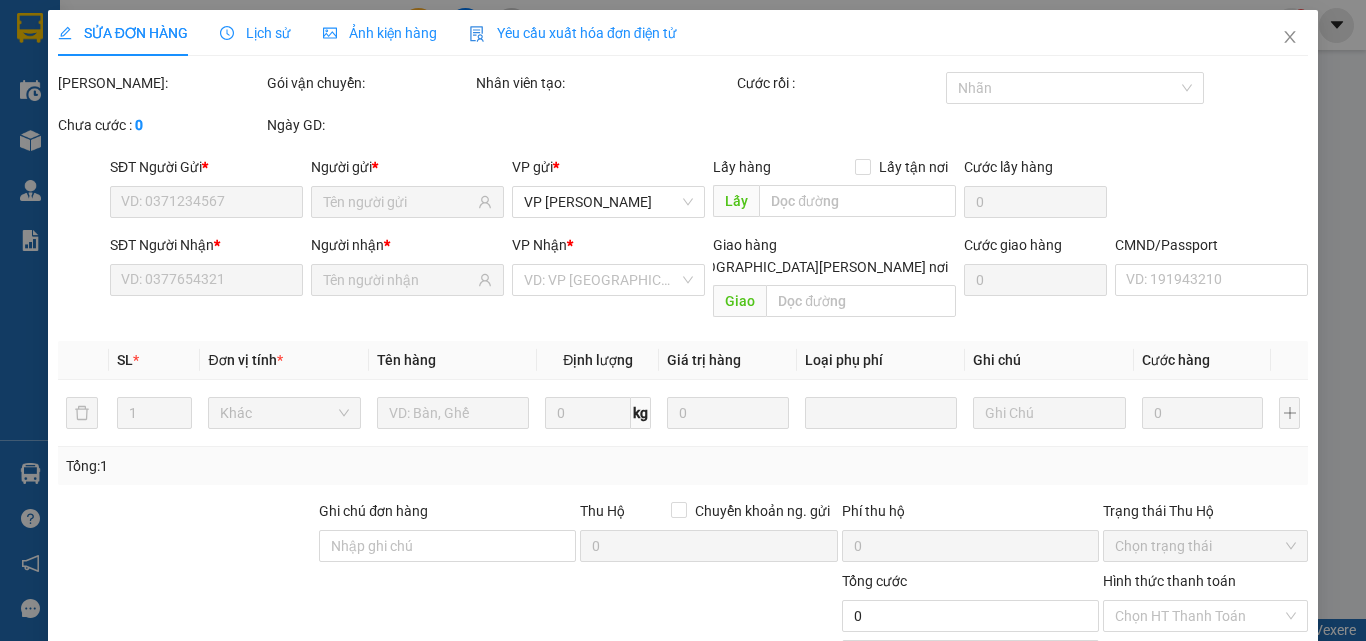 type on "35.000" 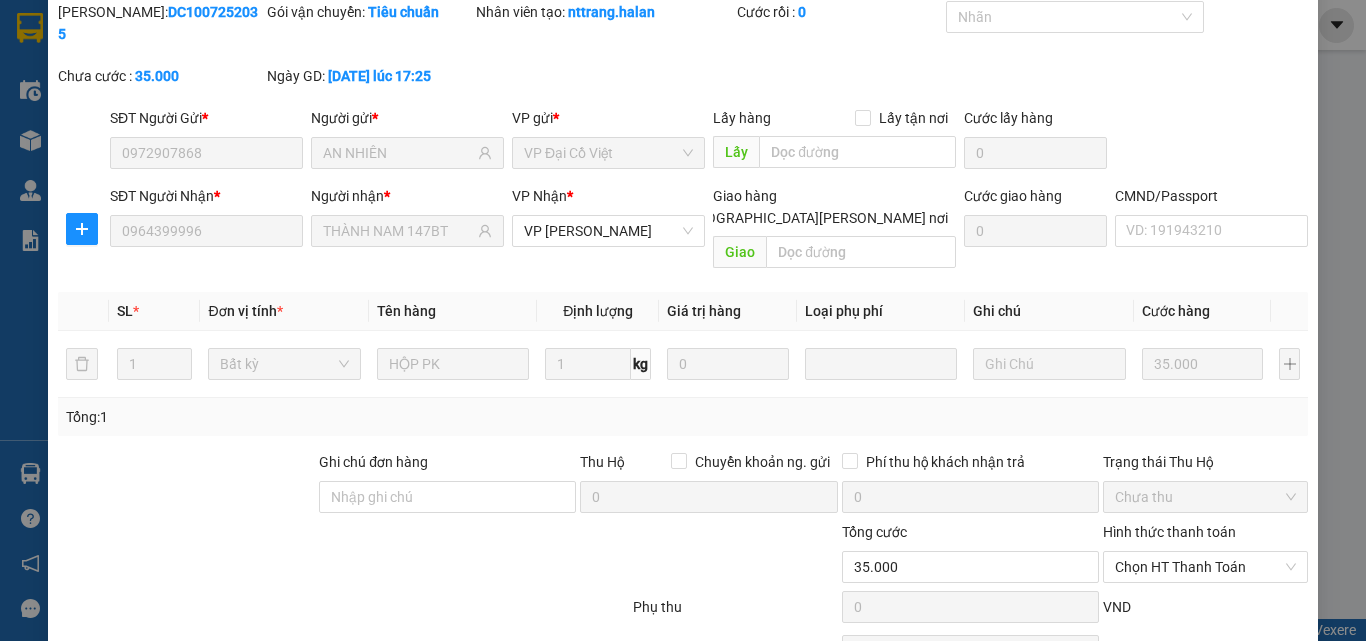 scroll, scrollTop: 143, scrollLeft: 0, axis: vertical 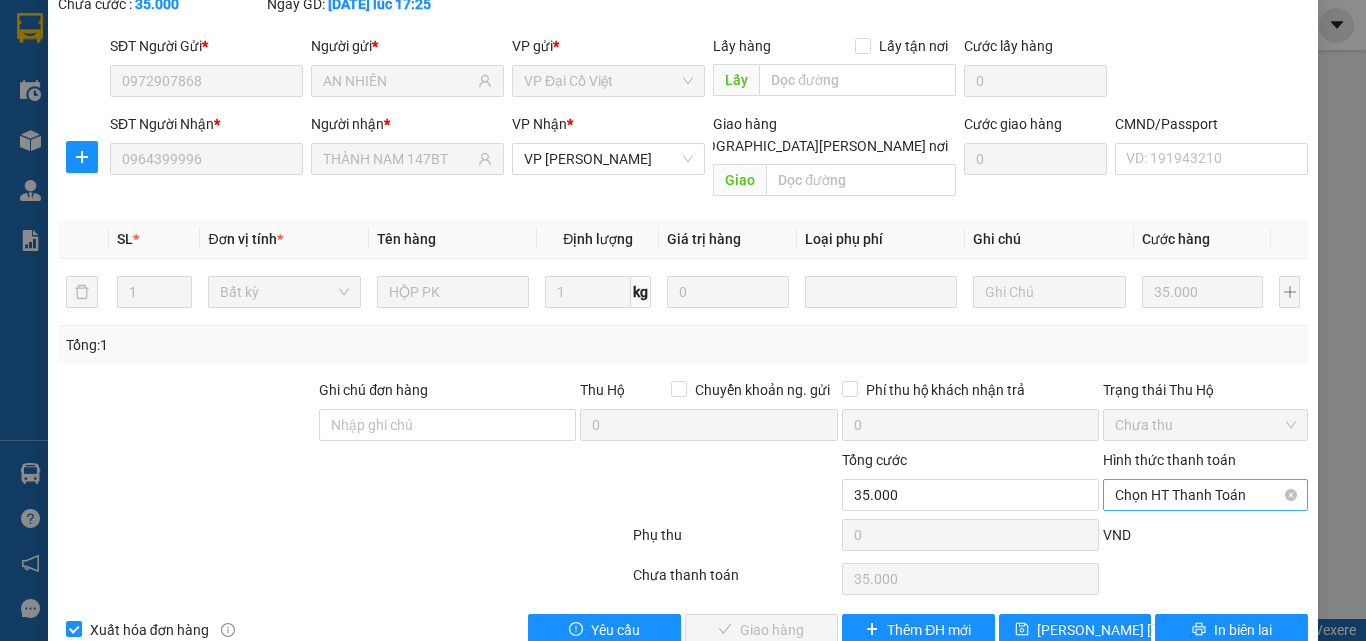 click on "Chọn HT Thanh Toán" at bounding box center [1205, 495] 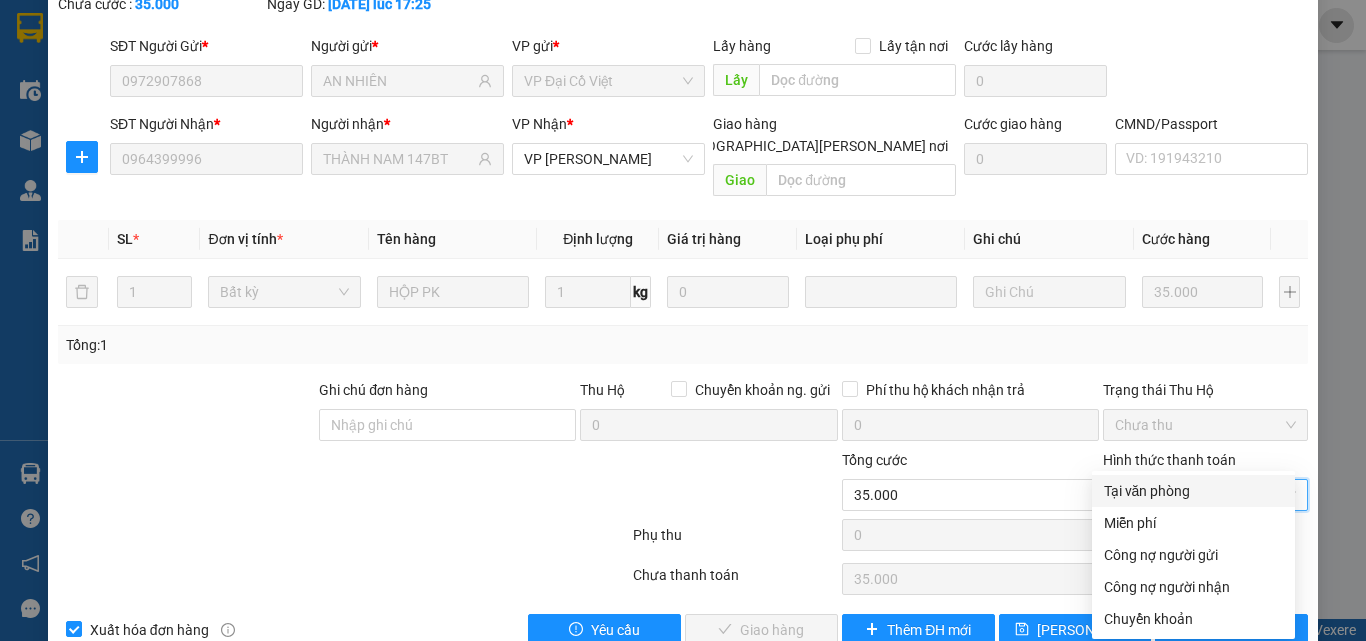 click on "Tại văn phòng" at bounding box center (1193, 491) 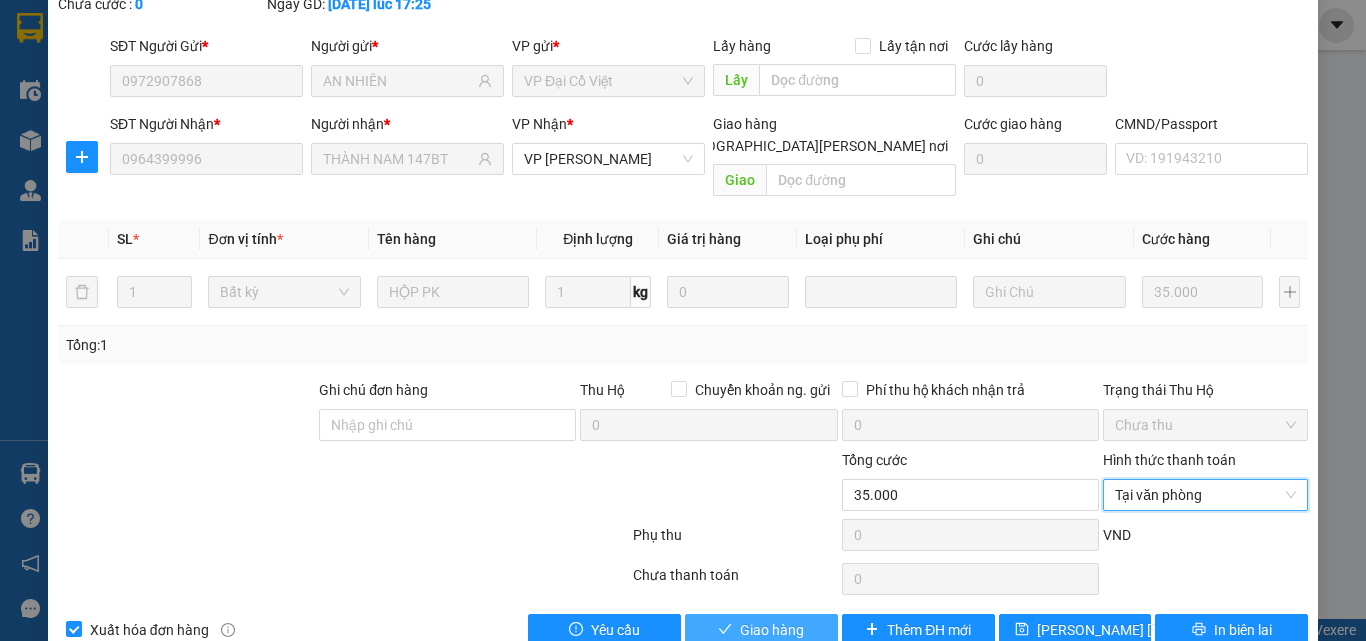 click on "Giao hàng" at bounding box center (761, 630) 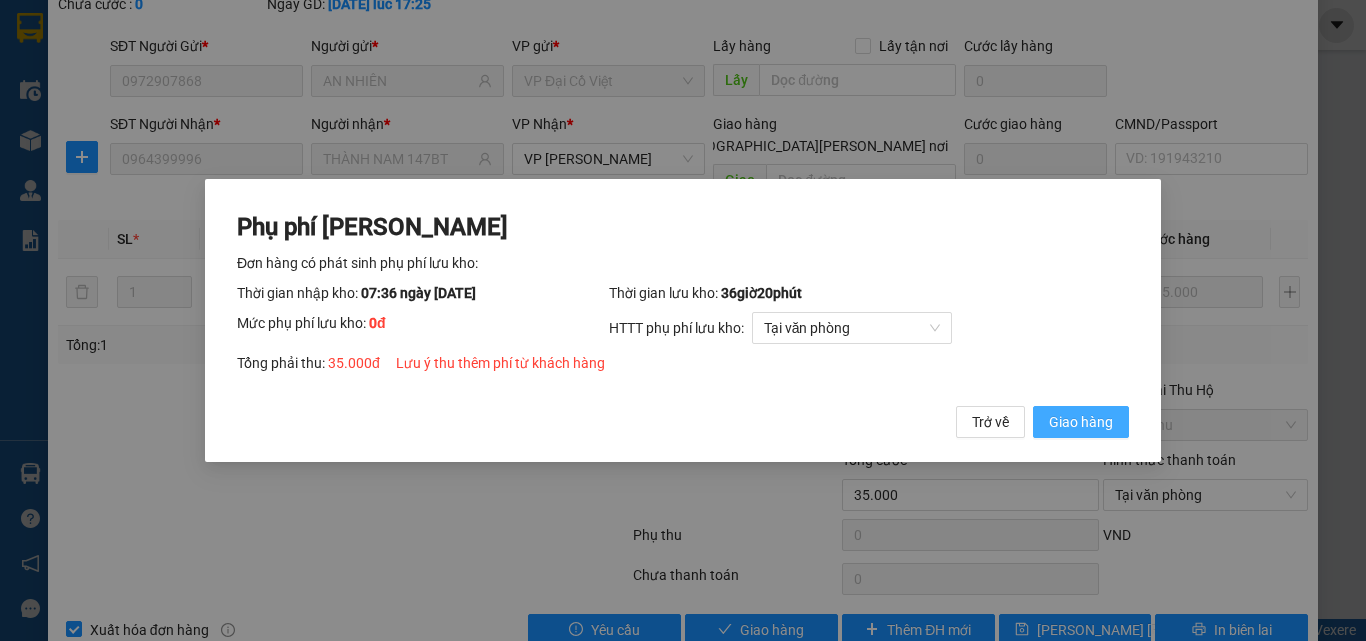 click on "Giao hàng" at bounding box center (1081, 422) 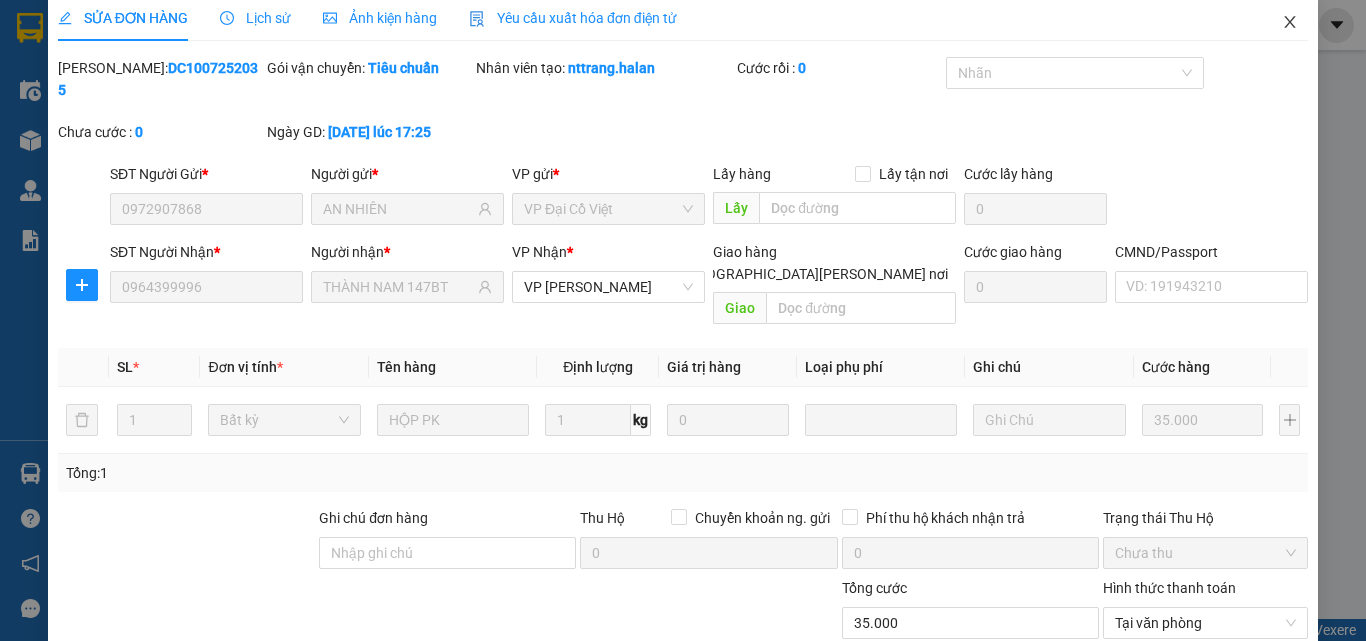 scroll, scrollTop: 0, scrollLeft: 0, axis: both 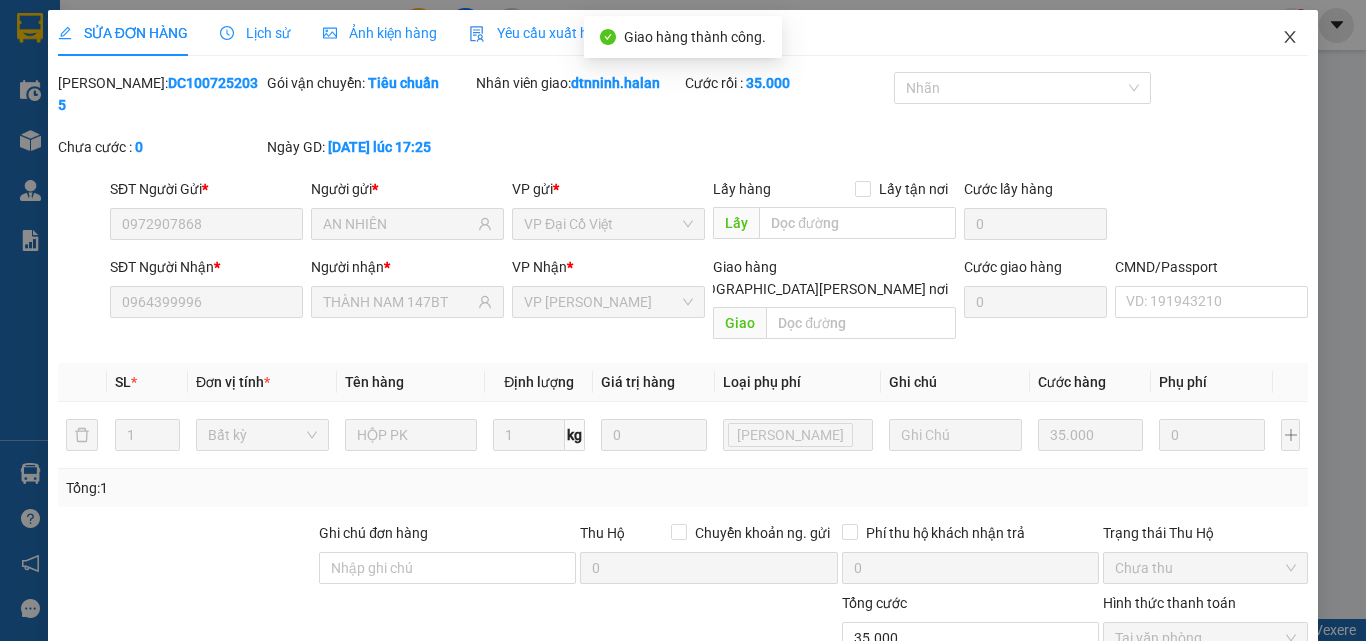 click 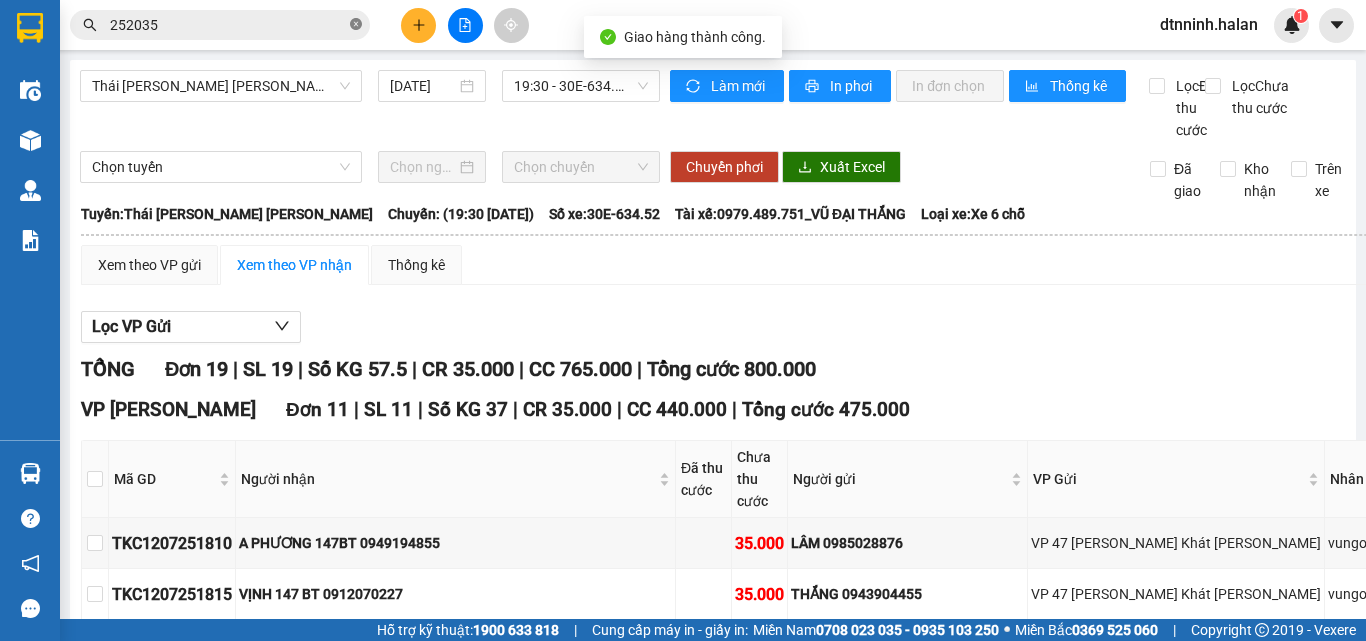 click 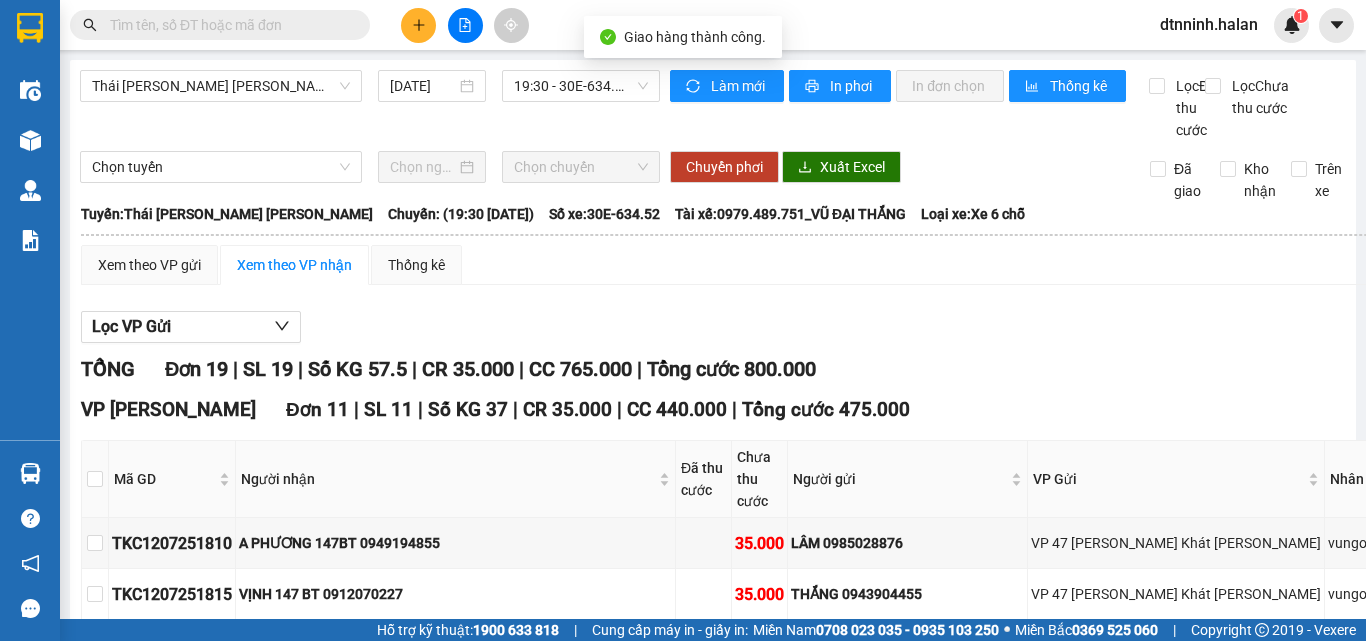 click at bounding box center (228, 25) 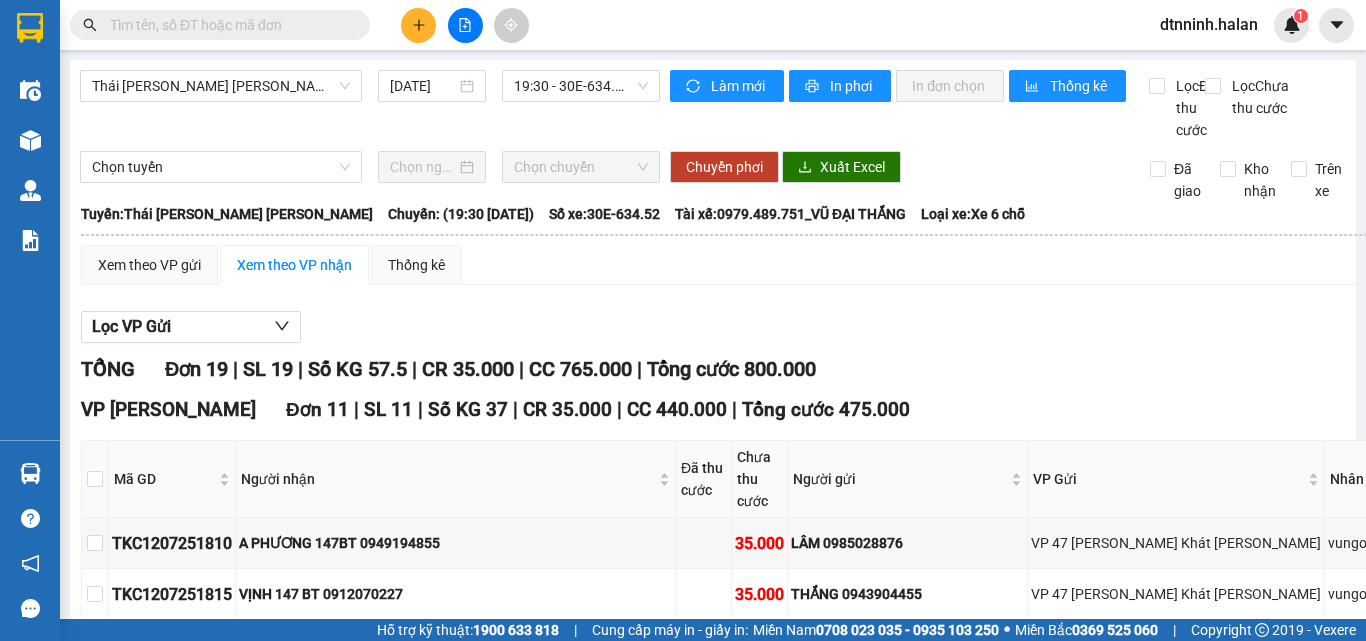 click at bounding box center [228, 25] 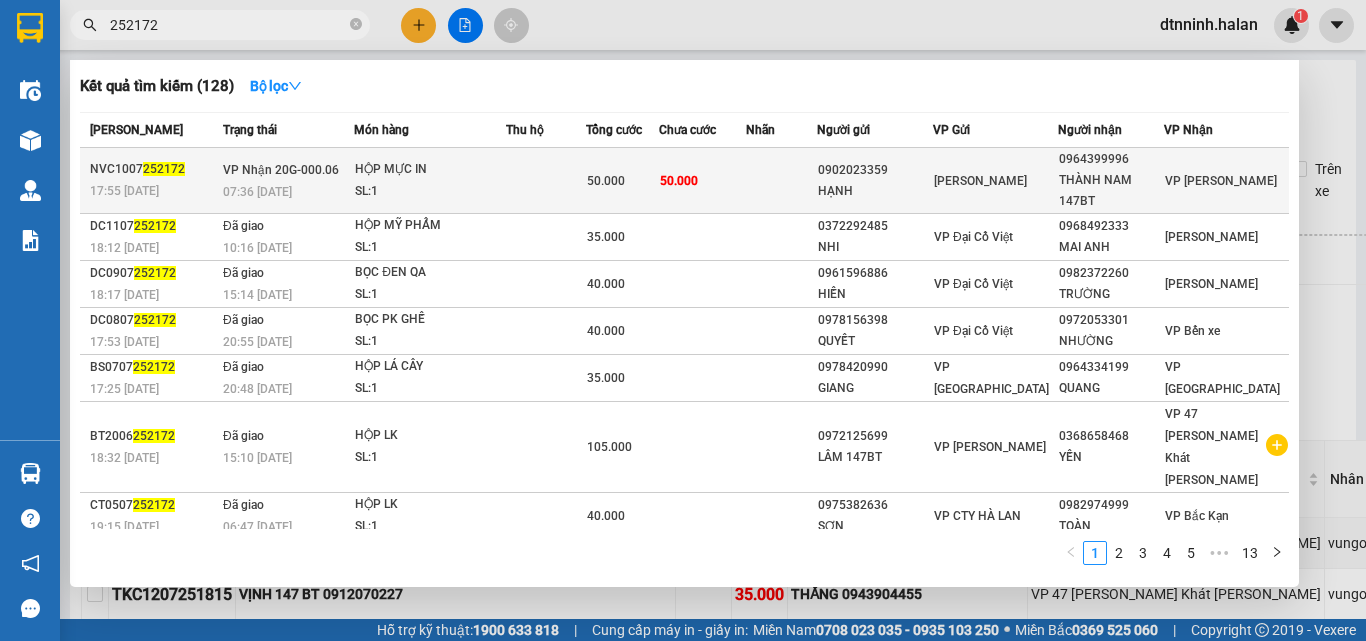 type on "252172" 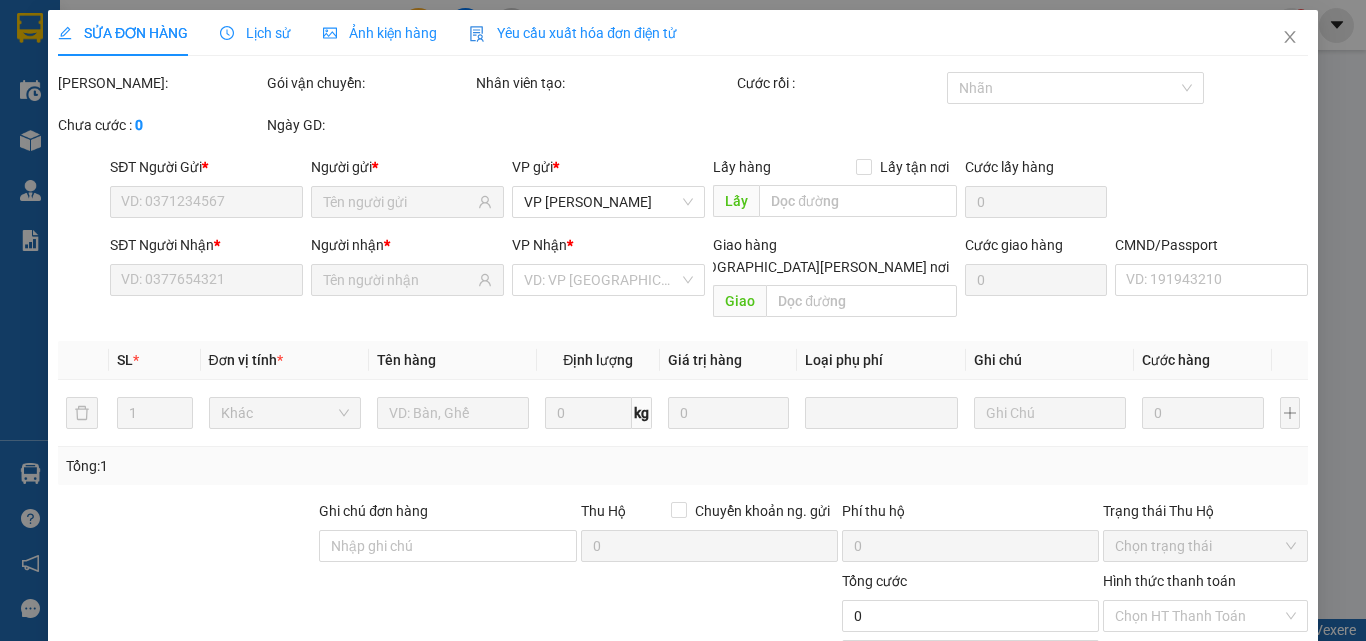 type on "0902023359" 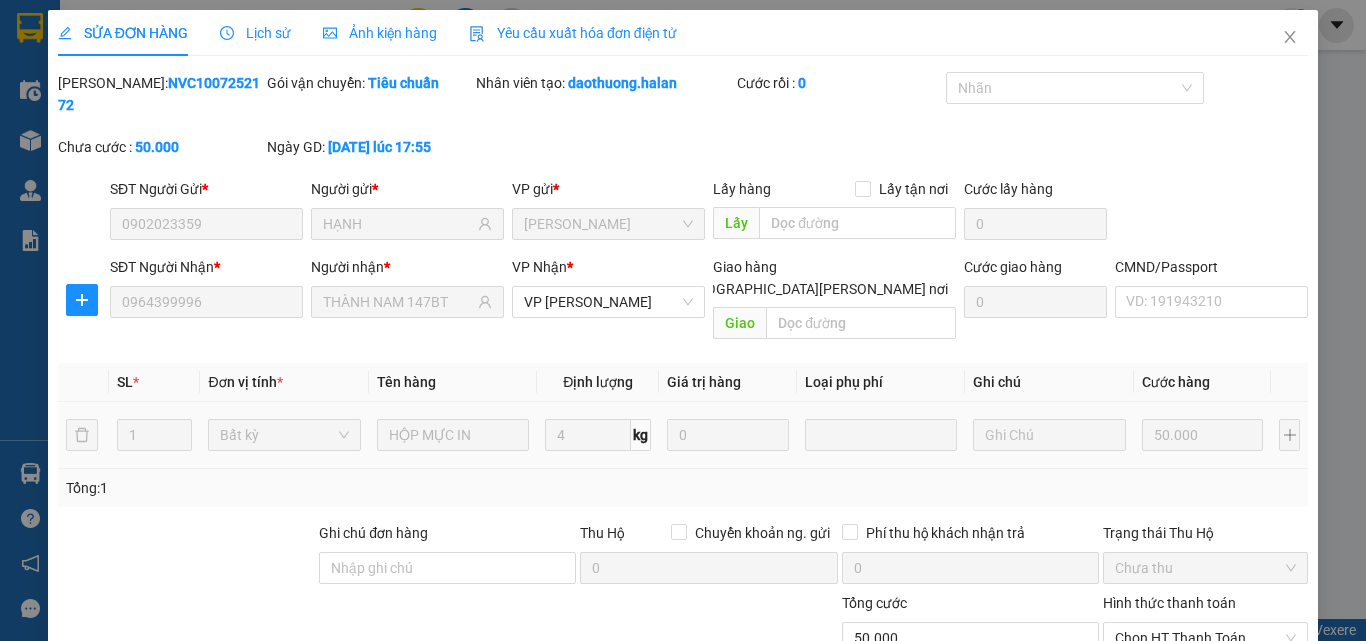 scroll, scrollTop: 143, scrollLeft: 0, axis: vertical 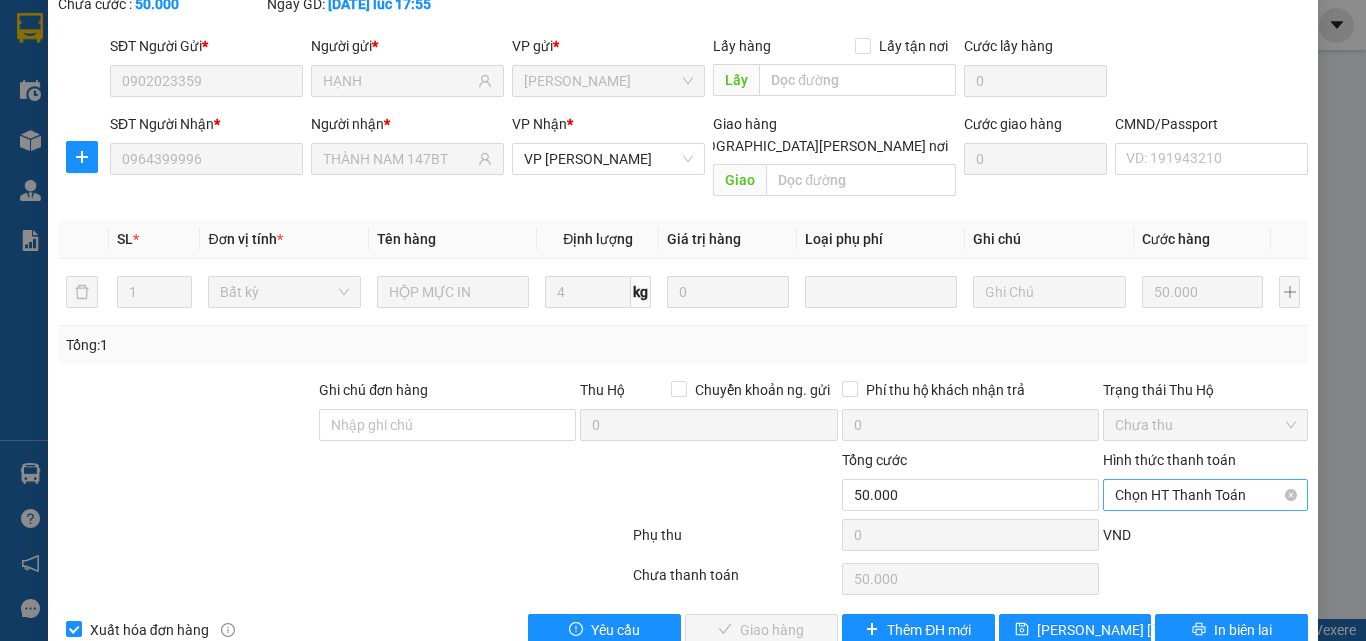 click on "Chọn HT Thanh Toán" at bounding box center (1205, 495) 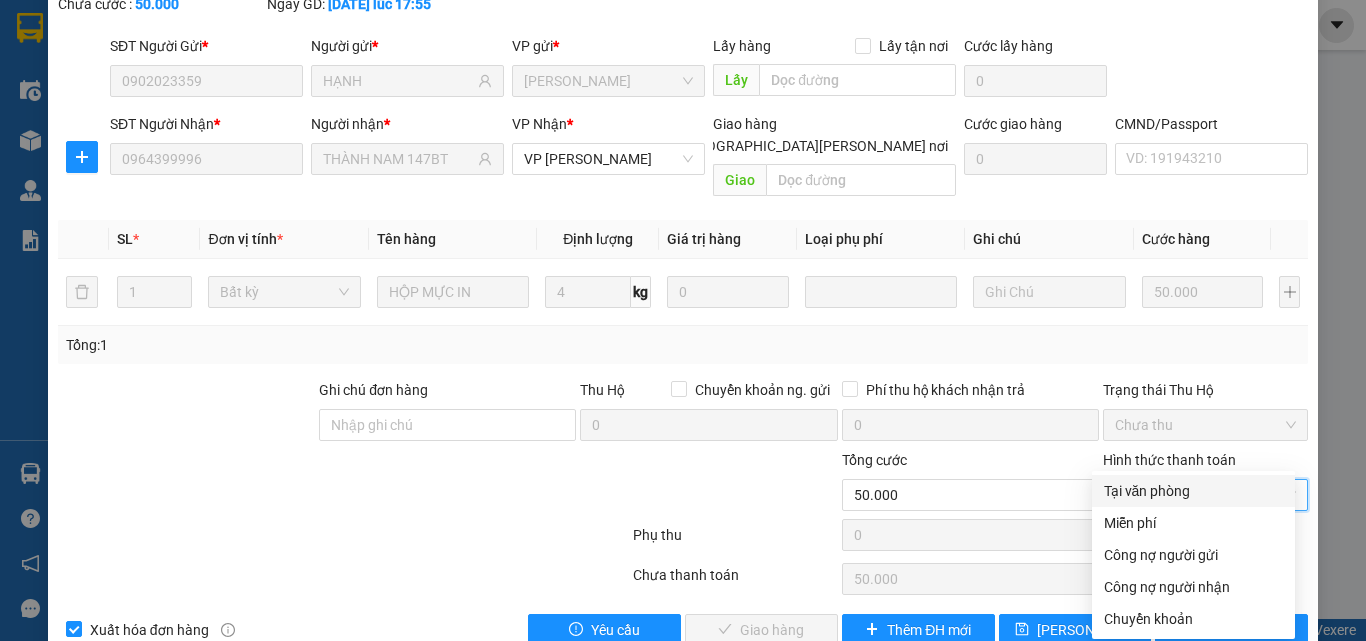click on "Tại văn phòng" at bounding box center [1193, 491] 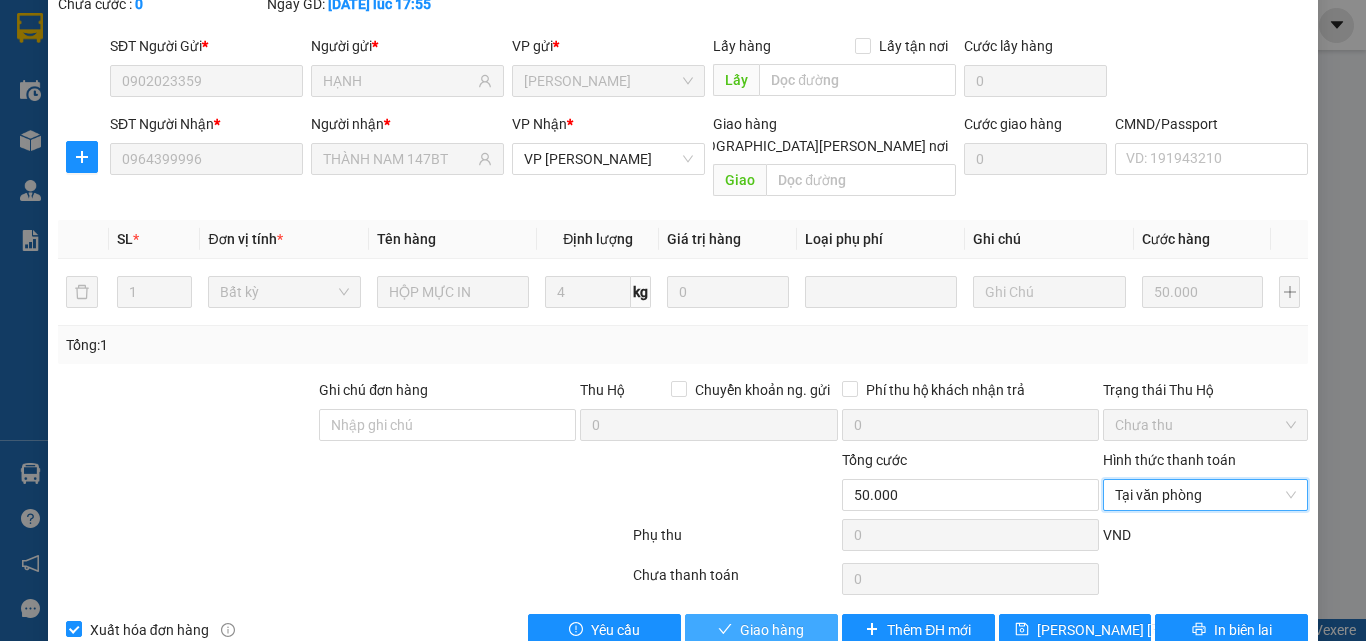click on "Giao hàng" at bounding box center (772, 630) 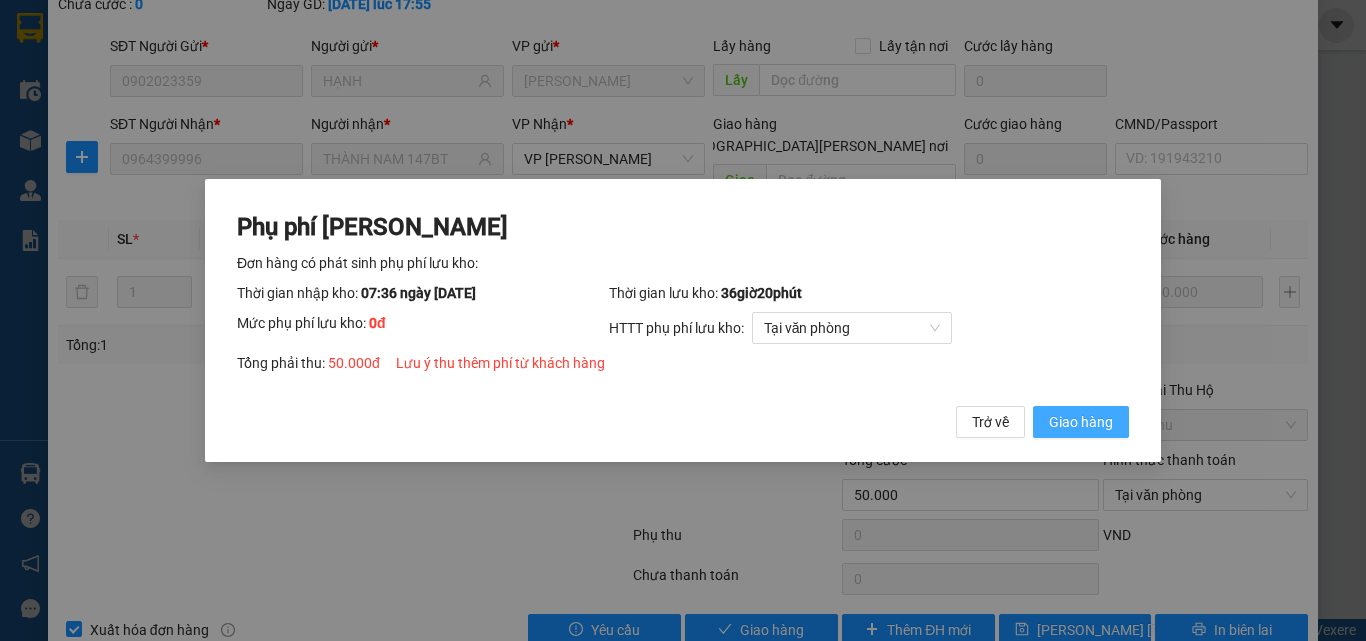 click on "Giao hàng" at bounding box center (1081, 422) 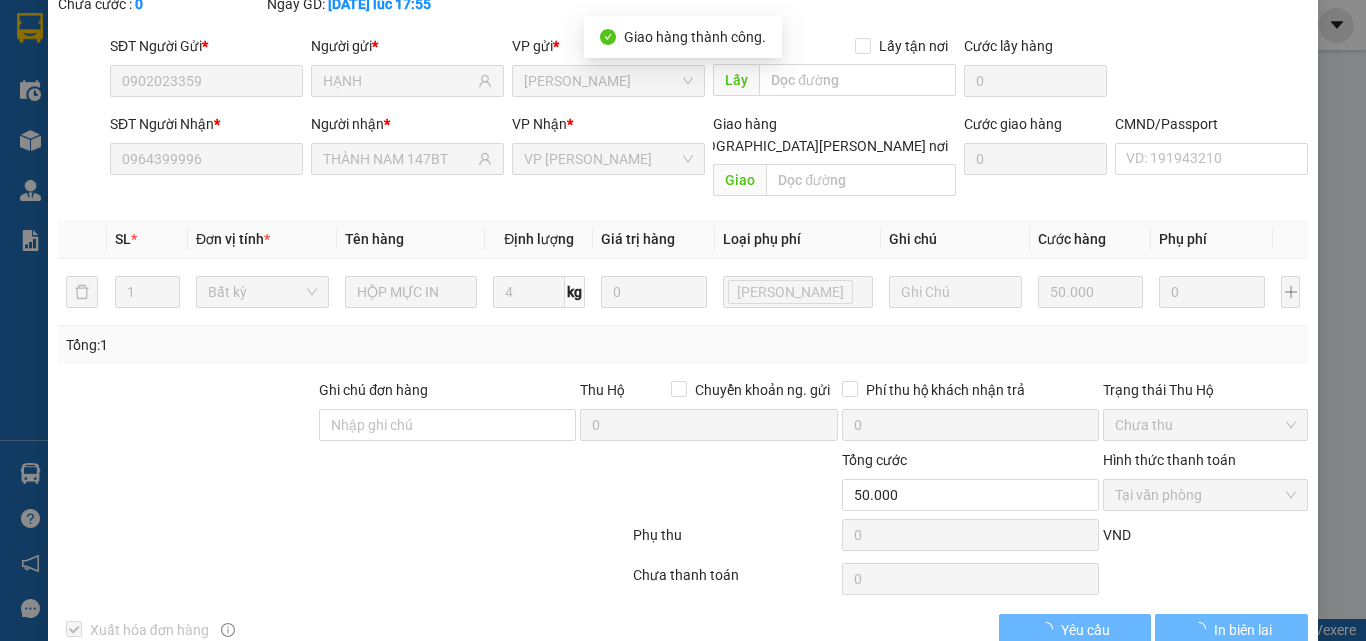 scroll, scrollTop: 0, scrollLeft: 0, axis: both 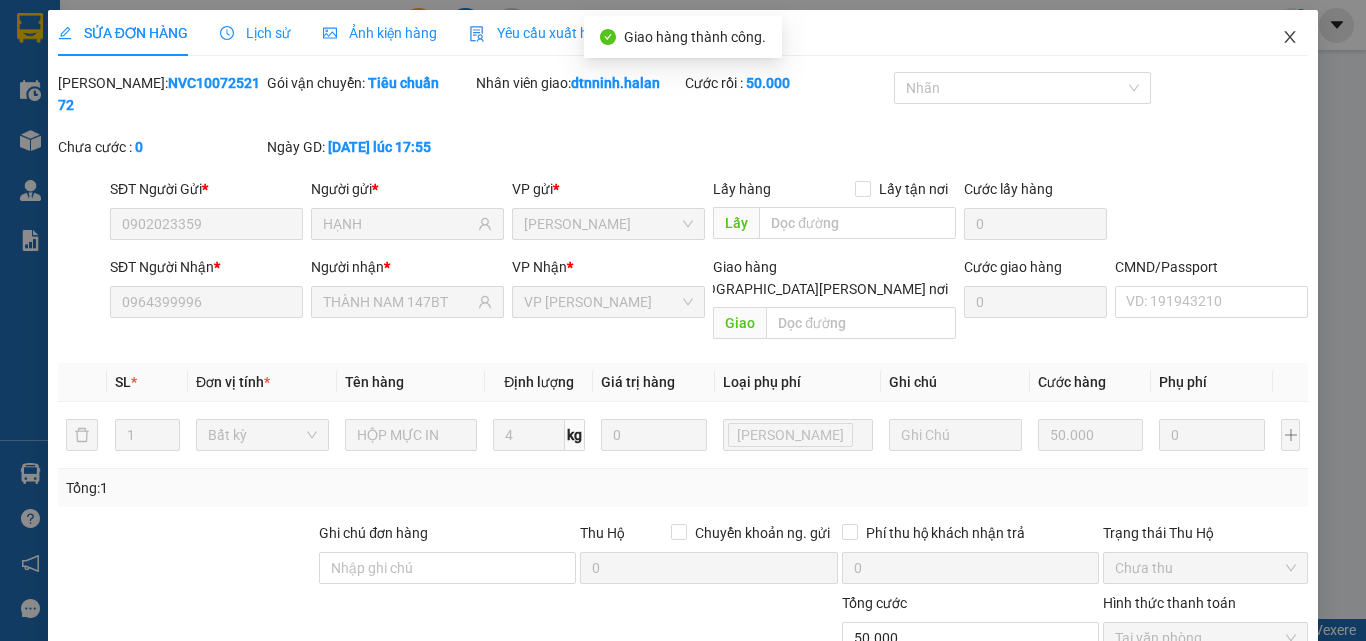 click 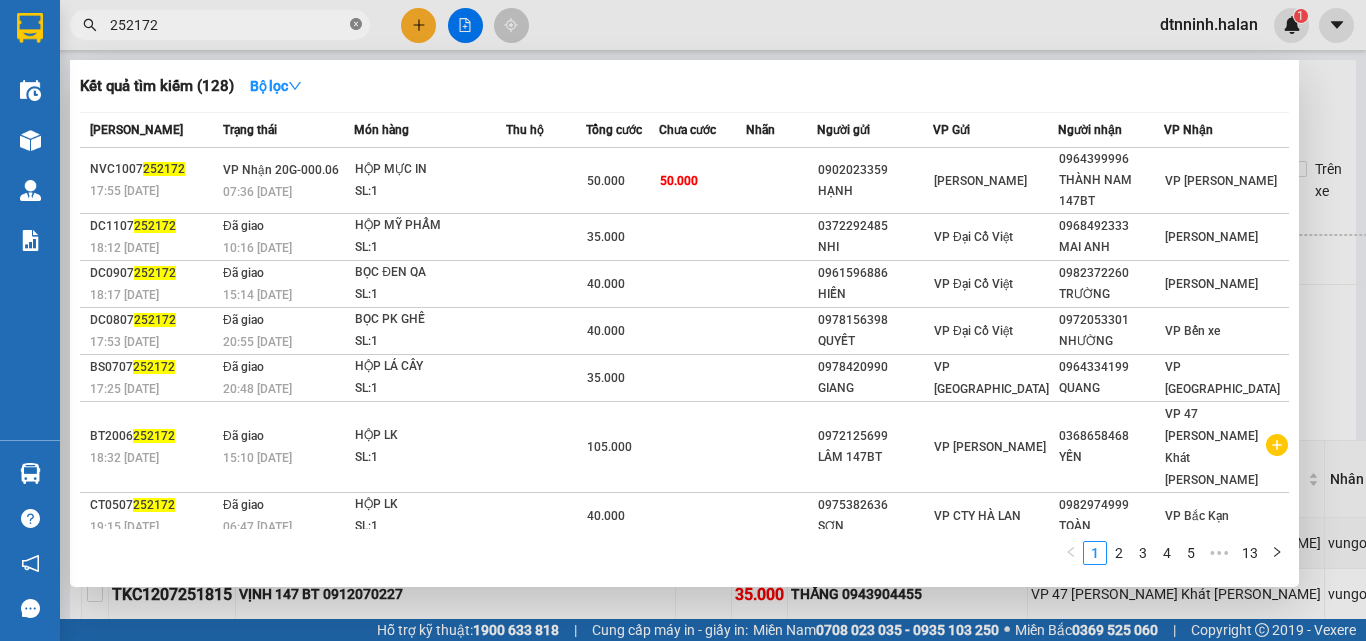 click 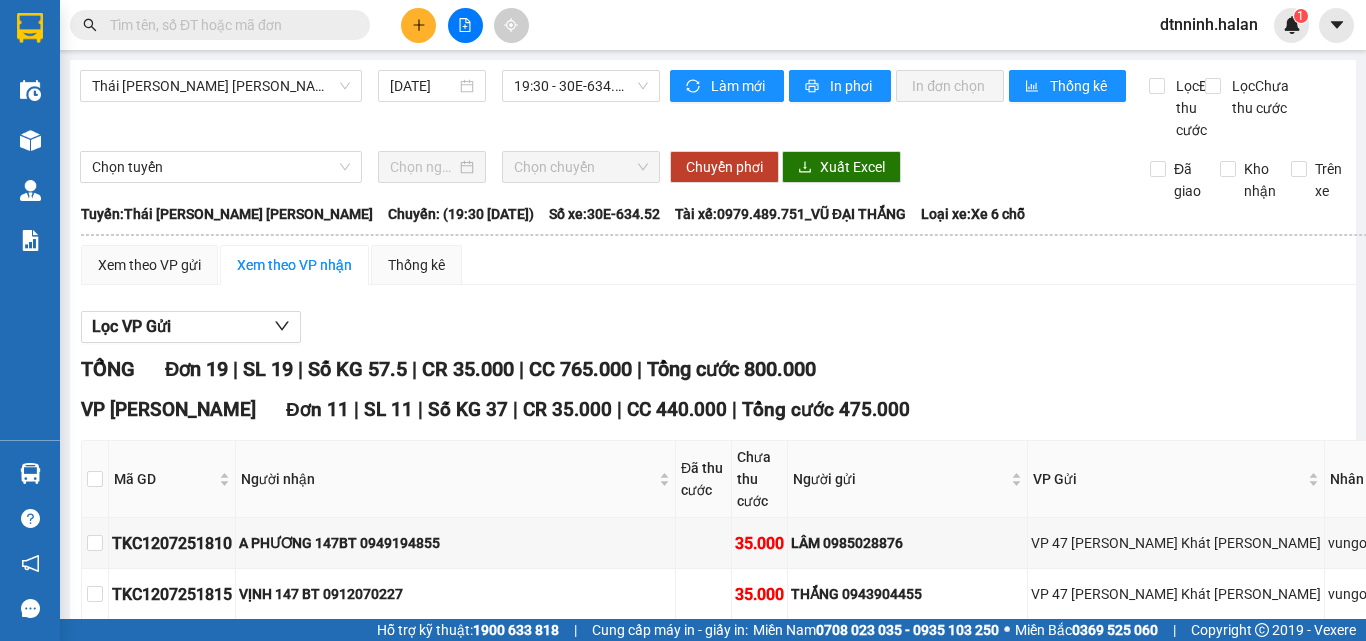 click at bounding box center [228, 25] 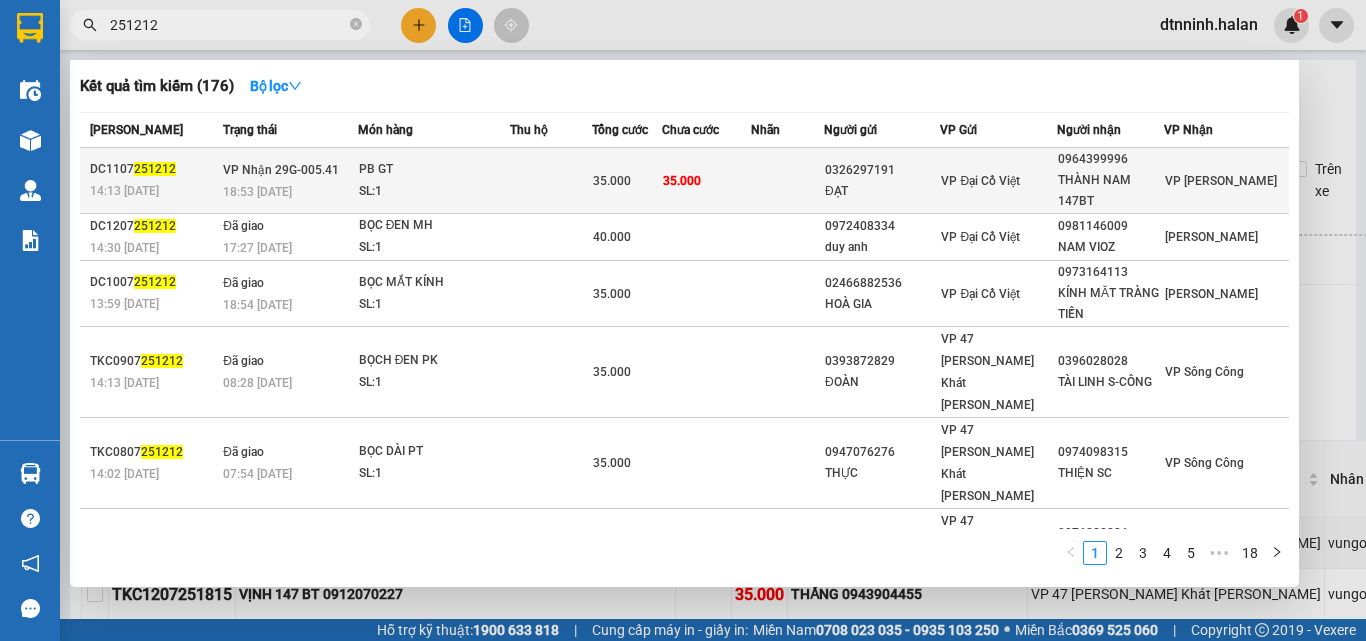 type on "251212" 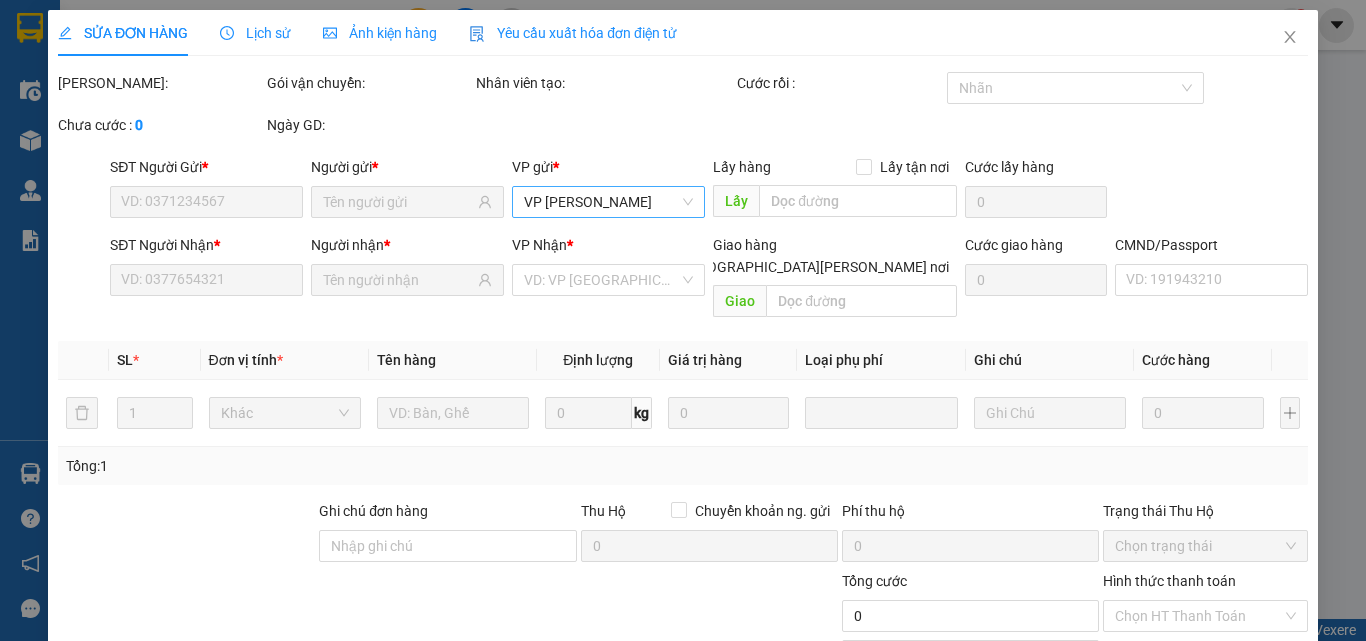 type on "0326297191" 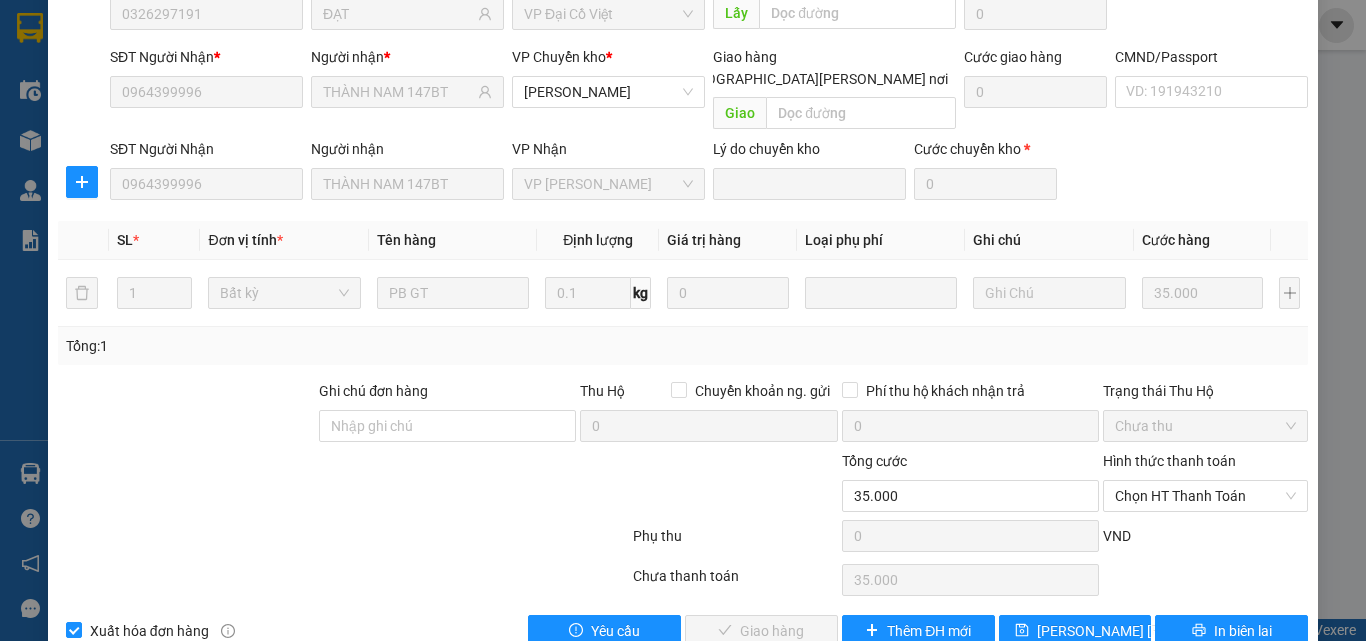 scroll, scrollTop: 211, scrollLeft: 0, axis: vertical 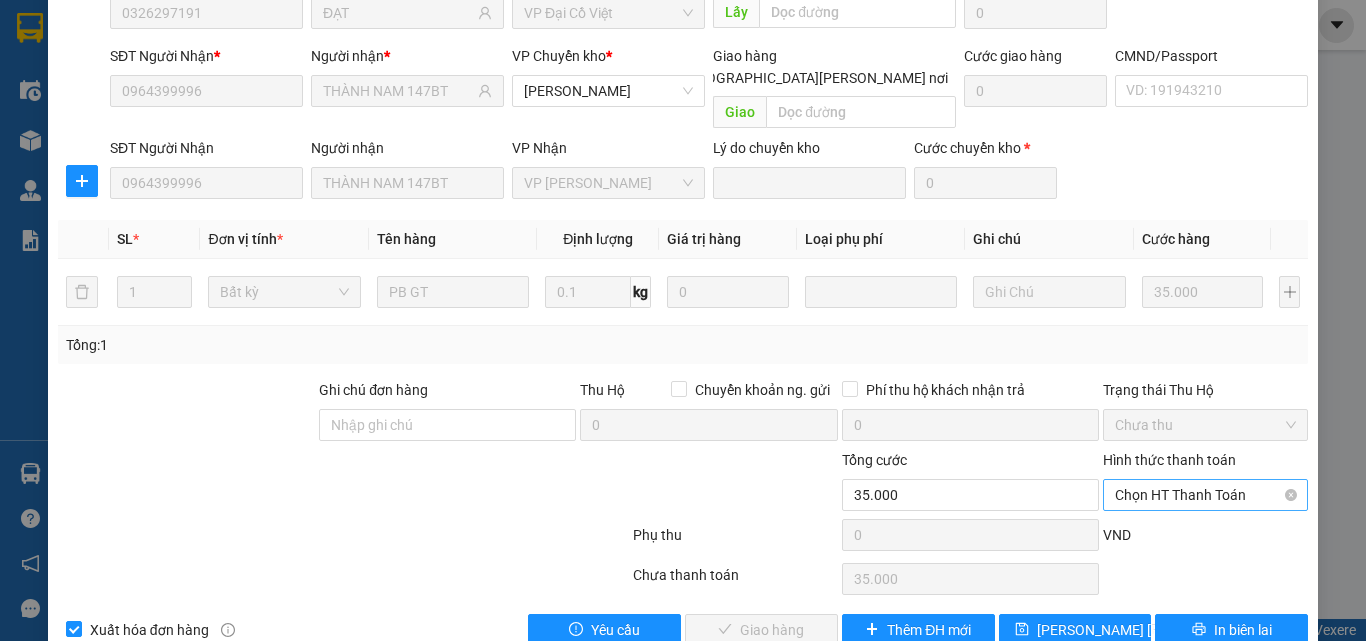click on "Chọn HT Thanh Toán" at bounding box center (1205, 495) 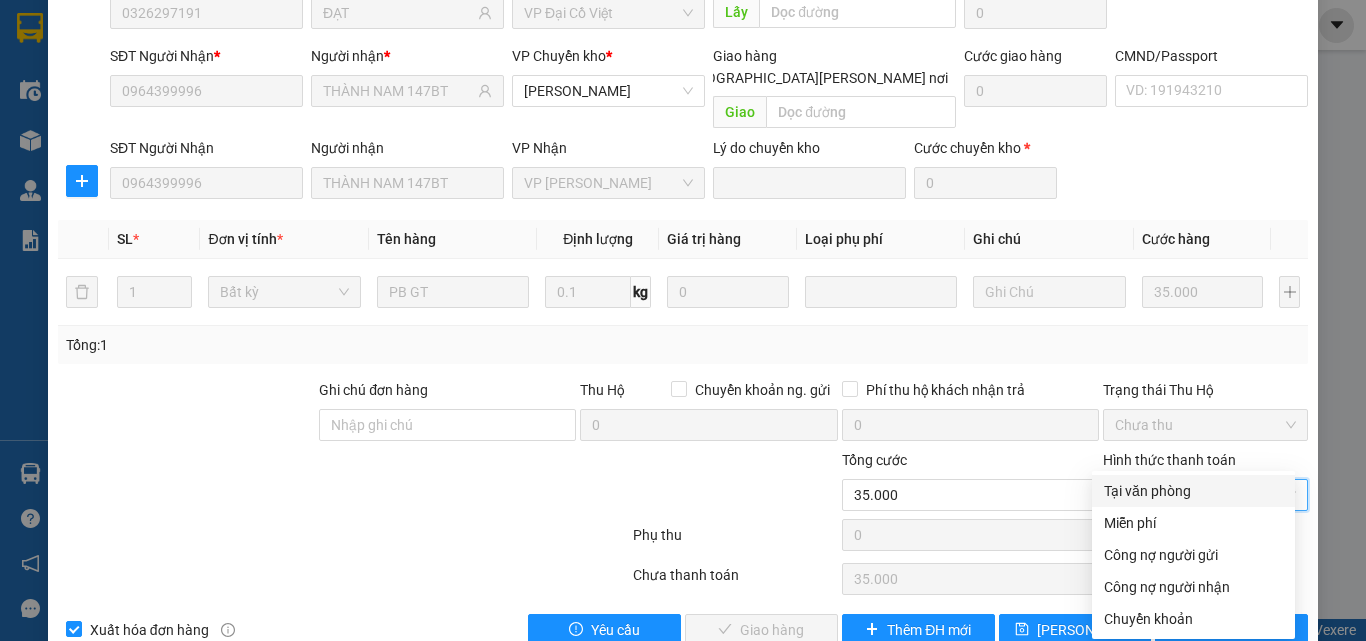 click on "Tại văn phòng" at bounding box center [1193, 491] 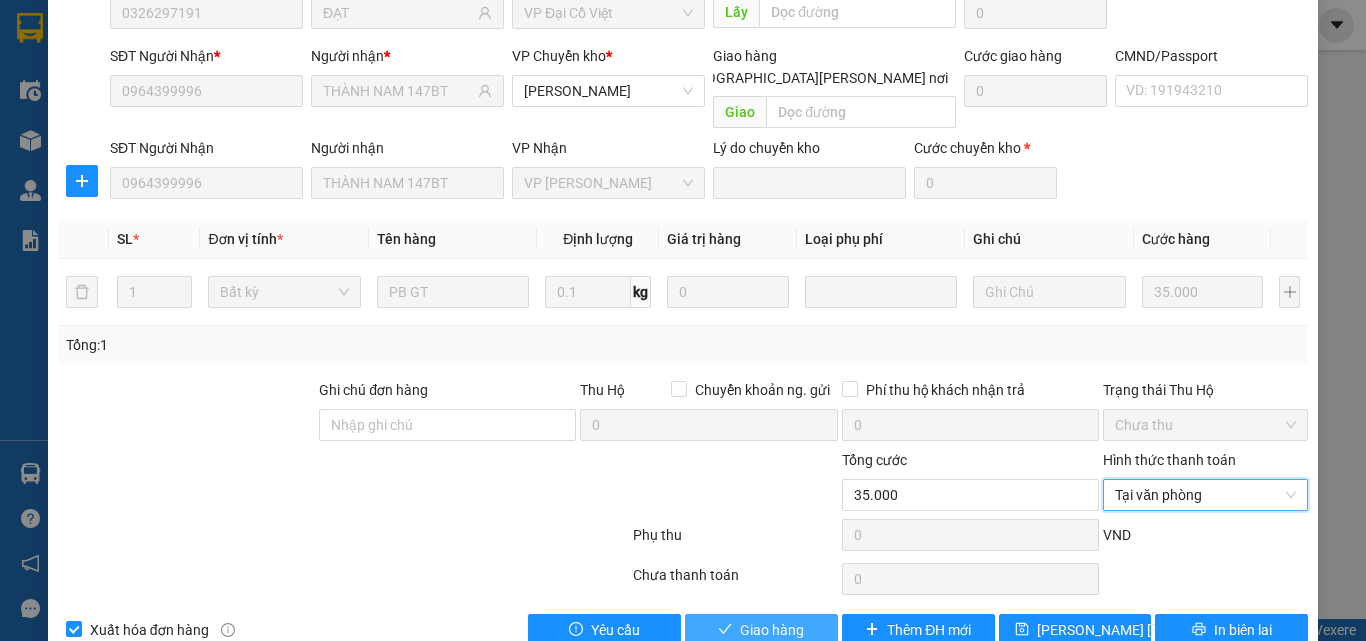 click on "Giao hàng" at bounding box center [772, 630] 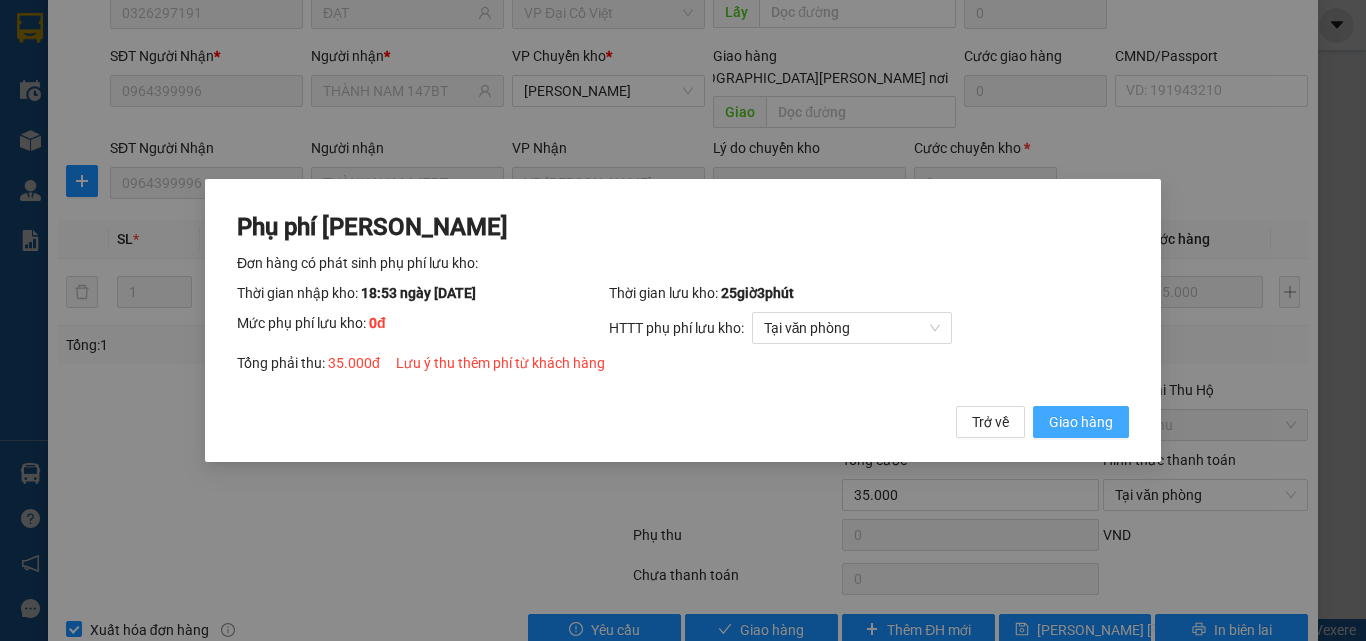 click on "Giao hàng" at bounding box center (1081, 422) 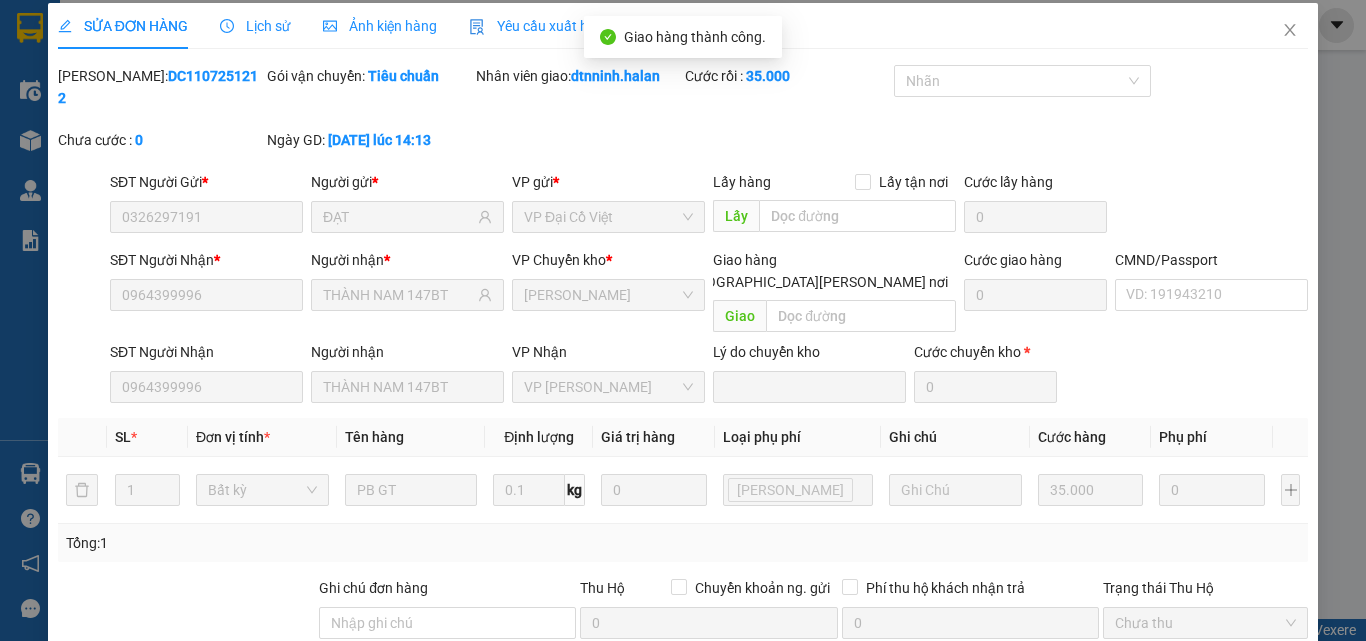scroll, scrollTop: 0, scrollLeft: 0, axis: both 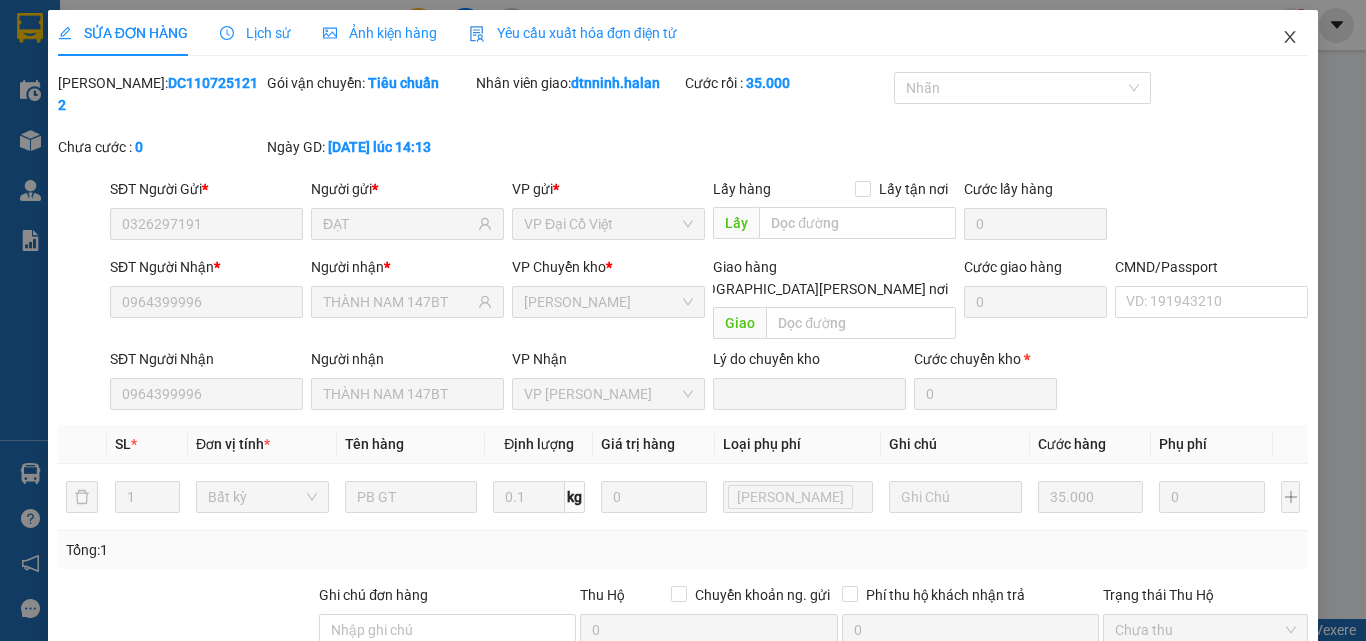 click 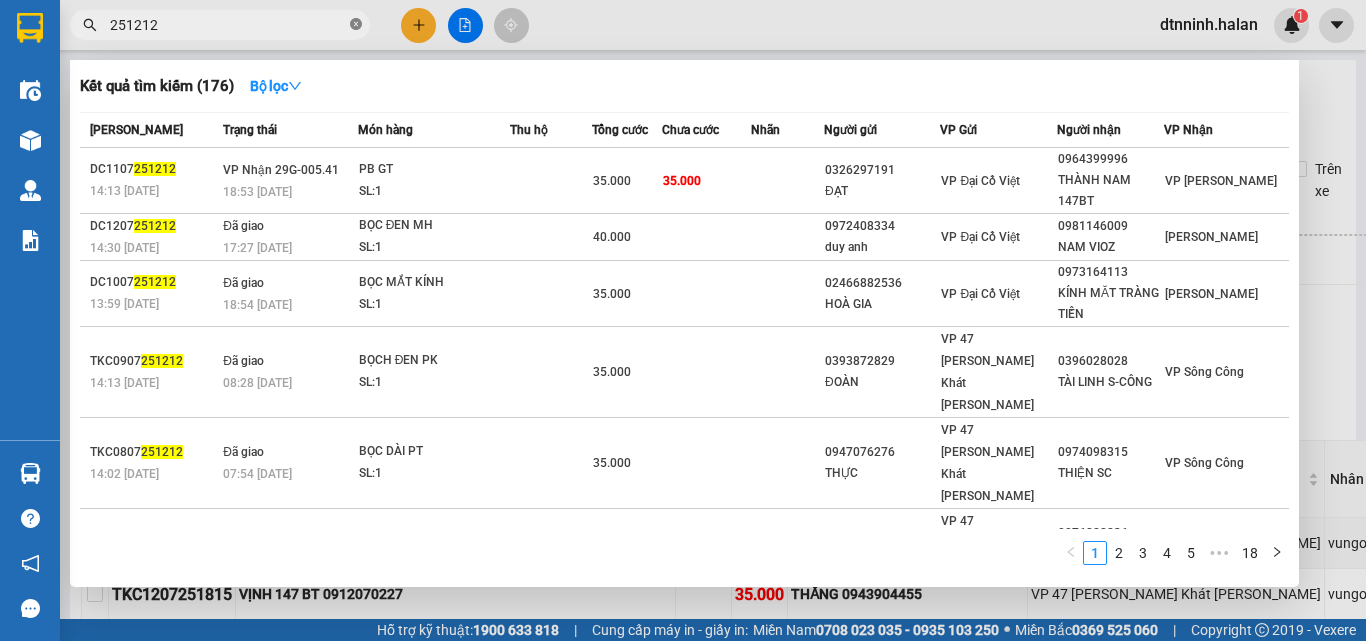 click 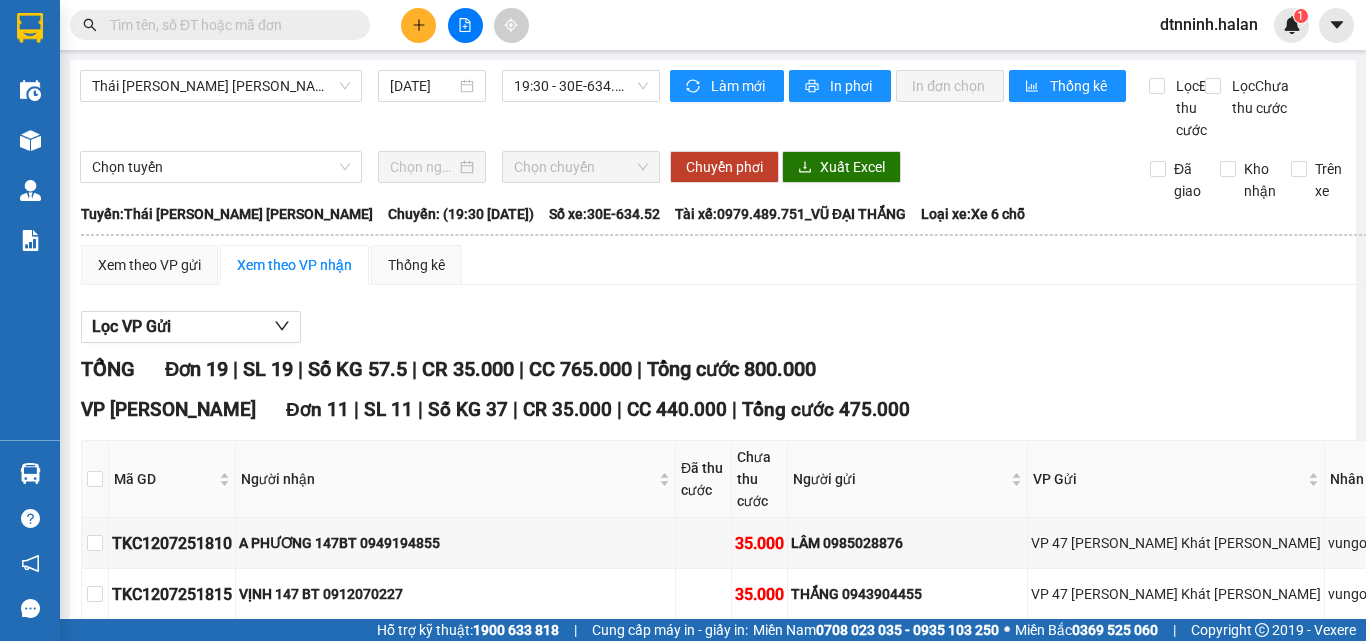 click at bounding box center (228, 25) 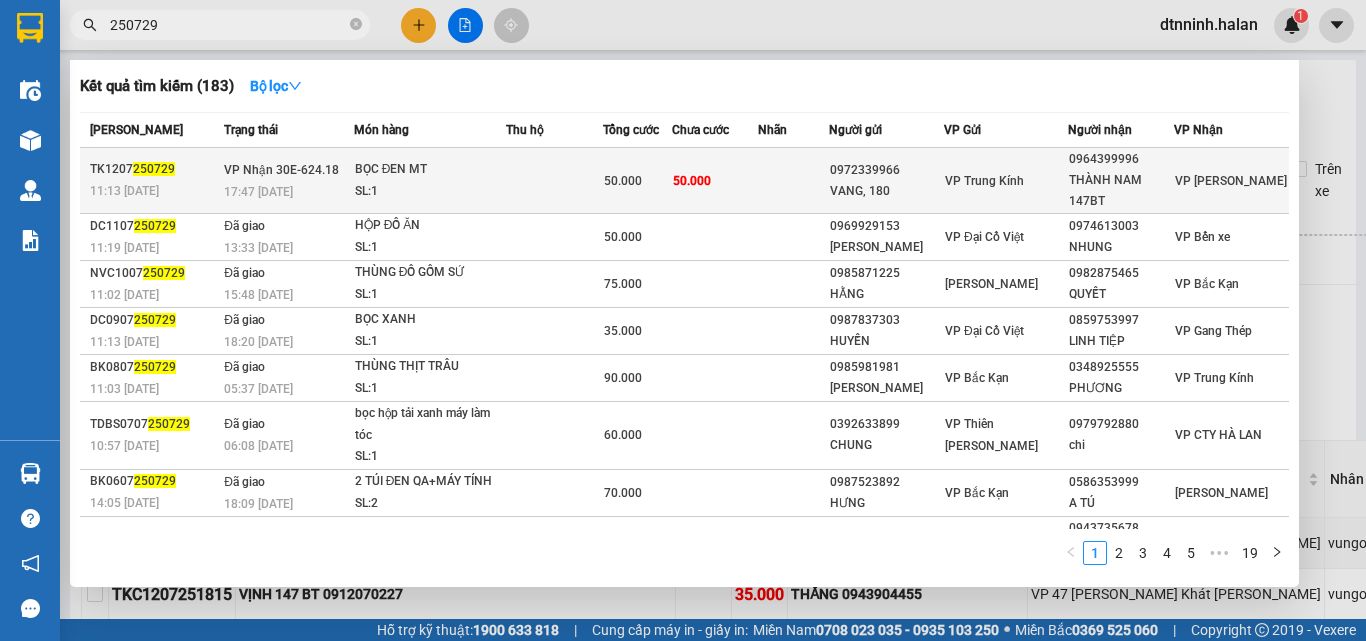 type on "250729" 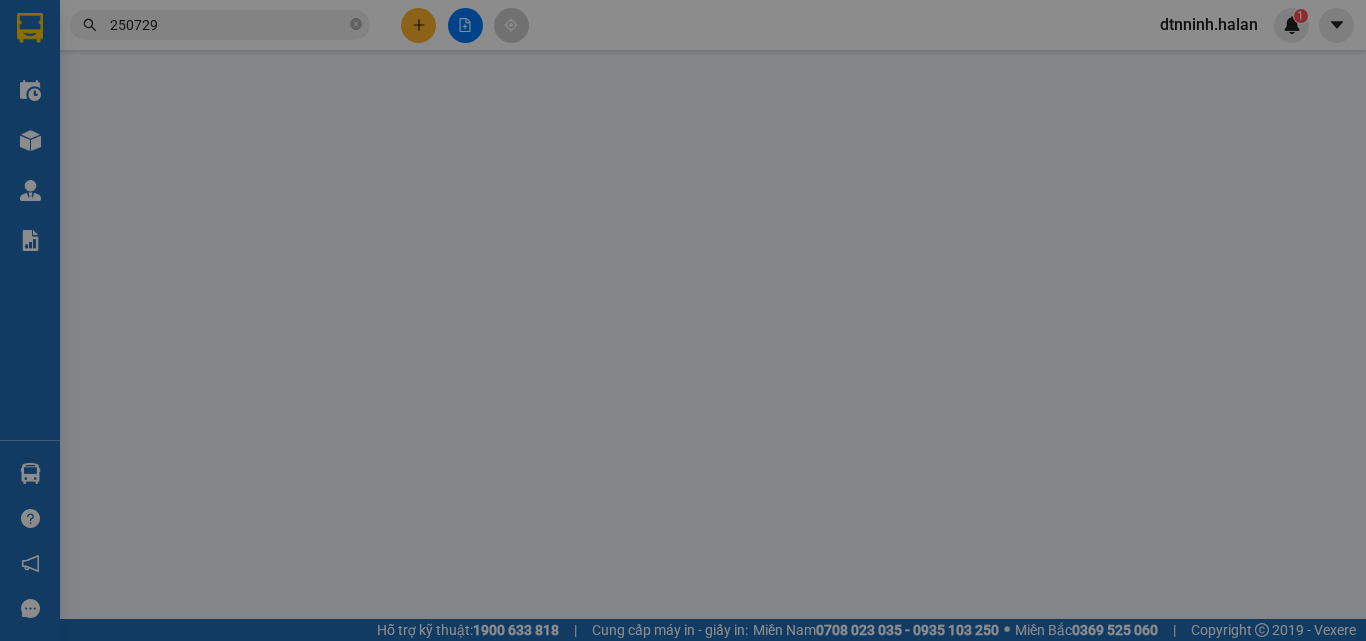 type on "0972339966" 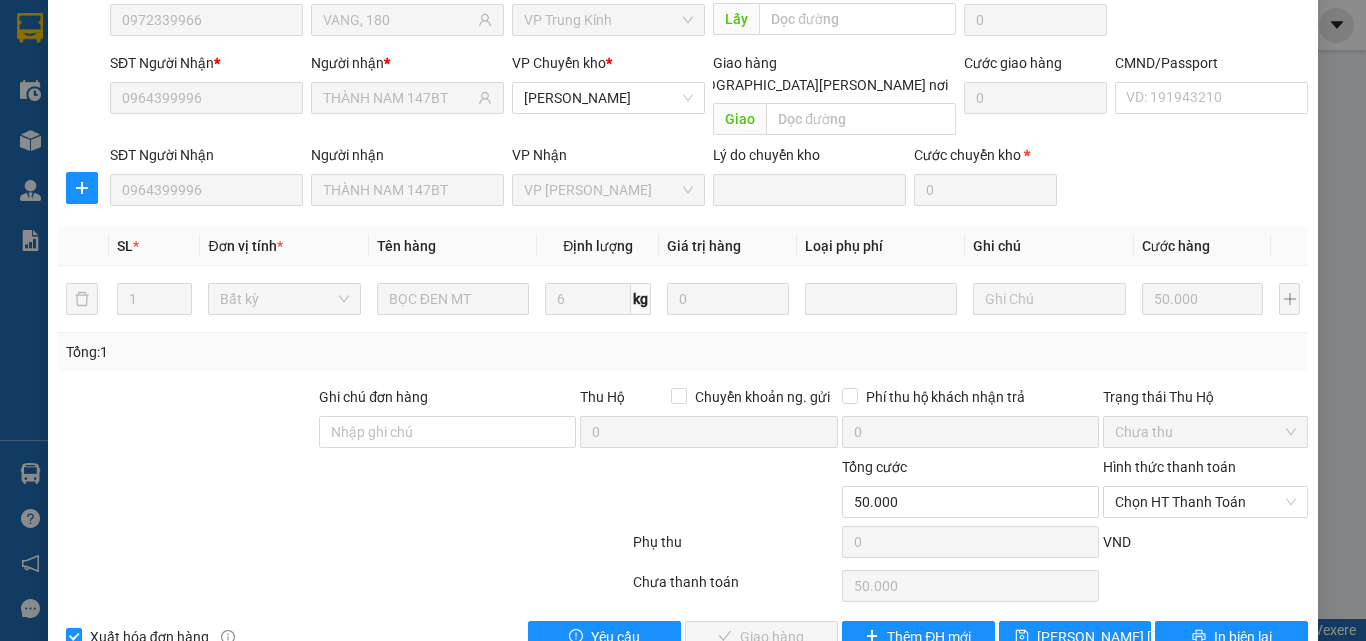scroll, scrollTop: 211, scrollLeft: 0, axis: vertical 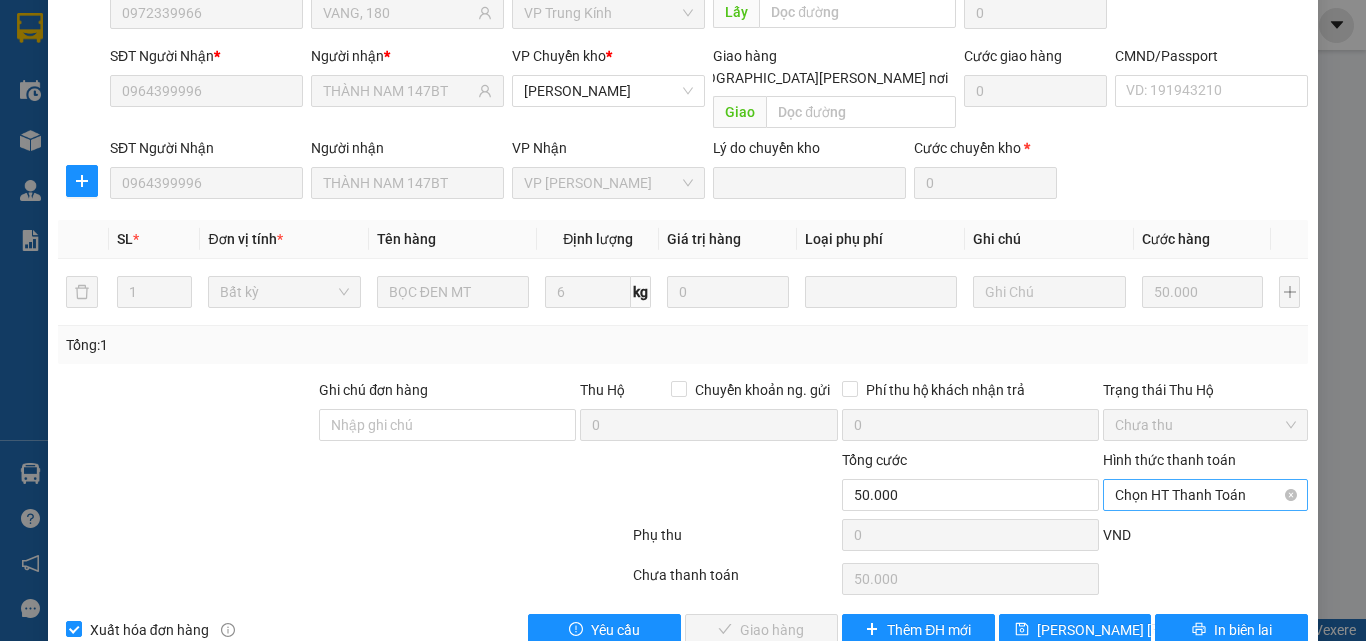 click on "Chọn HT Thanh Toán" at bounding box center [1205, 495] 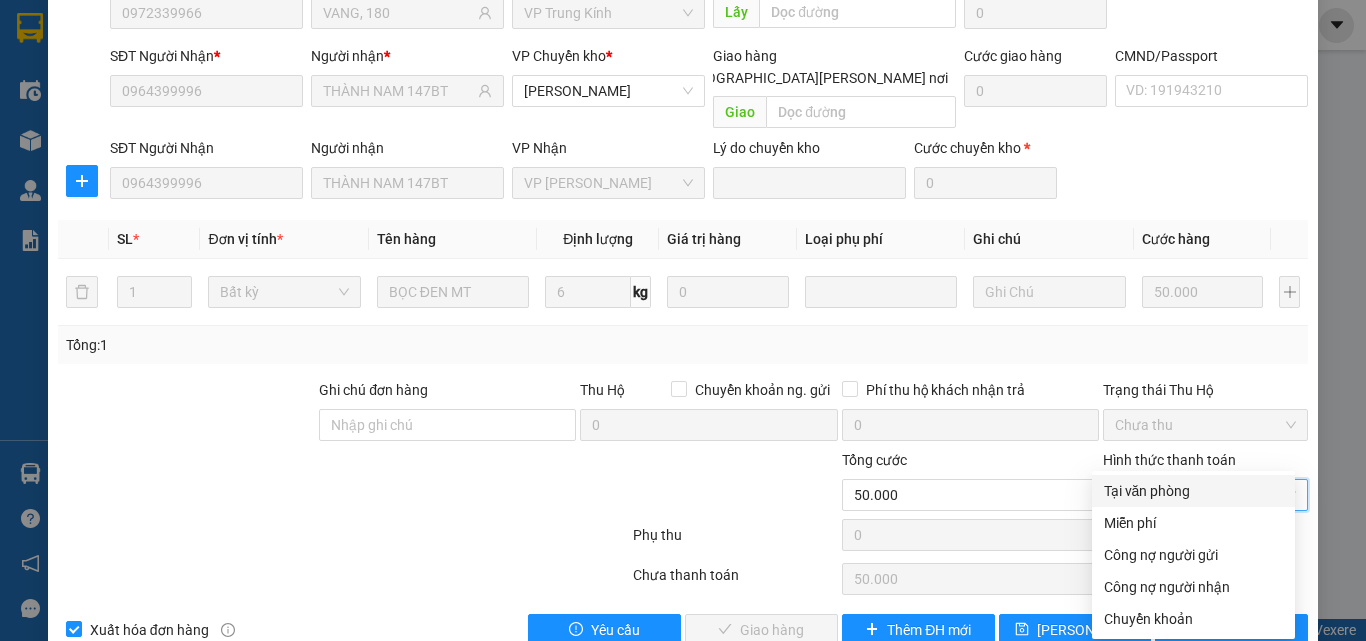 click on "Tại văn phòng" at bounding box center (1193, 491) 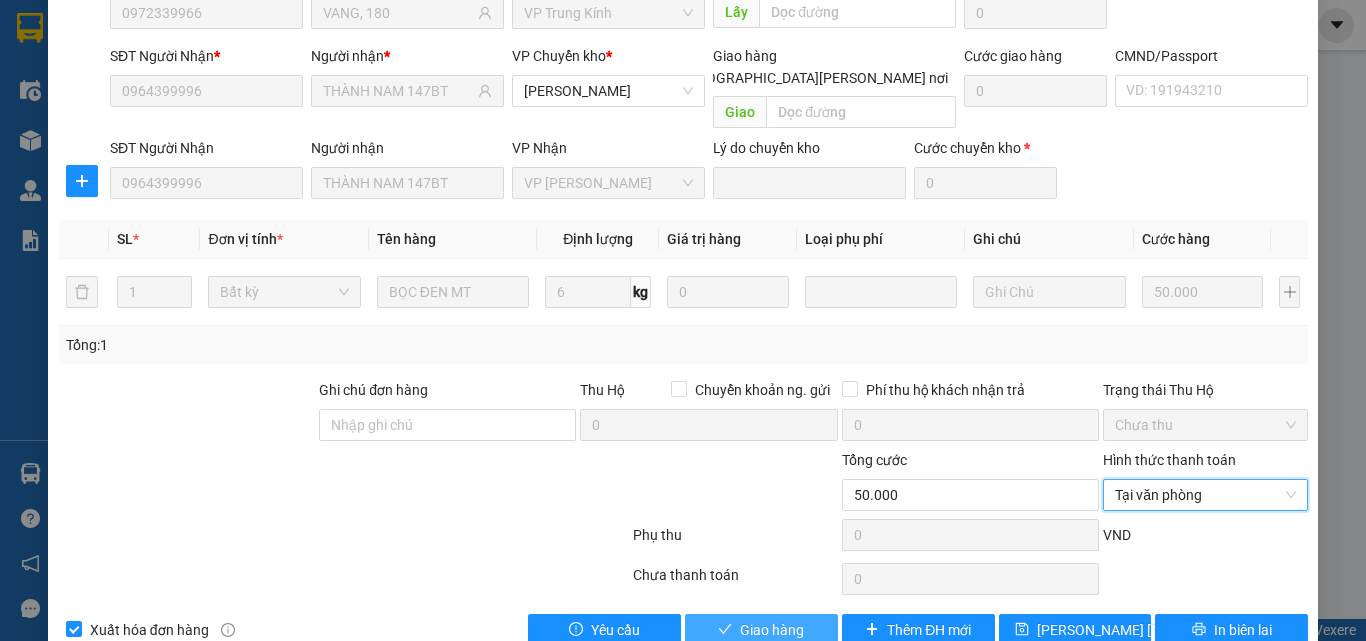 click on "Giao hàng" at bounding box center [772, 630] 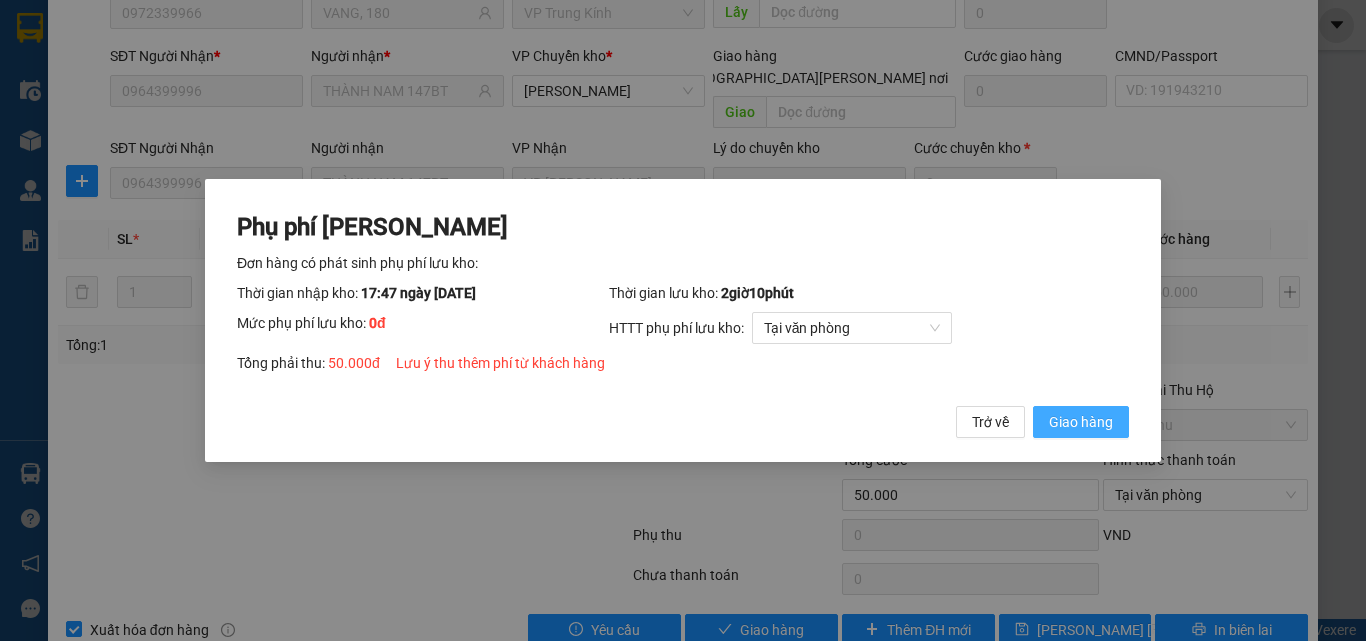 click on "Giao hàng" at bounding box center [1081, 422] 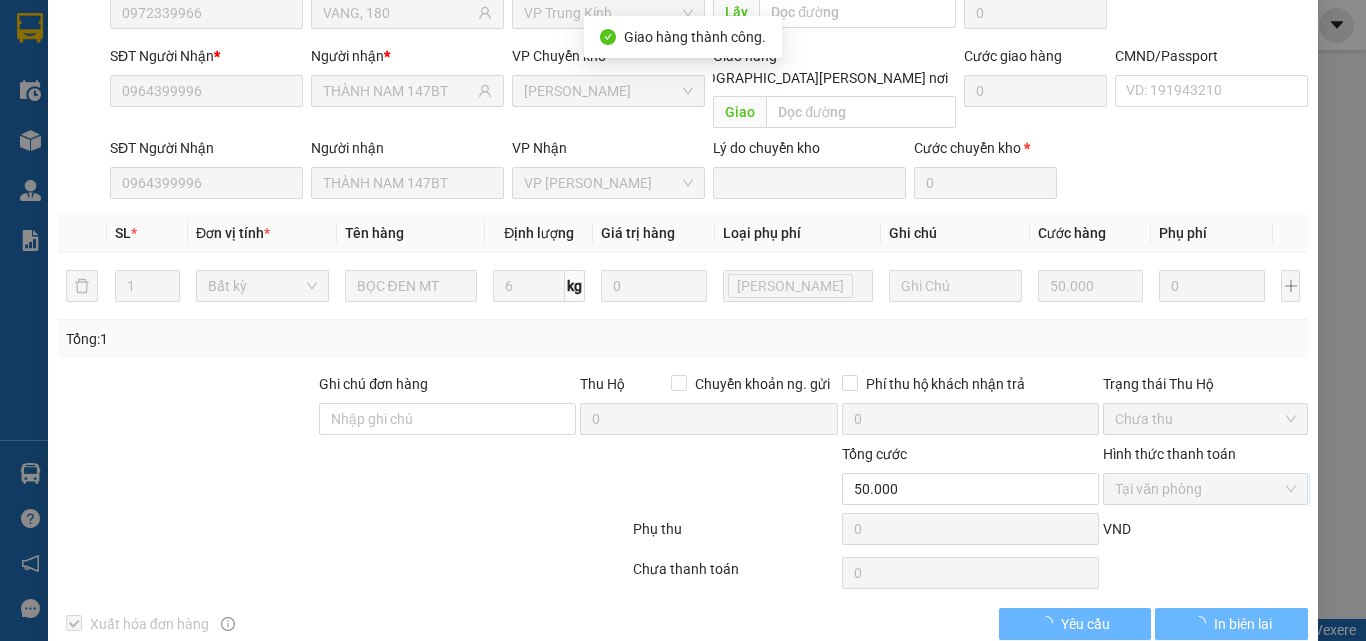 scroll, scrollTop: 0, scrollLeft: 0, axis: both 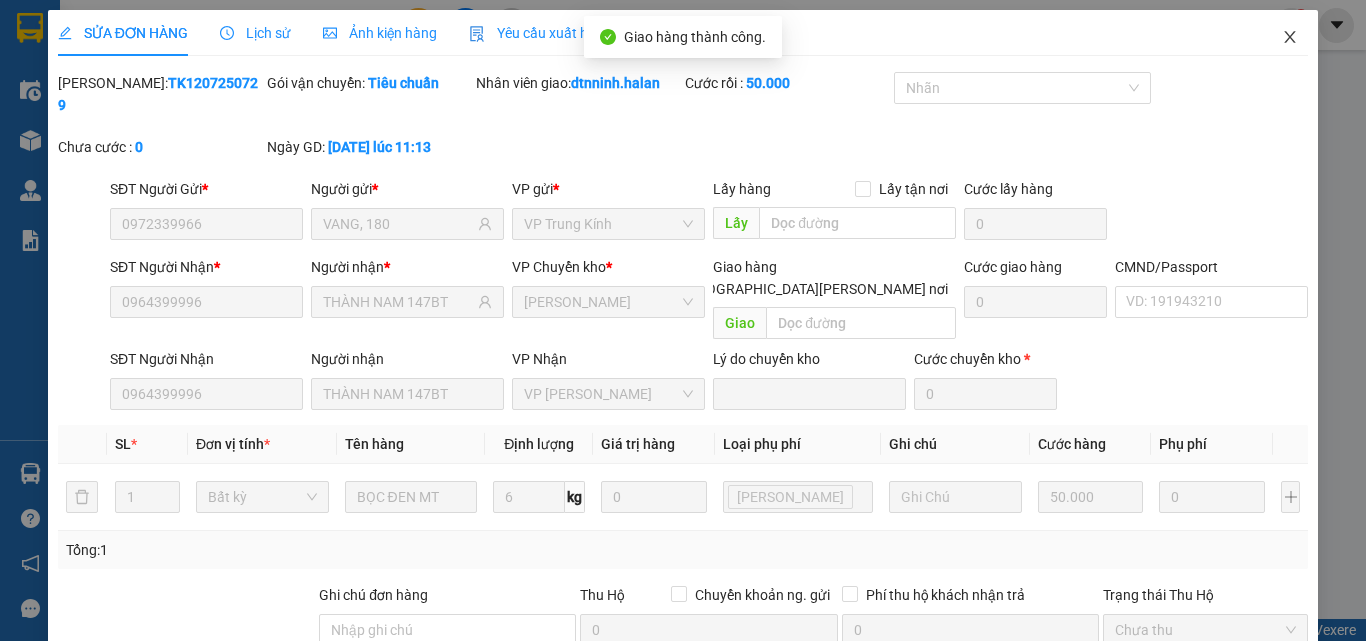 click 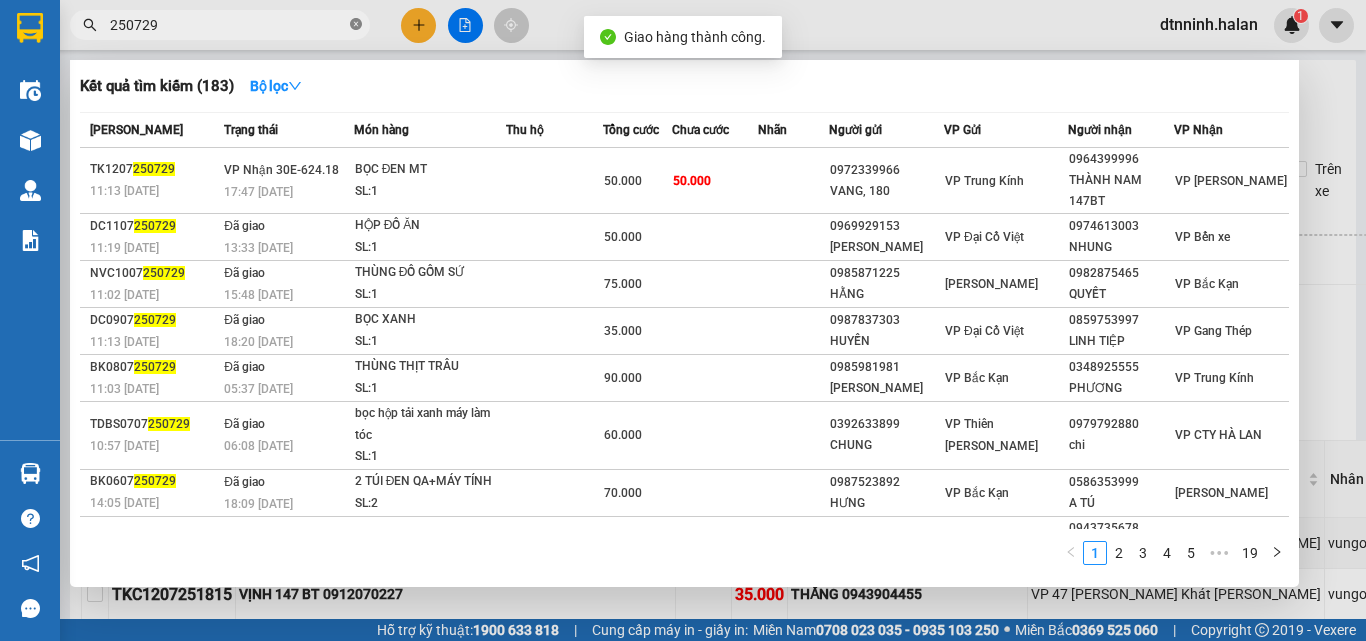 click 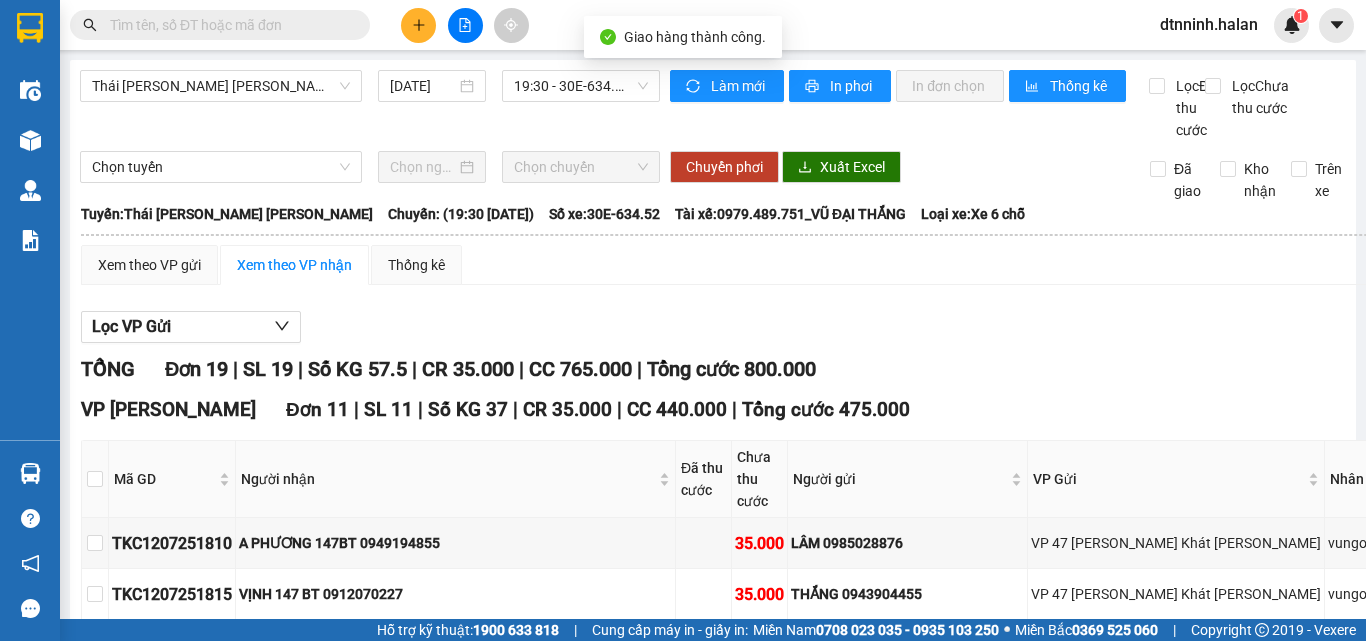 click at bounding box center [228, 25] 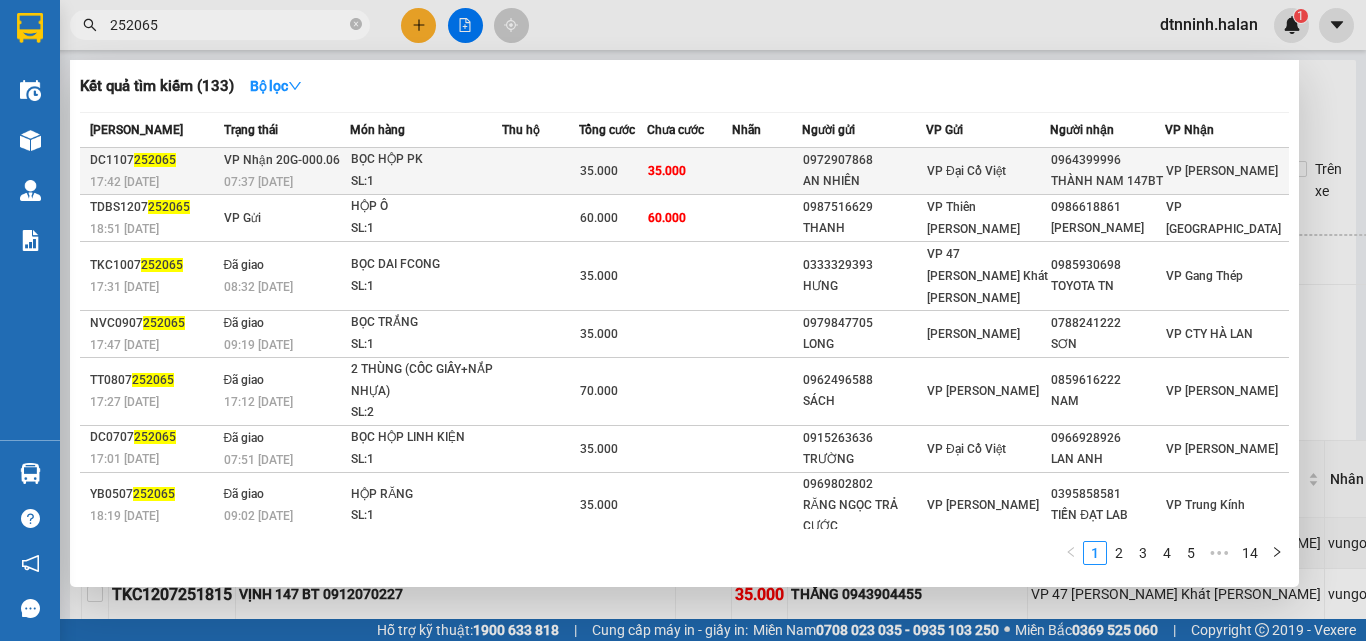 type on "252065" 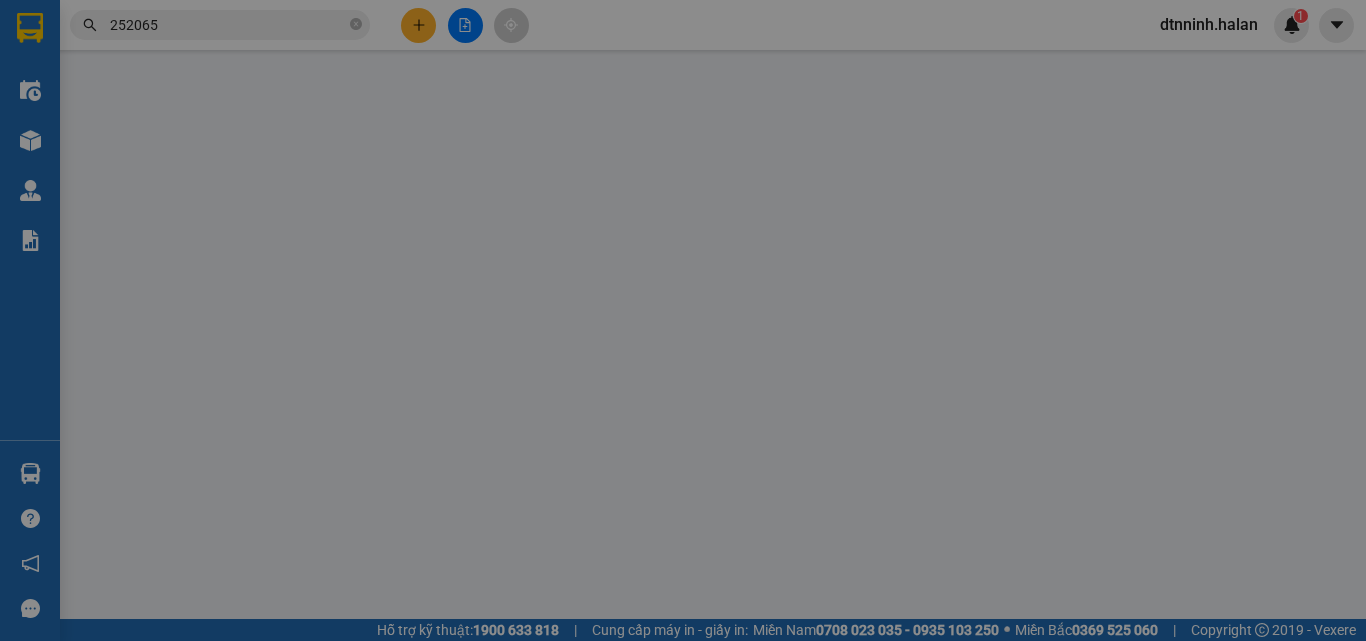 type on "0972907868" 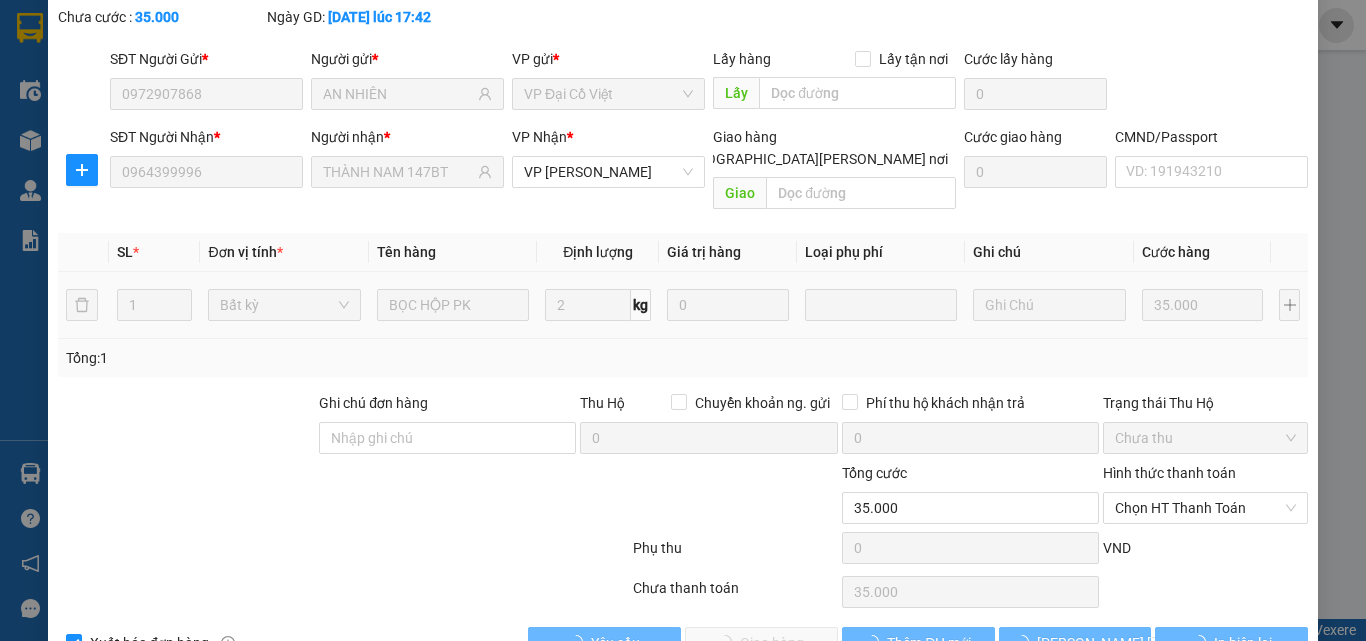 scroll, scrollTop: 143, scrollLeft: 0, axis: vertical 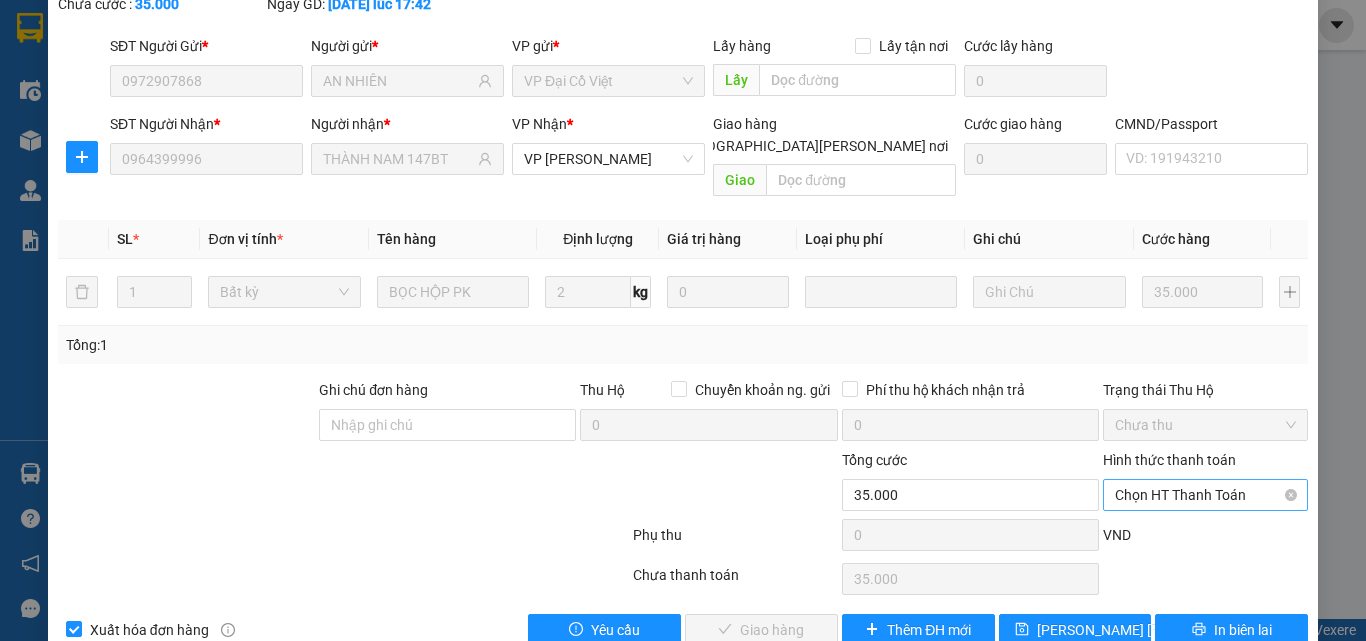 click on "Chọn HT Thanh Toán" at bounding box center [1205, 495] 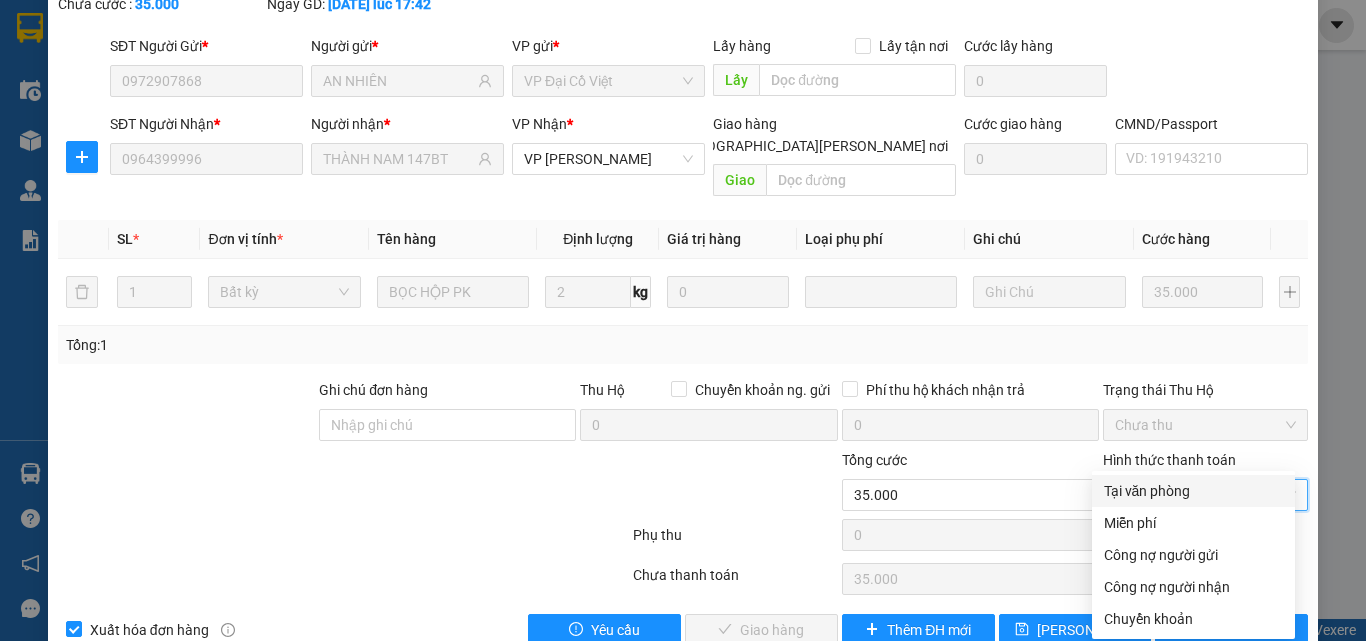 click on "Tại văn phòng" at bounding box center [1193, 491] 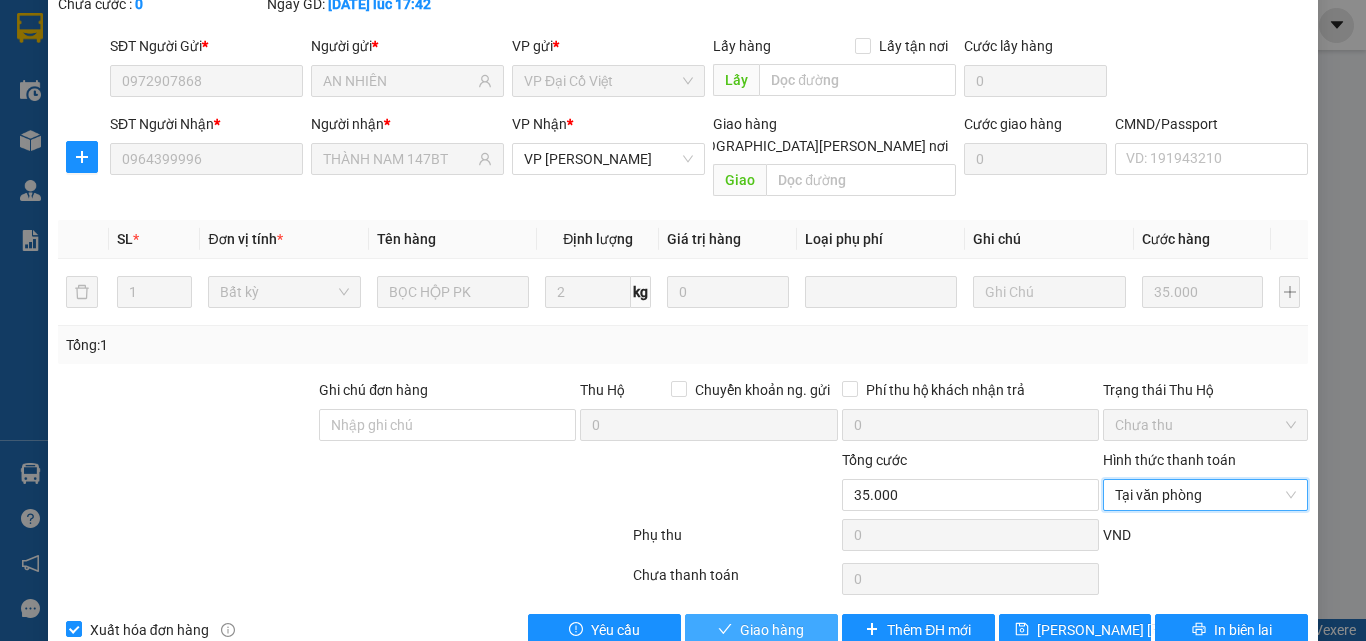 click on "Giao hàng" at bounding box center [761, 630] 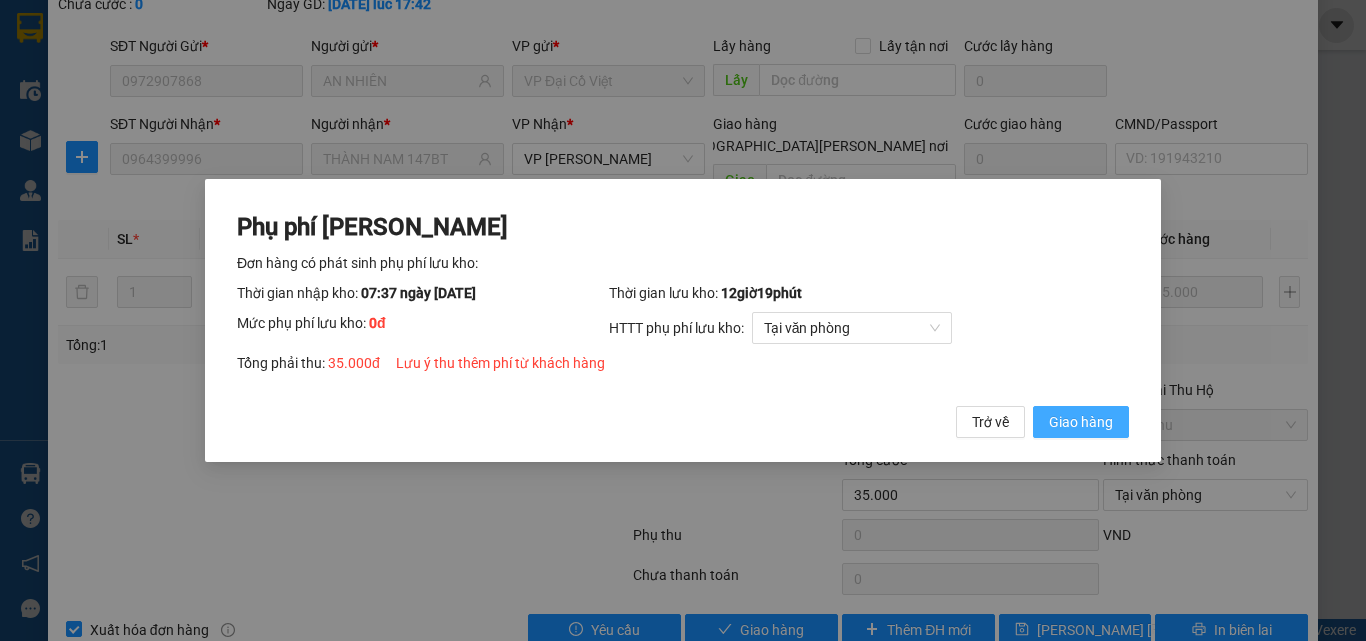 click on "Giao hàng" at bounding box center [1081, 422] 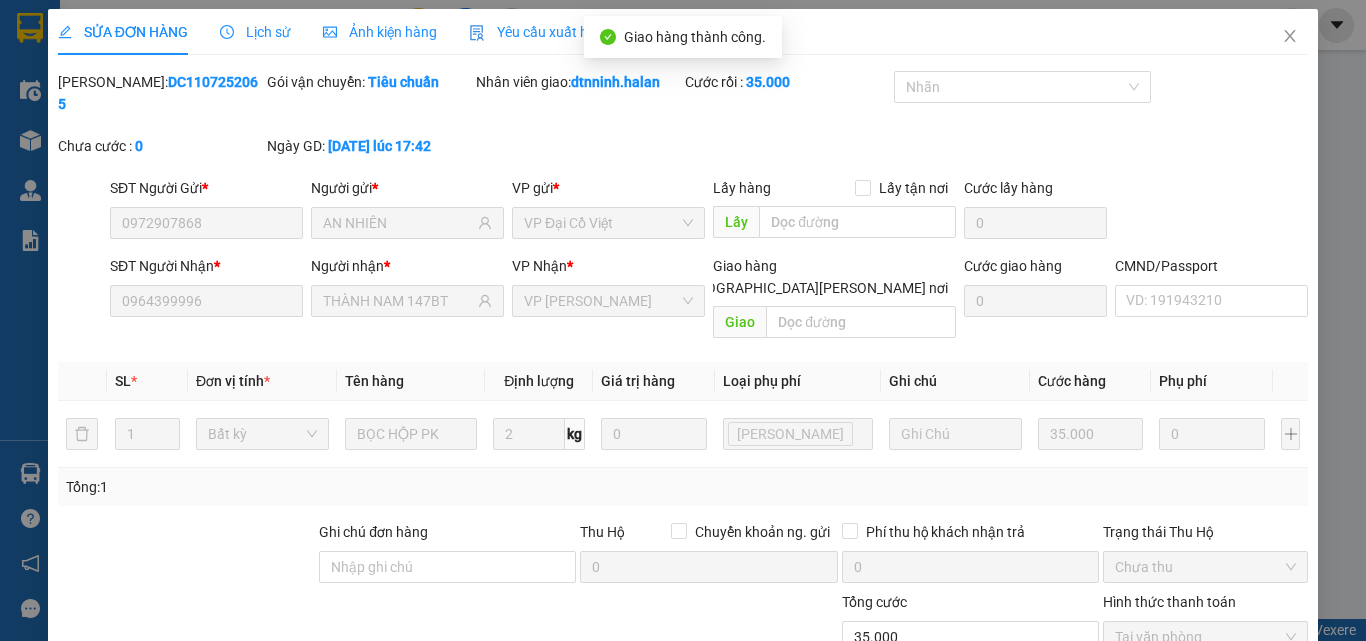 scroll, scrollTop: 0, scrollLeft: 0, axis: both 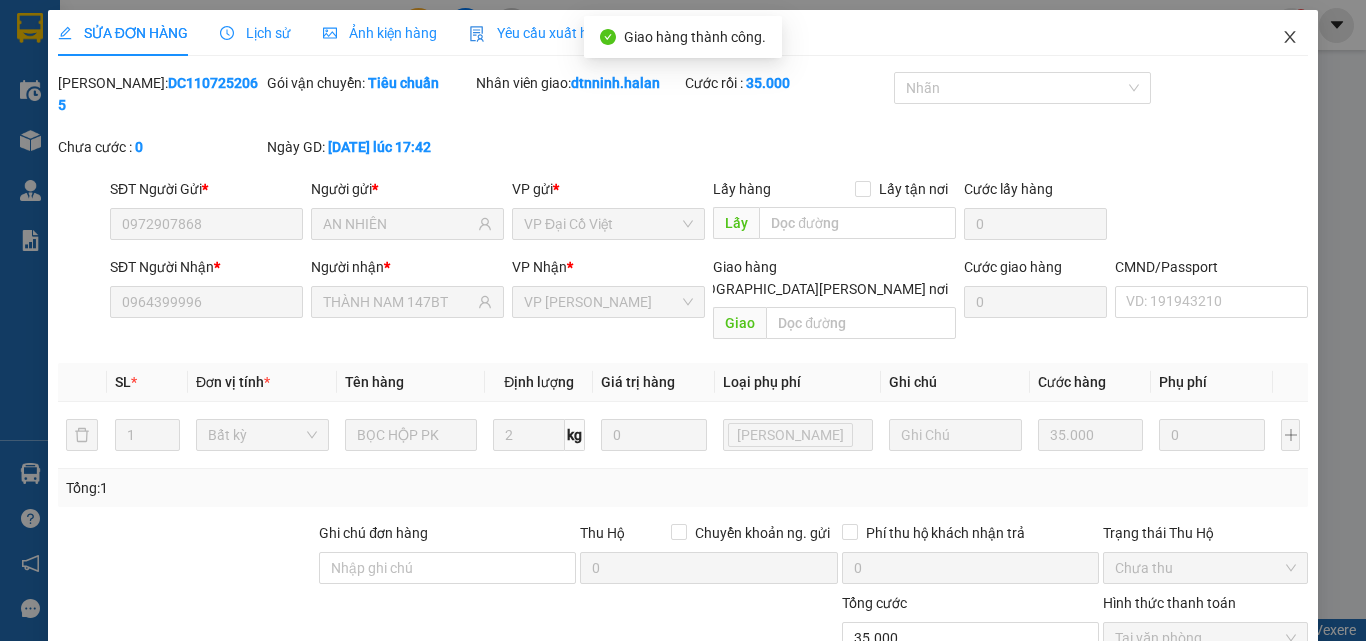 click at bounding box center [1290, 38] 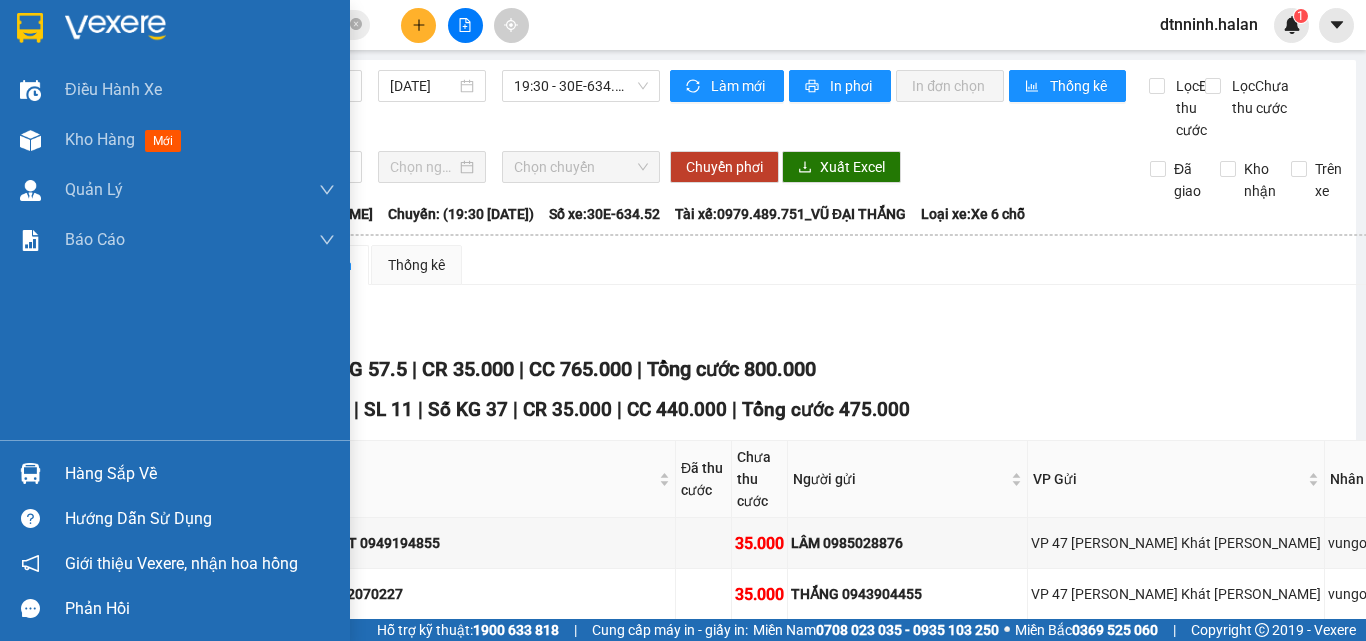 click on "Hàng sắp về" at bounding box center (200, 474) 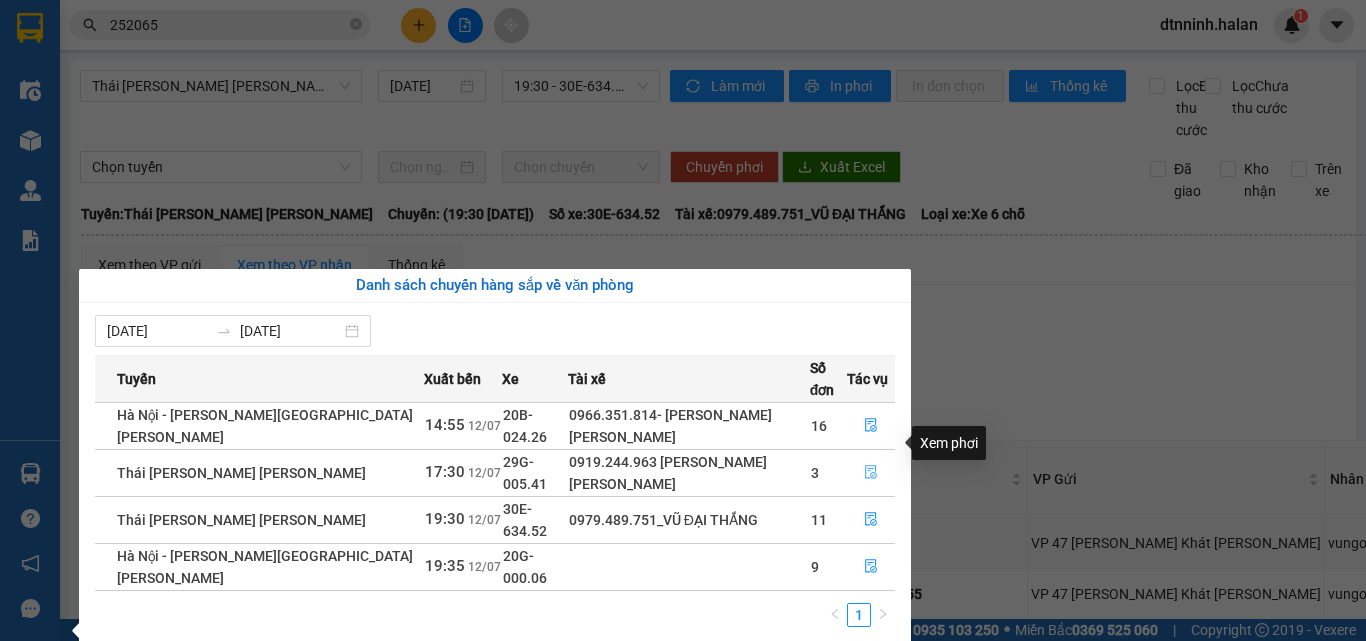 click at bounding box center (871, 473) 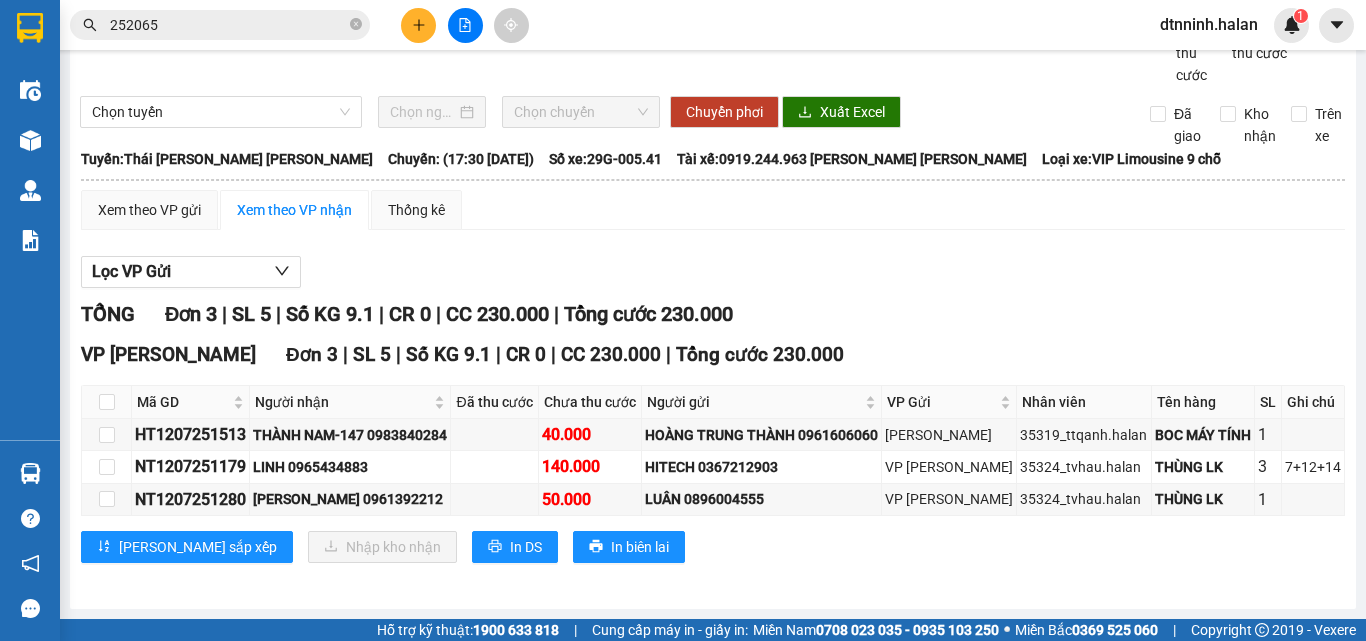 scroll, scrollTop: 118, scrollLeft: 0, axis: vertical 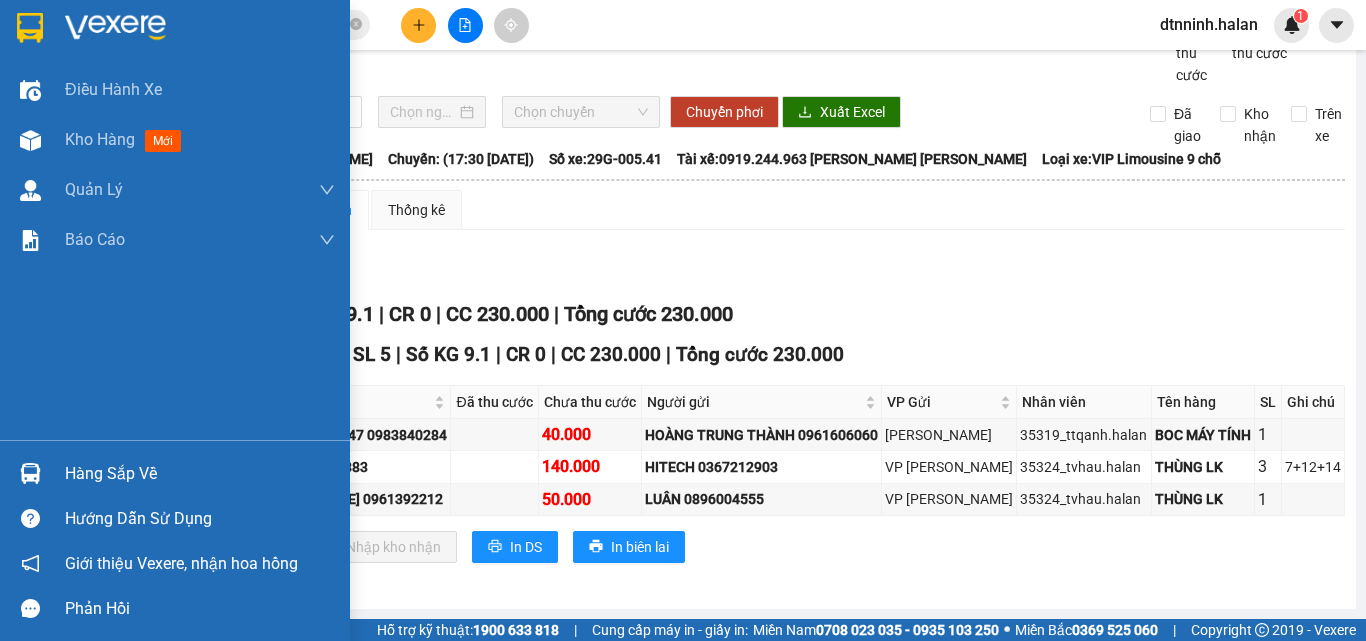 click on "Hàng sắp về" at bounding box center (200, 474) 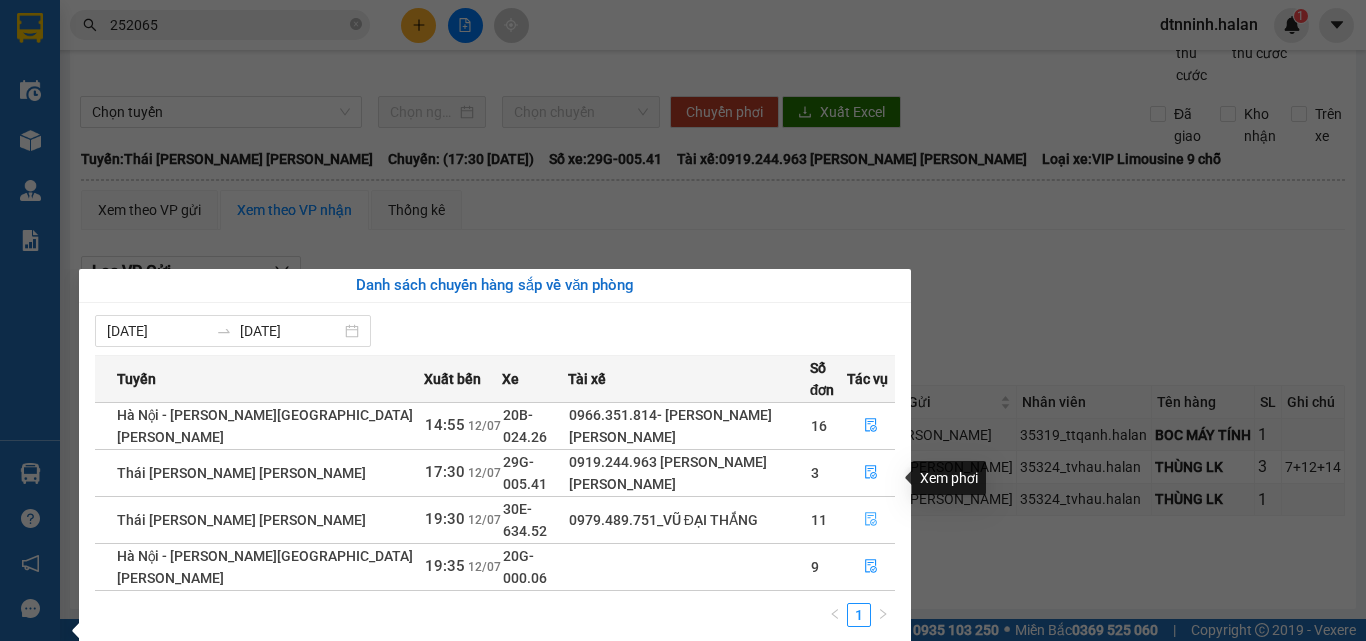 click 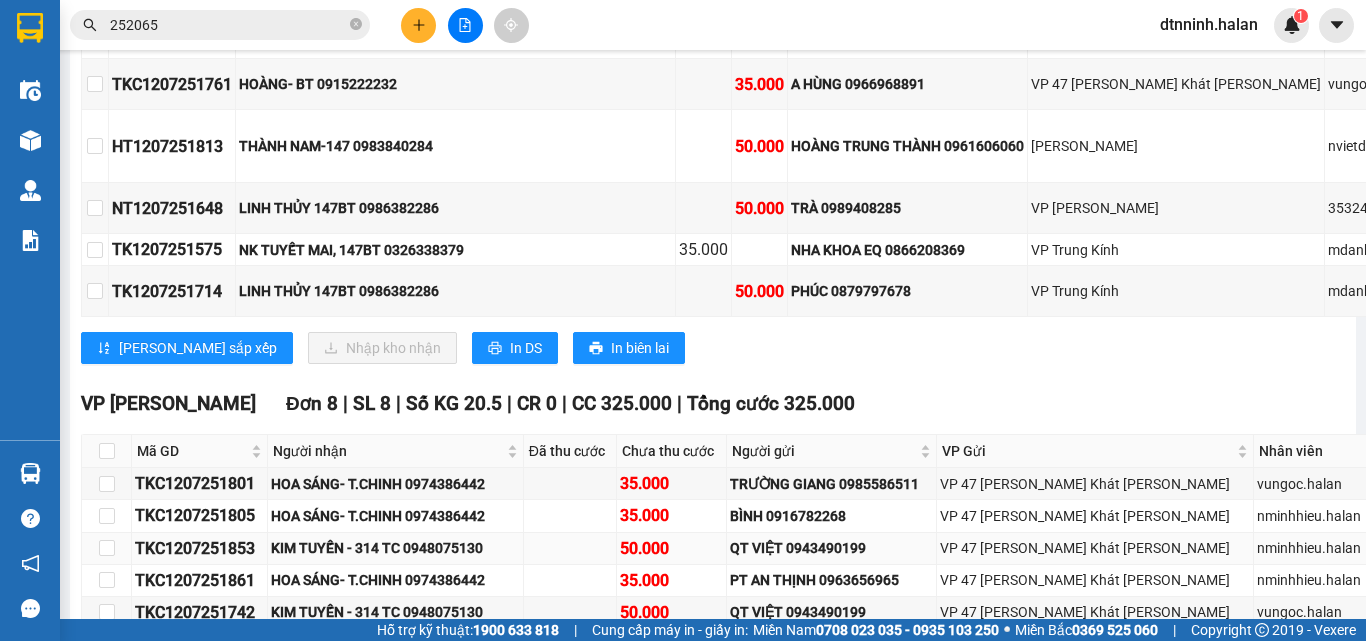 scroll, scrollTop: 802, scrollLeft: 0, axis: vertical 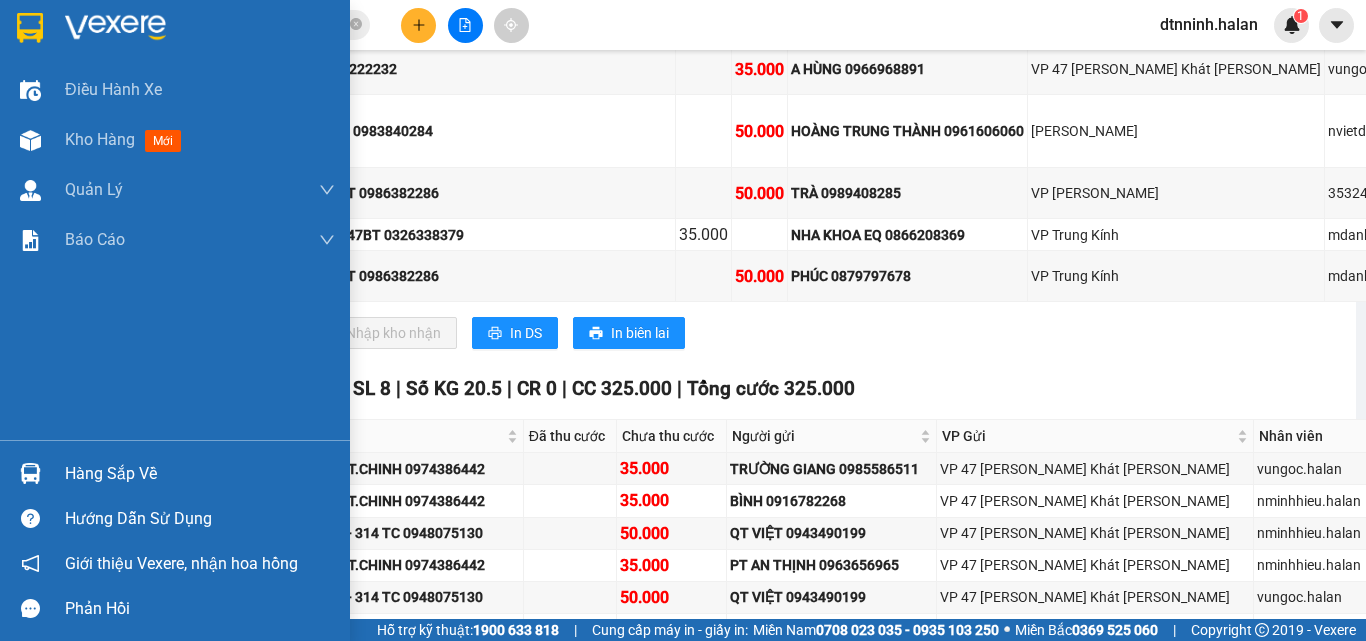 click on "Hàng sắp về" at bounding box center [175, 473] 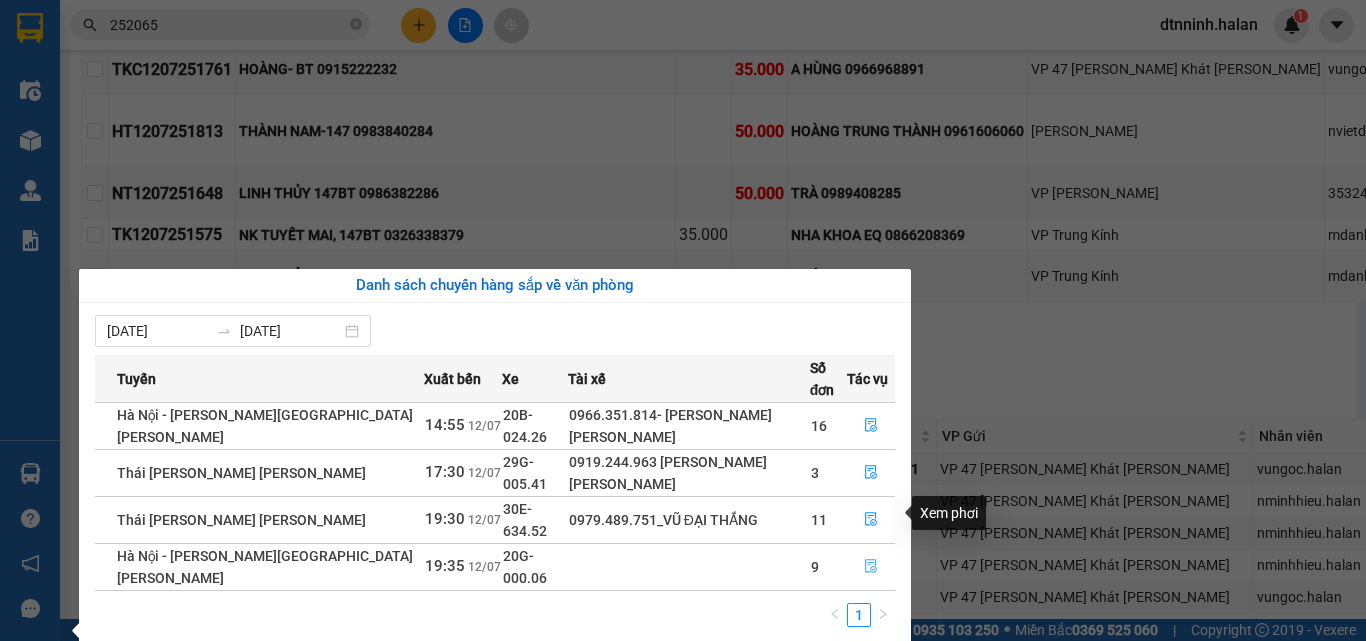 click 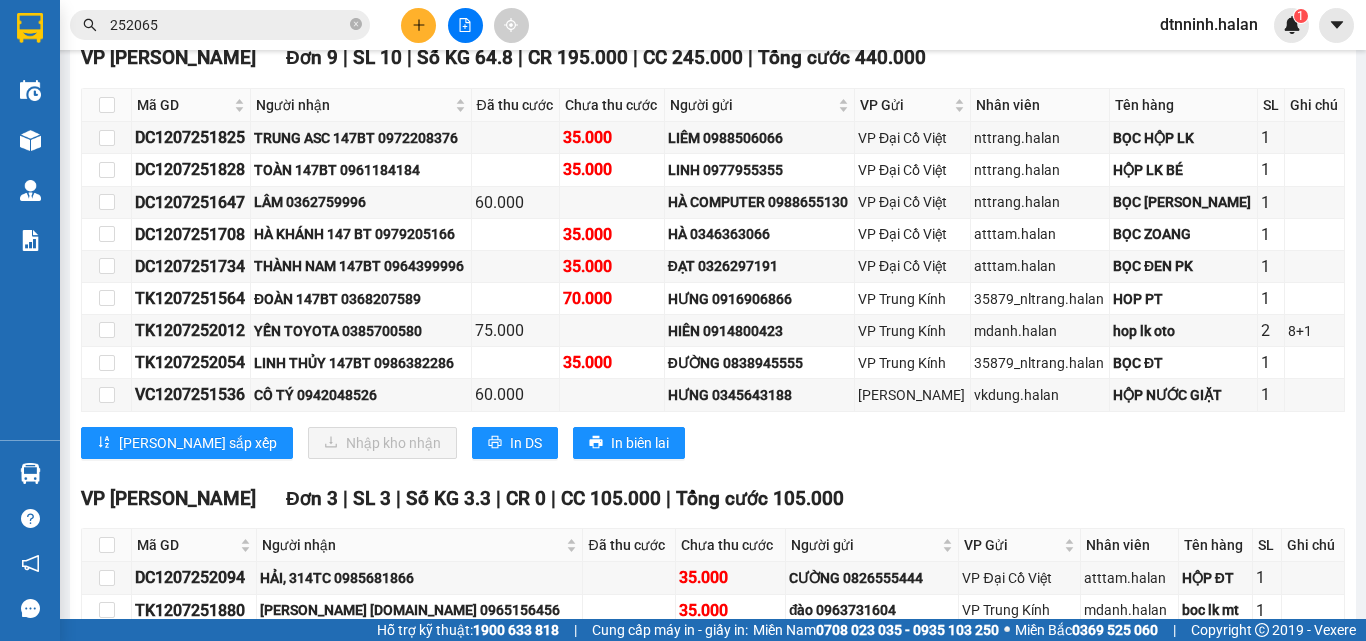 scroll, scrollTop: 317, scrollLeft: 0, axis: vertical 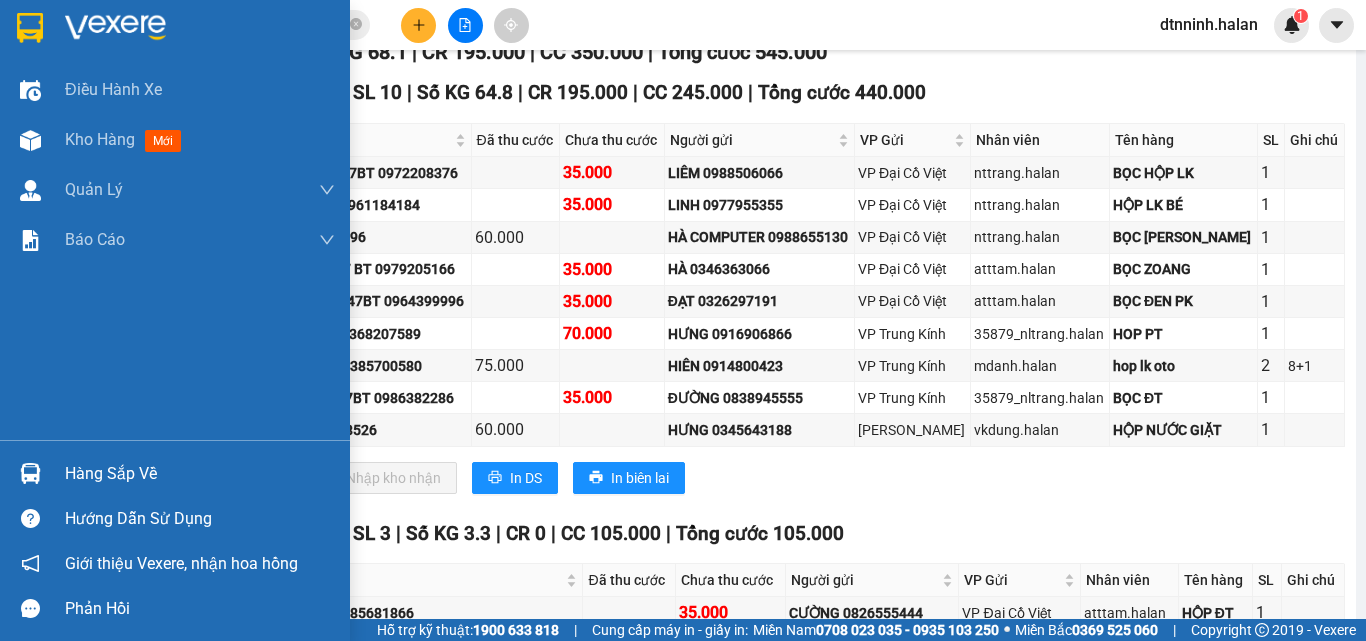 click on "Hàng sắp về" at bounding box center (200, 474) 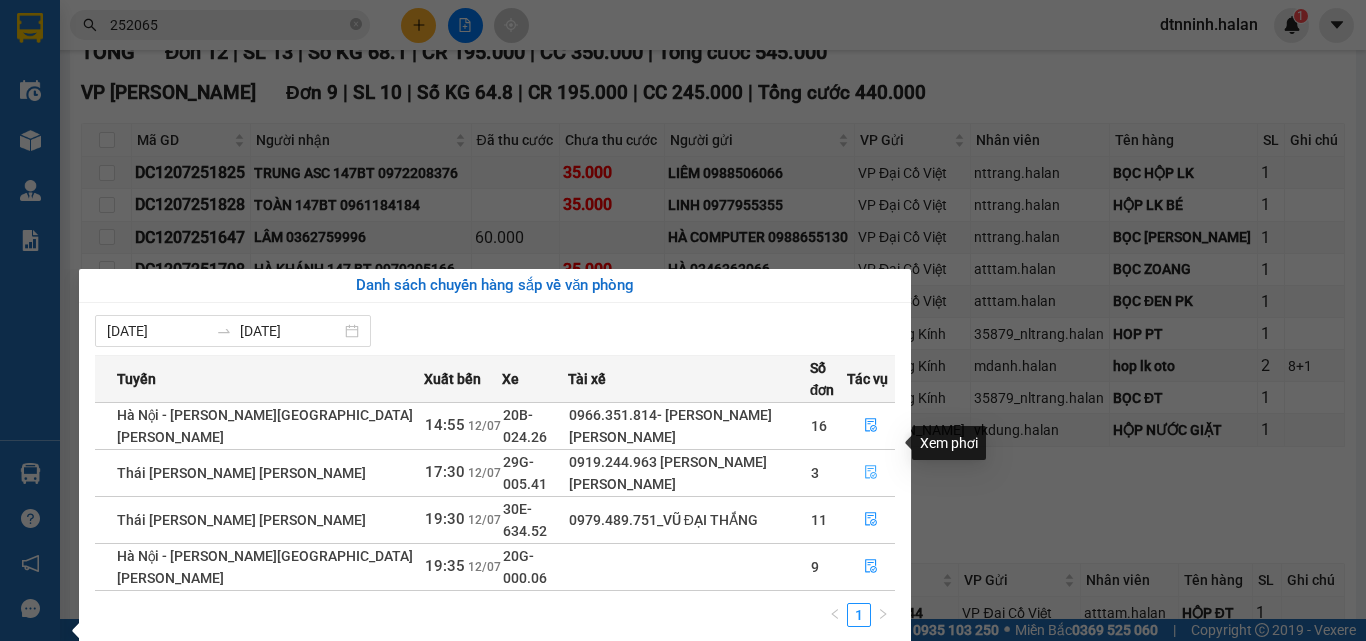 click 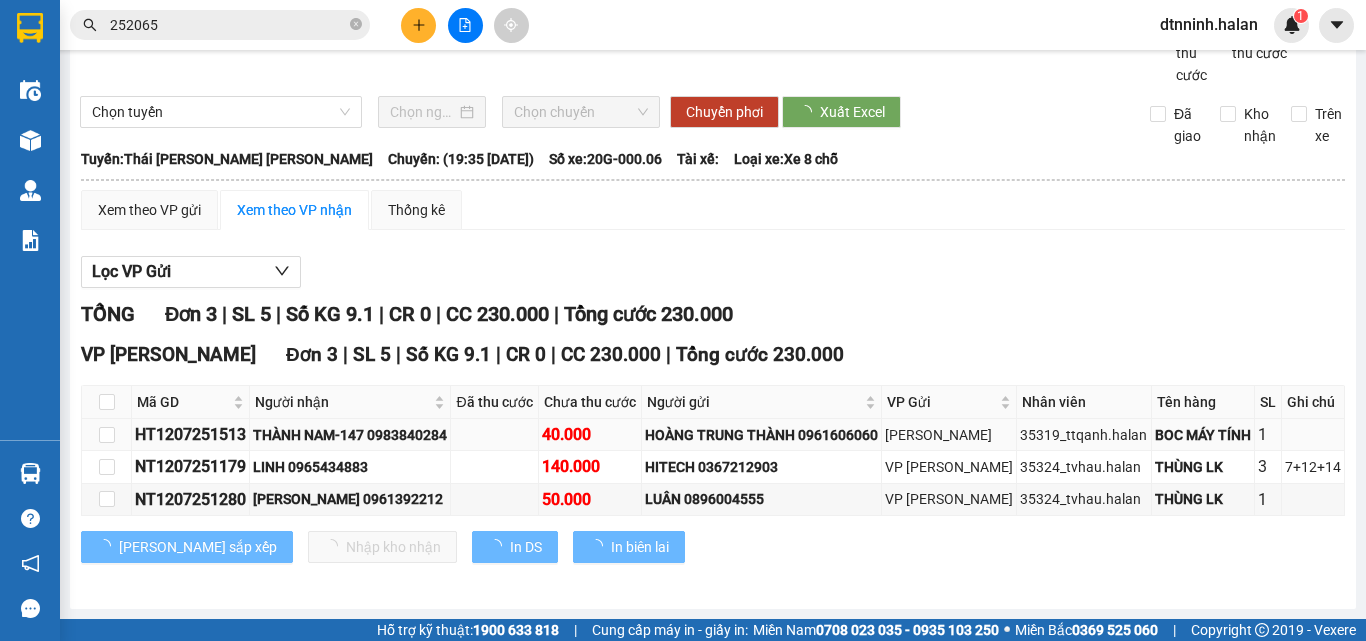 scroll, scrollTop: 118, scrollLeft: 0, axis: vertical 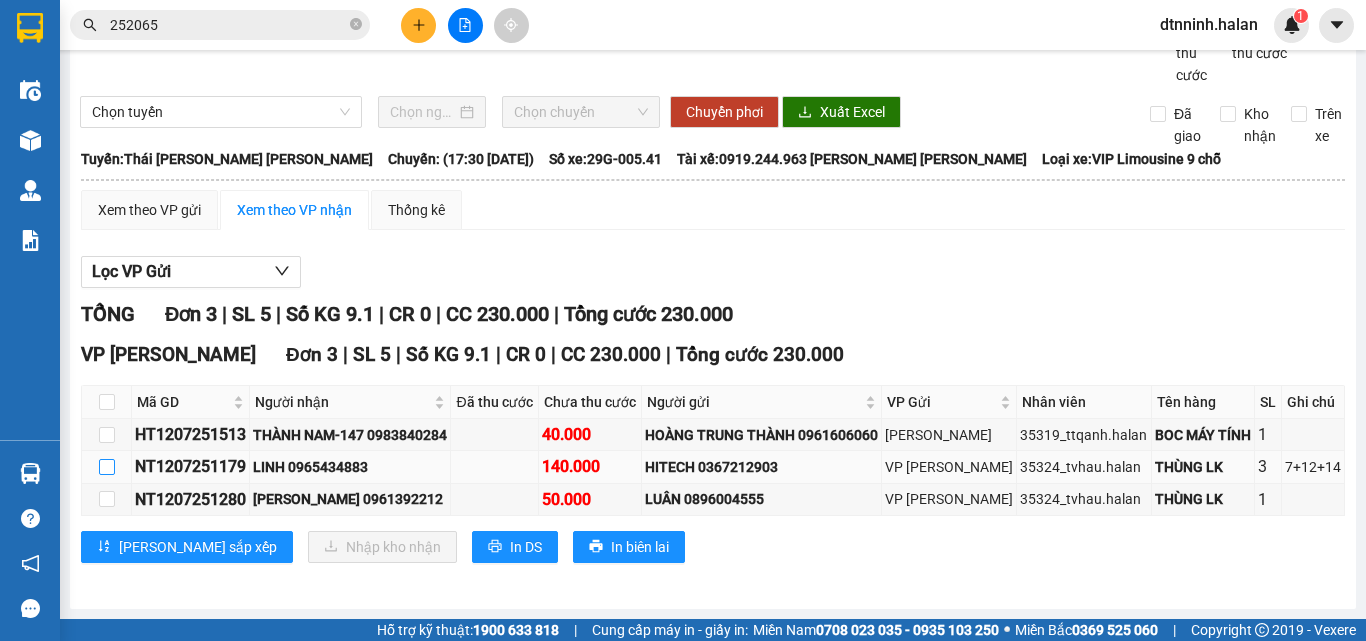 click at bounding box center [107, 467] 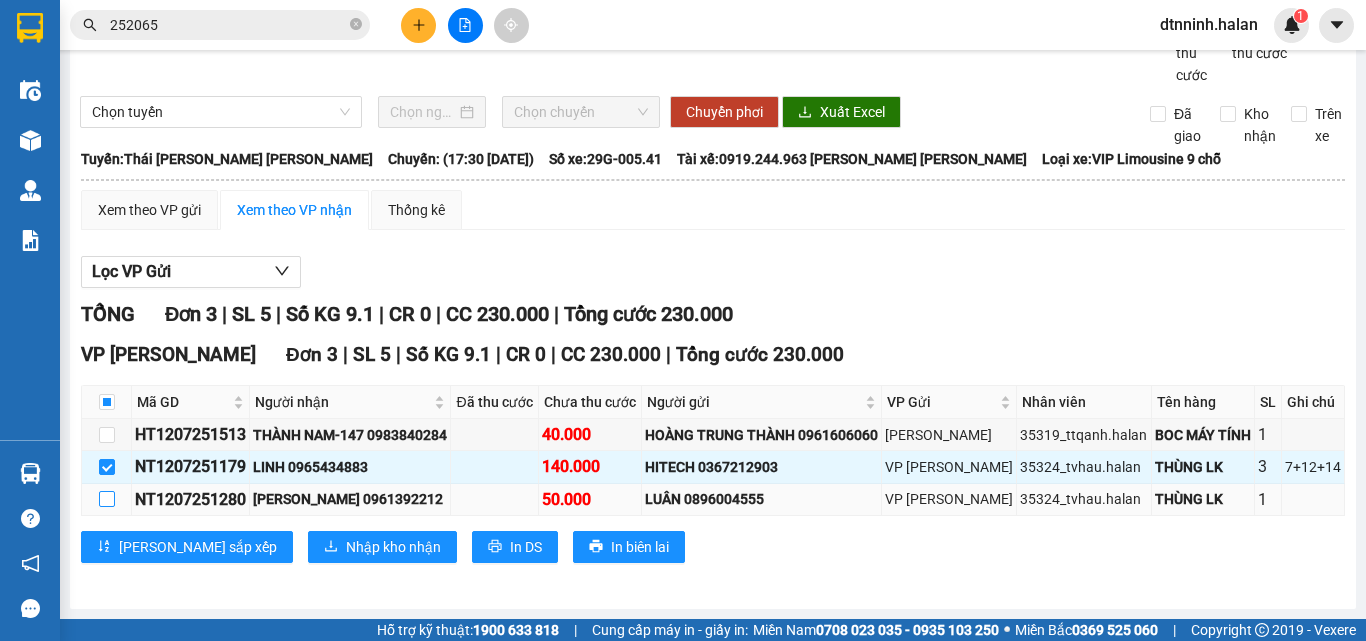 click at bounding box center [107, 499] 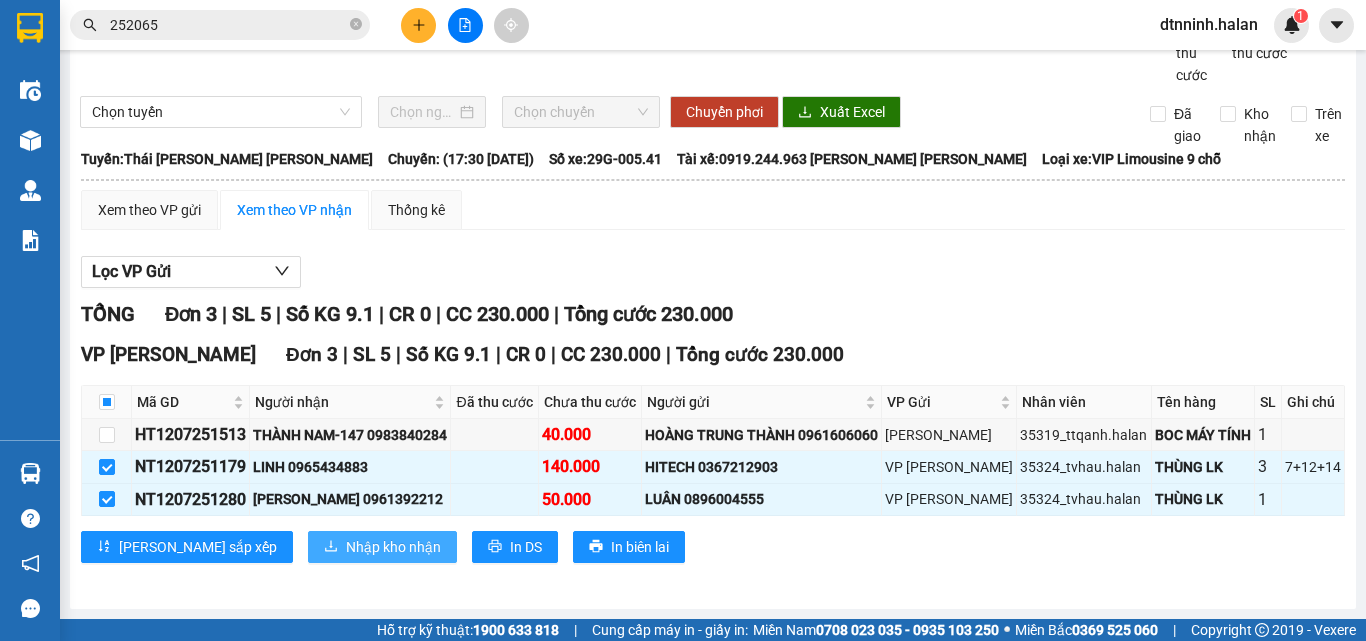 click on "Nhập kho nhận" at bounding box center (393, 547) 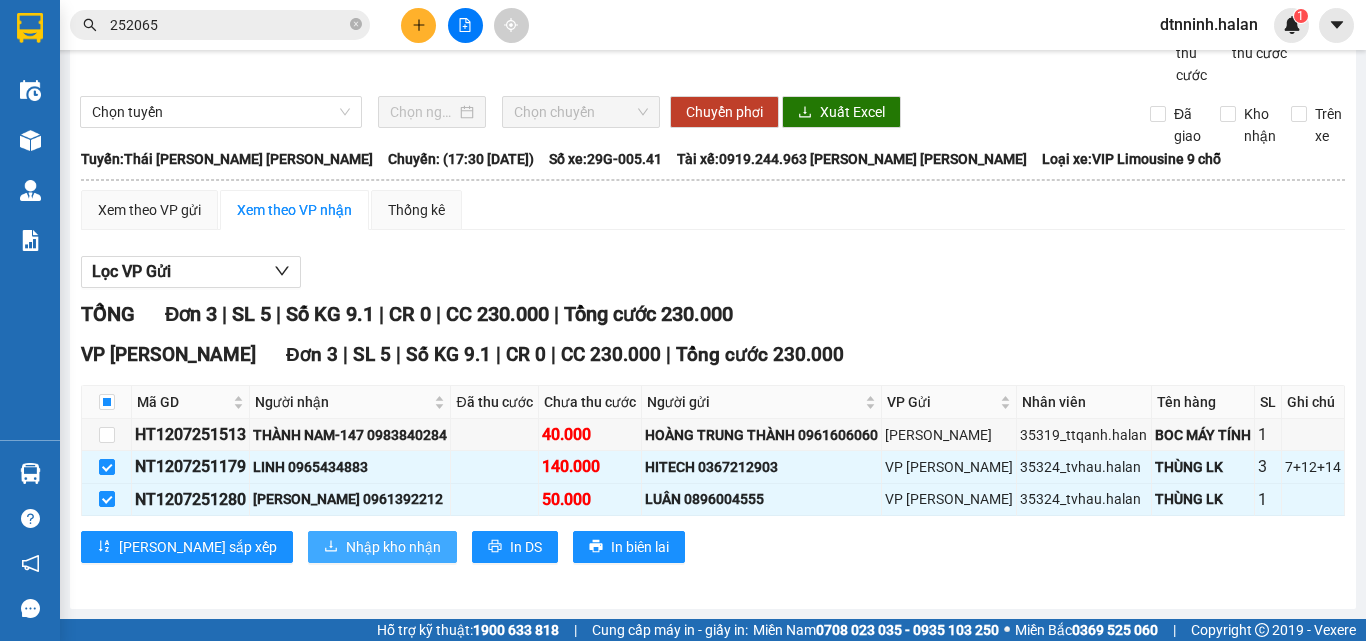 scroll, scrollTop: 0, scrollLeft: 0, axis: both 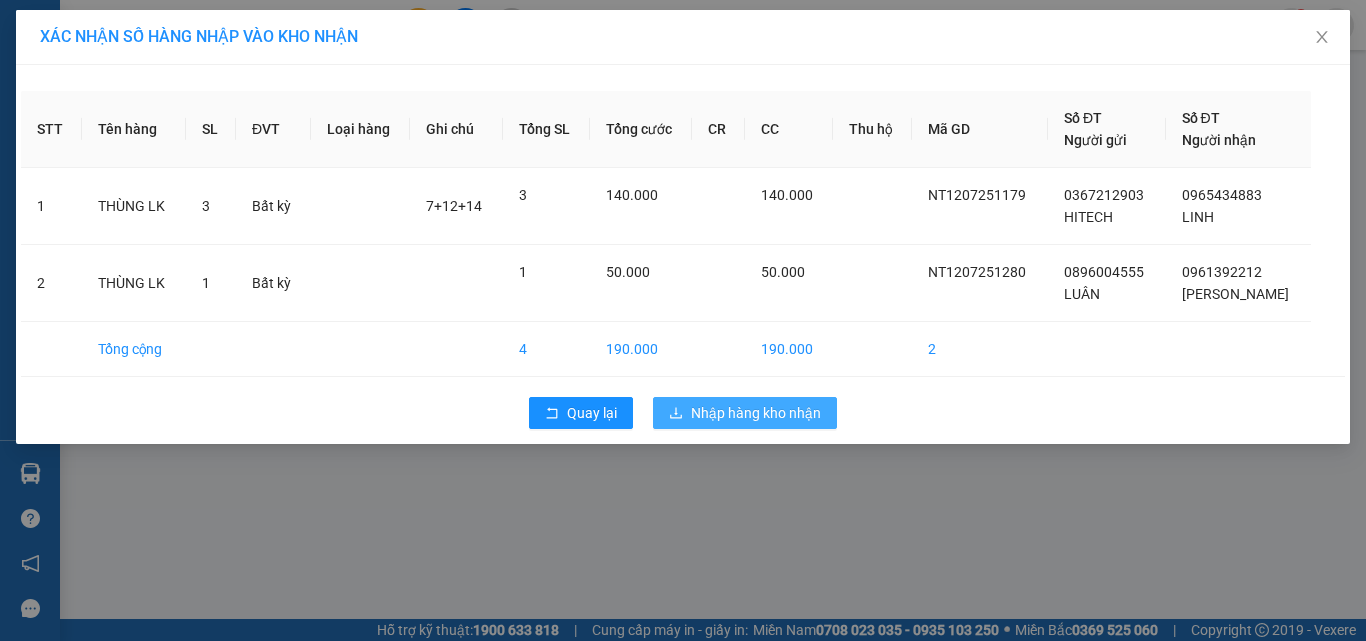 click 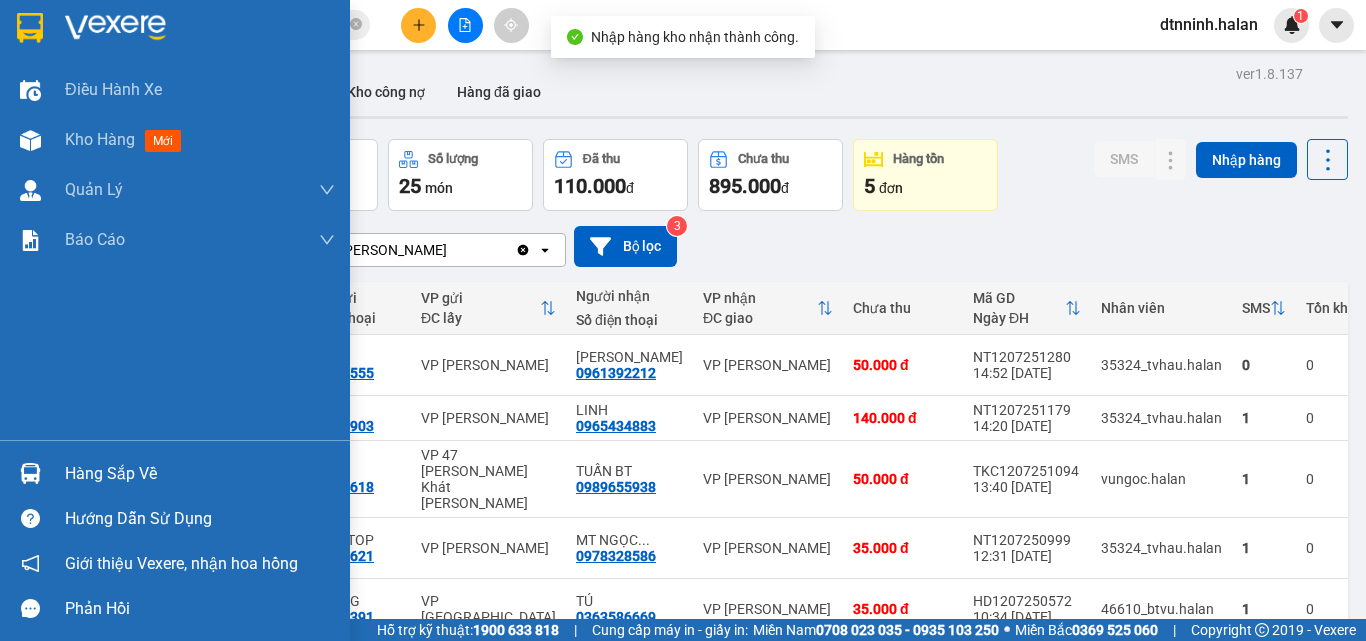 click on "Hàng sắp về" at bounding box center (175, 473) 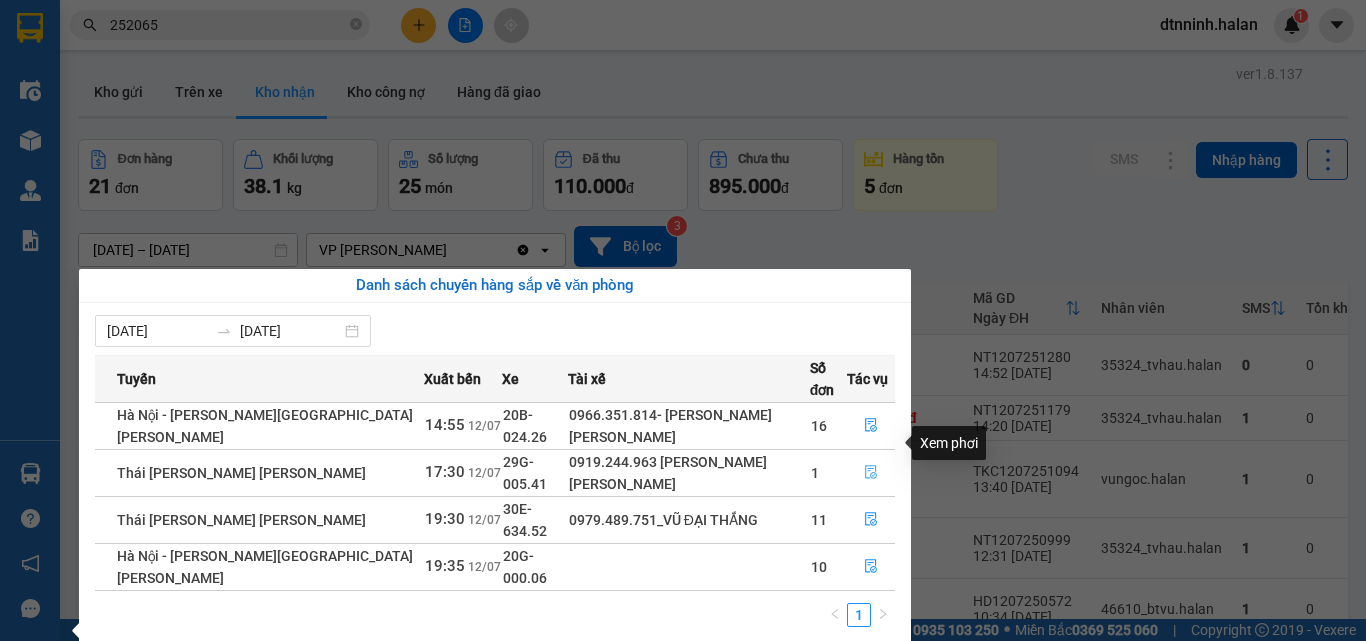 click 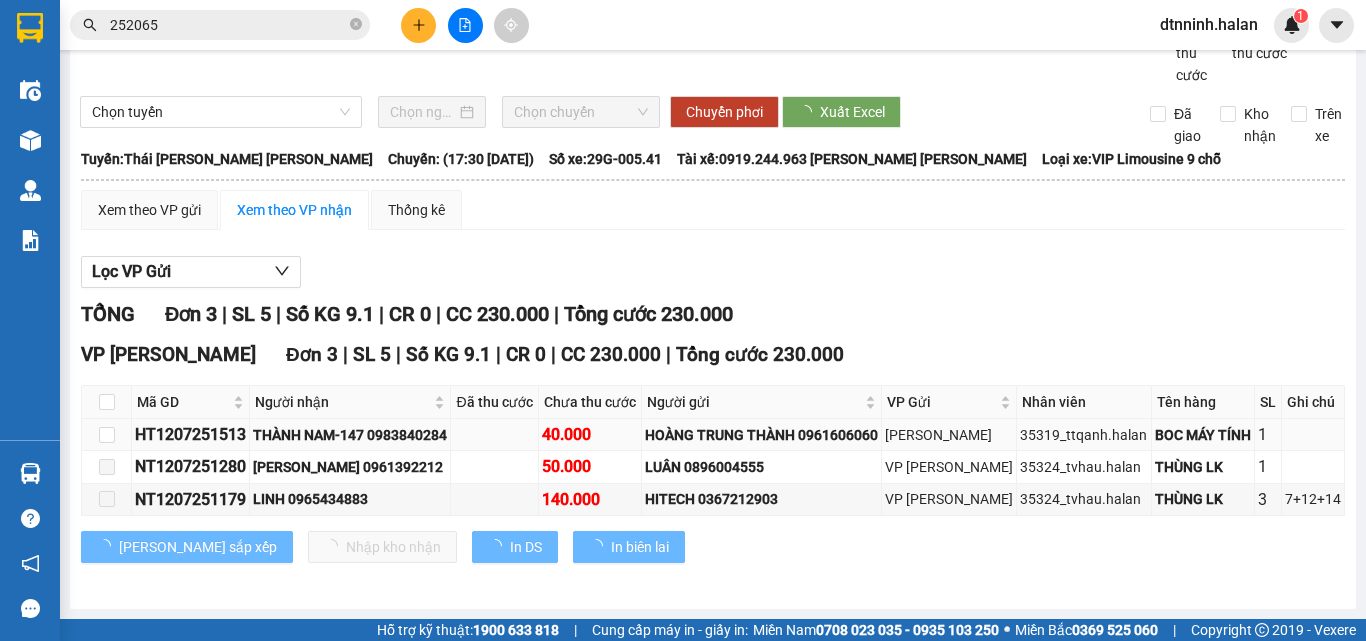 scroll, scrollTop: 118, scrollLeft: 0, axis: vertical 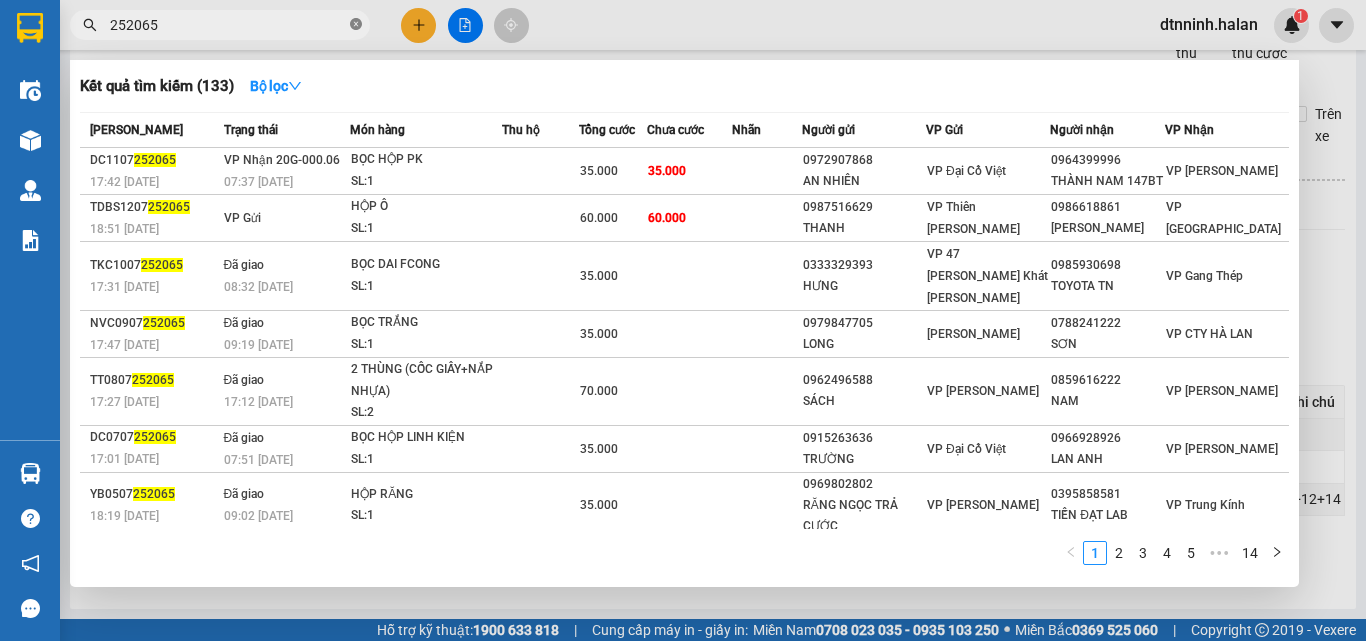click 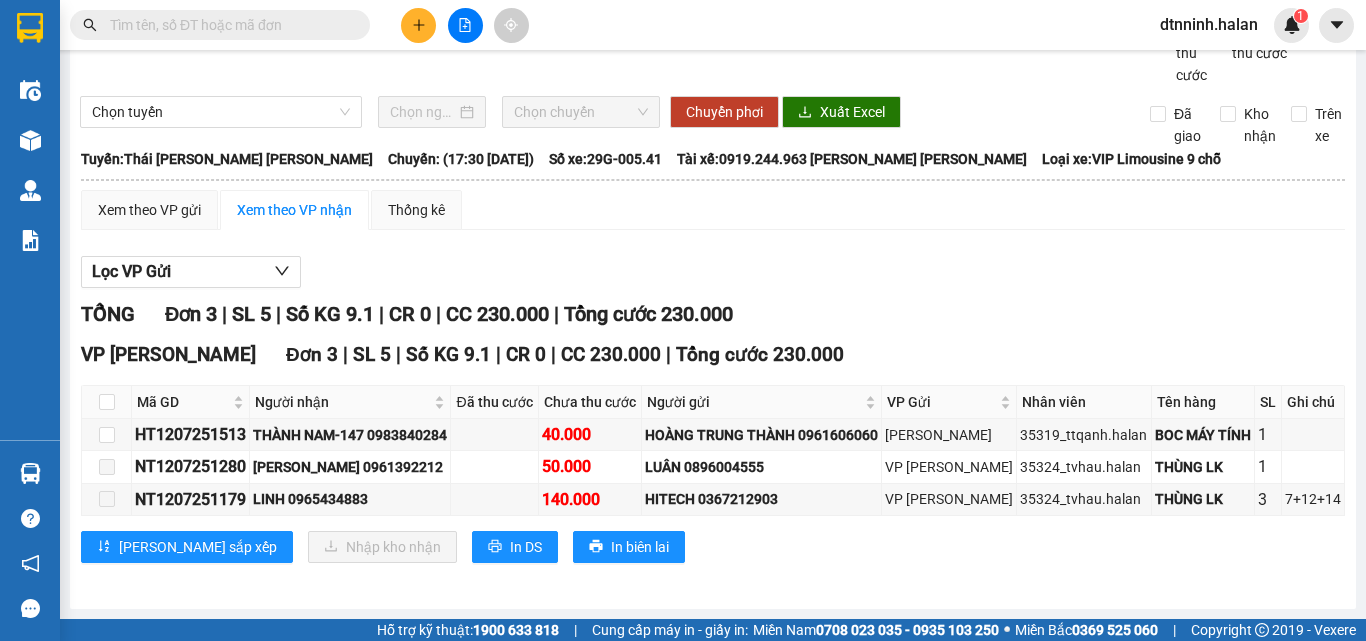 click at bounding box center [228, 25] 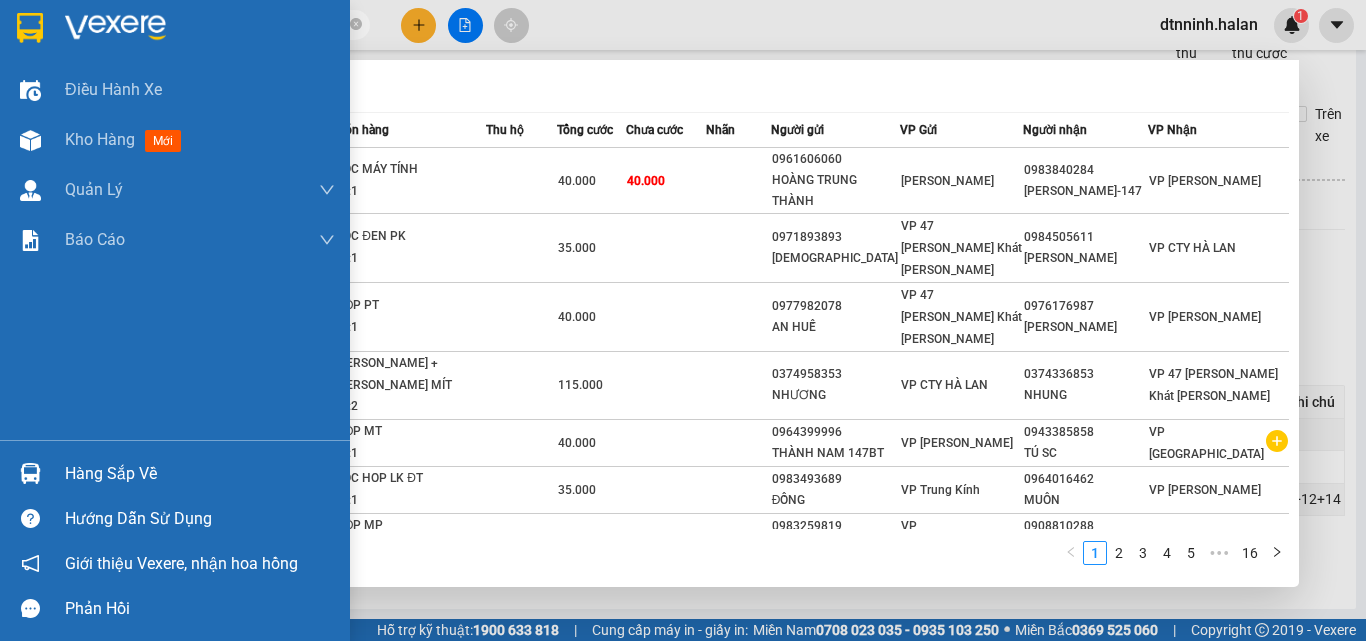 type on "251513" 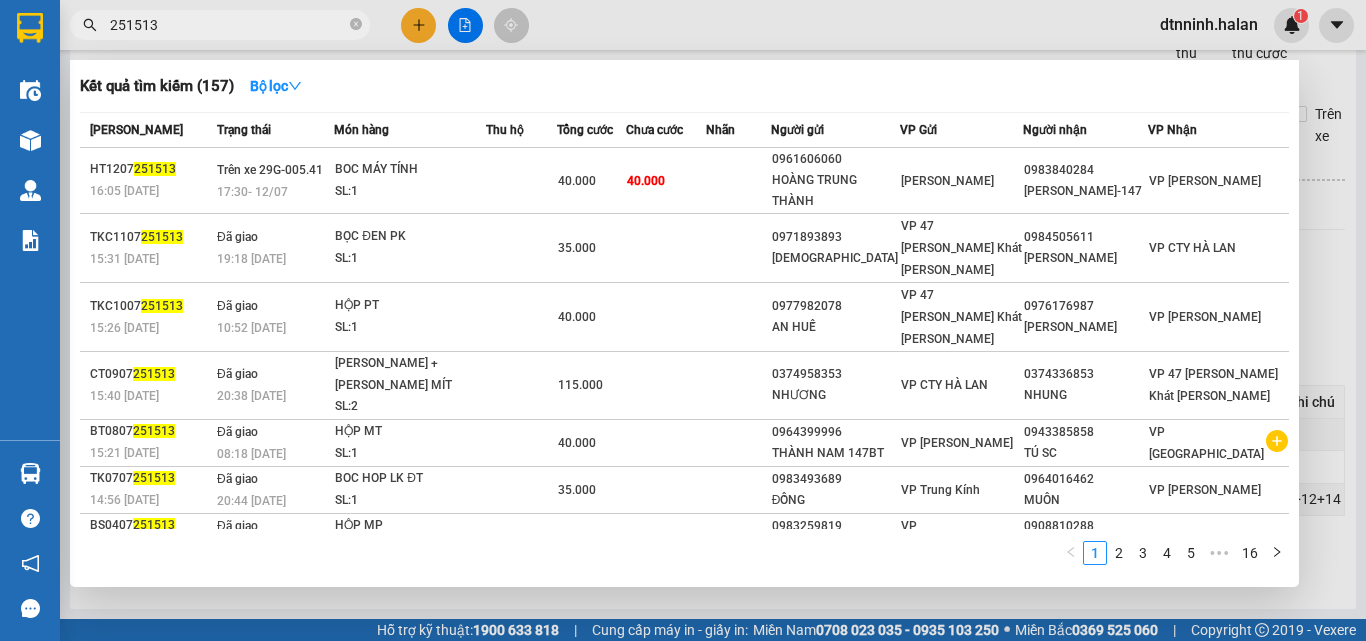 click on "Kết quả [PERSON_NAME] ( 157 )  Bộ lọc  Mã ĐH Trạng thái Món hàng Thu hộ Tổng [PERSON_NAME] [PERSON_NAME] Người gửi VP Gửi Người [PERSON_NAME] [PERSON_NAME] HT1207 251513 16:05 [DATE] Trên xe   29G-005.41 17:30  [DATE] BOC MÁY TÍNH SL:  1 40.000 40.000 0961606060 [PERSON_NAME] [PERSON_NAME] [PERSON_NAME] 0983840284 [PERSON_NAME]-147 VP [PERSON_NAME][GEOGRAPHIC_DATA] 251513 15:31 [DATE] Đã giao   19:18 [DATE] BỌC ĐEN PK SL:  1 35.000 0971893893 VIỆT THÁI VP 47 [PERSON_NAME] Khát [PERSON_NAME] 0984505611 [PERSON_NAME] VP CTY HÀ LAN TKC1007 251513 15:26 [DATE] Đã giao   10:52 [DATE] HỘP PT SL:  1 40.000 0977982078 AN HUẾ VP 47 [PERSON_NAME] [PERSON_NAME] 0976176987  [PERSON_NAME]  VP [PERSON_NAME][GEOGRAPHIC_DATA] 251513 15:40 [DATE] Đã giao   20:38 [DATE] [PERSON_NAME] + [PERSON_NAME]  MÍT SL:  2 115.000 0374958353 [PERSON_NAME] VP CTY HÀ LAN 0374336853 [PERSON_NAME] VP 47 [PERSON_NAME] [PERSON_NAME] BT0807 251513 15:21 [DATE] Đã giao   08:18 [DATE] HỘP MT SL:  1 40.000 0964399996 [PERSON_NAME] 147BT VP [PERSON_NAME] 0943385858 TÚ SC   1" at bounding box center [683, 320] 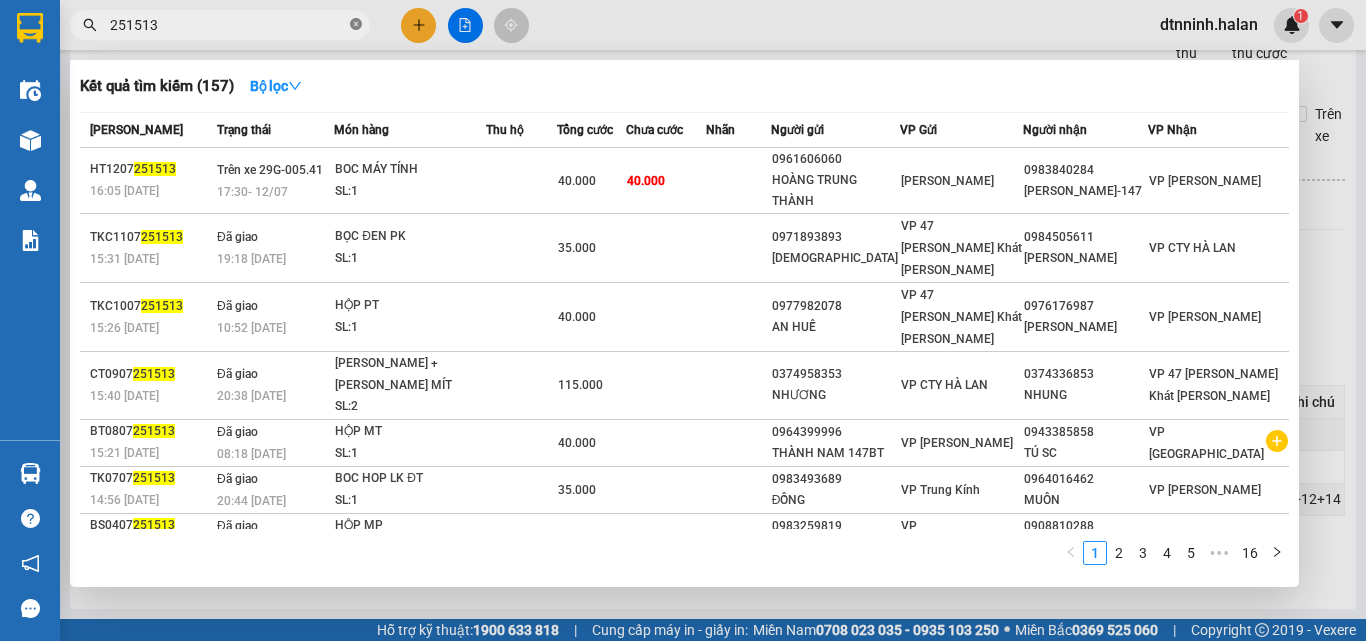 click 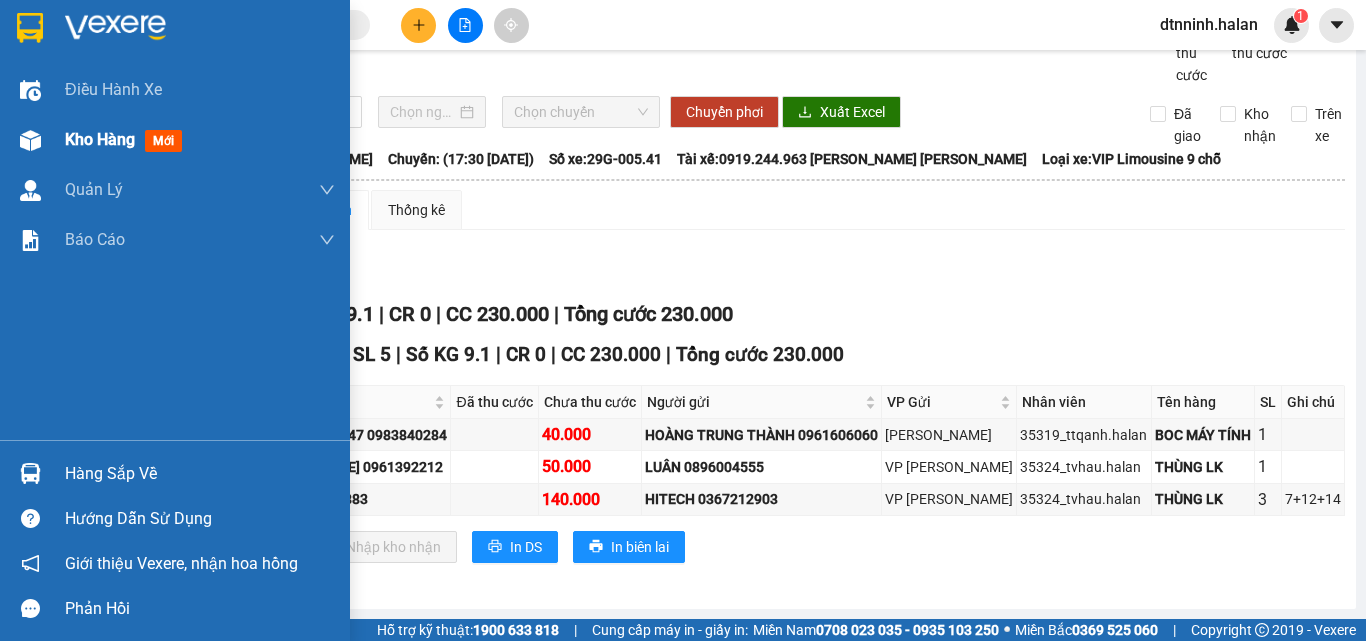 click on "Kho hàng" at bounding box center [100, 139] 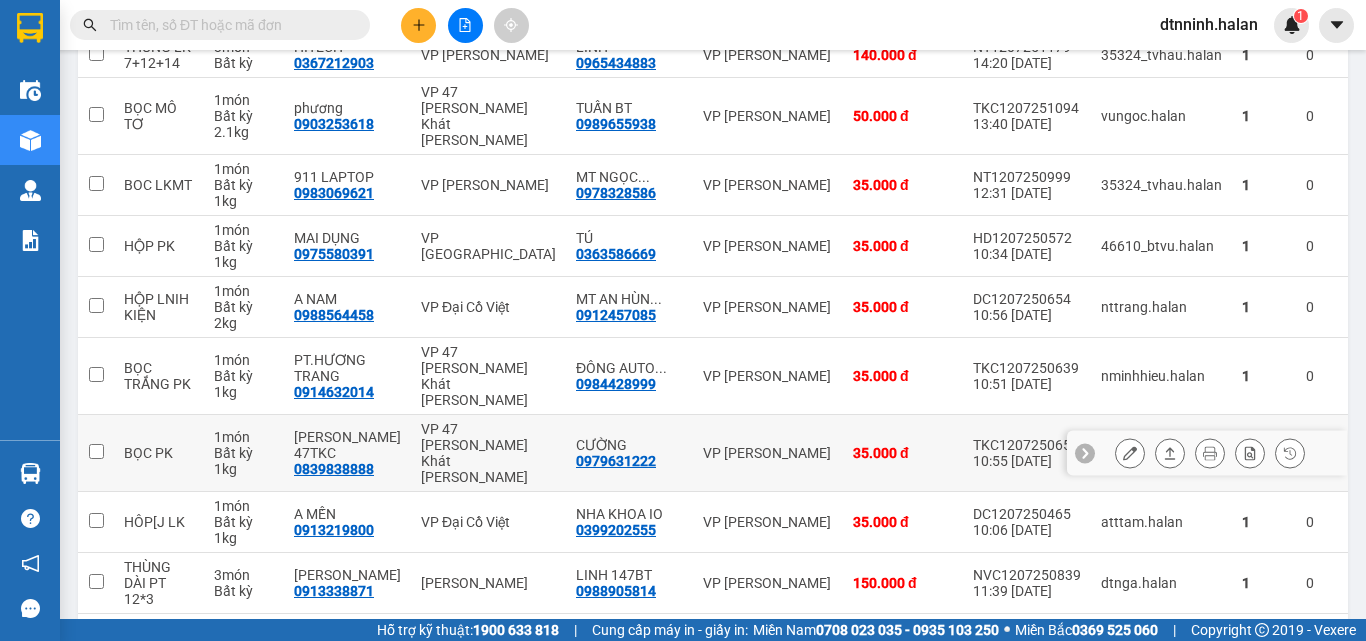 scroll, scrollTop: 400, scrollLeft: 0, axis: vertical 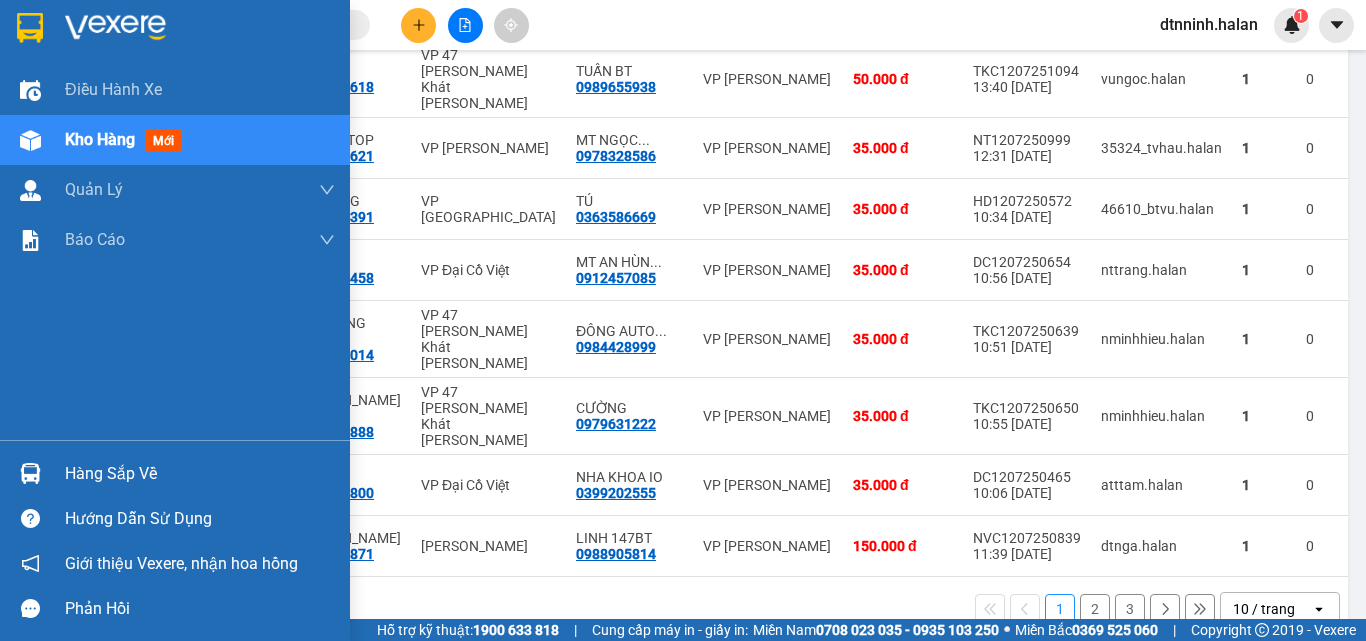 click on "Hàng sắp về" at bounding box center (200, 474) 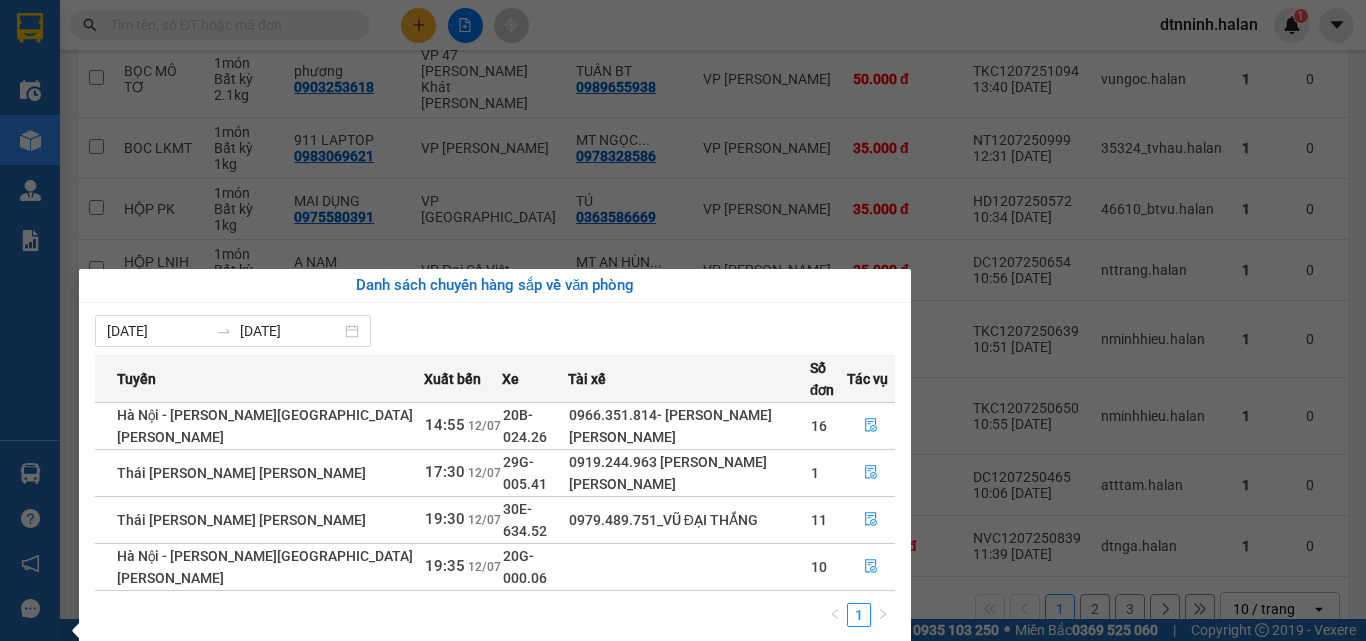 click on "Kết quả [PERSON_NAME] ( 157 )  Bộ lọc  Mã ĐH Trạng thái Món hàng Thu hộ Tổng [PERSON_NAME] [PERSON_NAME] Người gửi VP Gửi Người [PERSON_NAME] [PERSON_NAME] HT1207251513 16:05 [DATE] Trên xe   29G-005.41 17:30  [DATE] BOC MÁY TÍNH SL:  1 40.000 40.000 0961606060 [PERSON_NAME] [PERSON_NAME] [PERSON_NAME] 0983840284 [PERSON_NAME]-147 VP [PERSON_NAME][GEOGRAPHIC_DATA] 15:31 [DATE] Đã giao   19:18 [DATE] BỌC ĐEN PK SL:  1 35.000 0971893893 VIỆT THÁI VP 47 [PERSON_NAME] Khát [PERSON_NAME] 0984505611 [PERSON_NAME] VP CTY HÀ LAN TKC1007251513 15:26 [DATE] Đã giao   10:52 [DATE] HỘP PT SL:  1 40.000 0977982078 AN HUẾ VP 47 [PERSON_NAME] [PERSON_NAME] 0976176987  [PERSON_NAME]  VP [PERSON_NAME][GEOGRAPHIC_DATA] 15:40 [DATE] Đã giao   20:38 [DATE] [PERSON_NAME] + [PERSON_NAME]  MÍT SL:  2 115.000 0374958353 [PERSON_NAME] VP CTY HÀ LAN 0374336853 [PERSON_NAME] VP 47 [PERSON_NAME] [PERSON_NAME] BT0807251513 15:21 [DATE] Đã giao   08:18 [DATE] HỘP MT SL:  1 40.000 0964399996 [PERSON_NAME] 147BT VP [PERSON_NAME] 0943385858 [GEOGRAPHIC_DATA]" at bounding box center (683, 320) 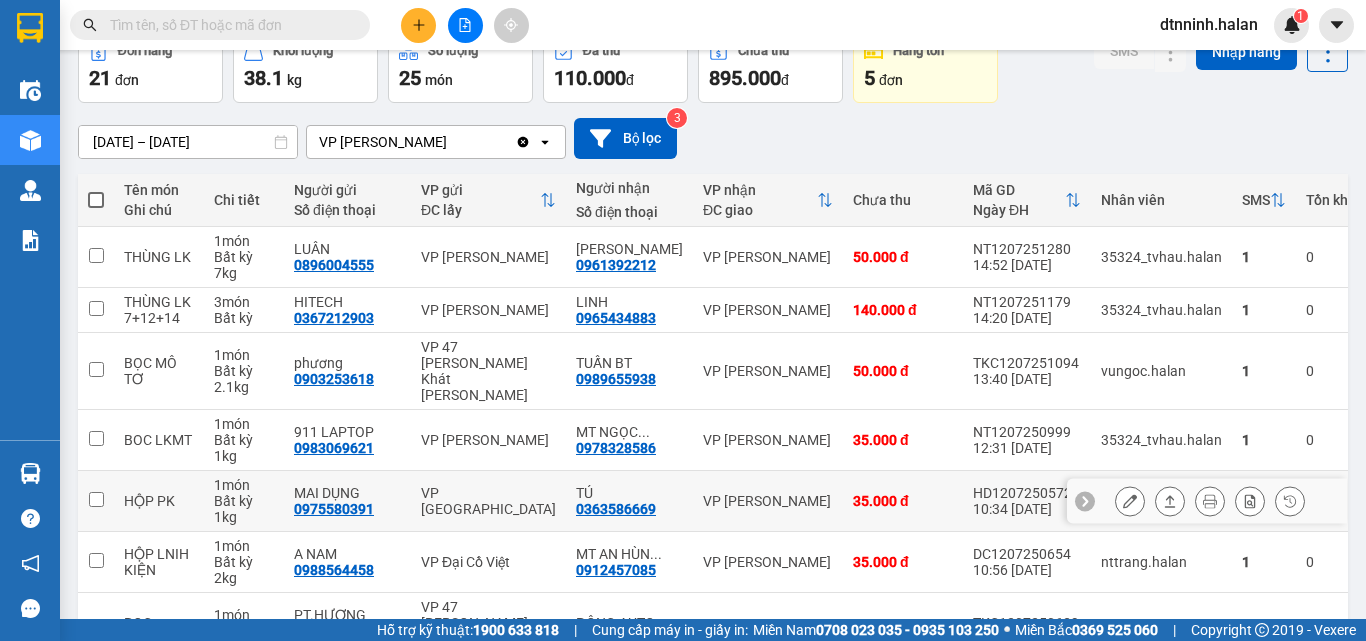 scroll, scrollTop: 100, scrollLeft: 0, axis: vertical 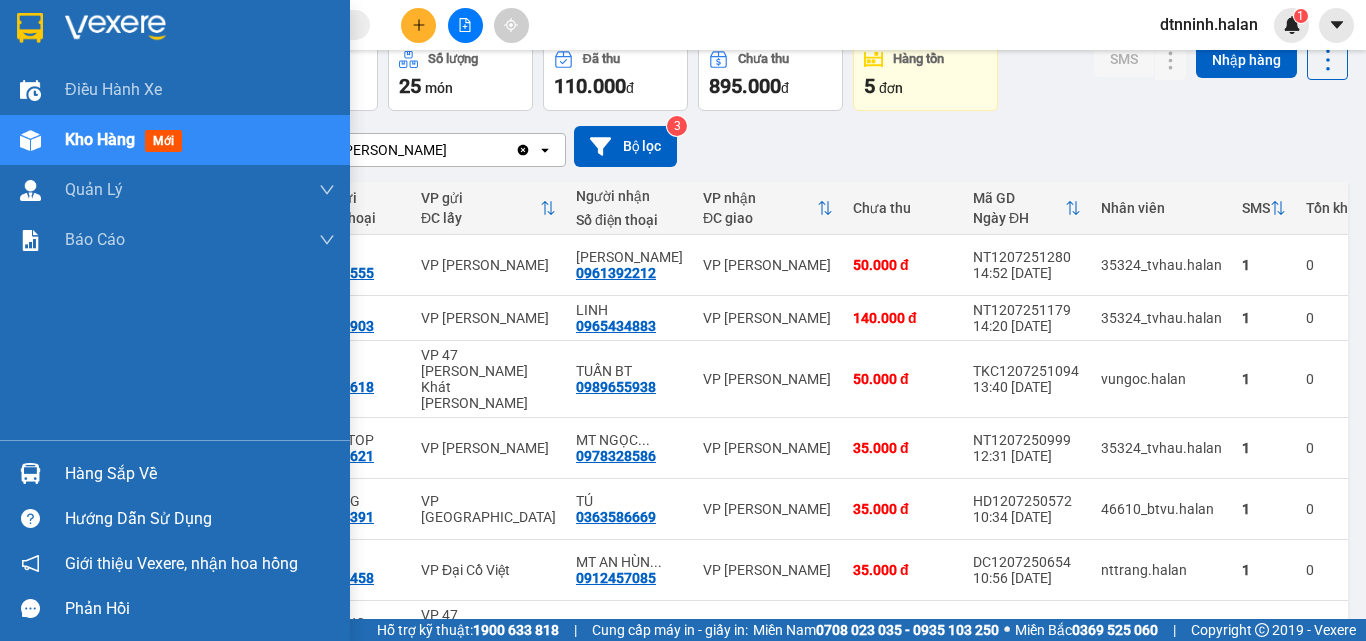 click on "Hàng sắp về" at bounding box center [200, 474] 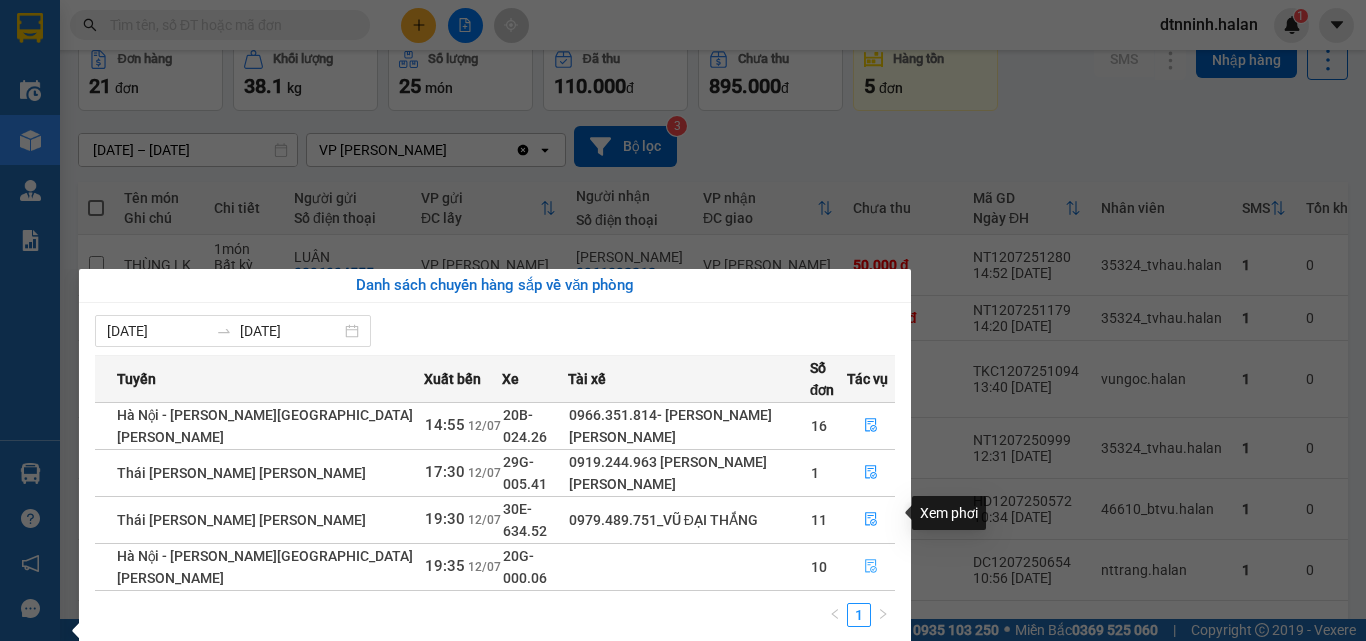click 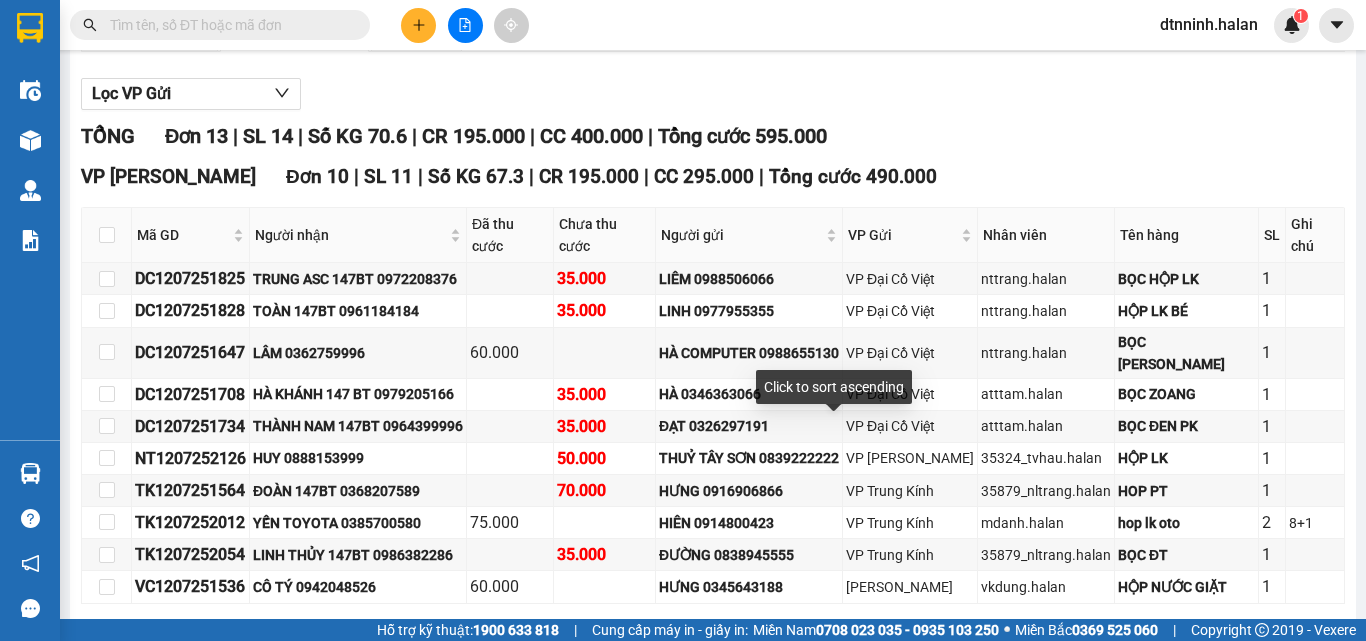scroll, scrollTop: 118, scrollLeft: 0, axis: vertical 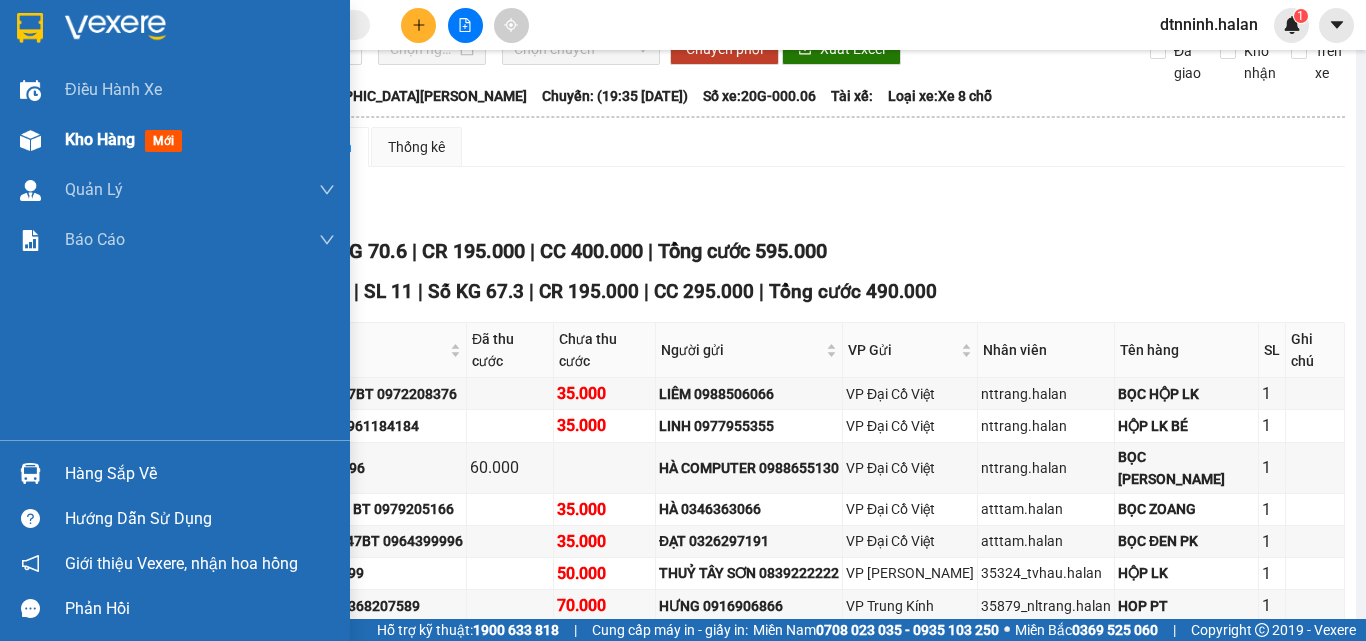 click on "Kho hàng" at bounding box center [100, 139] 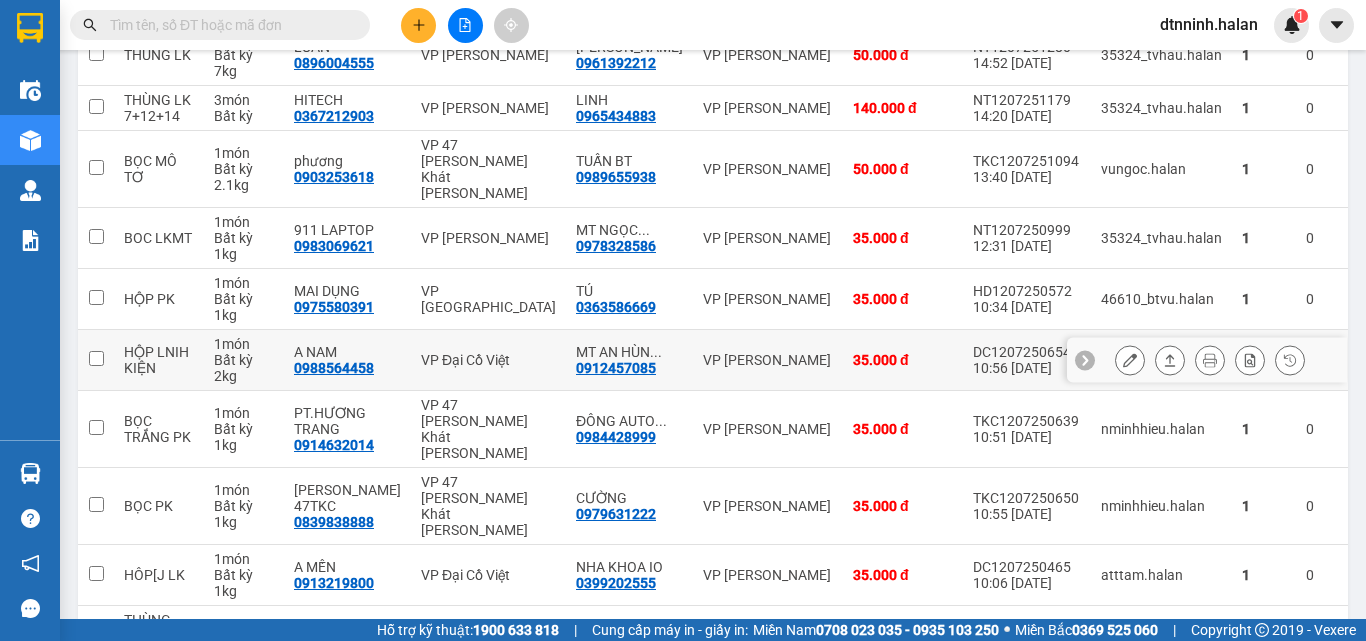 scroll, scrollTop: 318, scrollLeft: 0, axis: vertical 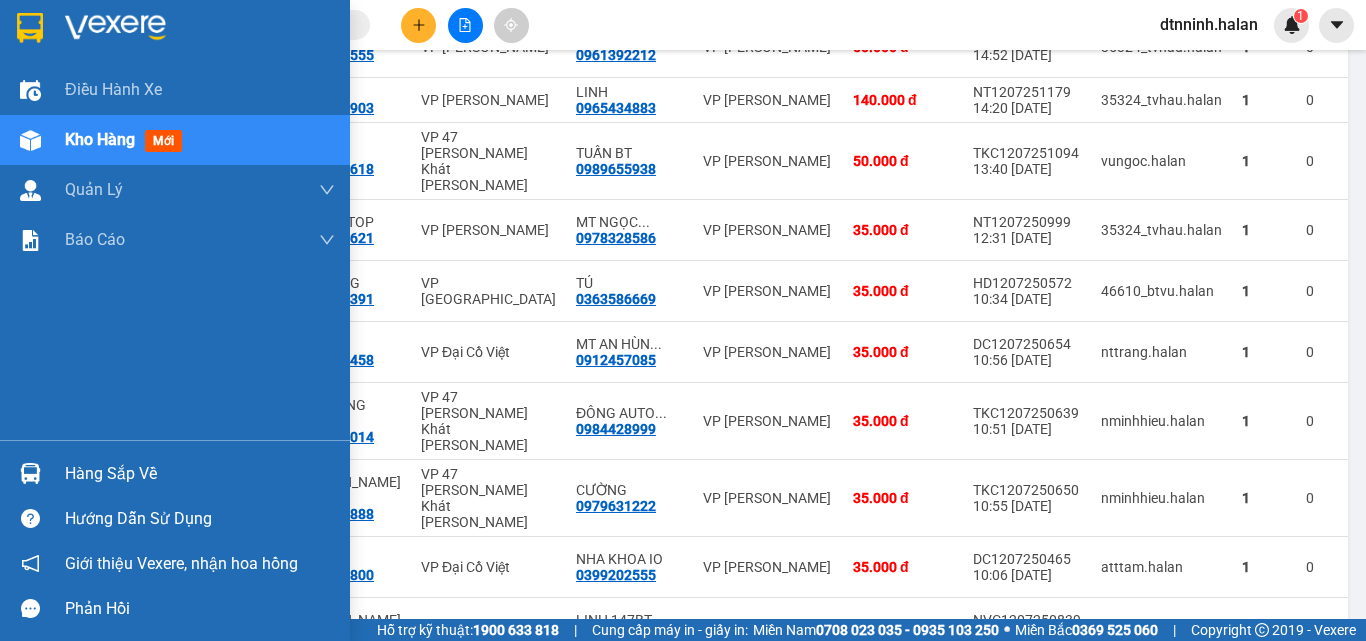 click at bounding box center [30, 473] 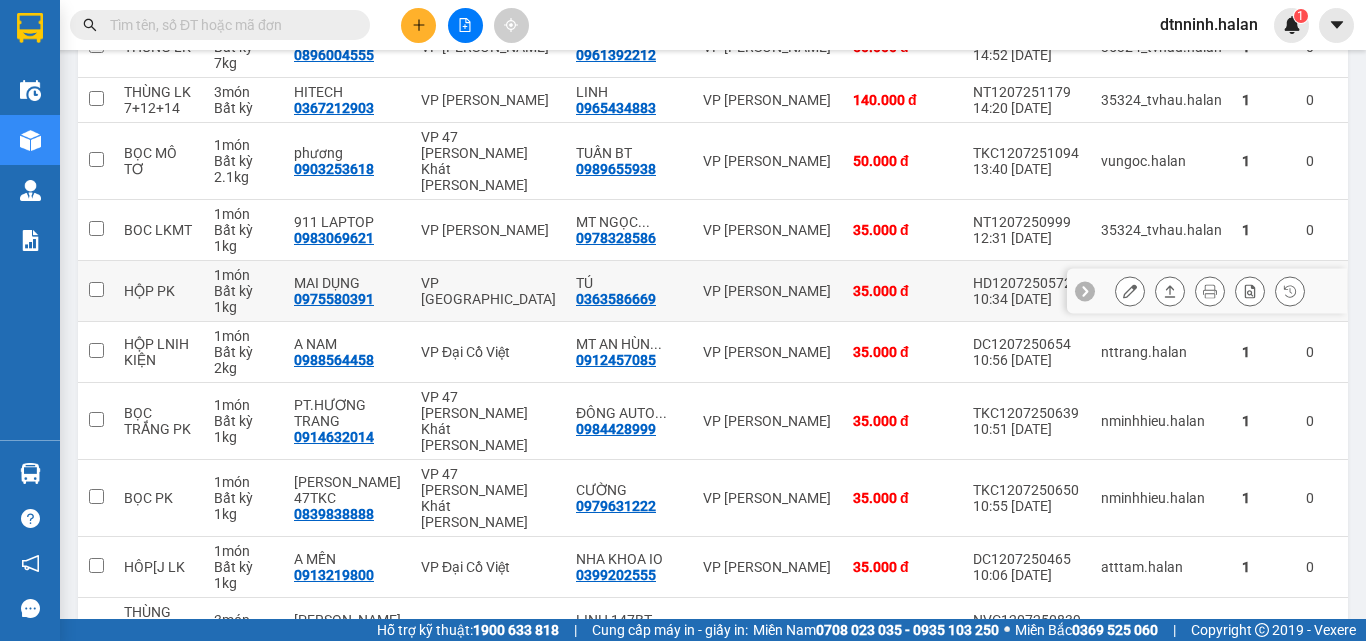 click on "Kết quả [PERSON_NAME] ( 157 )  Bộ lọc  Mã ĐH Trạng thái Món hàng Thu hộ Tổng [PERSON_NAME] [PERSON_NAME] Người gửi VP Gửi Người [PERSON_NAME] [PERSON_NAME] HT1207251513 16:05 [DATE] Trên xe   29G-005.41 17:30  [DATE] BOC MÁY TÍNH SL:  1 40.000 40.000 0961606060 [PERSON_NAME] [PERSON_NAME] [PERSON_NAME] 0983840284 [PERSON_NAME]-147 VP [PERSON_NAME][GEOGRAPHIC_DATA] 15:31 [DATE] Đã giao   19:18 [DATE] BỌC ĐEN PK SL:  1 35.000 0971893893 VIỆT THÁI VP 47 [PERSON_NAME] Khát [PERSON_NAME] 0984505611 [PERSON_NAME] VP CTY HÀ LAN TKC1007251513 15:26 [DATE] Đã giao   10:52 [DATE] HỘP PT SL:  1 40.000 0977982078 AN HUẾ VP 47 [PERSON_NAME] [PERSON_NAME] 0976176987  [PERSON_NAME]  VP [PERSON_NAME][GEOGRAPHIC_DATA] 15:40 [DATE] Đã giao   20:38 [DATE] [PERSON_NAME] + [PERSON_NAME]  MÍT SL:  2 115.000 0374958353 [PERSON_NAME] VP CTY HÀ LAN 0374336853 [PERSON_NAME] VP 47 [PERSON_NAME] [PERSON_NAME] BT0807251513 15:21 [DATE] Đã giao   08:18 [DATE] HỘP MT SL:  1 40.000 0964399996 [PERSON_NAME] 147BT VP [PERSON_NAME] 0943385858 [GEOGRAPHIC_DATA]" at bounding box center (683, 320) 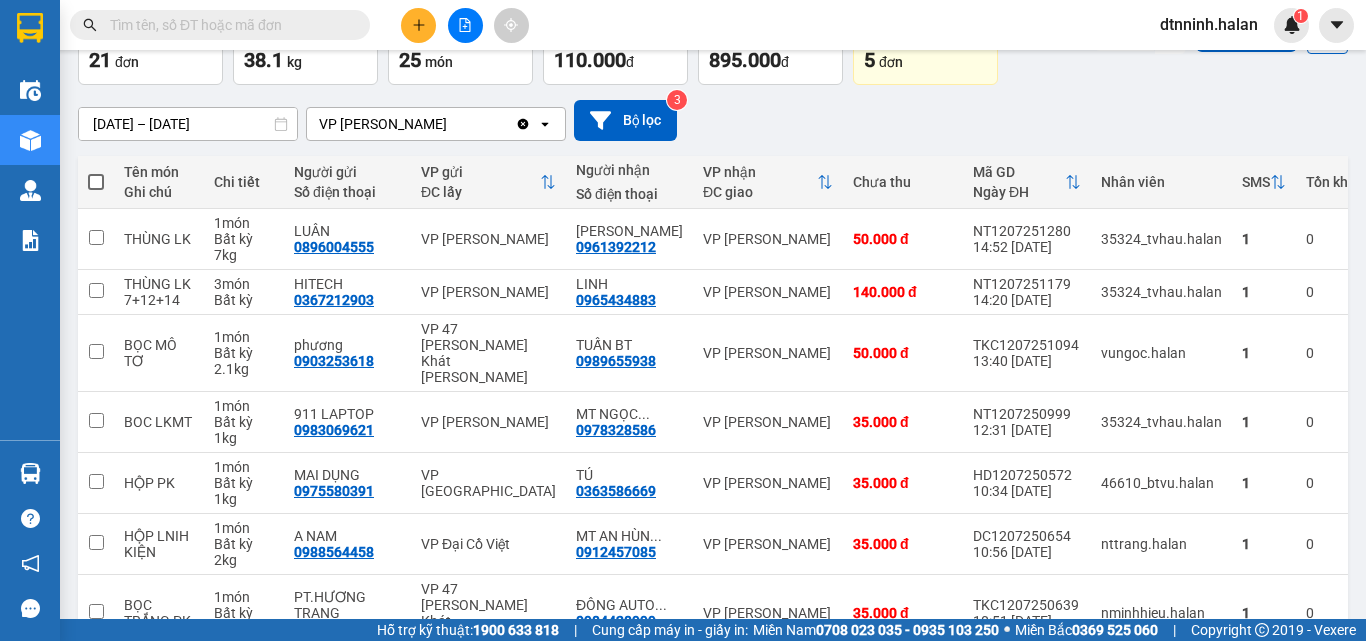 scroll, scrollTop: 118, scrollLeft: 0, axis: vertical 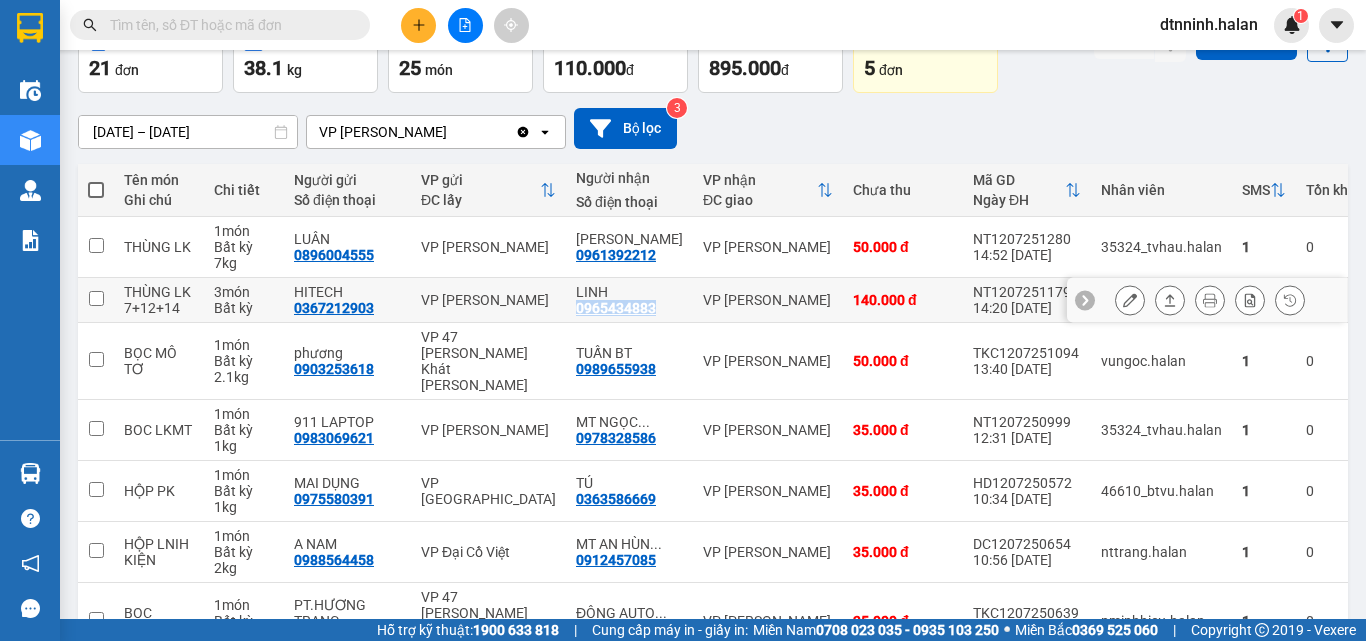 drag, startPoint x: 553, startPoint y: 312, endPoint x: 630, endPoint y: 315, distance: 77.05842 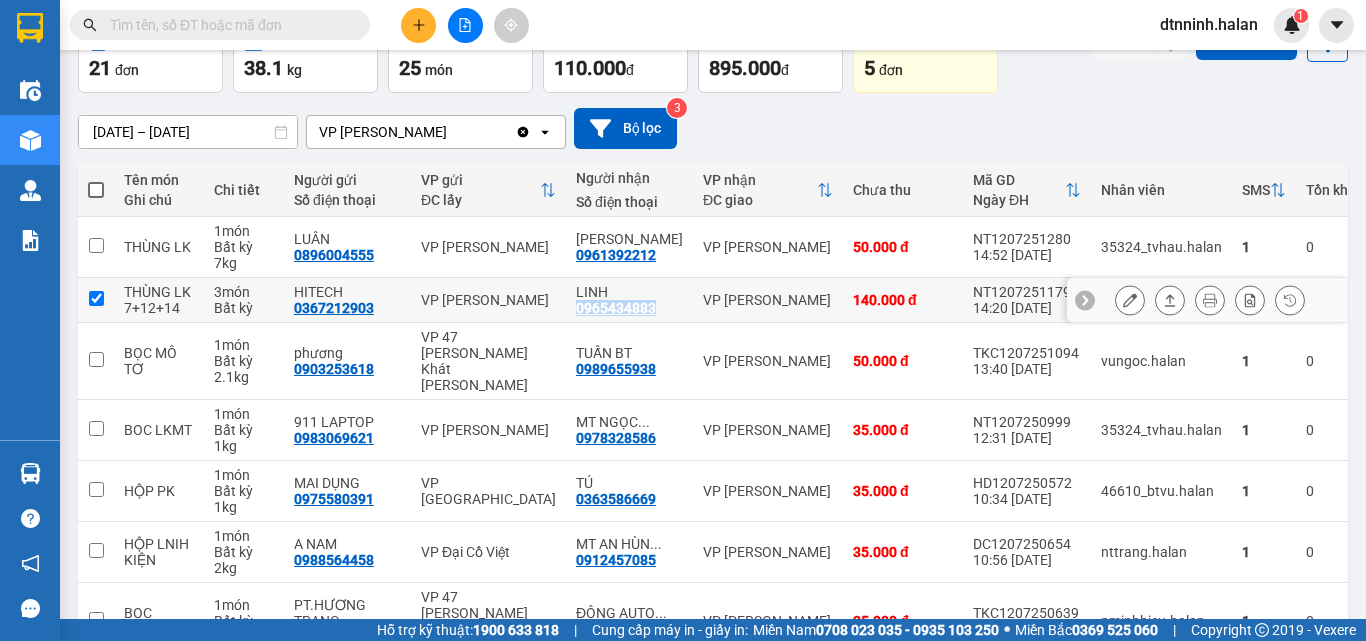 checkbox on "true" 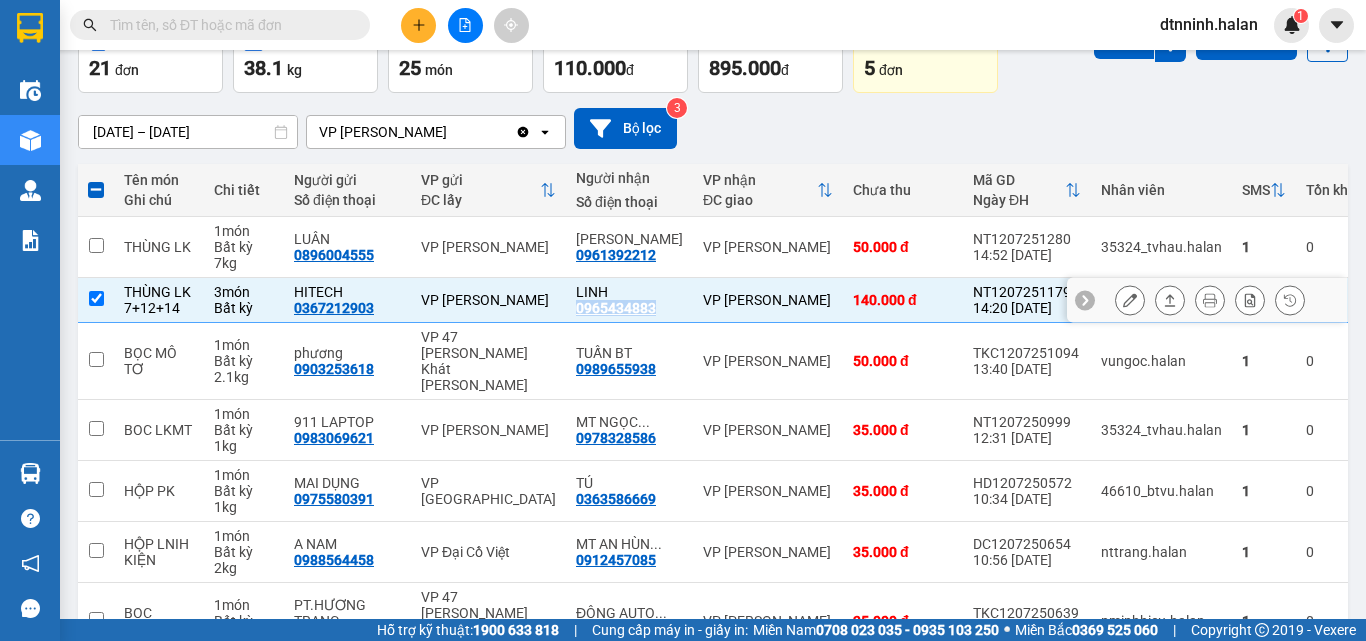copy on "0965434883" 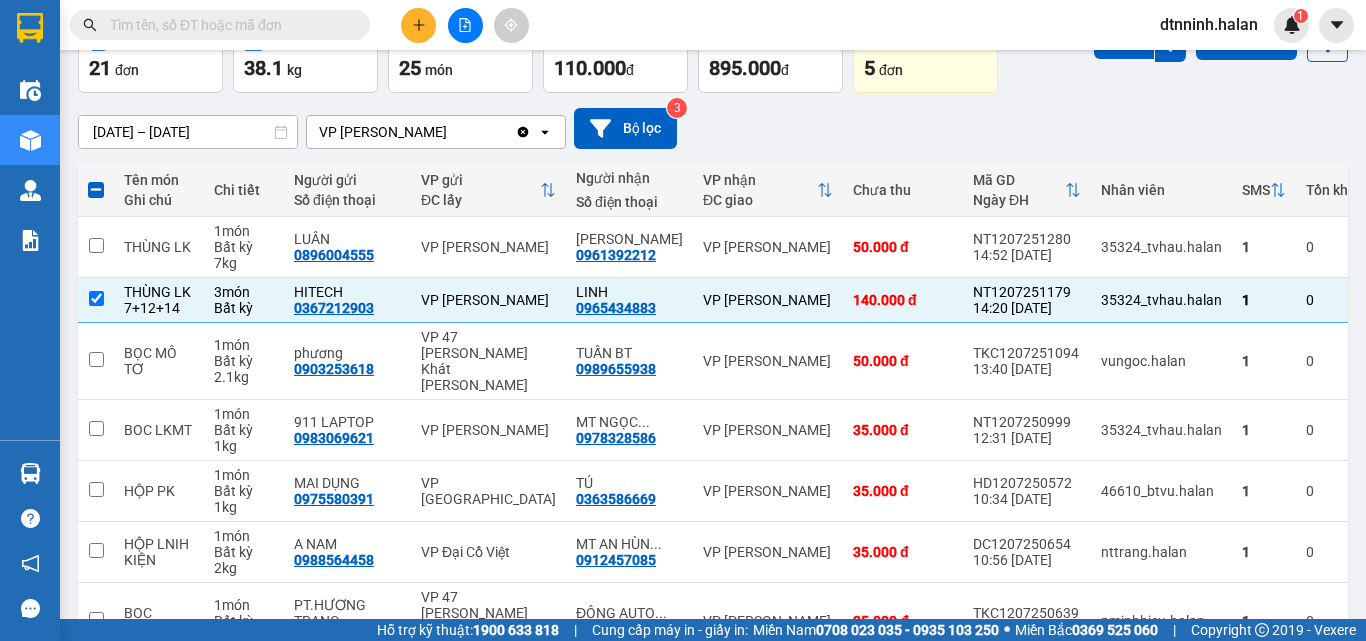 click at bounding box center [228, 25] 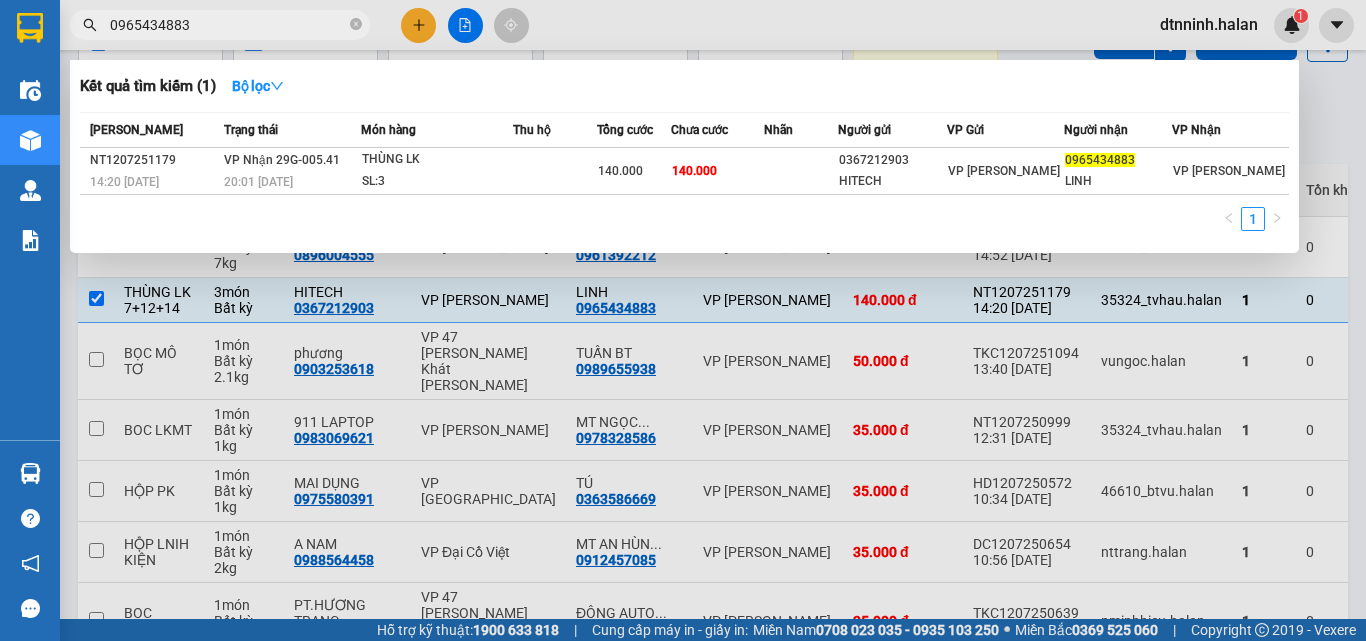 type on "0965434883" 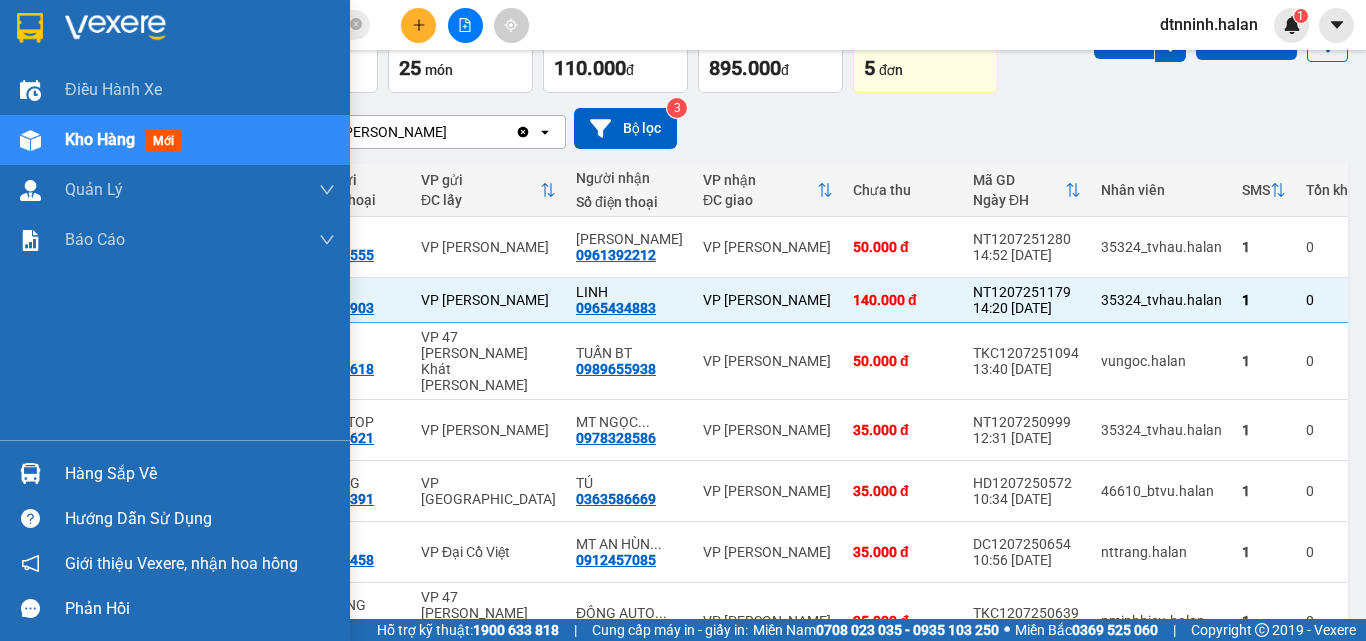 click on "Hàng sắp về" at bounding box center (175, 473) 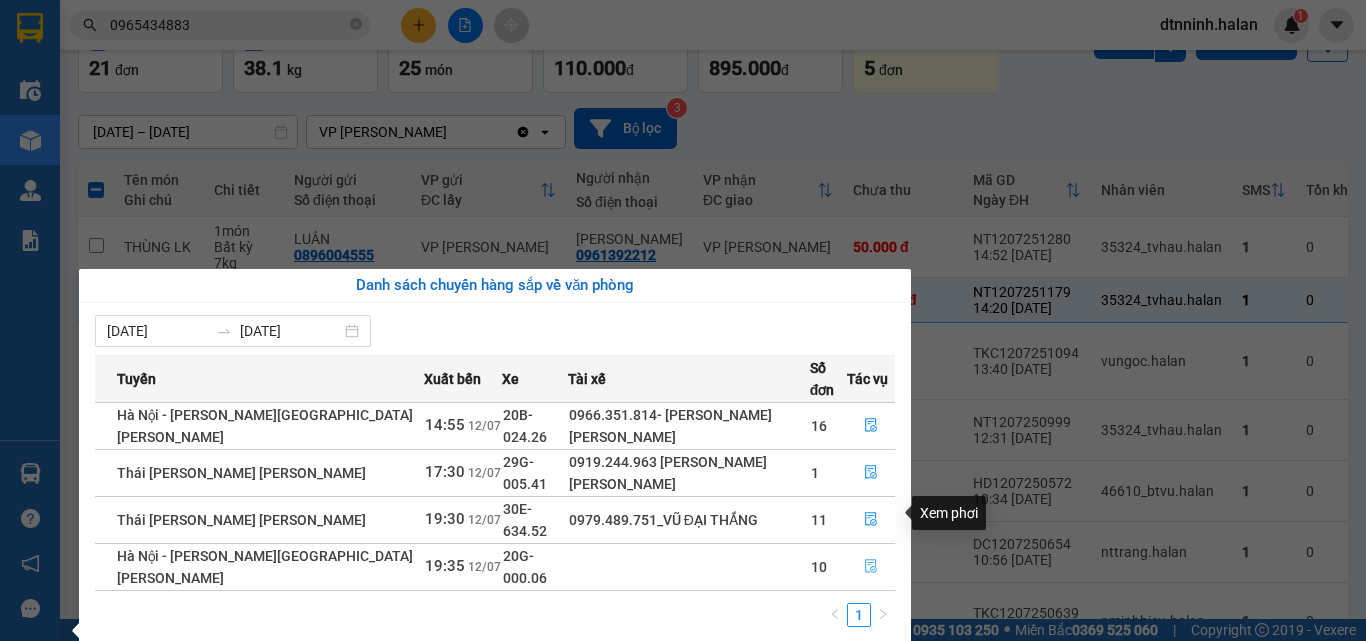 click 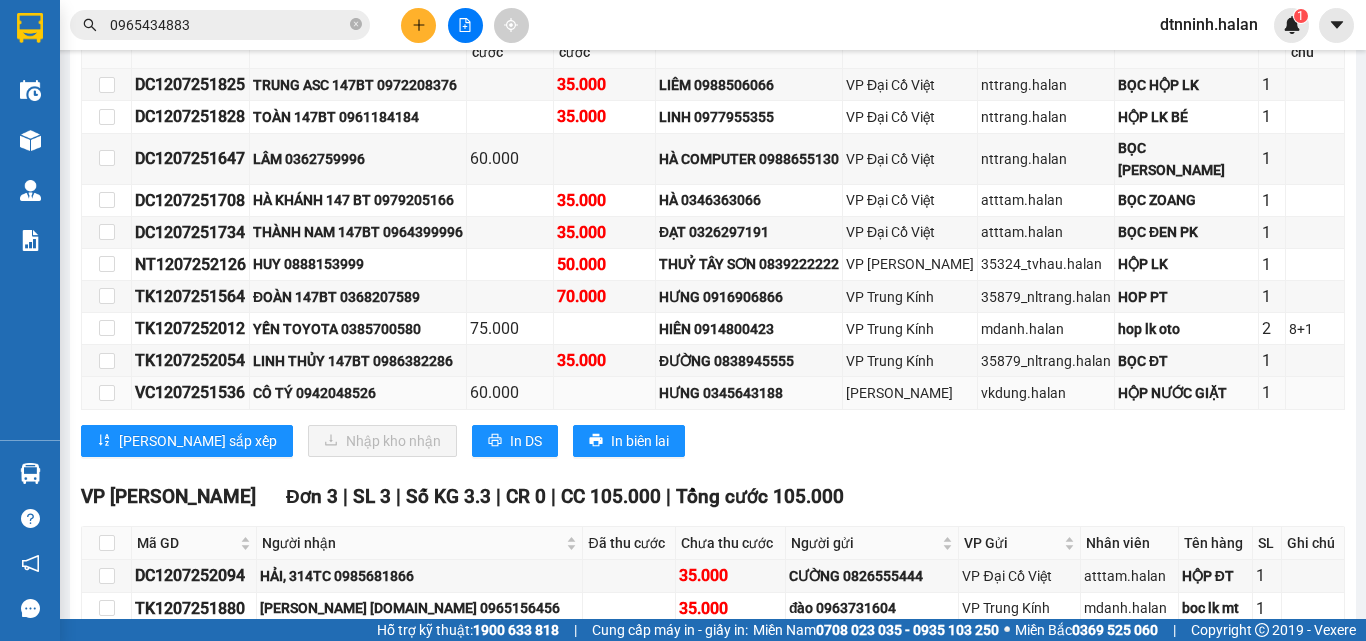 scroll, scrollTop: 549, scrollLeft: 0, axis: vertical 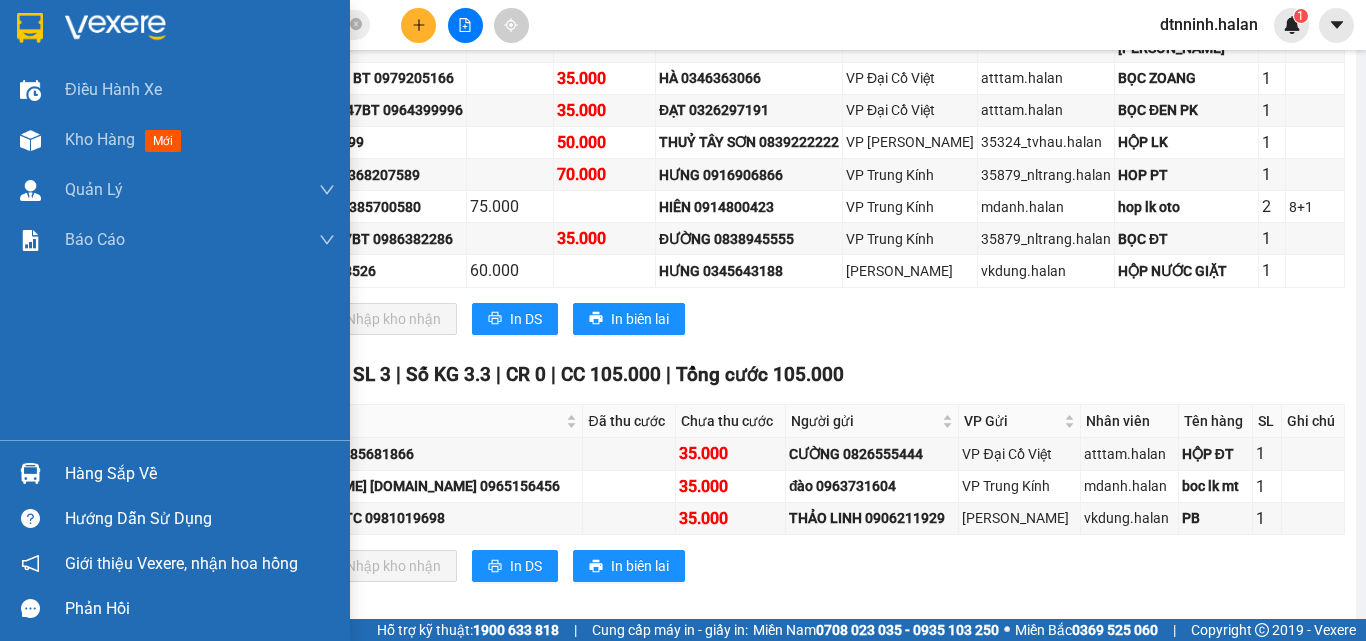 click on "Hàng sắp về" at bounding box center [200, 474] 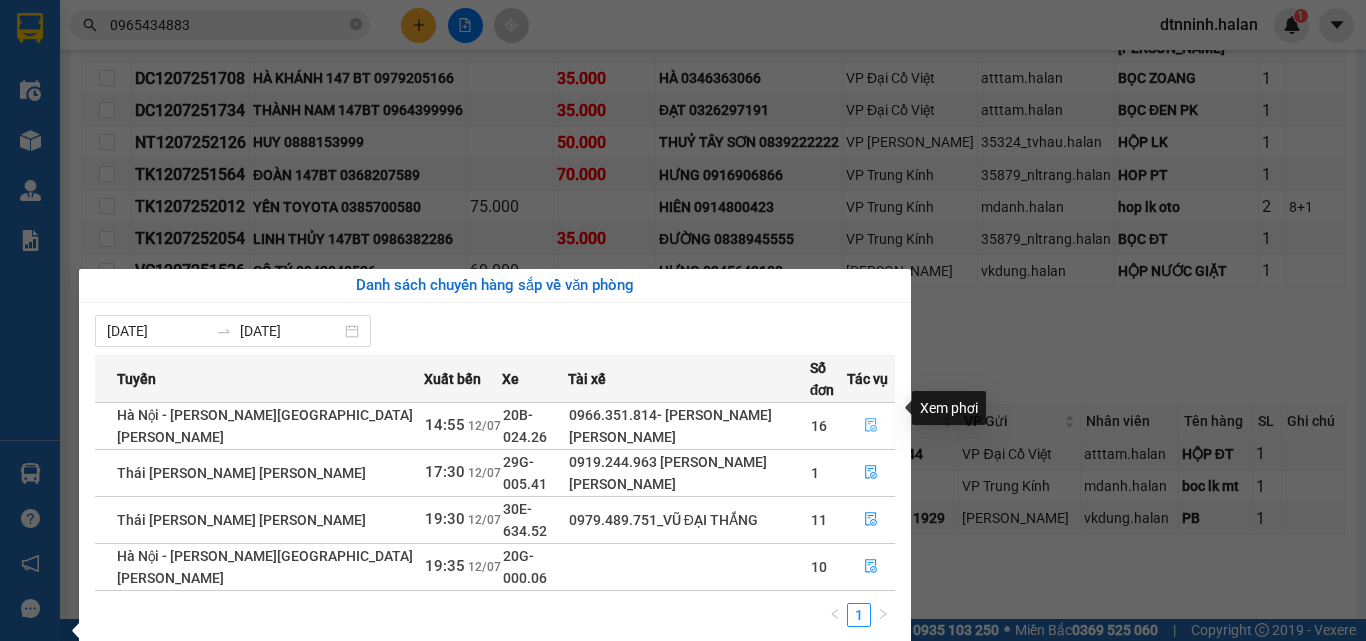 click 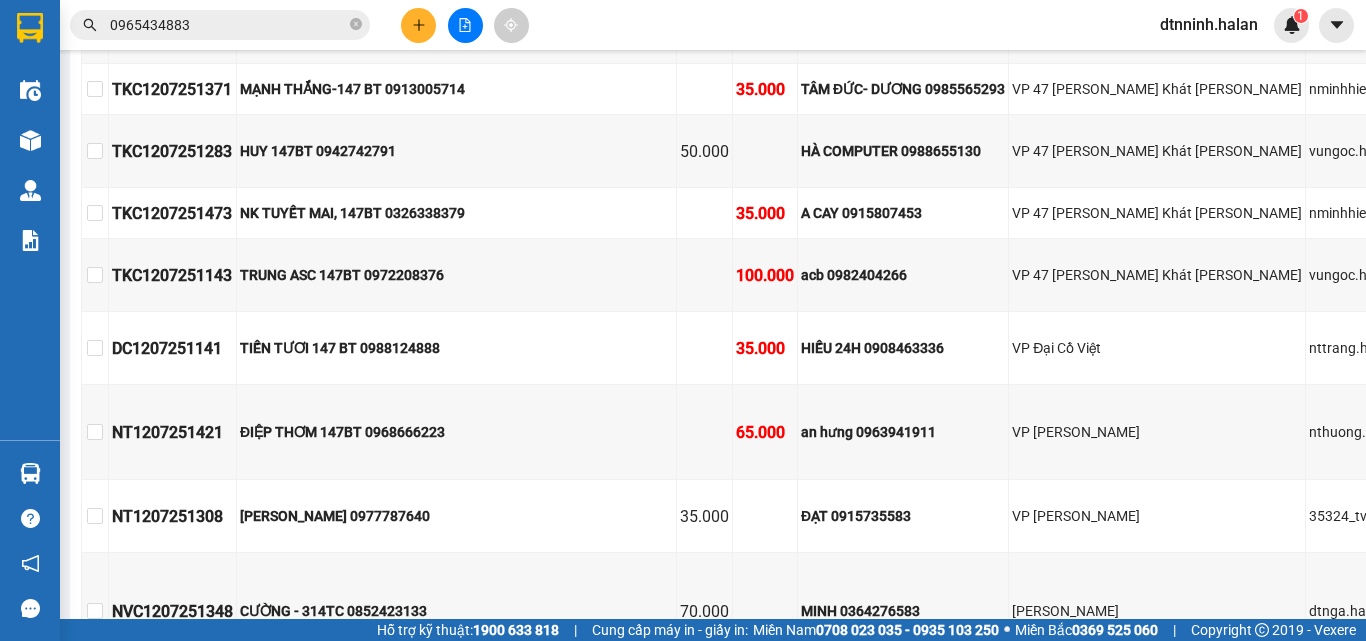 scroll, scrollTop: 649, scrollLeft: 0, axis: vertical 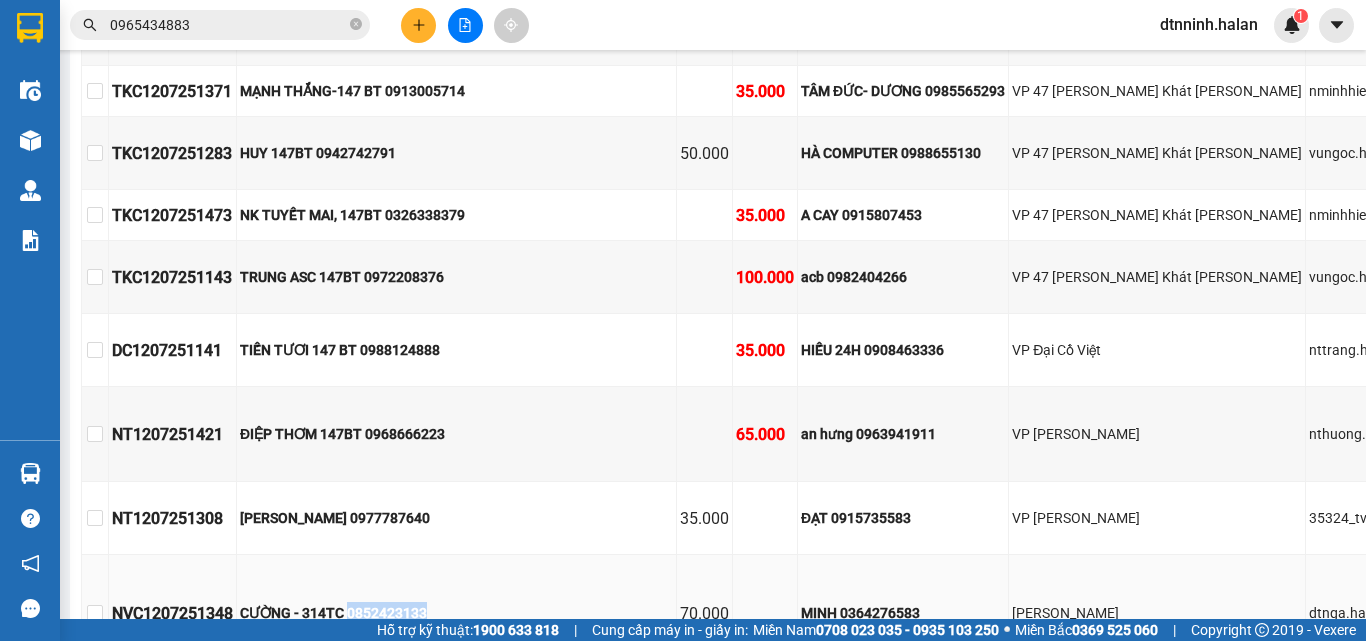 drag, startPoint x: 378, startPoint y: 359, endPoint x: 456, endPoint y: 368, distance: 78.51752 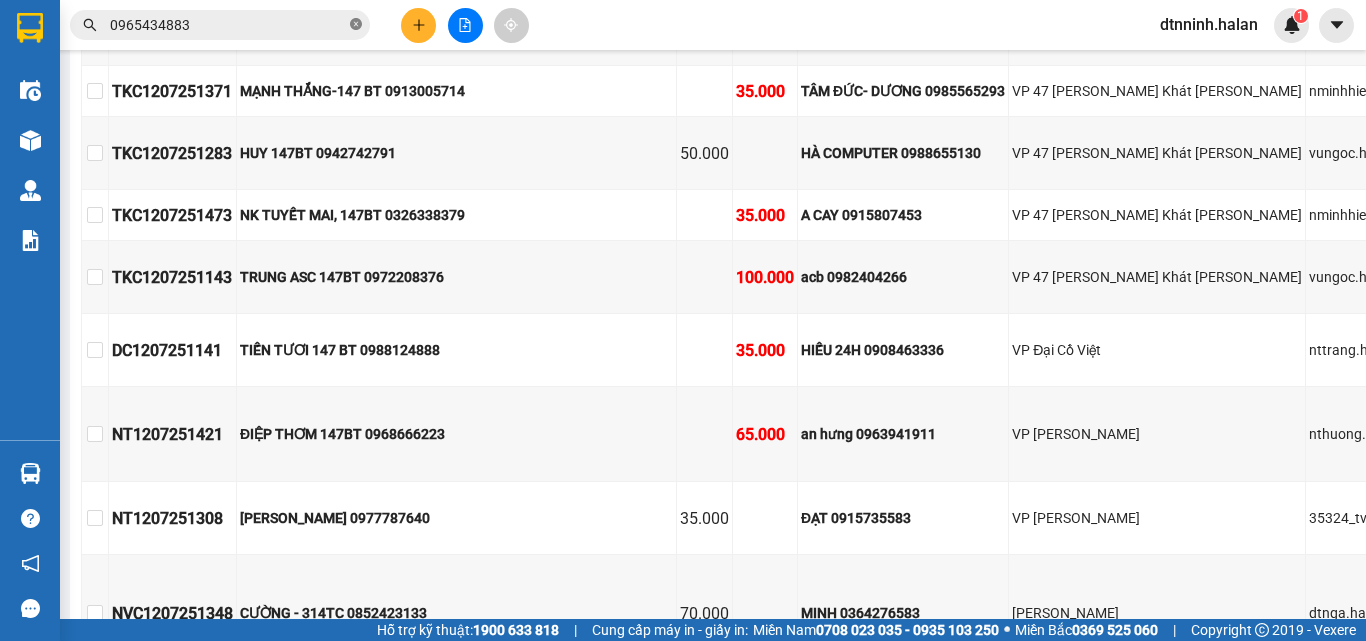 click 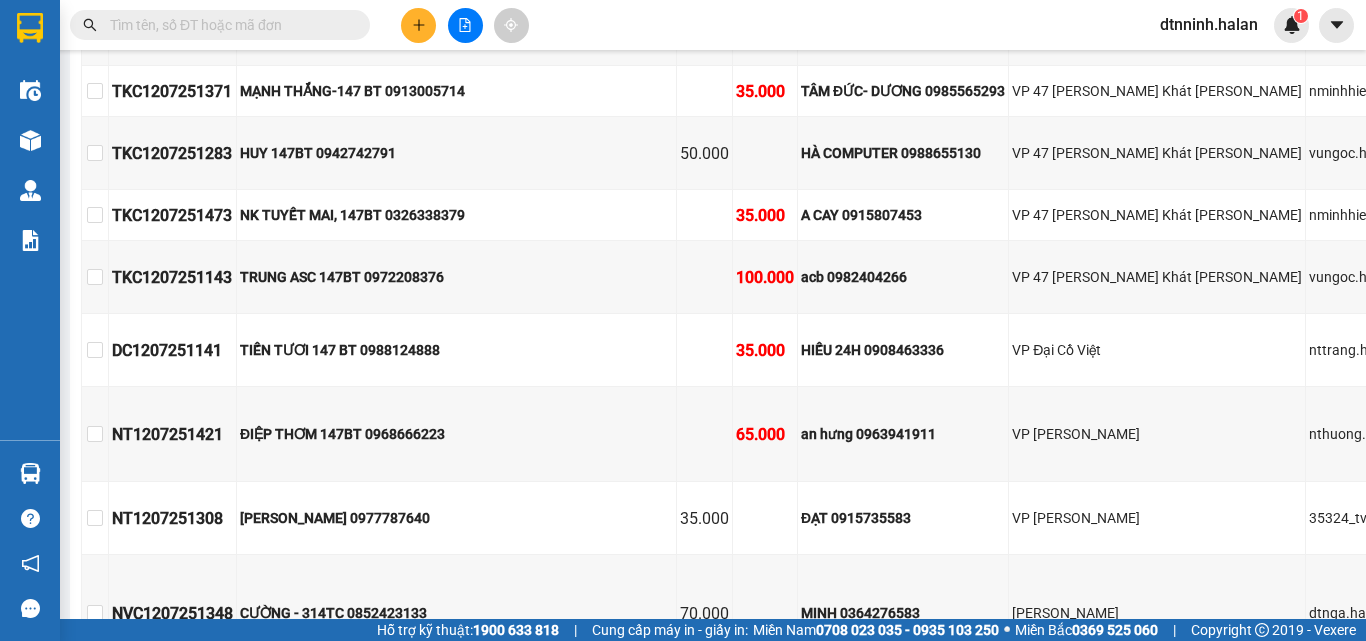 click at bounding box center (220, 25) 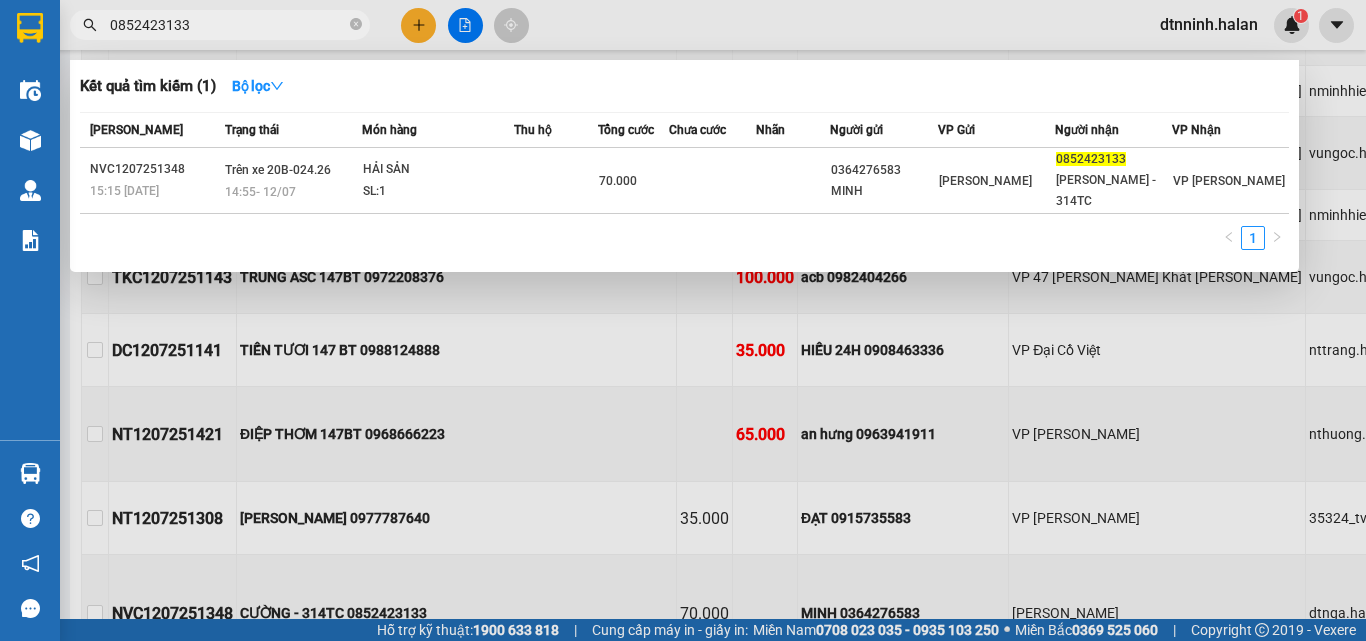 type on "0852423133" 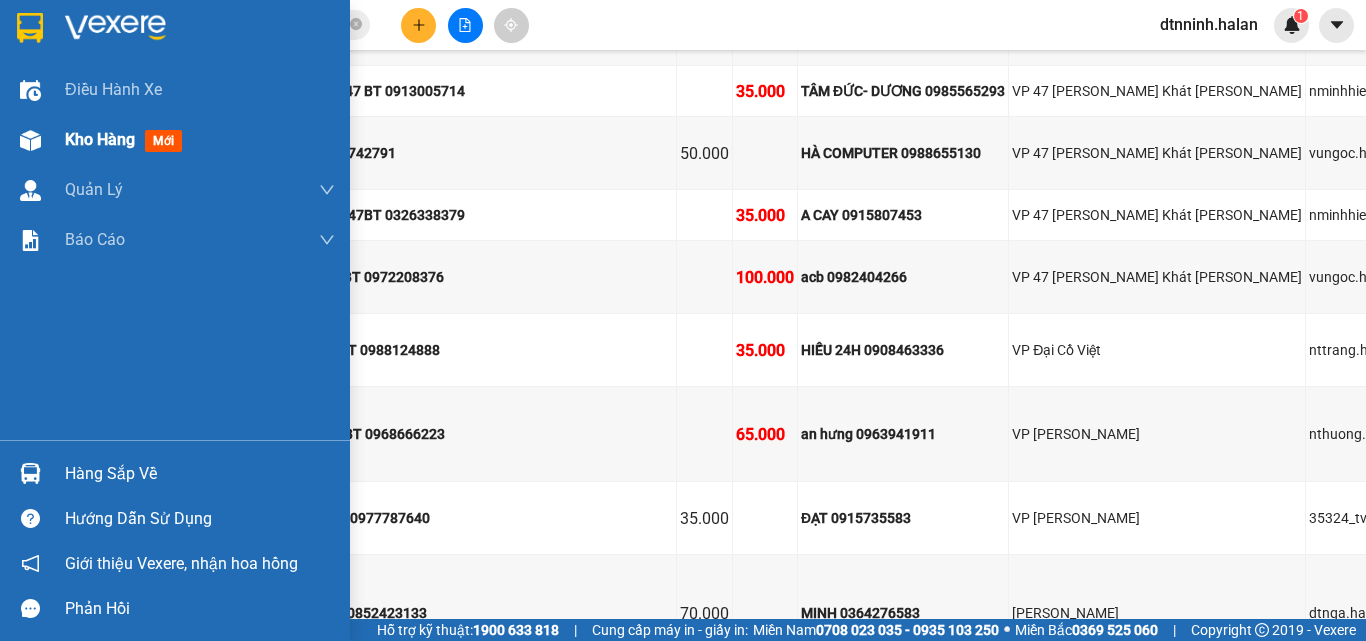 click on "Kho hàng mới" at bounding box center [175, 140] 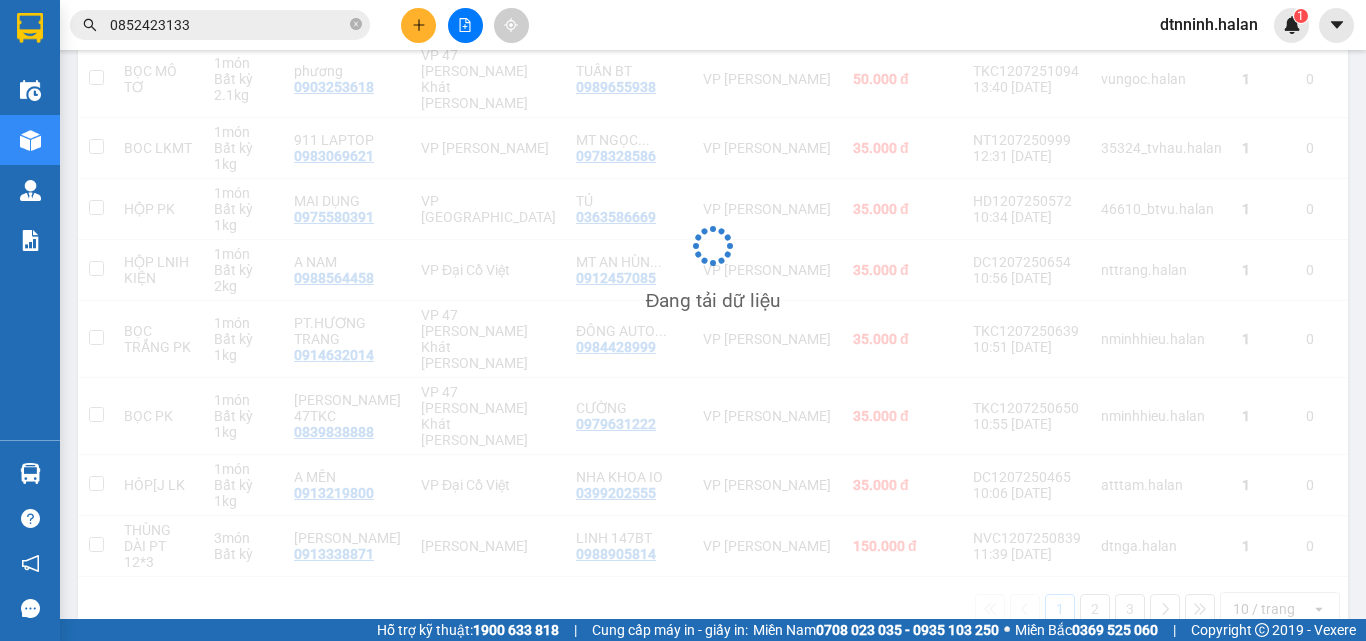 scroll, scrollTop: 400, scrollLeft: 0, axis: vertical 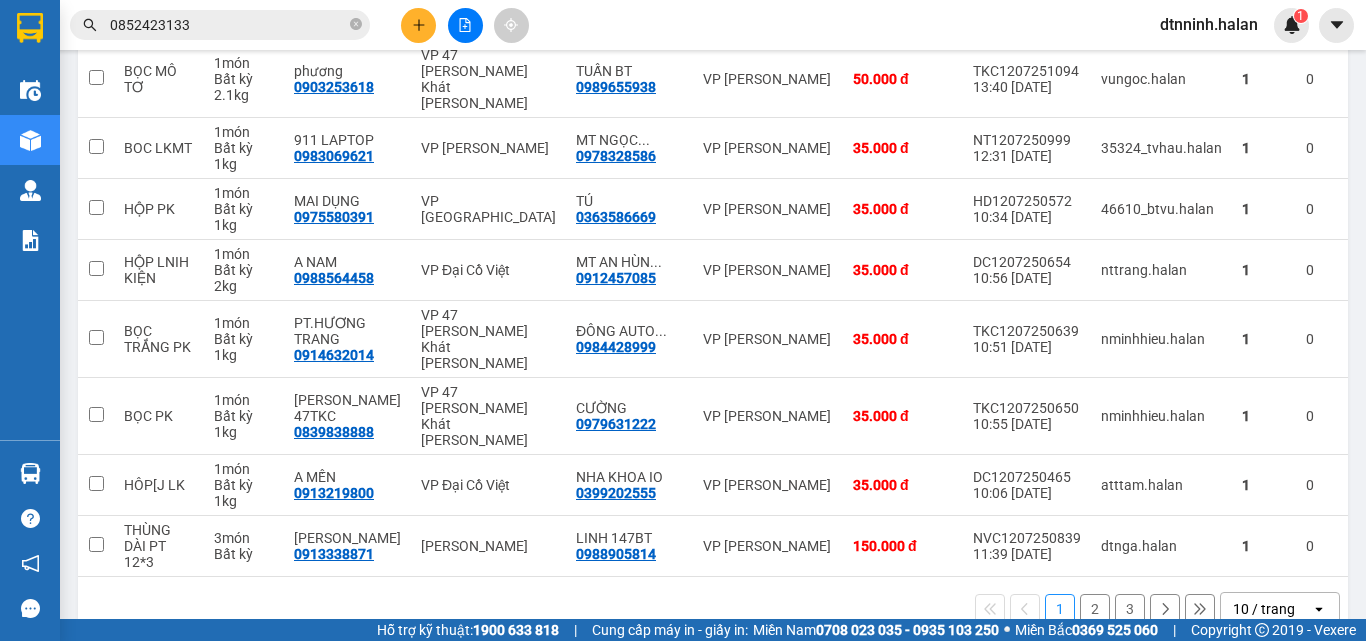 click on "dtnninh.halan" at bounding box center (1209, 24) 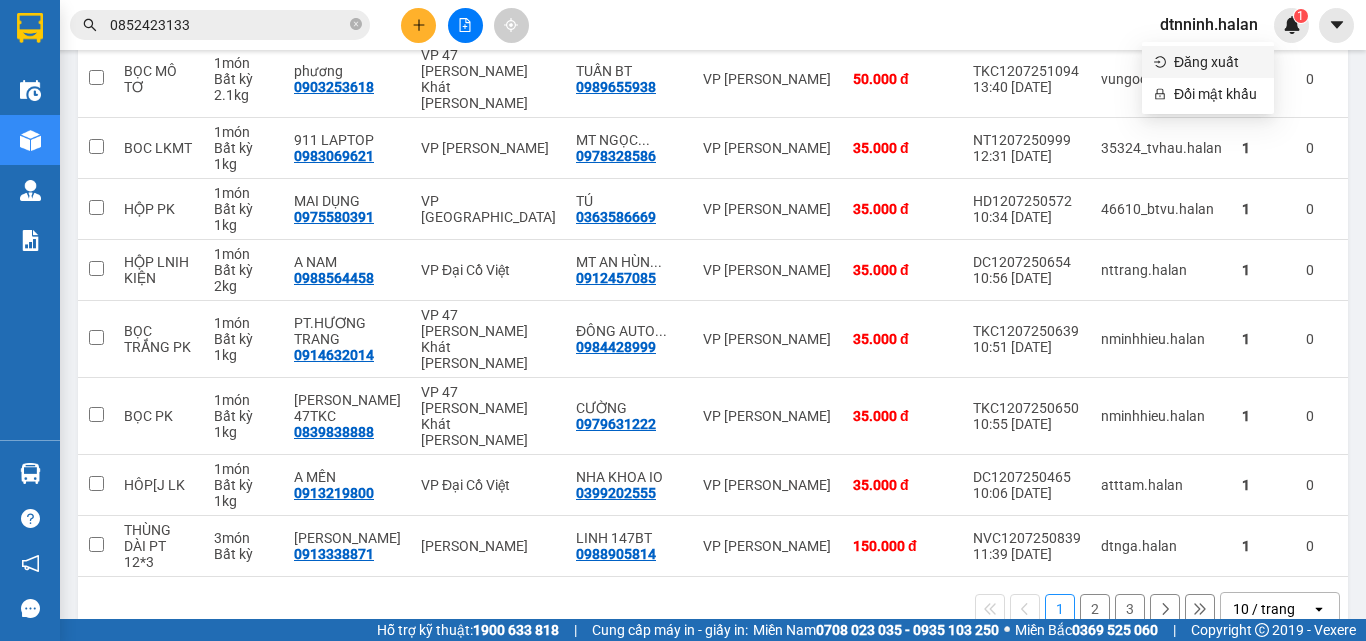 click on "Đăng xuất" at bounding box center (1218, 62) 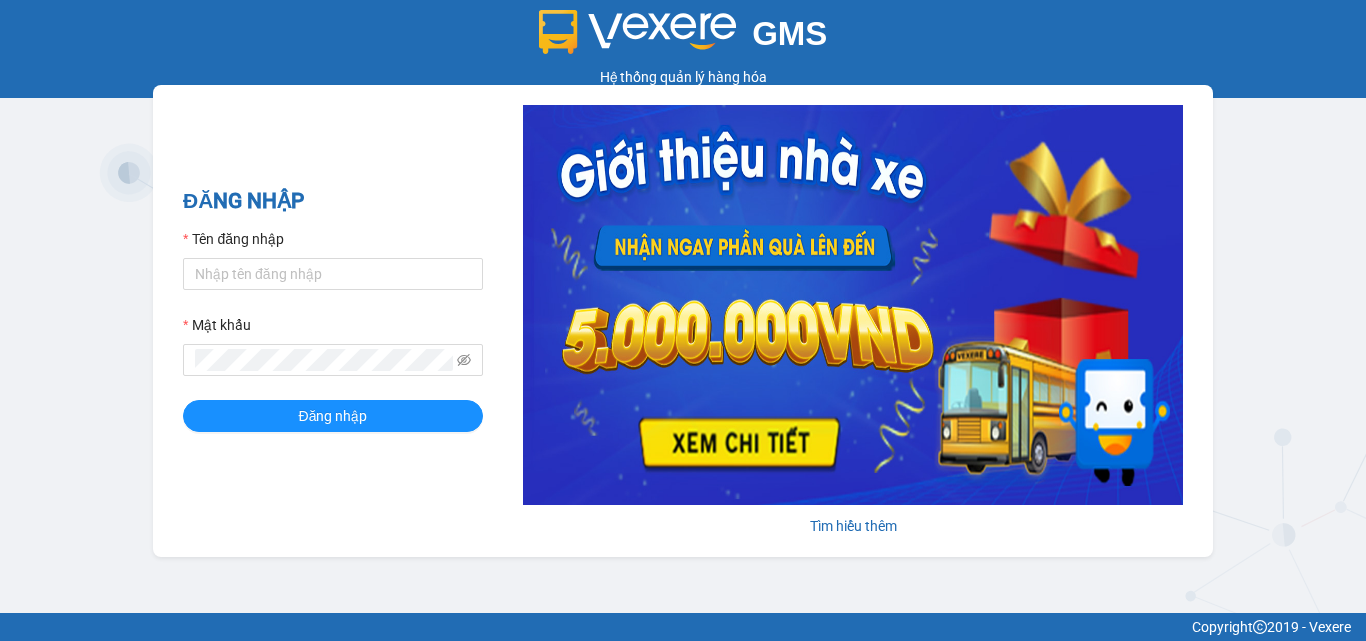 scroll, scrollTop: 0, scrollLeft: 0, axis: both 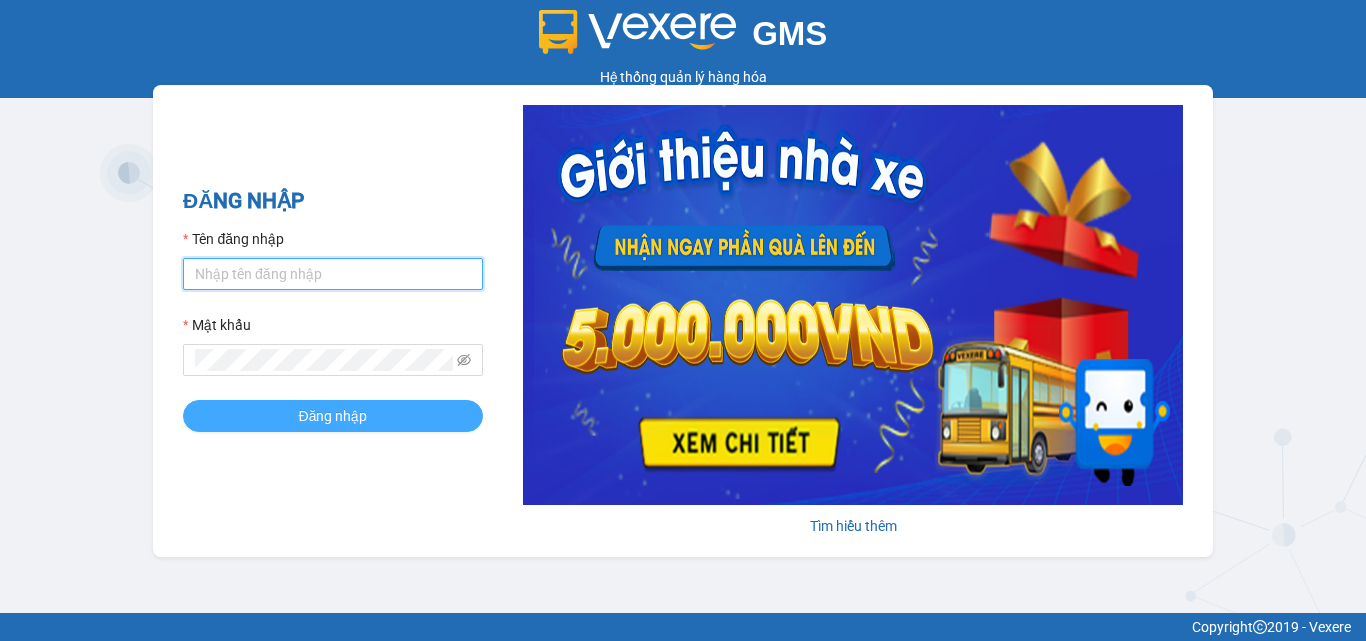 type on "dtnninh.halan" 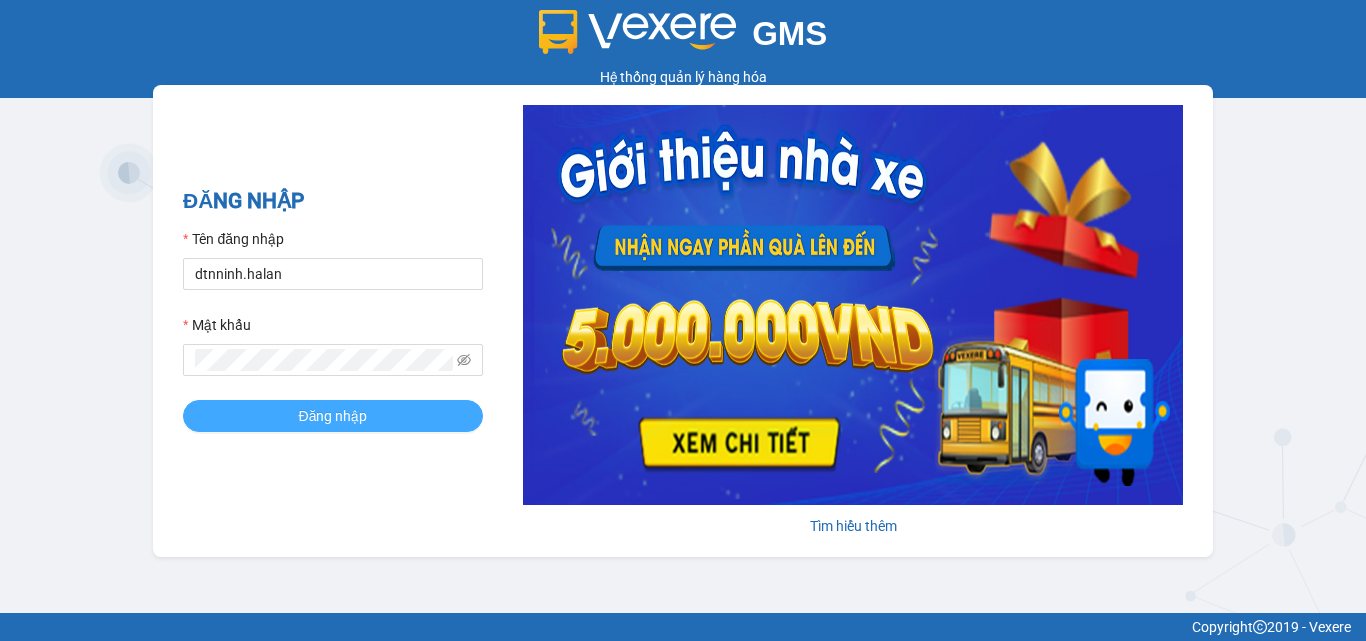 click on "Đăng nhập" at bounding box center (333, 416) 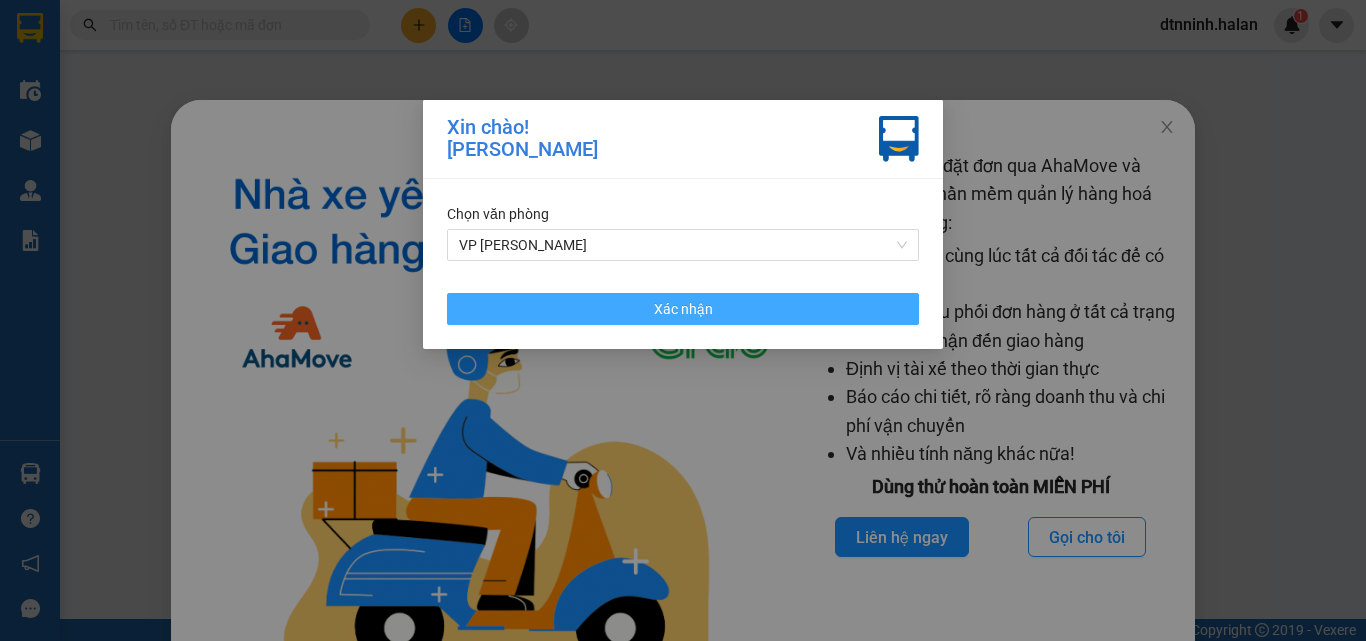 click on "Xác nhận" at bounding box center (683, 309) 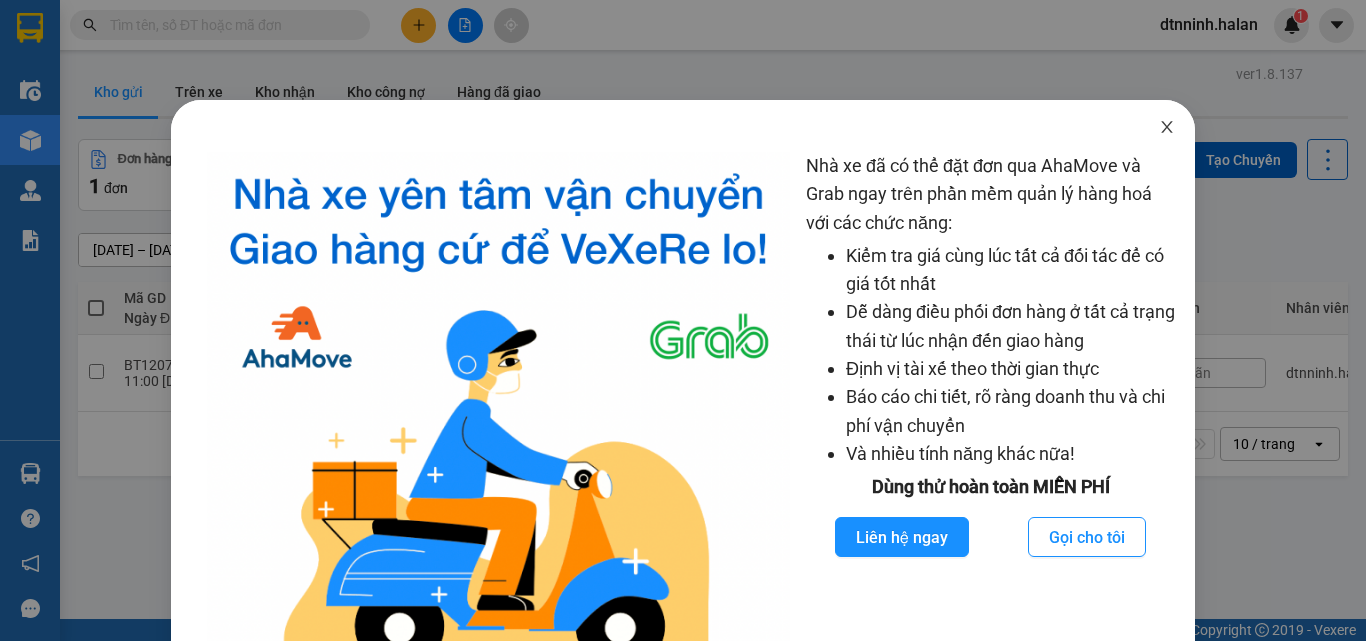 click 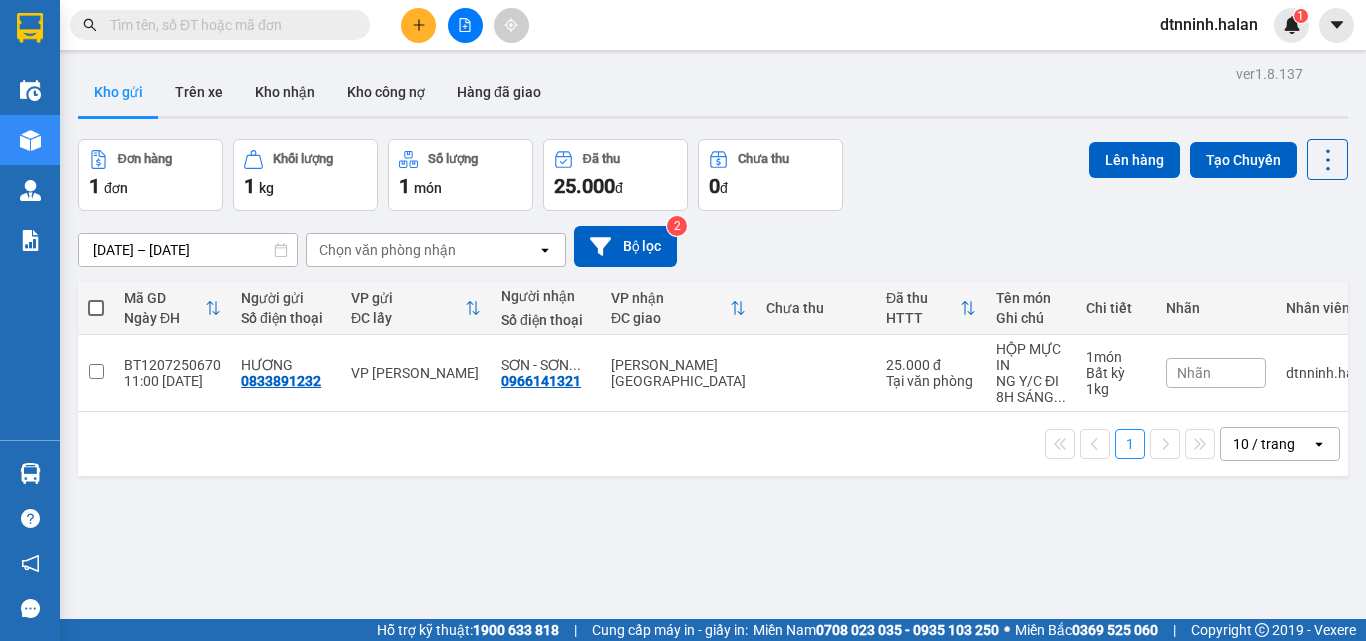 click on "dtnninh.halan" at bounding box center [1209, 24] 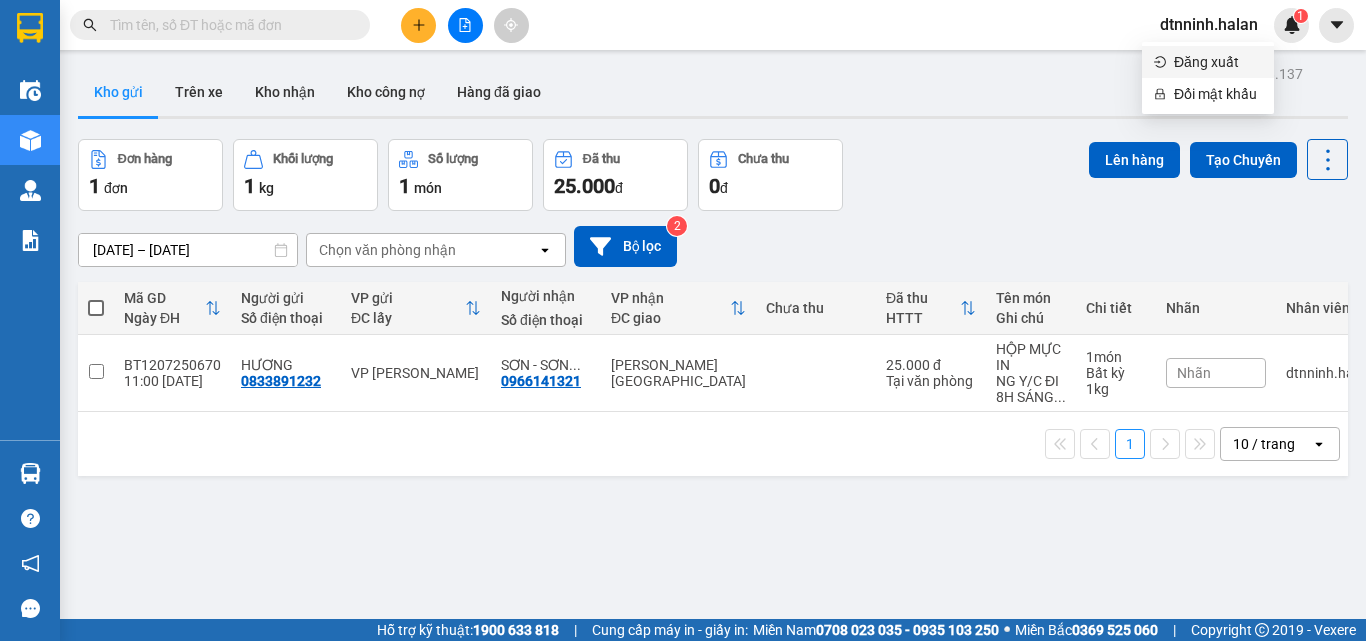 click on "Đăng xuất" at bounding box center (1208, 62) 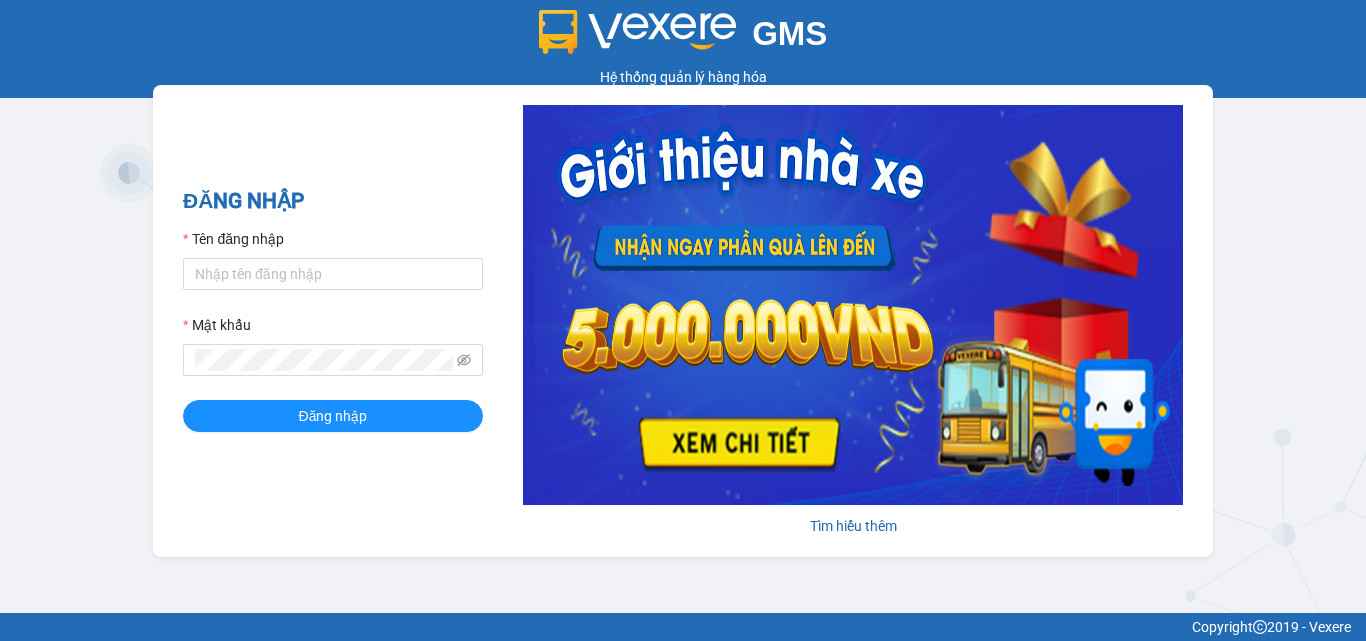 scroll, scrollTop: 0, scrollLeft: 0, axis: both 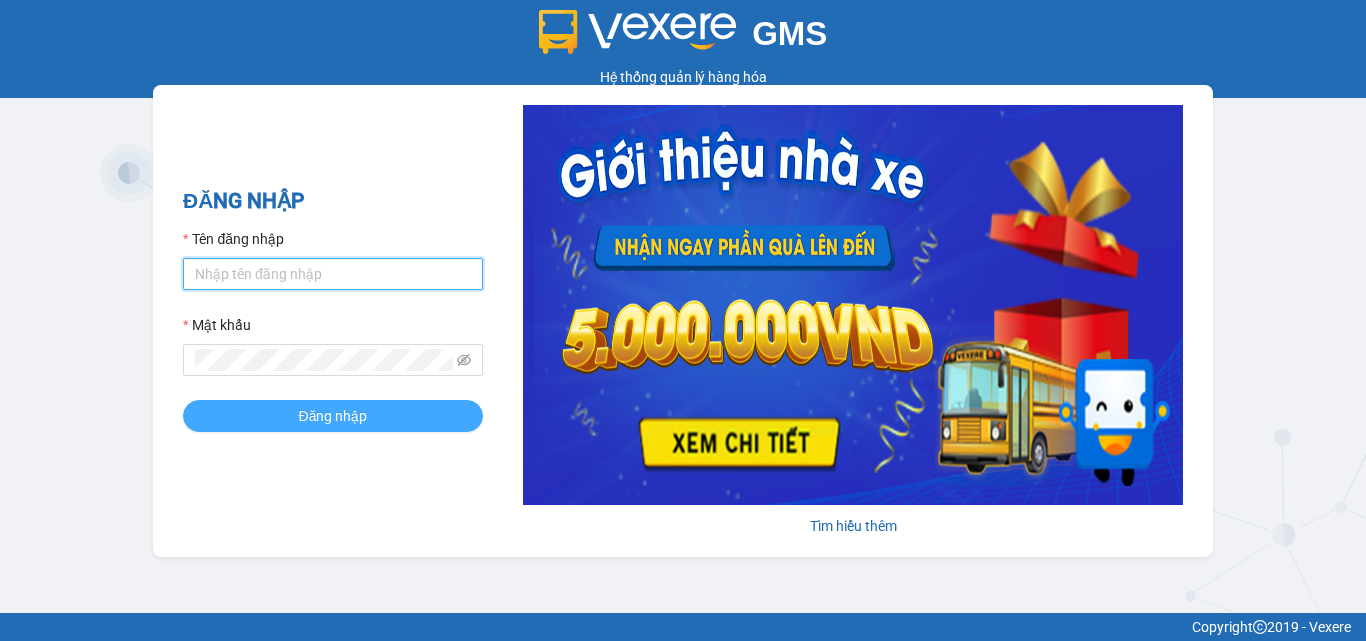 type on "dtnninh.halan" 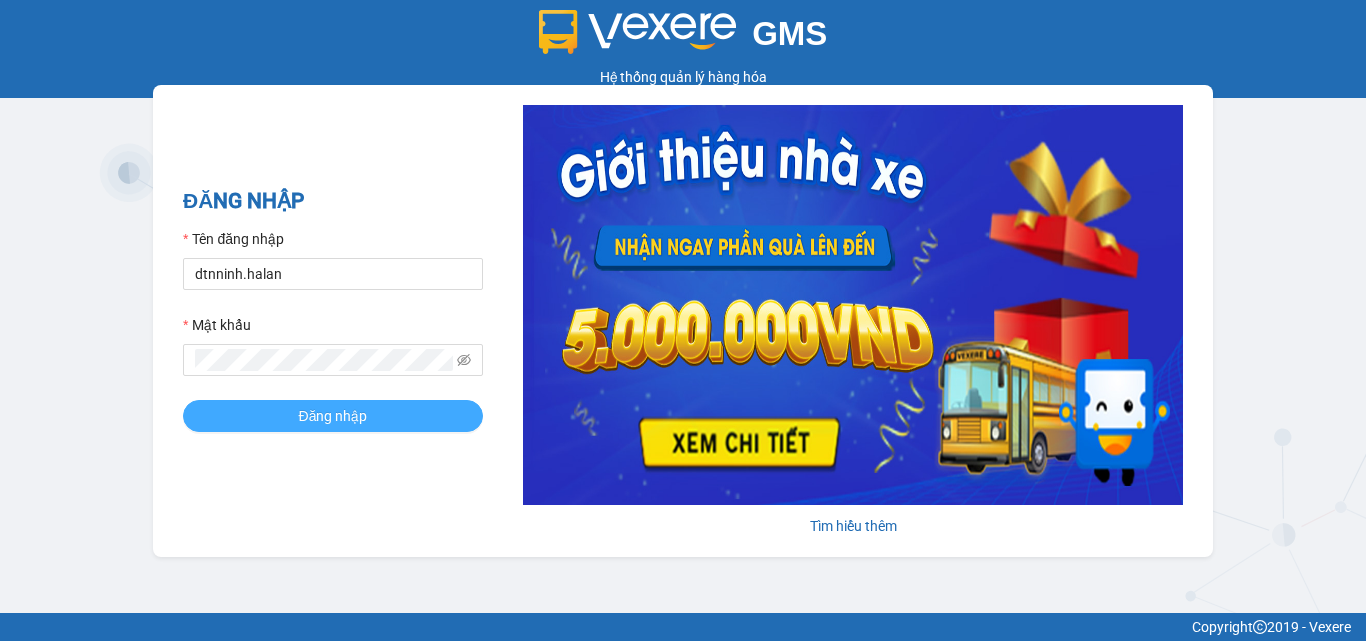 click on "Đăng nhập" at bounding box center (333, 416) 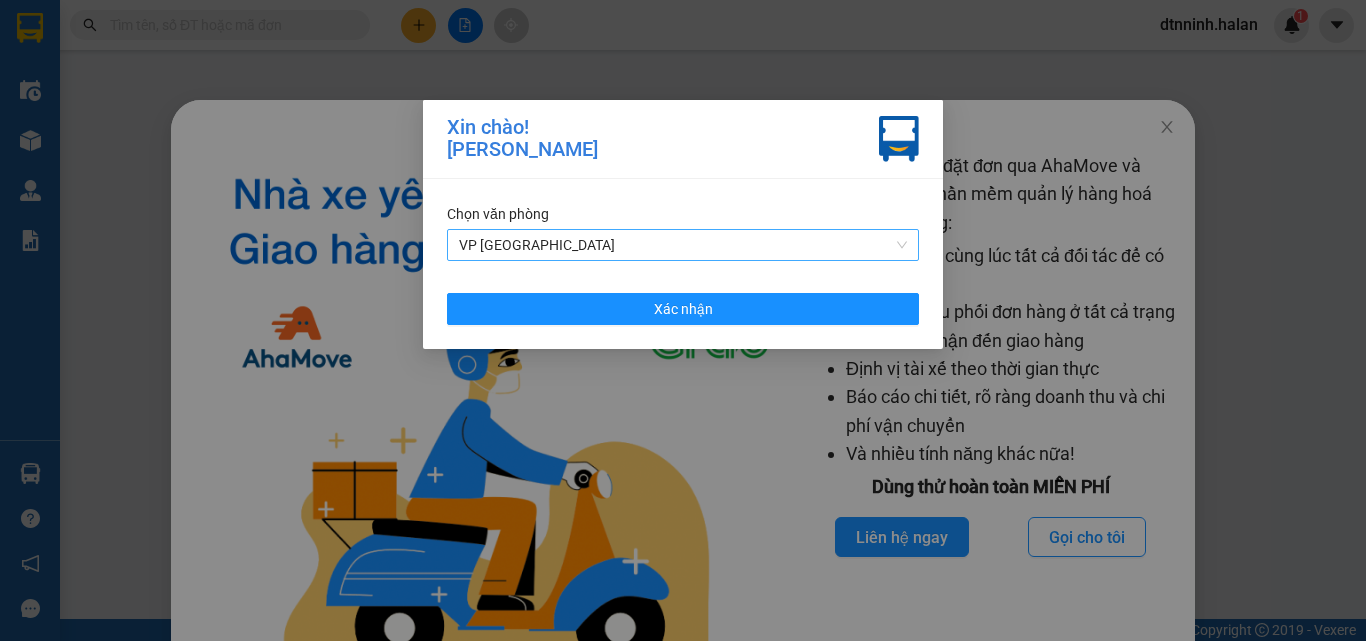 click on "VP [GEOGRAPHIC_DATA]" at bounding box center (683, 245) 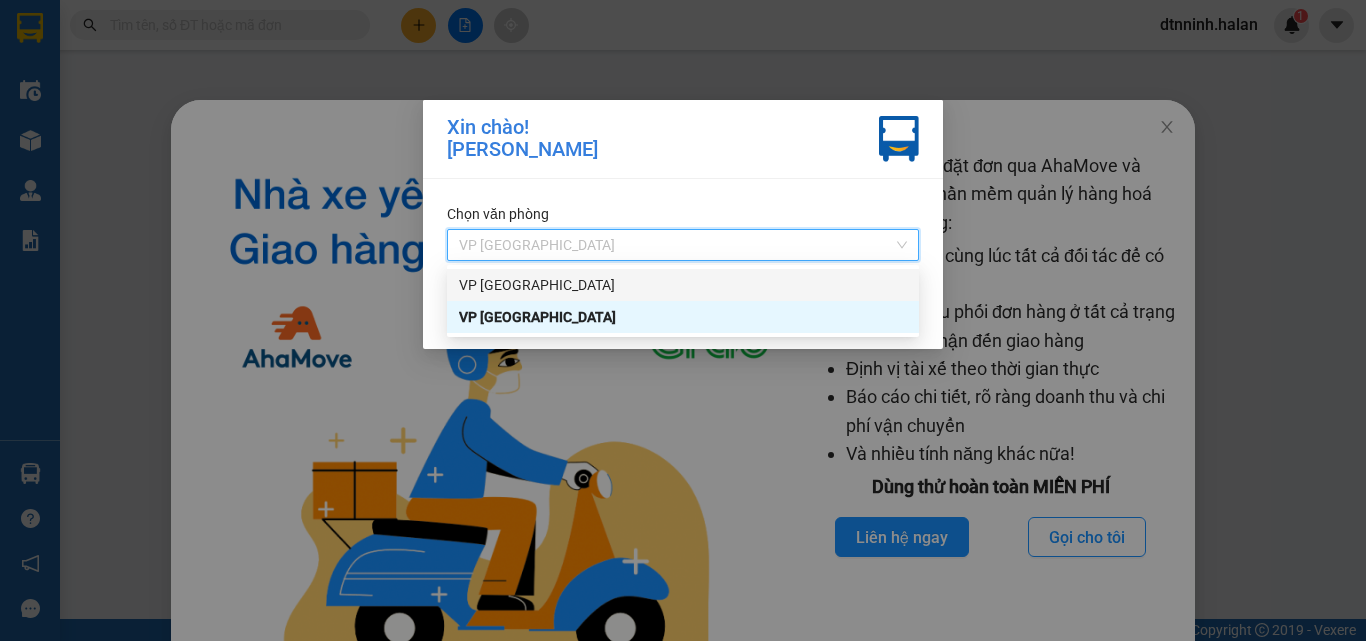 click on "VP [GEOGRAPHIC_DATA]" at bounding box center [683, 285] 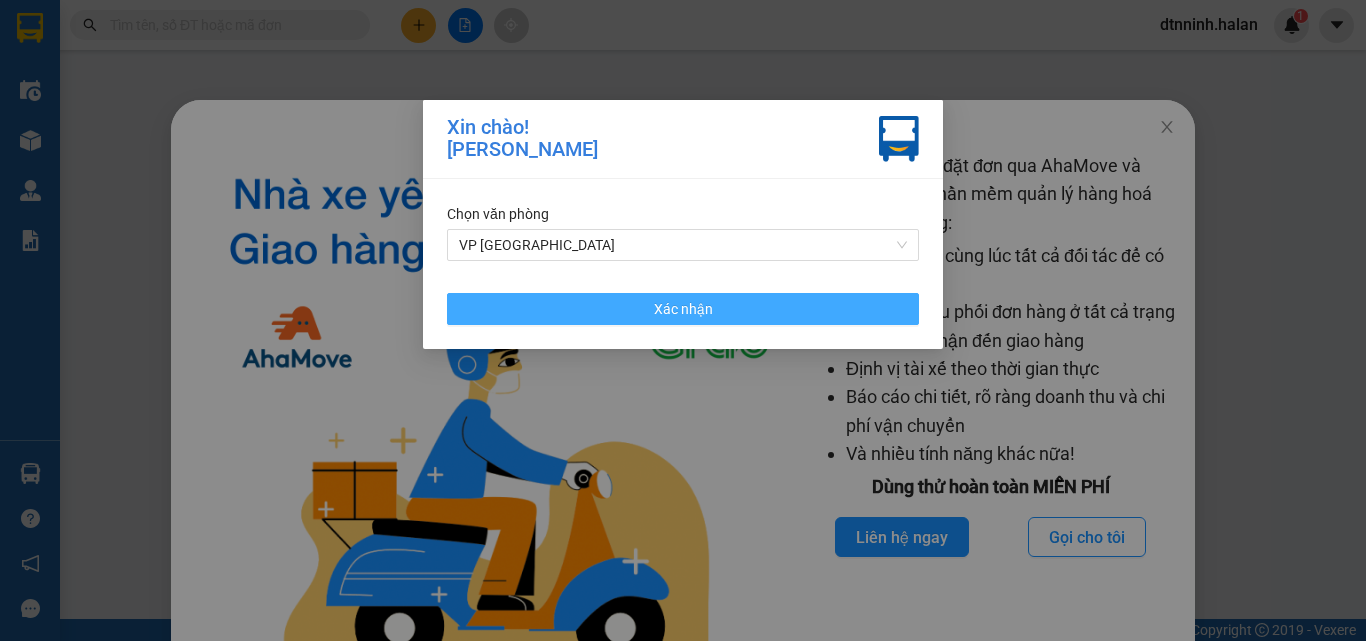 click on "Xác nhận" at bounding box center [683, 309] 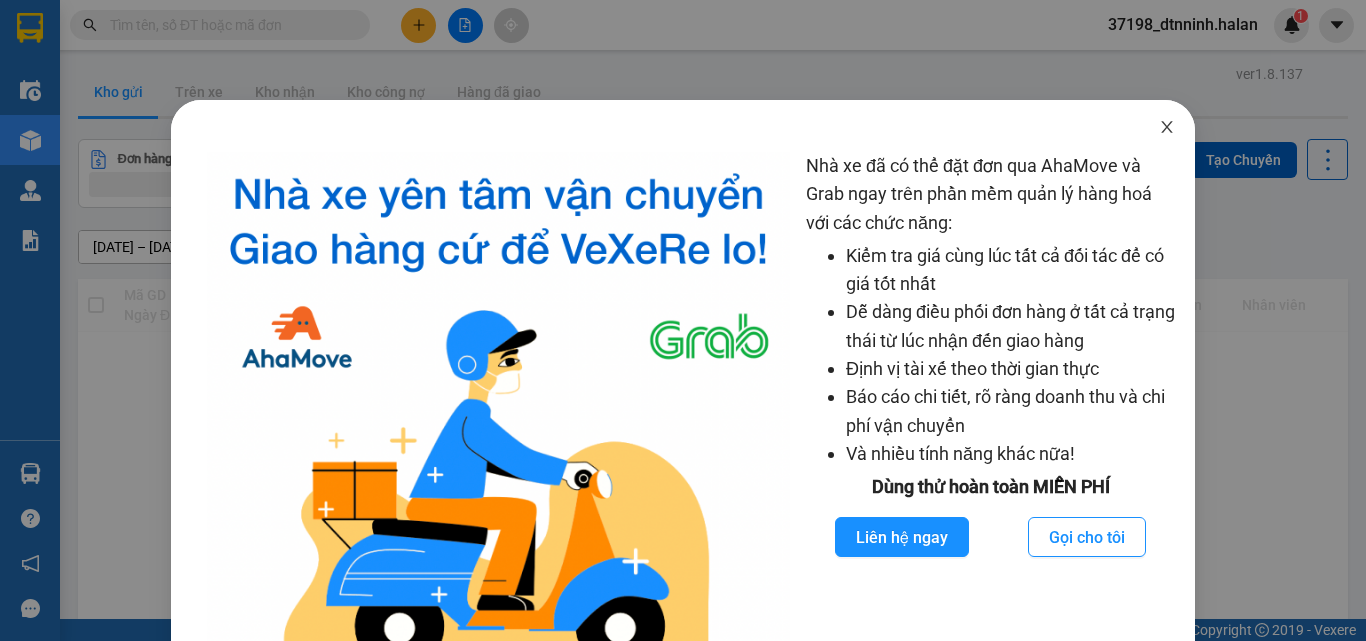click 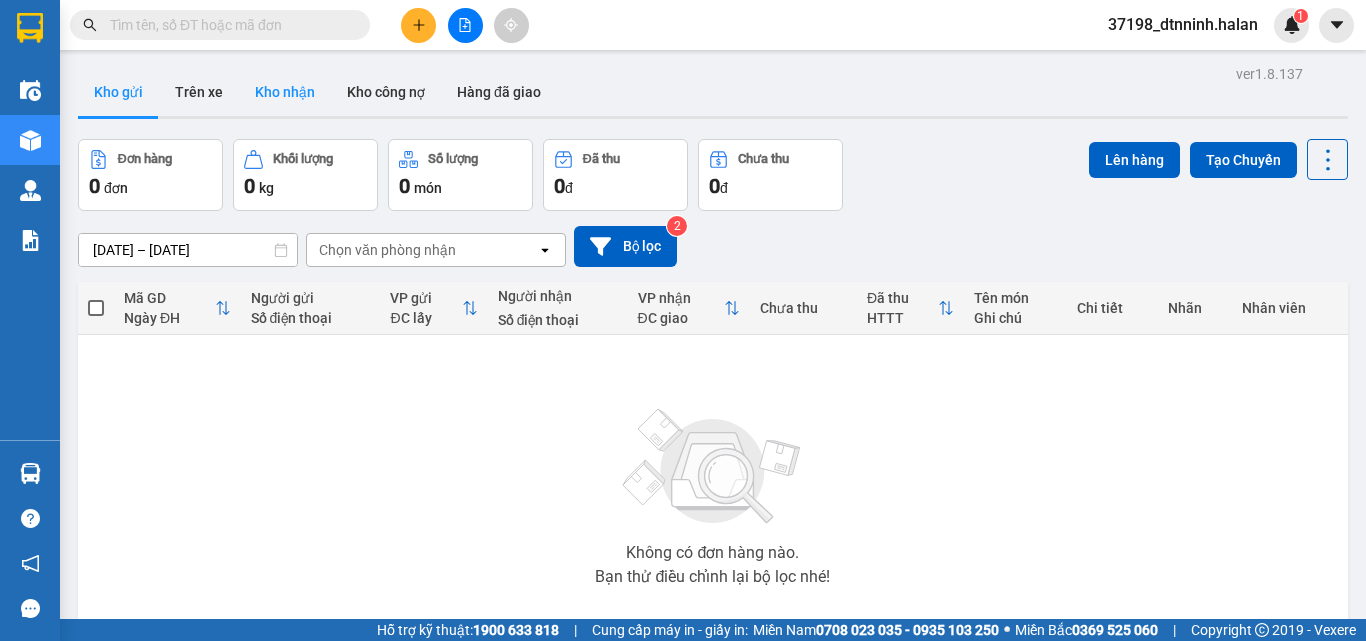 click on "Kho nhận" at bounding box center [285, 92] 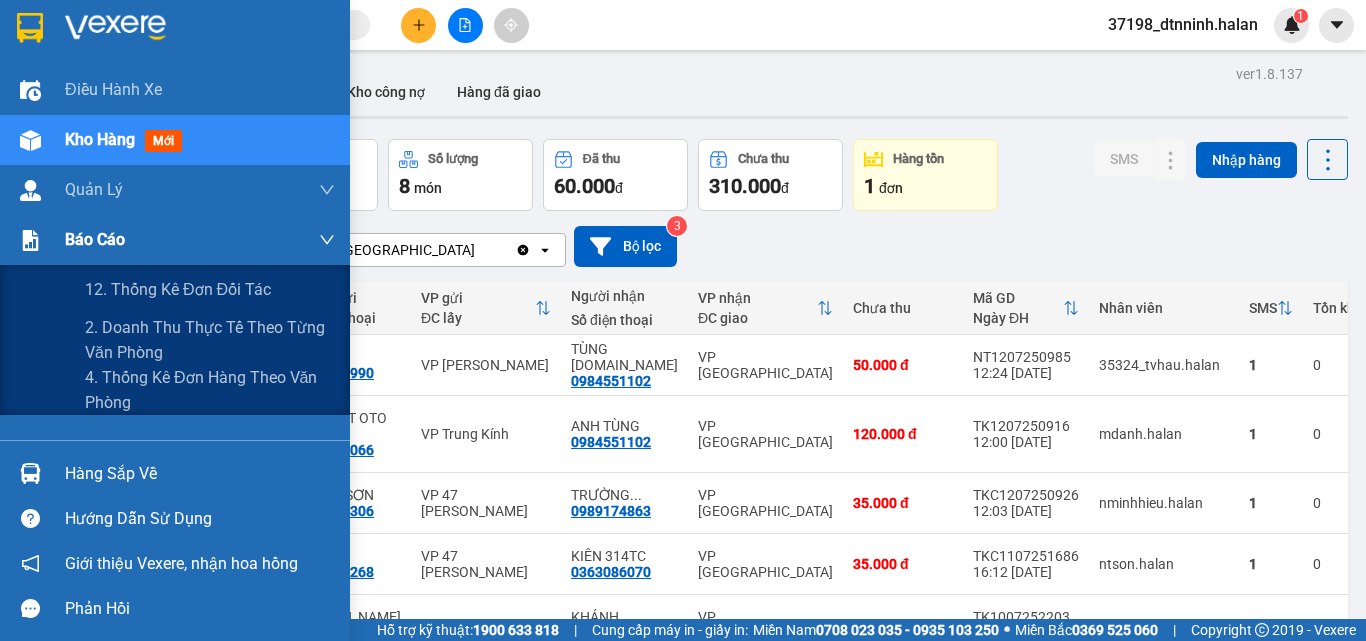 click at bounding box center [30, 240] 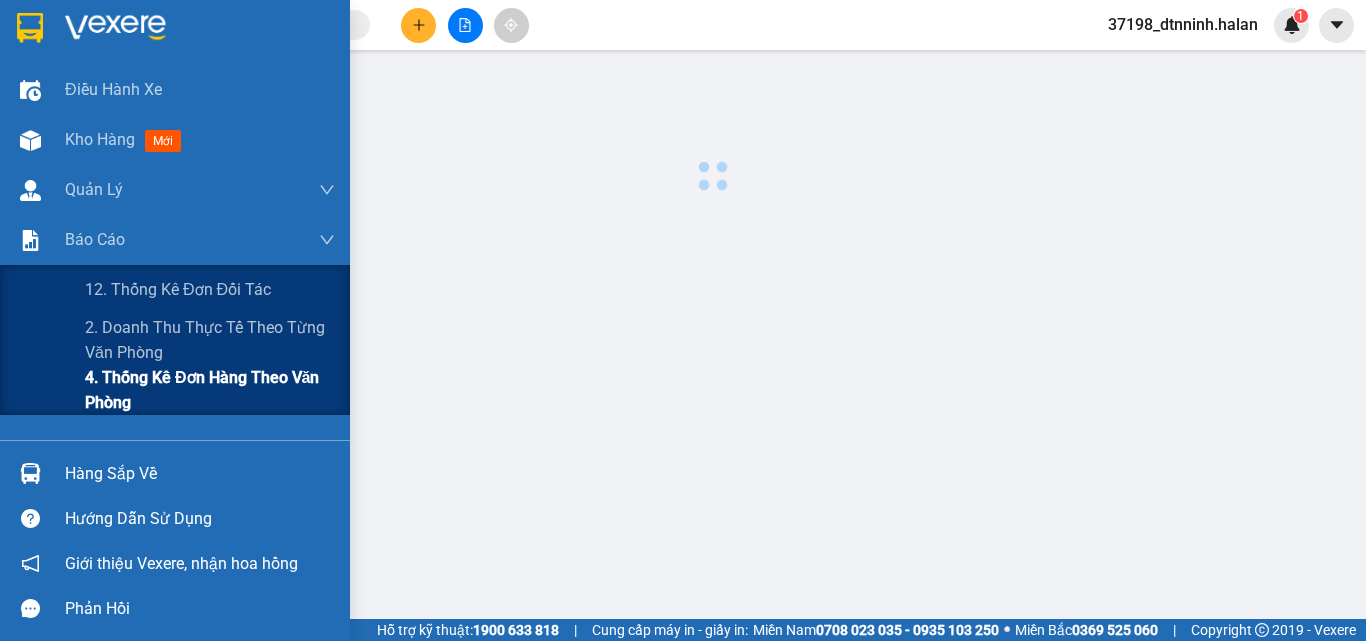 click on "4. Thống kê đơn hàng theo văn phòng" at bounding box center (210, 390) 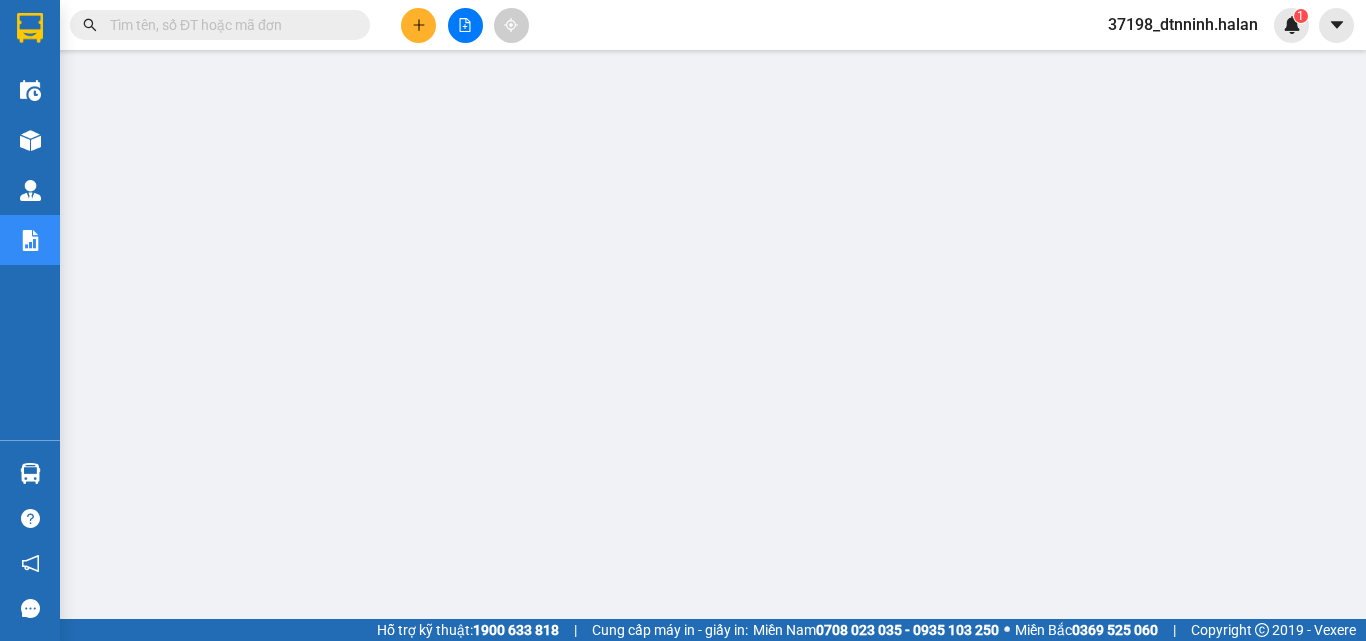 scroll, scrollTop: 0, scrollLeft: 0, axis: both 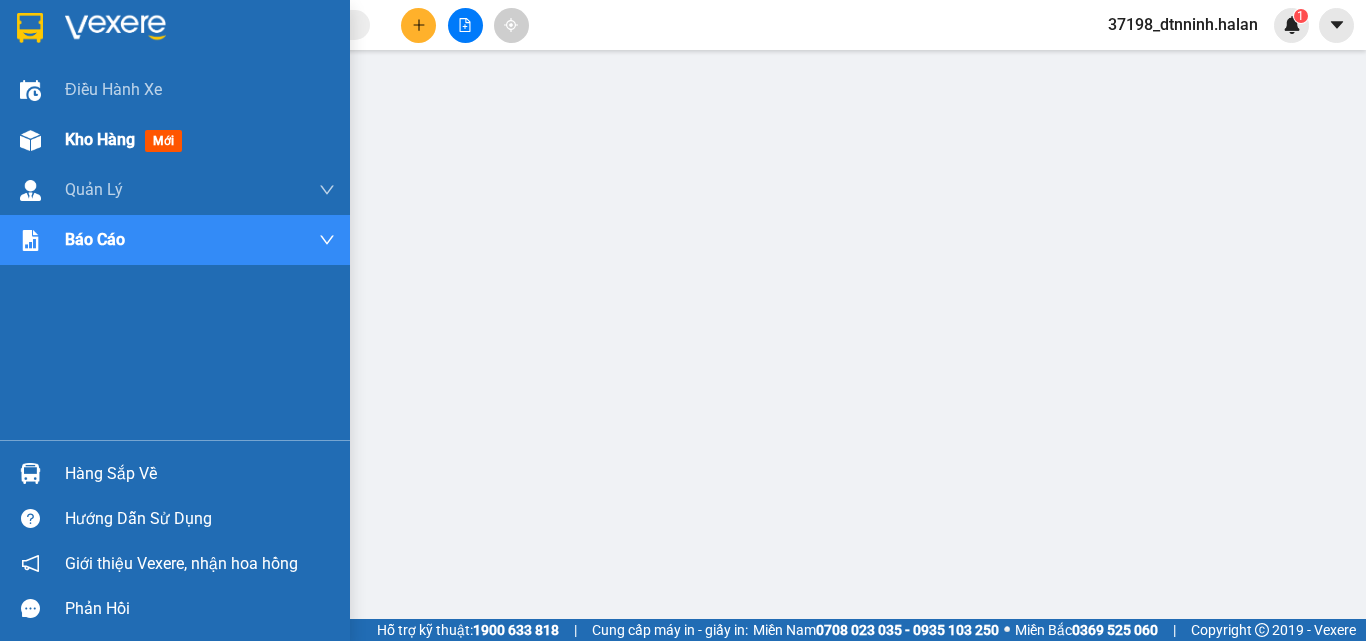 click on "Kho hàng mới" at bounding box center [175, 140] 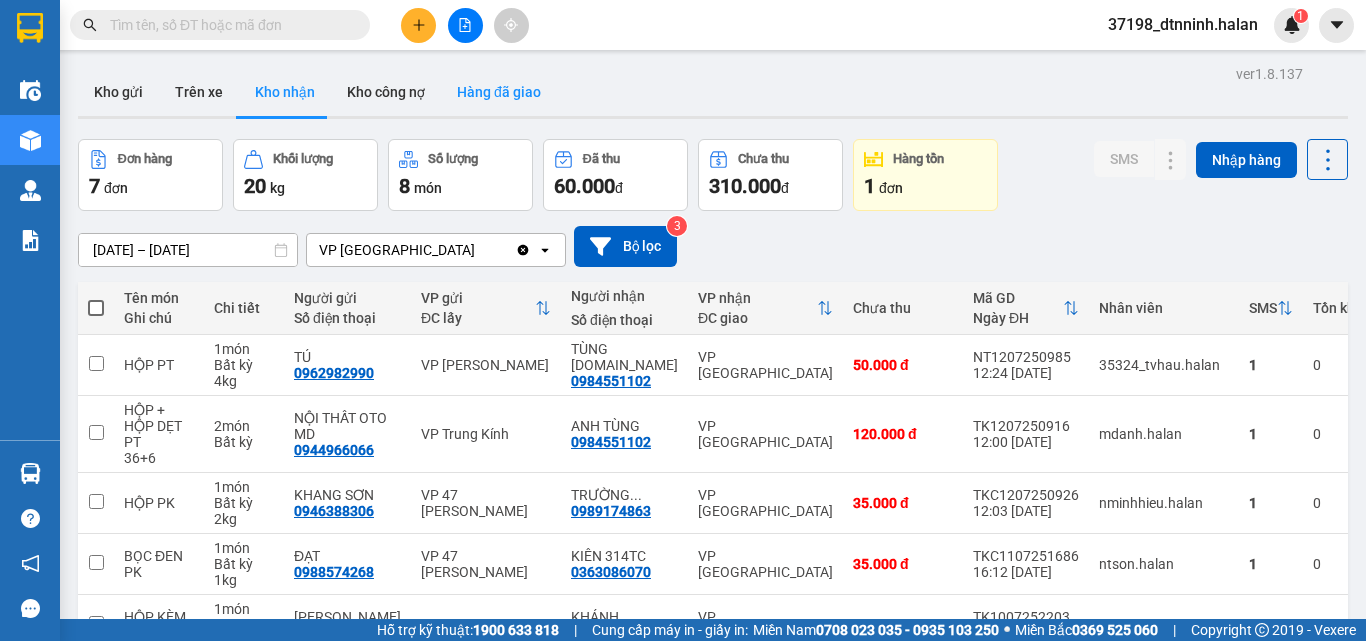 click on "Hàng đã giao" at bounding box center (499, 92) 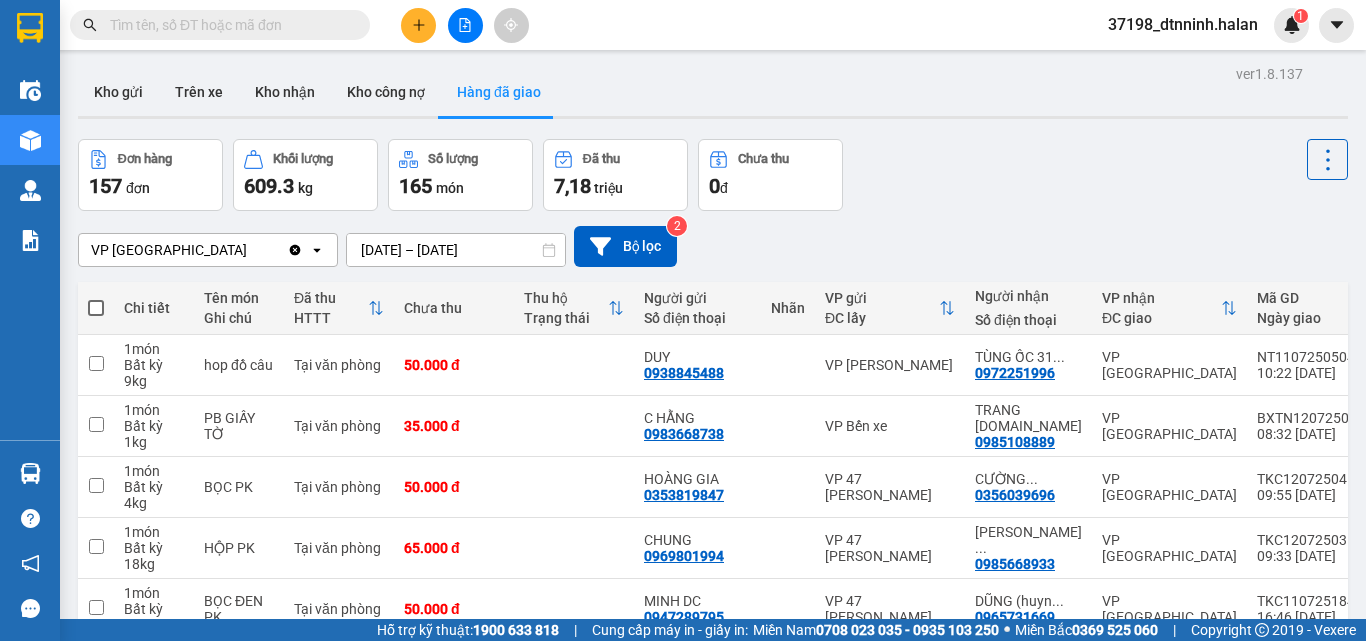 click on "10/07/2025 – 12/07/2025" at bounding box center [456, 250] 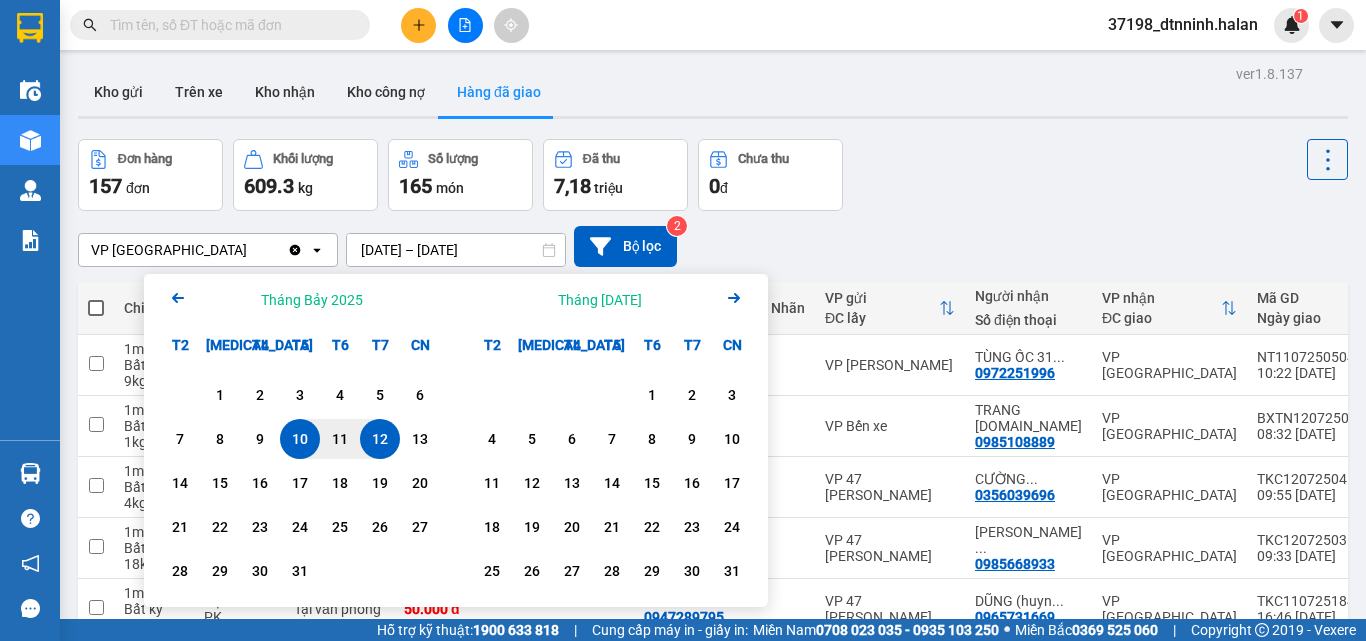 click on "12" at bounding box center (380, 439) 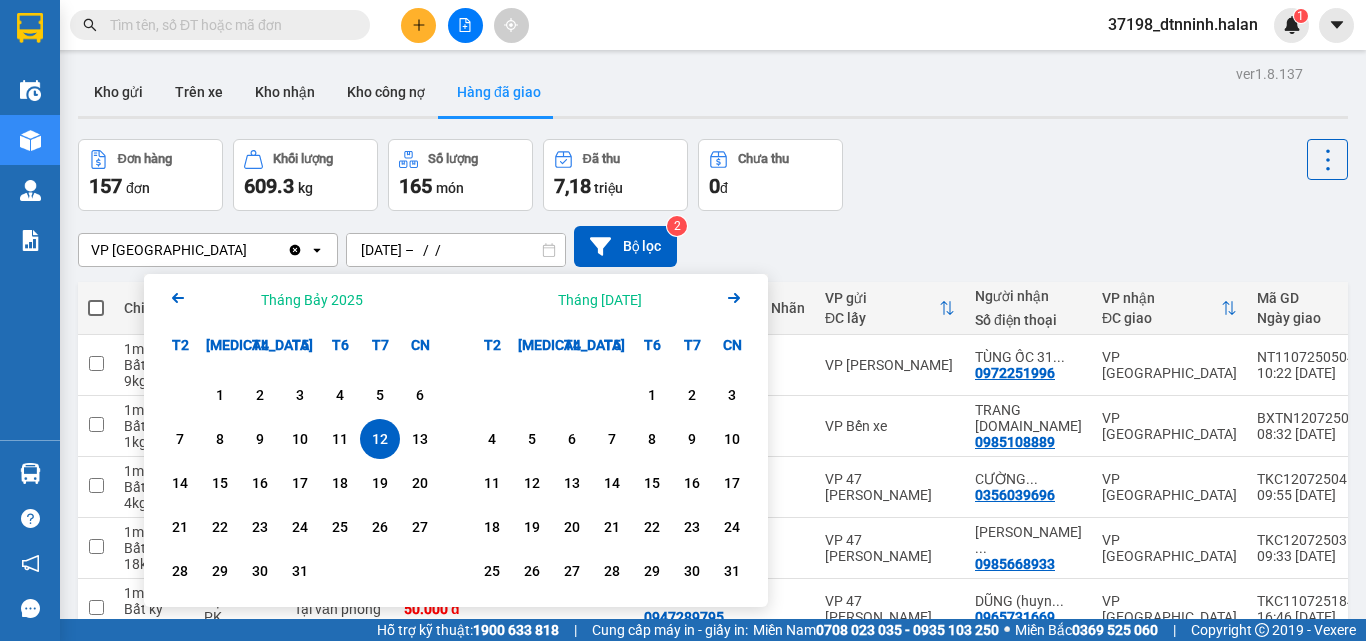click on "12" at bounding box center (380, 439) 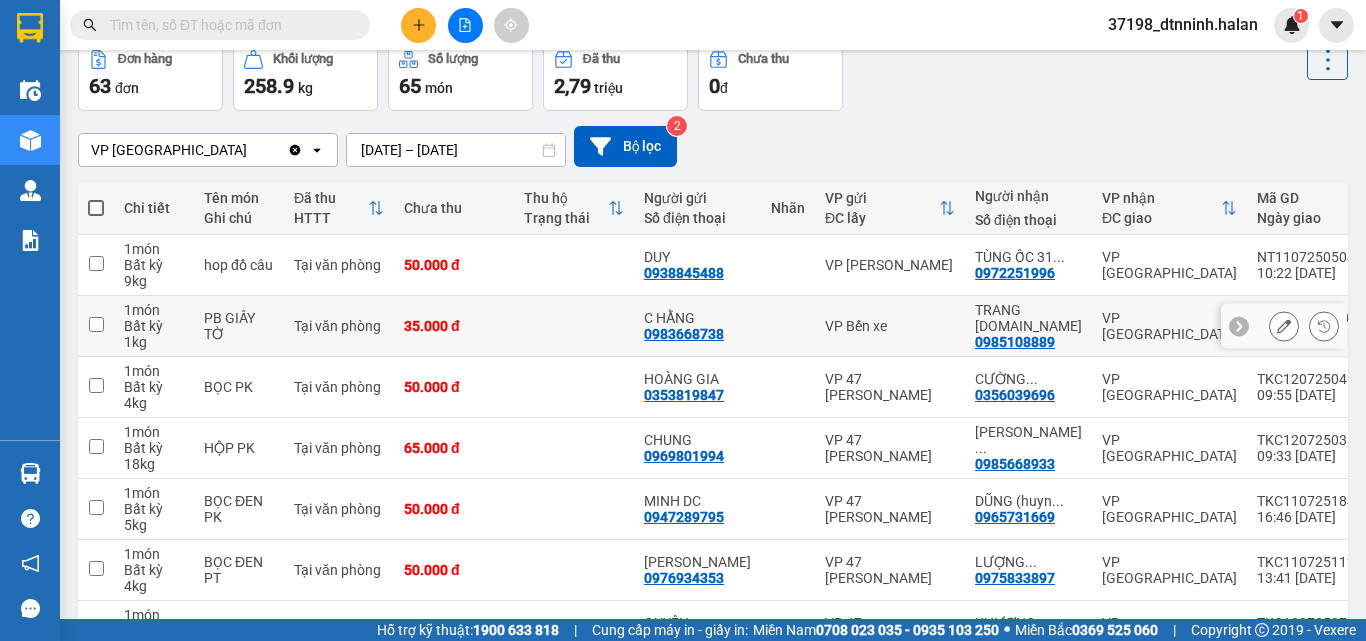 scroll, scrollTop: 0, scrollLeft: 0, axis: both 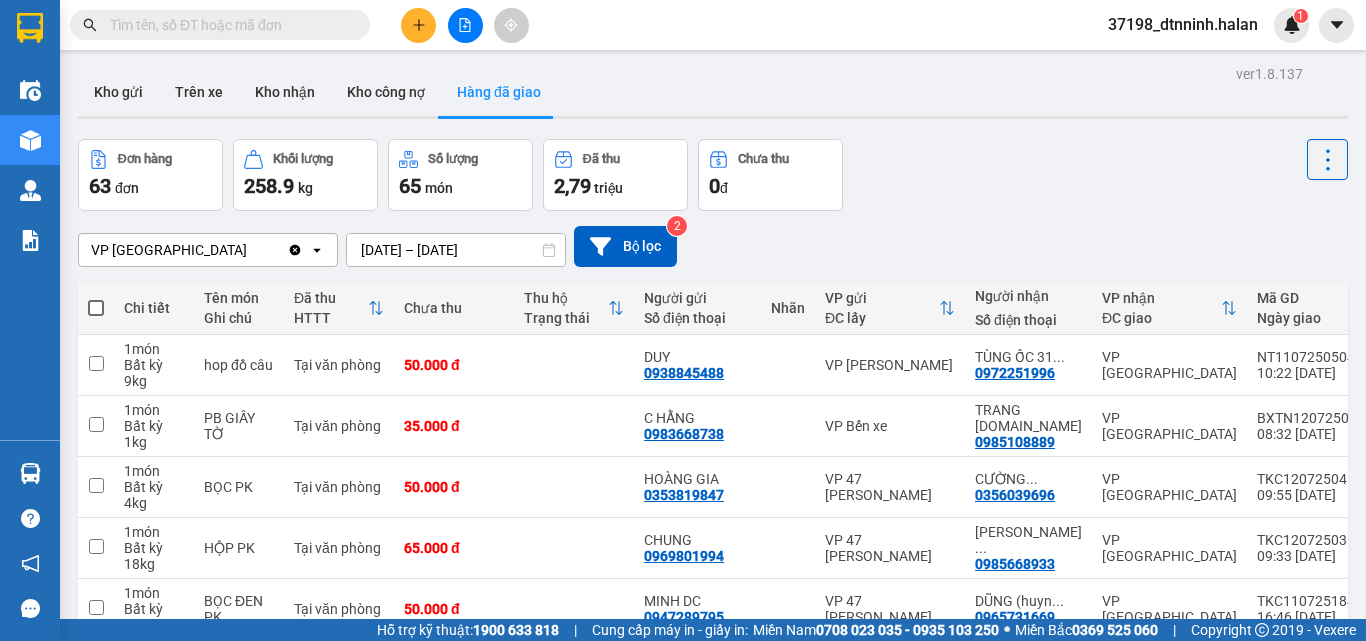 click on "12/07/2025 – 12/07/2025" at bounding box center (456, 250) 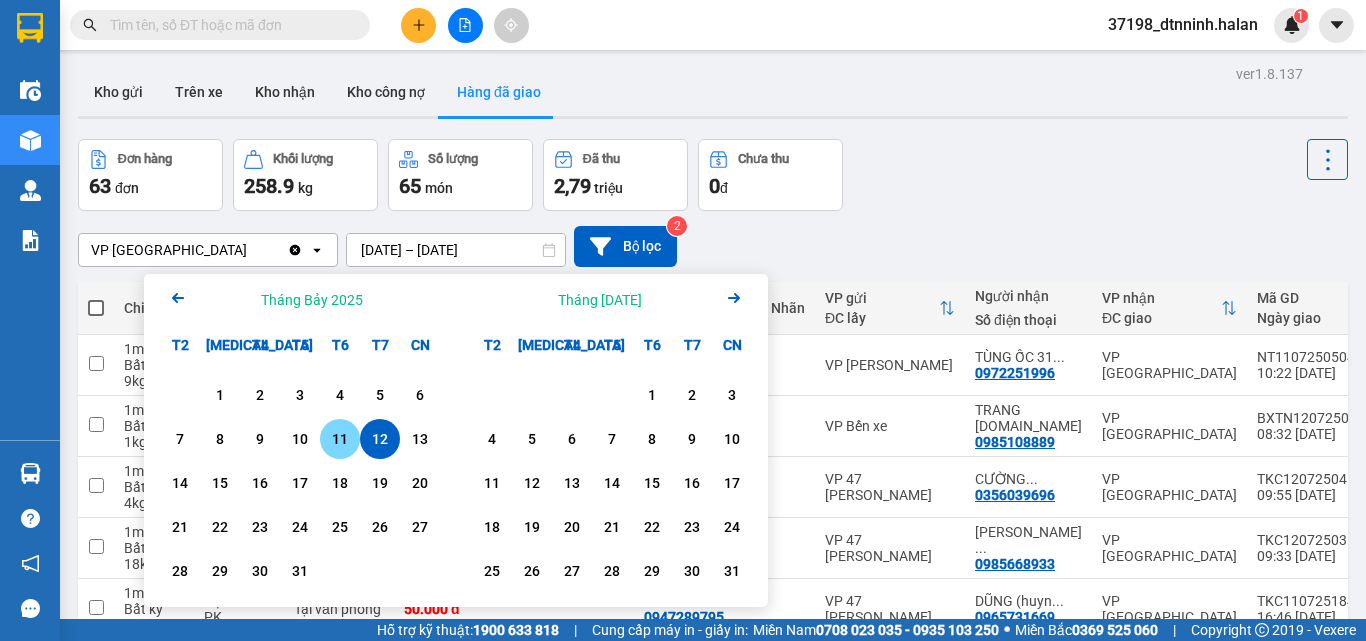 click on "11" at bounding box center [340, 439] 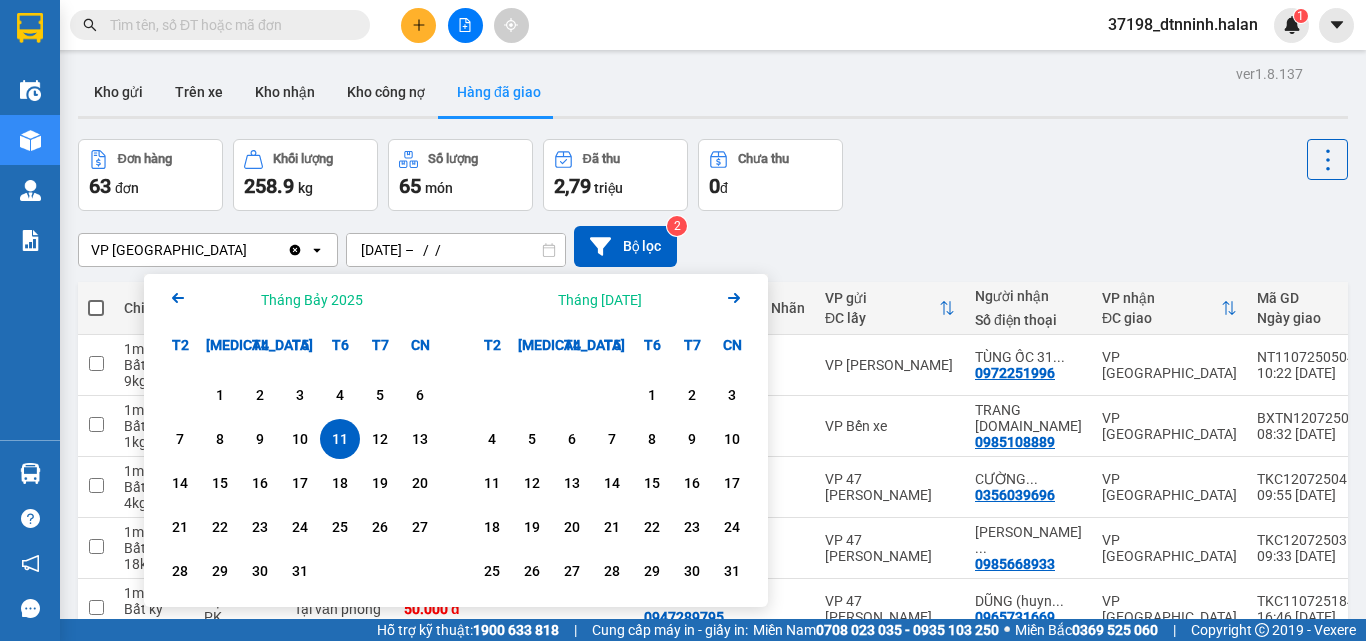 click on "11" at bounding box center [340, 439] 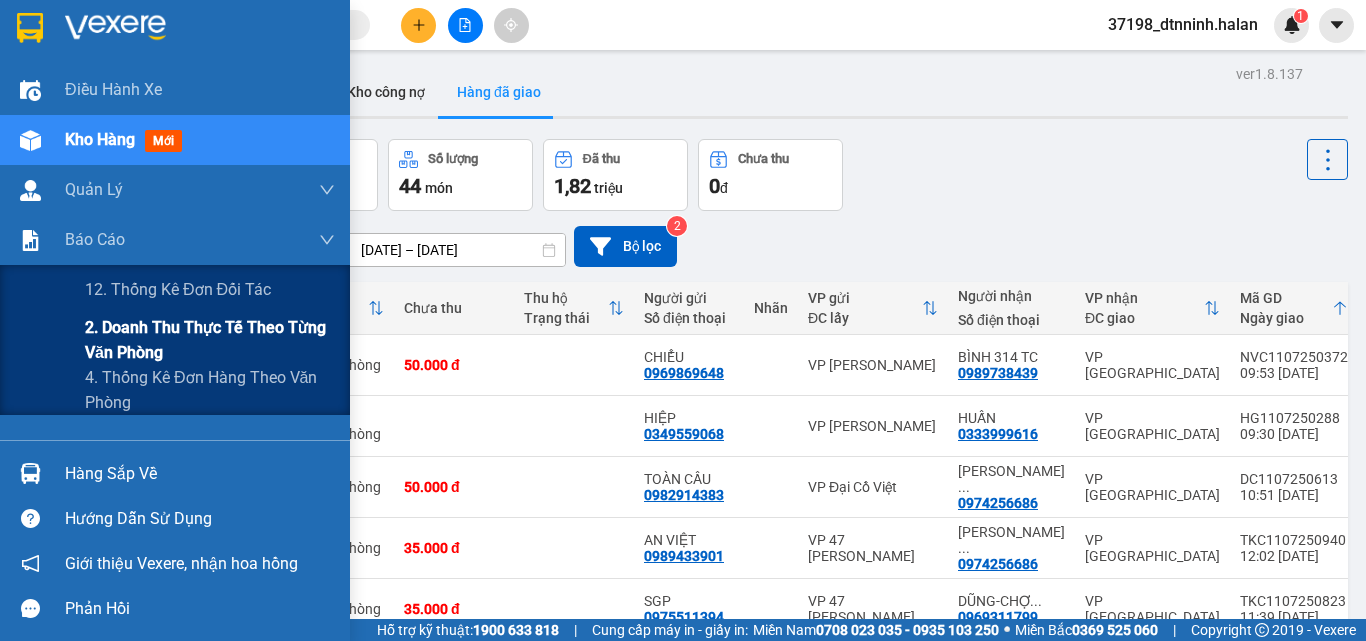 click on "2. Doanh thu thực tế theo từng văn phòng" at bounding box center [210, 340] 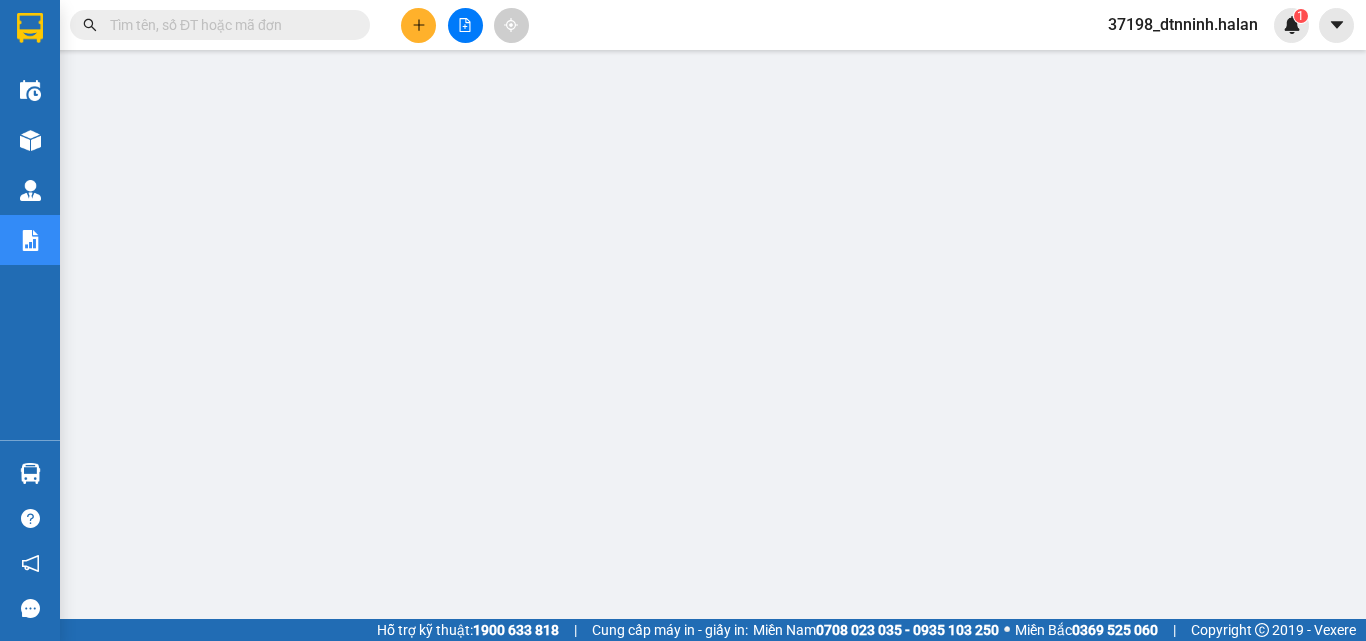 drag, startPoint x: 42, startPoint y: 475, endPoint x: 797, endPoint y: 499, distance: 755.38135 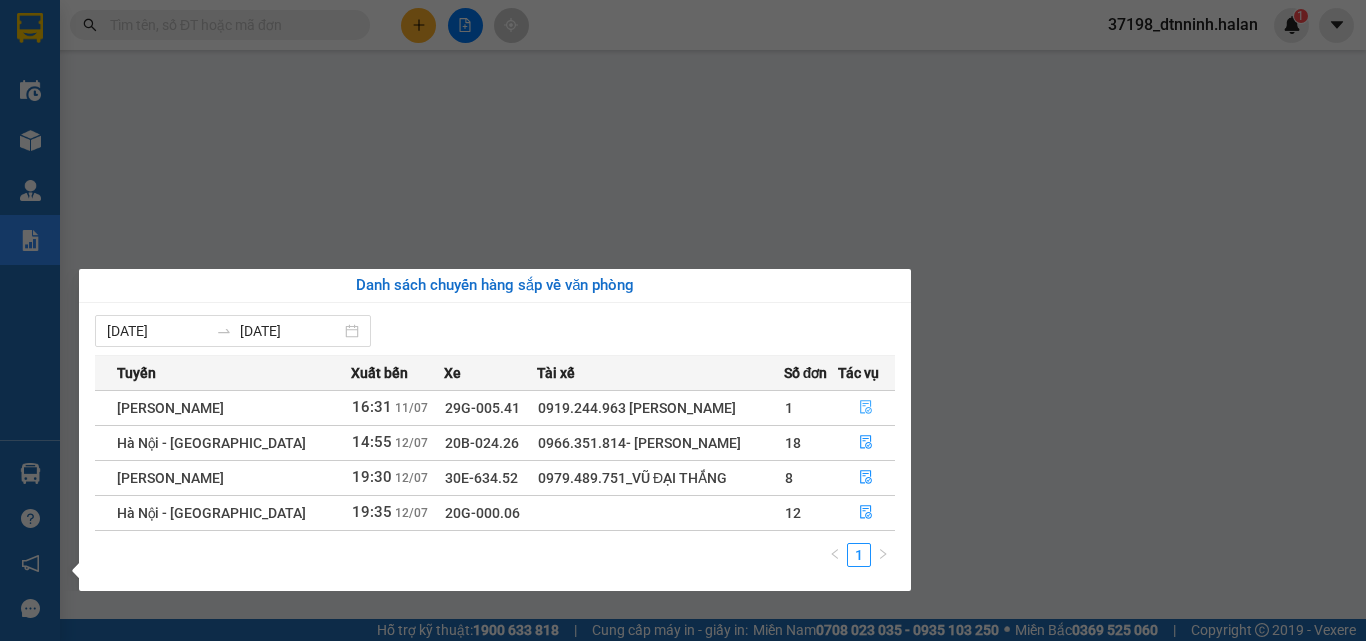 click 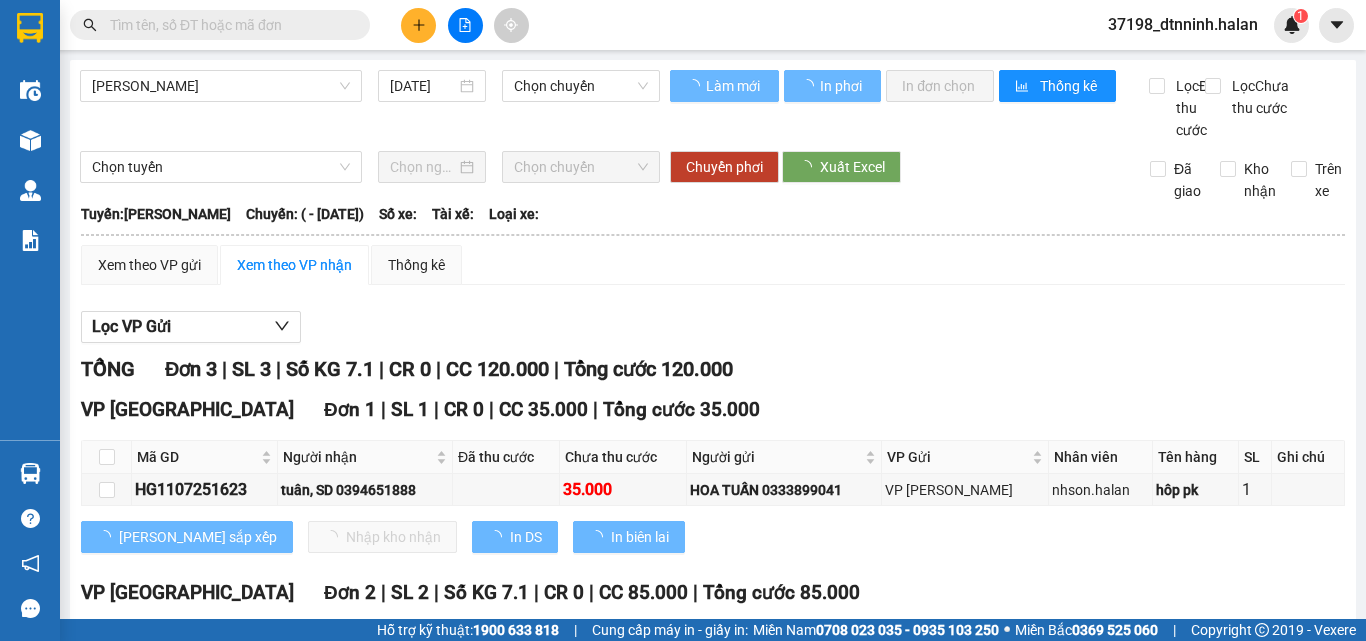 type on "11/07/2025" 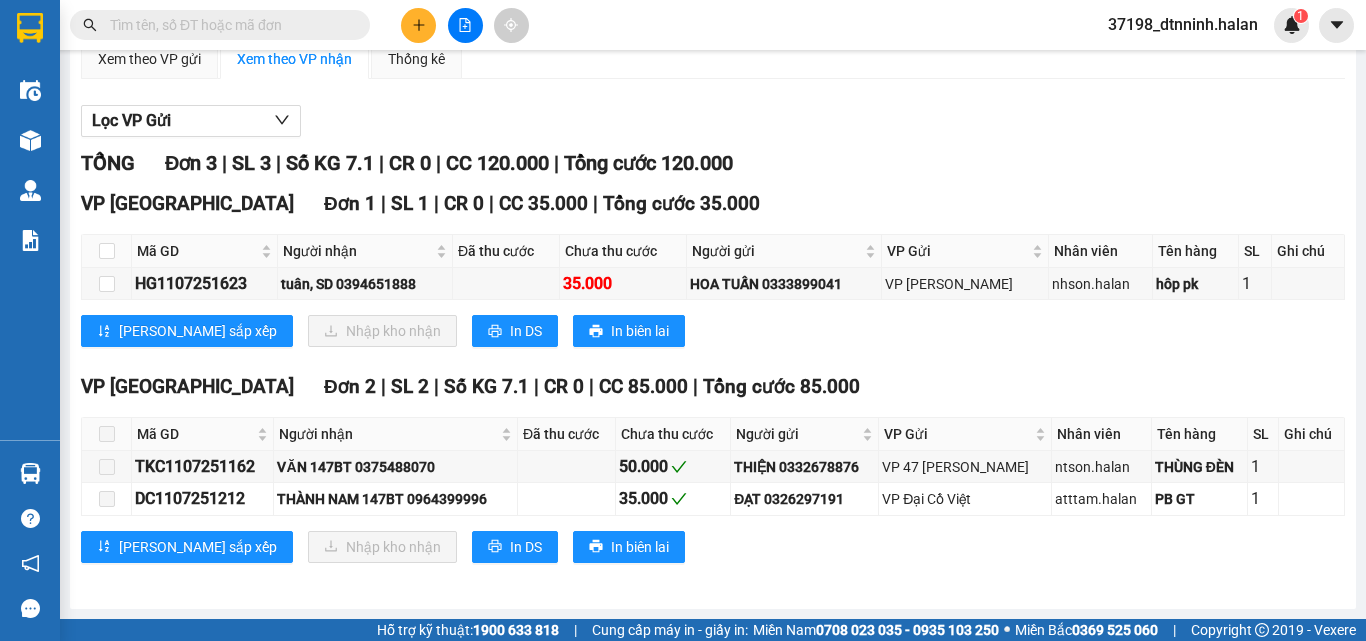 scroll, scrollTop: 228, scrollLeft: 0, axis: vertical 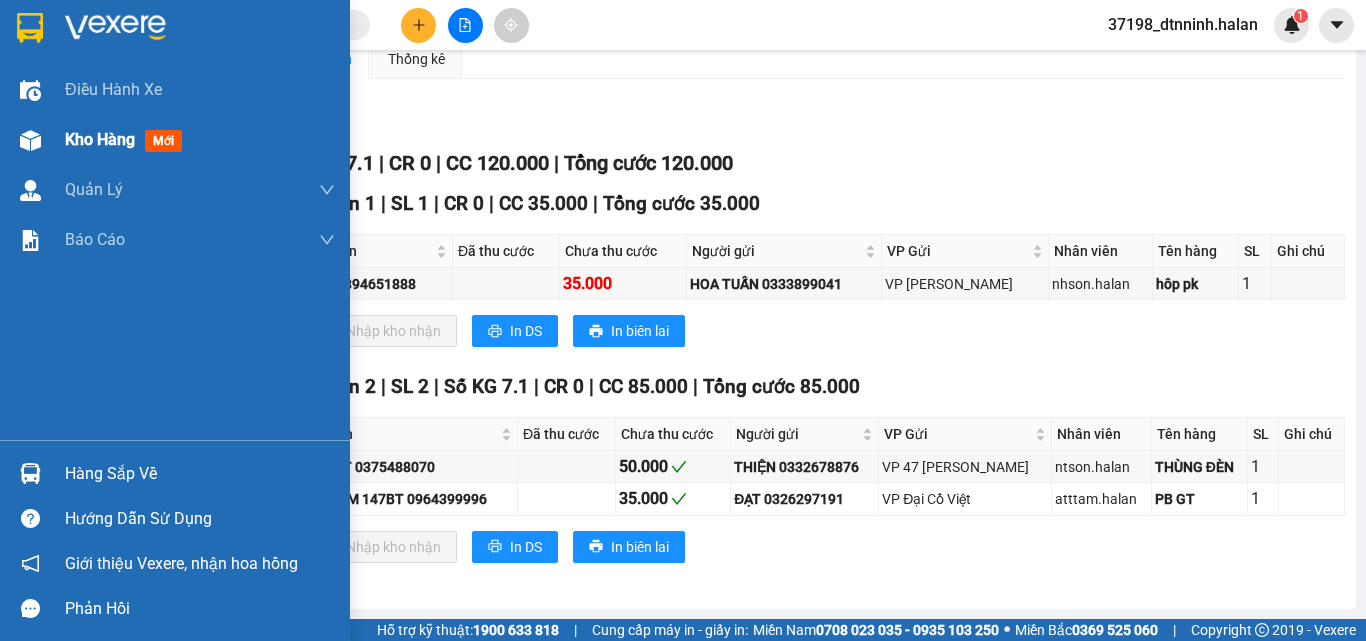 click on "Kho hàng" at bounding box center (100, 139) 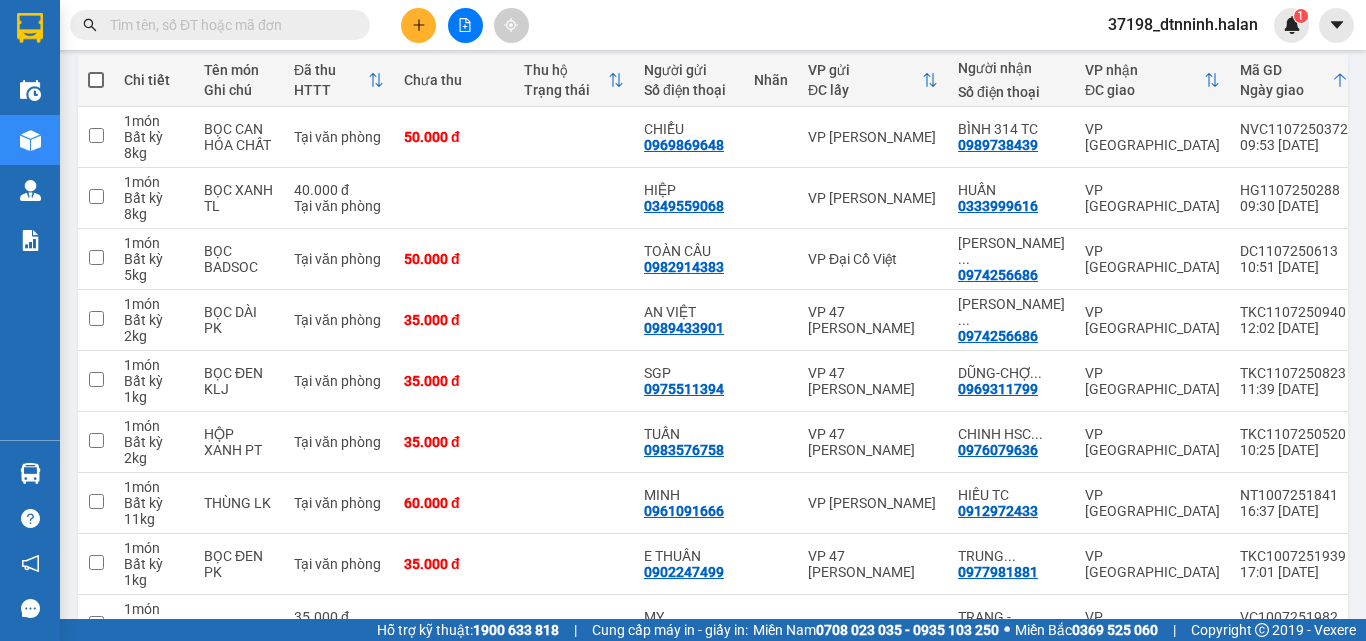 click on "37198_dtnninh.halan 1" at bounding box center [1200, 25] 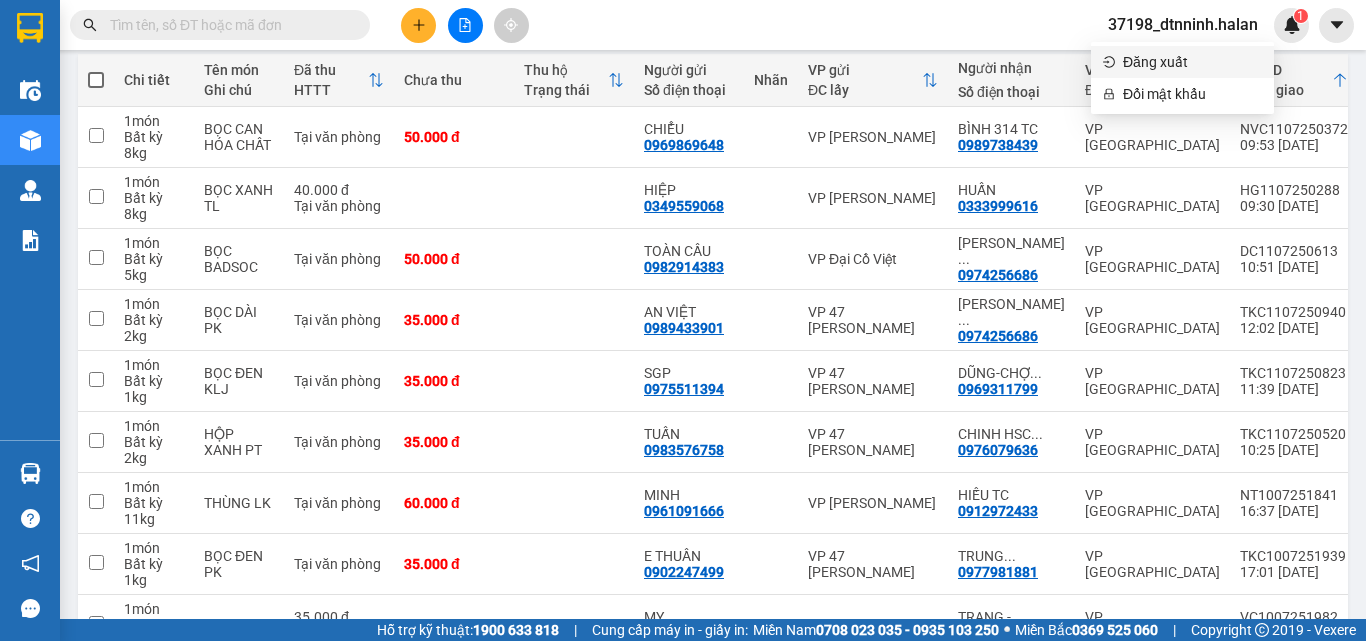 click on "Đăng xuất" at bounding box center (1192, 62) 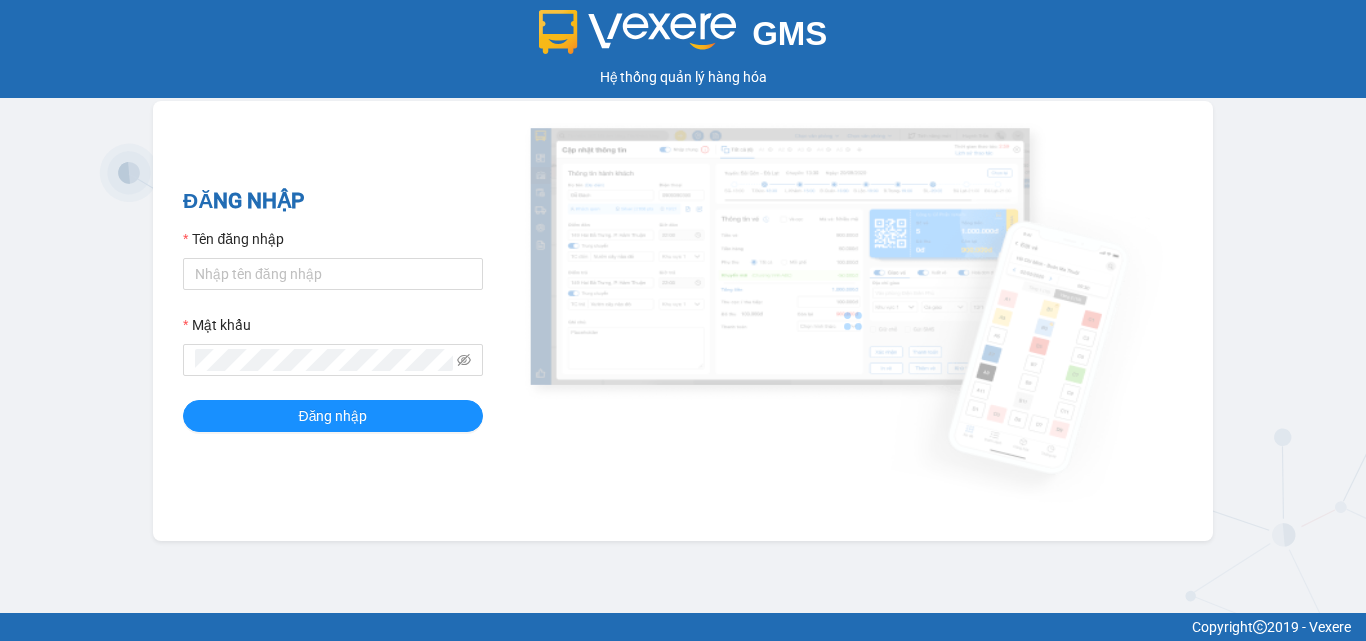 scroll, scrollTop: 0, scrollLeft: 0, axis: both 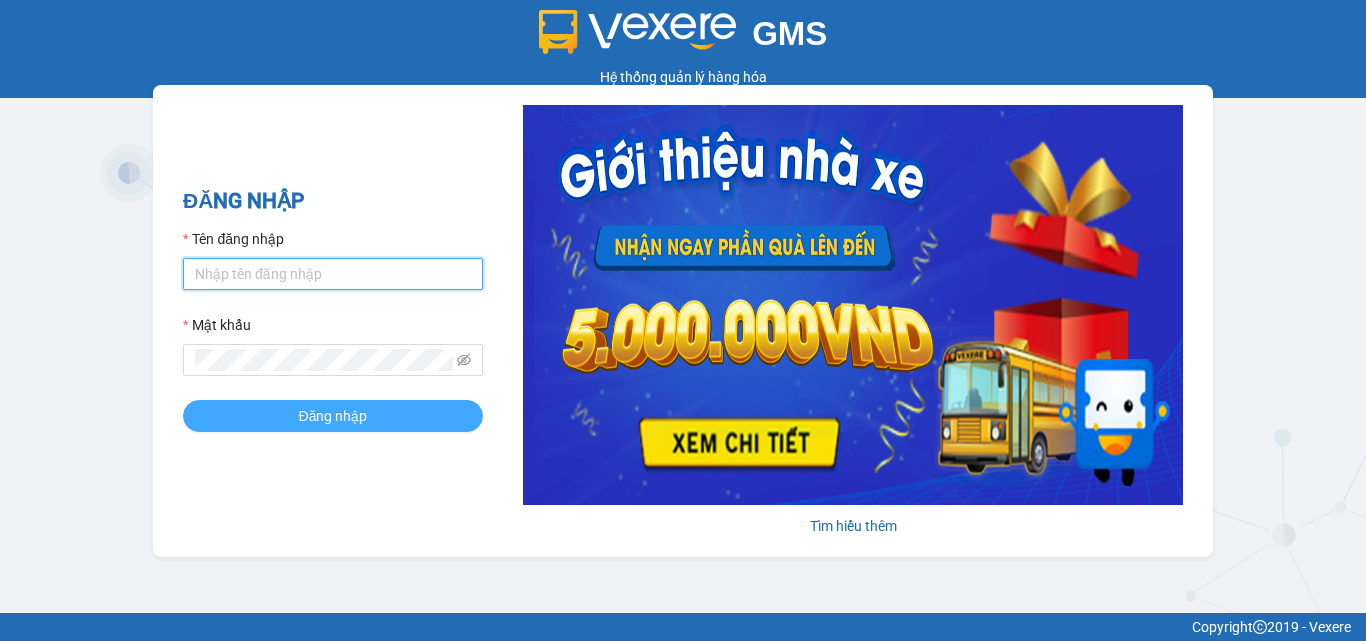 type on "dtnninh.halan" 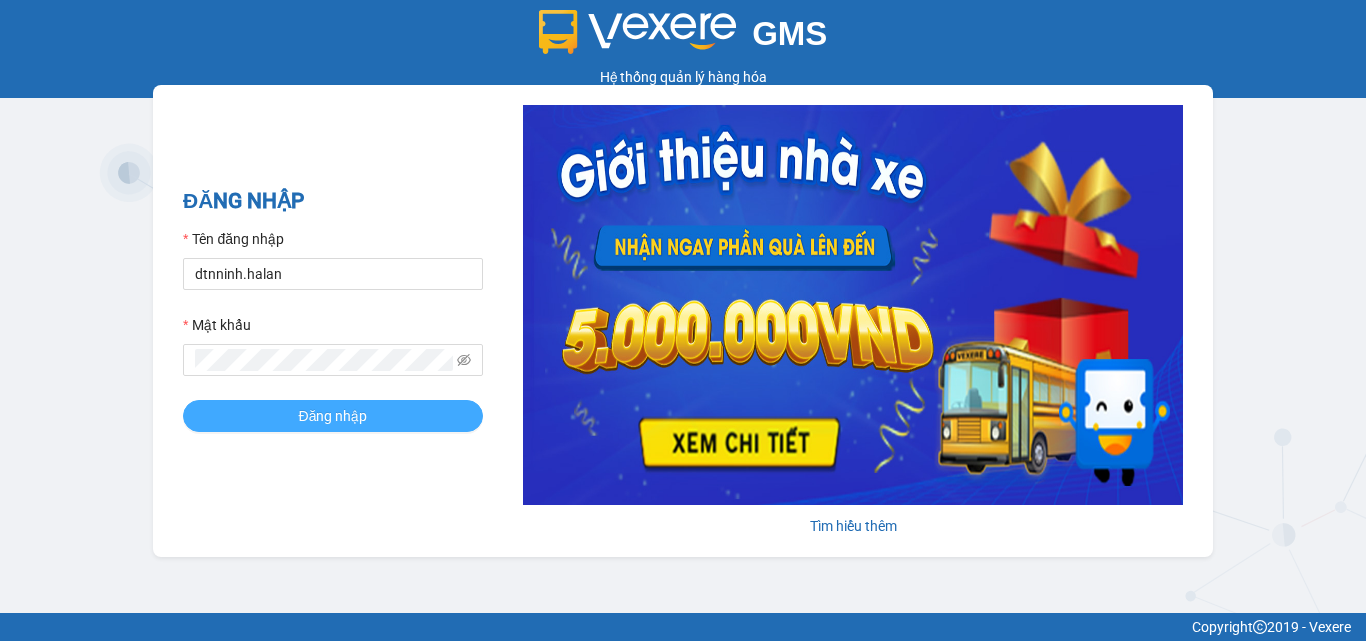 click on "Đăng nhập" at bounding box center [333, 416] 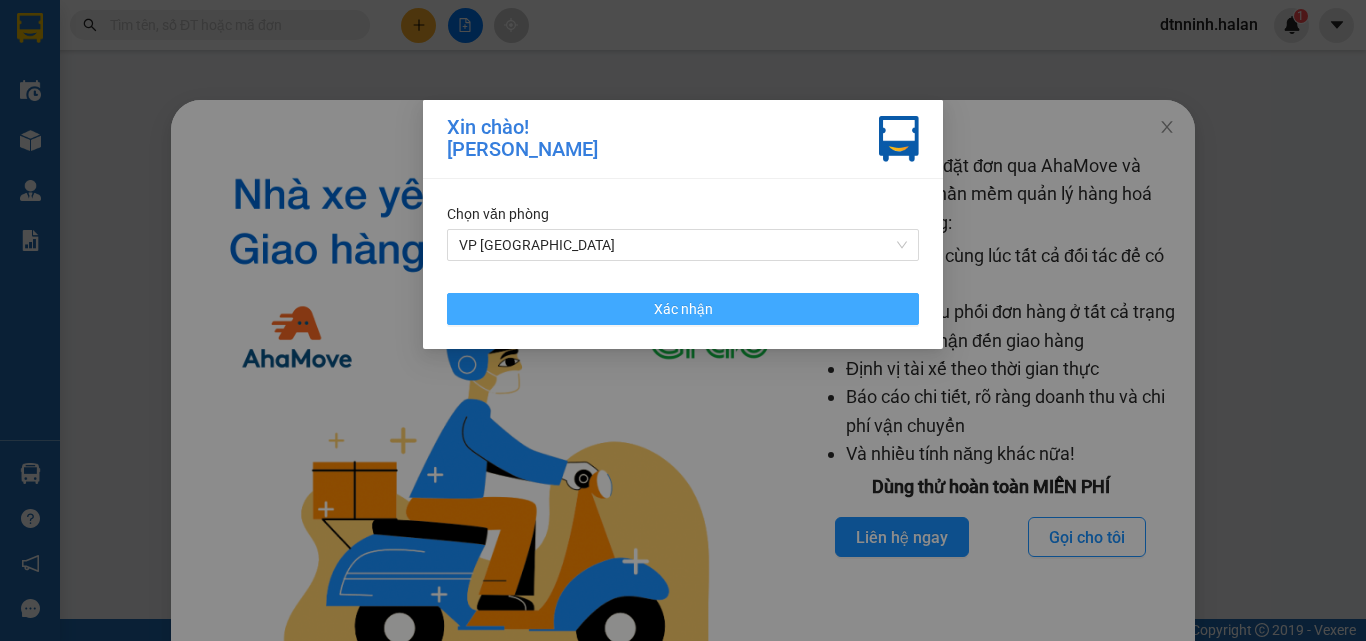 click on "Xác nhận" at bounding box center [683, 309] 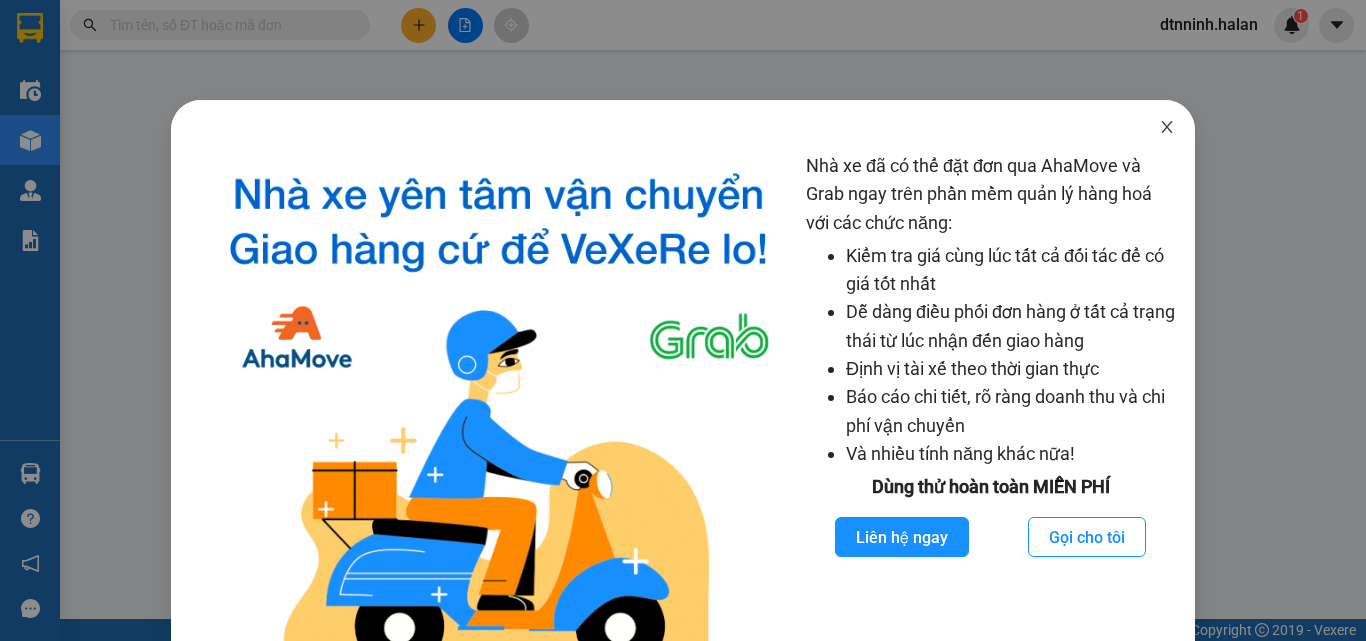 click 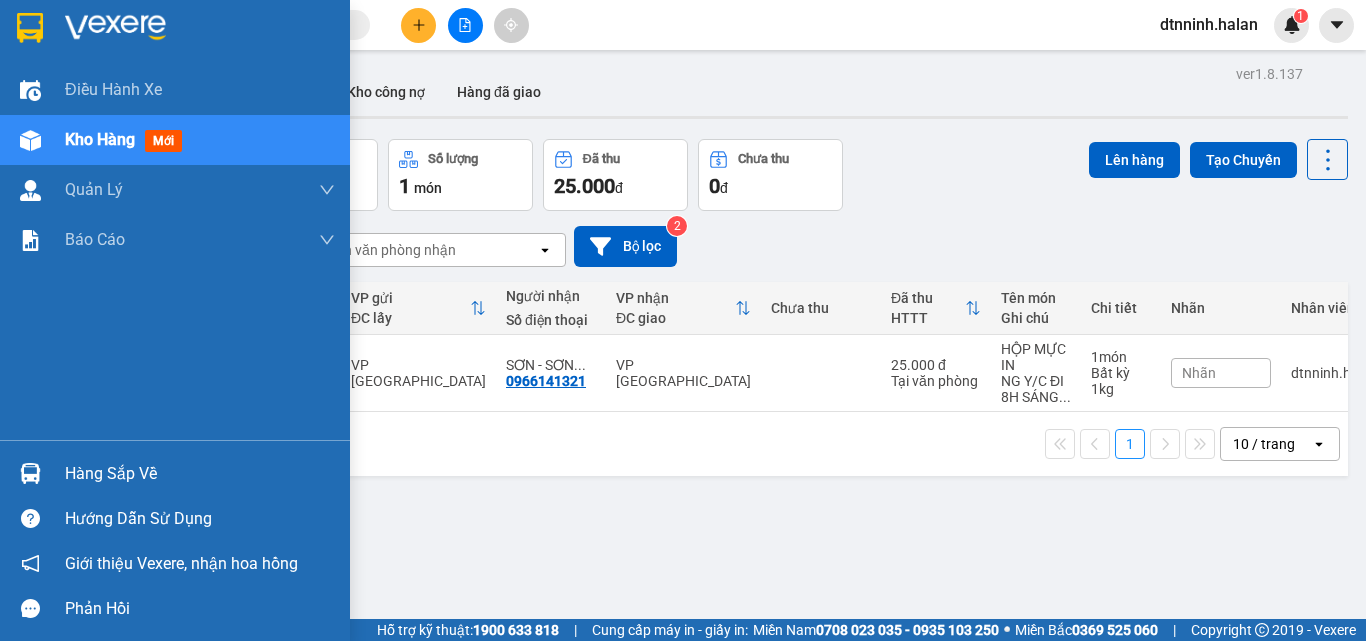 click on "Hàng sắp về" at bounding box center [200, 474] 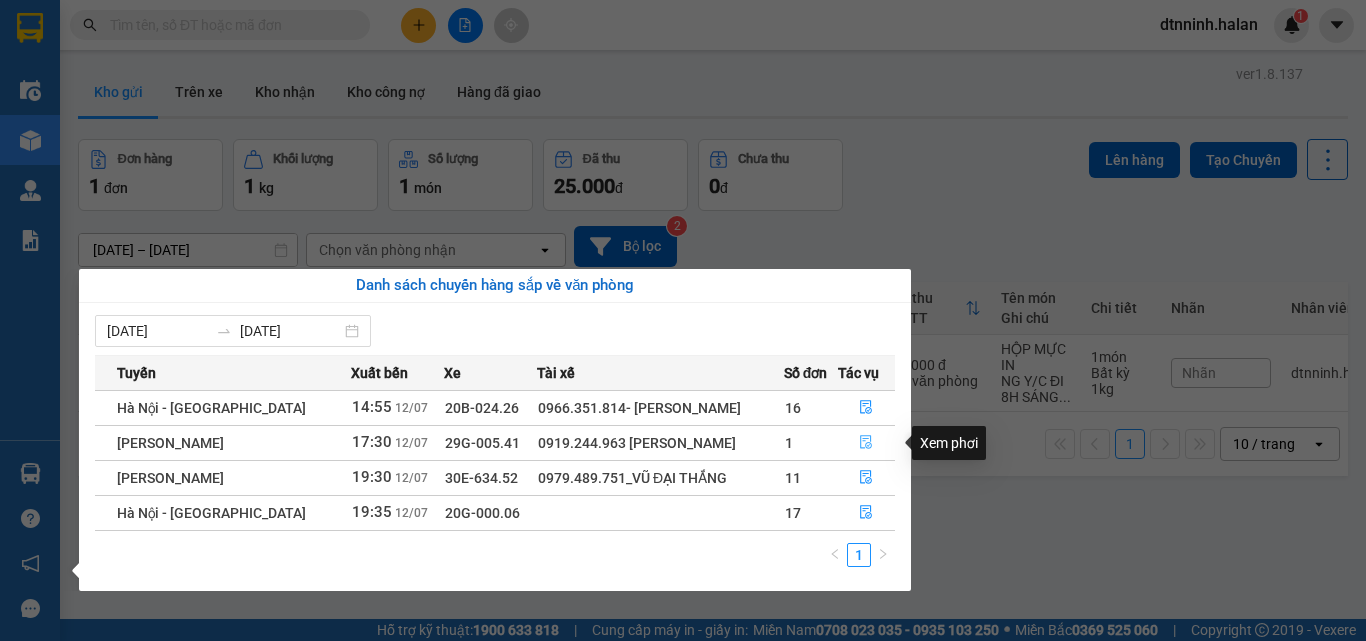 click 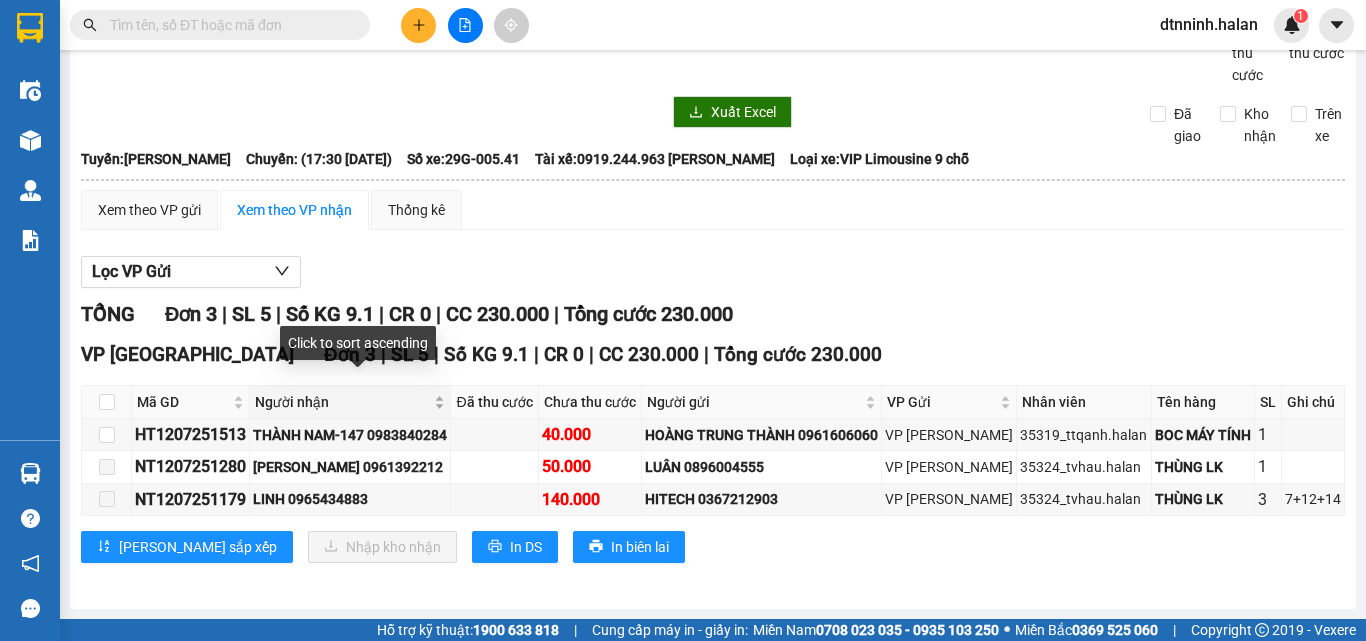 scroll, scrollTop: 118, scrollLeft: 0, axis: vertical 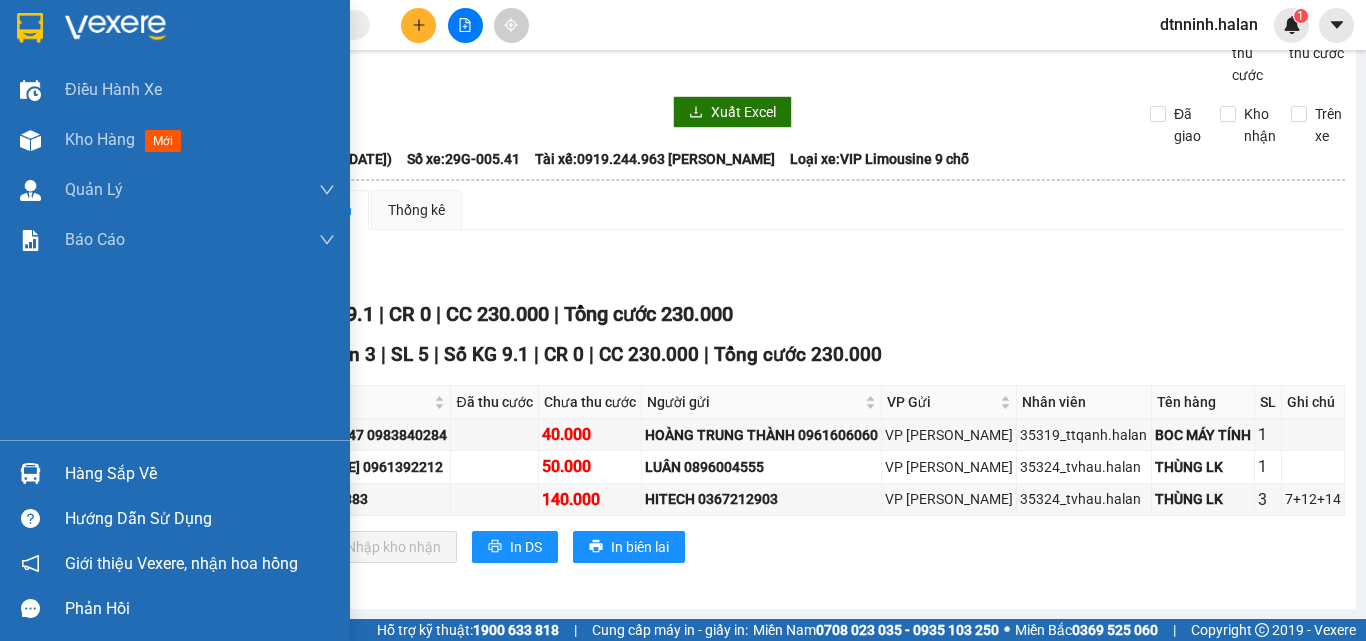 click on "Hàng sắp về" at bounding box center (200, 474) 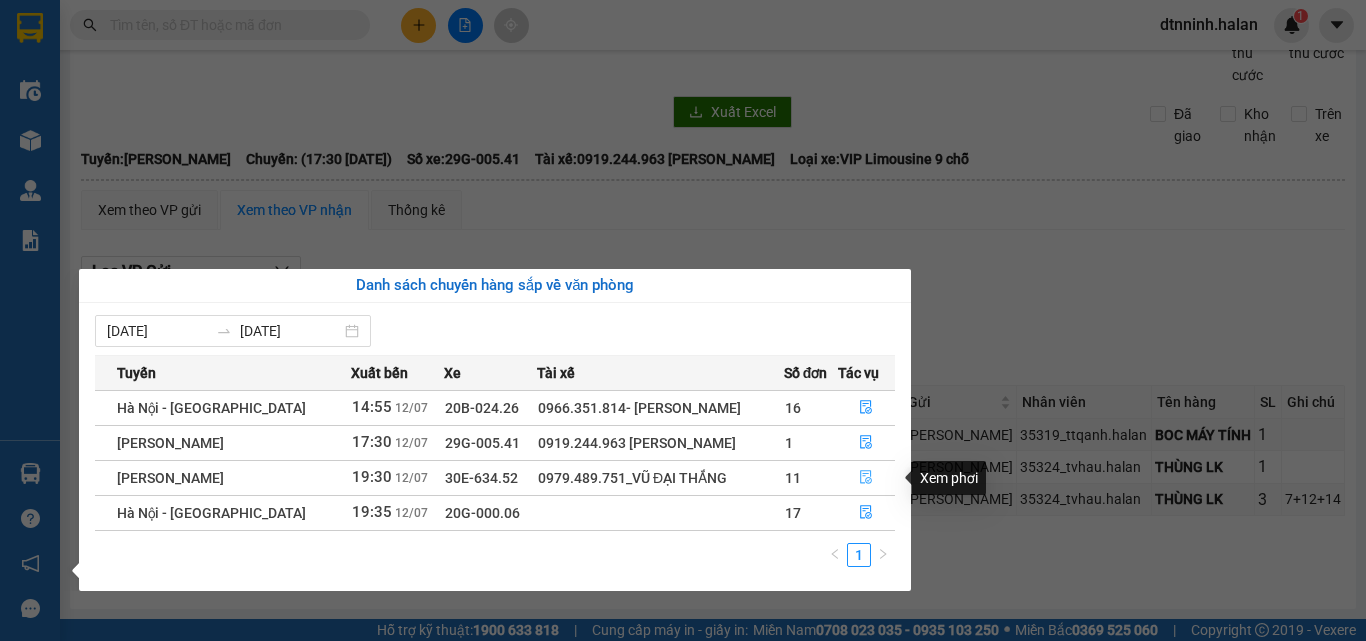 click 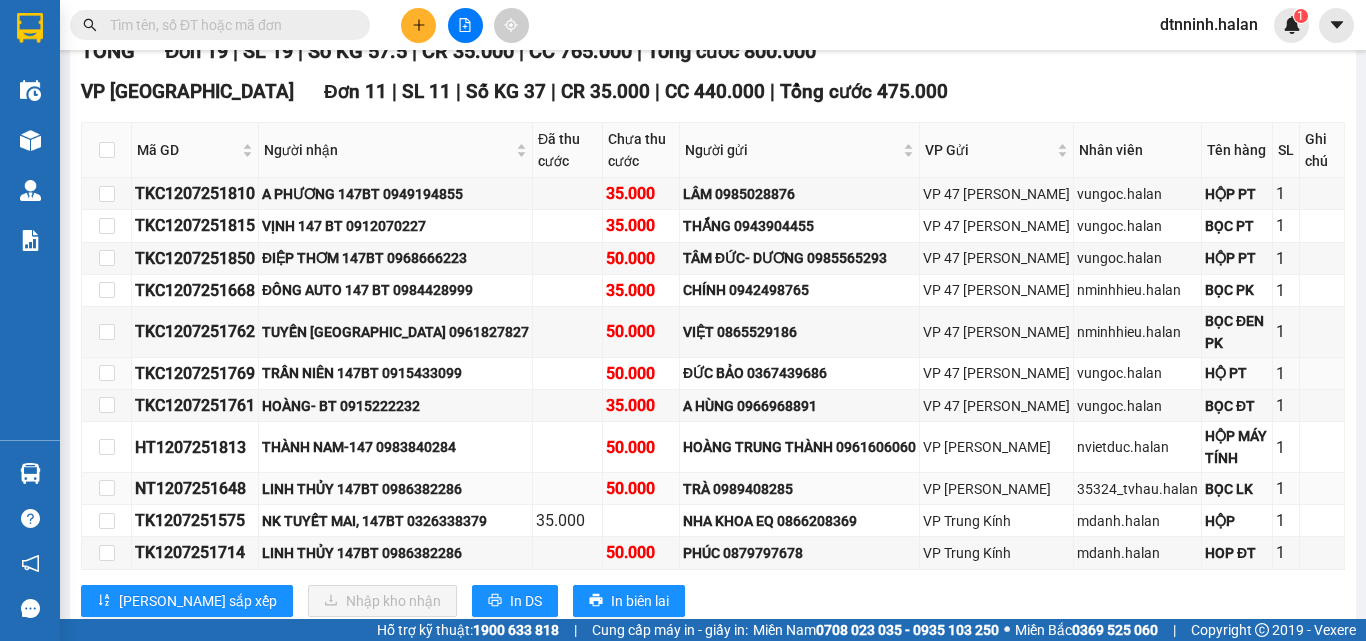 scroll, scrollTop: 418, scrollLeft: 0, axis: vertical 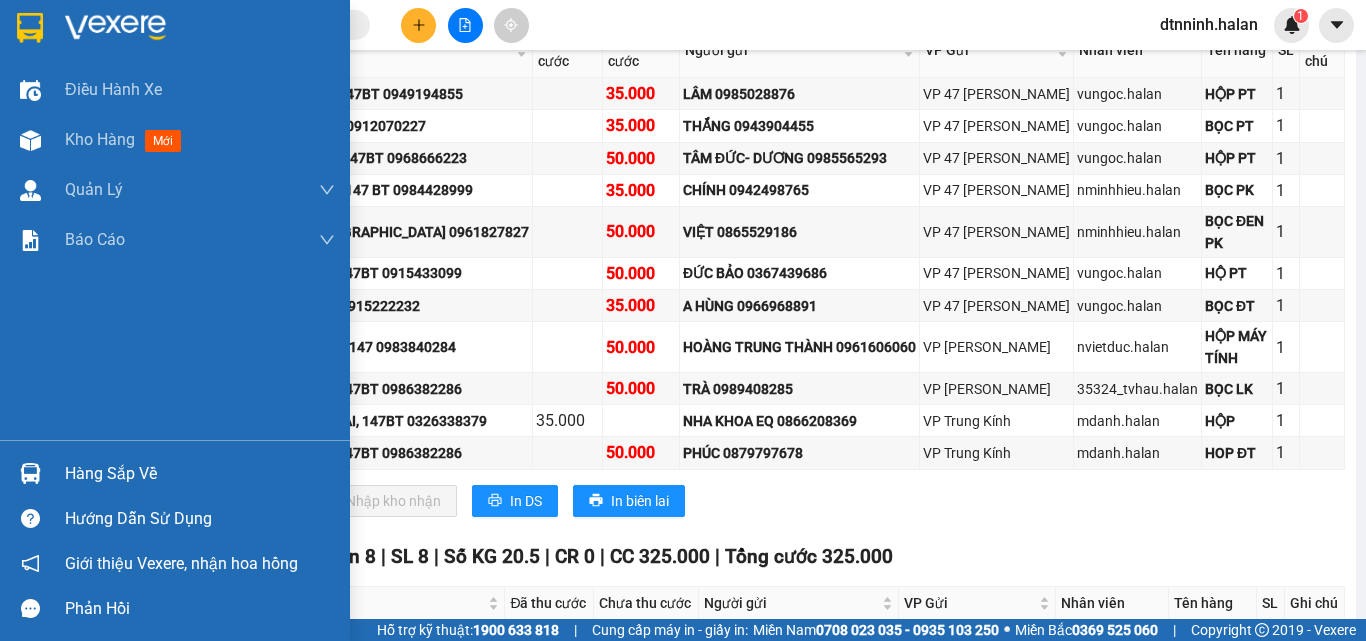 click on "Hàng sắp về" at bounding box center [200, 474] 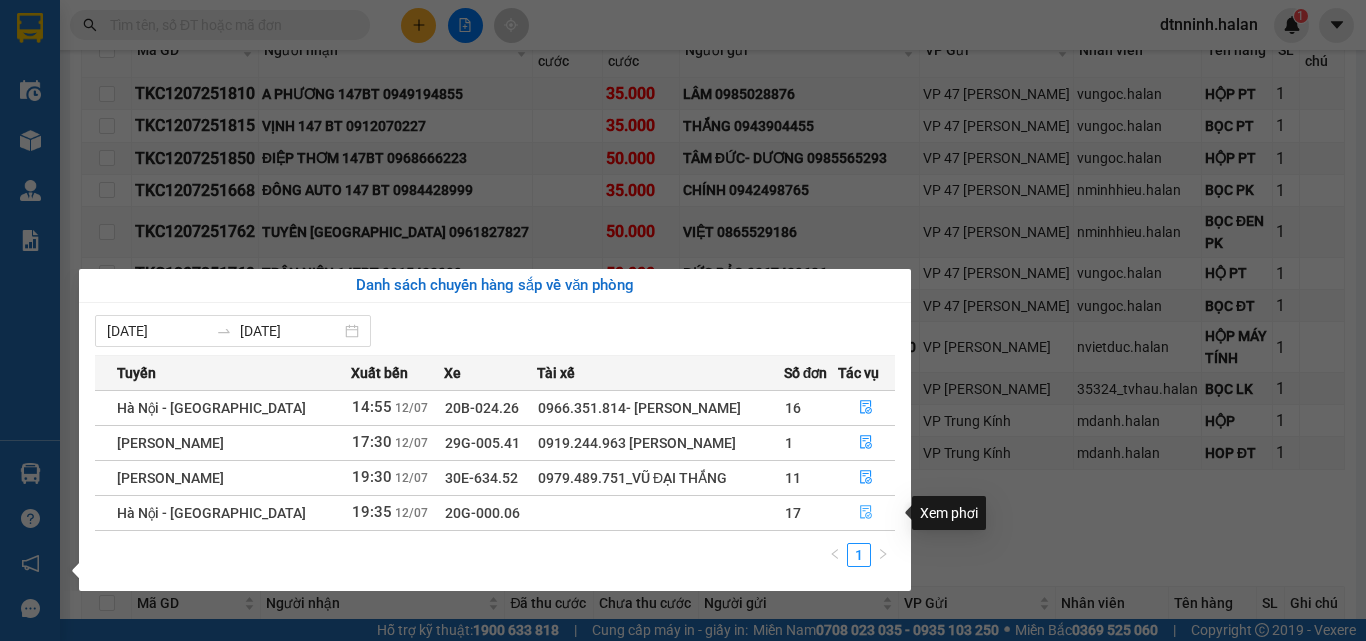 click 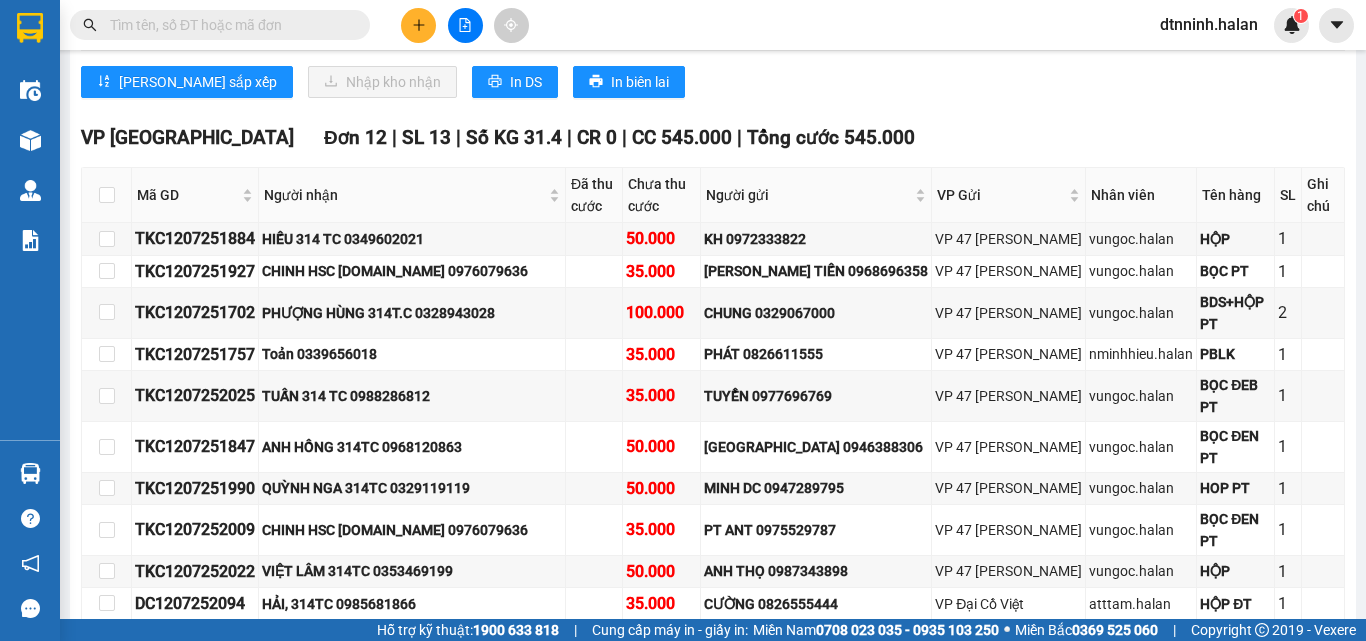 scroll, scrollTop: 1118, scrollLeft: 0, axis: vertical 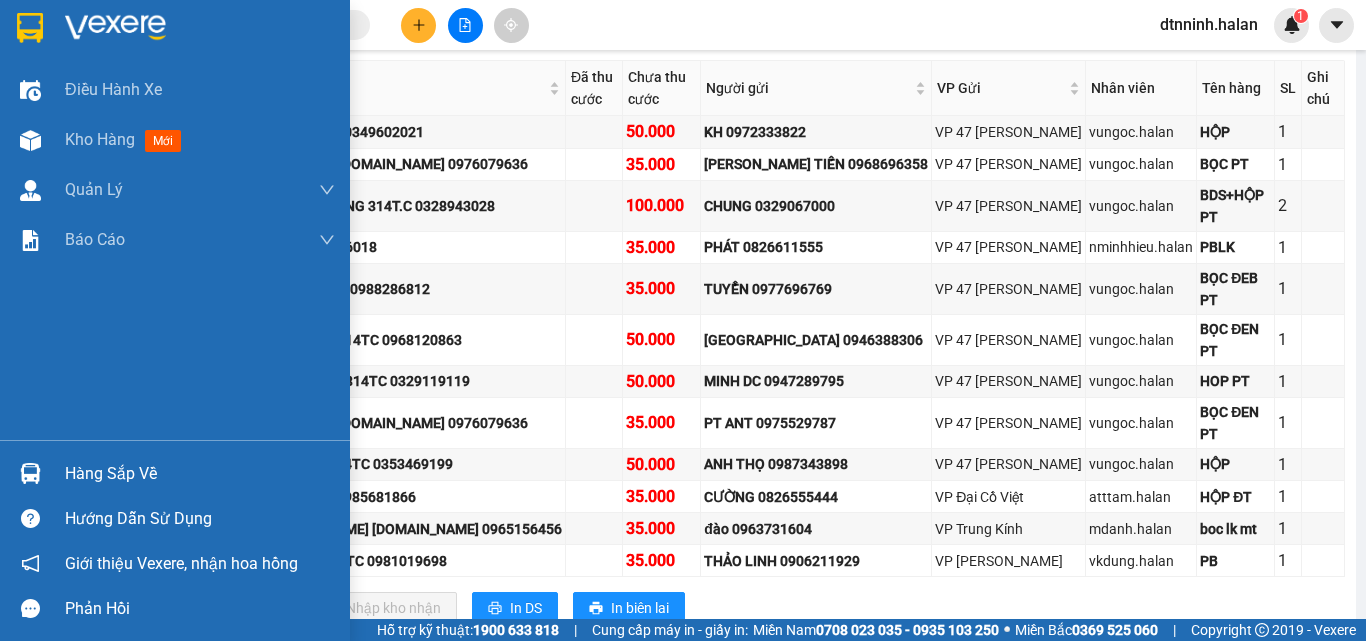 click on "Hàng sắp về" at bounding box center (200, 474) 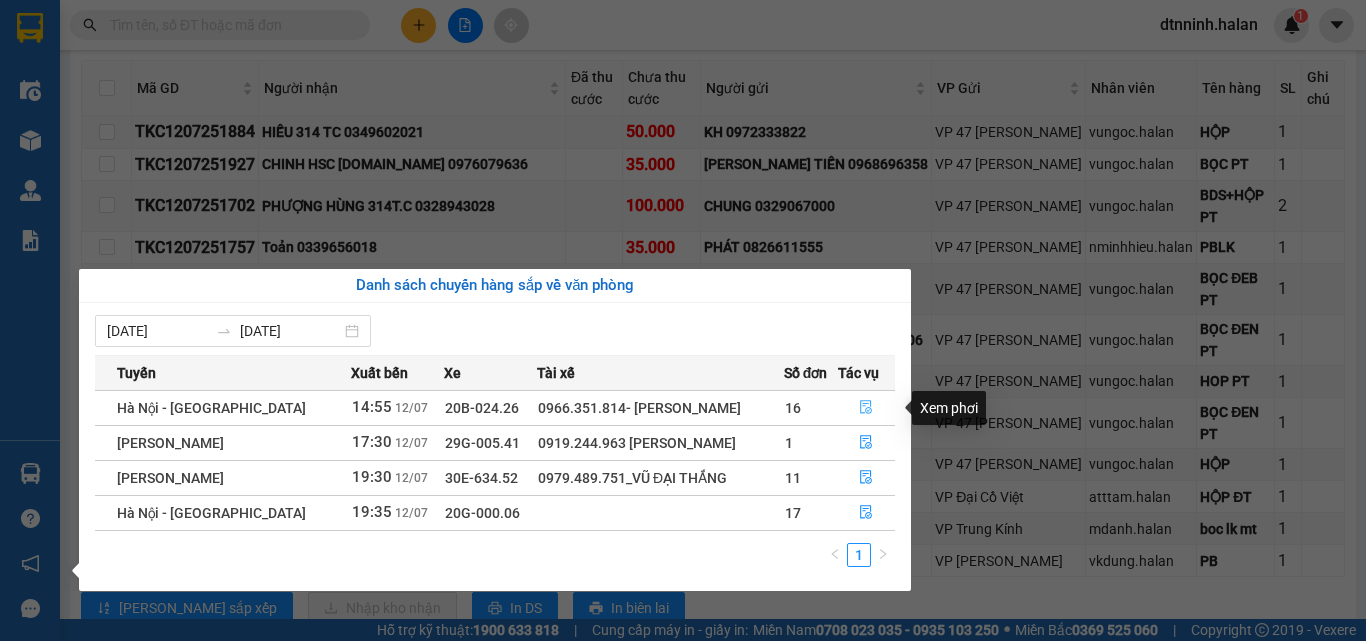click 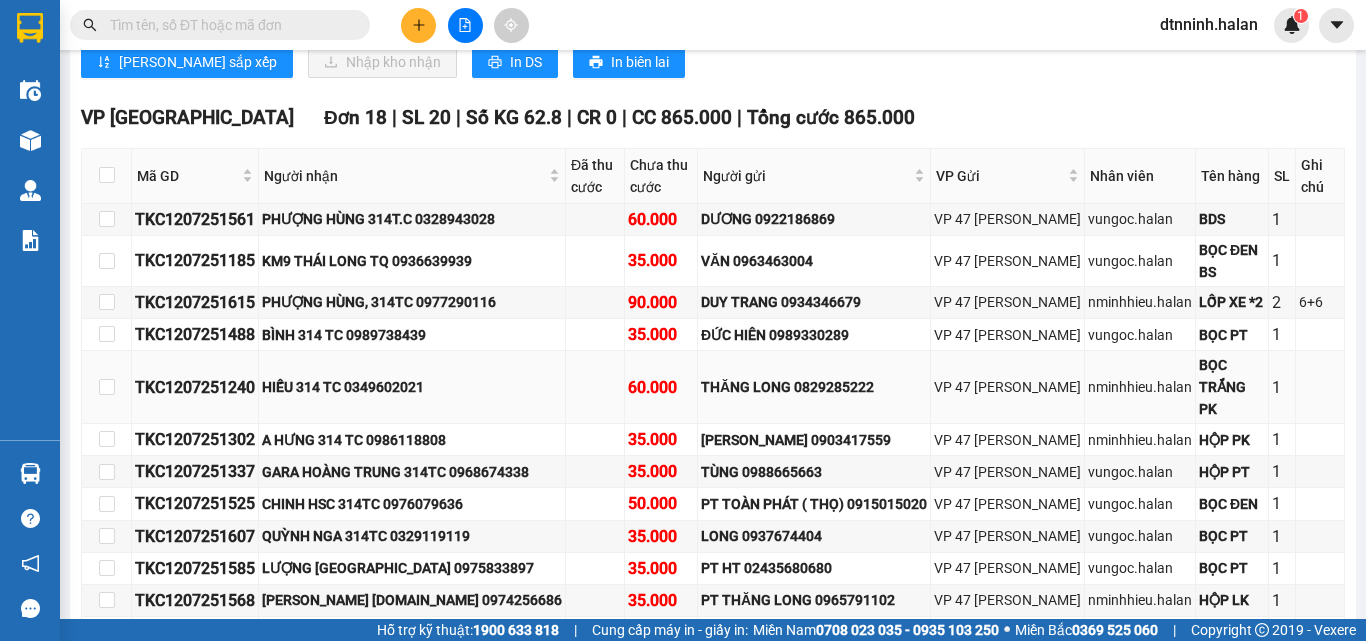 scroll, scrollTop: 1318, scrollLeft: 0, axis: vertical 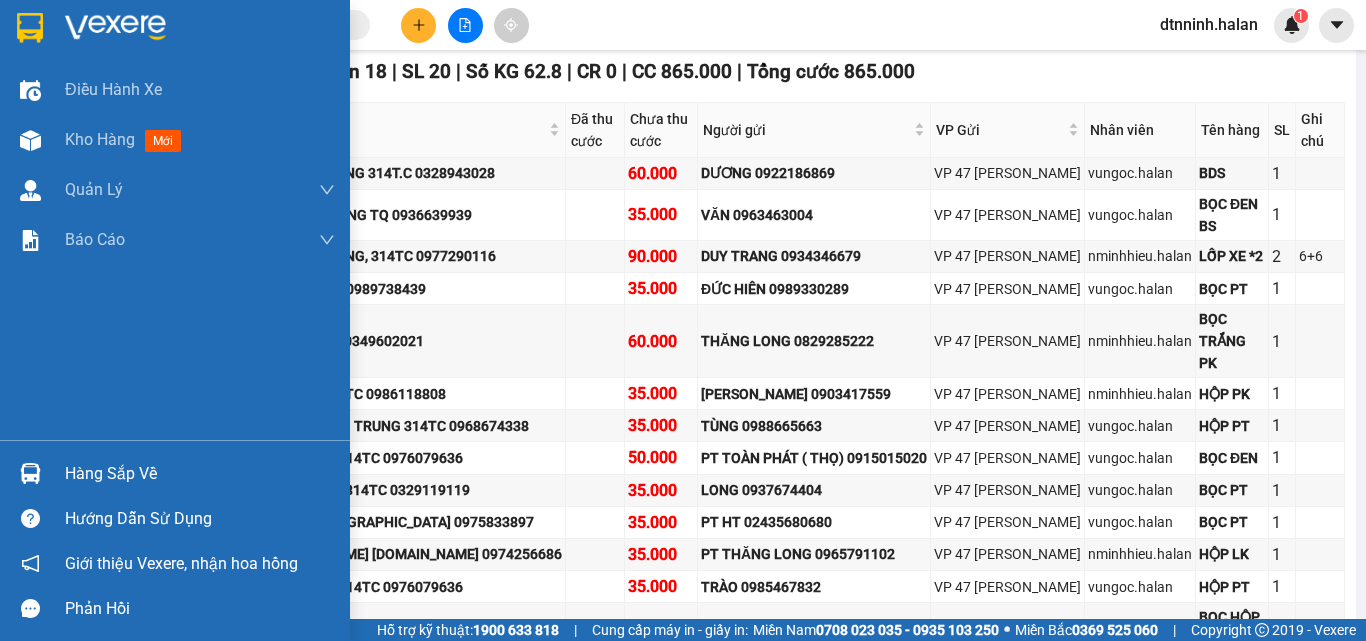 click on "Hàng sắp về" at bounding box center [200, 474] 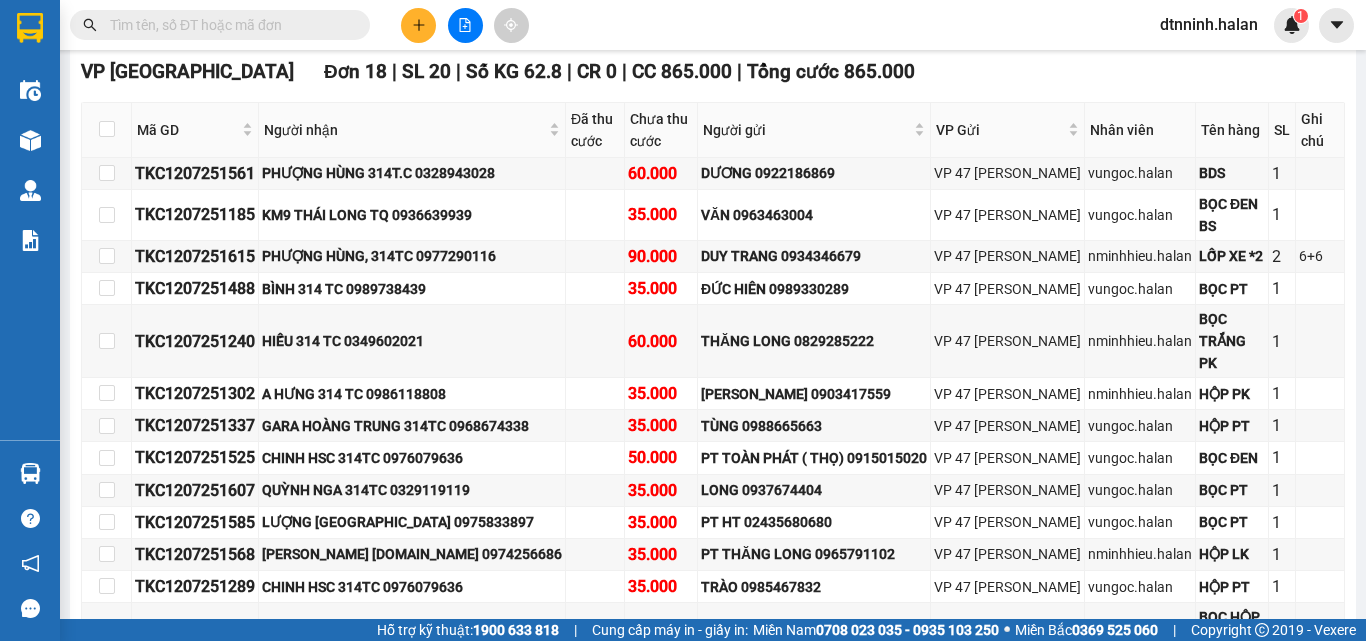 click on "Kết quả tìm kiếm ( 0 )  Bộ lọc  No Data dtnninh.halan 1     Điều hành xe     Kho hàng mới     Quản Lý Quản lý chuyến Quản lý kiểm kho     Báo cáo 12. Thống kê đơn đối tác 2. Doanh thu thực tế theo từng văn phòng 4. Thống kê đơn hàng theo văn phòng Hàng sắp về Hướng dẫn sử dụng Giới thiệu Vexere, nhận hoa hồng Phản hồi Phần mềm hỗ trợ bạn tốt chứ? Hà Nội - Tuyên Quang 12/07/2025 14:55   (TC)   - 20B-024.26  Làm mới In phơi In đơn chọn Thống kê Lọc  Đã thu cước Lọc  Chưa thu cước Chọn tuyến Chọn chuyến Chuyển phơi Xuất Excel Đã giao Kho nhận Trên xe Hà Lan   02083737373   271 - Dương Tự Minh - Phường Tân Long - Thái Nguyên 20:43 - 12/07/2025 Tuyến:  Hà Nội - Tuyên Quang Chuyến:   (14:55 - 12/07/2025) Tài xế:  0966.351.814- CAO VĂN TIẾN   Số xe:  20B-024.26 Loại xe:  Xe 8 chỗ Tuyến:  Hà Nội - Tuyên Quang Chuyến:   Số xe:  TỔNG" at bounding box center (683, 320) 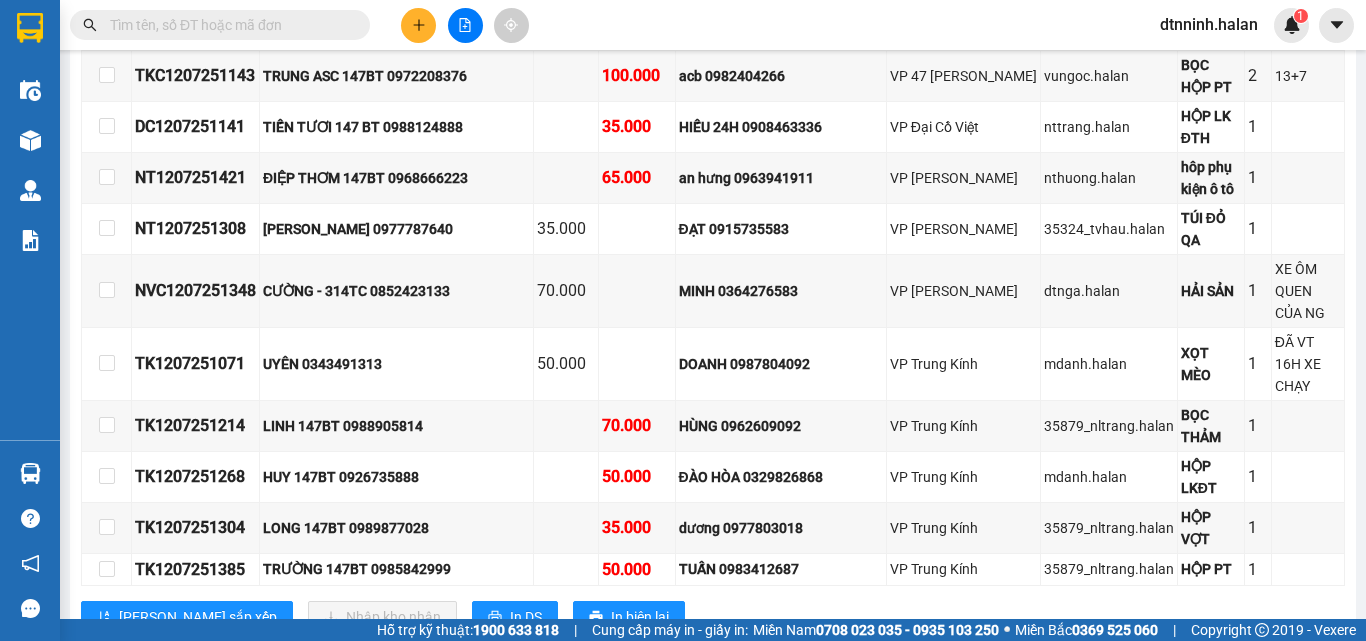 scroll, scrollTop: 718, scrollLeft: 0, axis: vertical 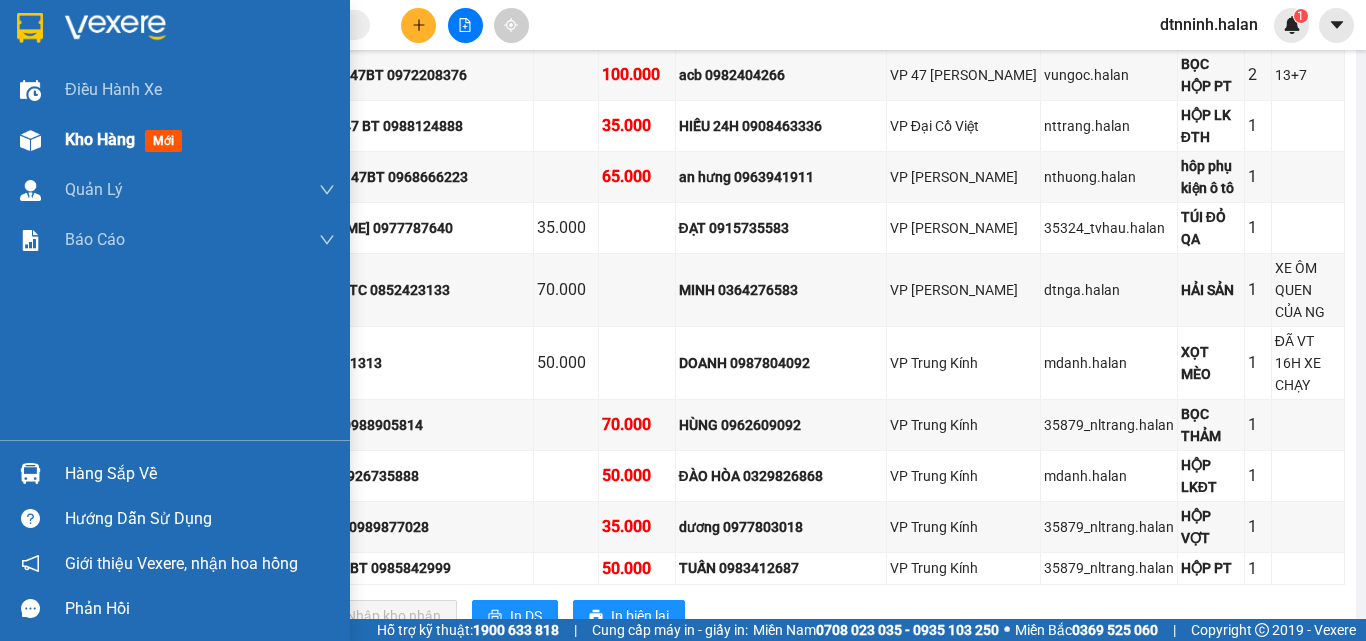 click on "Kho hàng mới" at bounding box center [175, 140] 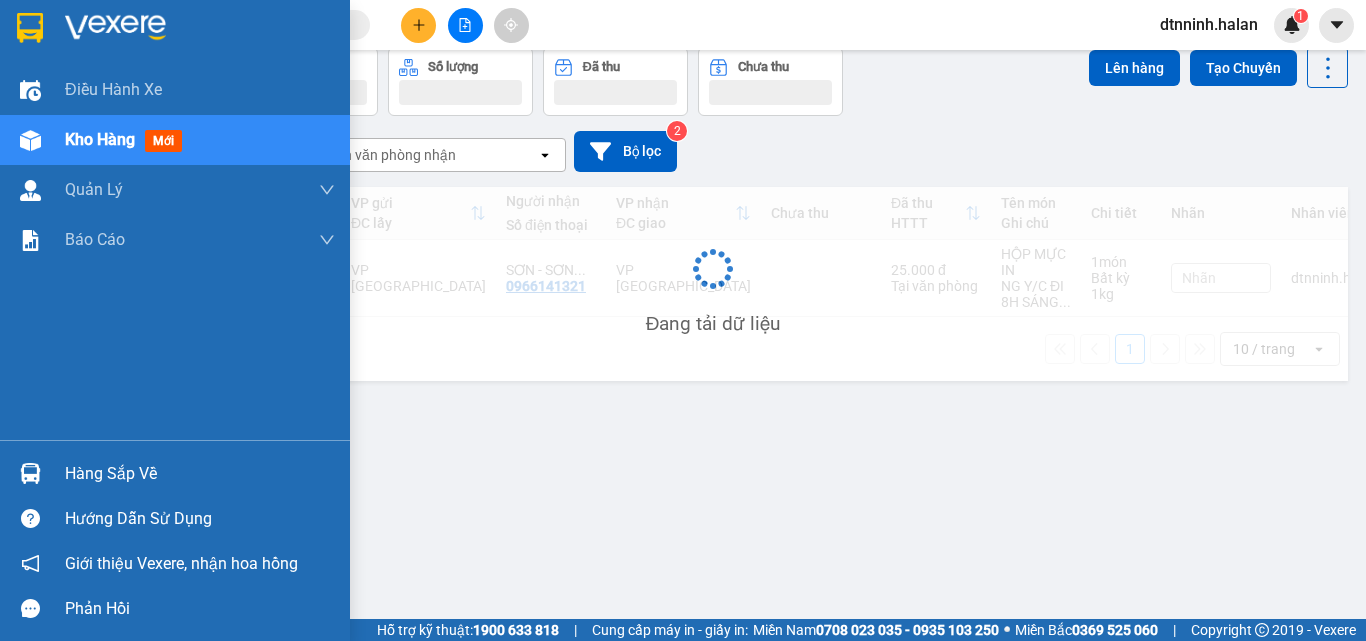 scroll, scrollTop: 92, scrollLeft: 0, axis: vertical 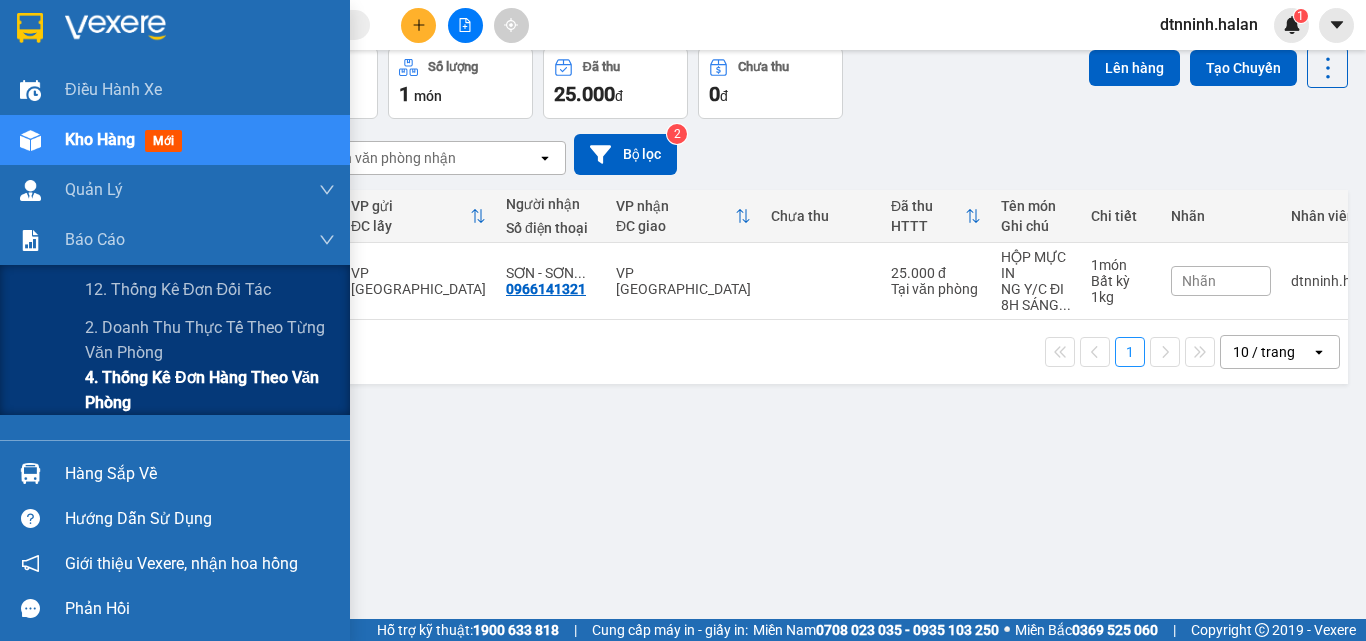 click on "4. Thống kê đơn hàng theo văn phòng" at bounding box center [210, 390] 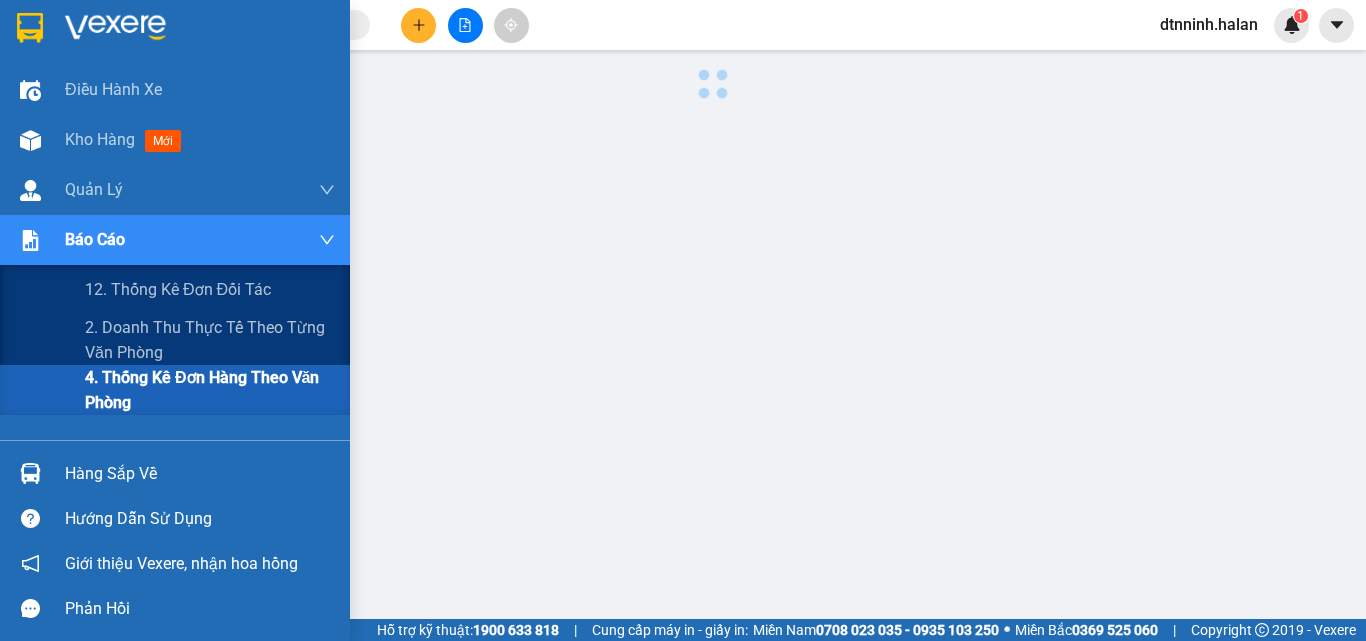 scroll, scrollTop: 0, scrollLeft: 0, axis: both 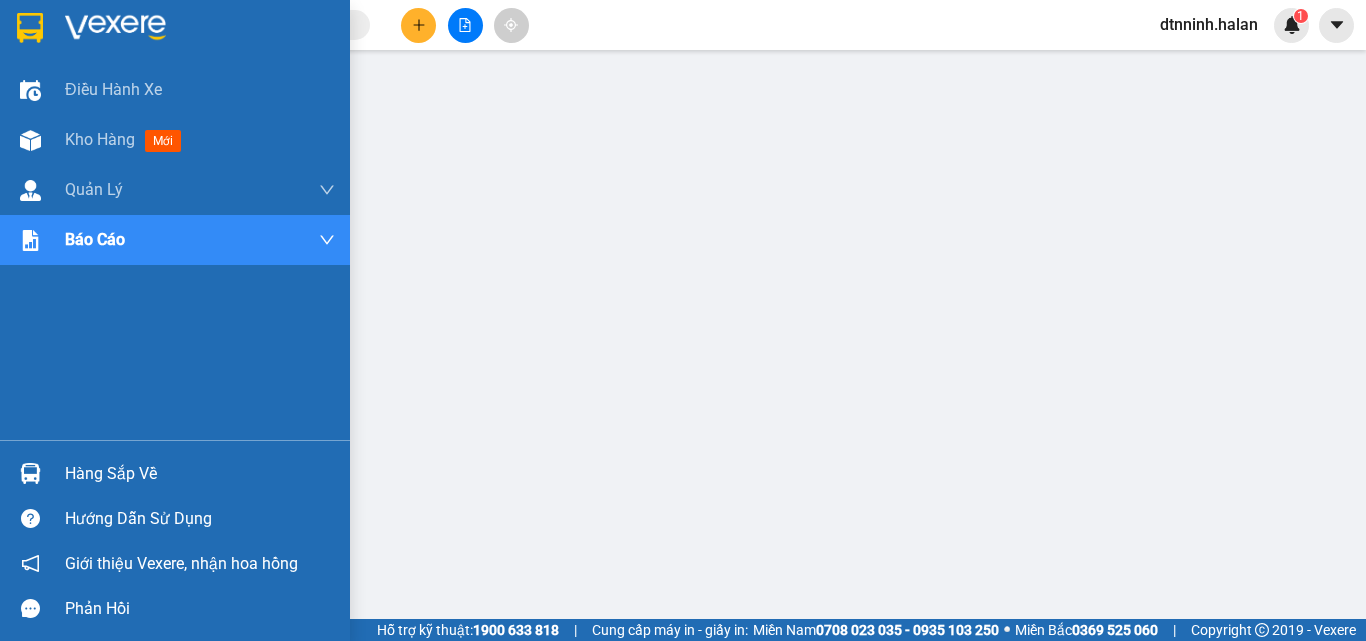 click on "Hàng sắp về" at bounding box center [200, 474] 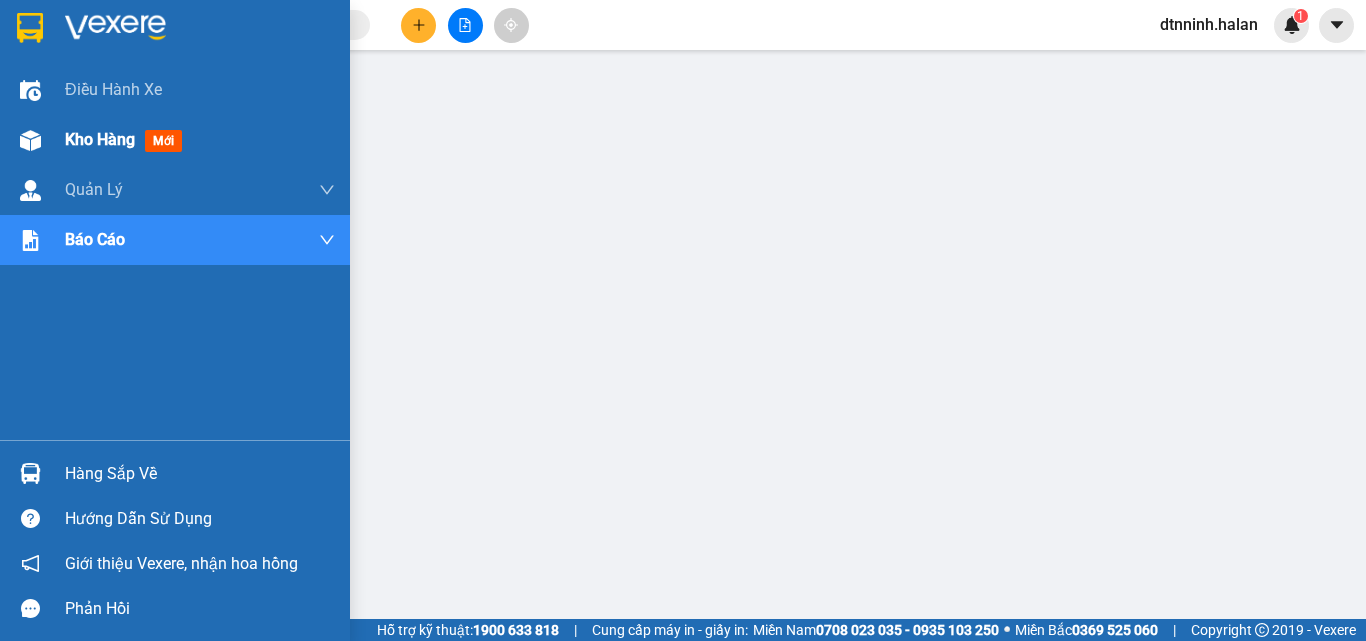 click on "Kho hàng" at bounding box center (100, 139) 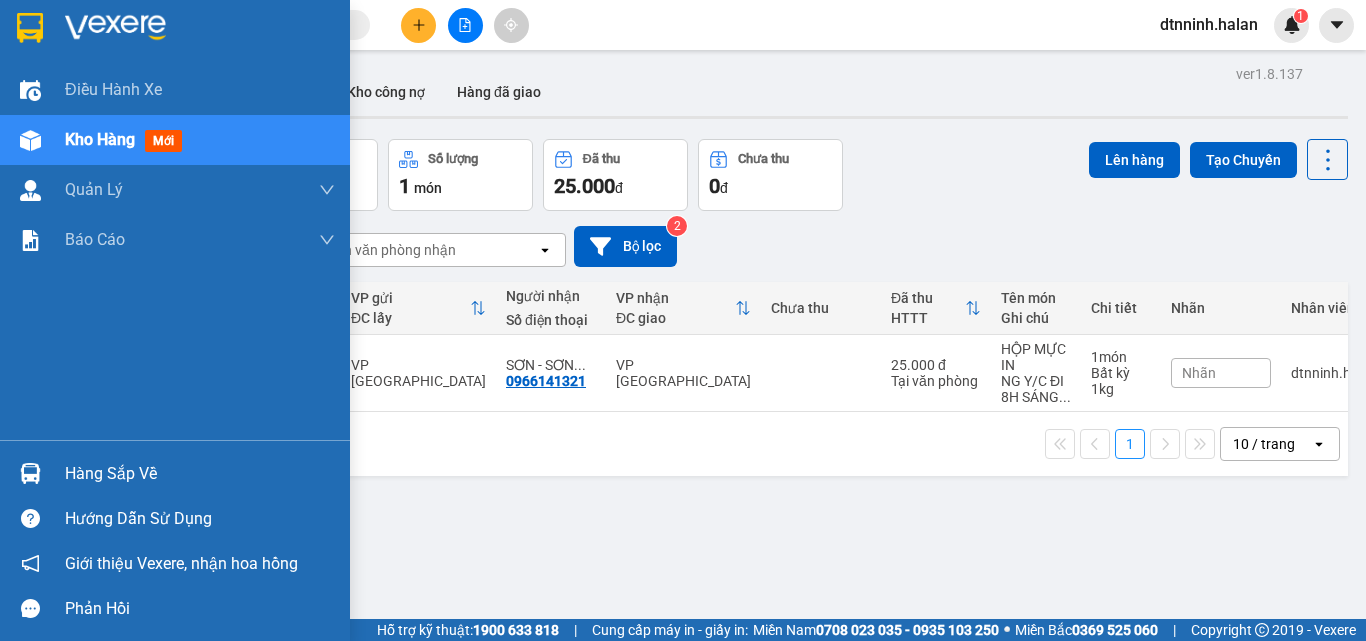 click on "Hàng sắp về" at bounding box center [200, 474] 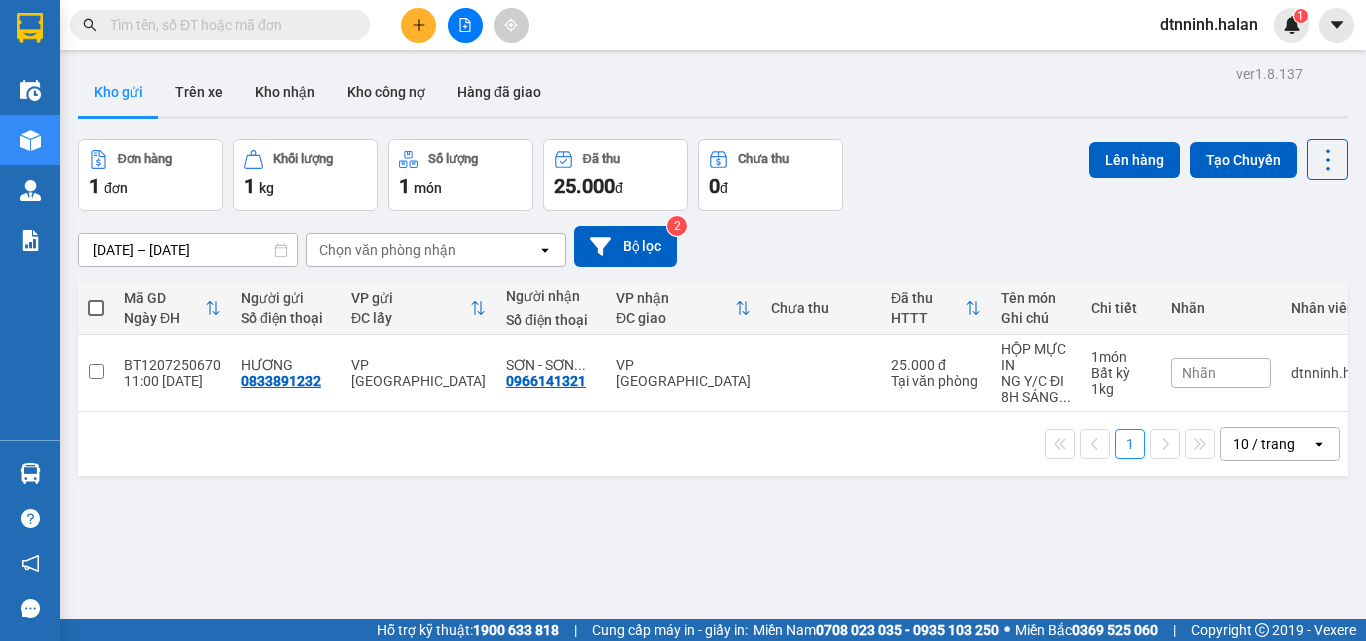 click on "Kết quả tìm kiếm ( 0 )  Bộ lọc  No Data dtnninh.halan 1     Điều hành xe     Kho hàng mới     Quản Lý Quản lý chuyến Quản lý kiểm kho     Báo cáo 12. Thống kê đơn đối tác 2. Doanh thu thực tế theo từng văn phòng 4. Thống kê đơn hàng theo văn phòng Hàng sắp về Hướng dẫn sử dụng Giới thiệu Vexere, nhận hoa hồng Phản hồi Phần mềm hỗ trợ bạn tốt chứ? ver  1.8.137 Kho gửi Trên xe Kho nhận Kho công nợ Hàng đã giao Đơn hàng 1 đơn Khối lượng 1 kg Số lượng 1 món Đã thu 25.000  đ Chưa thu 0  đ Lên hàng Tạo Chuyến 29/05/2025 – 12/07/2025 Press the down arrow key to interact with the calendar and select a date. Press the escape button to close the calendar. Selected date range is from 29/05/2025 to 12/07/2025. Chọn văn phòng nhận open Bộ lọc 2 Mã GD Ngày ĐH Người gửi Số điện thoại VP gửi ĐC lấy Người nhận Số điện thoại VP nhận ĐC giao HTTT 1" at bounding box center [683, 320] 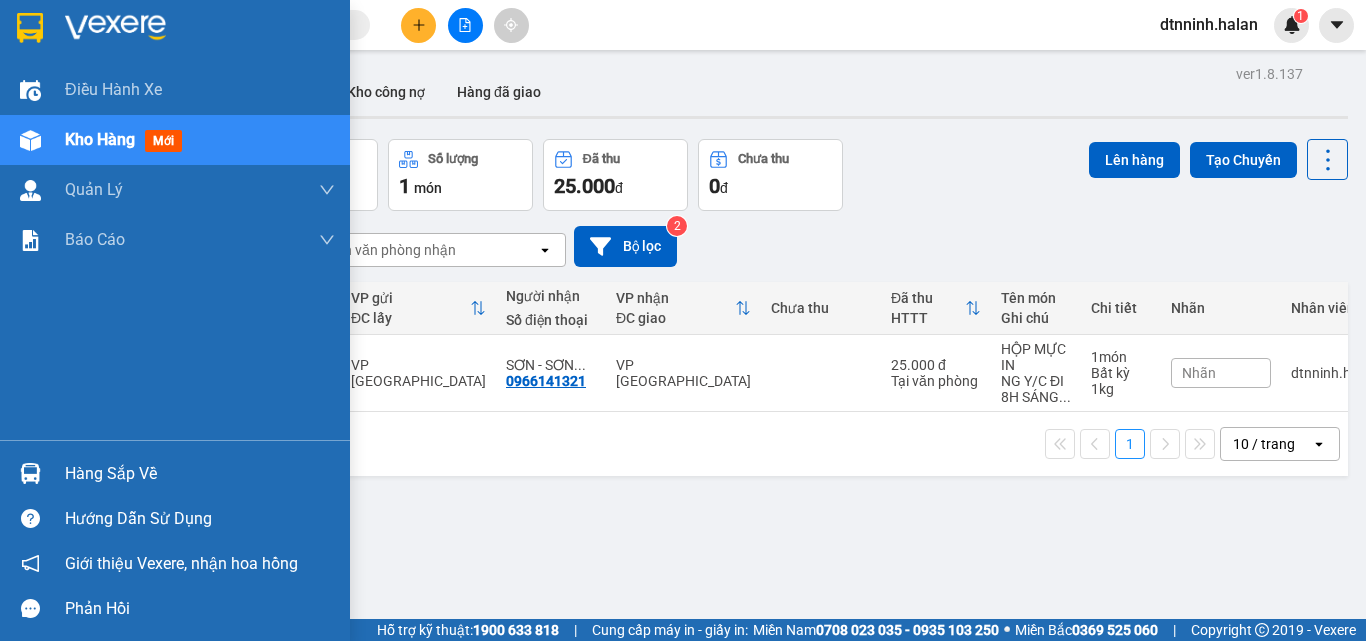 click on "Hàng sắp về" at bounding box center (200, 474) 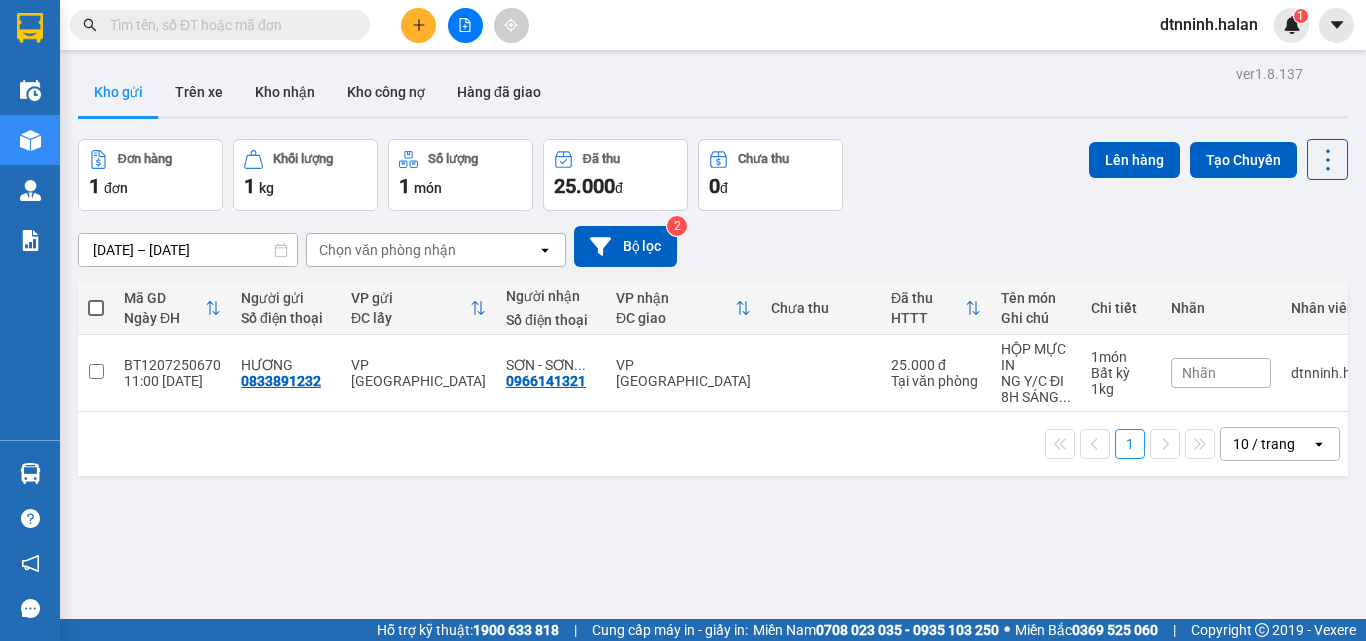 click on "Kết quả tìm kiếm ( 0 )  Bộ lọc  No Data dtnninh.halan 1     Điều hành xe     Kho hàng mới     Quản Lý Quản lý chuyến Quản lý kiểm kho     Báo cáo 12. Thống kê đơn đối tác 2. Doanh thu thực tế theo từng văn phòng 4. Thống kê đơn hàng theo văn phòng Hàng sắp về Hướng dẫn sử dụng Giới thiệu Vexere, nhận hoa hồng Phản hồi Phần mềm hỗ trợ bạn tốt chứ? ver  1.8.137 Kho gửi Trên xe Kho nhận Kho công nợ Hàng đã giao Đơn hàng 1 đơn Khối lượng 1 kg Số lượng 1 món Đã thu 25.000  đ Chưa thu 0  đ Lên hàng Tạo Chuyến 29/05/2025 – 12/07/2025 Press the down arrow key to interact with the calendar and select a date. Press the escape button to close the calendar. Selected date range is from 29/05/2025 to 12/07/2025. Chọn văn phòng nhận open Bộ lọc 2 Mã GD Ngày ĐH Người gửi Số điện thoại VP gửi ĐC lấy Người nhận Số điện thoại VP nhận ĐC giao HTTT 1" at bounding box center (683, 320) 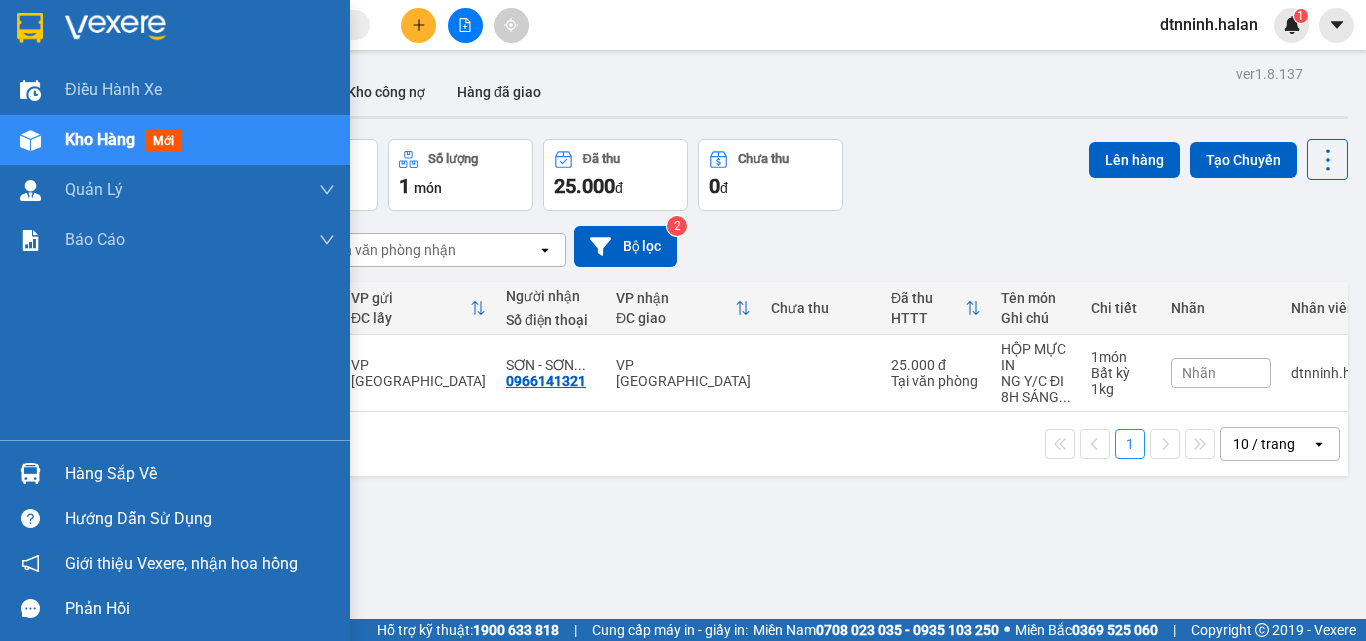 click on "Hàng sắp về" at bounding box center [200, 474] 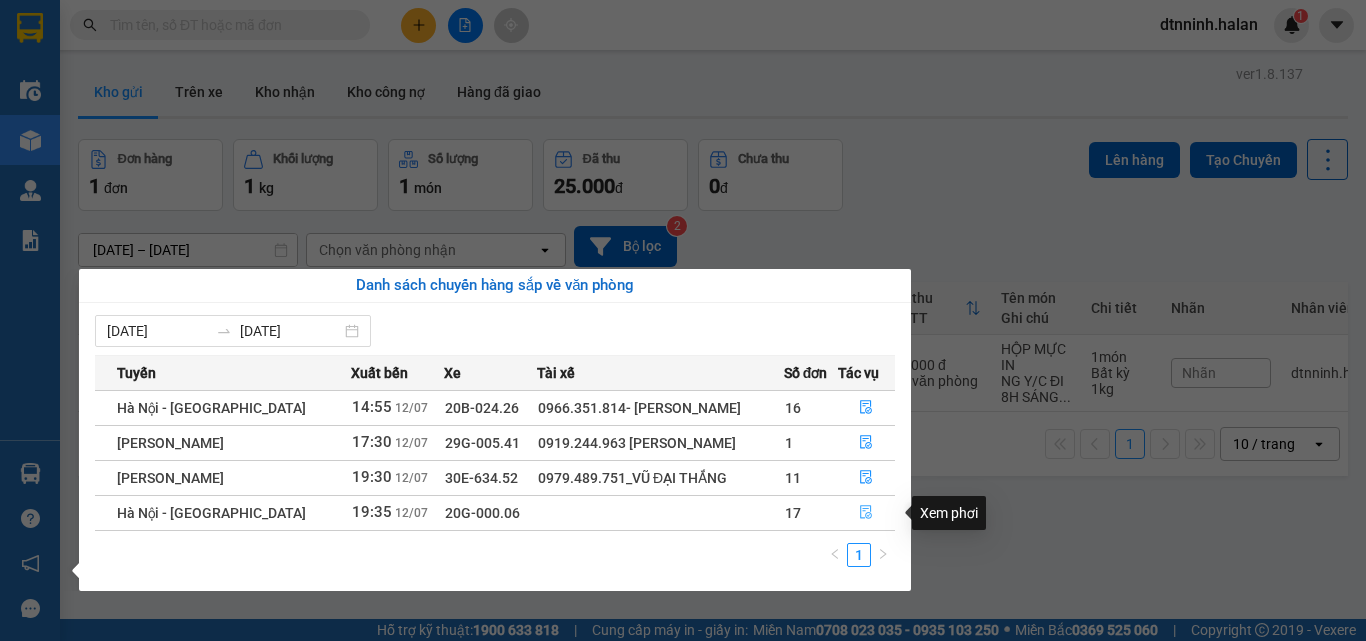 click at bounding box center [867, 513] 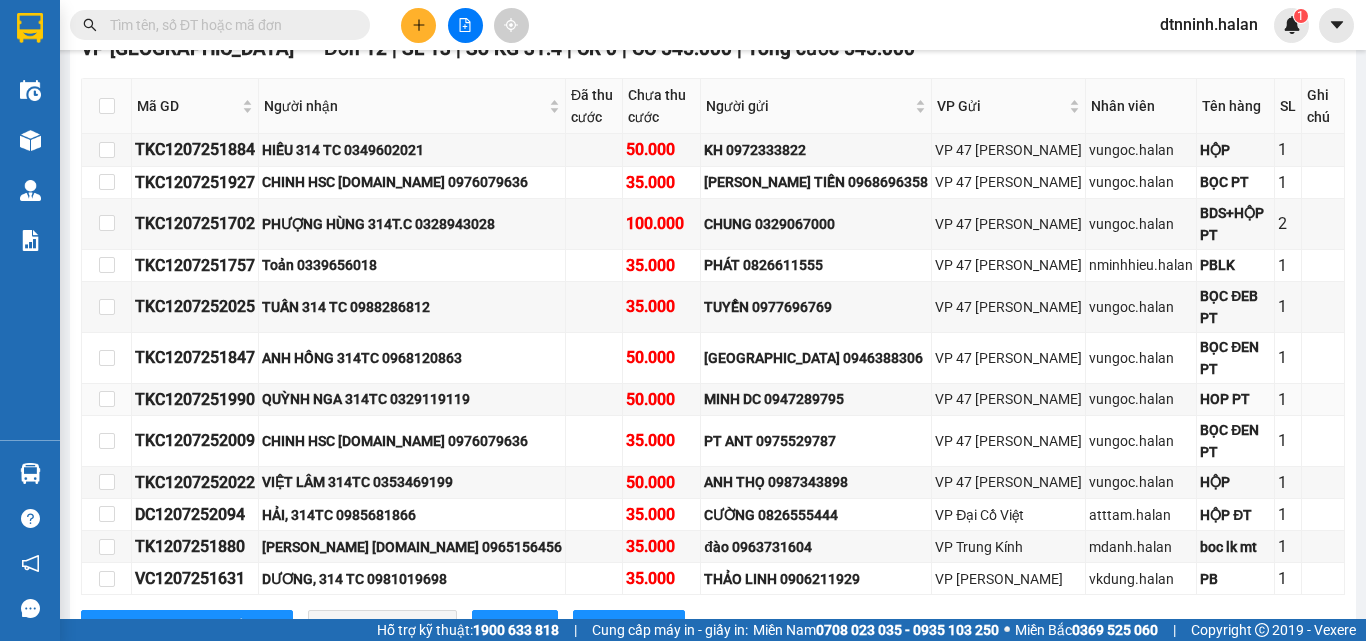 scroll, scrollTop: 1161, scrollLeft: 0, axis: vertical 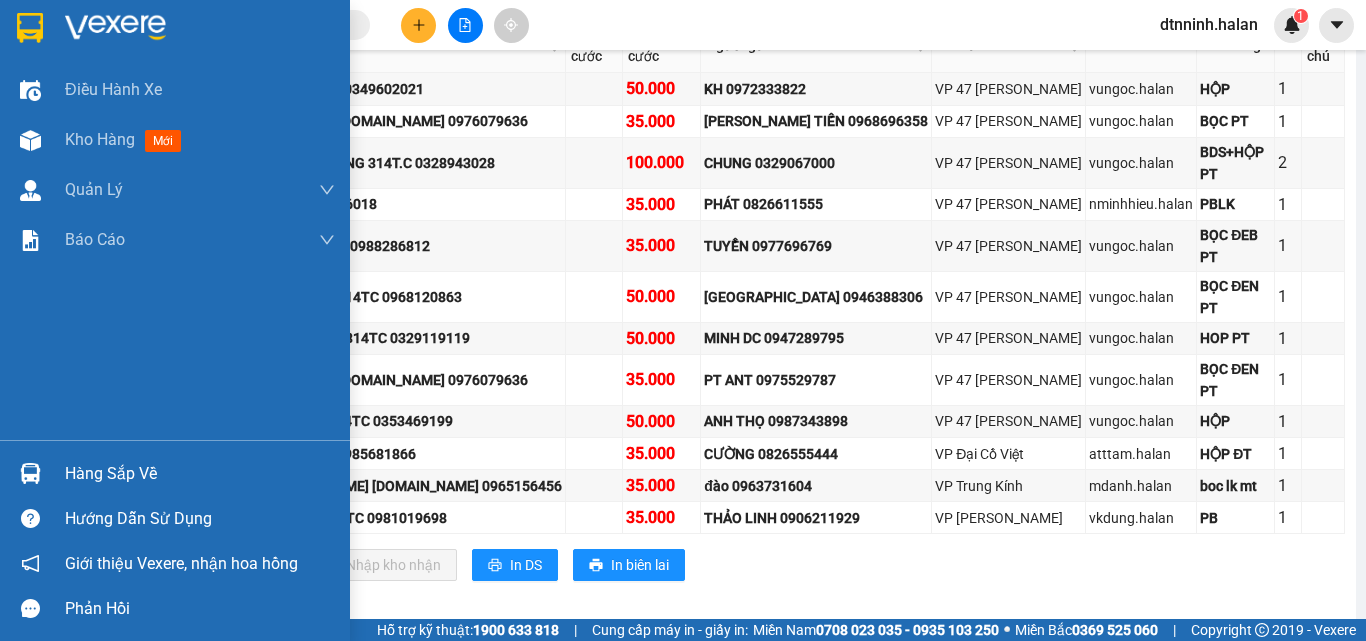 click on "Hàng sắp về" at bounding box center (200, 474) 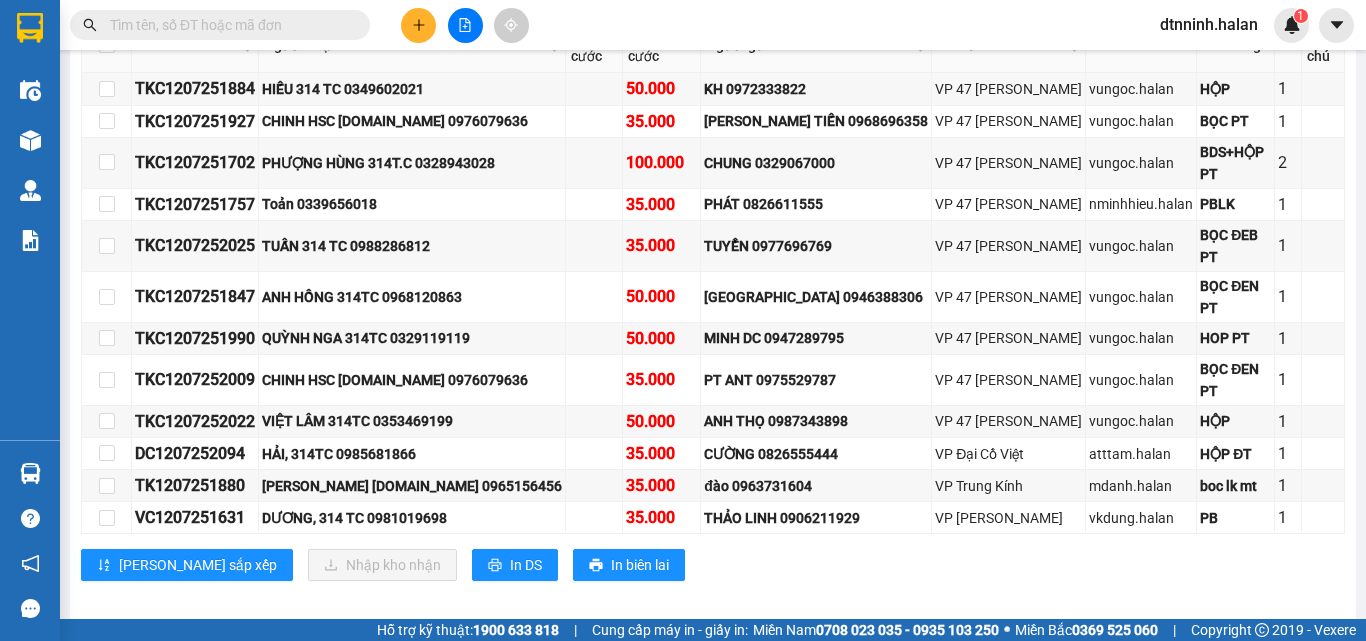 click on "Kết quả tìm kiếm ( 0 )  Bộ lọc  No Data dtnninh.halan 1     Điều hành xe     Kho hàng mới     Quản Lý Quản lý chuyến Quản lý kiểm kho     Báo cáo 12. Thống kê đơn đối tác 2. Doanh thu thực tế theo từng văn phòng 4. Thống kê đơn hàng theo văn phòng Hàng sắp về Hướng dẫn sử dụng Giới thiệu Vexere, nhận hoa hồng Phản hồi Phần mềm hỗ trợ bạn tốt chứ? Hà Nội - Tuyên Quang 12/07/2025 19:35   (TC)   - 20G-000.06  Làm mới In phơi In đơn chọn Thống kê Lọc  Đã thu cước Lọc  Chưa thu cước Chọn tuyến Chọn chuyến Chuyển phơi Xuất Excel Đã giao Kho nhận Trên xe Hà Lan   02083737373   271 - Dương Tự Minh - Phường Tân Long - Thái Nguyên 20:53 - 12/07/2025 Tuyến:  Hà Nội - Tuyên Quang Chuyến:   (19:35 - 12/07/2025) Số xe:  20G-000.06 Loại xe:  Xe 8 chỗ Tuyến:  Hà Nội - Tuyên Quang Chuyến:   (19:35 - 12/07/2025) Số xe:  20G-000.06 Tài xế:  TỔNG" at bounding box center [683, 320] 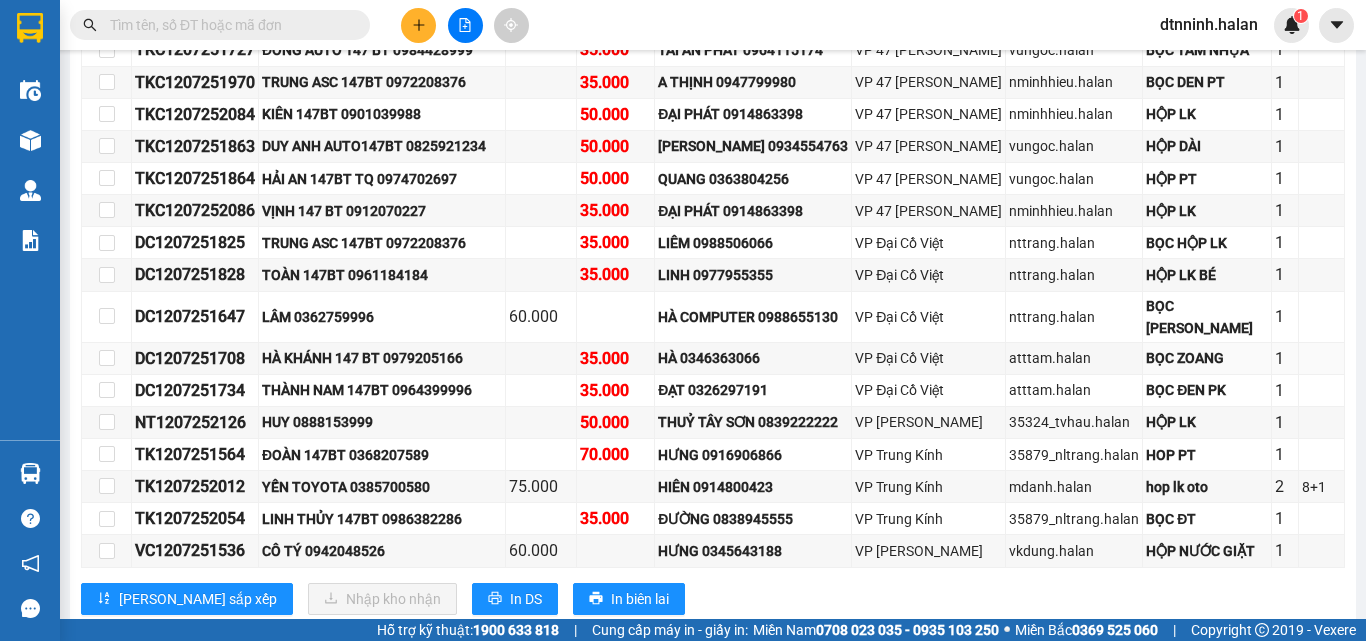 scroll, scrollTop: 461, scrollLeft: 0, axis: vertical 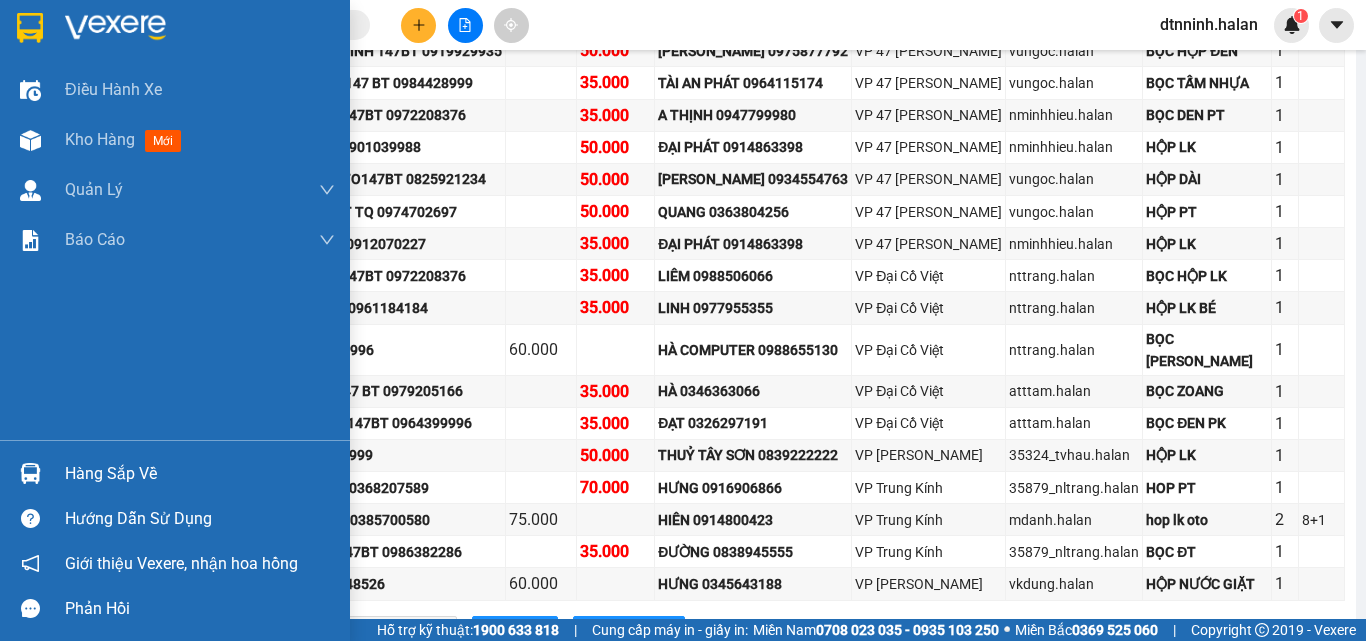 click at bounding box center (30, 473) 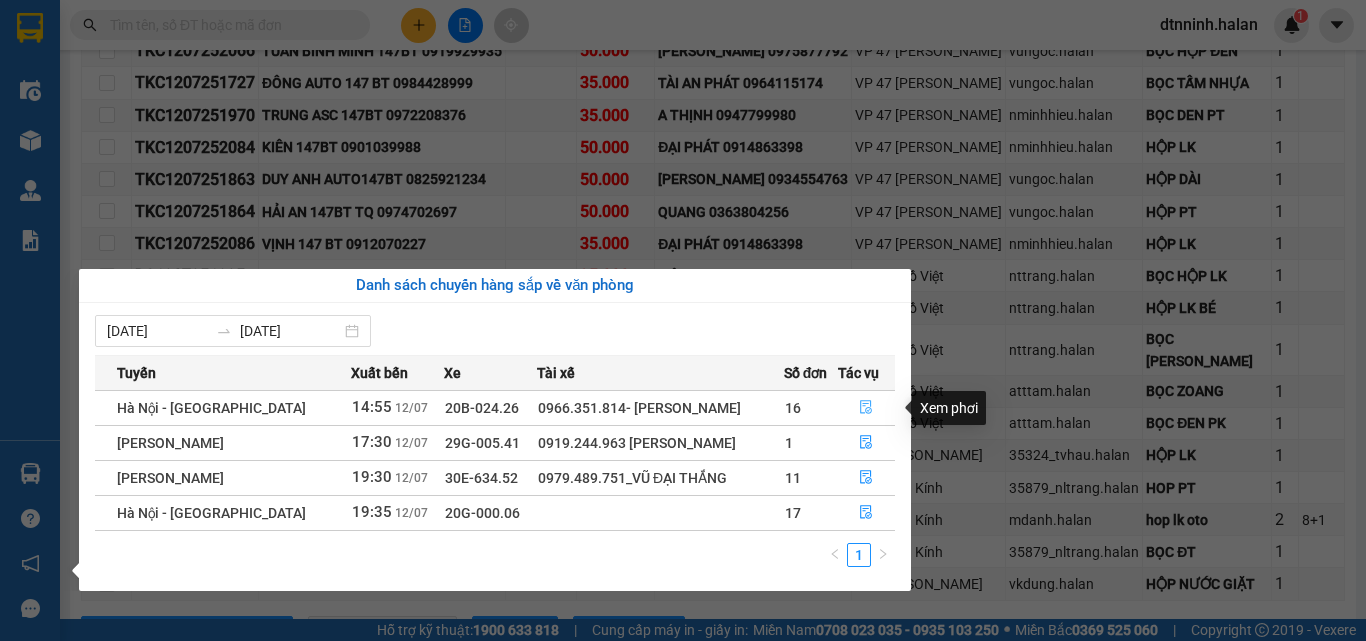 click at bounding box center (867, 408) 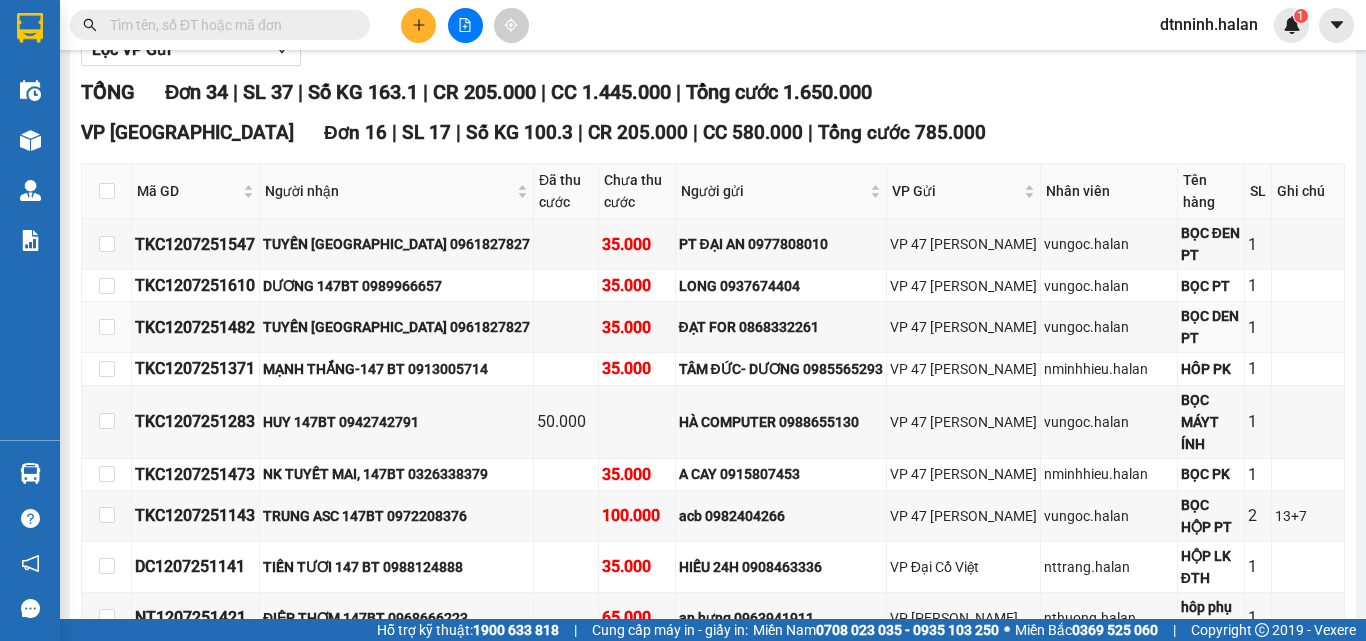 scroll, scrollTop: 254, scrollLeft: 0, axis: vertical 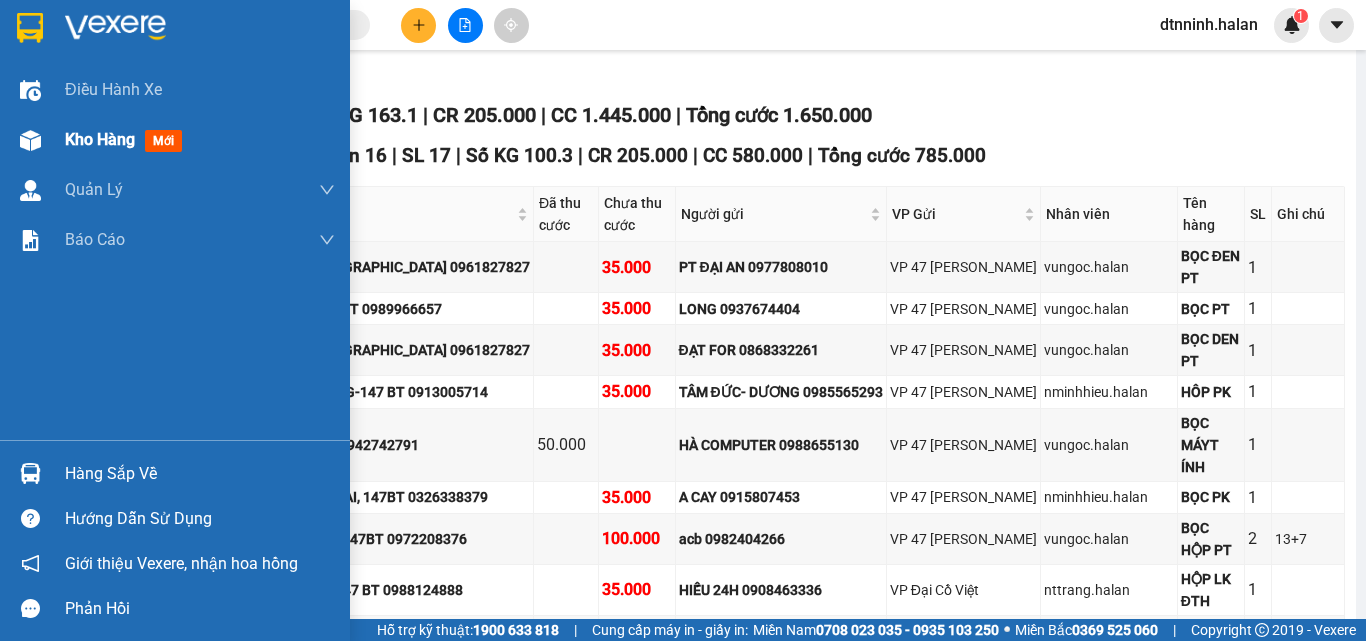 click on "Kho hàng" at bounding box center (100, 139) 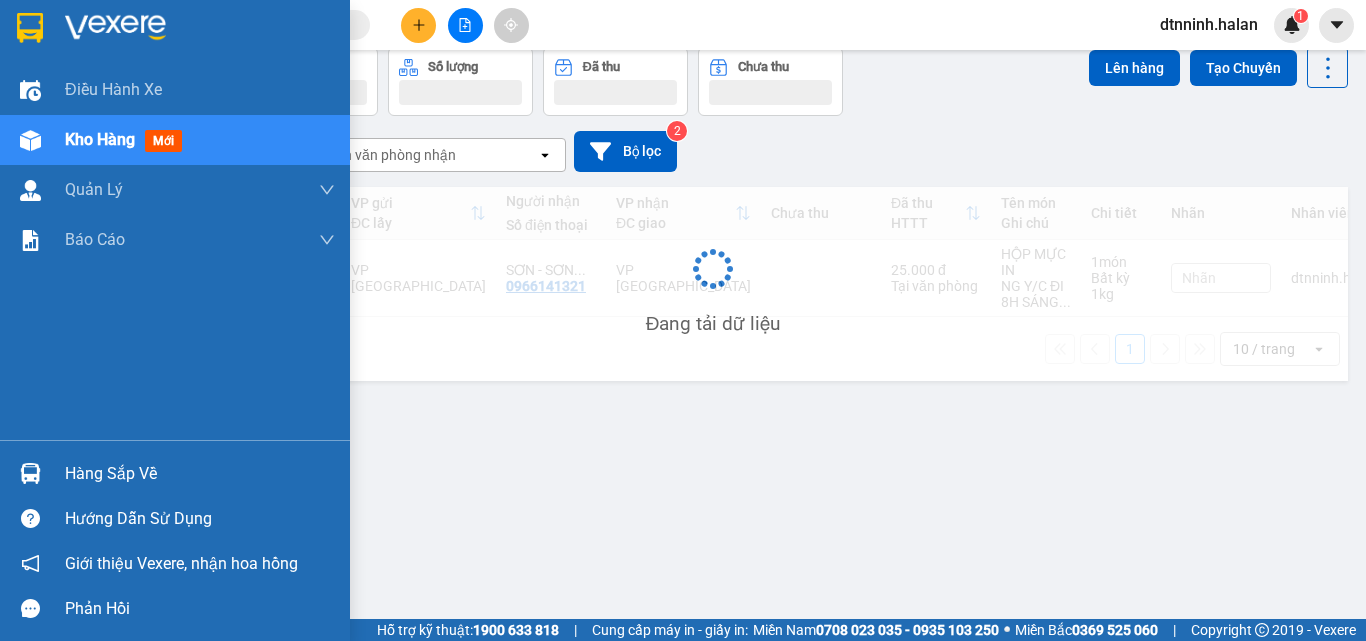 scroll, scrollTop: 92, scrollLeft: 0, axis: vertical 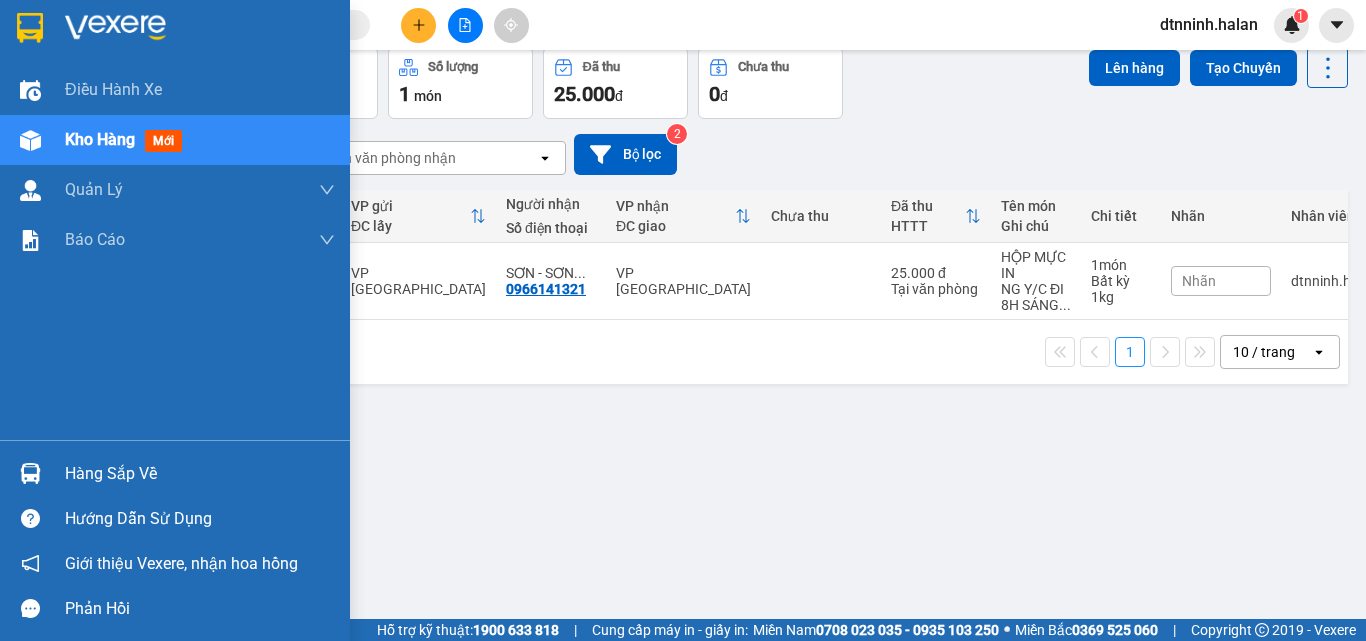 click at bounding box center [30, 473] 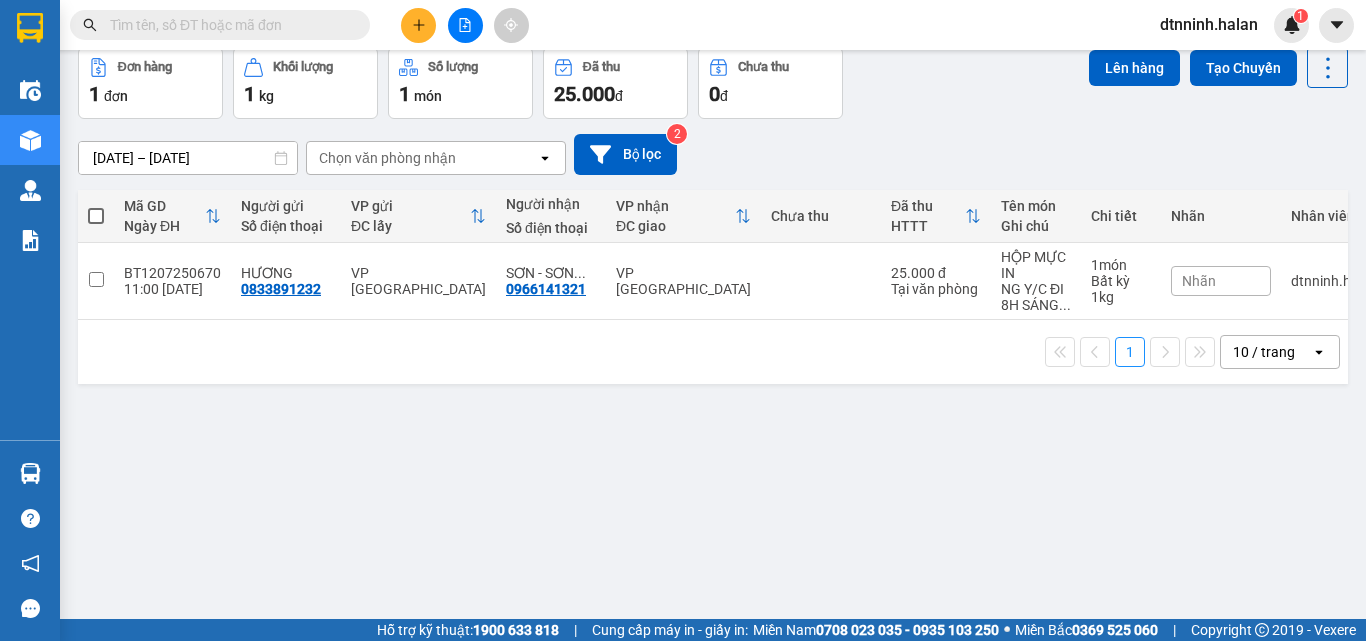 click on "Kết quả tìm kiếm ( 0 )  Bộ lọc  No Data dtnninh.halan 1     Điều hành xe     Kho hàng mới     Quản Lý Quản lý chuyến Quản lý kiểm kho     Báo cáo 12. Thống kê đơn đối tác 2. Doanh thu thực tế theo từng văn phòng 4. Thống kê đơn hàng theo văn phòng Hàng sắp về Hướng dẫn sử dụng Giới thiệu Vexere, nhận hoa hồng Phản hồi Phần mềm hỗ trợ bạn tốt chứ? ver  1.8.137 Kho gửi Trên xe Kho nhận Kho công nợ Hàng đã giao Đơn hàng 1 đơn Khối lượng 1 kg Số lượng 1 món Đã thu 25.000  đ Chưa thu 0  đ Lên hàng Tạo Chuyến 29/05/2025 – 12/07/2025 Press the down arrow key to interact with the calendar and select a date. Press the escape button to close the calendar. Selected date range is from 29/05/2025 to 12/07/2025. Chọn văn phòng nhận open Bộ lọc 2 Mã GD Ngày ĐH Người gửi Số điện thoại VP gửi ĐC lấy Người nhận Số điện thoại VP nhận ĐC giao HTTT 1" at bounding box center [683, 320] 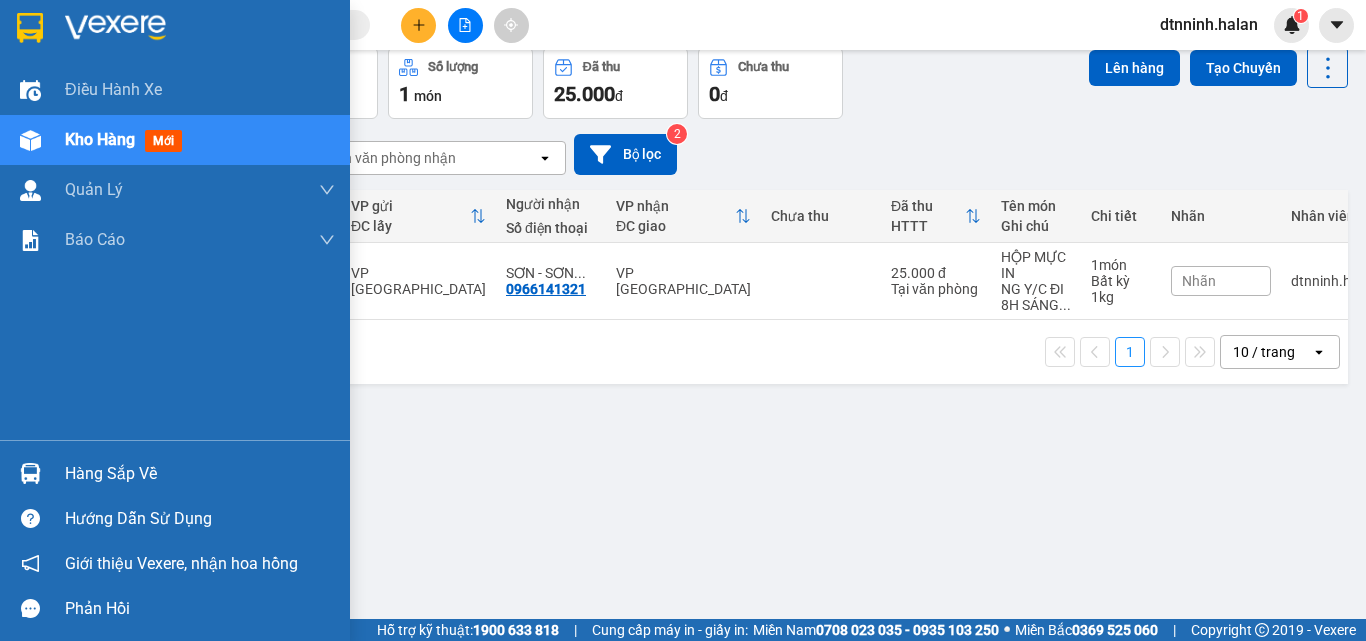 click on "Hàng sắp về" at bounding box center (200, 474) 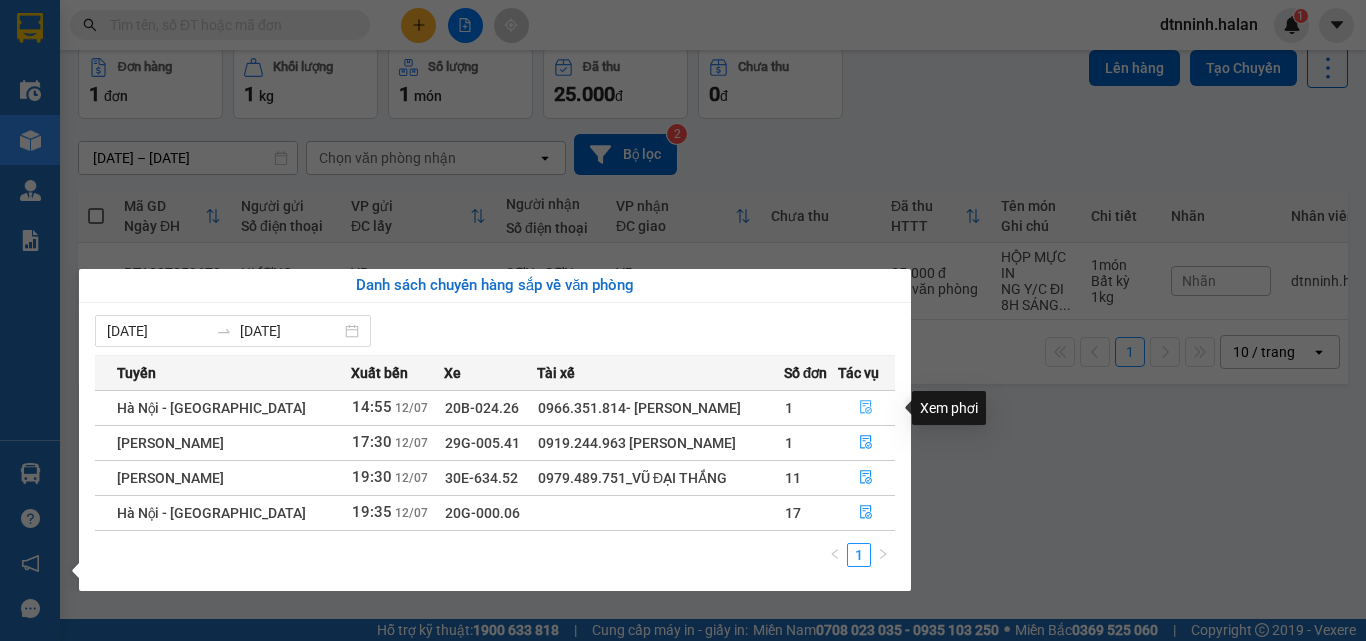 click 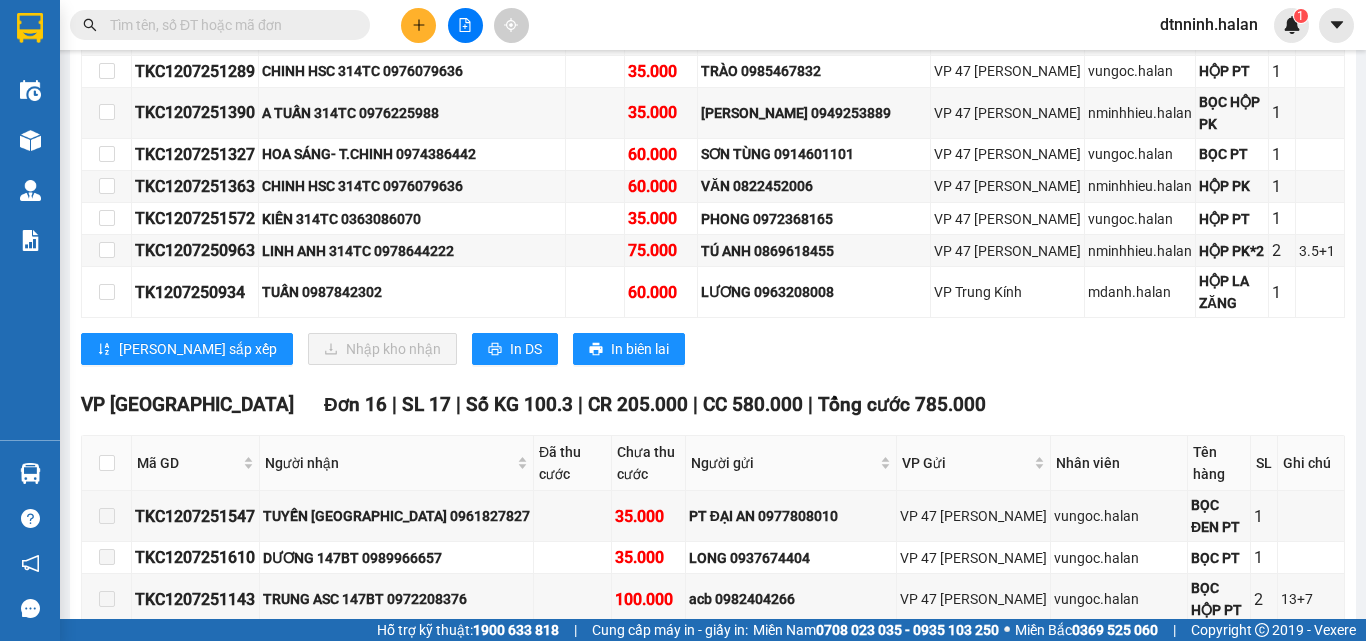 scroll, scrollTop: 900, scrollLeft: 0, axis: vertical 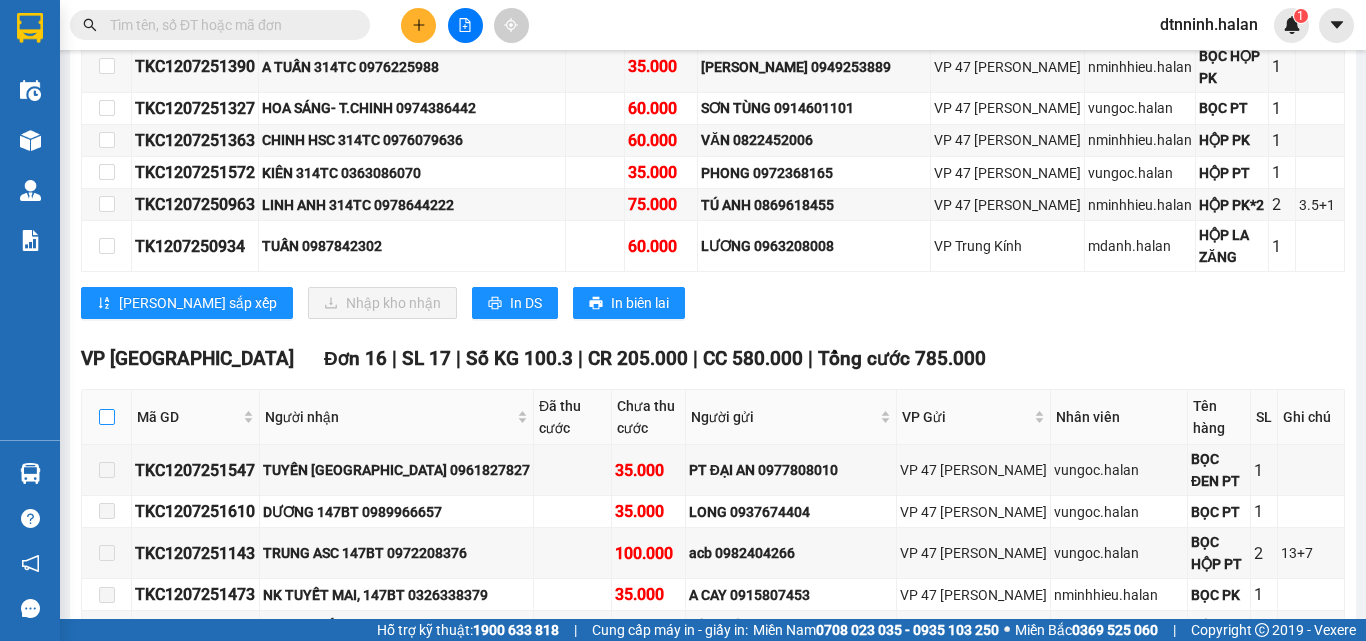 click at bounding box center [107, 417] 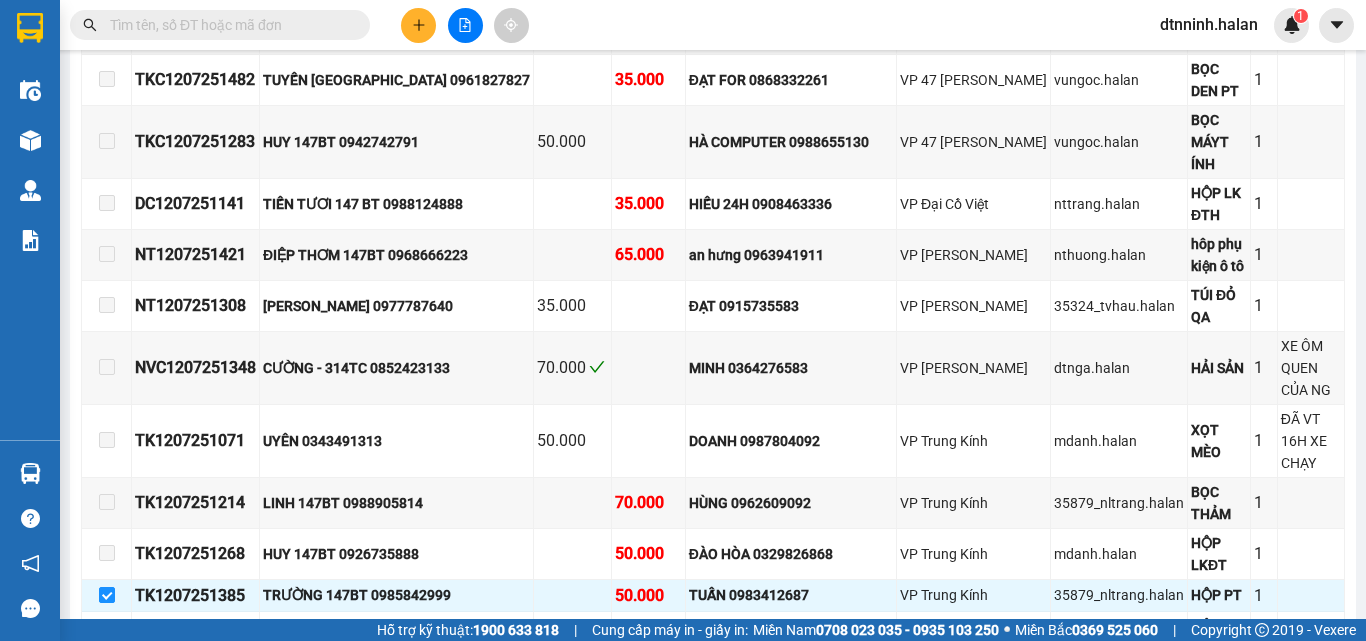 scroll, scrollTop: 1595, scrollLeft: 0, axis: vertical 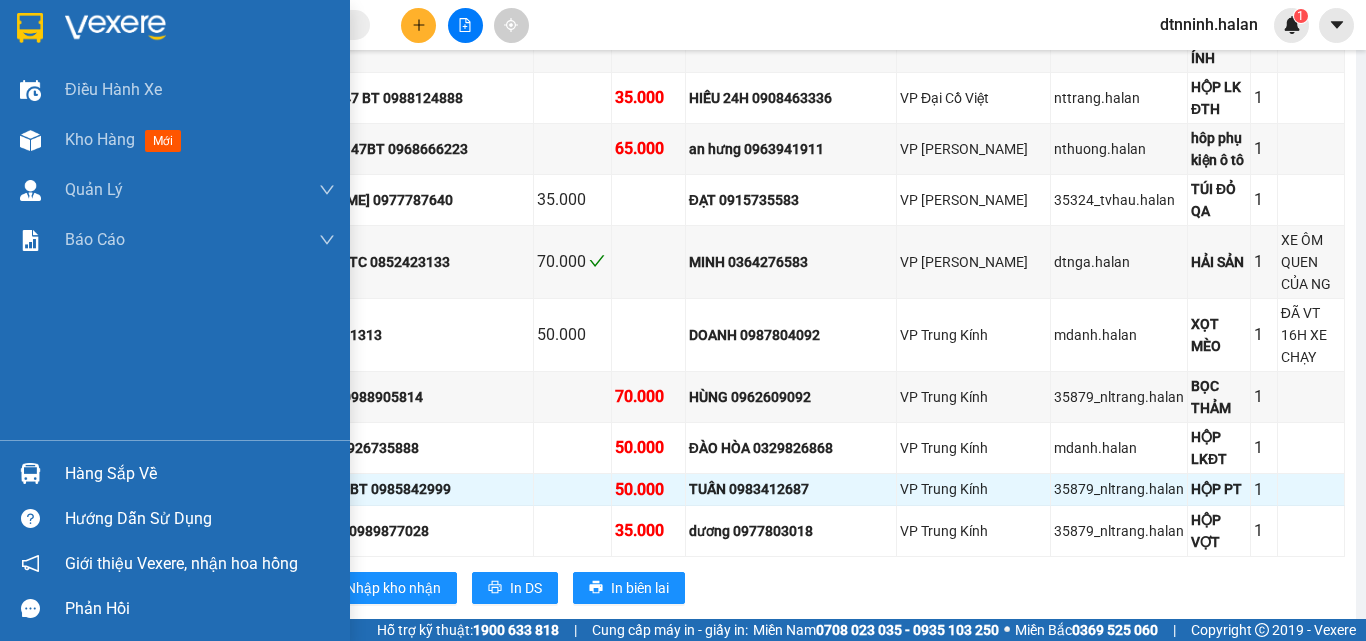 click on "Hàng sắp về" at bounding box center [200, 474] 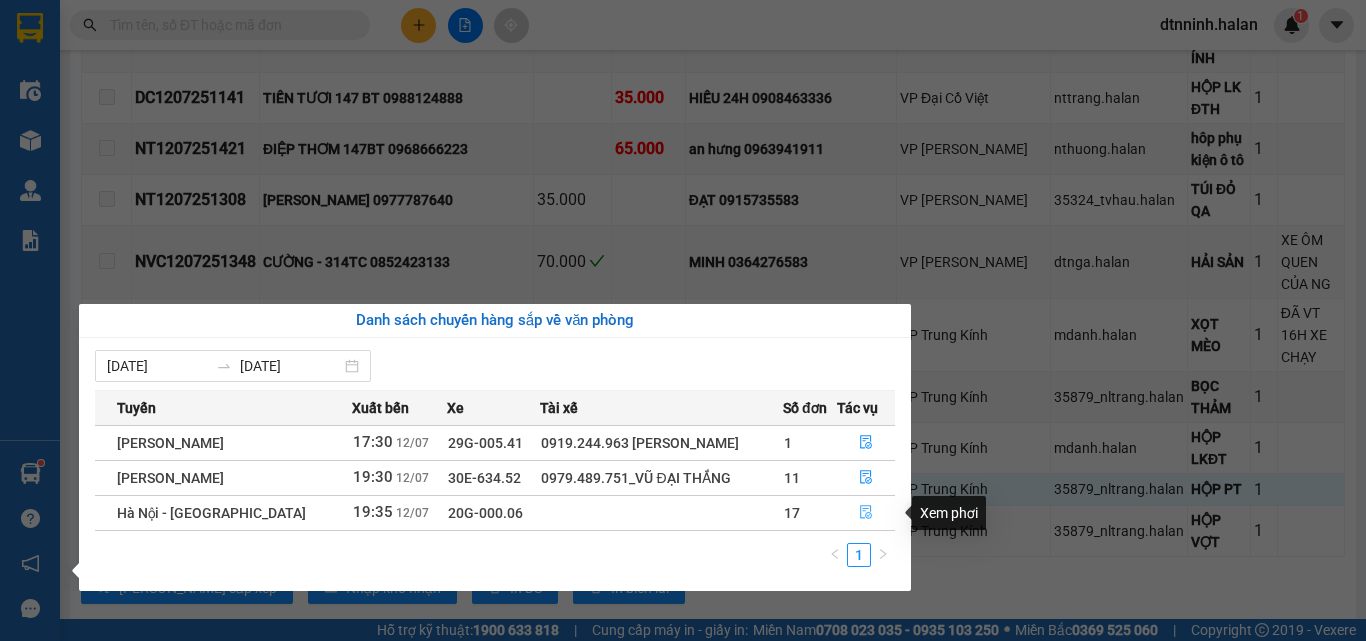 click 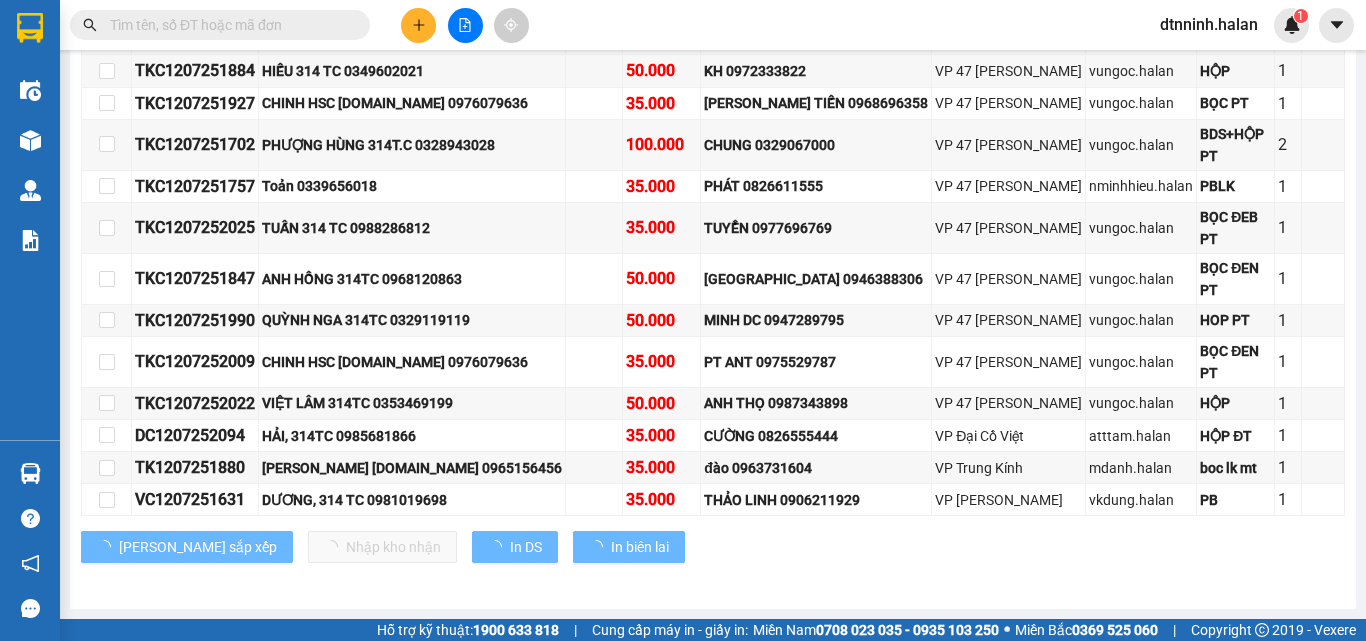 scroll, scrollTop: 1161, scrollLeft: 0, axis: vertical 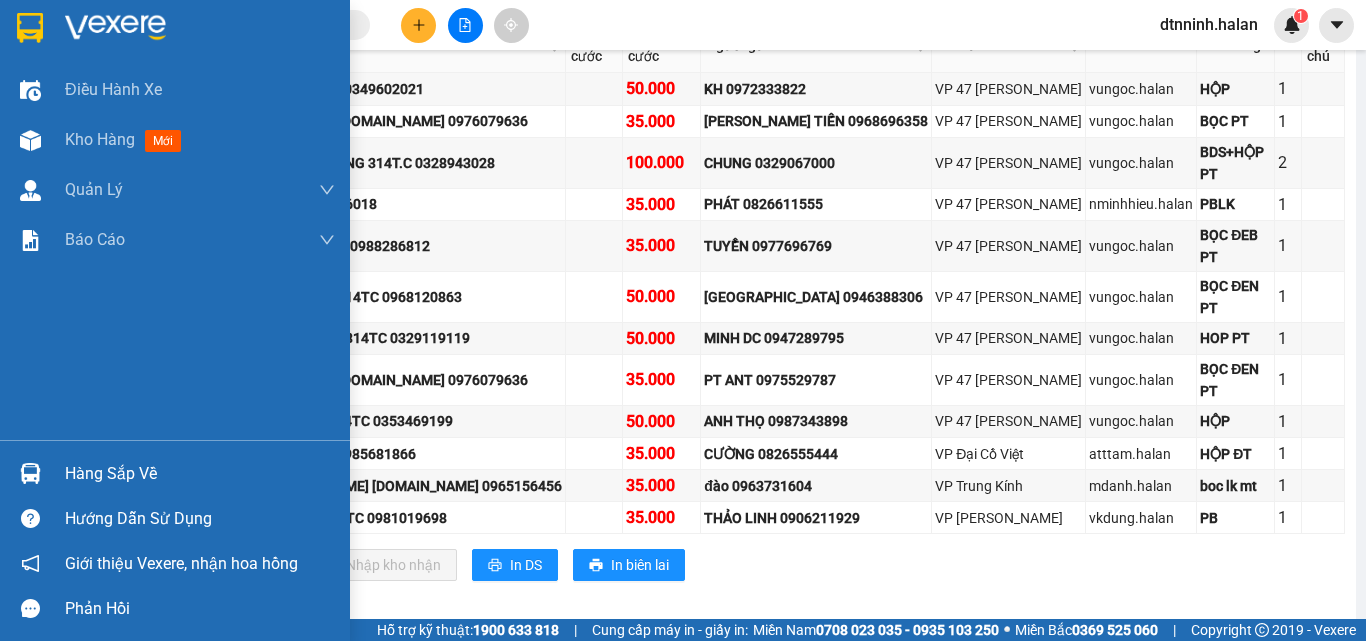 click on "Hàng sắp về" at bounding box center (200, 474) 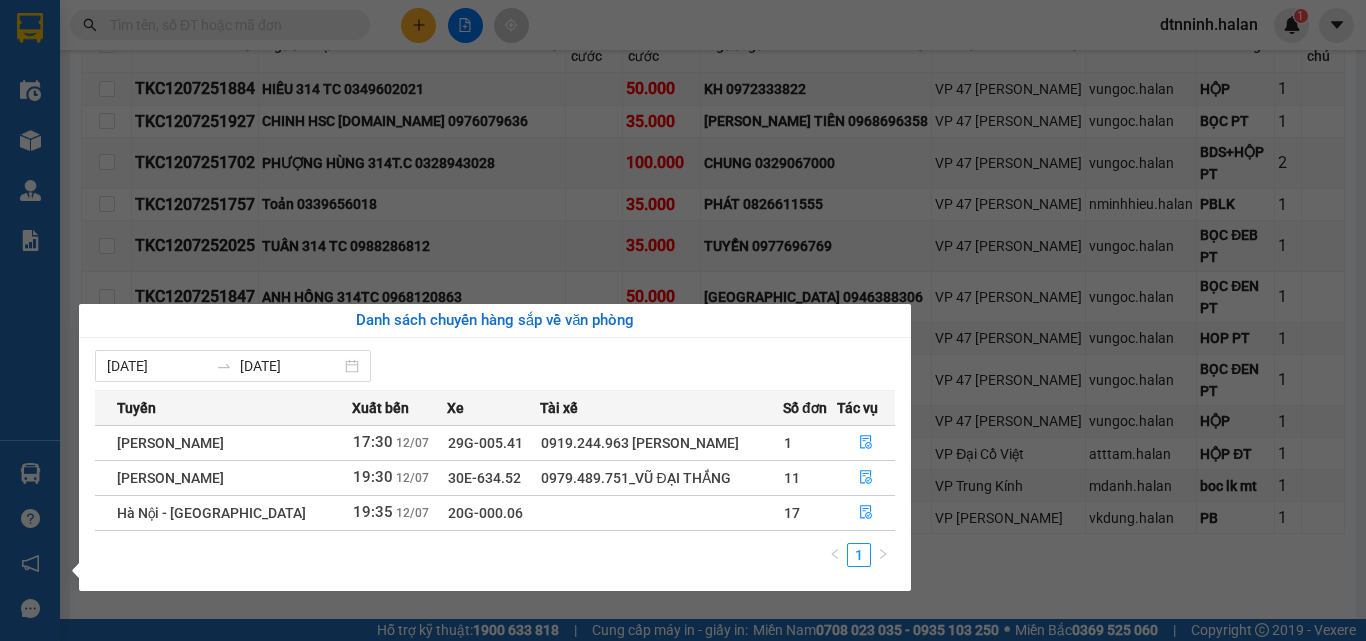 click on "Kết quả tìm kiếm ( 0 )  Bộ lọc  No Data dtnninh.halan 1     Điều hành xe     Kho hàng mới     Quản Lý Quản lý chuyến Quản lý kiểm kho     Báo cáo 12. Thống kê đơn đối tác 2. Doanh thu thực tế theo từng văn phòng 4. Thống kê đơn hàng theo văn phòng Hàng sắp về Hướng dẫn sử dụng Giới thiệu Vexere, nhận hoa hồng Phản hồi Phần mềm hỗ trợ bạn tốt chứ? Hà Nội - Tuyên Quang 12/07/2025 19:35   (TC)   - 20G-000.06  Làm mới In phơi In đơn chọn Thống kê Lọc  Đã thu cước Lọc  Chưa thu cước Chọn tuyến Chọn chuyến Chuyển phơi Xuất Excel Đã giao Kho nhận Trên xe Hà Lan   02083737373   271 - Dương Tự Minh - Phường Tân Long - Thái Nguyên 21:10 - 12/07/2025 Tuyến:  Hà Nội - Tuyên Quang Chuyến:   (19:35 - 12/07/2025) Số xe:  20G-000.06 Loại xe:  Xe 8 chỗ Tuyến:  Hà Nội - Tuyên Quang Chuyến:   (19:35 - 12/07/2025) Số xe:  20G-000.06 Tài xế:  TỔNG" at bounding box center [683, 320] 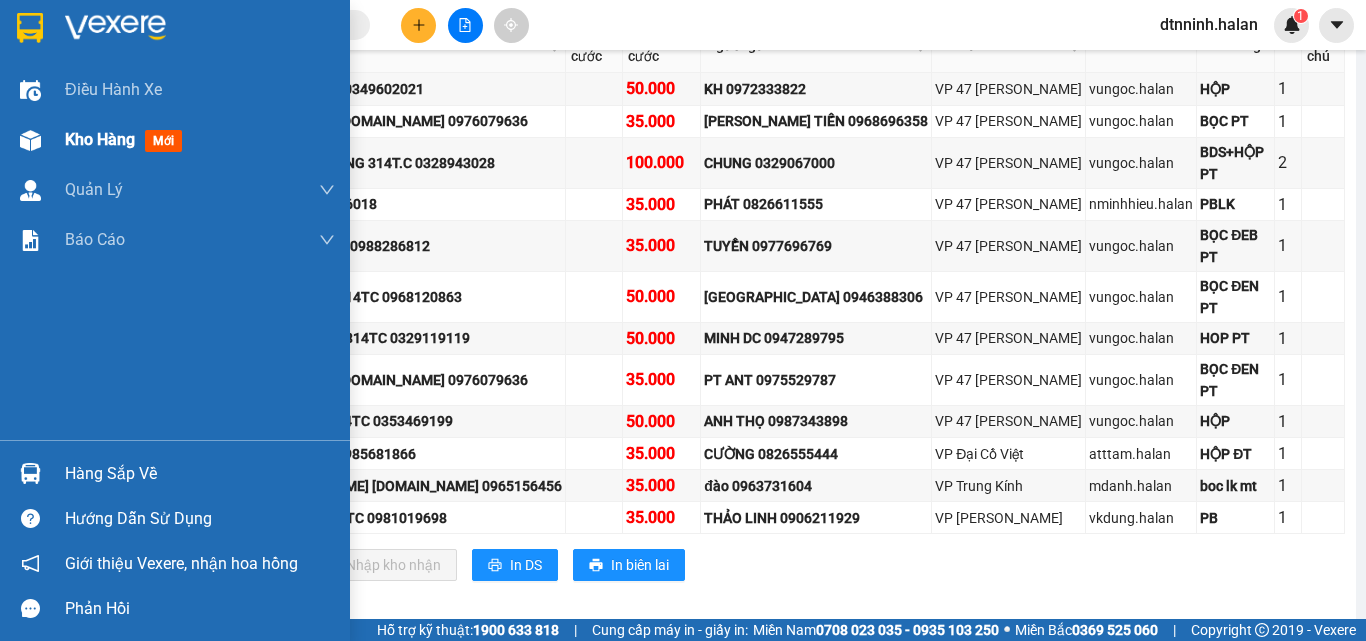 click on "Kho hàng" at bounding box center (100, 139) 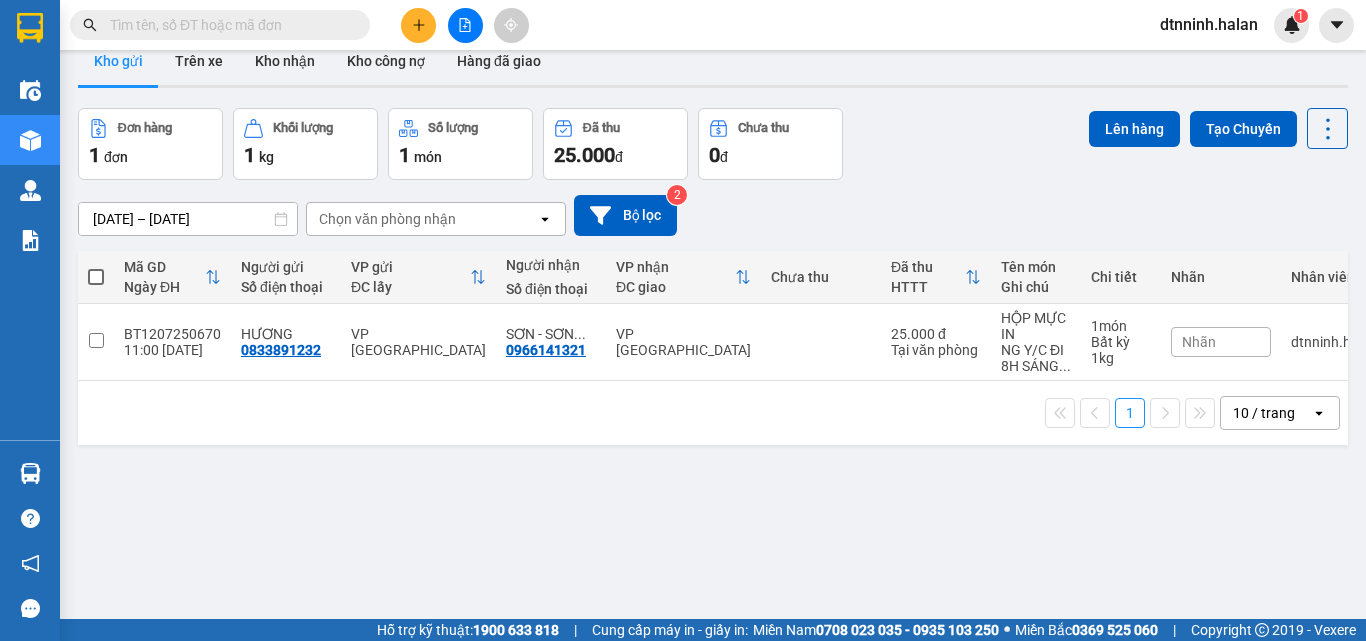 scroll, scrollTop: 0, scrollLeft: 0, axis: both 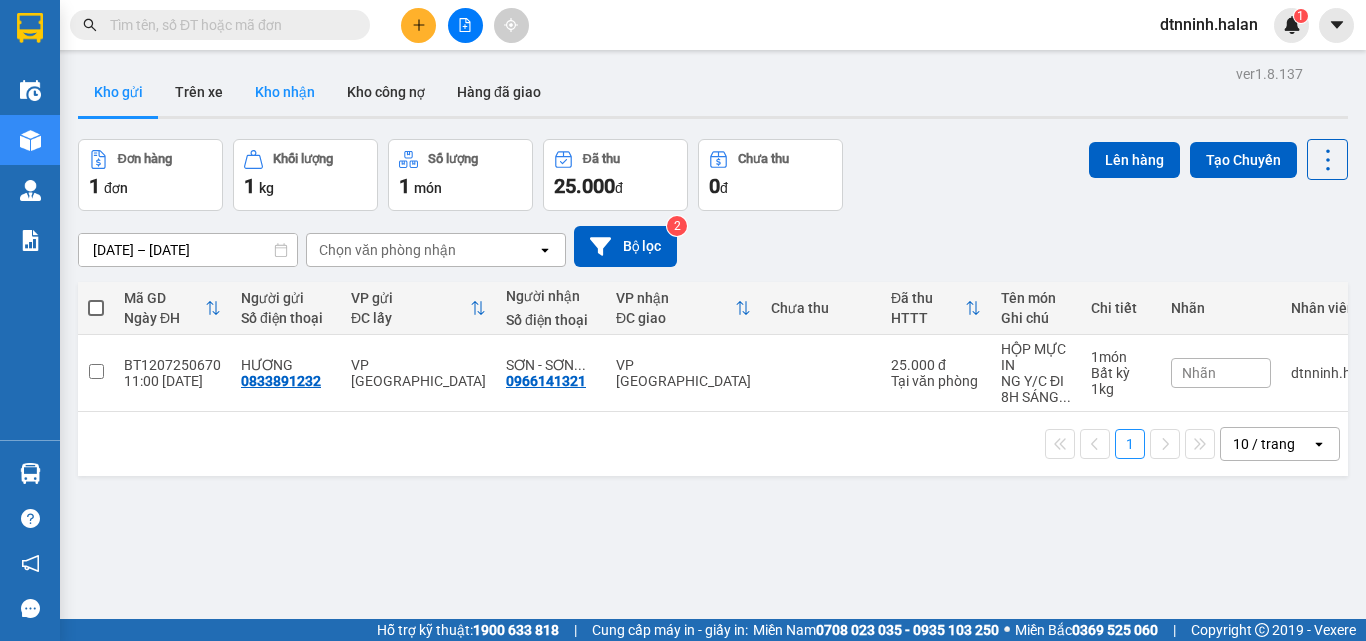 click on "Kho nhận" at bounding box center [285, 92] 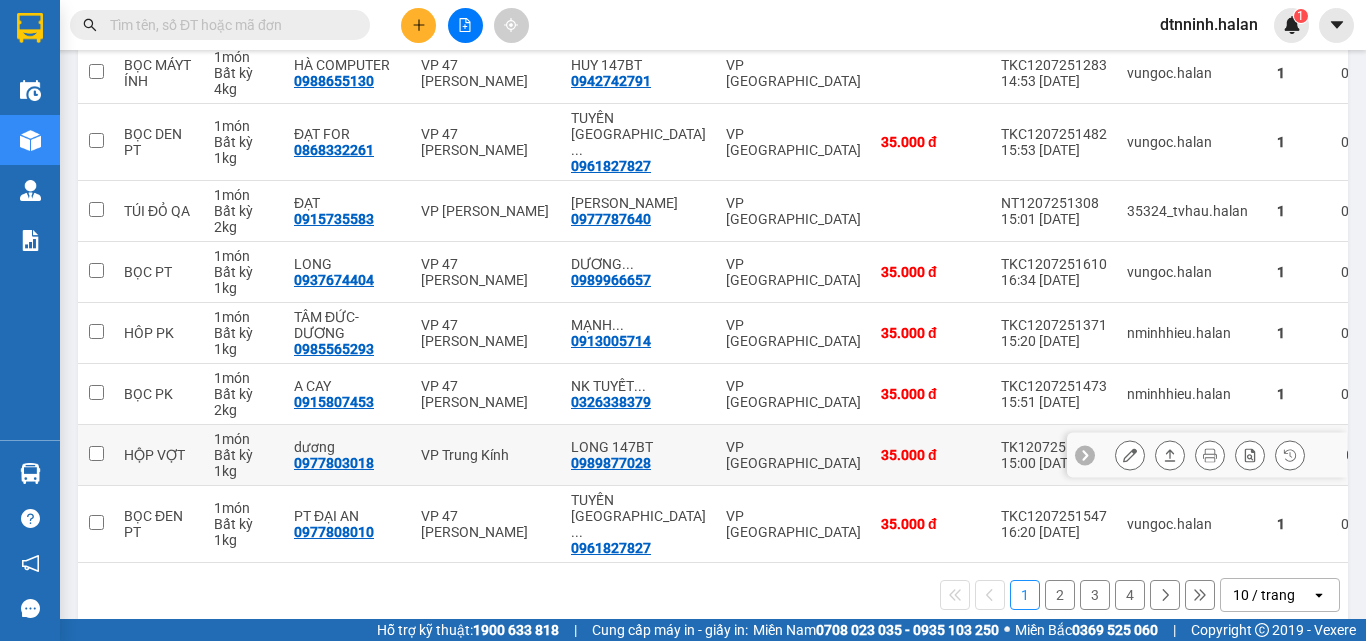scroll, scrollTop: 416, scrollLeft: 0, axis: vertical 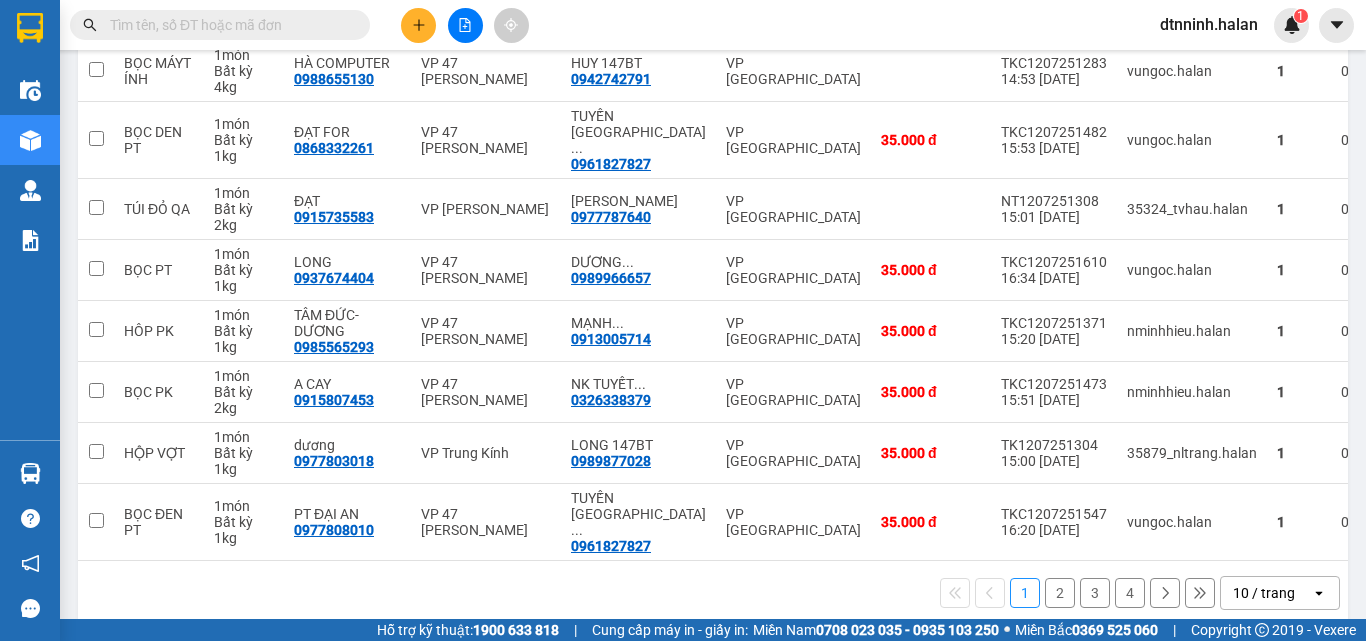 click on "2" at bounding box center (1060, 593) 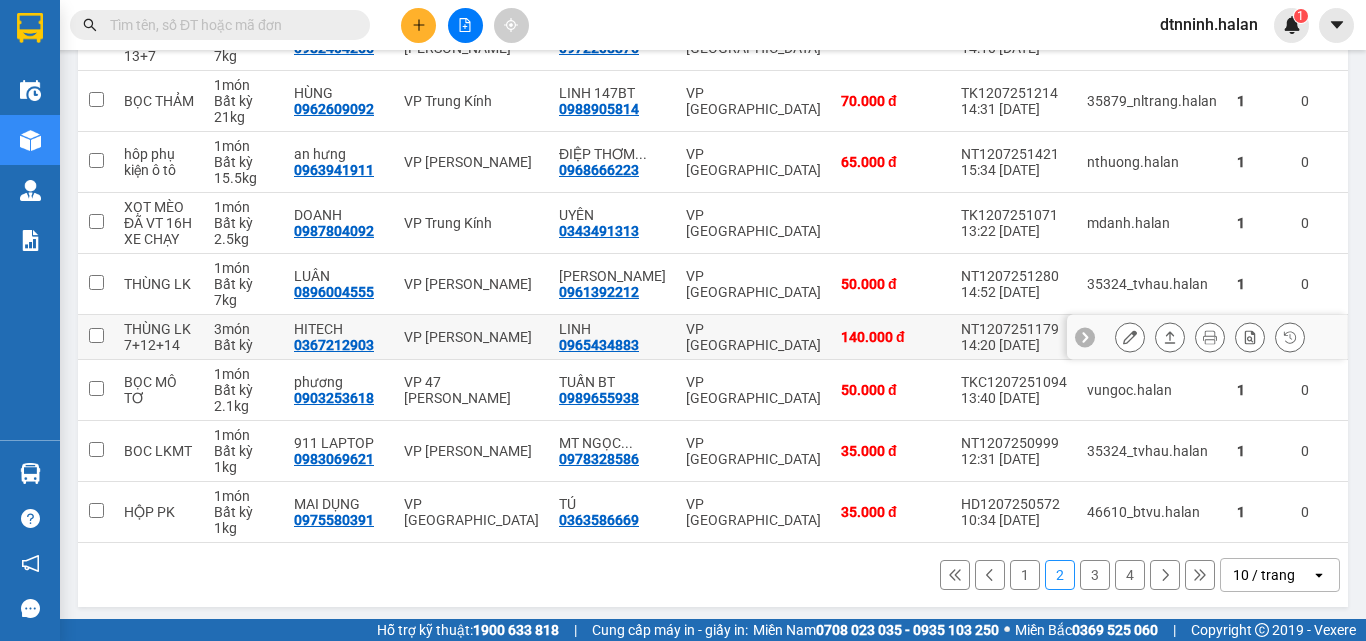 scroll, scrollTop: 300, scrollLeft: 0, axis: vertical 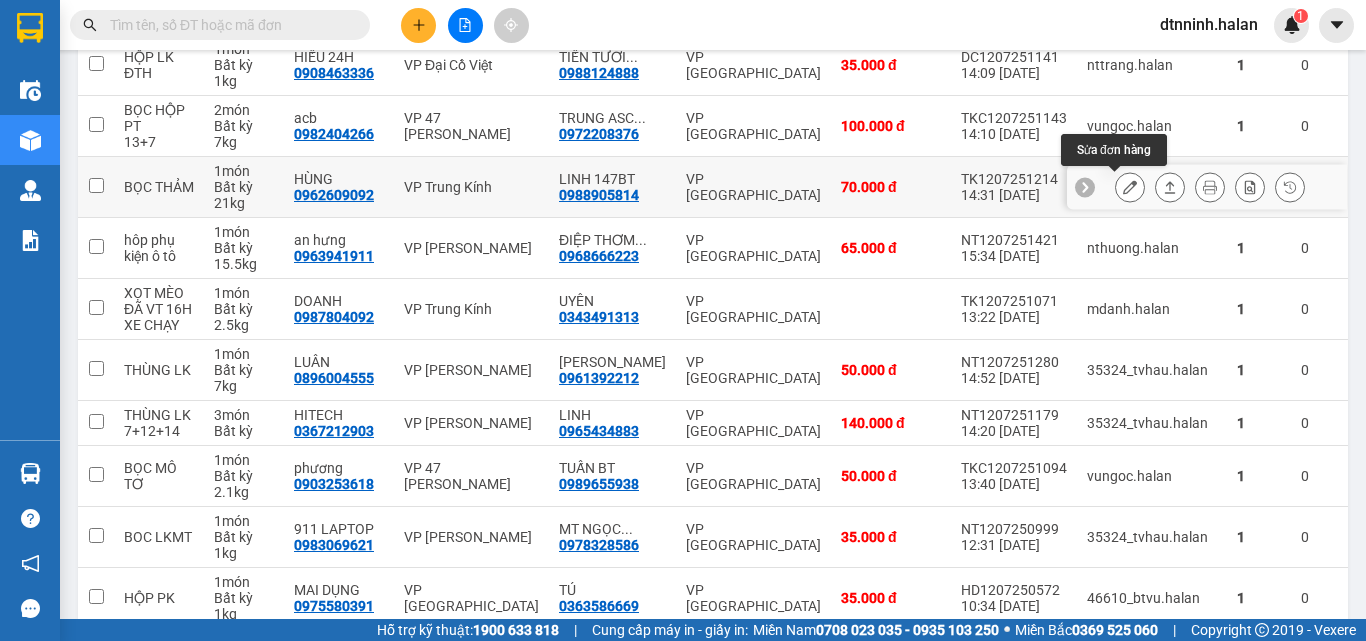 click 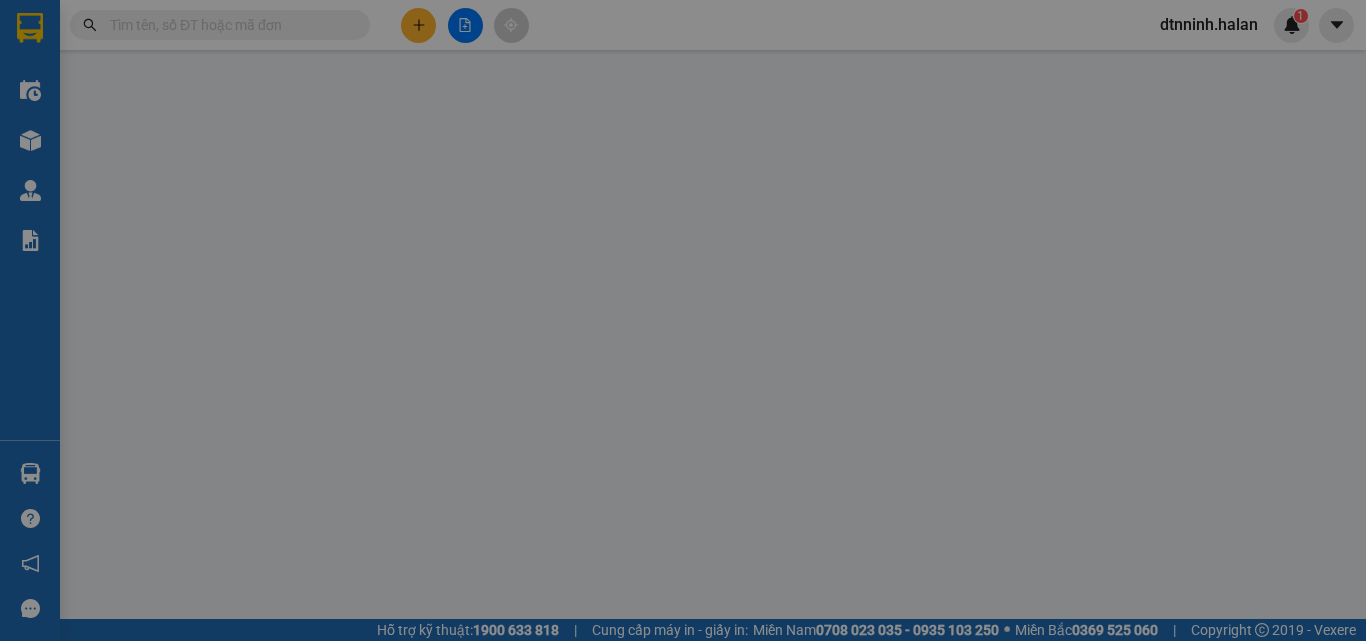 scroll, scrollTop: 0, scrollLeft: 0, axis: both 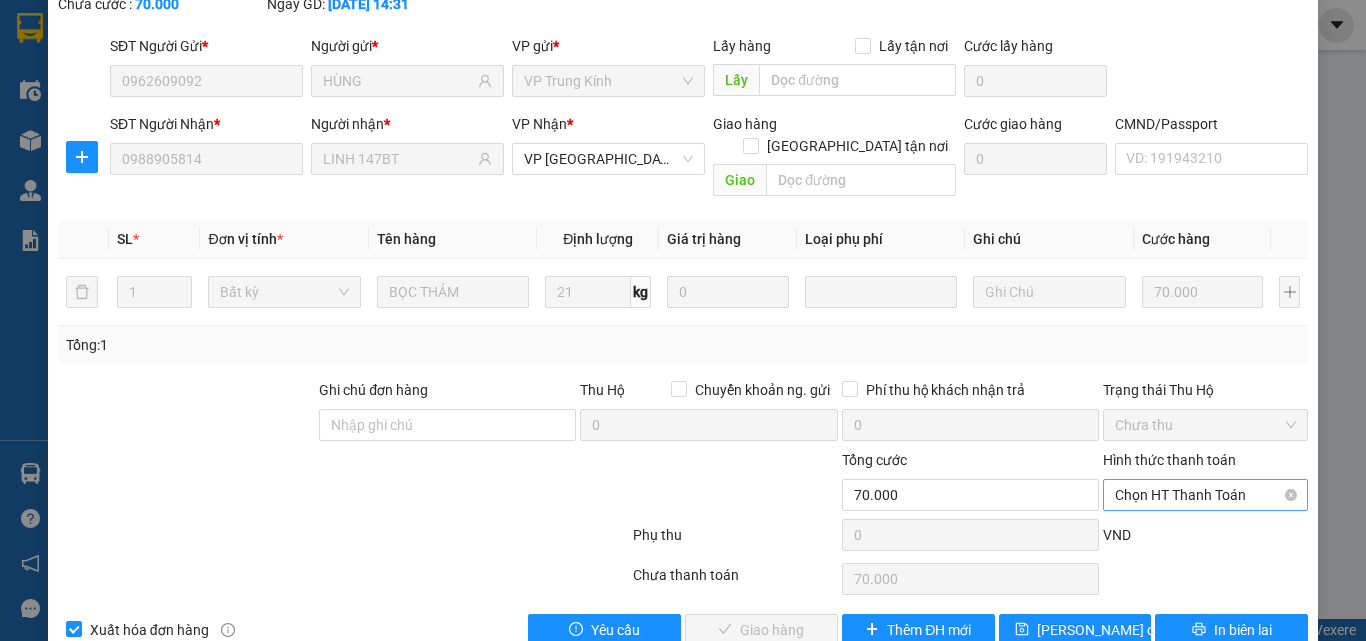 click on "Hình thức thanh toán Chọn HT Thanh Toán" at bounding box center (1205, 484) 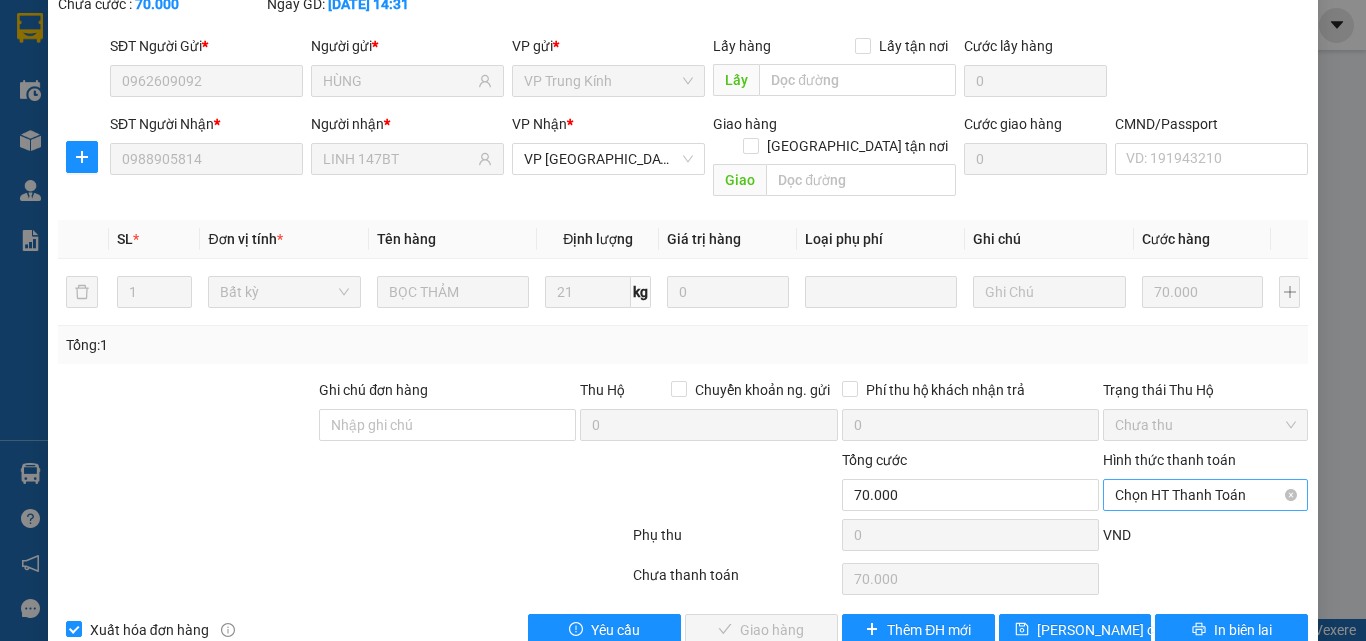 click on "Chọn HT Thanh Toán" at bounding box center (1205, 495) 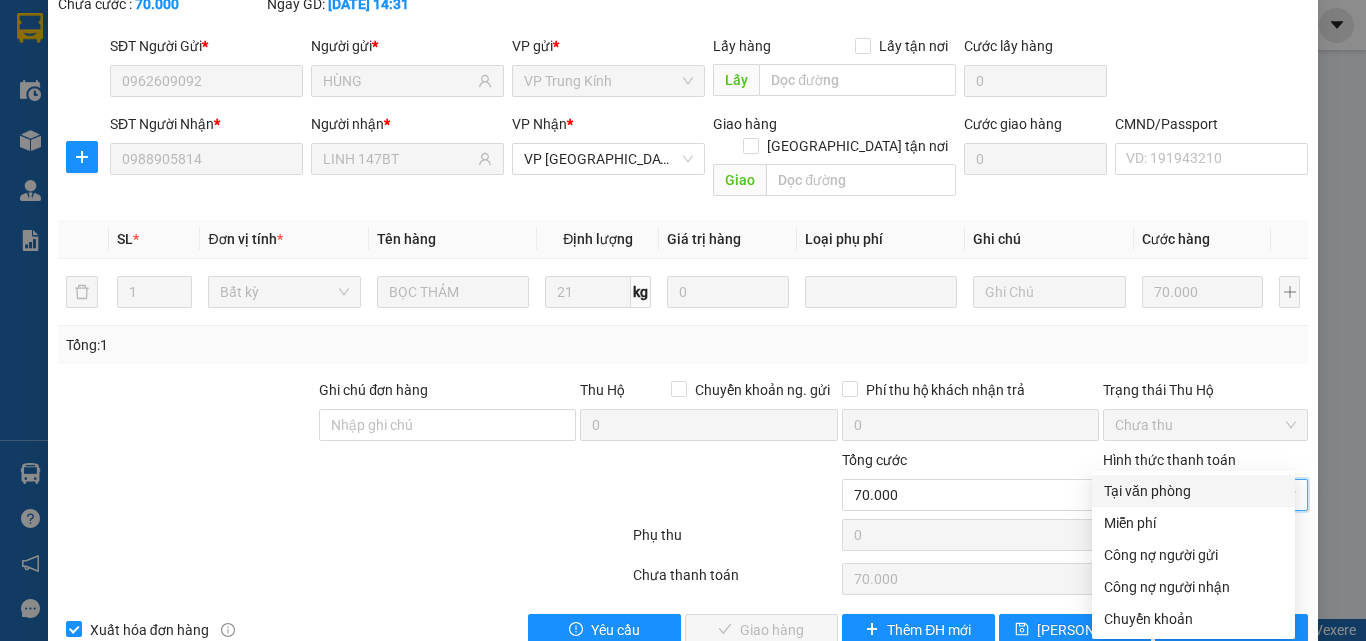 click on "Tại văn phòng" at bounding box center [1193, 491] 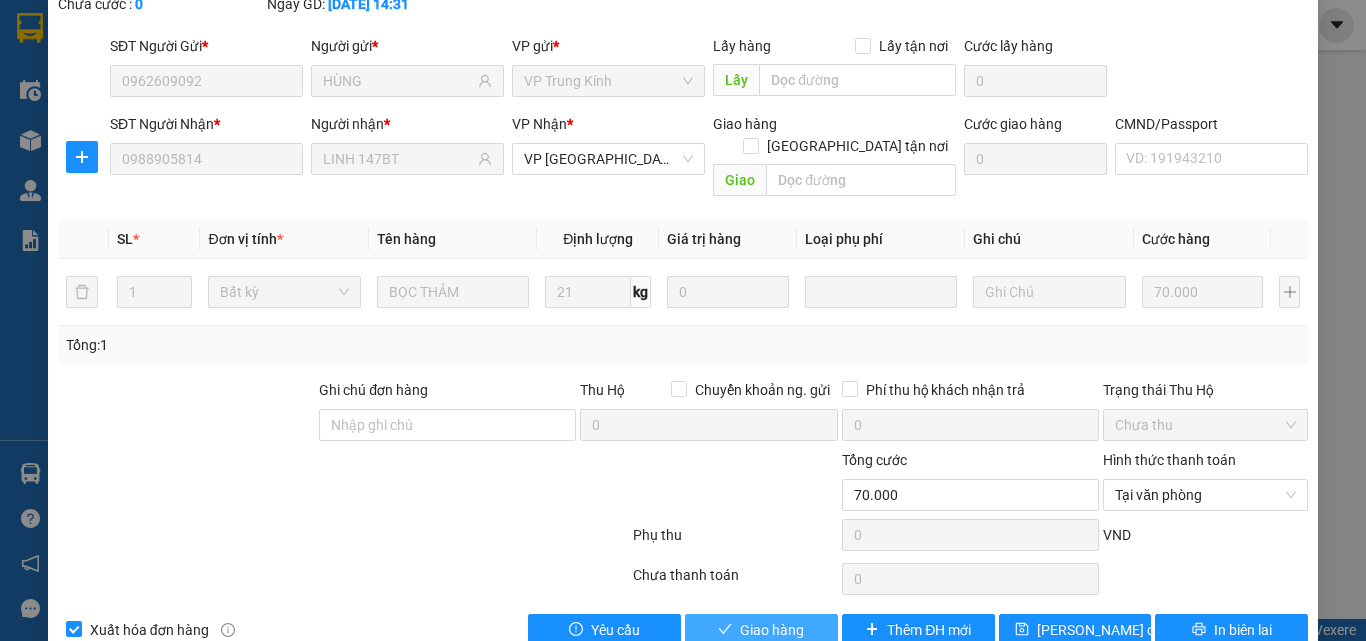 click on "Giao hàng" at bounding box center (772, 630) 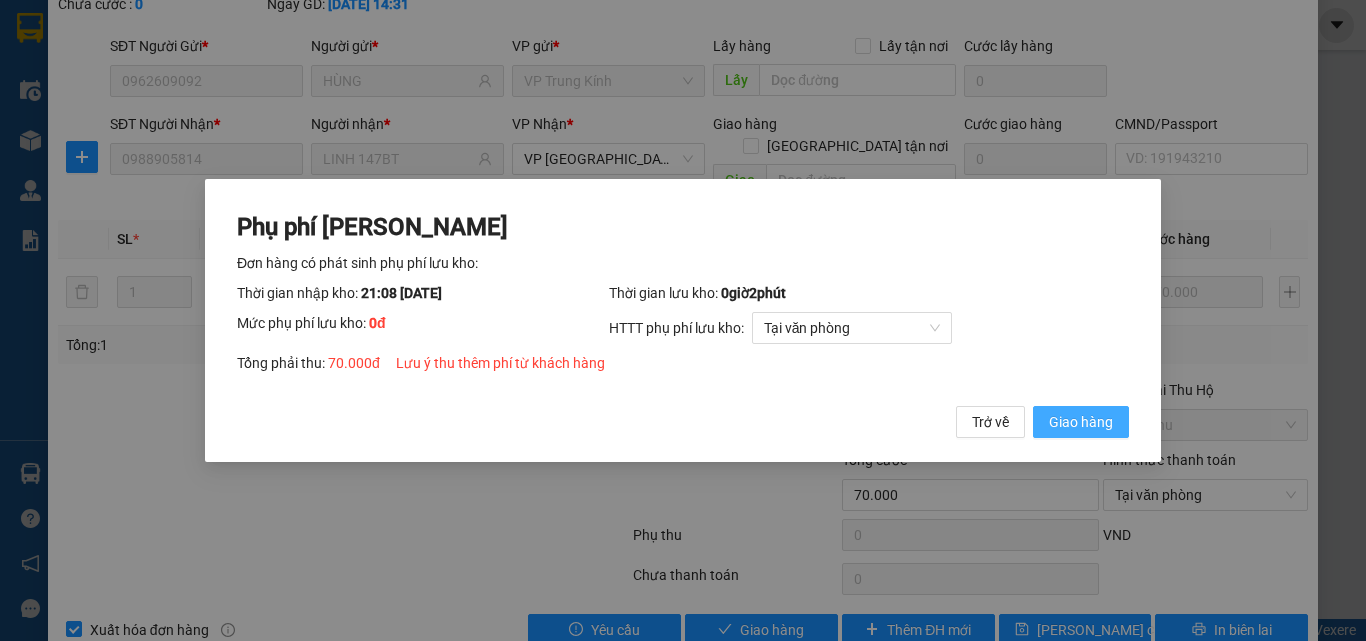 click on "Giao hàng" at bounding box center (1081, 422) 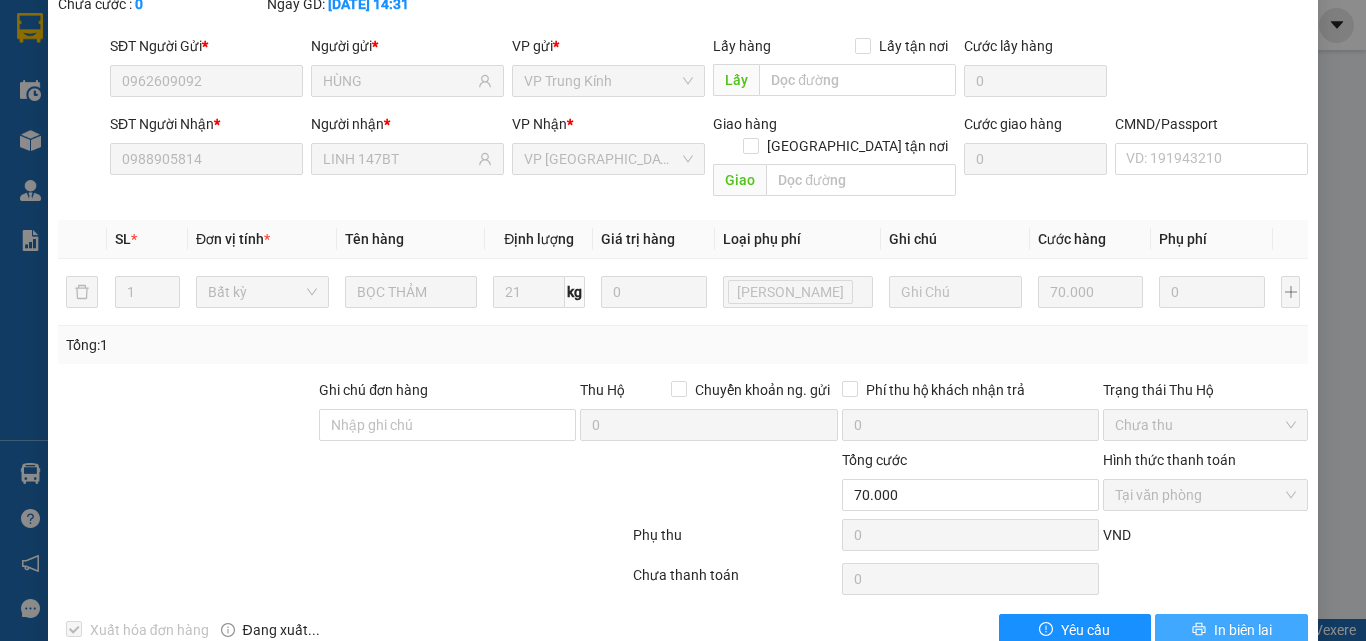 click on "In biên lai" at bounding box center [1231, 630] 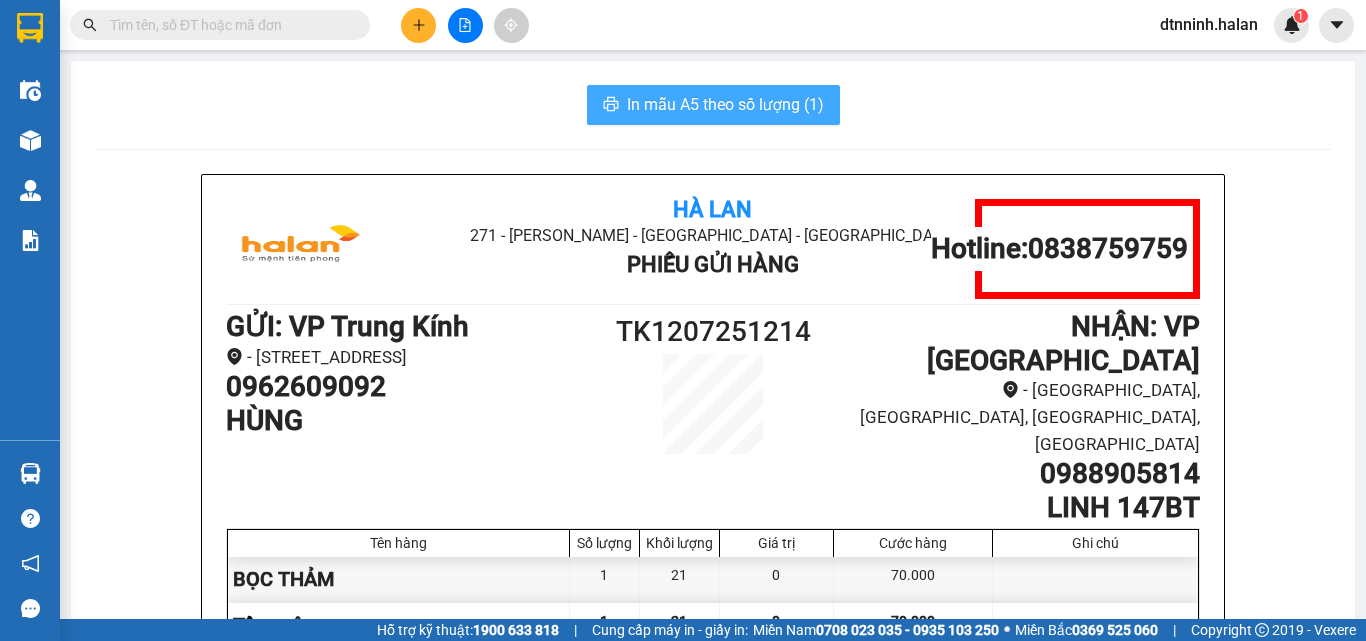 click on "In mẫu A5 theo số lượng
(1)" at bounding box center (725, 104) 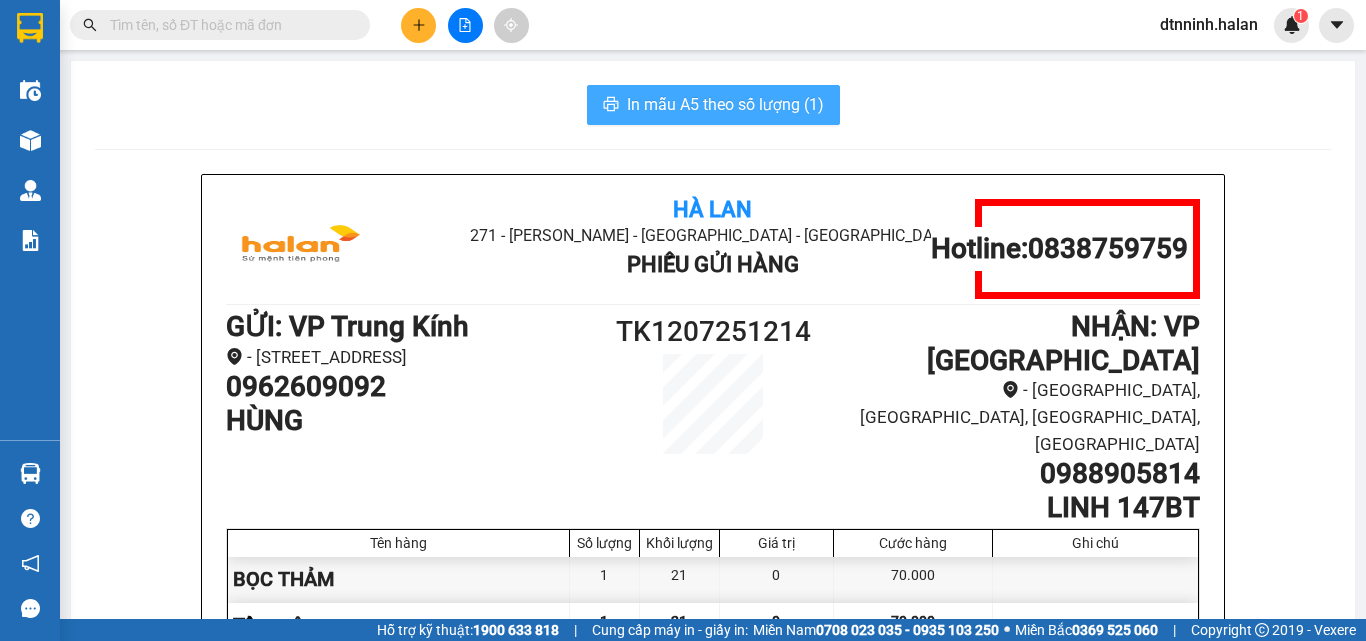 scroll, scrollTop: 0, scrollLeft: 0, axis: both 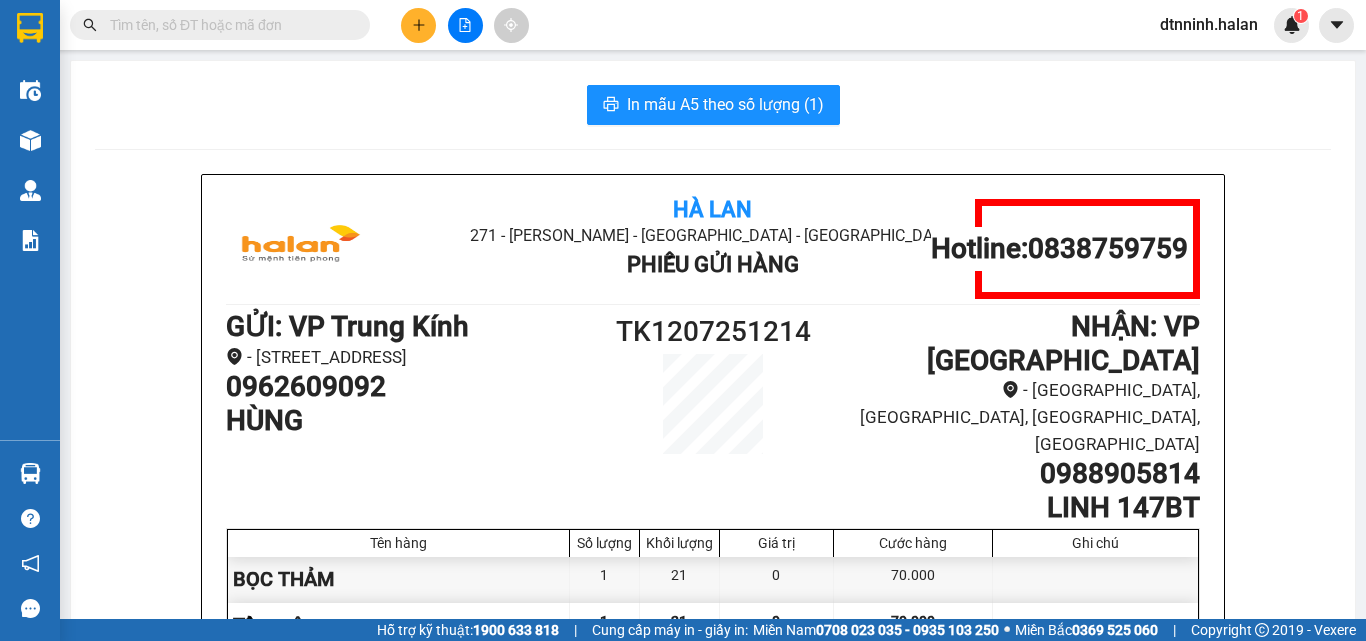 click on "In mẫu A5 theo số lượng
(1) Hà Lan 271 - Dương Tự Minh - Phường Tân Long - Thái Nguyên Phiếu Gửi Hàng Hotline:  0838759759 GỬI :   VP Trung Kính   - 180 đường Trung Kính, phường Yên Hòa, Cầu Giấy, Hà Nội 0962609092 HÙNG  TK1207251214 NHẬN :   VP Bình Thuận   - 147 đường Bình Thuận, phường Tân Quang, TP Tuyên Quang, Tuyên Quang 0988905814 LINH 147BT Tên hàng Số lượng Khối lượng Giá trị Cước hàng Ghi chú BỌC THẢM 1 21 0 70.000 Tổng cộng 1 21 0 70.000 Loading... Đã thu cước : 70.000 Tổng phải thu: 0 Thông tin NH người nhận tiền thu hộ Người gửi  (Tôi đã đọc và đồng ý nội dung phiếu gửi hàng) 14:31, ngày 12 tháng 07 năm 2025 NV nhận hàng (Kí và ghi rõ họ tên) Đặng Thị Ngọc Ninh Người nhận (Kí và ghi rõ họ tên) Quy định nhận/gửi hàng :" at bounding box center [713, 525] 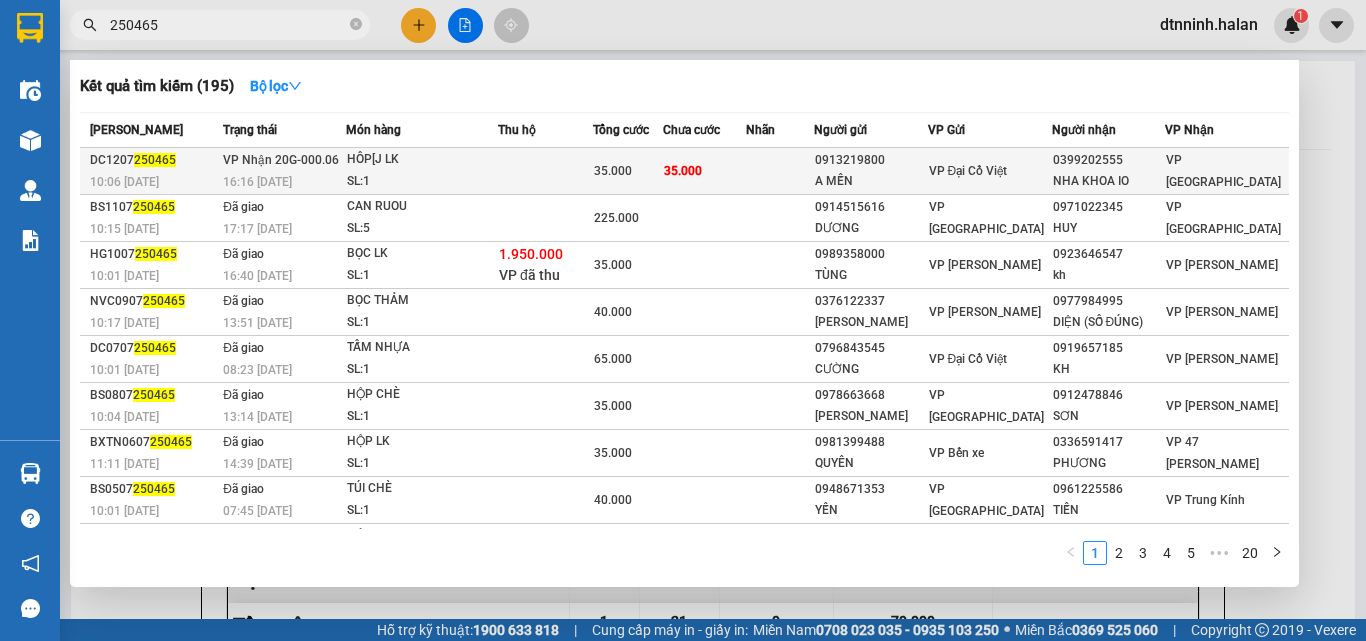 type on "250465" 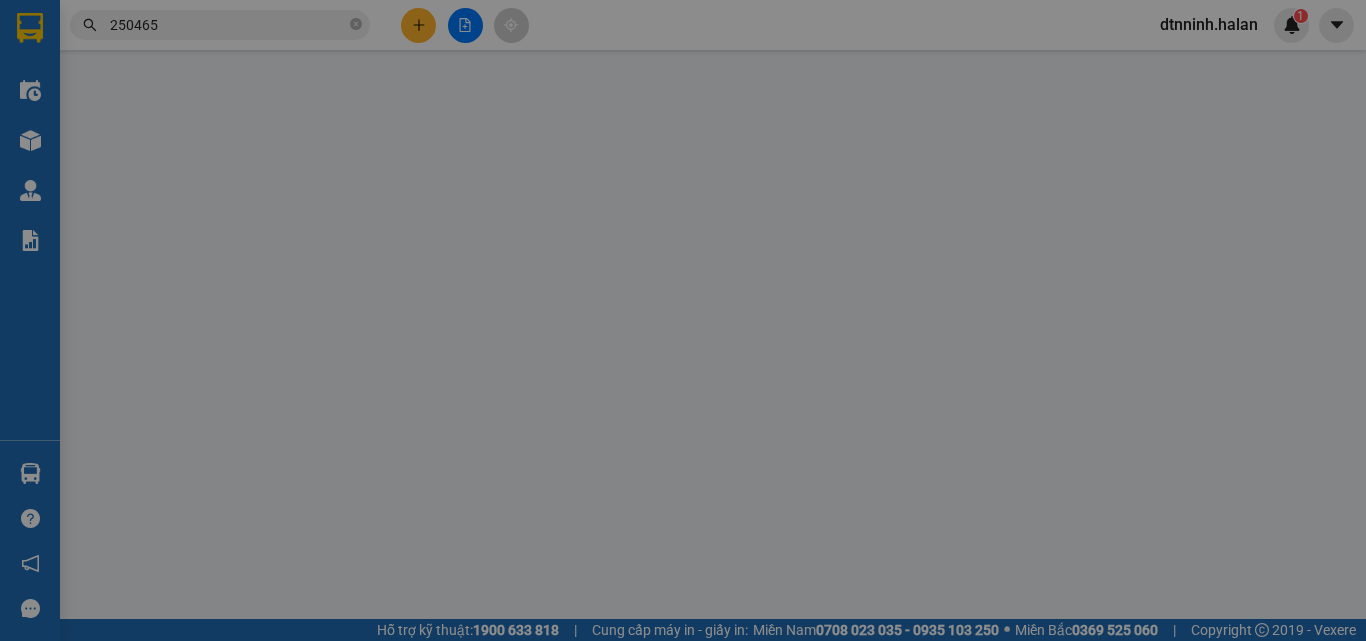 type on "0913219800" 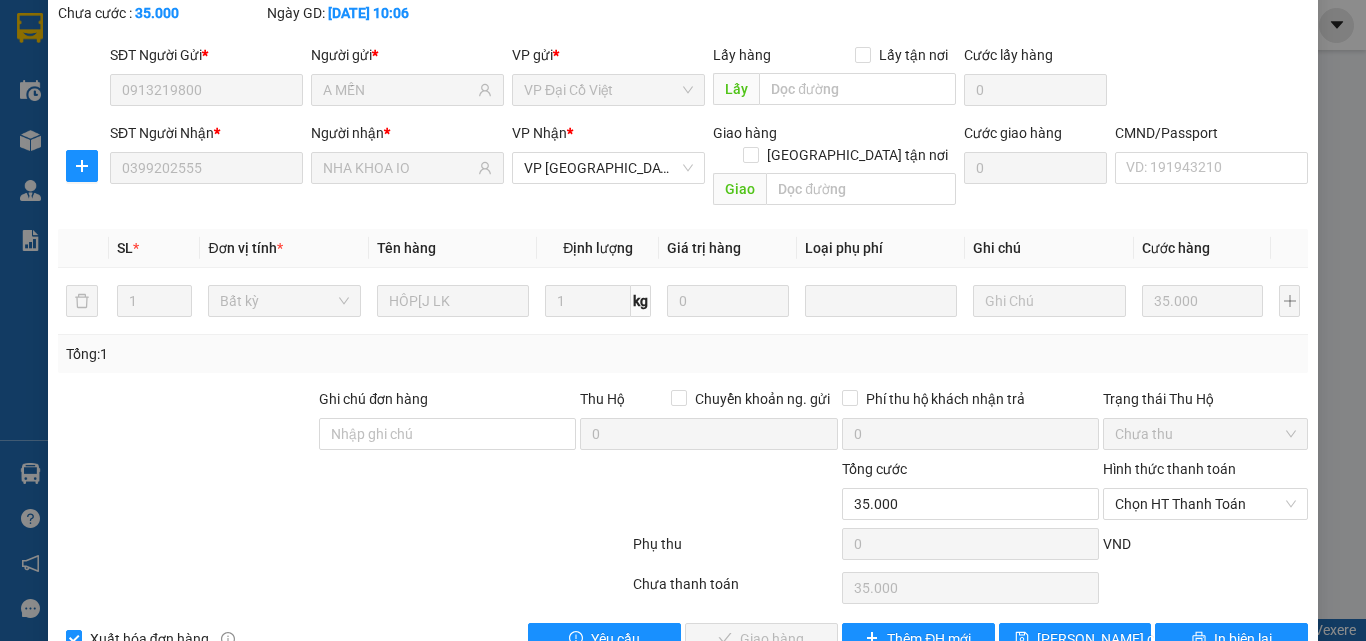 scroll, scrollTop: 143, scrollLeft: 0, axis: vertical 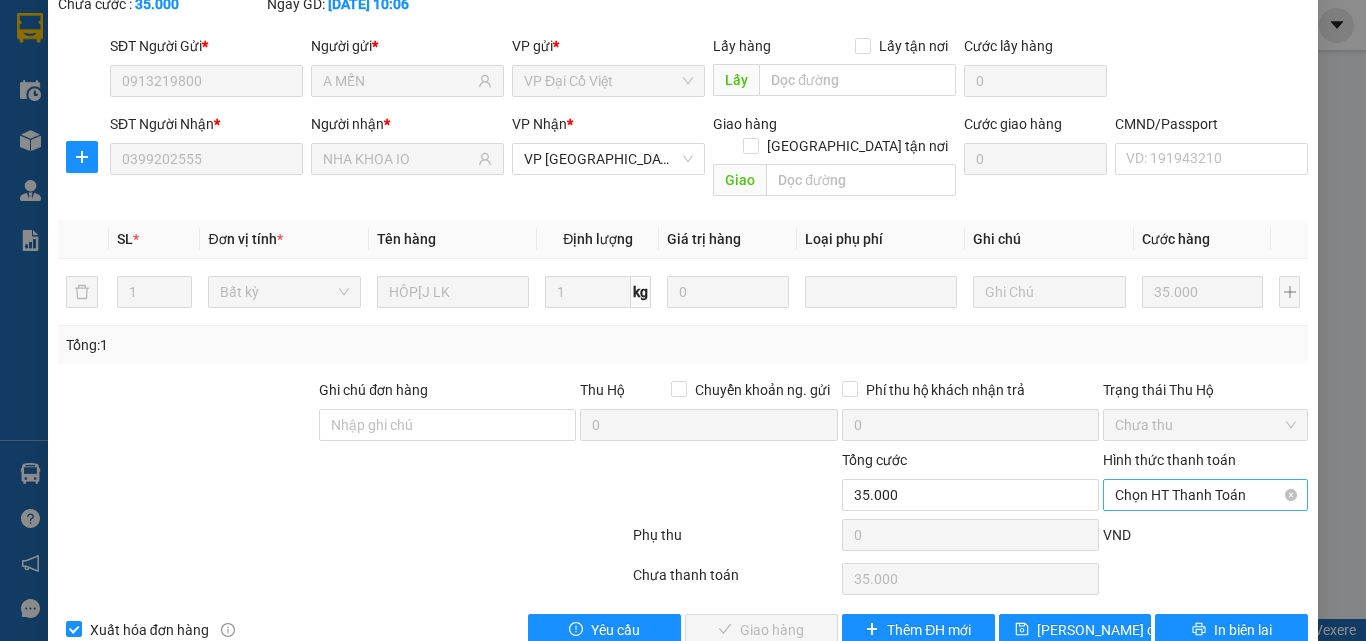 click on "Chọn HT Thanh Toán" at bounding box center [1205, 495] 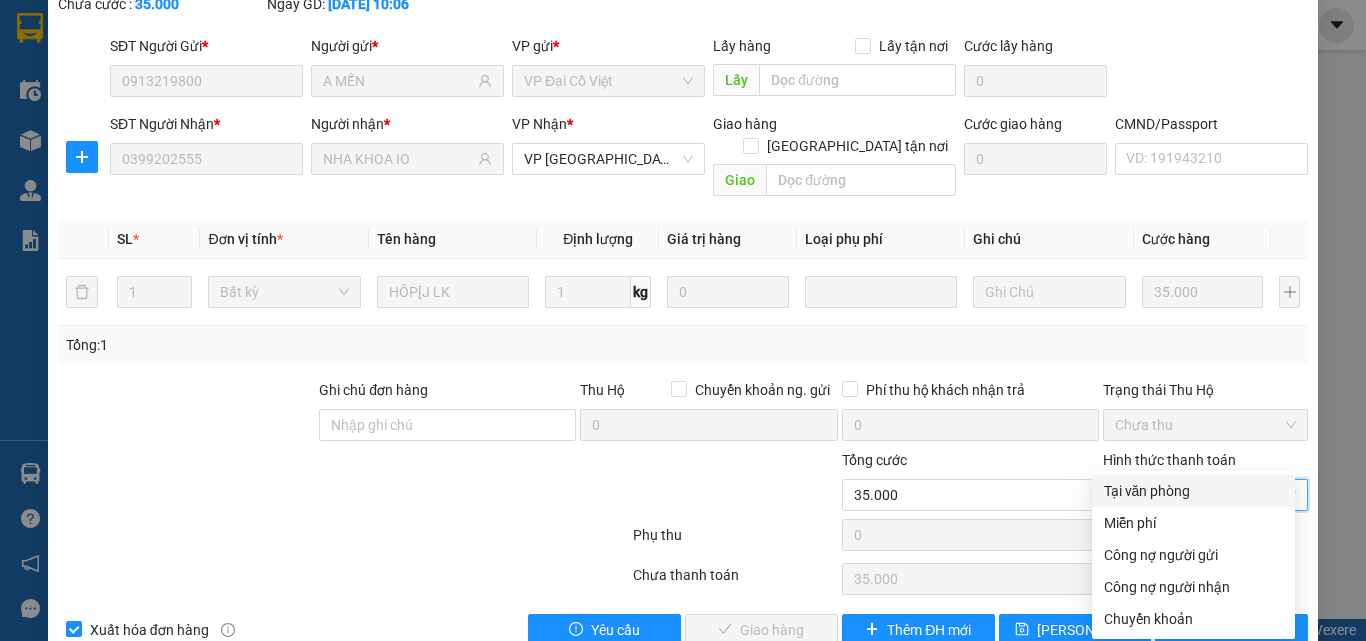 drag, startPoint x: 1167, startPoint y: 486, endPoint x: 748, endPoint y: 586, distance: 430.7679 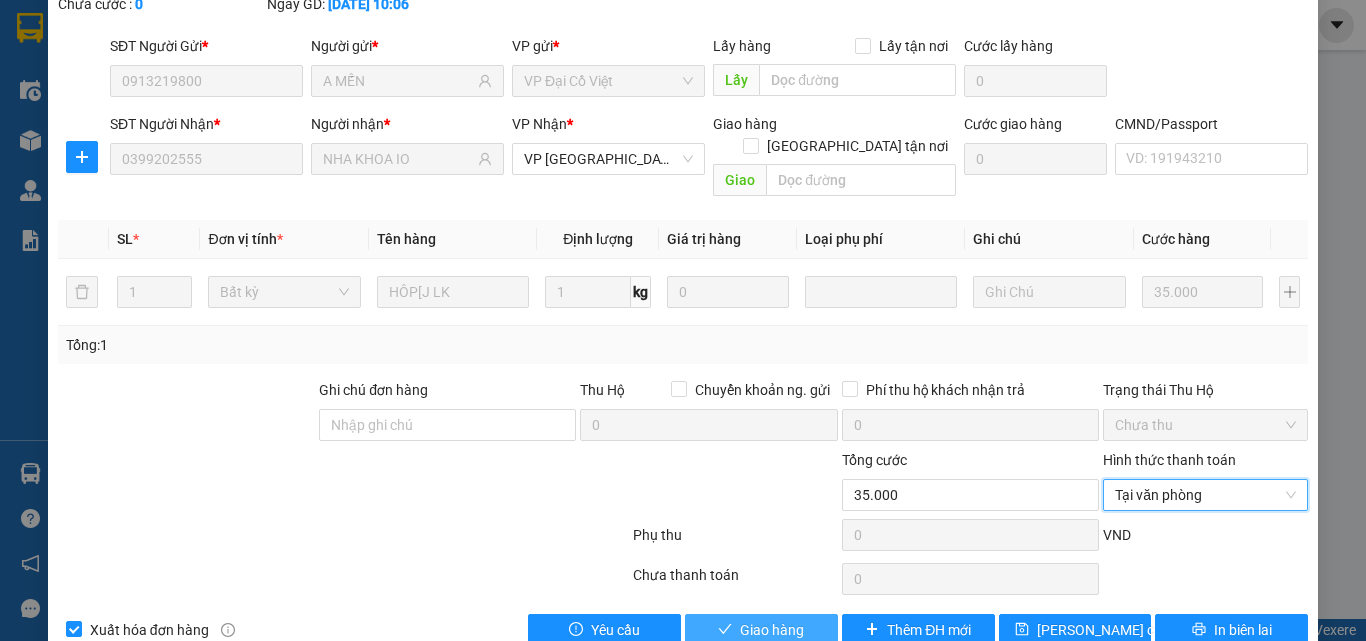 click on "Giao hàng" at bounding box center [772, 630] 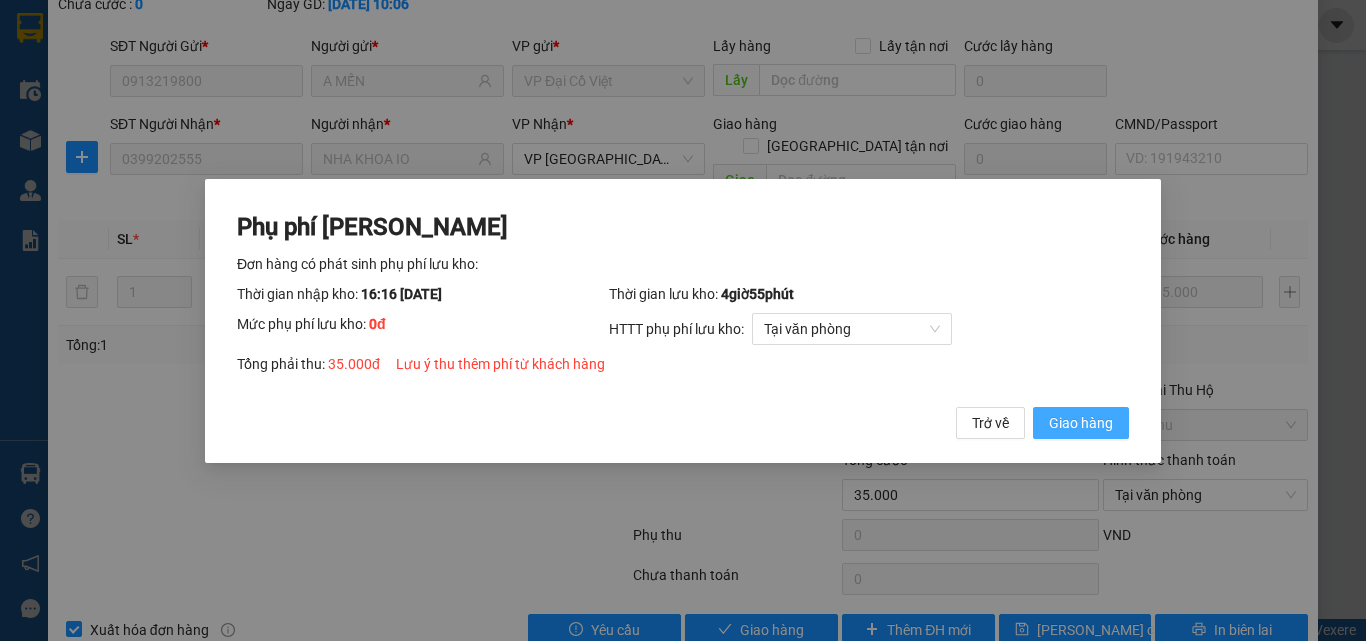 click on "Giao hàng" at bounding box center [1081, 422] 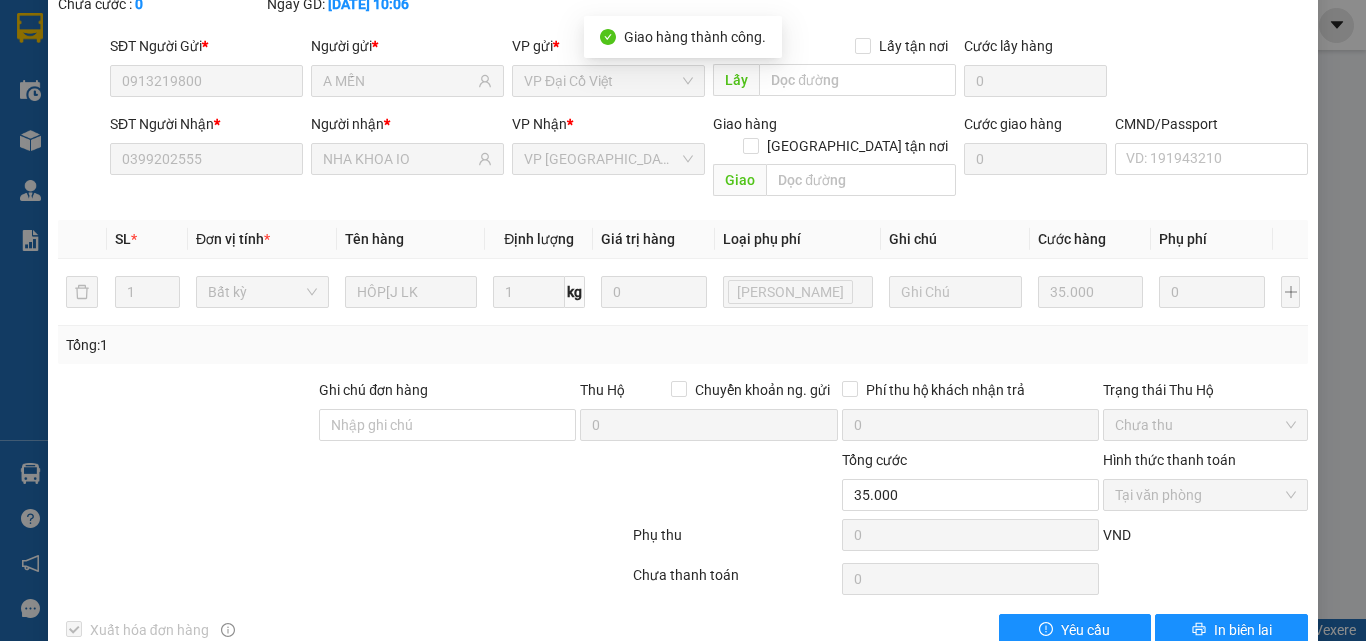 scroll, scrollTop: 0, scrollLeft: 0, axis: both 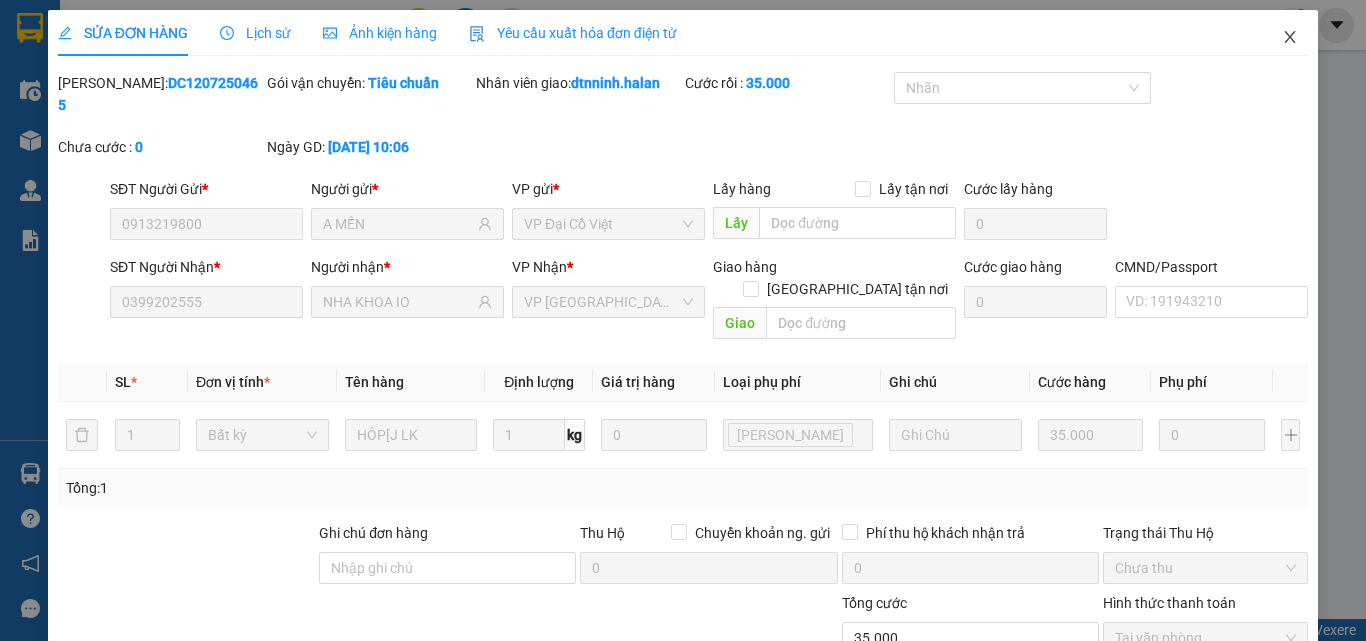 click 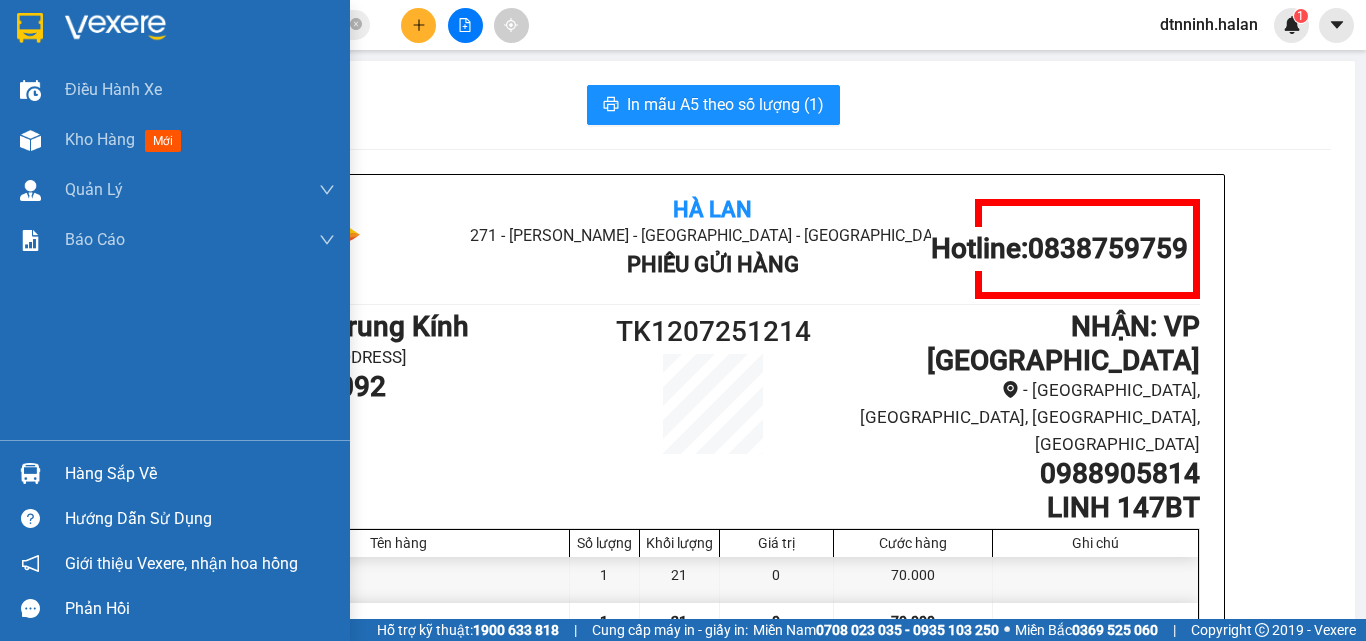 click on "Hàng sắp về" at bounding box center (200, 474) 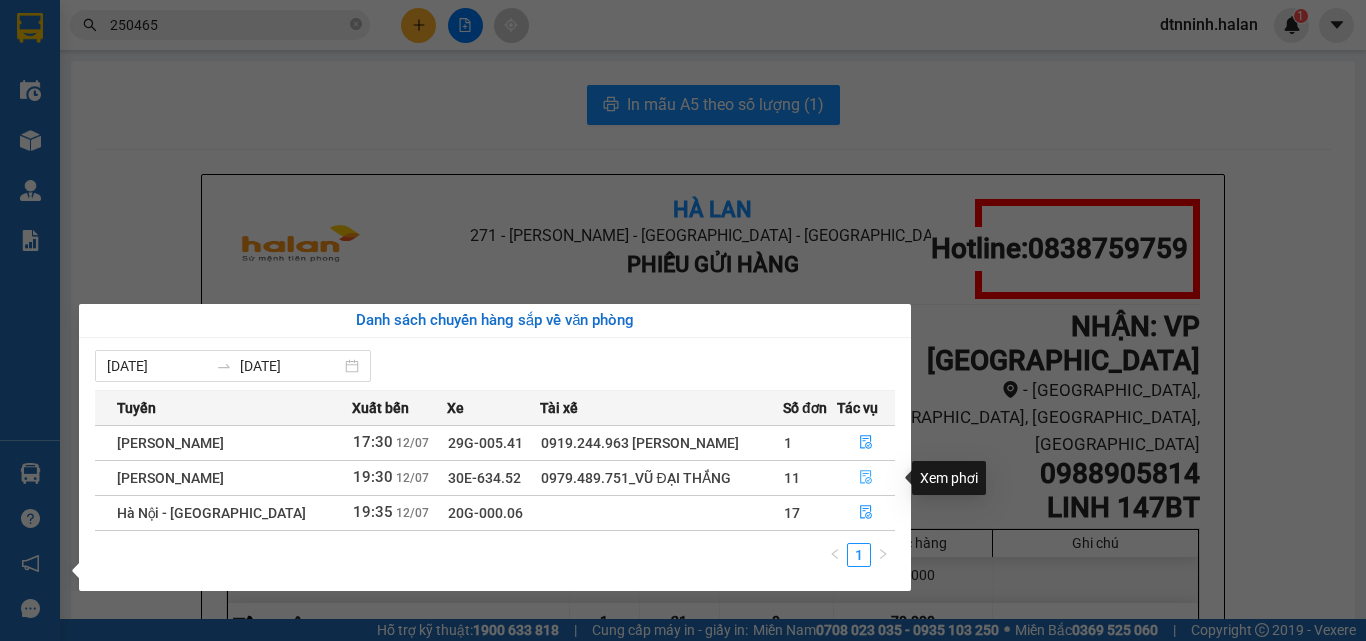click 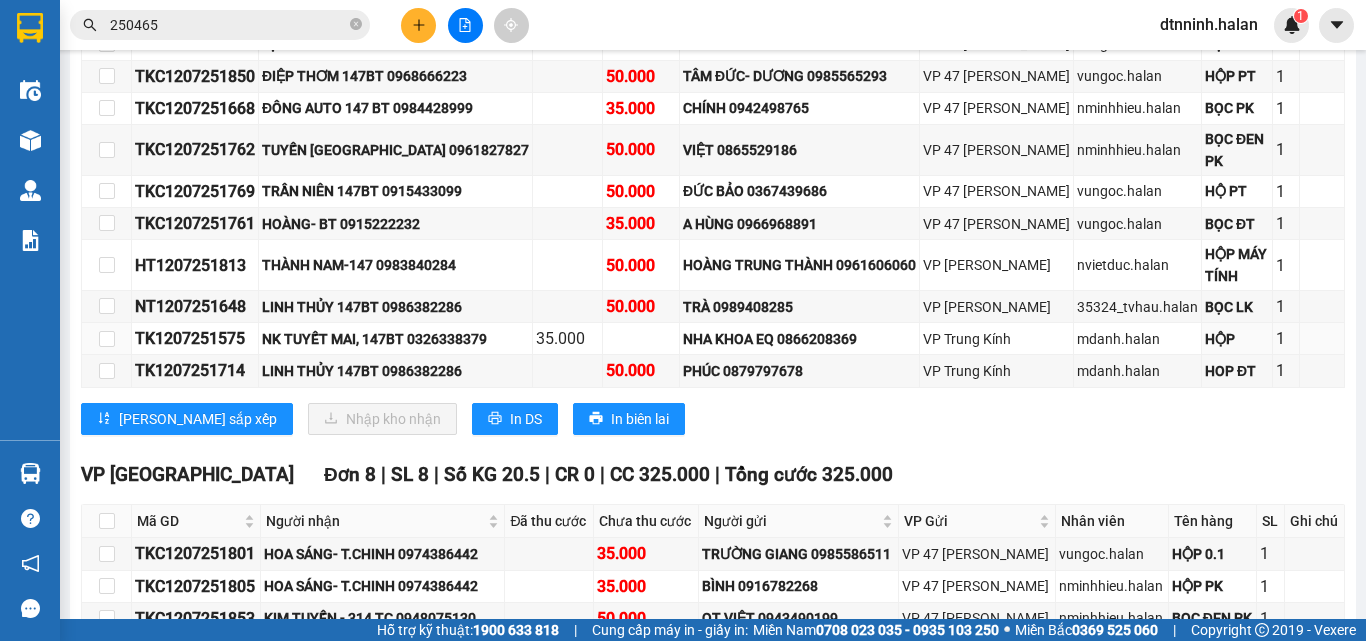 scroll, scrollTop: 802, scrollLeft: 0, axis: vertical 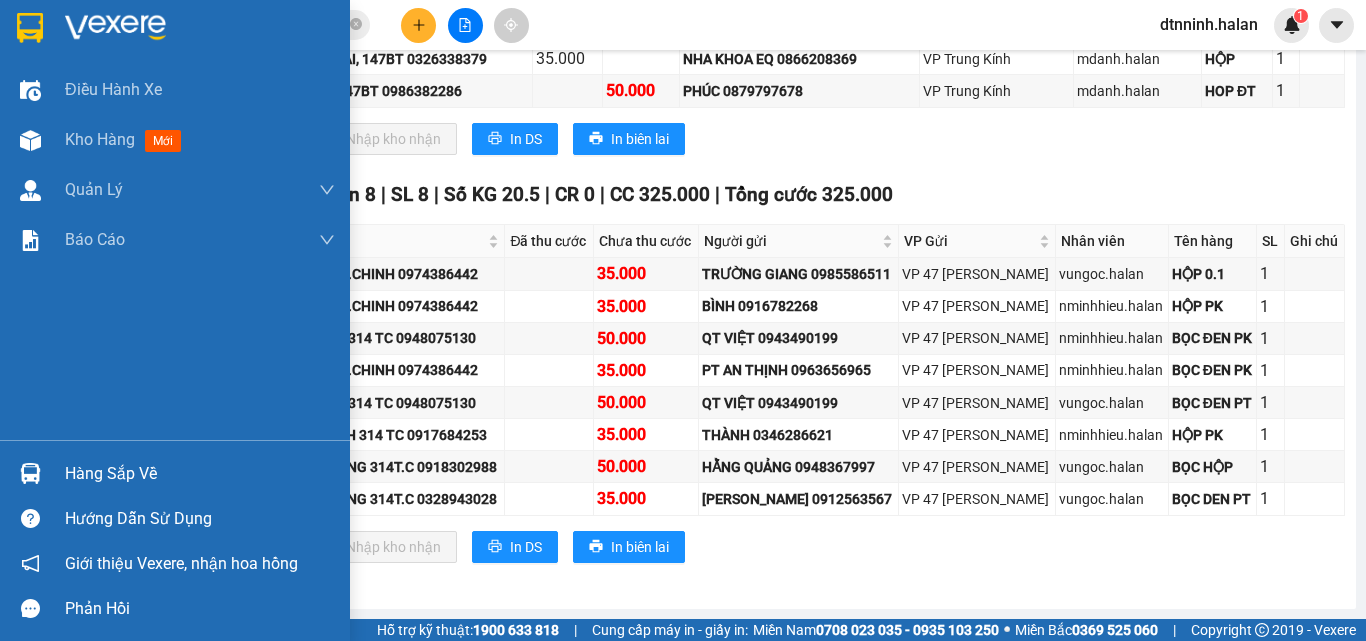 click on "Hàng sắp về" at bounding box center [200, 474] 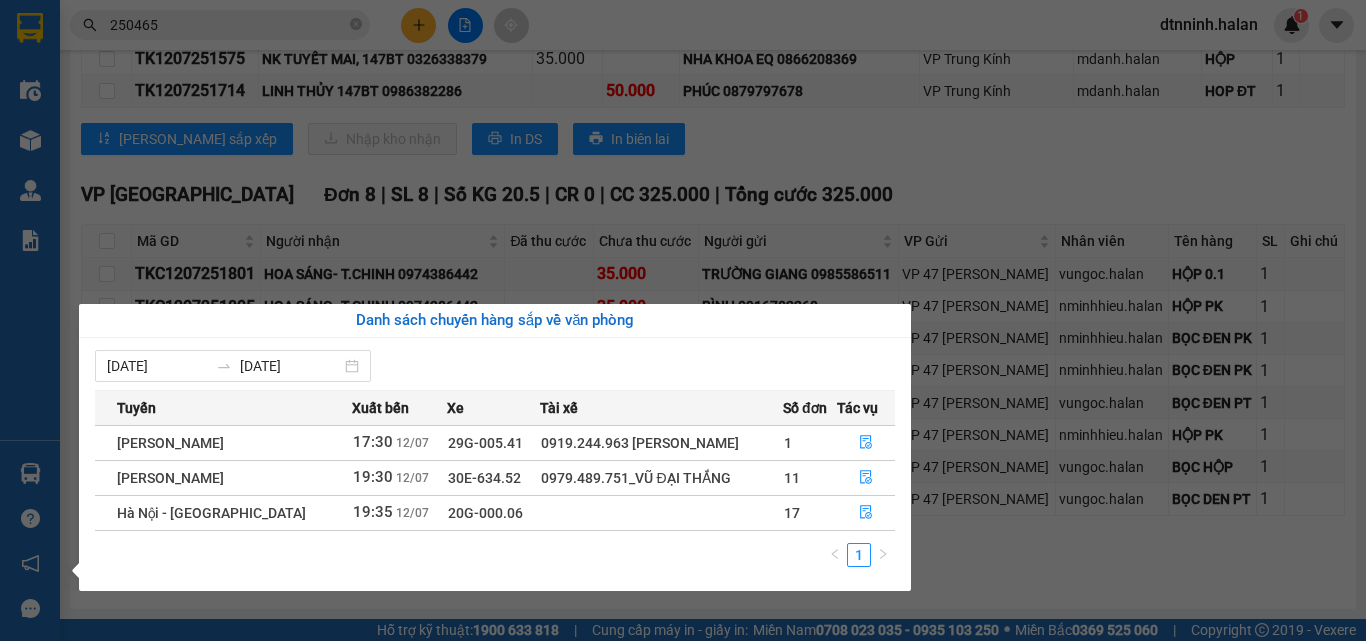 drag, startPoint x: 976, startPoint y: 548, endPoint x: 952, endPoint y: 516, distance: 40 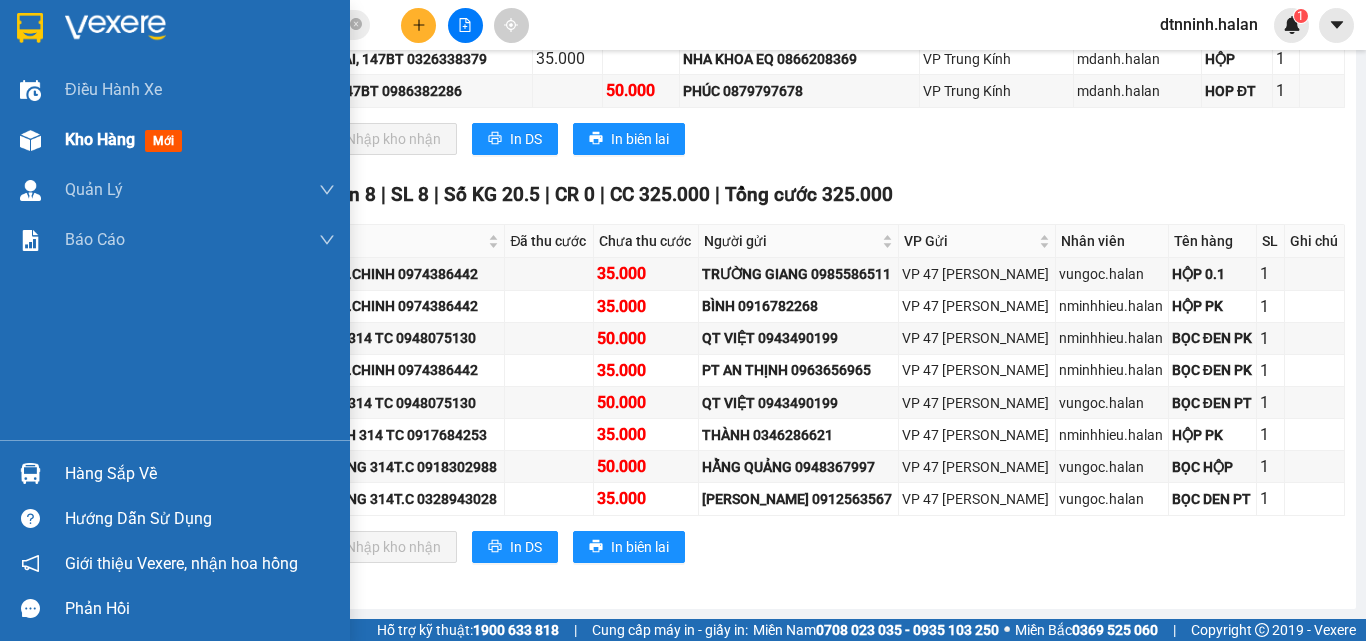 click on "Kho hàng" at bounding box center [100, 139] 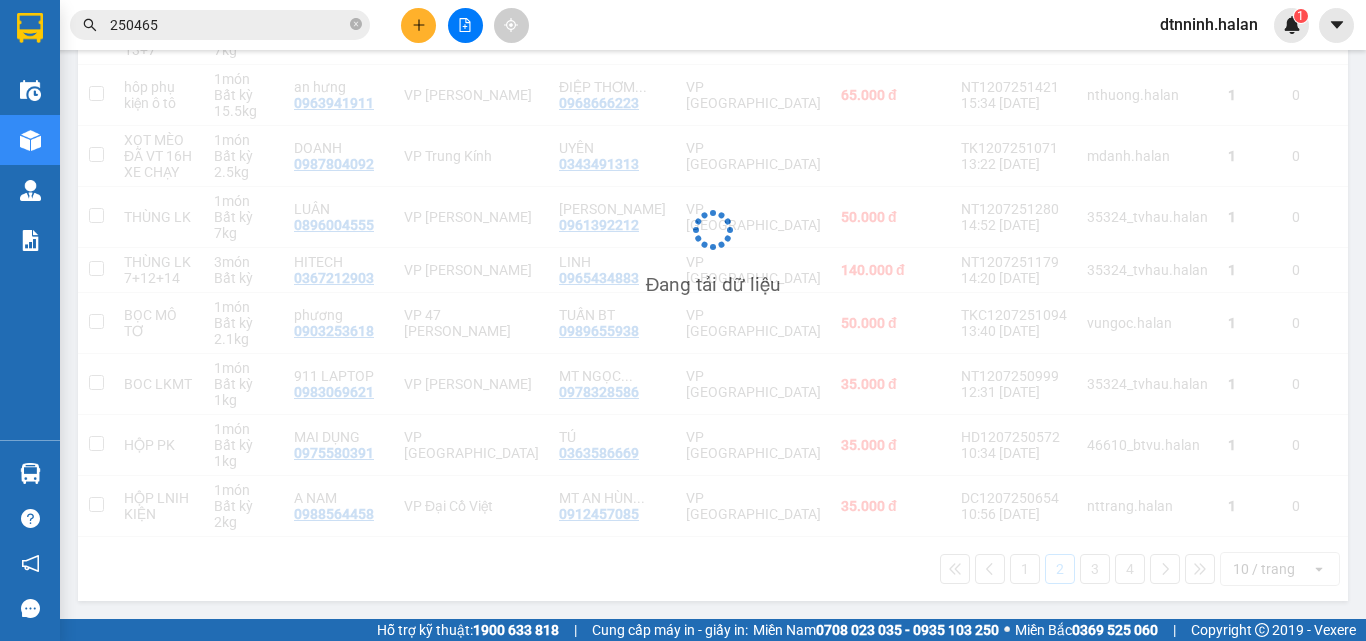 scroll, scrollTop: 400, scrollLeft: 0, axis: vertical 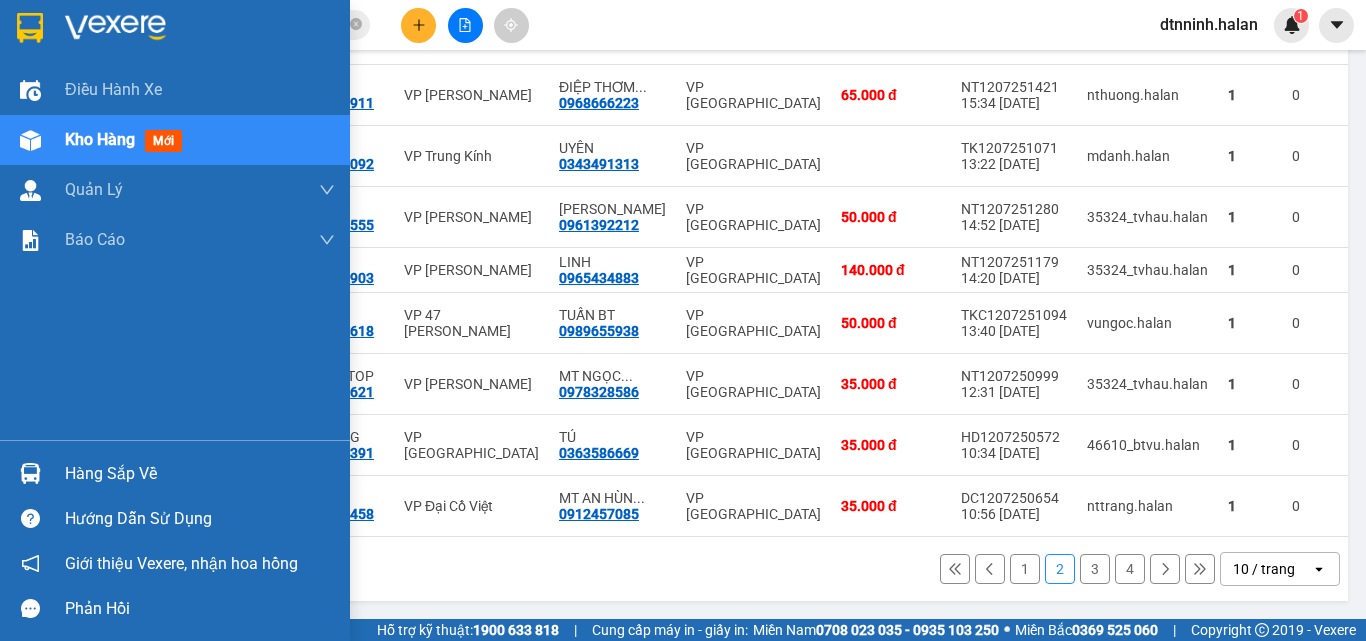 click on "Hàng sắp về" at bounding box center [200, 474] 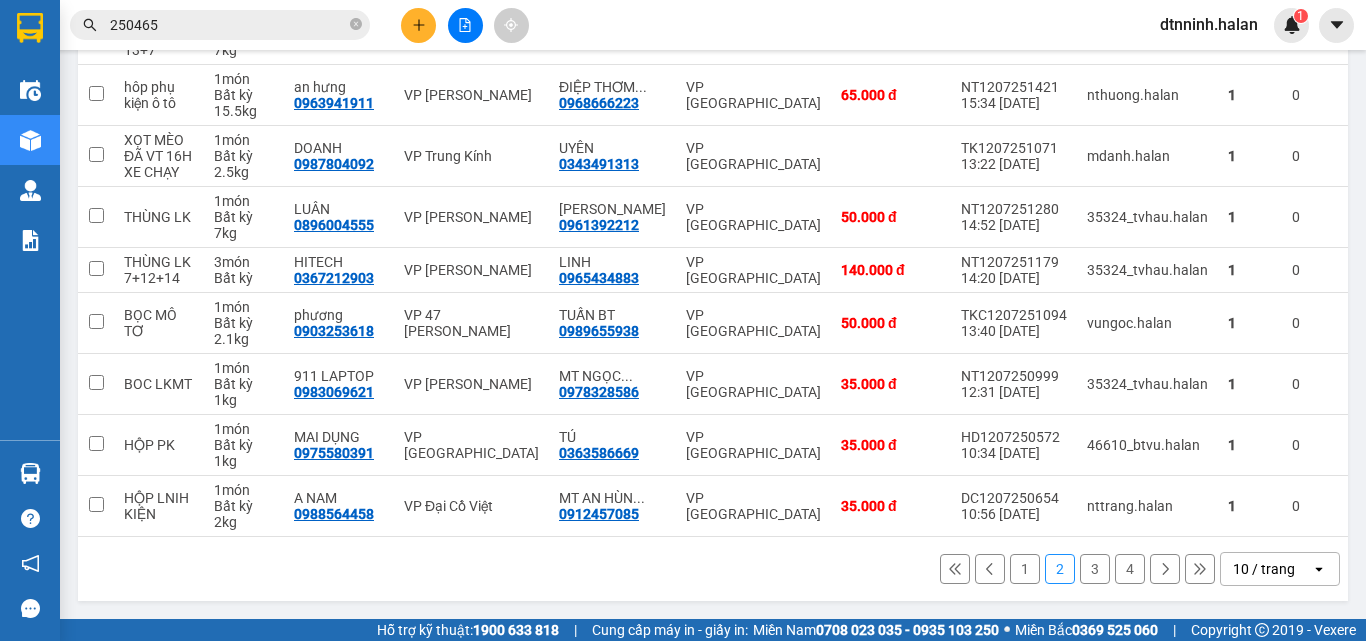 click on "Kết quả tìm kiếm ( 195 )  Bộ lọc  Mã ĐH Trạng thái Món hàng Thu hộ Tổng cước Chưa cước Nhãn Người gửi VP Gửi Người nhận VP Nhận DC1207 250465 10:06 - 12/07 VP Nhận   20G-000.06 16:16 - 12/07 HÔP[J LK SL:  1 35.000 35.000 0913219800 A MẾN  VP Đại Cồ Việt 0399202555 NHA KHOA IO VP Bình Thuận BS1107 250465 10:15 - 11/07 Đã giao   17:17 - 12/07 CAN RUOU SL:  5 225.000 0914515616 DƯƠNG VP Bắc Sơn 0971022345 HUY VP Tân Triều HG1007 250465 10:01 - 10/07 Đã giao   16:40 - 10/07 BỌC LK SL:  1 1.950.000 VP đã thu 35.000 0989358000 TÙNG VP Hoàng Gia 0923646547 kh VP Võ Chí Công NVC0907 250465 10:17 - 09/07 Đã giao   13:51 - 09/07 BỌC THẢM SL:  1 40.000 0376122337 MINH ĐỨC  VP Nguyễn Văn Cừ 0977984995 DIỆN (SỐ ĐÚNG) VP Hoàng Văn Thụ DC0707 250465 10:01 - 07/07 Đã giao   08:23 - 09/07 TẤM NHỰA SL:  1 65.000 0796843545 CƯỜNG VP Đại Cồ Việt 0919657185 KH VP Hoàng Văn Thụ BS0807 250465 10:04 - 08/07   1" at bounding box center [683, 320] 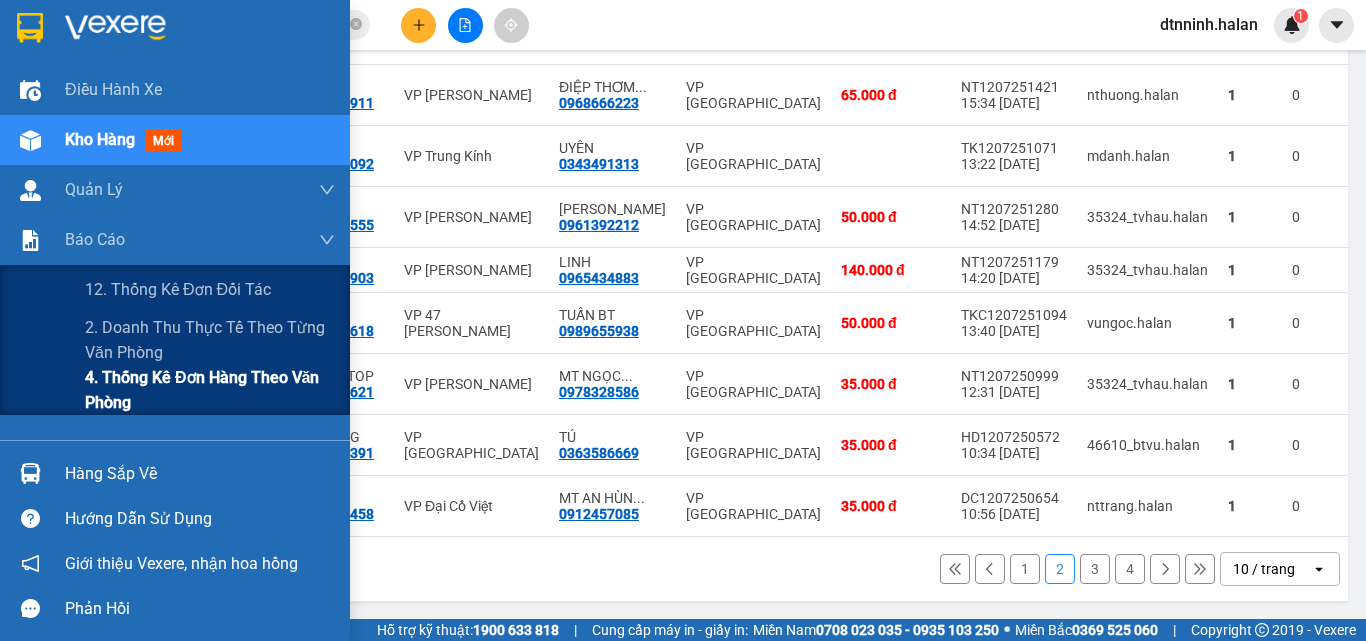 click on "4. Thống kê đơn hàng theo văn phòng" at bounding box center (210, 390) 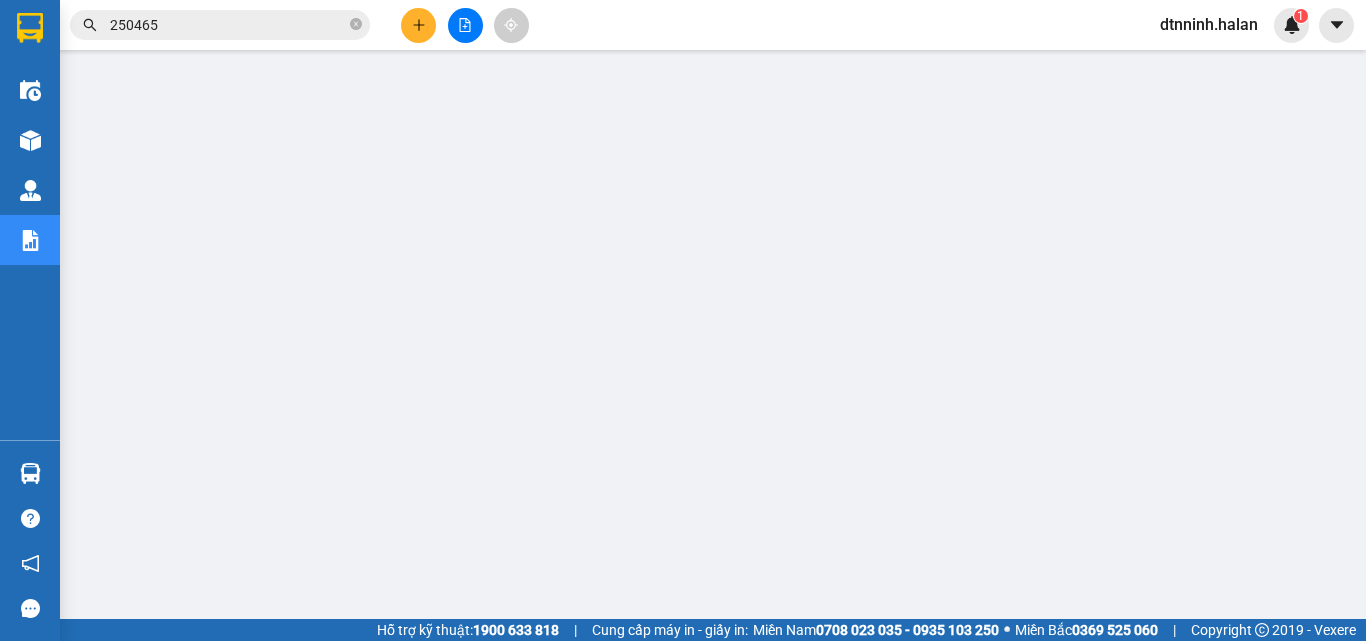scroll, scrollTop: 0, scrollLeft: 0, axis: both 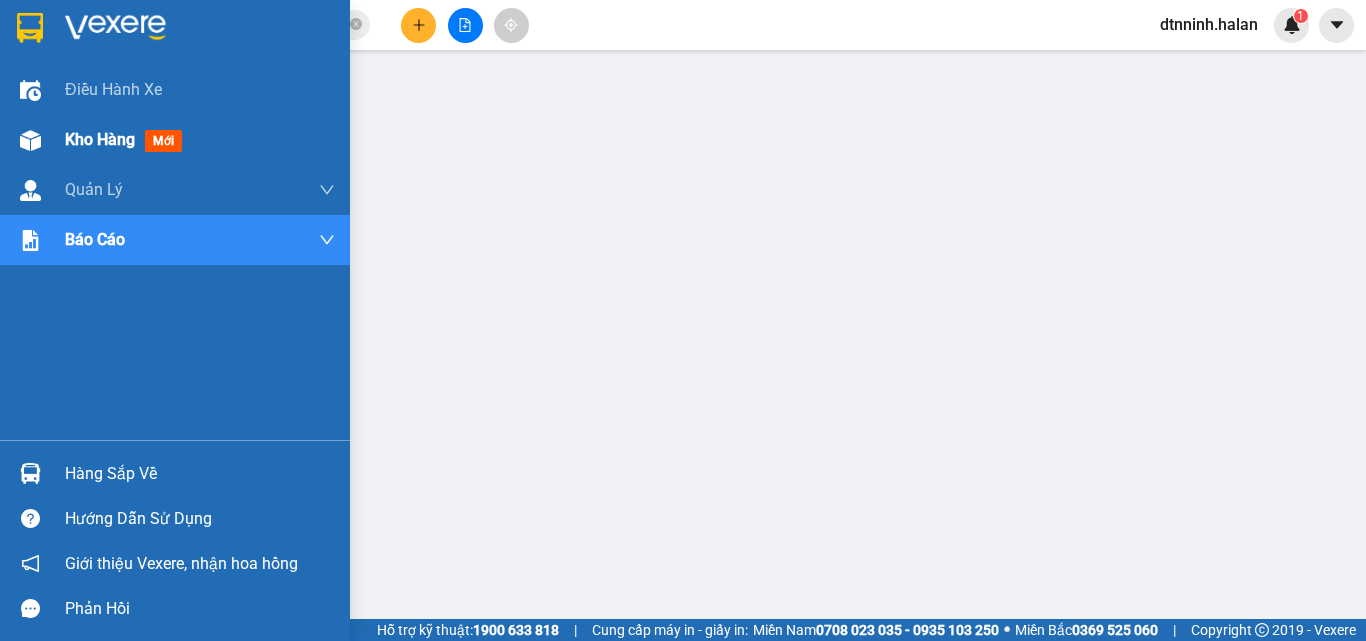 click at bounding box center [30, 140] 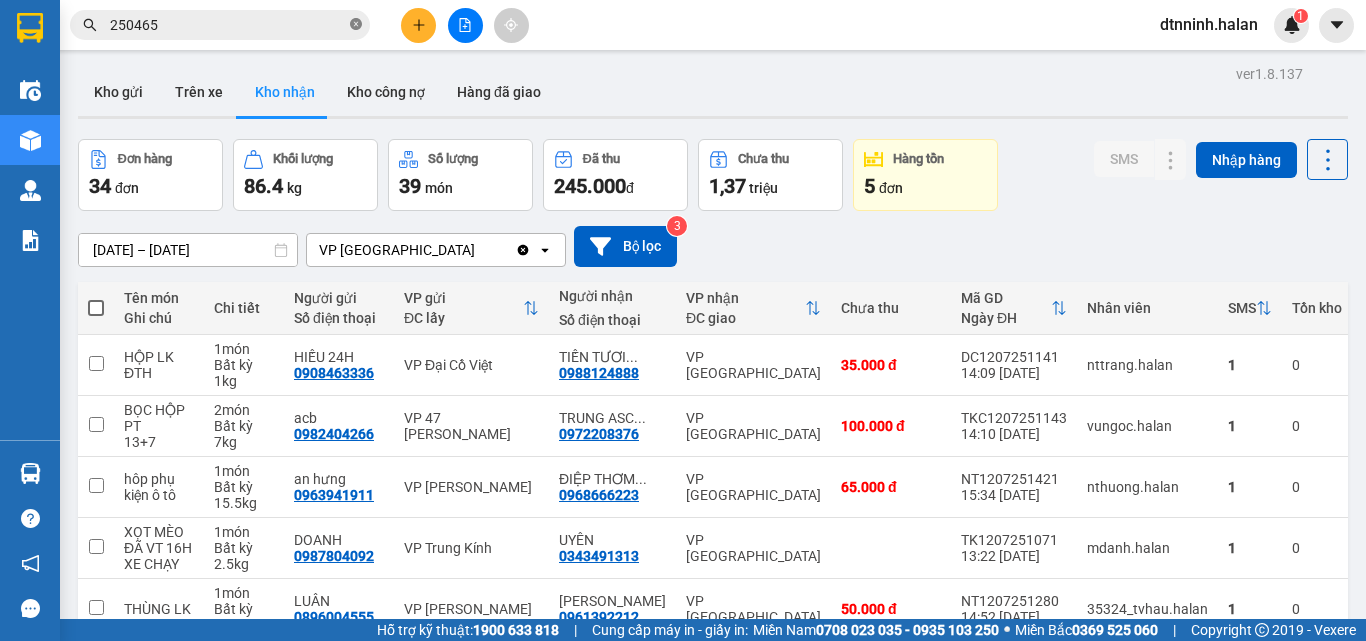 click 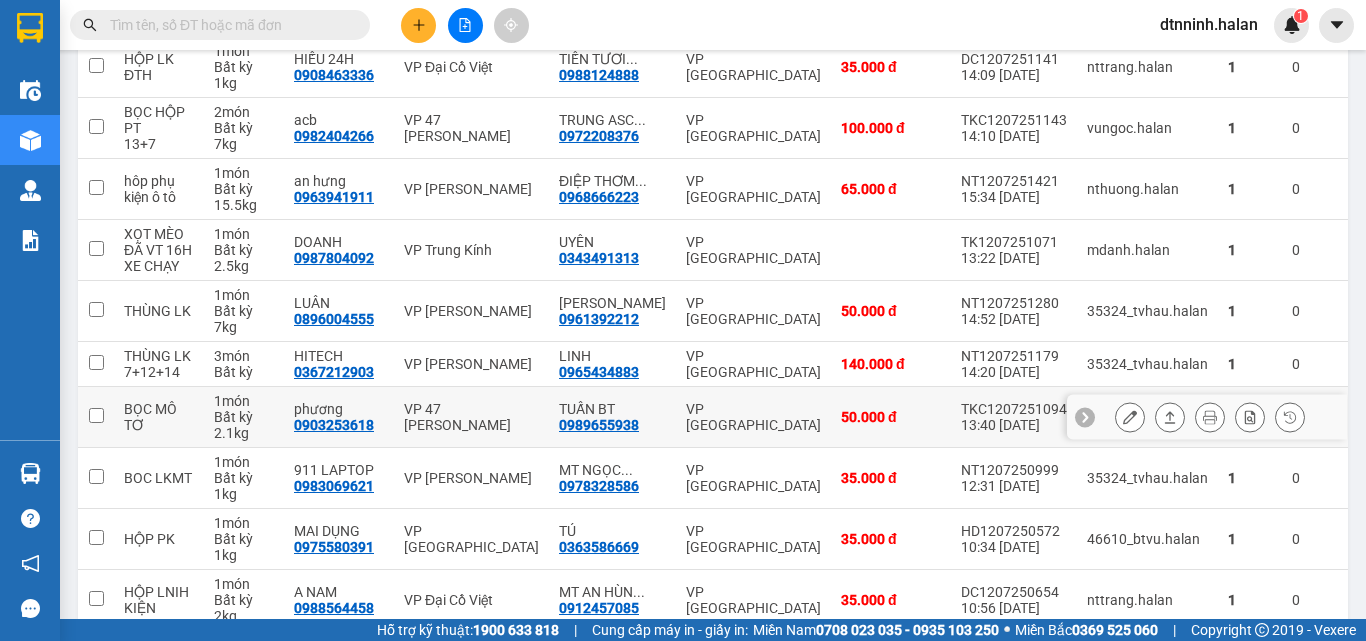 scroll, scrollTop: 300, scrollLeft: 0, axis: vertical 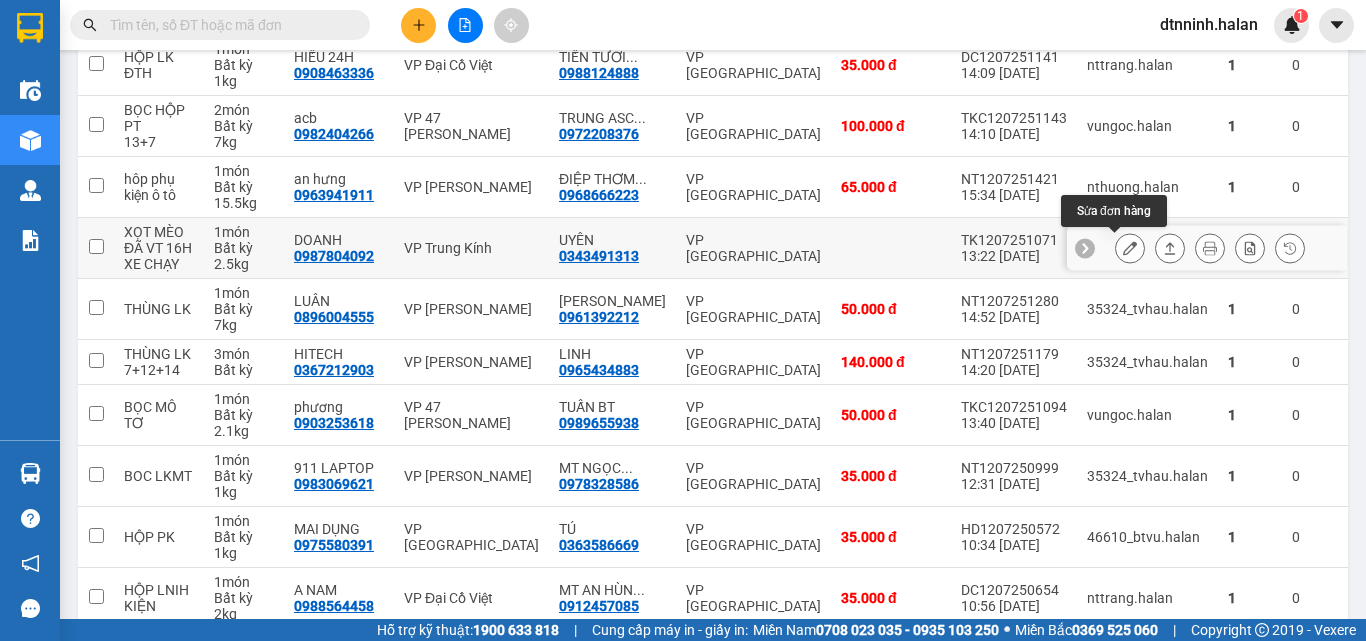 click at bounding box center [1130, 248] 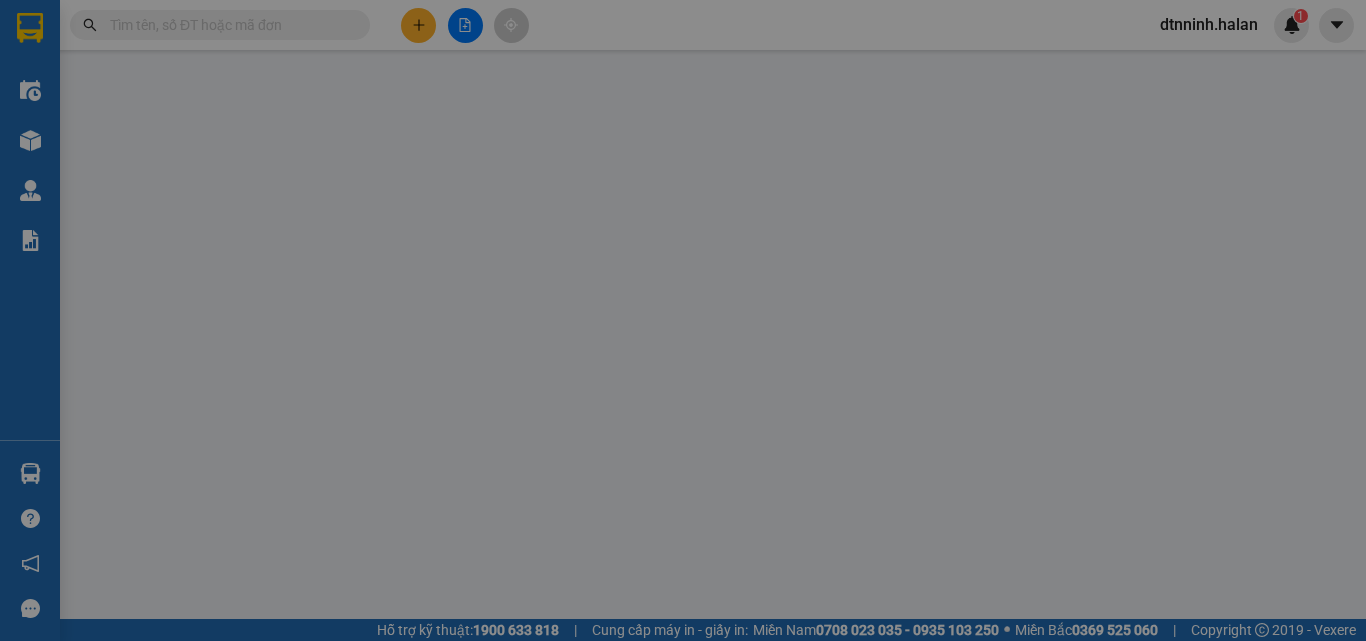scroll, scrollTop: 0, scrollLeft: 0, axis: both 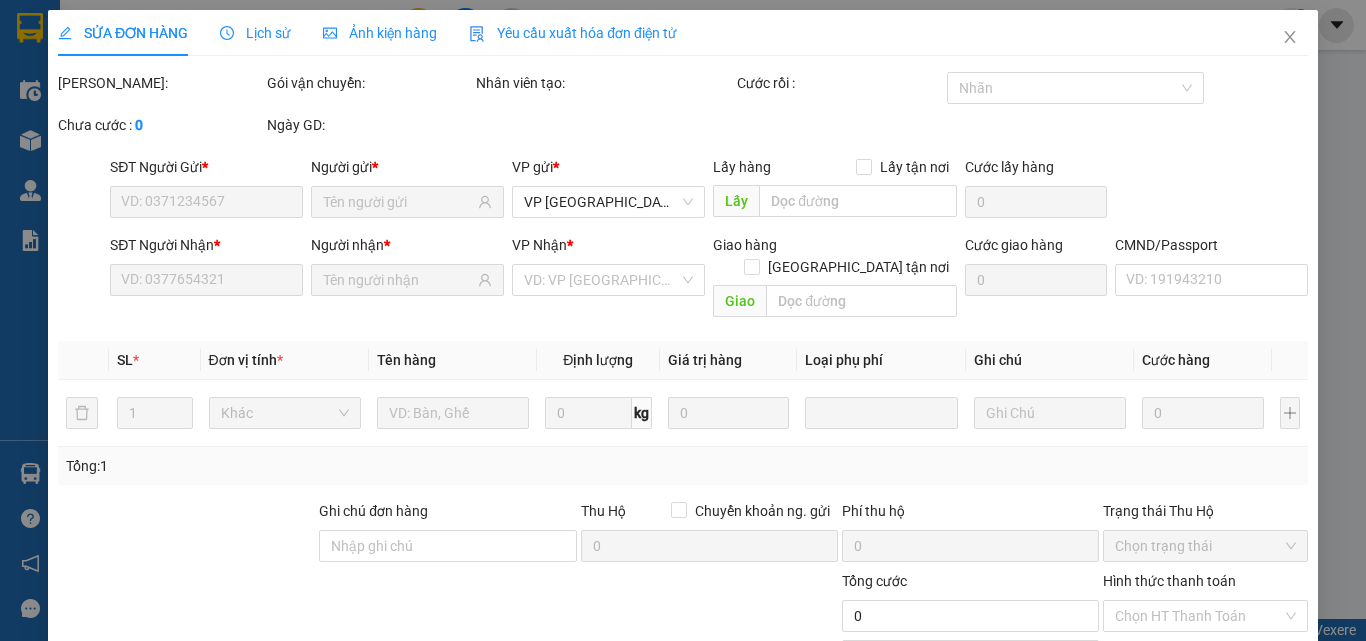 type on "0987804092" 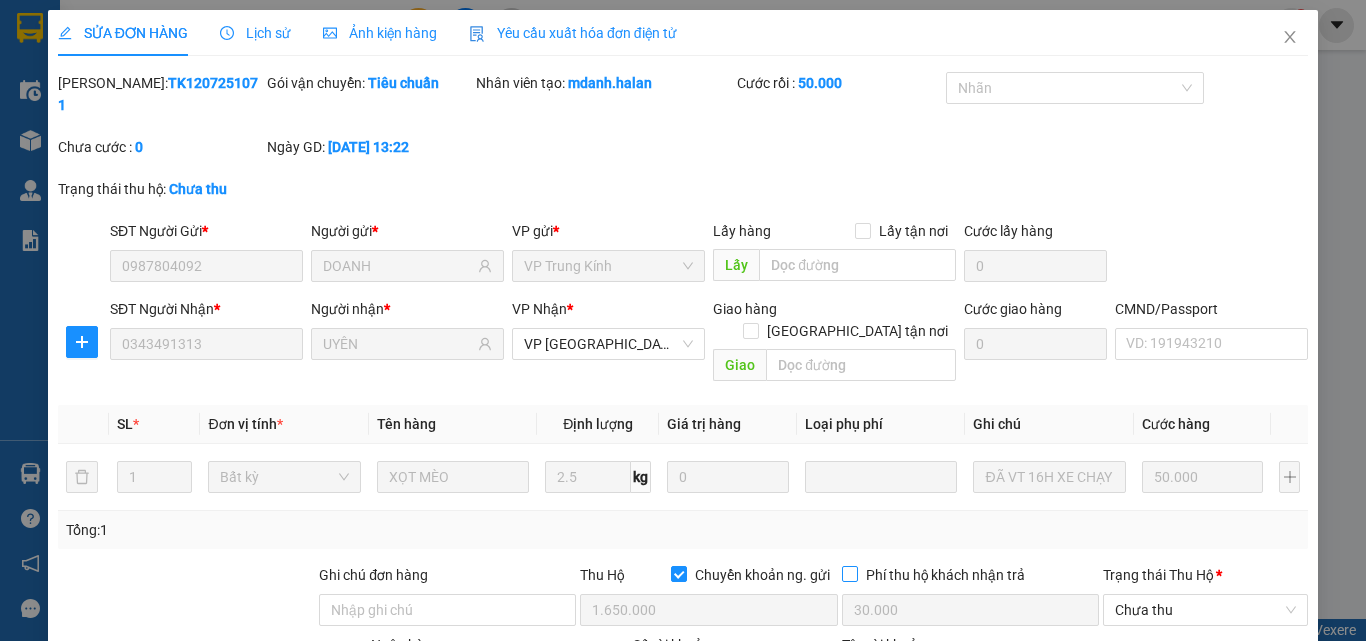 scroll, scrollTop: 255, scrollLeft: 0, axis: vertical 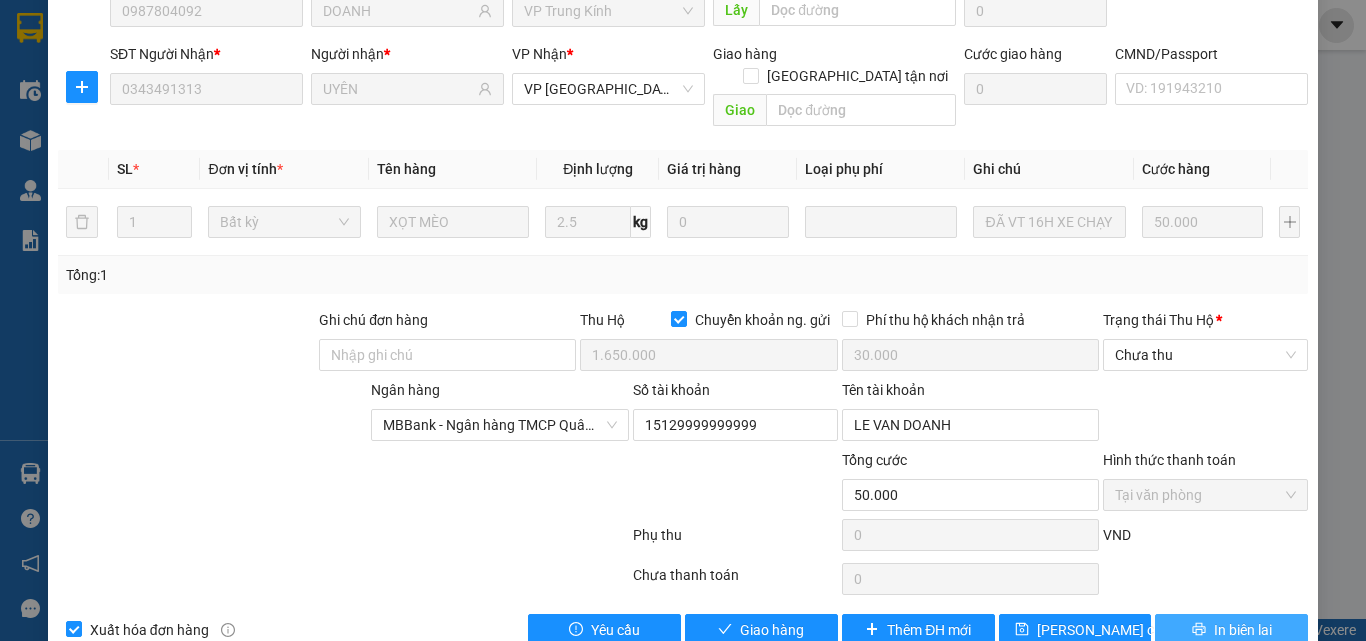 click 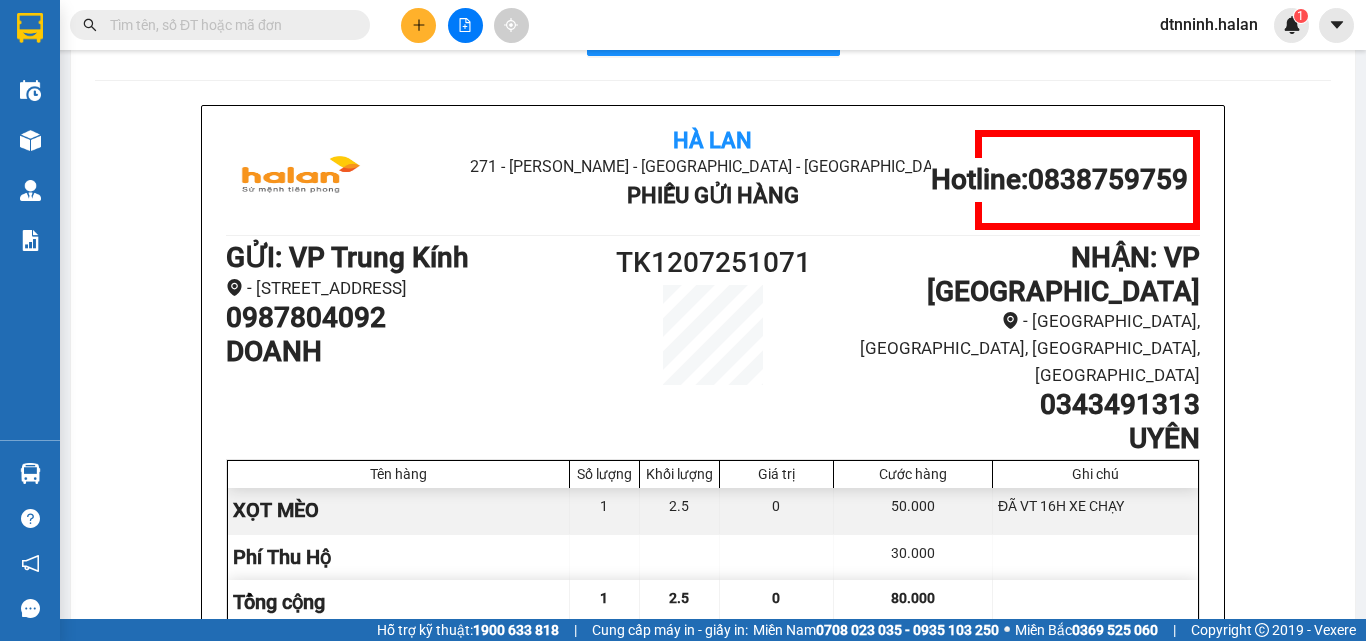 scroll, scrollTop: 169, scrollLeft: 0, axis: vertical 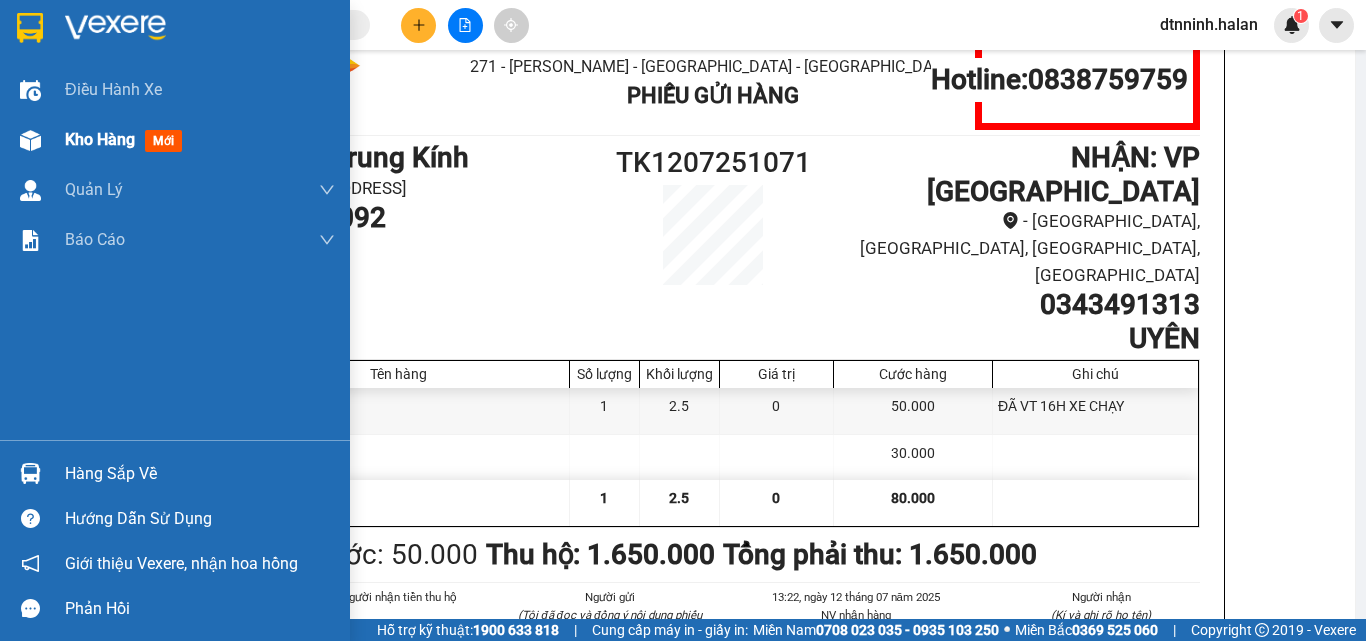 click on "Kho hàng" at bounding box center [100, 139] 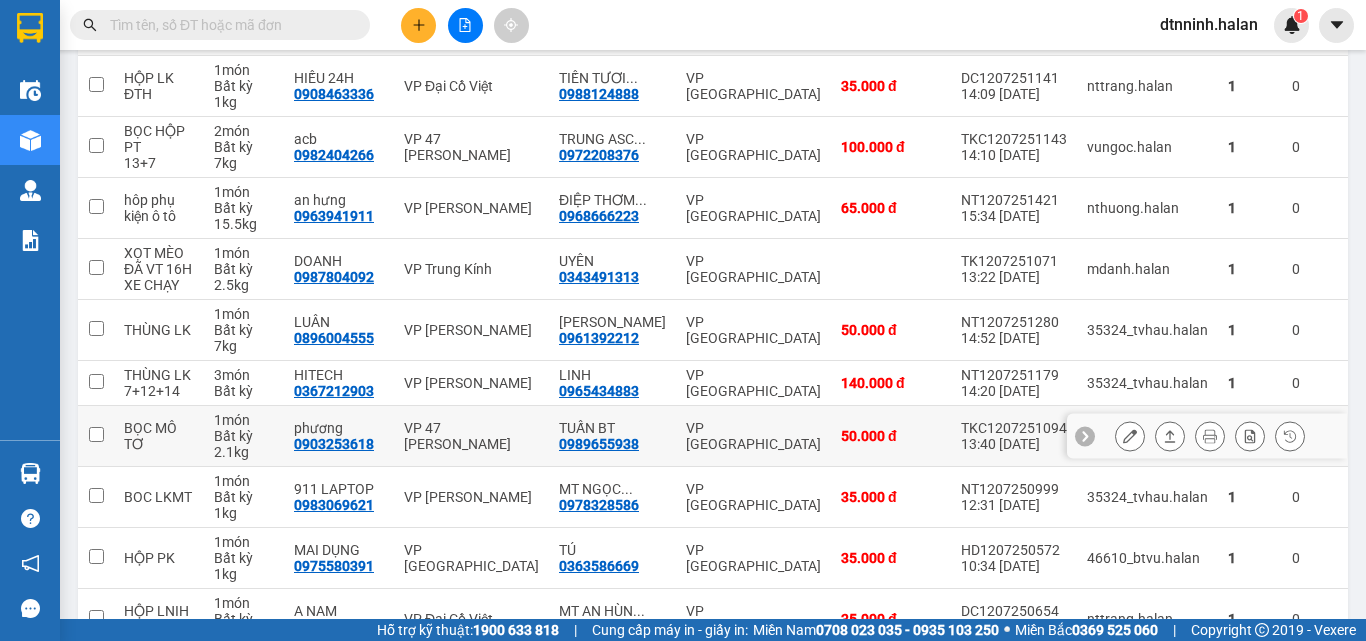 scroll, scrollTop: 400, scrollLeft: 0, axis: vertical 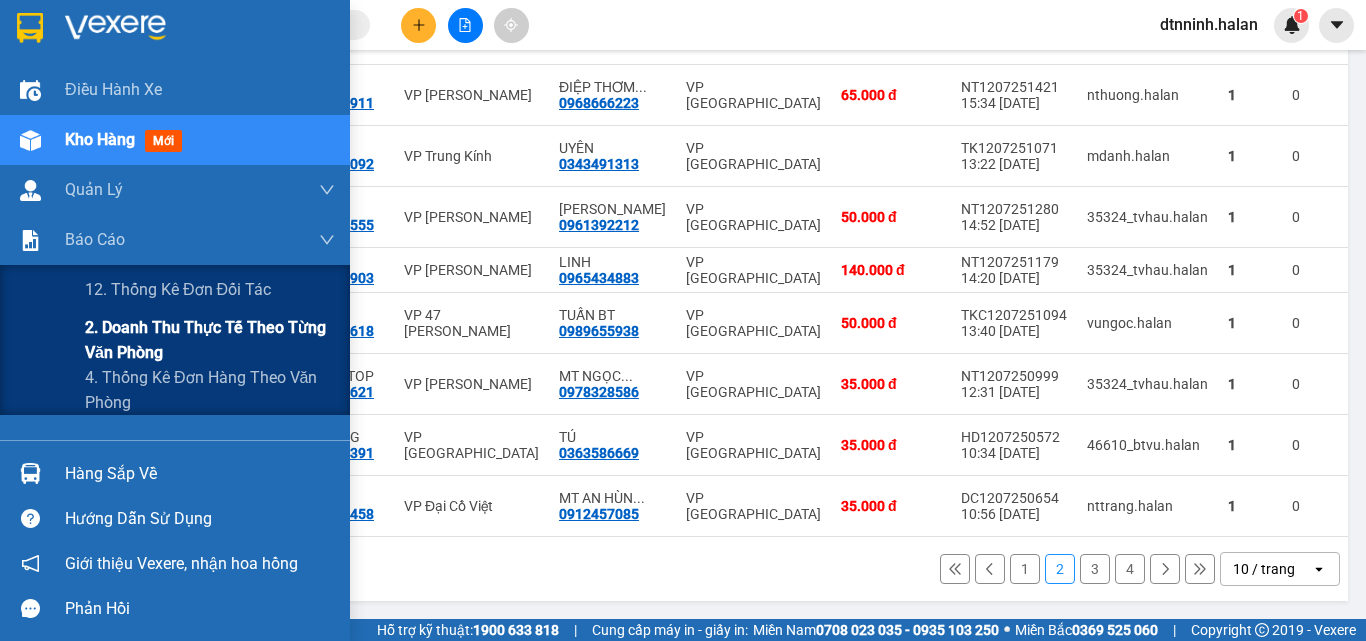 click on "2. Doanh thu thực tế theo từng văn phòng" at bounding box center [210, 340] 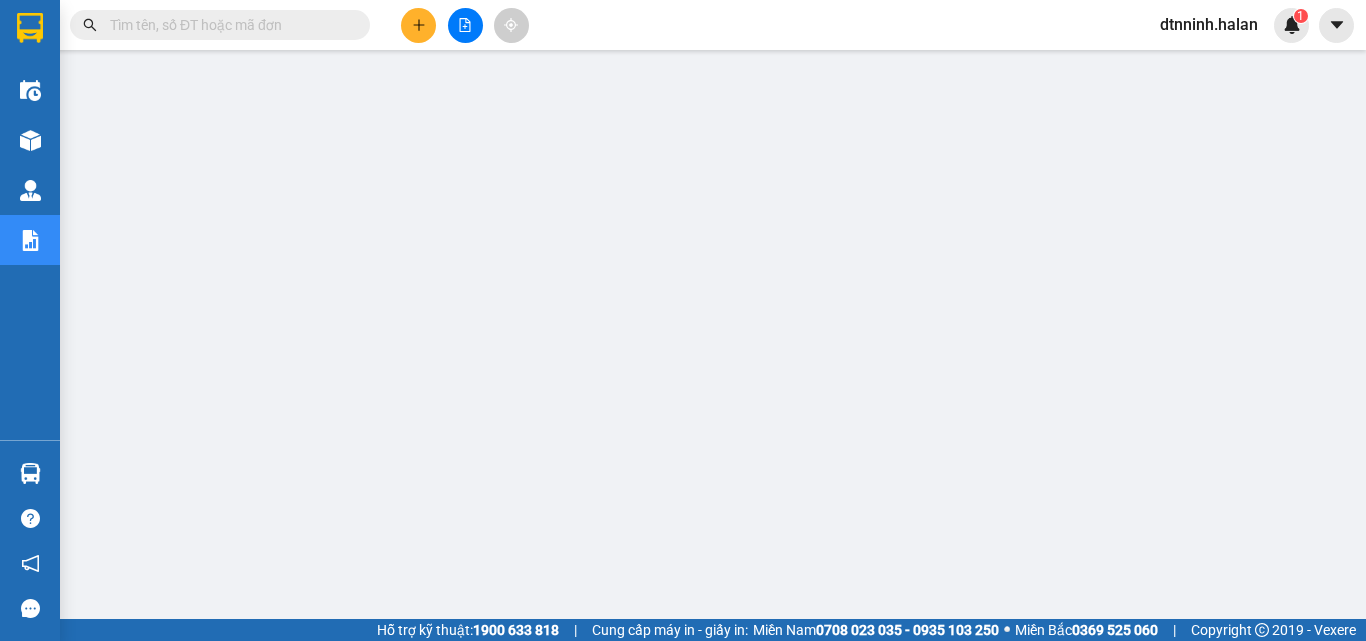 scroll, scrollTop: 0, scrollLeft: 0, axis: both 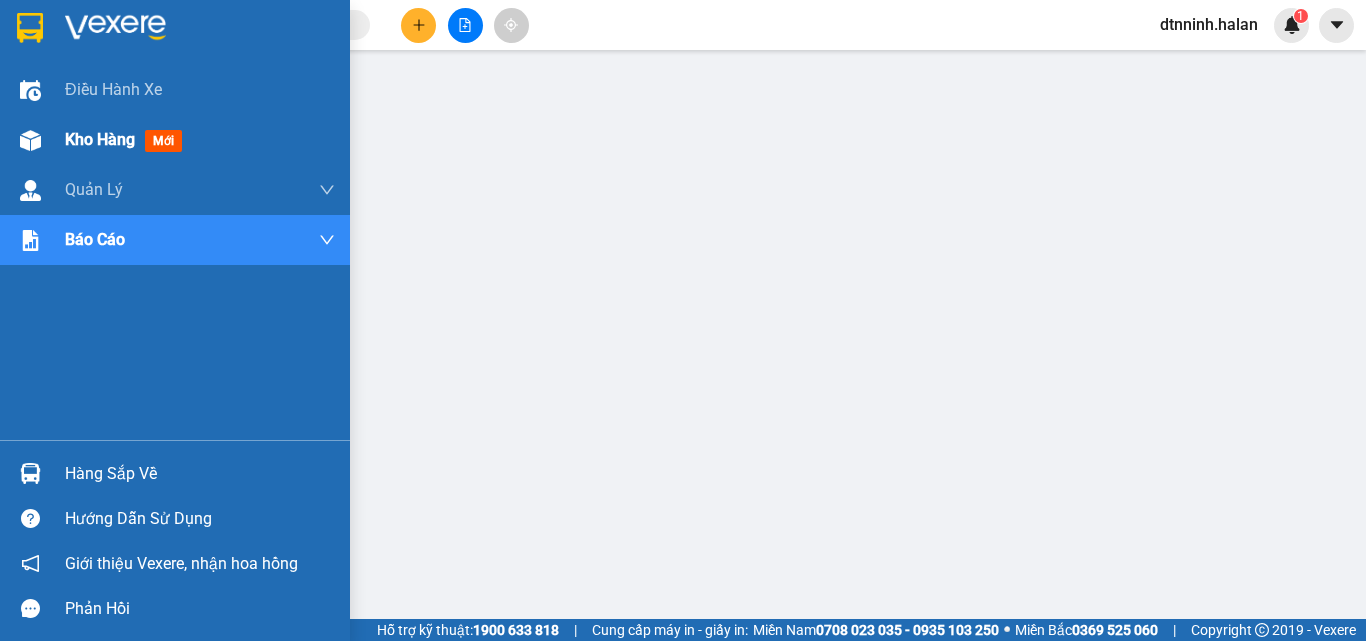click on "Kho hàng mới" at bounding box center [175, 140] 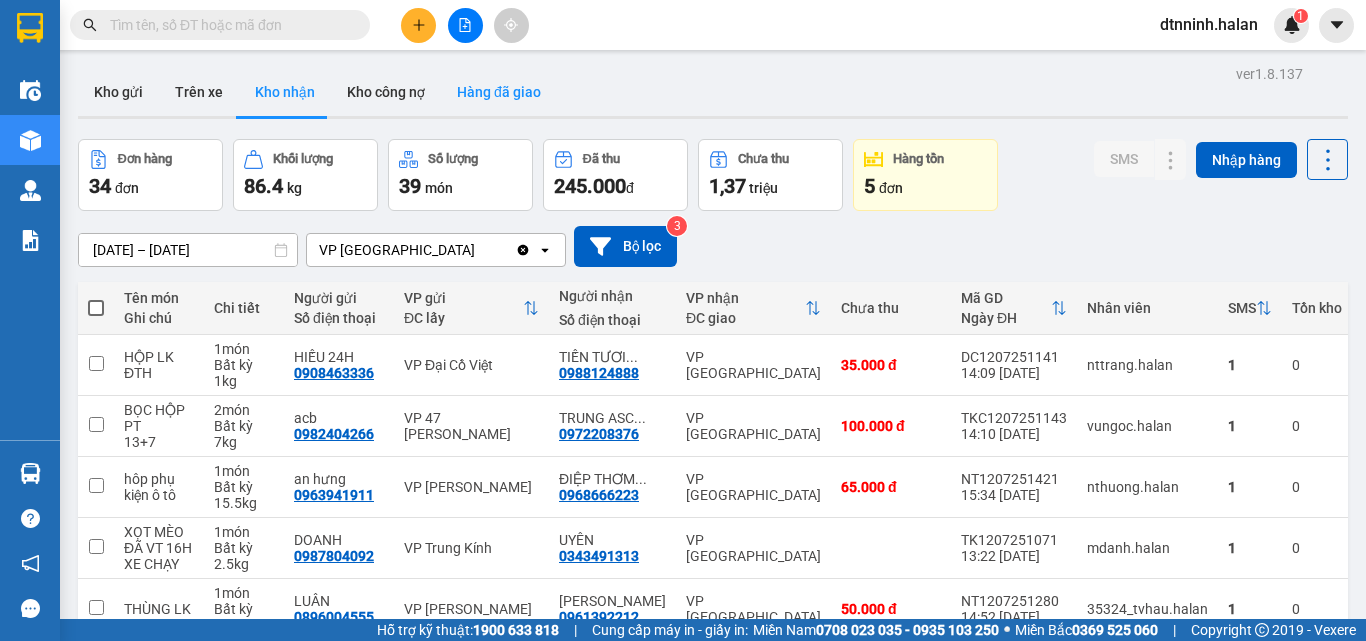 click on "Hàng đã giao" at bounding box center (499, 92) 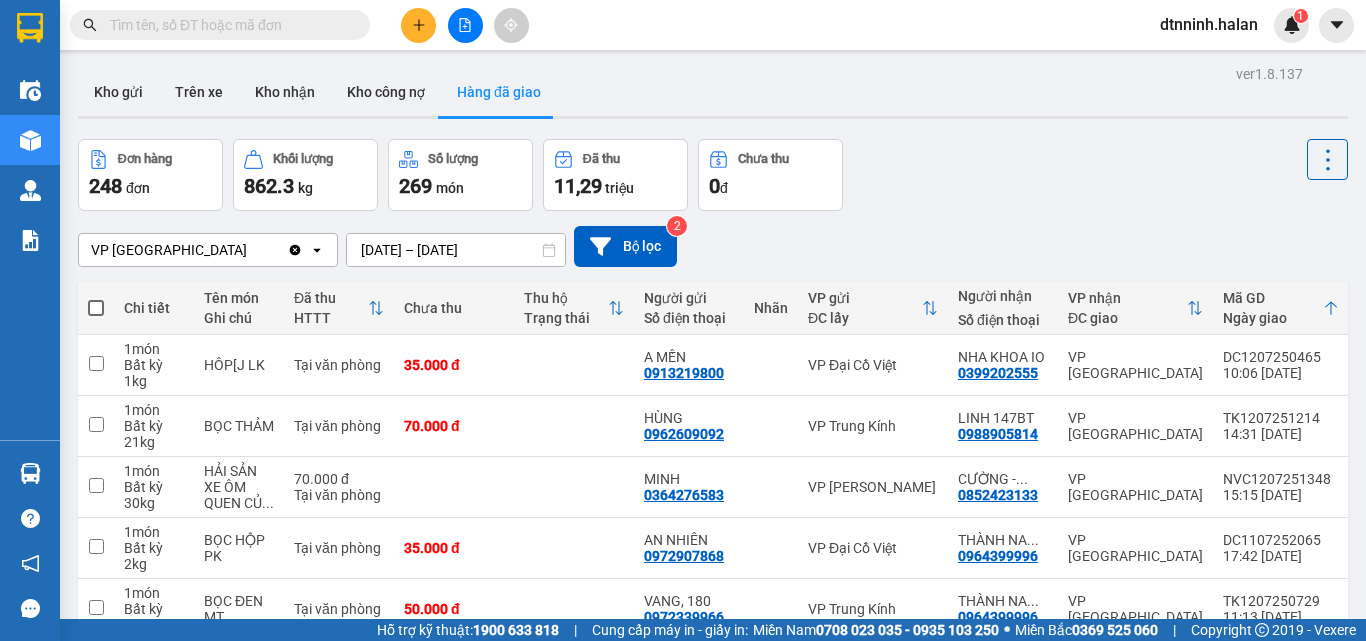 click on "10/07/2025 – 12/07/2025" at bounding box center [456, 250] 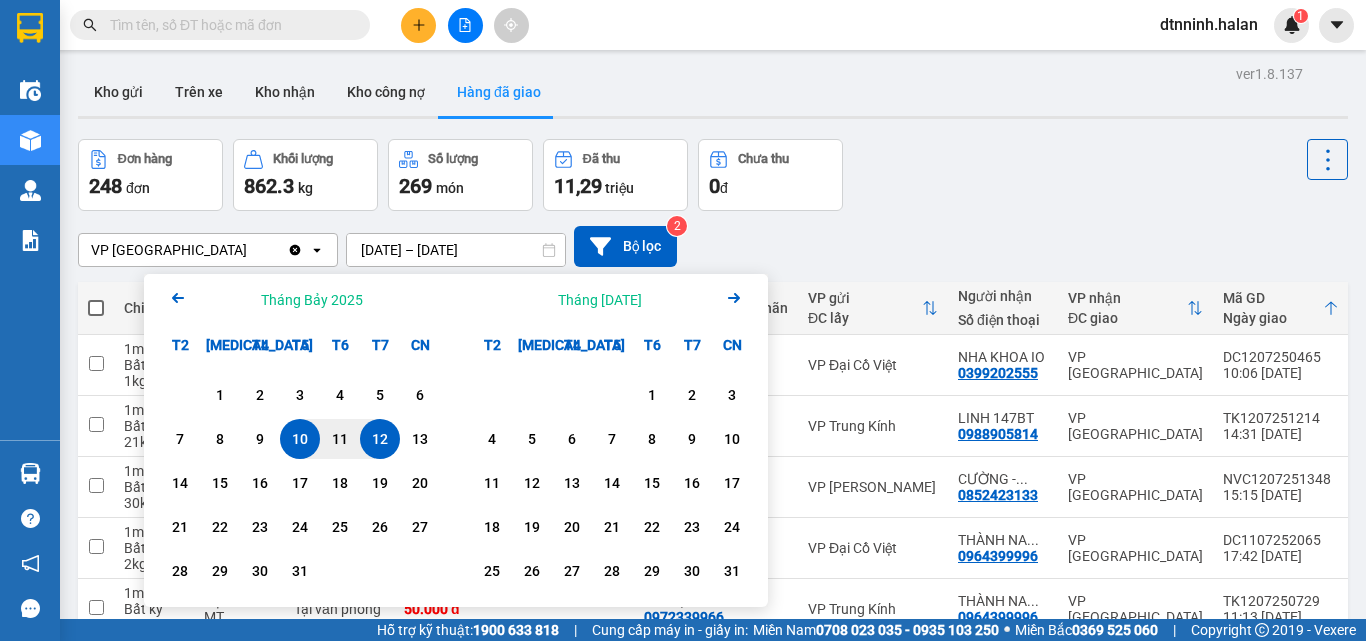click on "12" at bounding box center (380, 439) 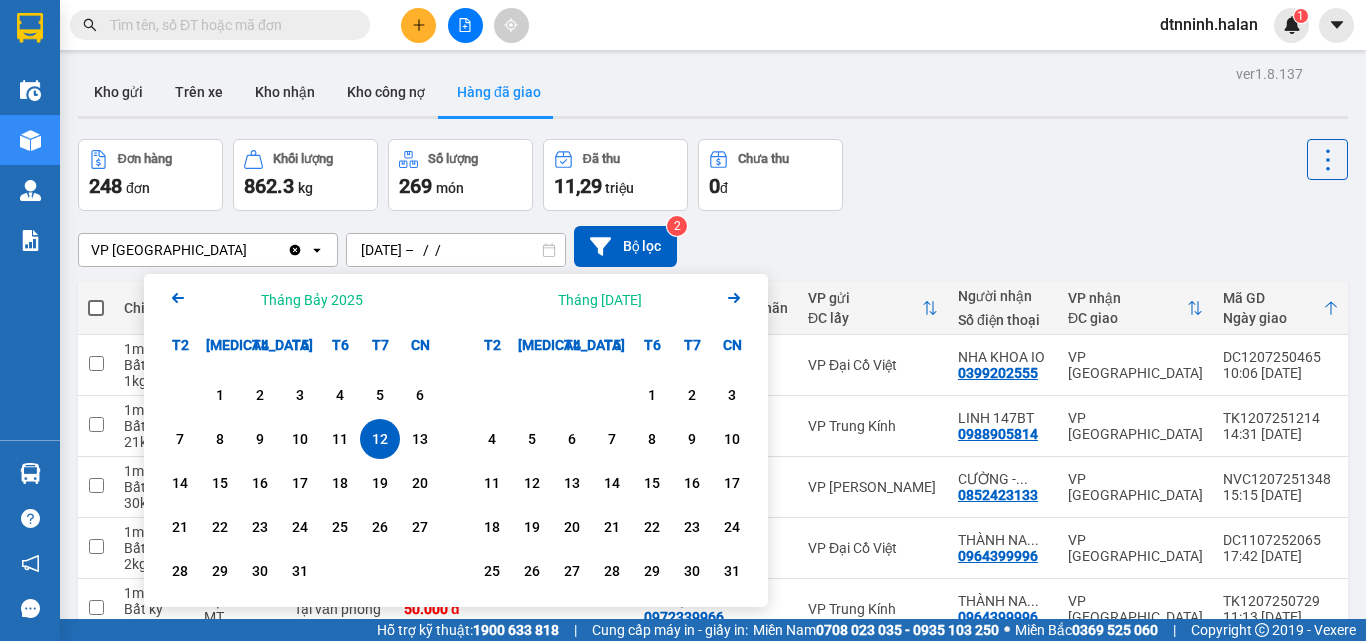click on "12" at bounding box center (380, 439) 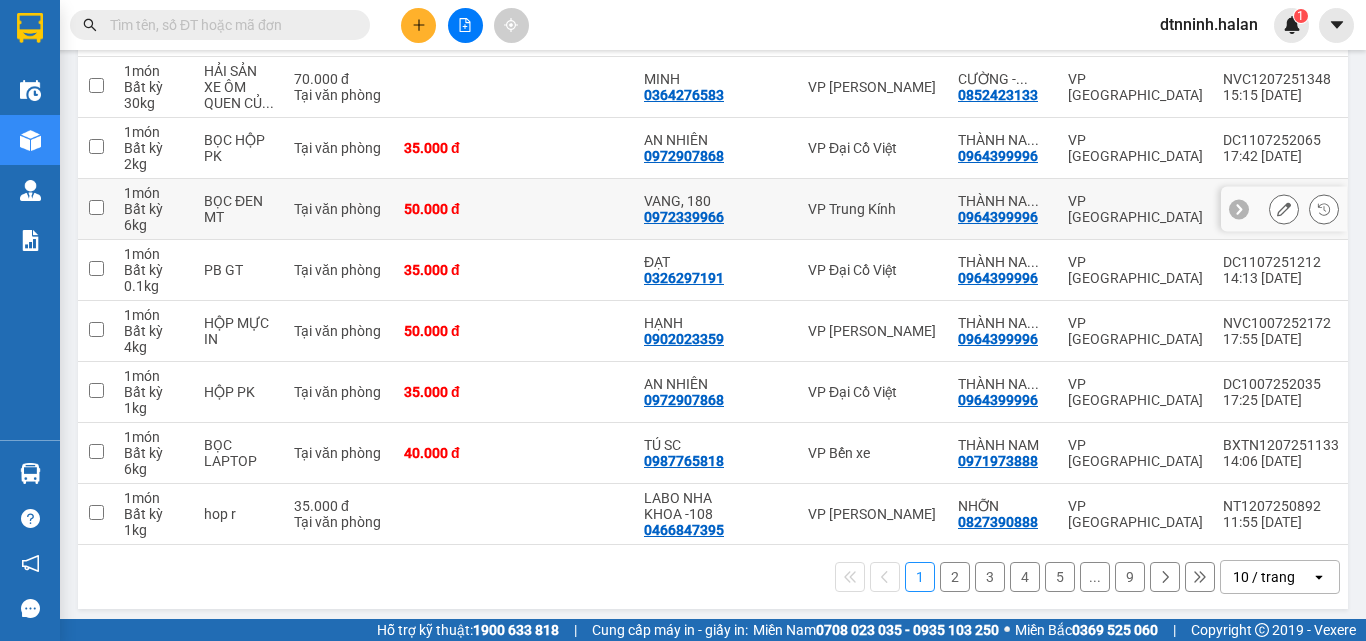 scroll, scrollTop: 0, scrollLeft: 0, axis: both 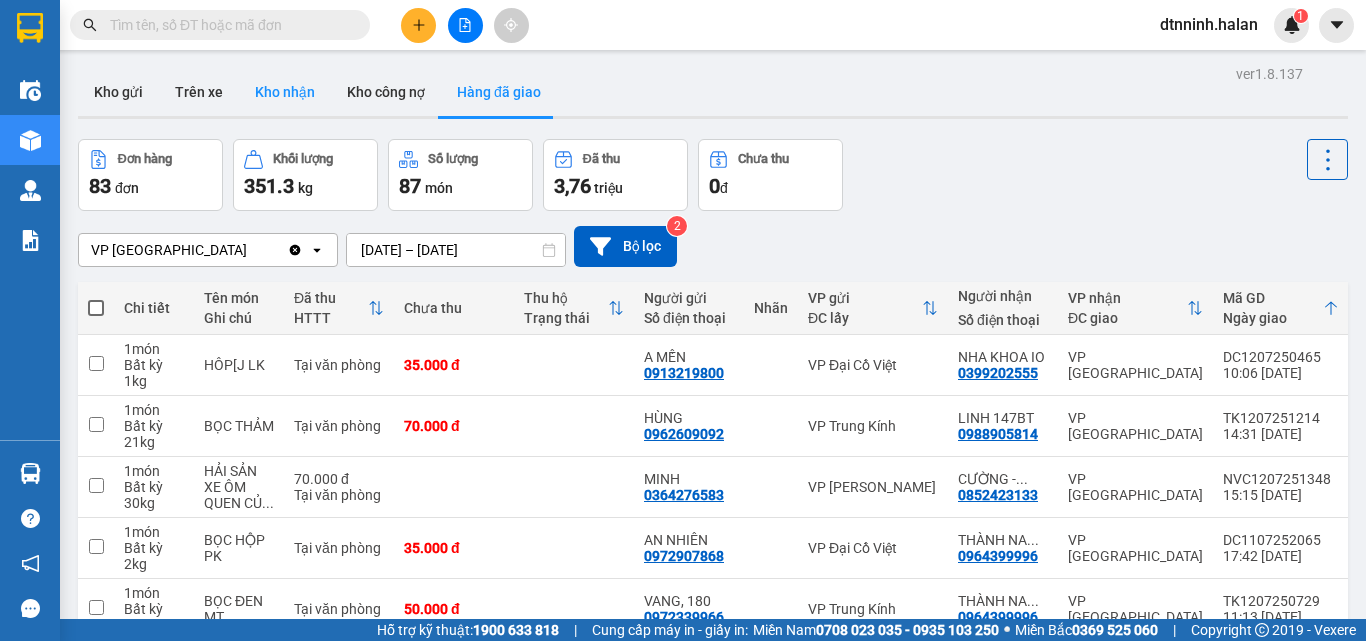 click on "Kho nhận" at bounding box center (285, 92) 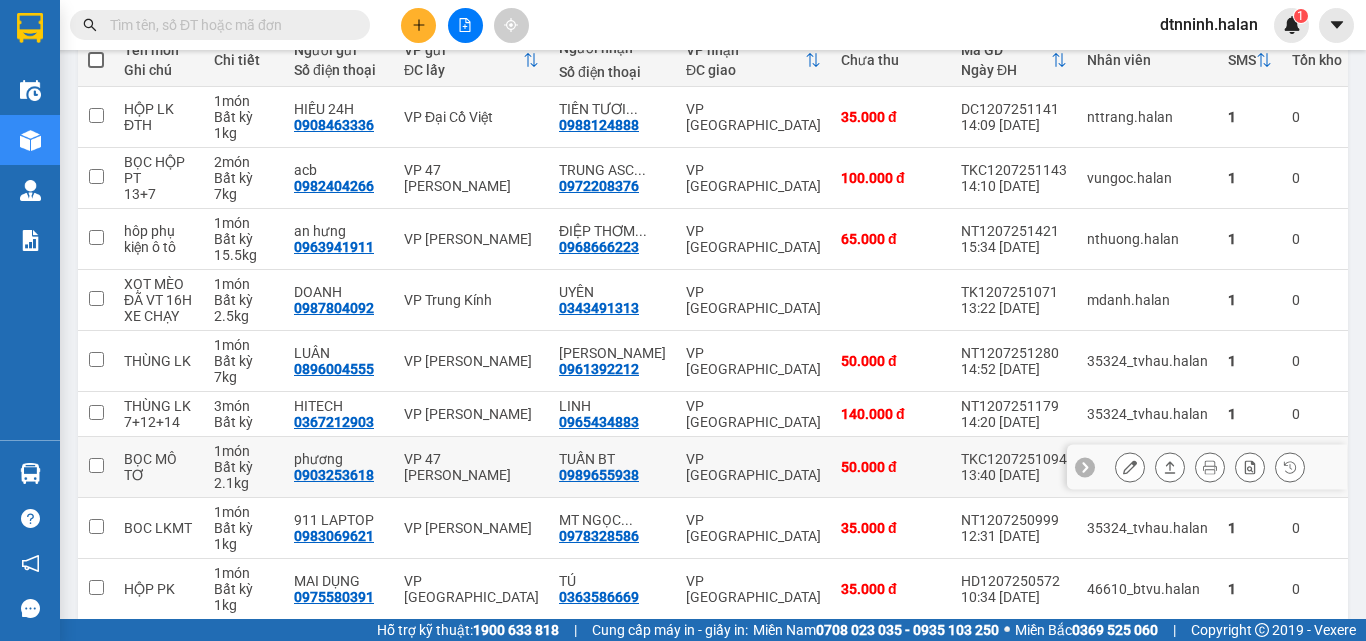 scroll, scrollTop: 300, scrollLeft: 0, axis: vertical 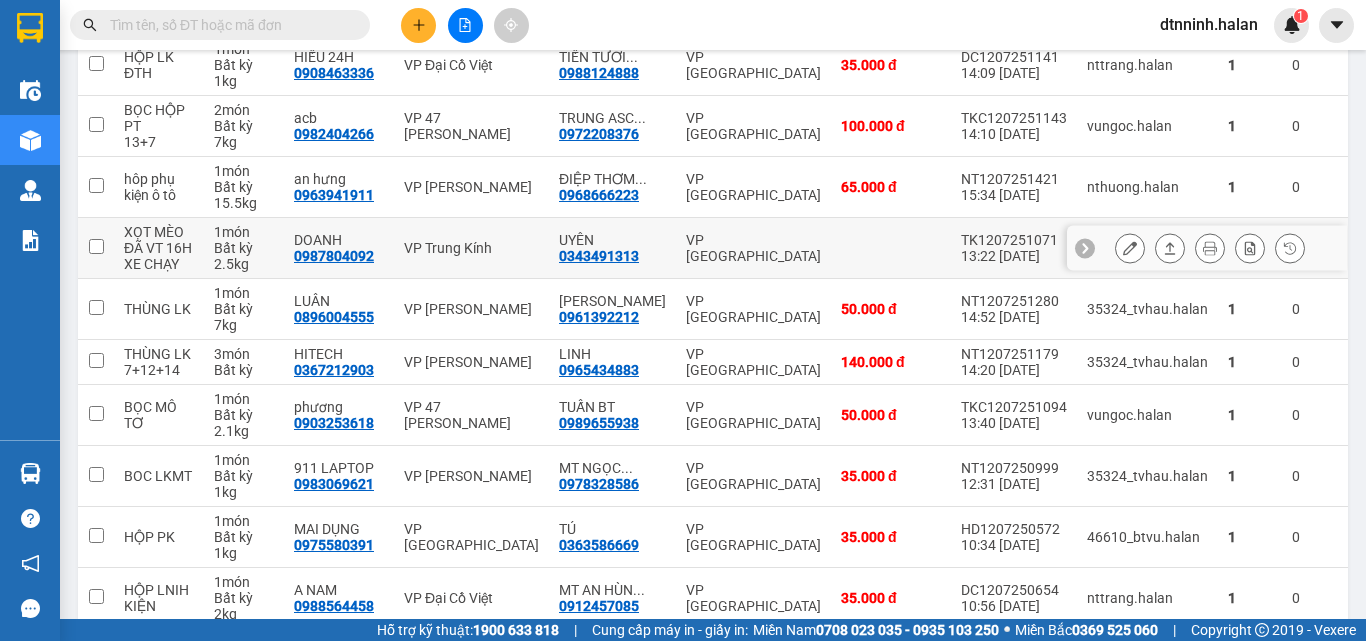 click 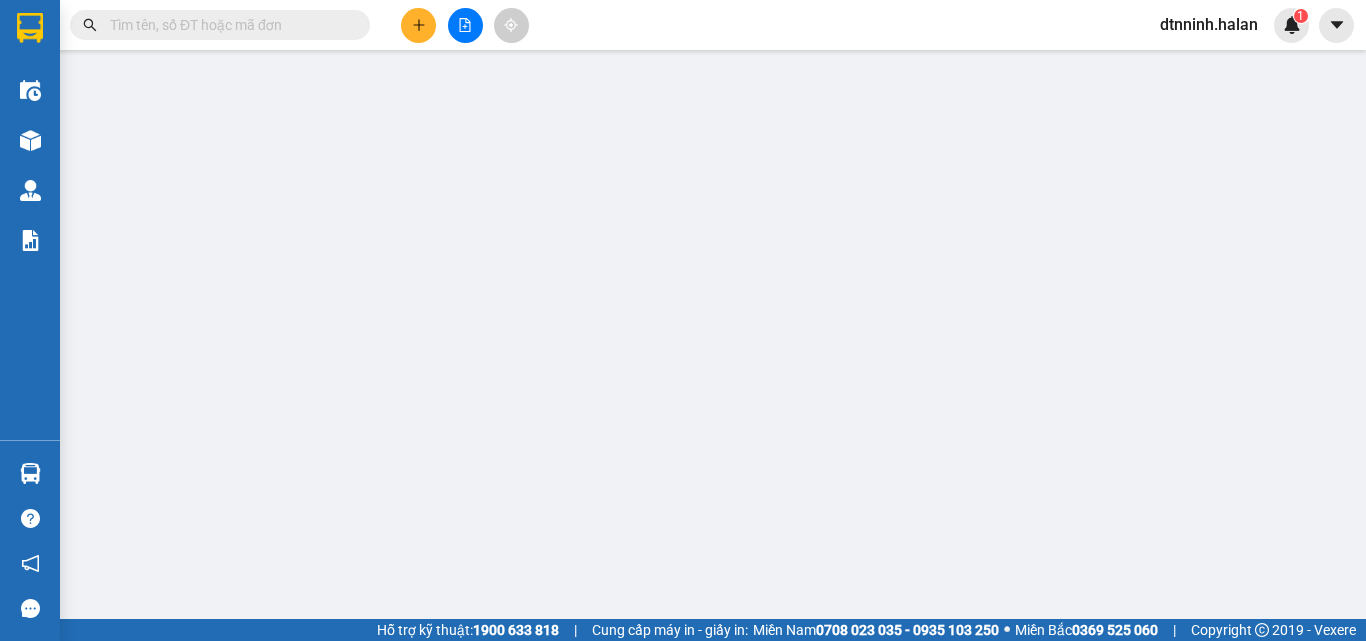 scroll, scrollTop: 0, scrollLeft: 0, axis: both 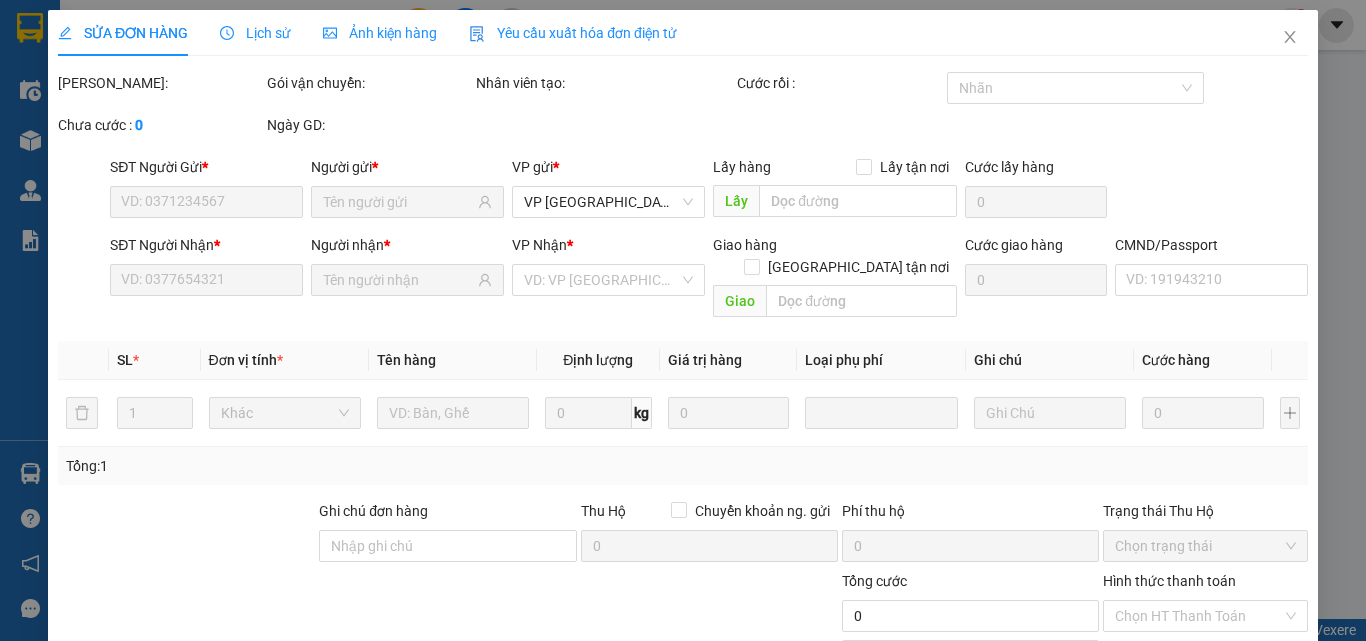 type on "0987804092" 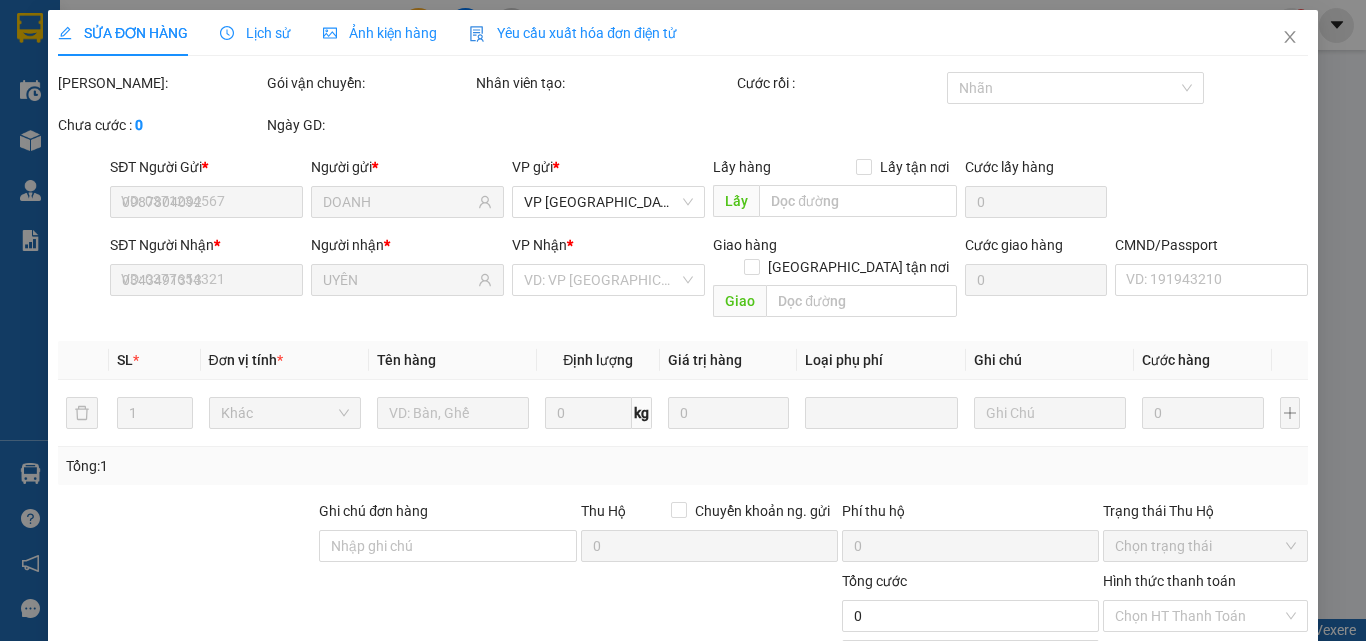 checkbox on "true" 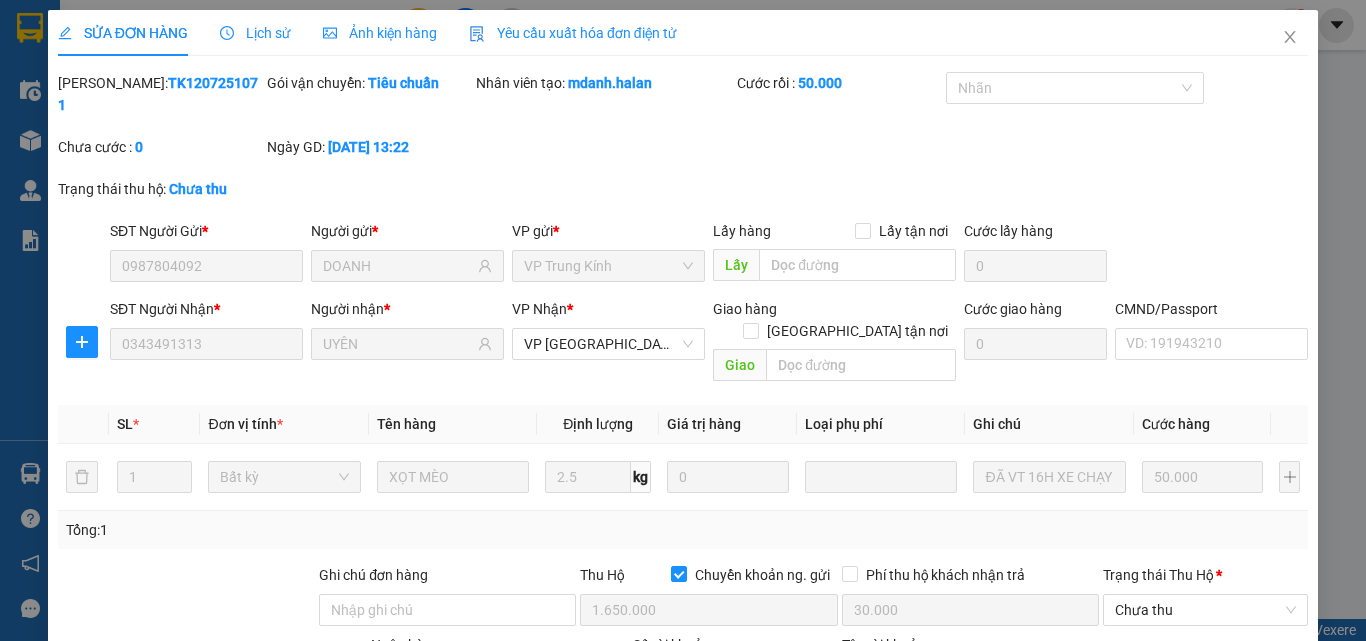 scroll, scrollTop: 255, scrollLeft: 0, axis: vertical 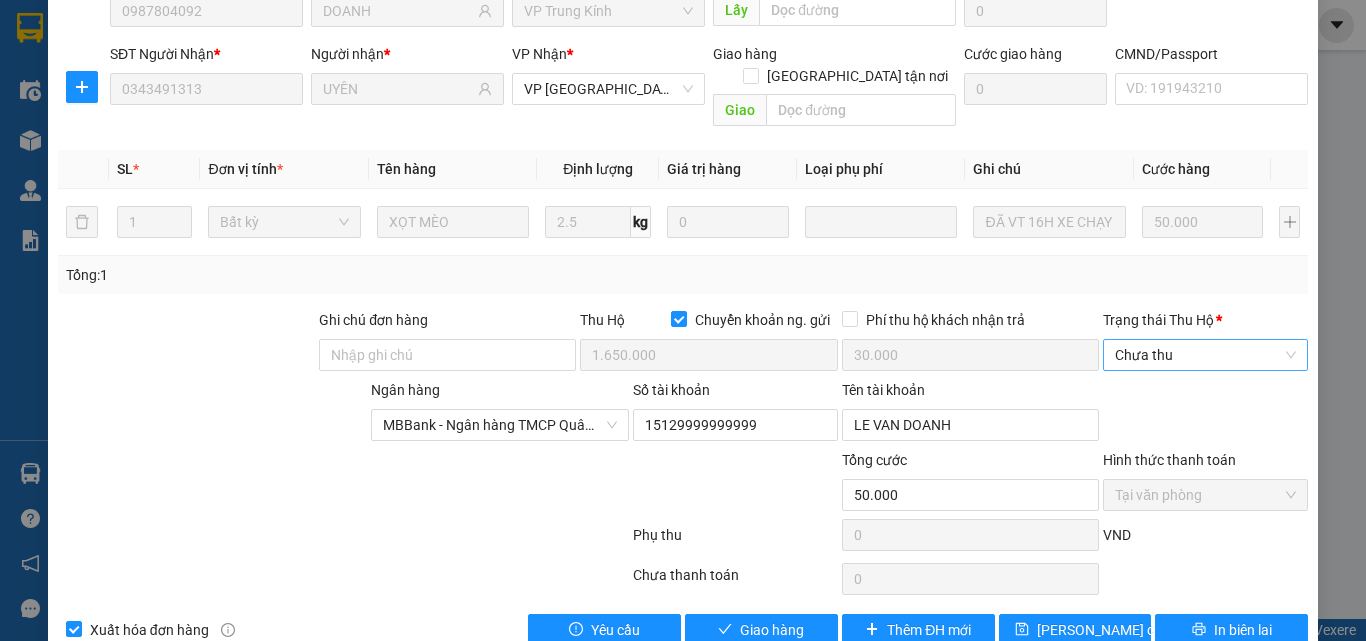 click on "Chưa thu" at bounding box center [1205, 355] 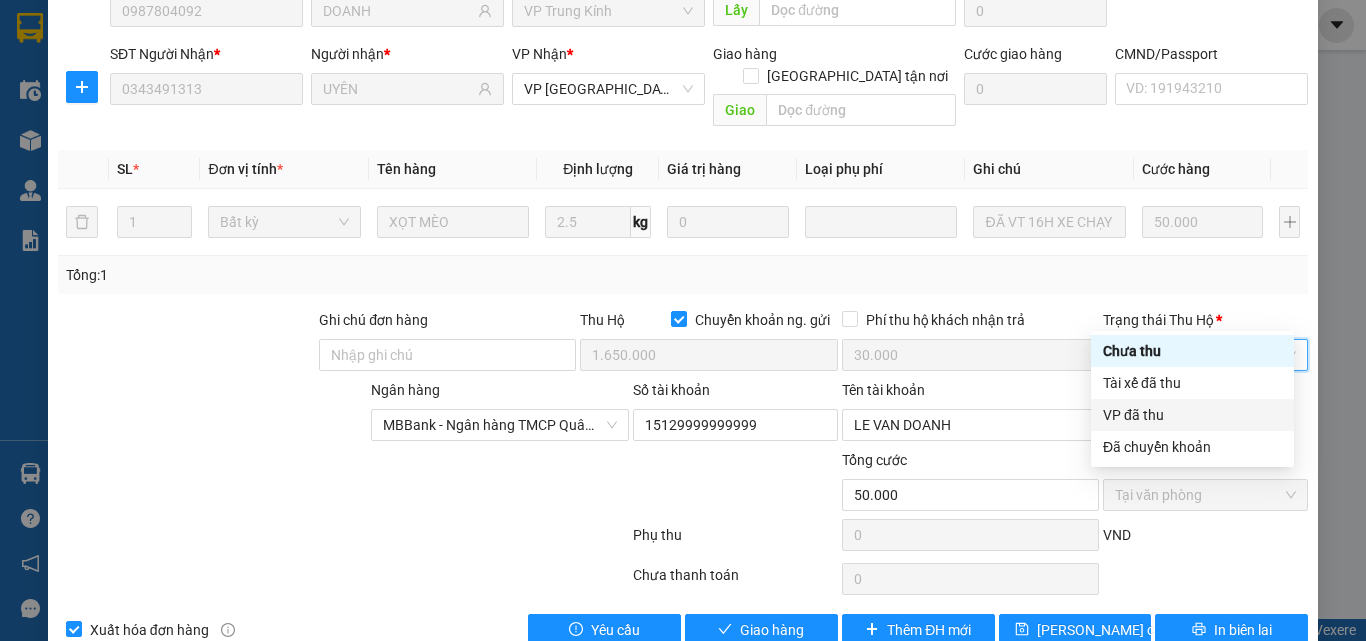 click on "VP đã thu" at bounding box center [1192, 415] 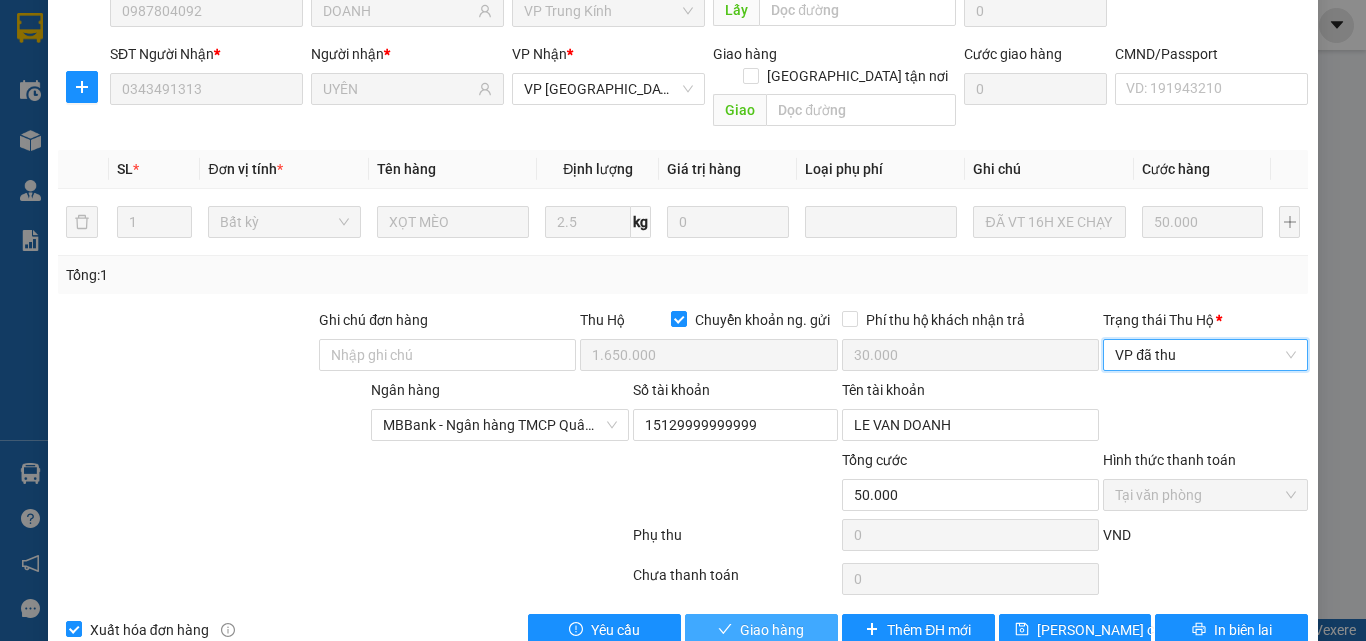 click on "Giao hàng" at bounding box center (772, 630) 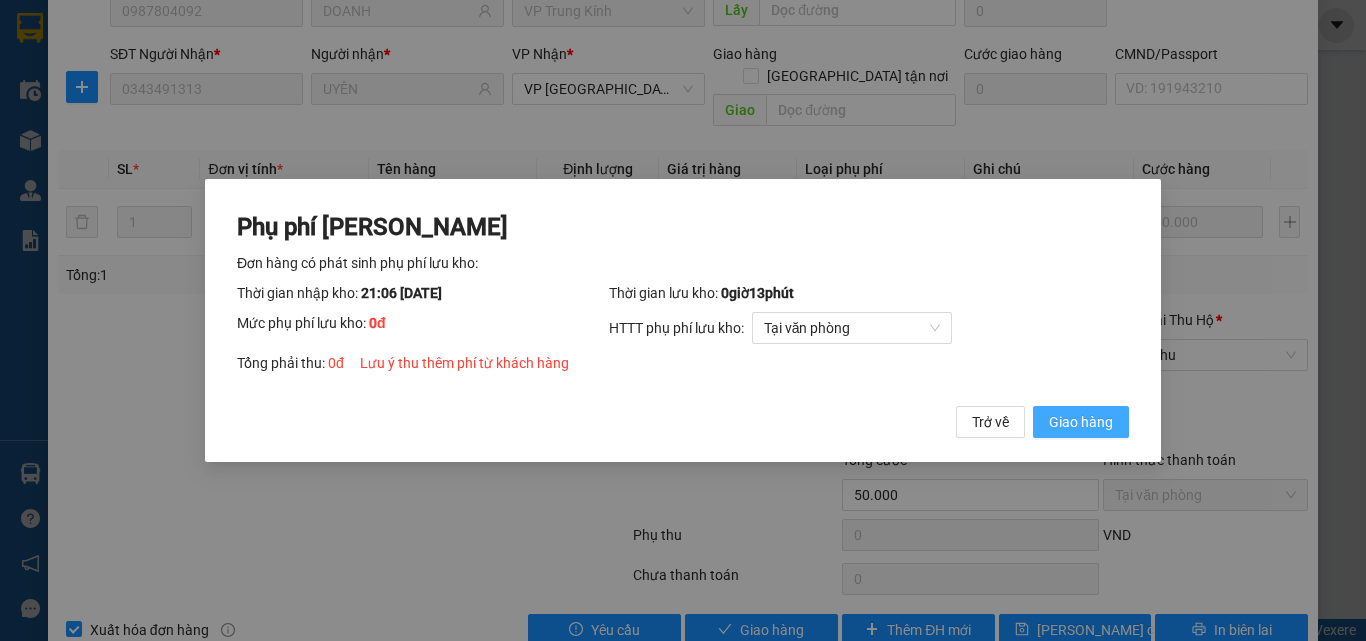 click on "Giao hàng" at bounding box center [1081, 422] 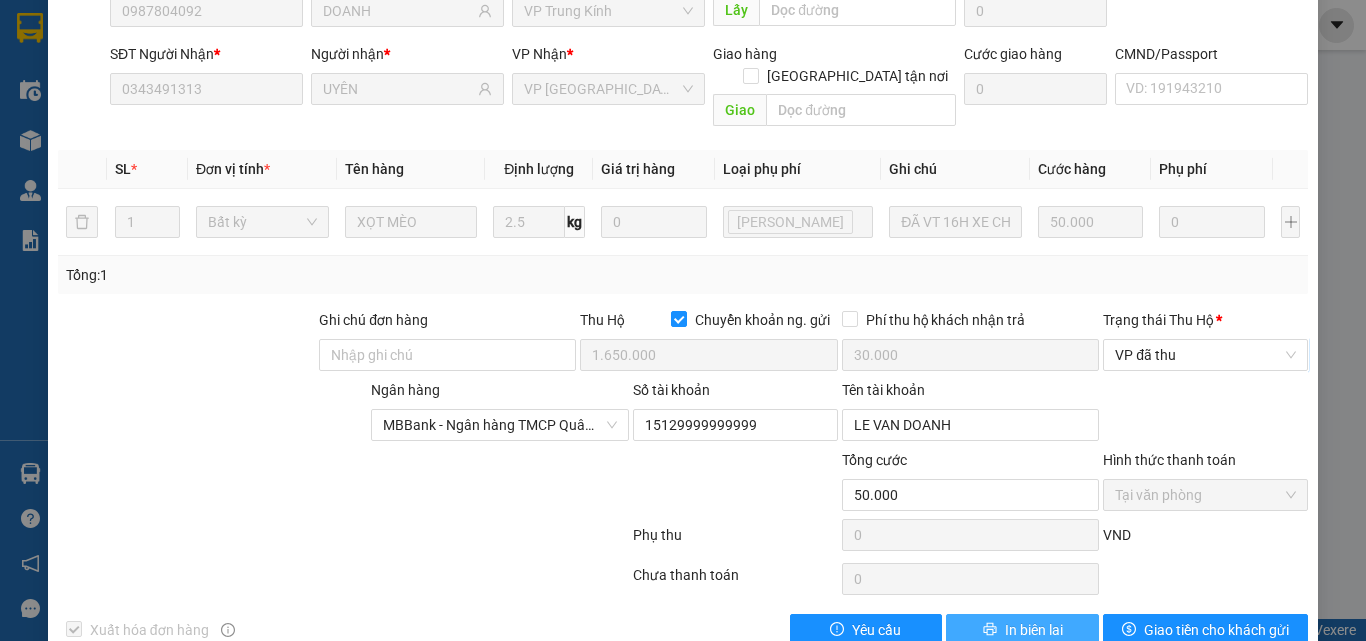 click on "In biên lai" at bounding box center [1034, 630] 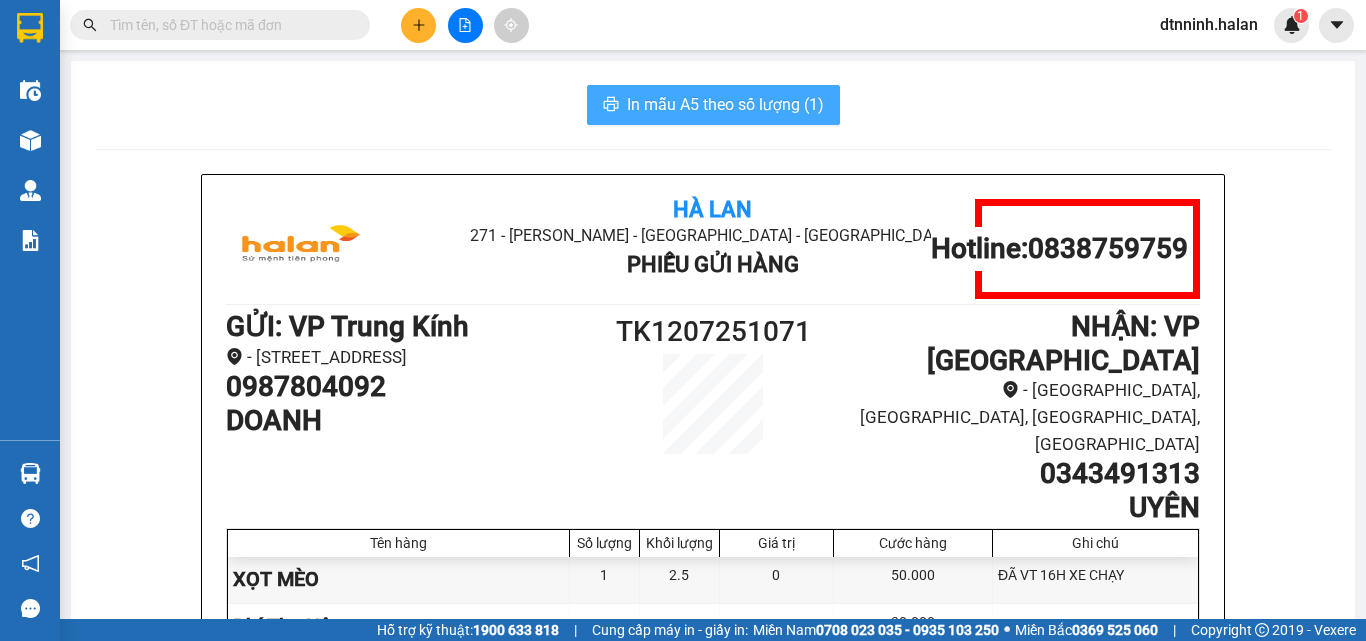 click on "In mẫu A5 theo số lượng
(1)" at bounding box center [725, 104] 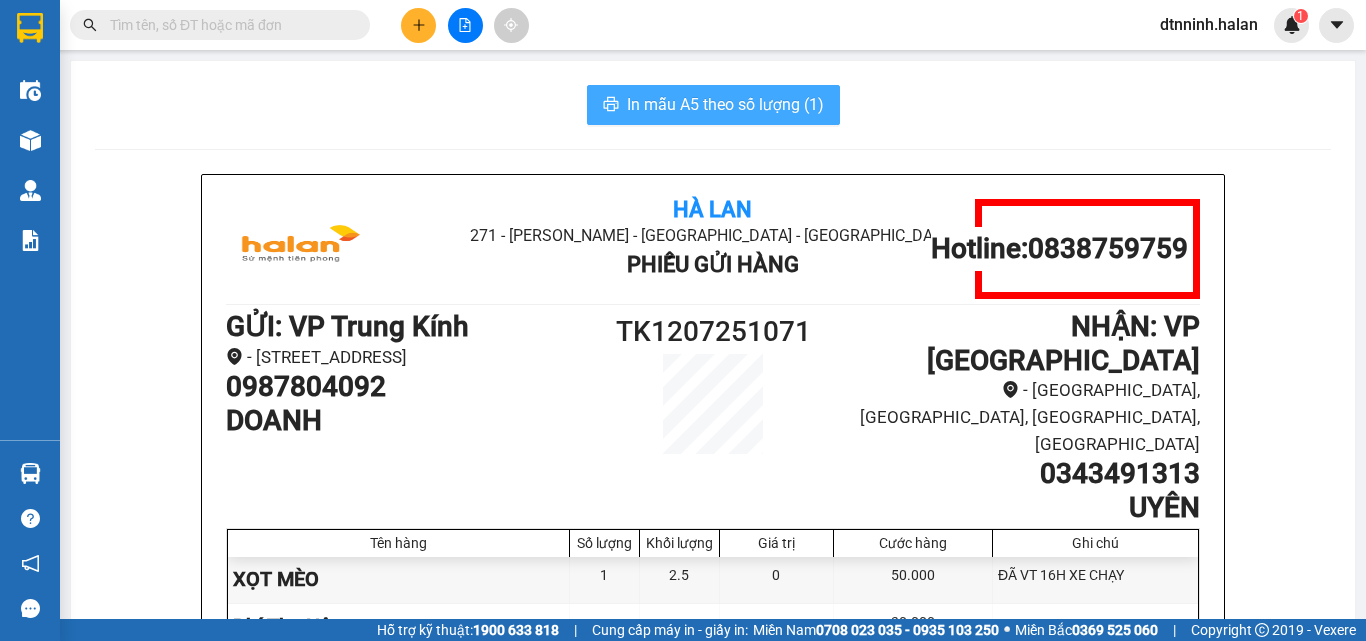 scroll, scrollTop: 0, scrollLeft: 0, axis: both 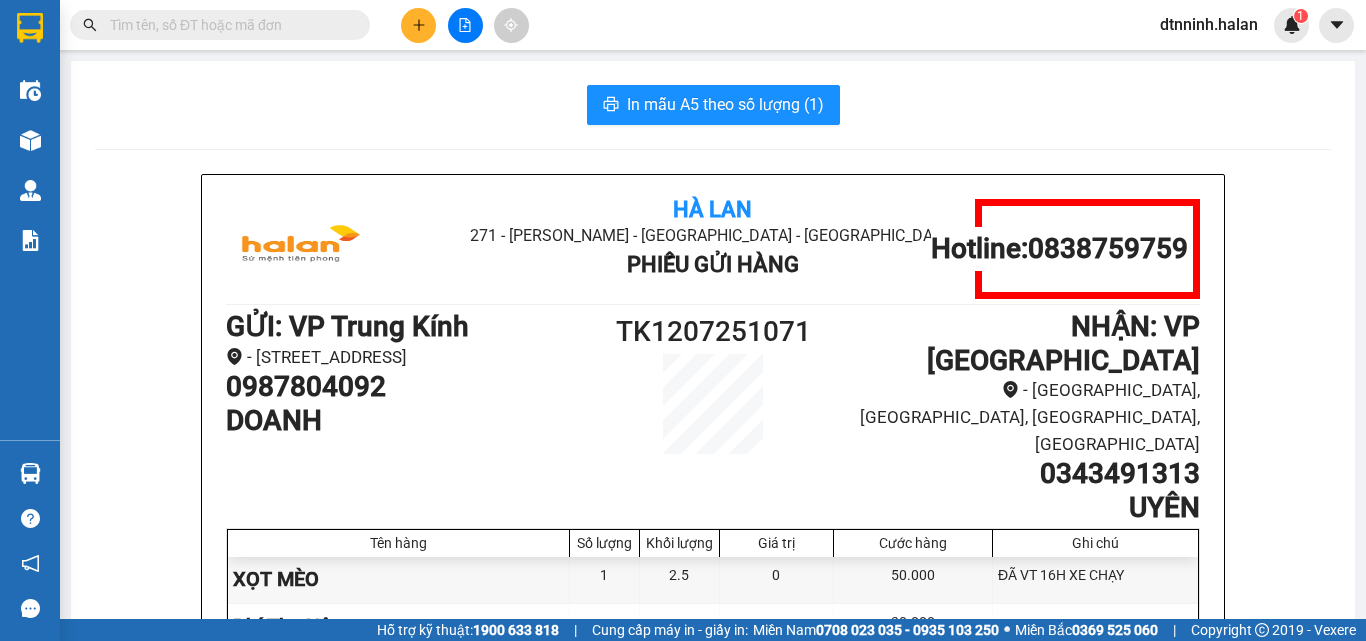 click on "In mẫu A5 theo số lượng
(1) Hà Lan 271 - Dương Tự Minh - Phường Tân Long - Thái Nguyên Phiếu Gửi Hàng Hotline:  0838759759 GỬI :   VP Trung Kính   - 180 đường Trung Kính, phường Yên Hòa, Cầu Giấy, Hà Nội 0987804092 DOANH TK1207251071 NHẬN :   VP Bình Thuận   - 147 đường Bình Thuận, phường Tân Quang, TP Tuyên Quang, Tuyên Quang 0343491313 UYÊN Tên hàng Số lượng Khối lượng Giá trị Cước hàng Ghi chú XỌT MÈO 1 2.5 0 50.000  ĐÃ VT 16H XE CHẠY Phí Thu Hộ 30.000 Tổng cộng 1 2.5 0 80.000 Loading... Đã thu cước : 50.000 Thu hộ: 1.650.000 Tổng phải thu: 1.650.000 Thông tin NH người nhận tiền thu hộ MBBank - Ngân hàng TMCP Quân đội - 15129999999999 - LE VAN DOANH Người gửi  (Tôi đã đọc và đồng ý nội dung phiếu gửi hàng) 13:22, ngày 12 tháng 07 năm 2025 NV nhận hàng (Kí và ghi rõ họ tên) Đặng Thị Ngọc Ninh Người nhận (Kí và ghi rõ họ tên) :" at bounding box center [713, 548] 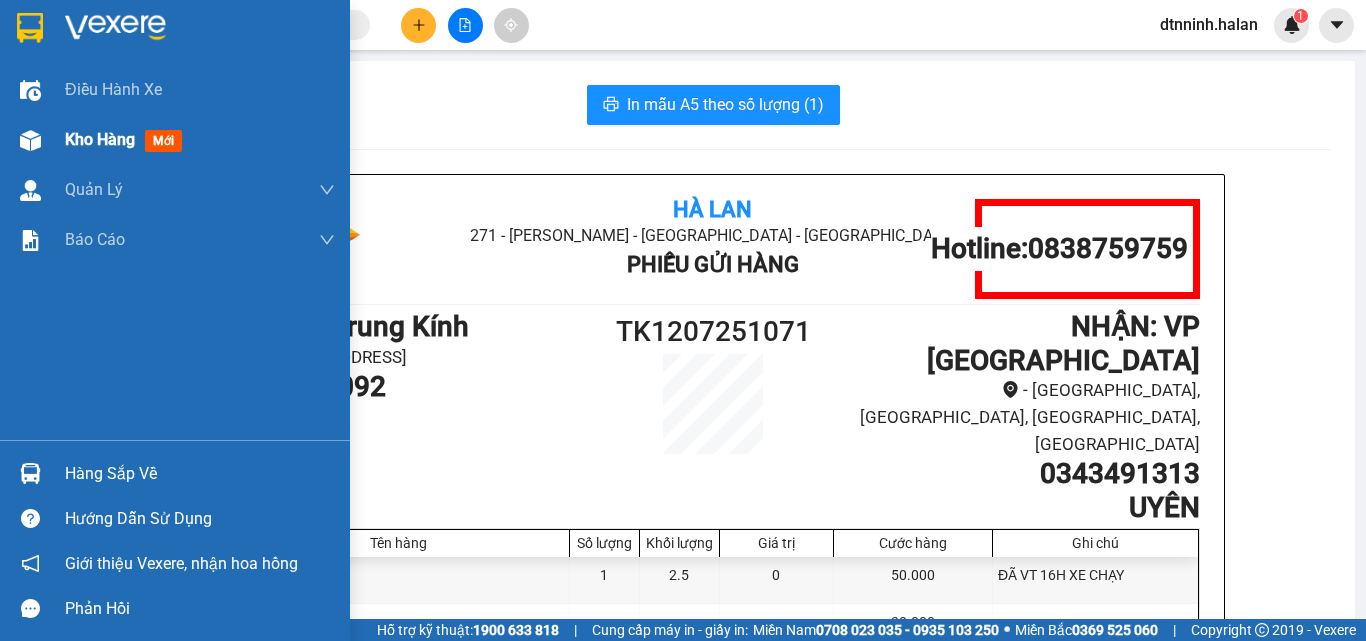 click on "Kho hàng mới" at bounding box center (175, 140) 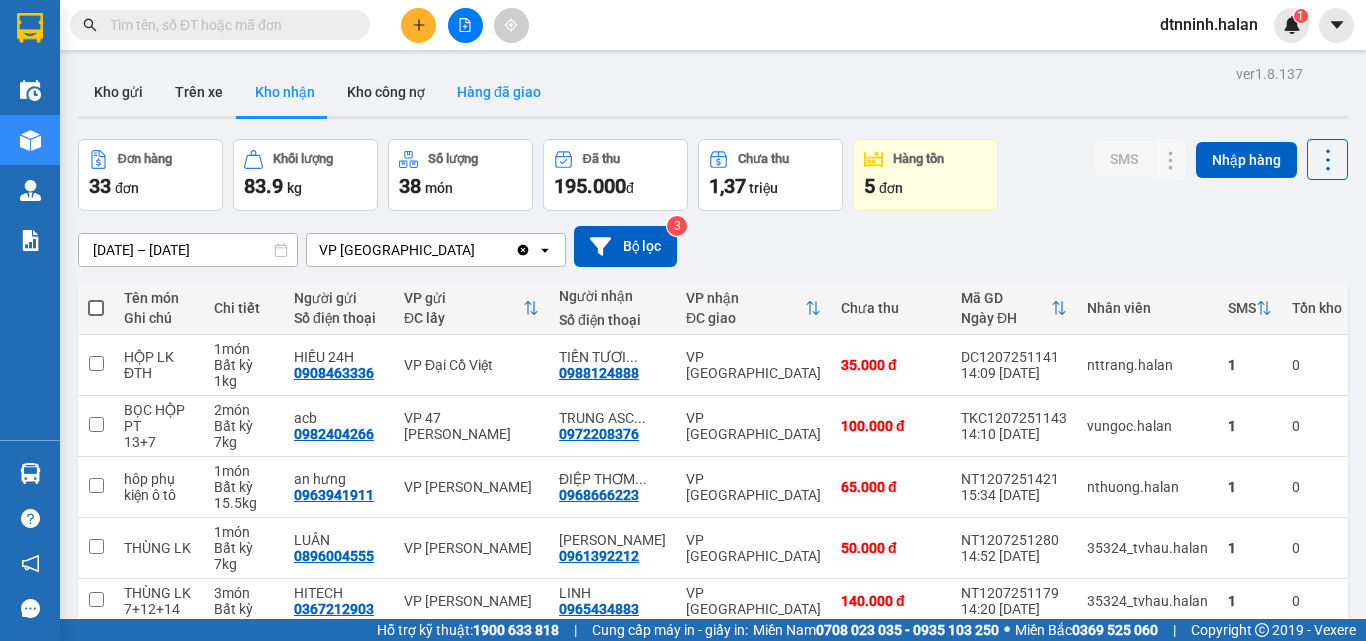 click on "Hàng đã giao" at bounding box center (499, 92) 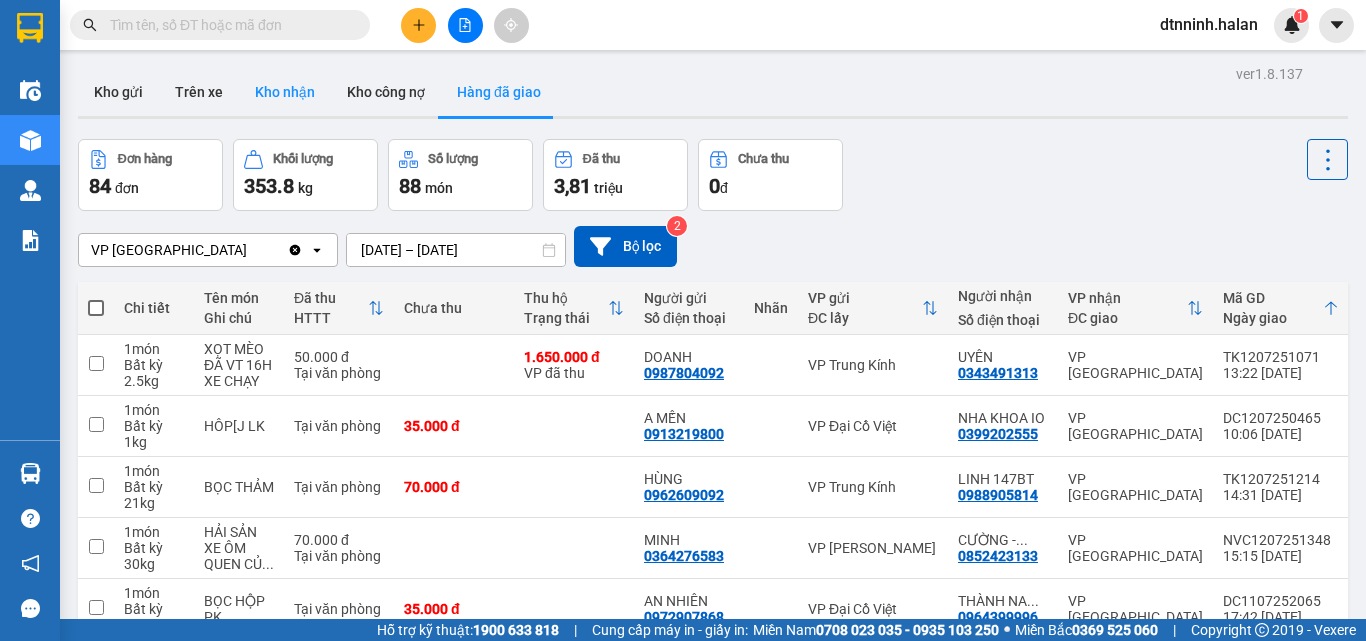 click on "Kho nhận" at bounding box center [285, 92] 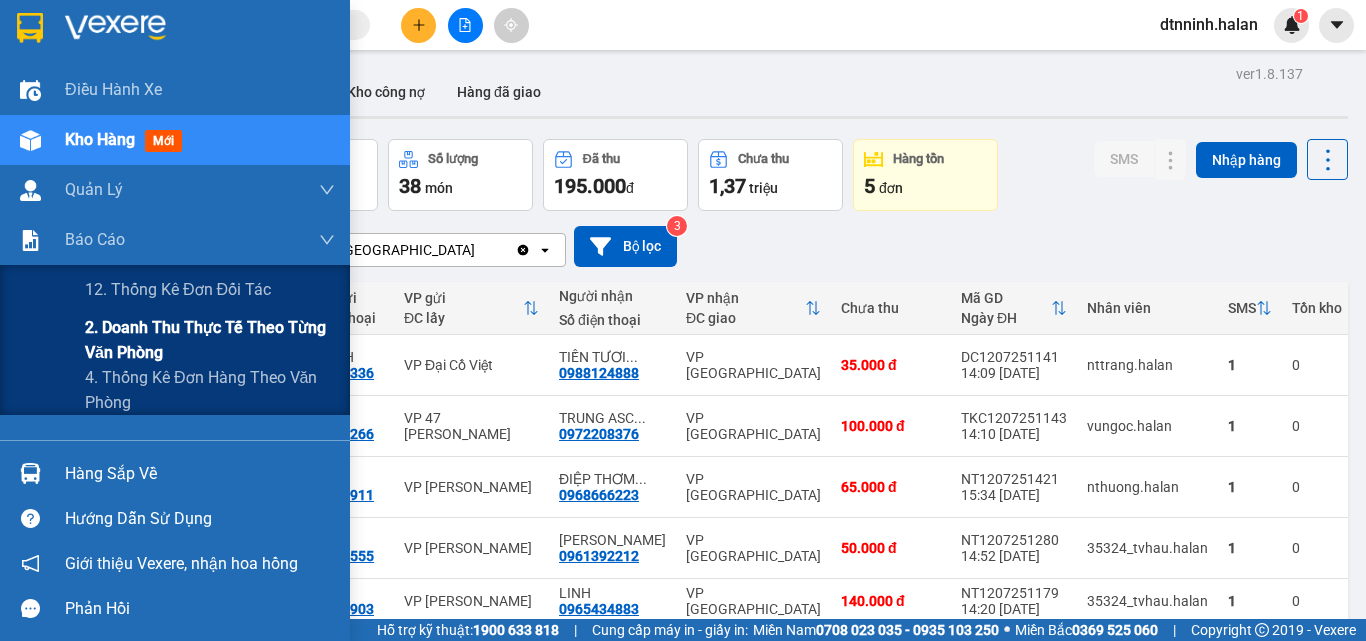 click on "2. Doanh thu thực tế theo từng văn phòng" at bounding box center (210, 340) 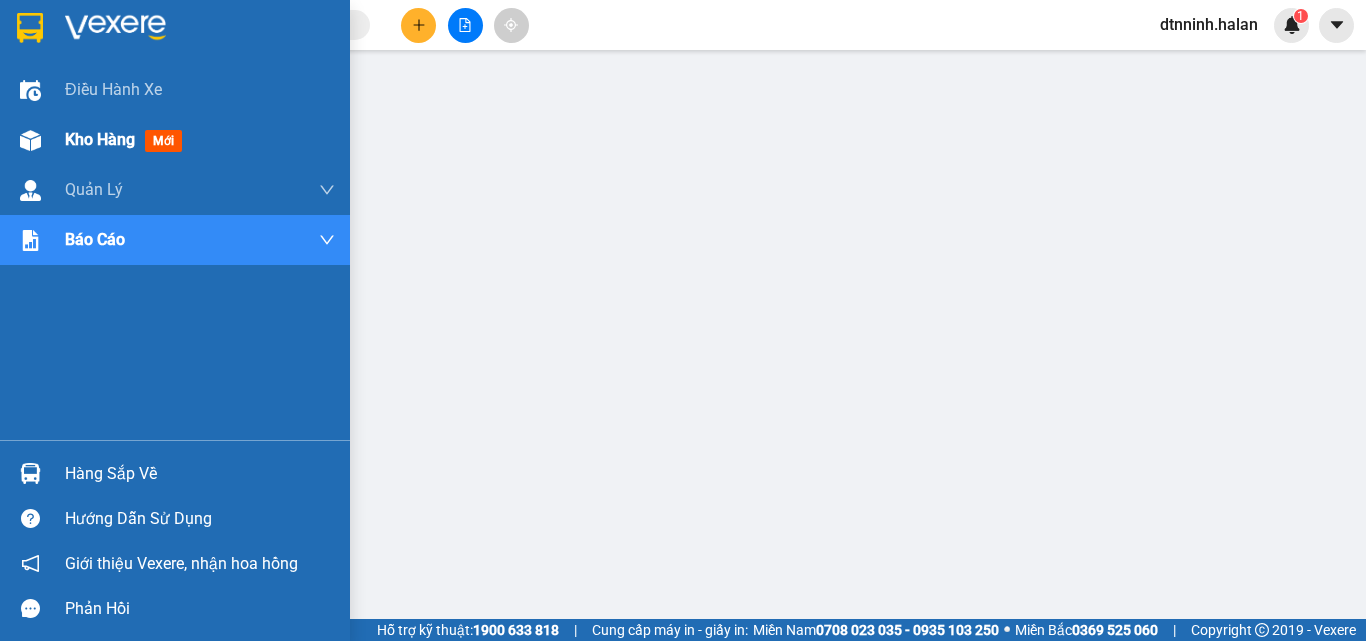 click on "Kho hàng mới" at bounding box center (200, 140) 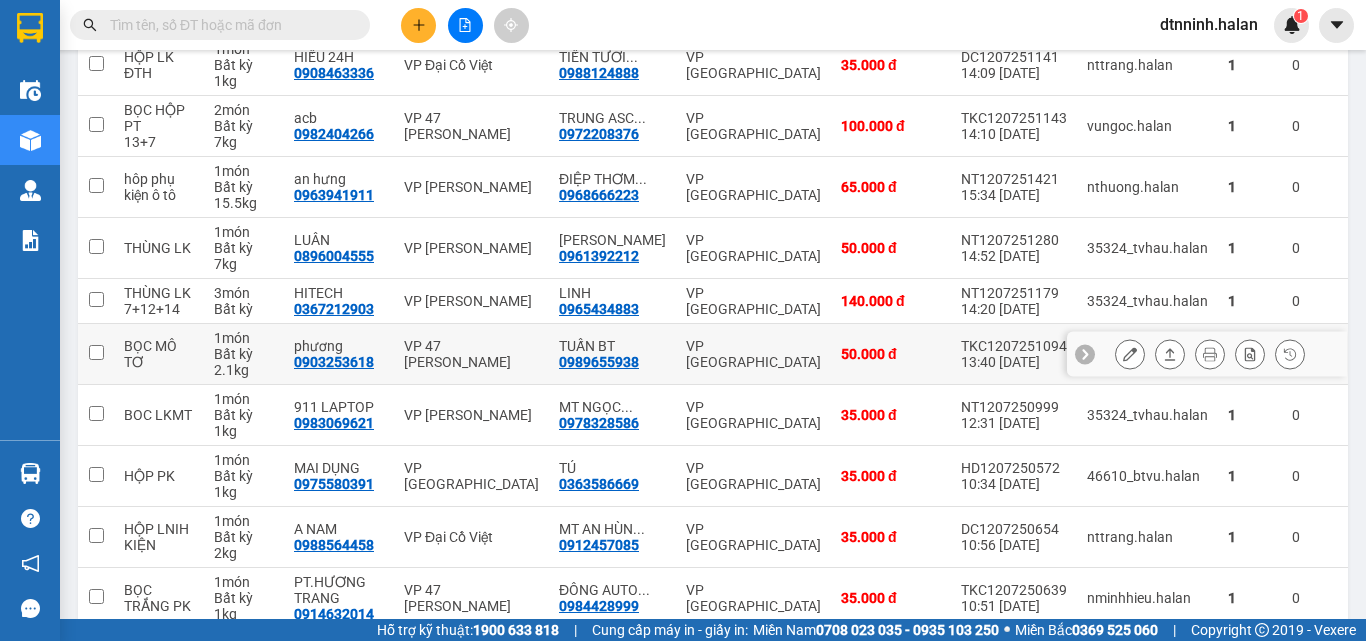scroll, scrollTop: 400, scrollLeft: 0, axis: vertical 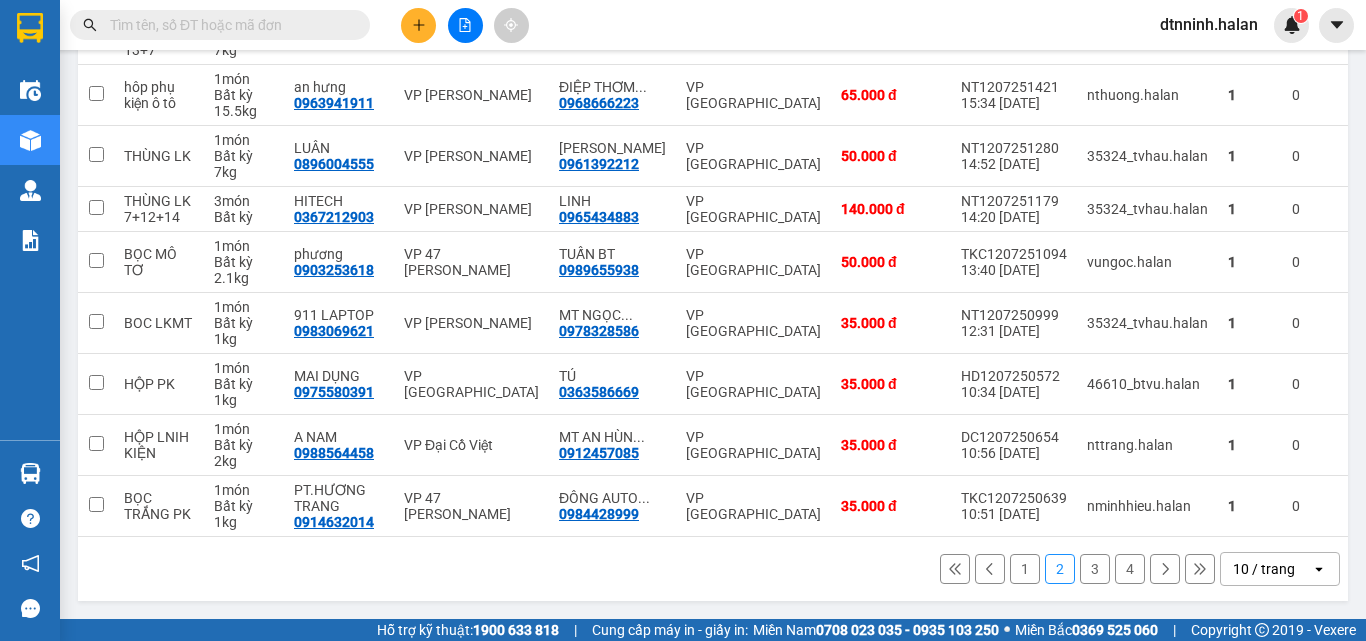 click on "1" at bounding box center (1025, 569) 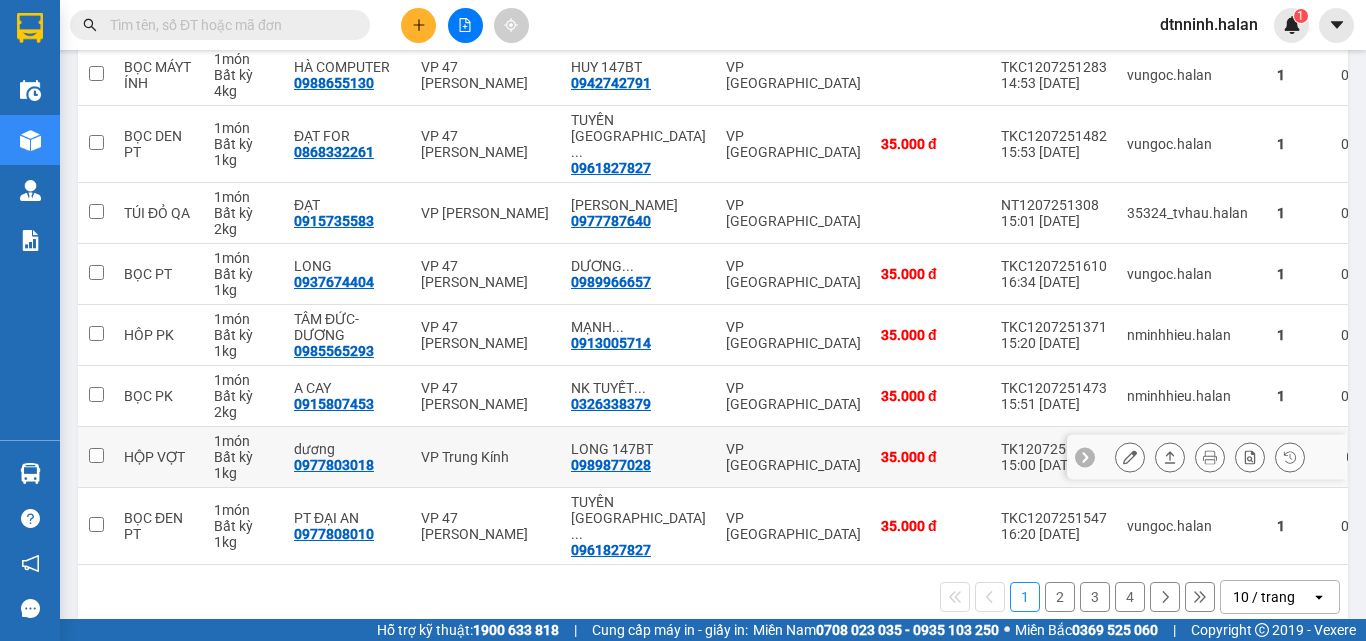 scroll, scrollTop: 416, scrollLeft: 0, axis: vertical 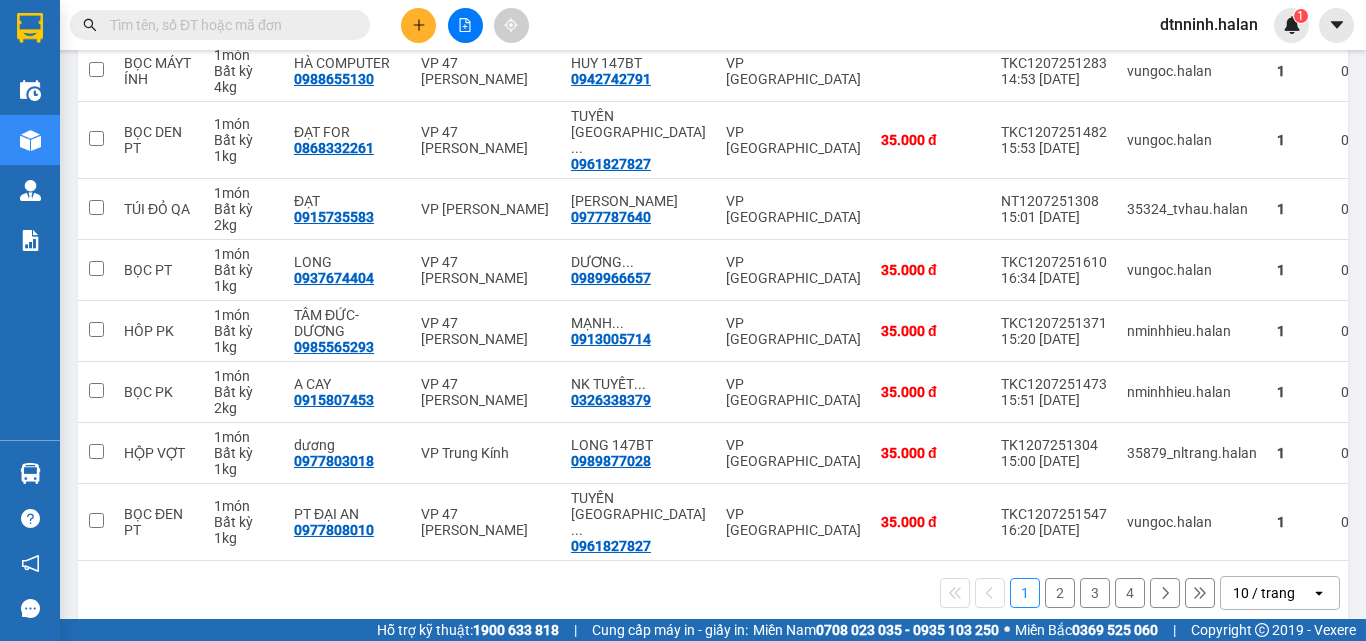 click on "3" at bounding box center [1095, 593] 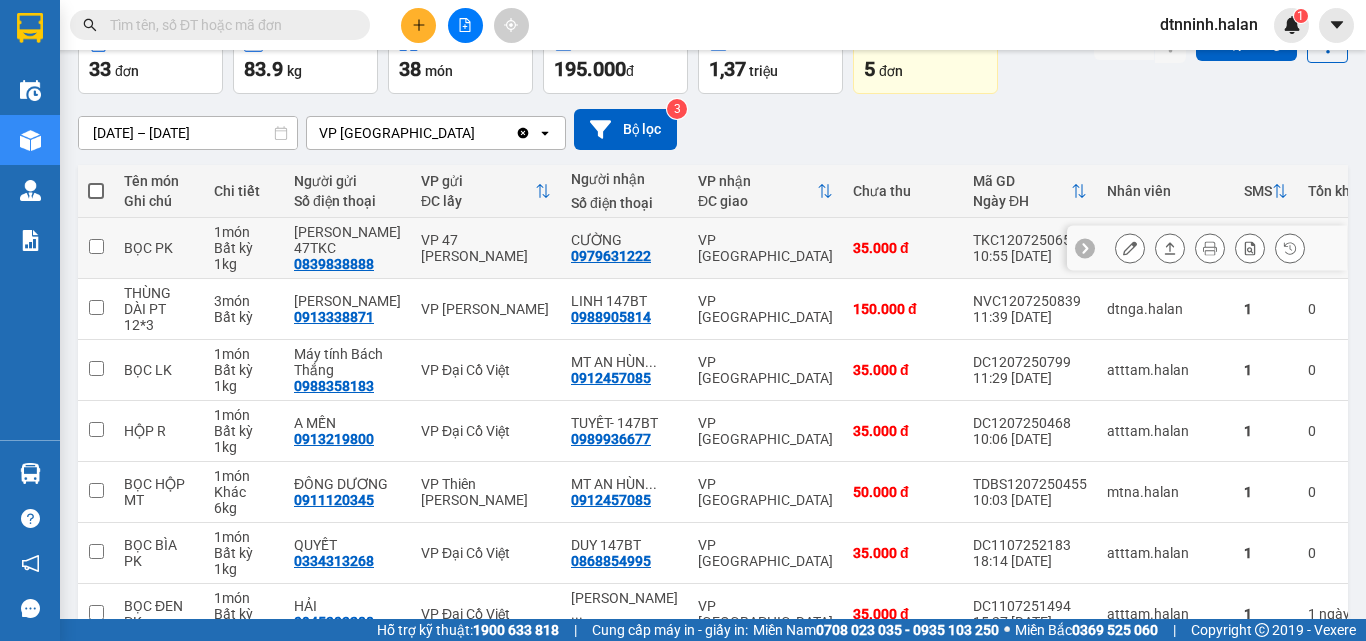 scroll, scrollTop: 116, scrollLeft: 0, axis: vertical 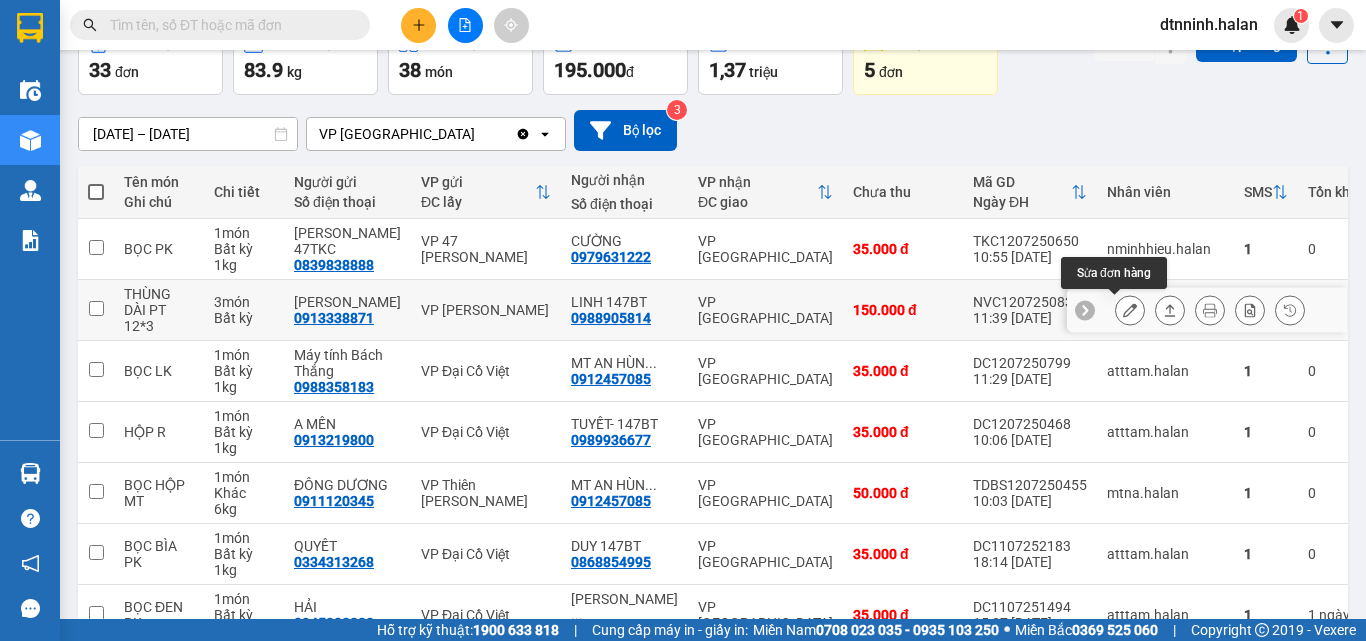 click at bounding box center [1130, 310] 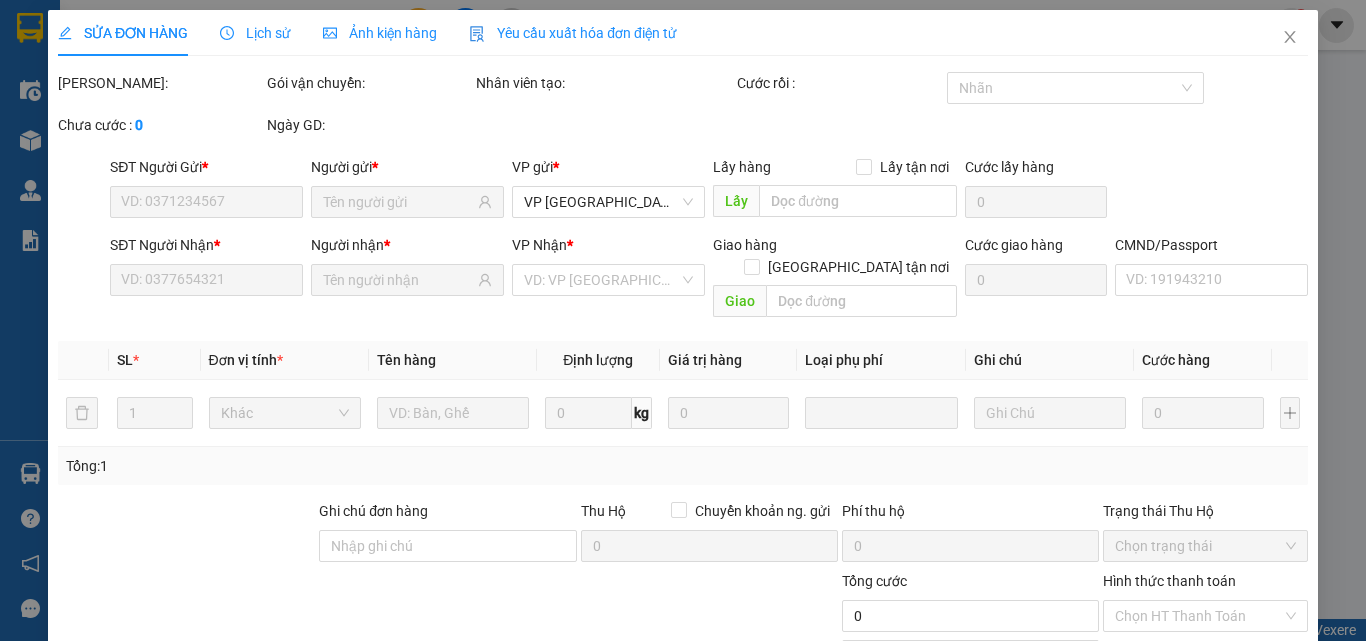 scroll, scrollTop: 0, scrollLeft: 0, axis: both 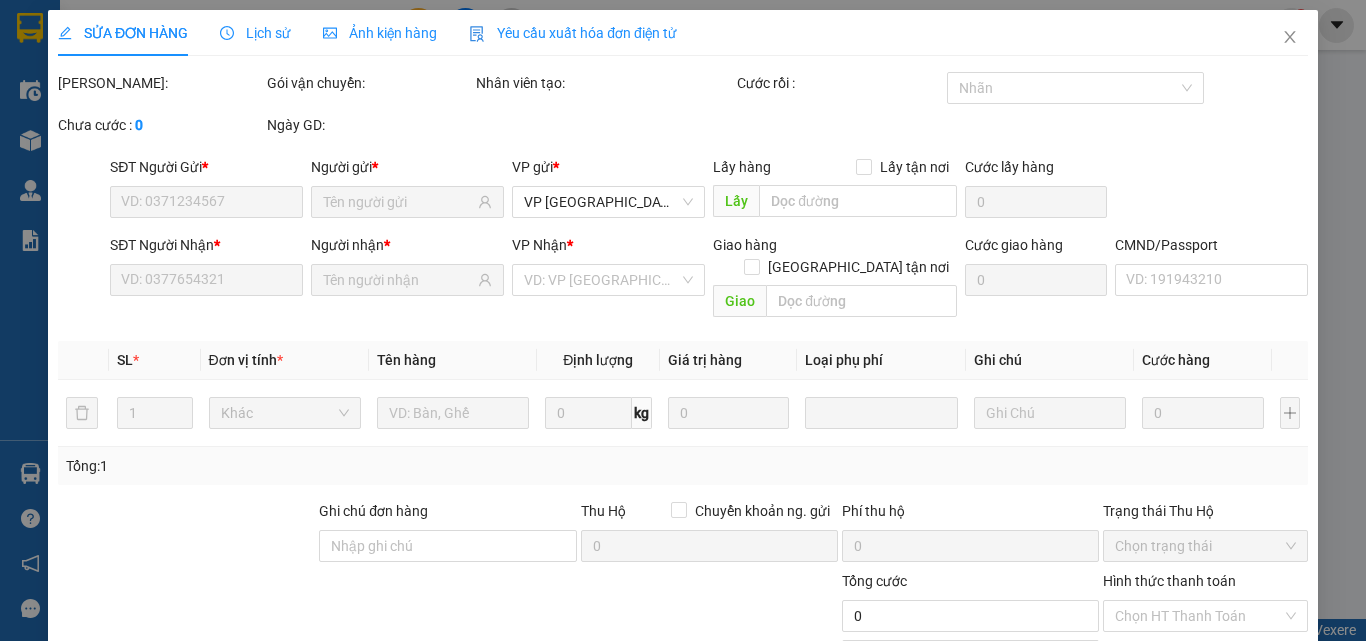 type on "0913338871" 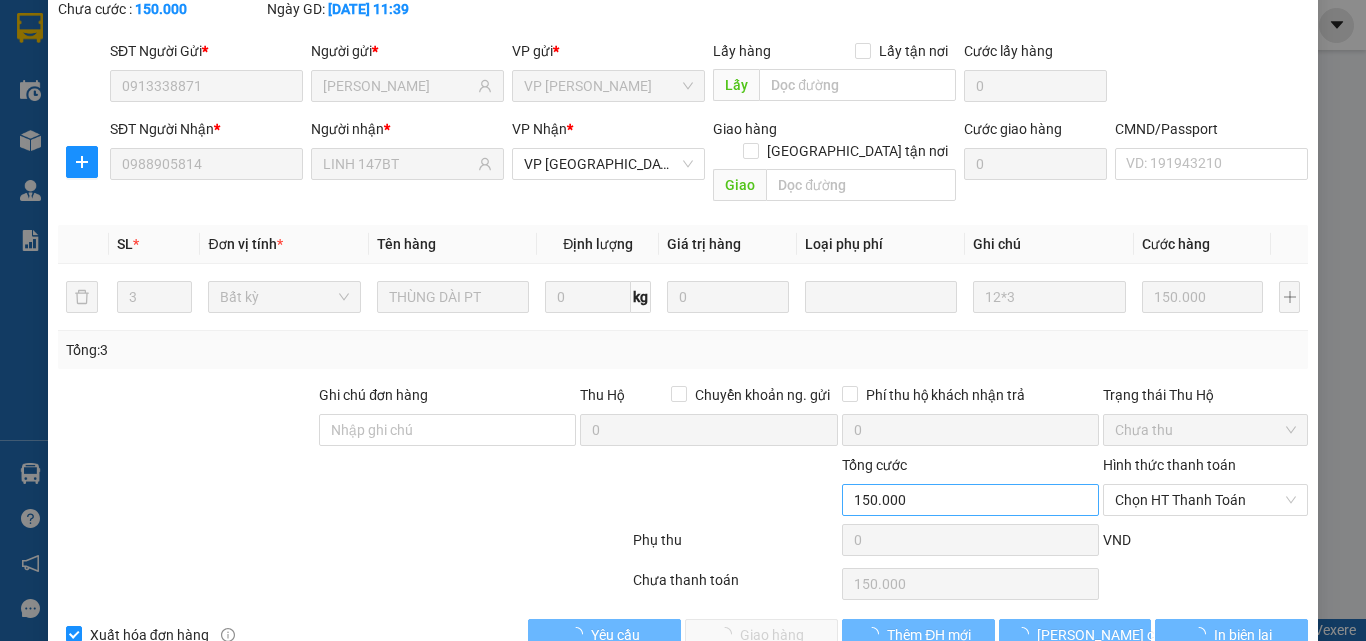 scroll, scrollTop: 143, scrollLeft: 0, axis: vertical 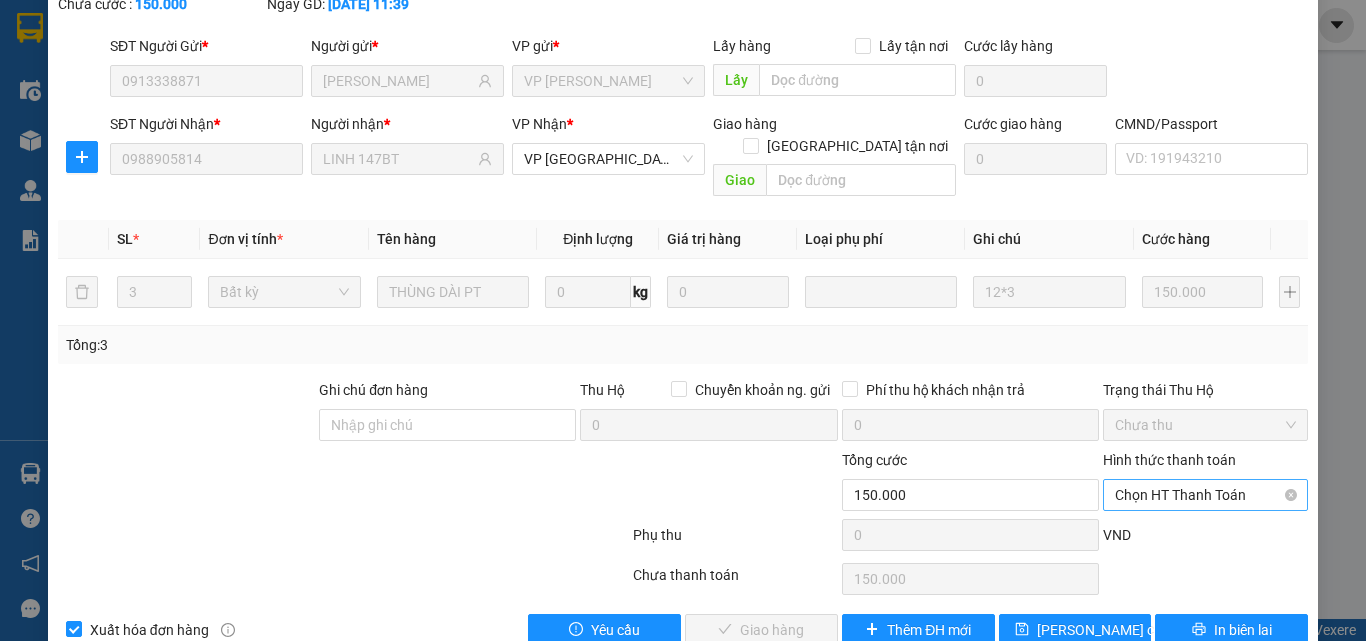 click on "Chọn HT Thanh Toán" at bounding box center (1205, 495) 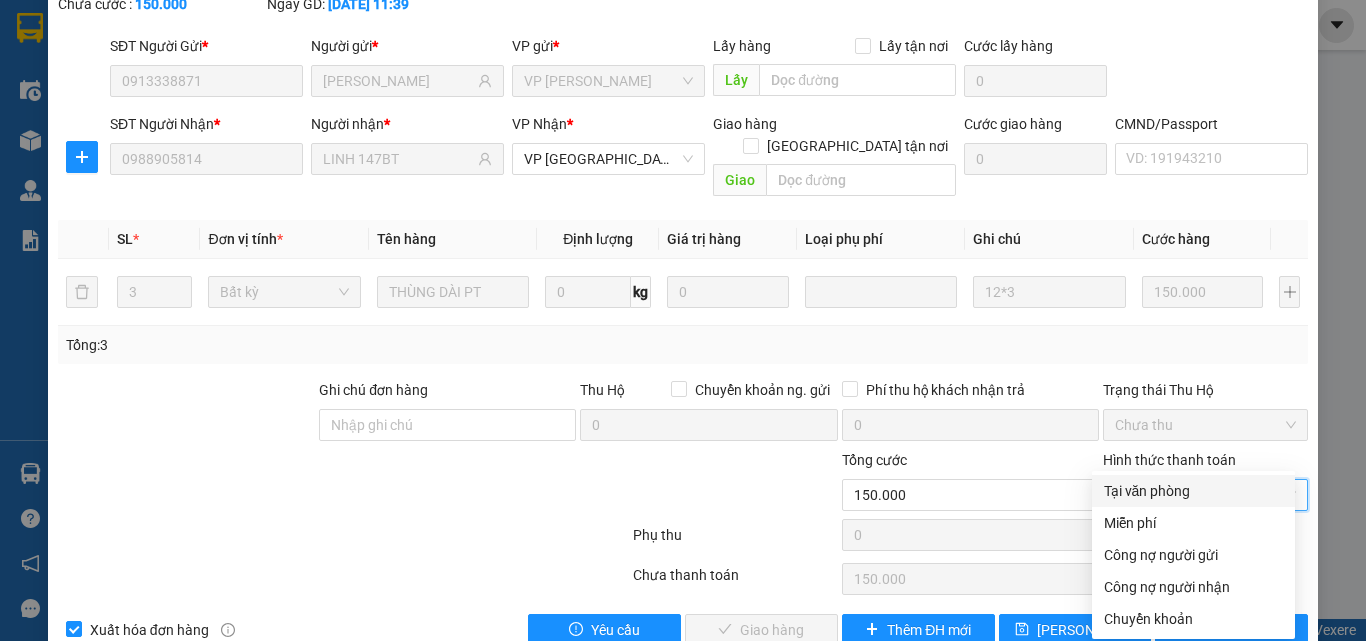 click on "Tại văn phòng" at bounding box center [1193, 491] 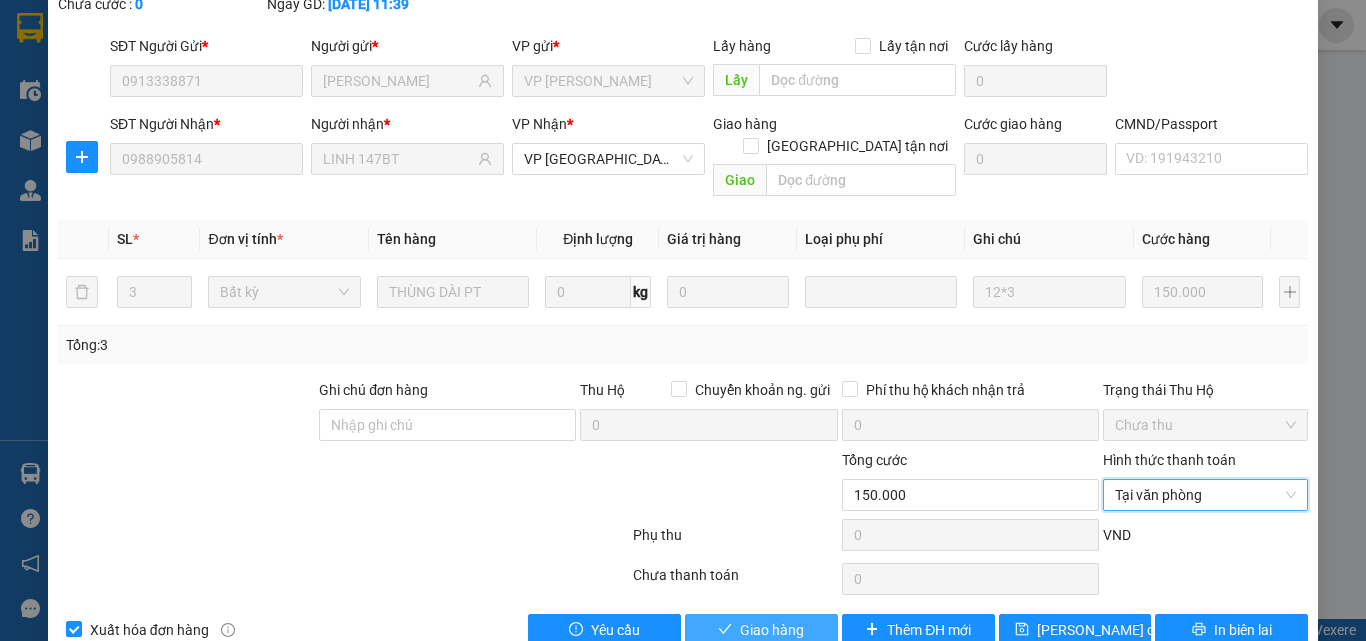 click on "Giao hàng" at bounding box center (772, 630) 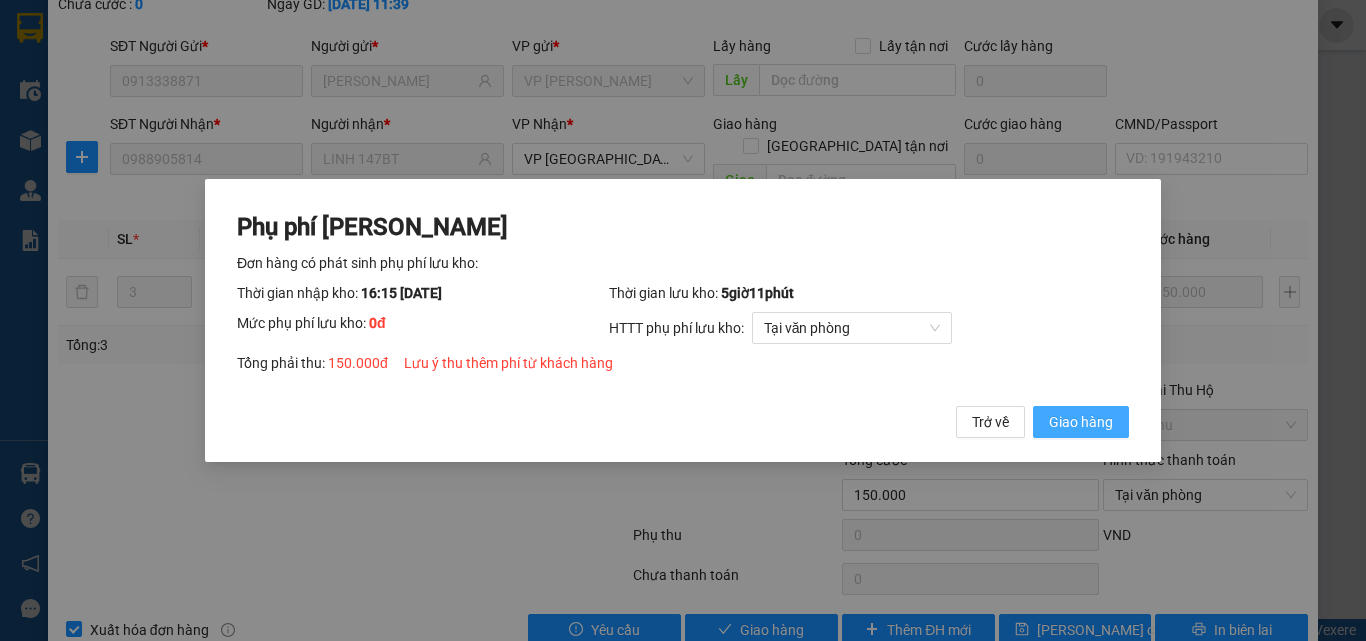 click on "Giao hàng" at bounding box center (1081, 422) 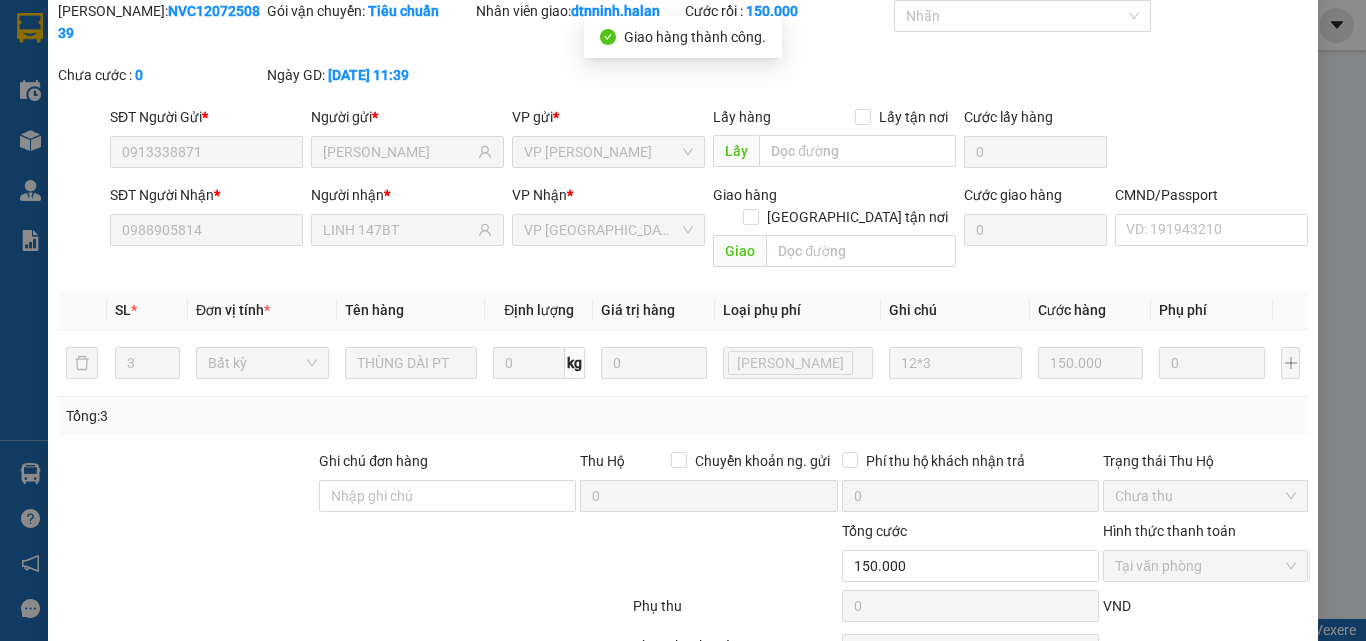 scroll, scrollTop: 0, scrollLeft: 0, axis: both 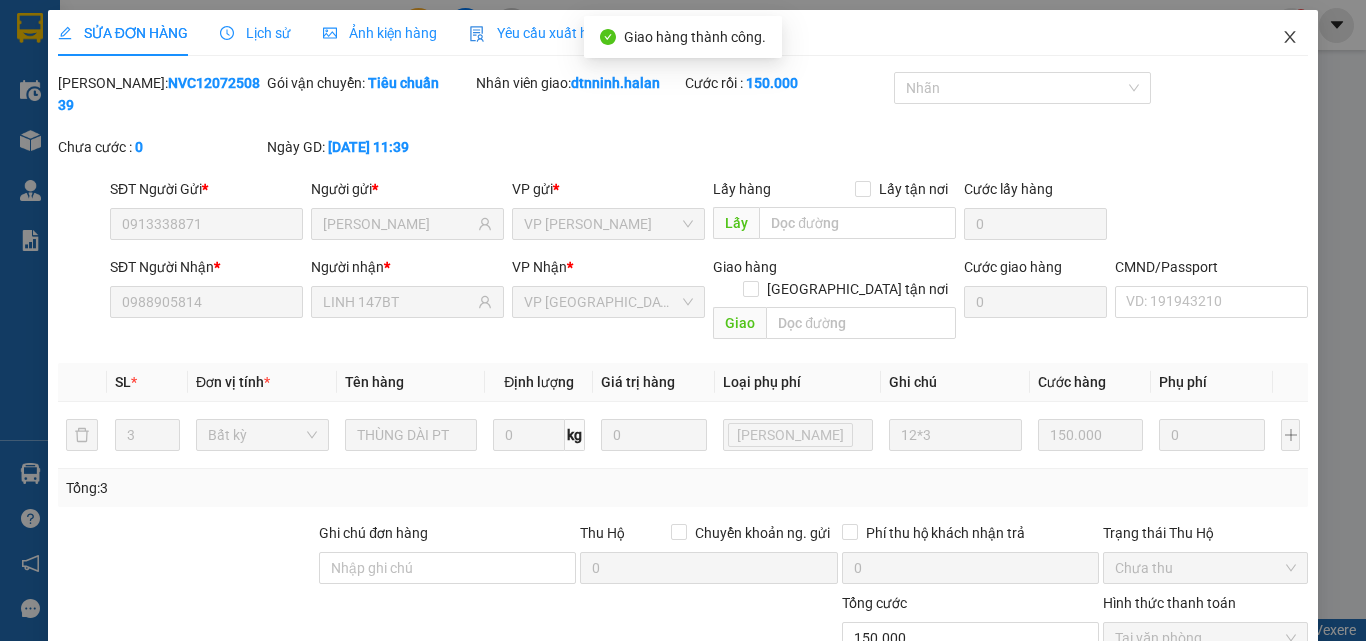 click 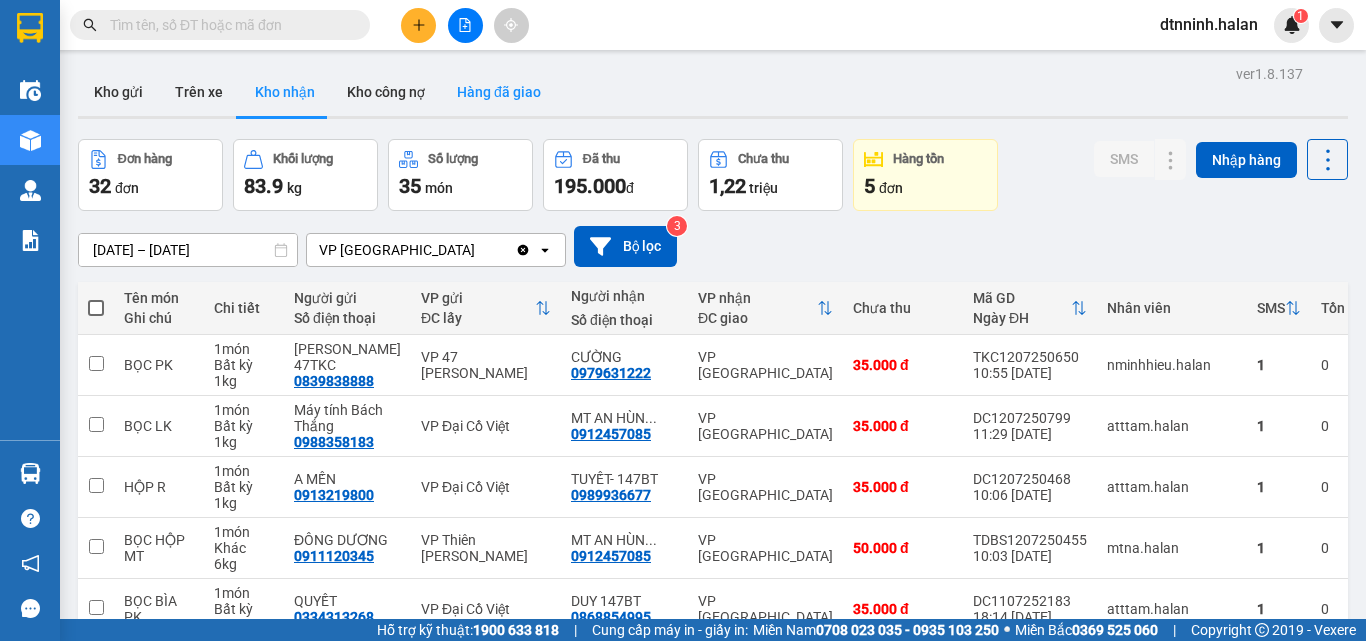 click on "Hàng đã giao" at bounding box center (499, 92) 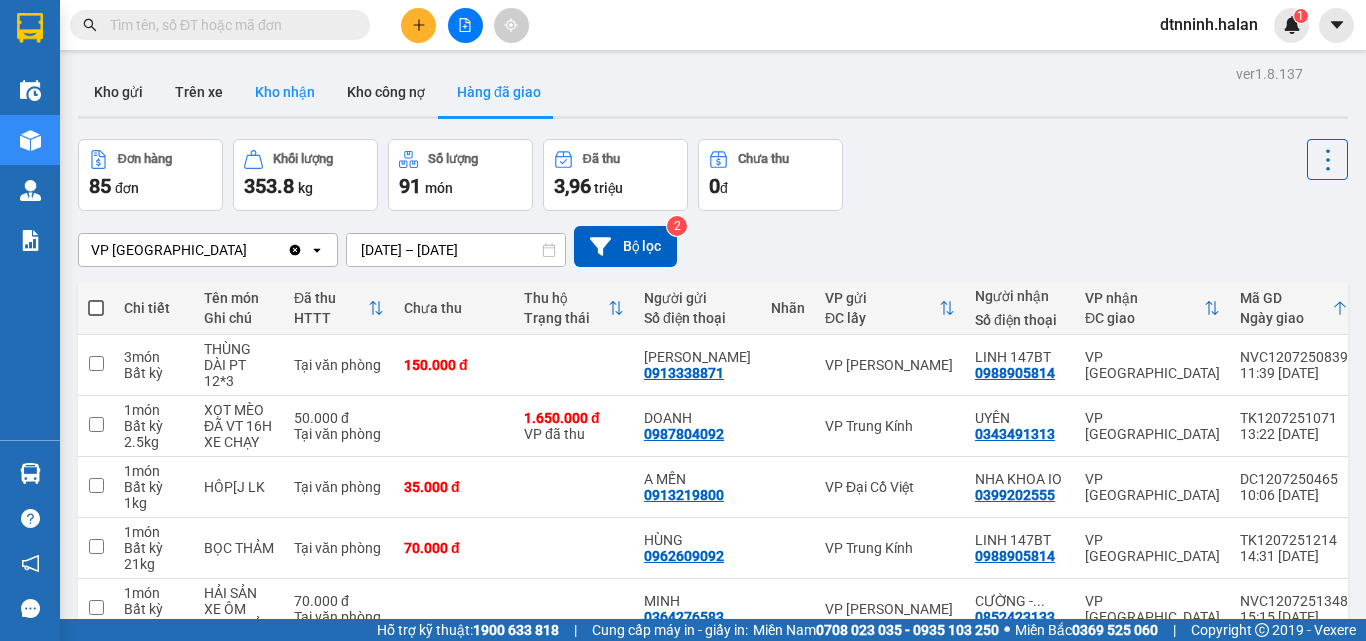 click on "Kho nhận" at bounding box center (285, 92) 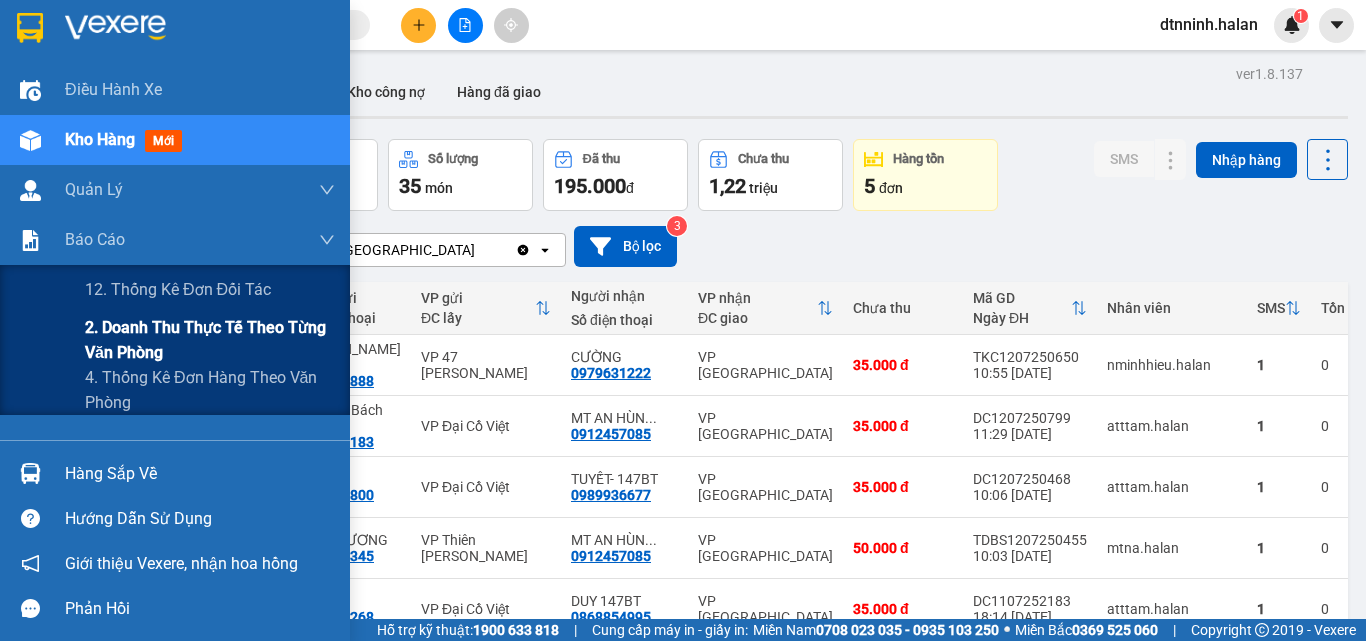 click on "2. Doanh thu thực tế theo từng văn phòng" at bounding box center (210, 340) 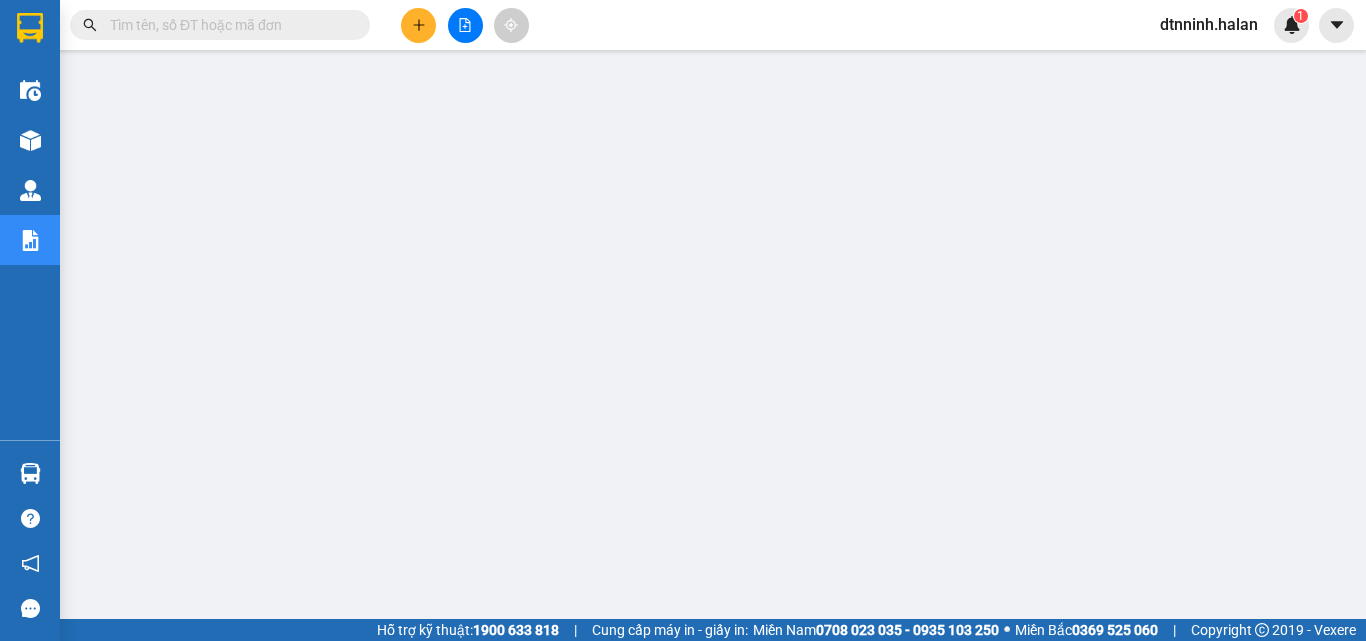 click at bounding box center [228, 25] 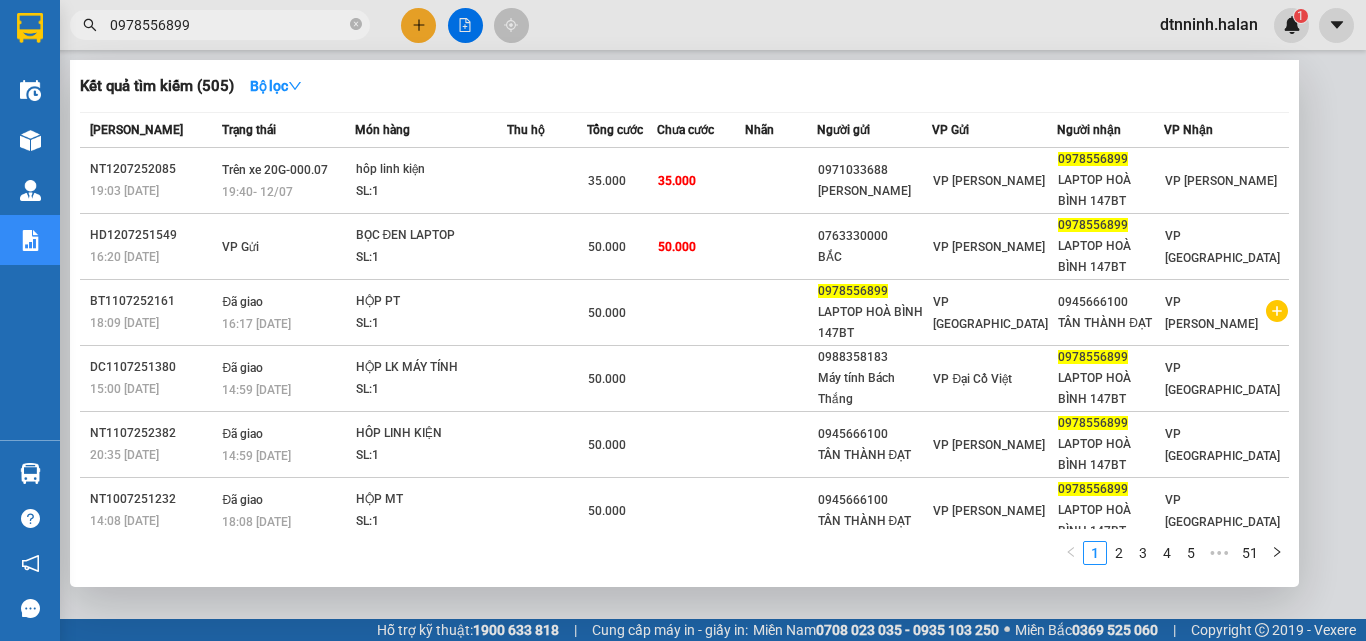type on "0978556899" 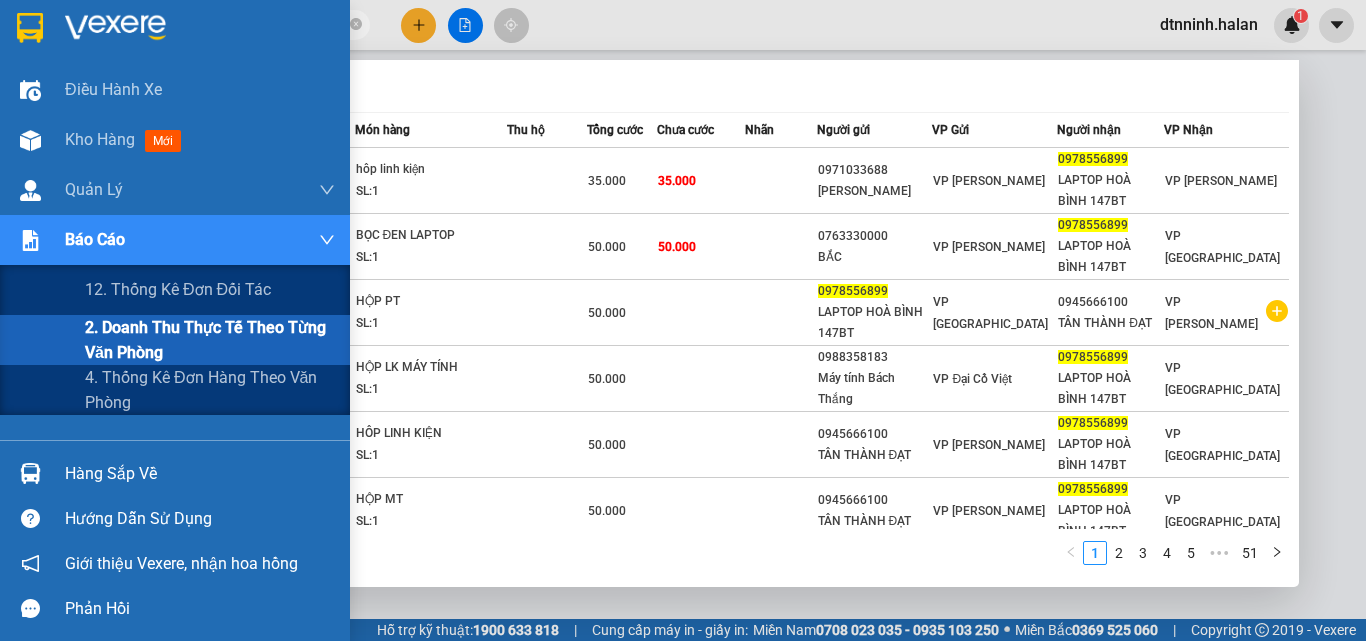 click on "2. Doanh thu thực tế theo từng văn phòng" at bounding box center [210, 340] 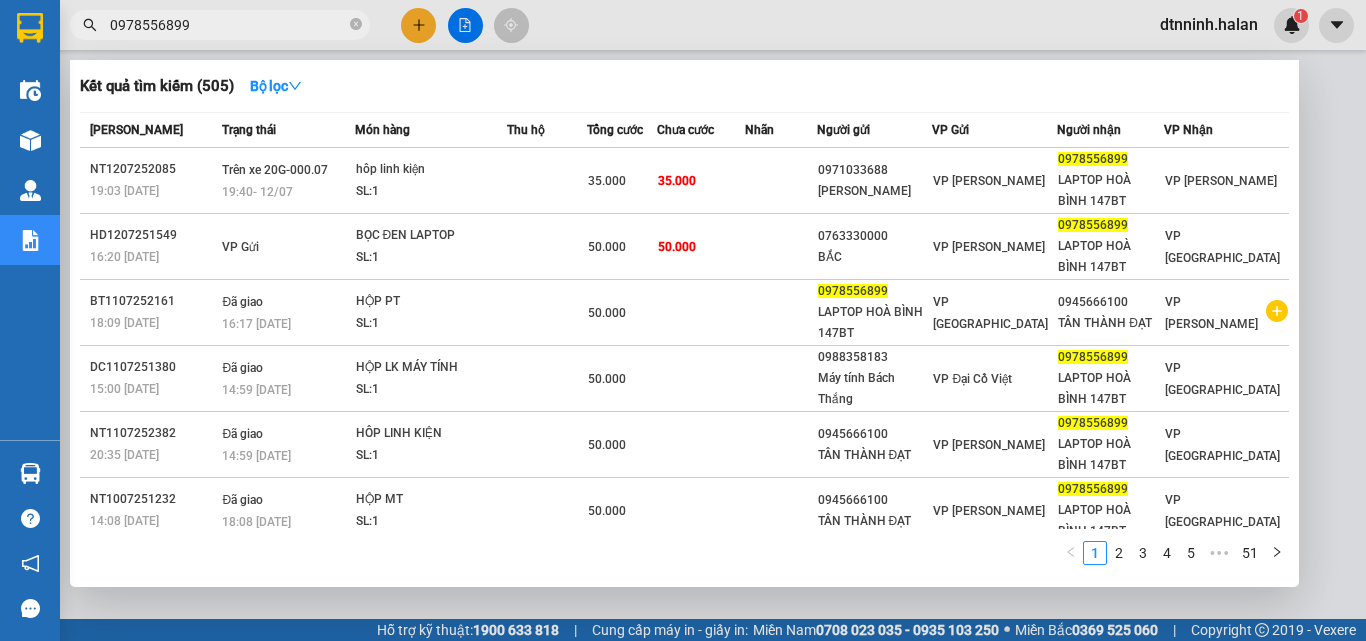 click on "0978556899" at bounding box center (220, 25) 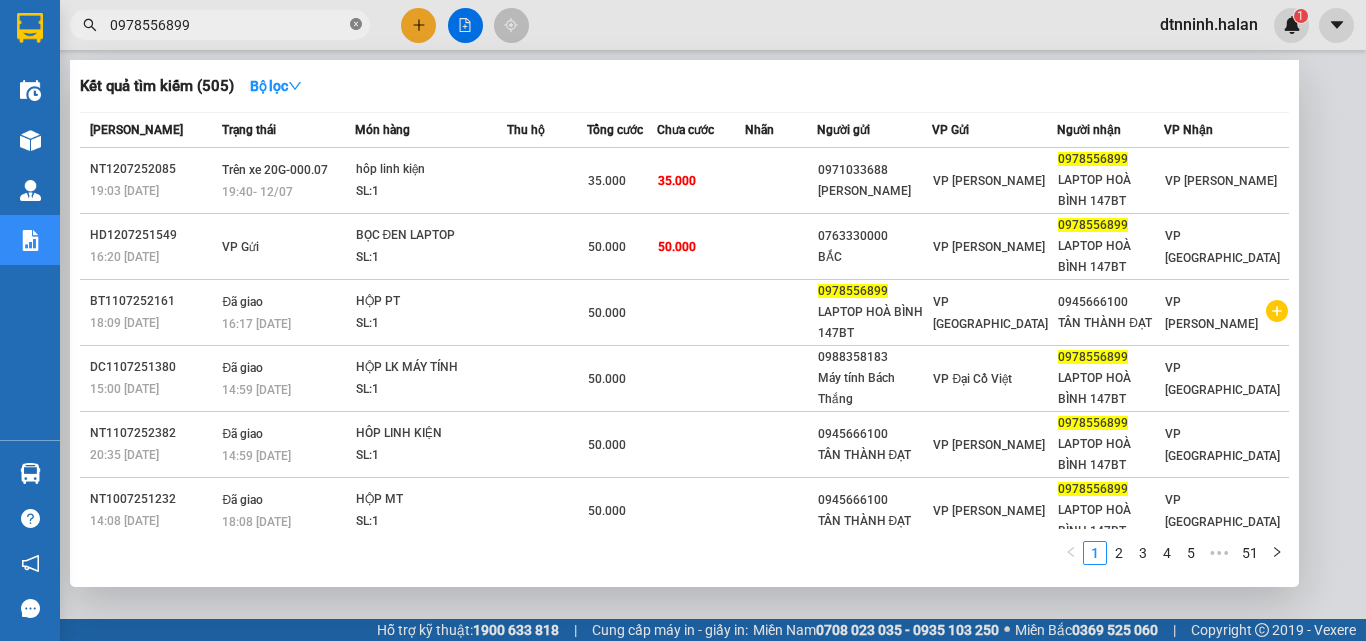 click 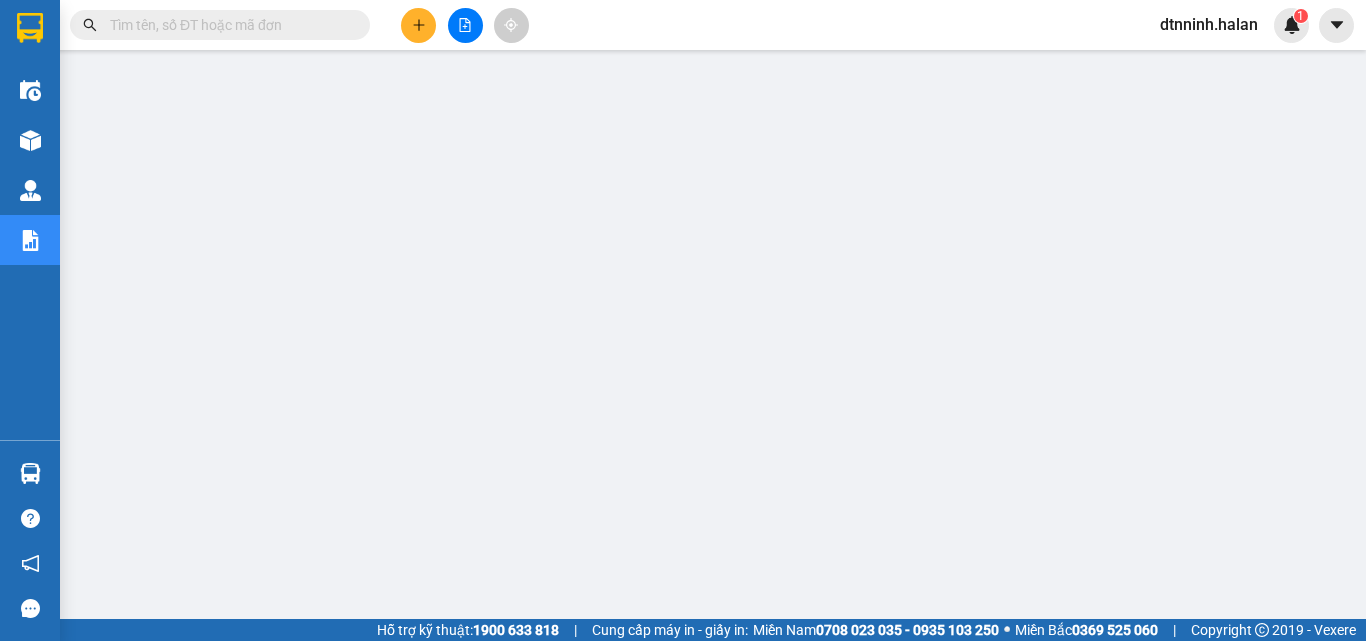 click 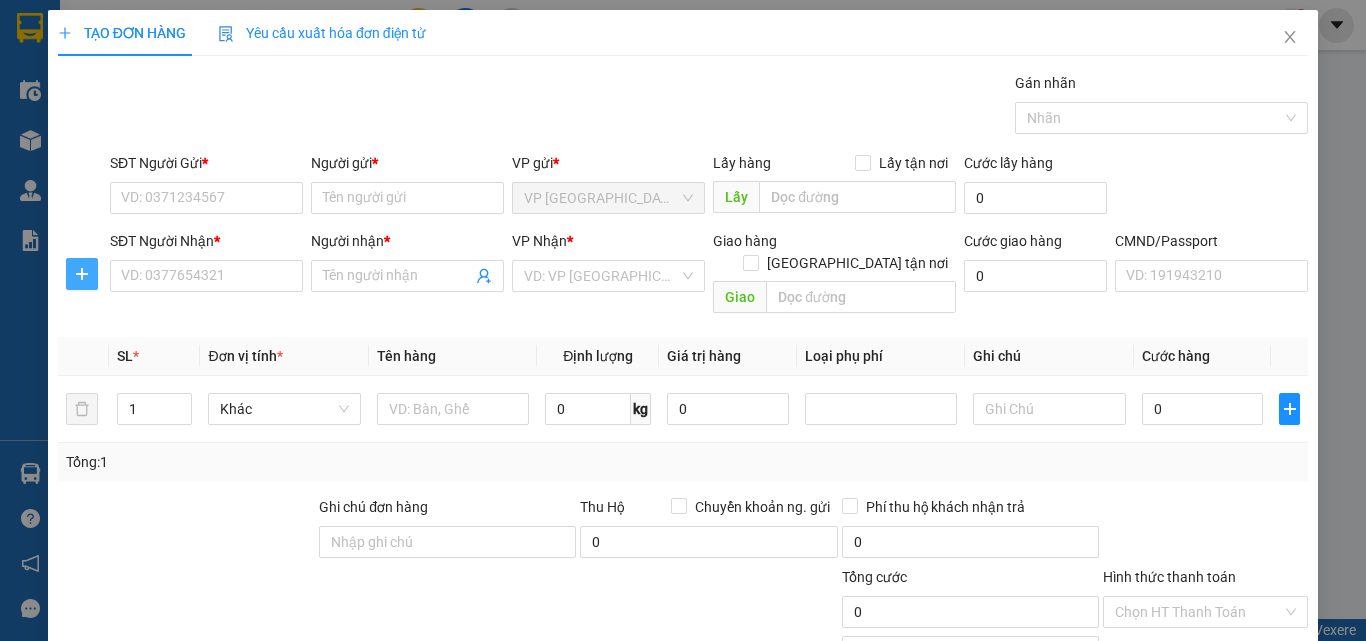 drag, startPoint x: 83, startPoint y: 275, endPoint x: 117, endPoint y: 248, distance: 43.416588 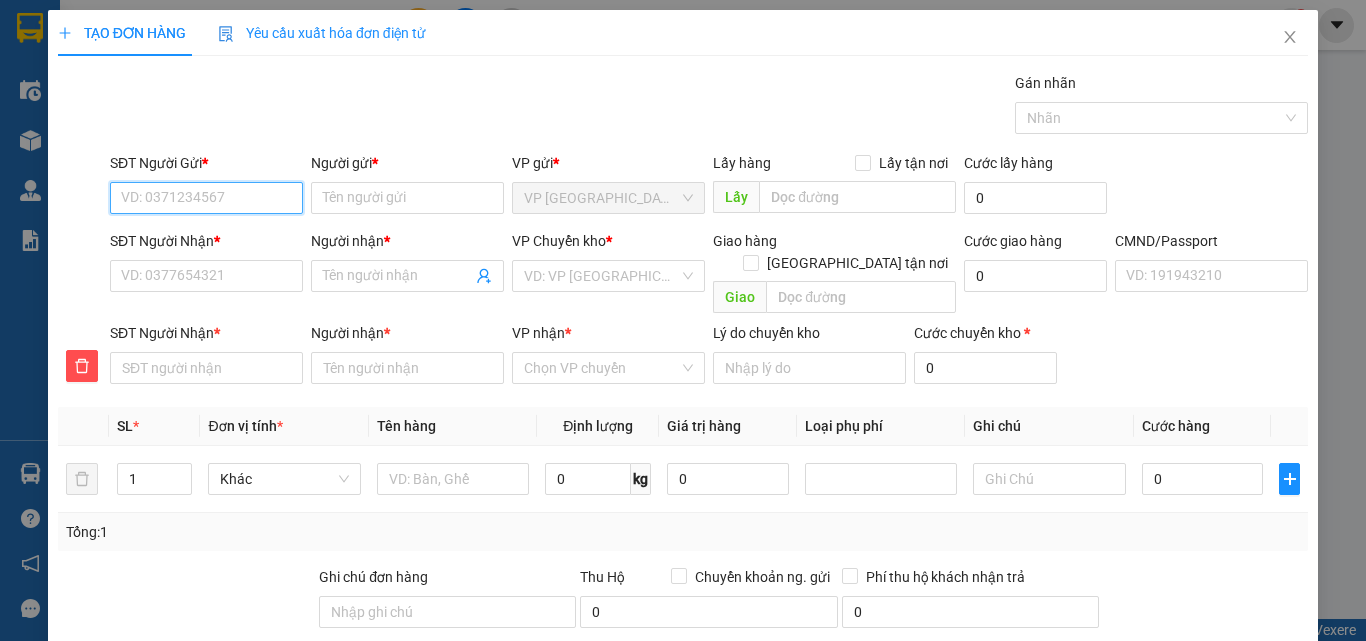 click on "SĐT Người Gửi  *" at bounding box center (206, 198) 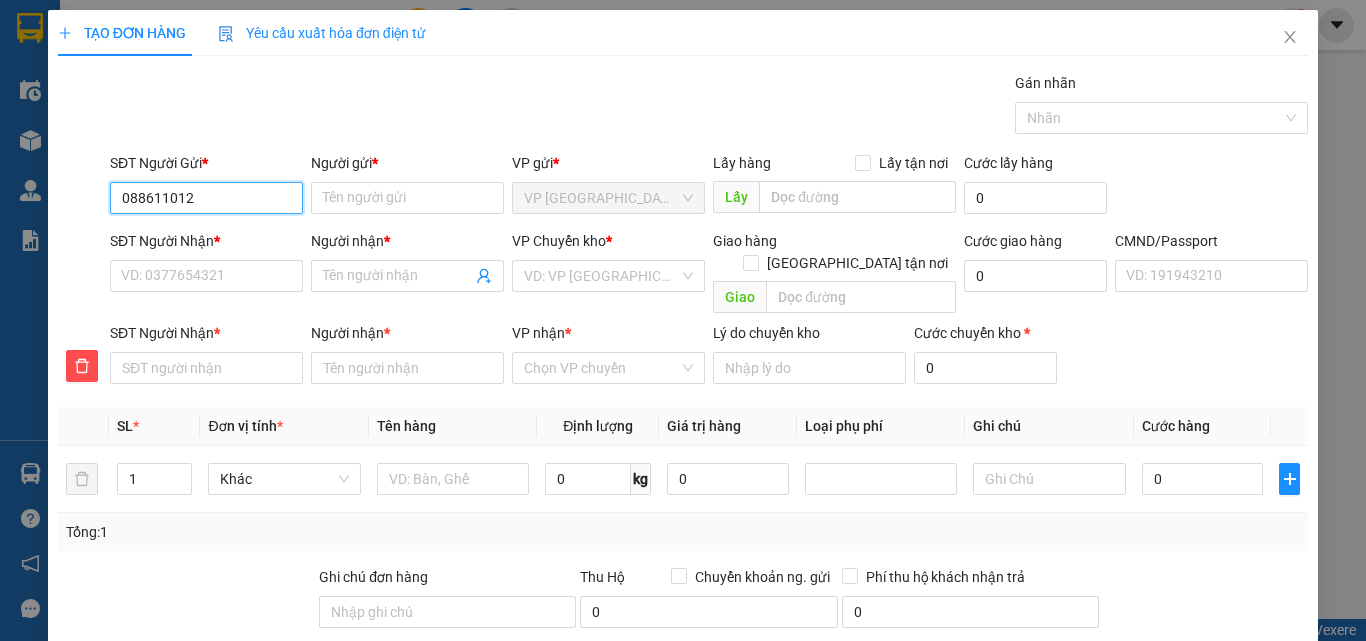 type on "0886110123" 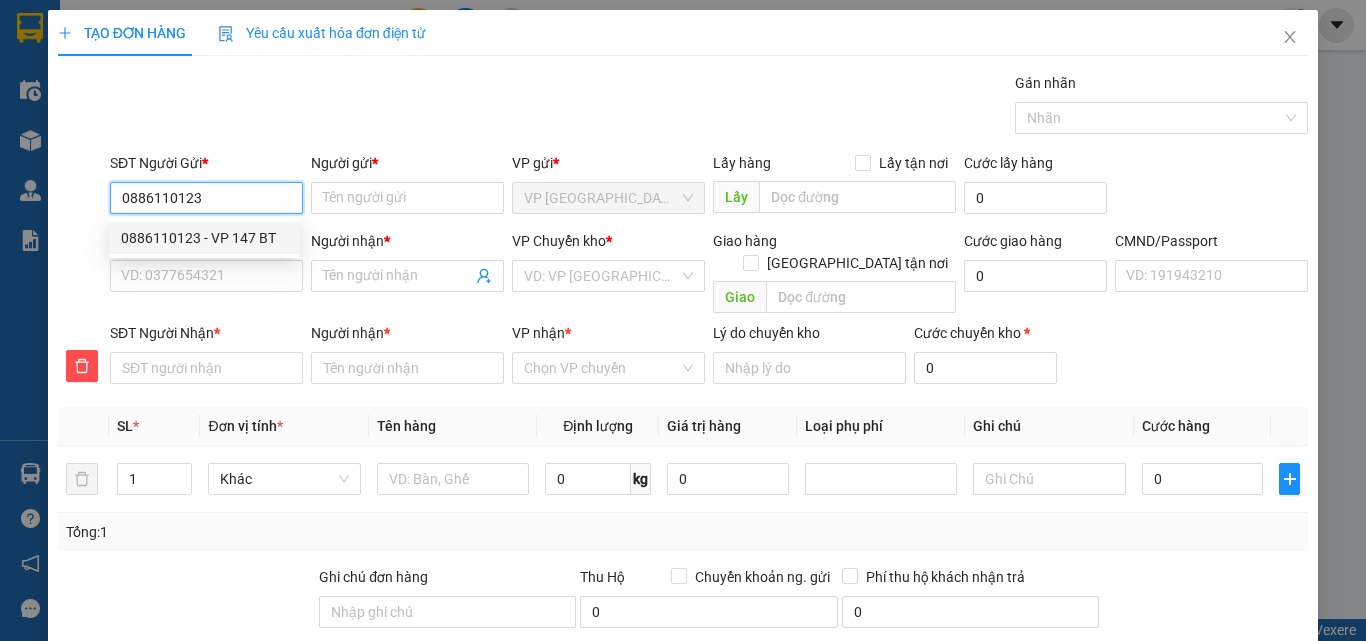 click on "0886110123 - VP 147 BT" at bounding box center [204, 238] 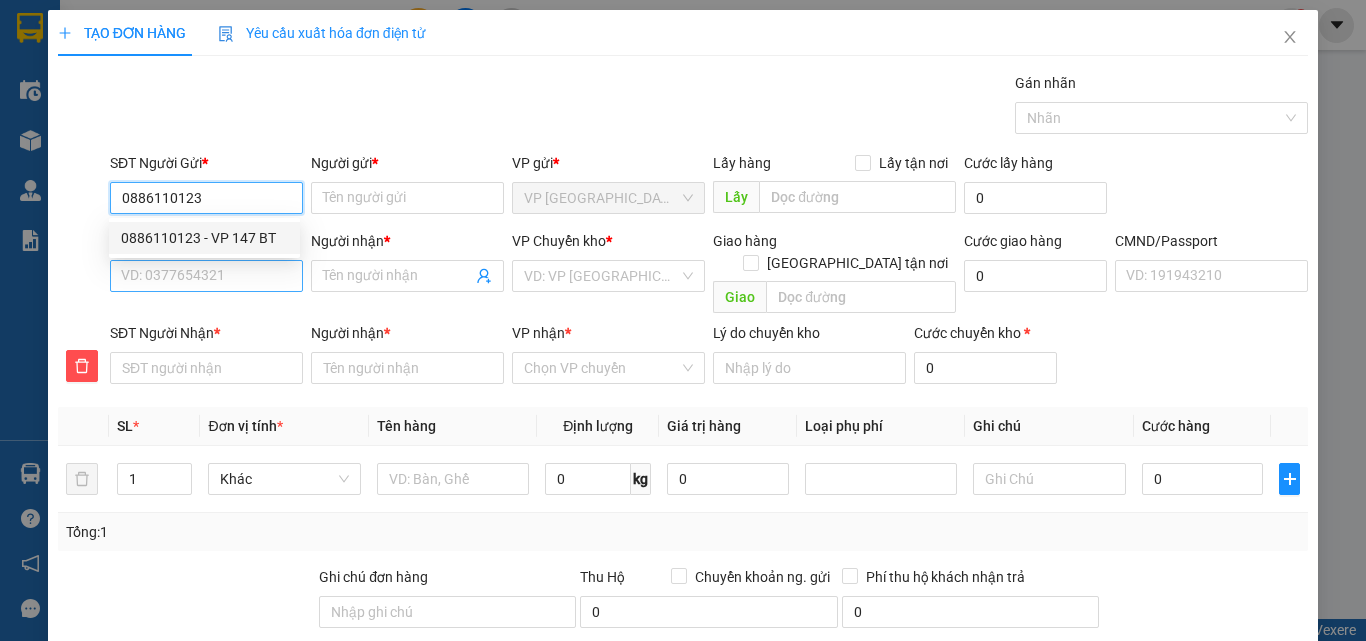 type on "VP 147 BT" 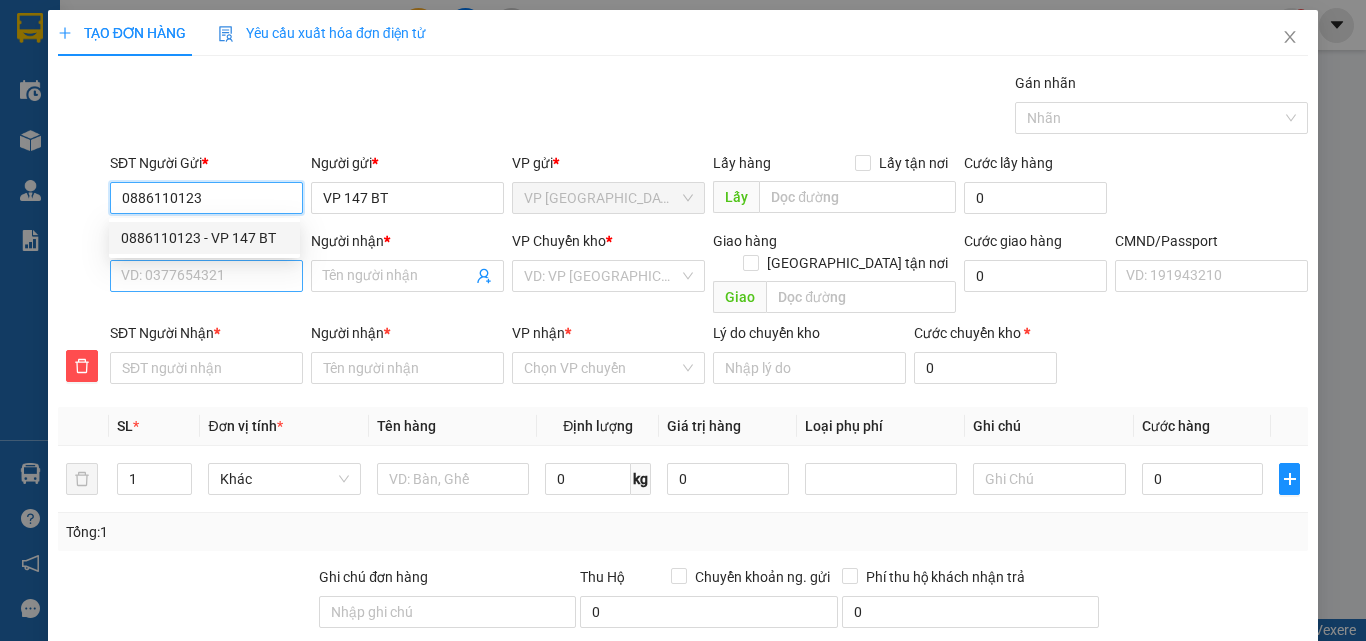 type on "0886110123" 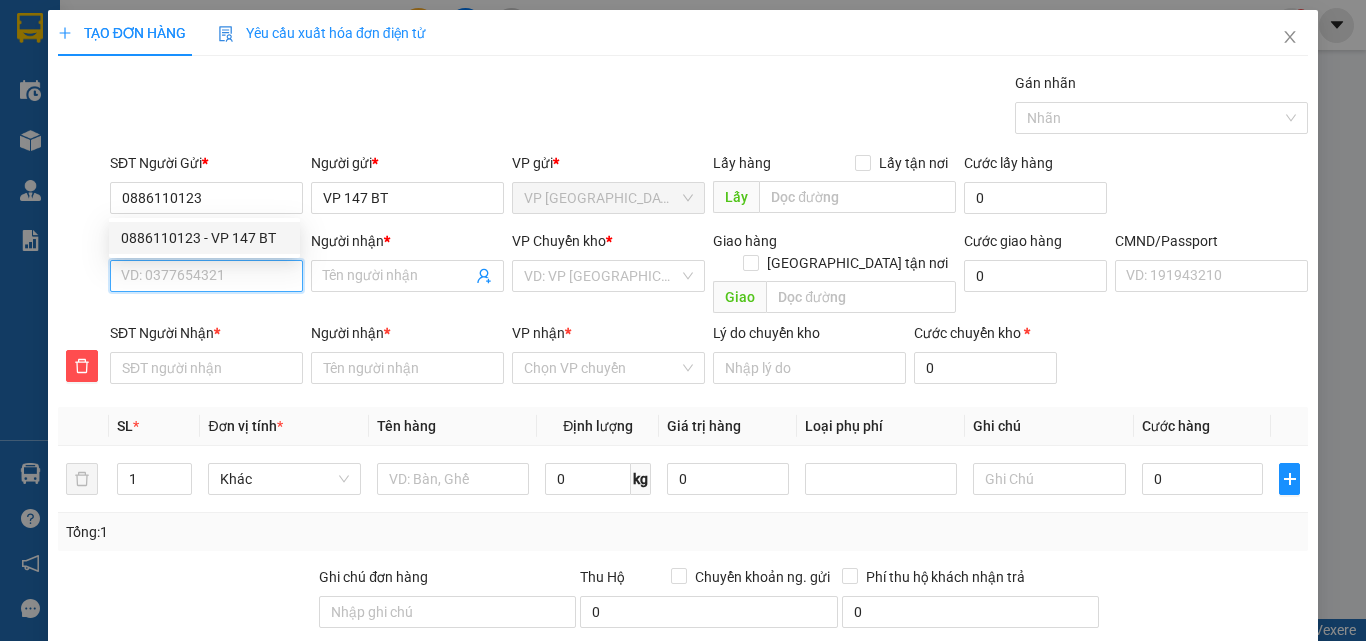 click on "SĐT Người Nhận  *" at bounding box center [206, 276] 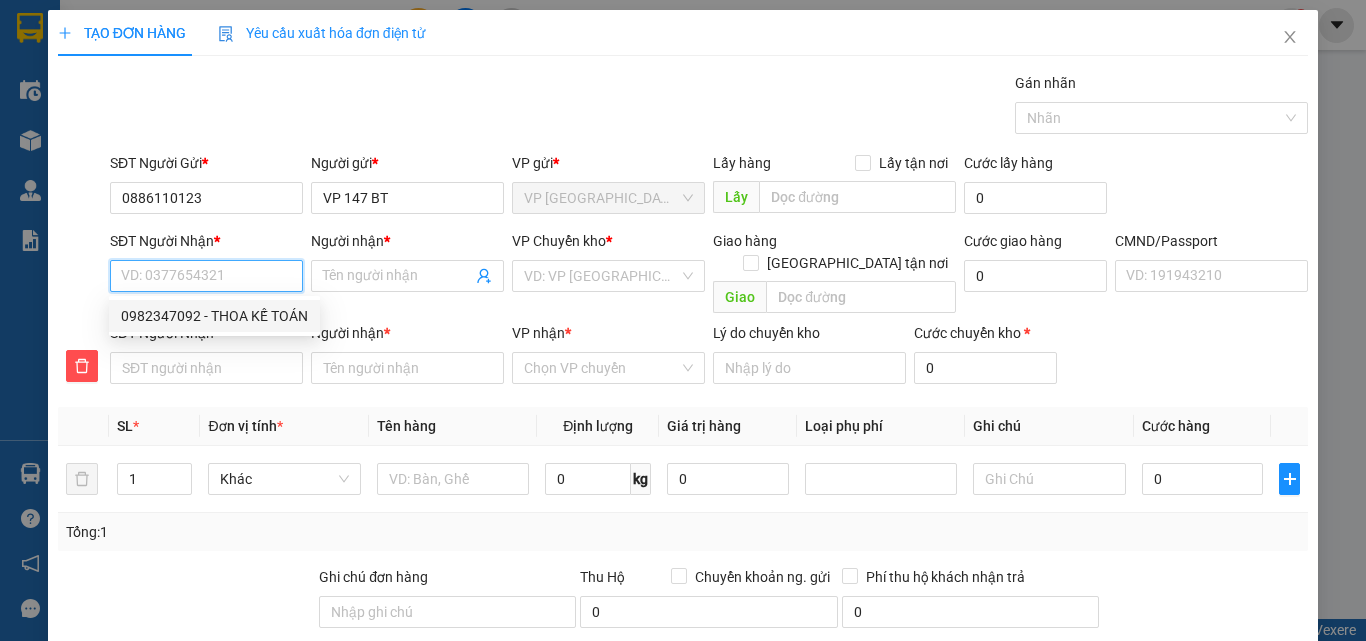 drag, startPoint x: 223, startPoint y: 312, endPoint x: 270, endPoint y: 319, distance: 47.518417 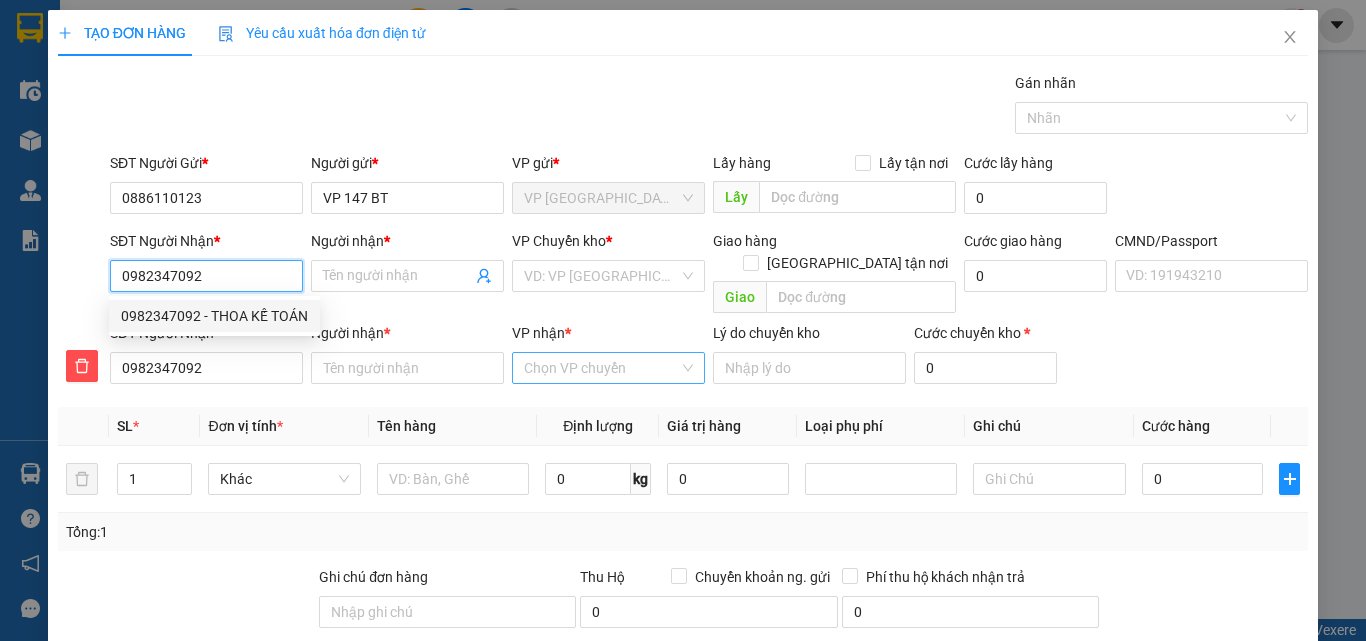 type on "THOA KẾ TOÁN" 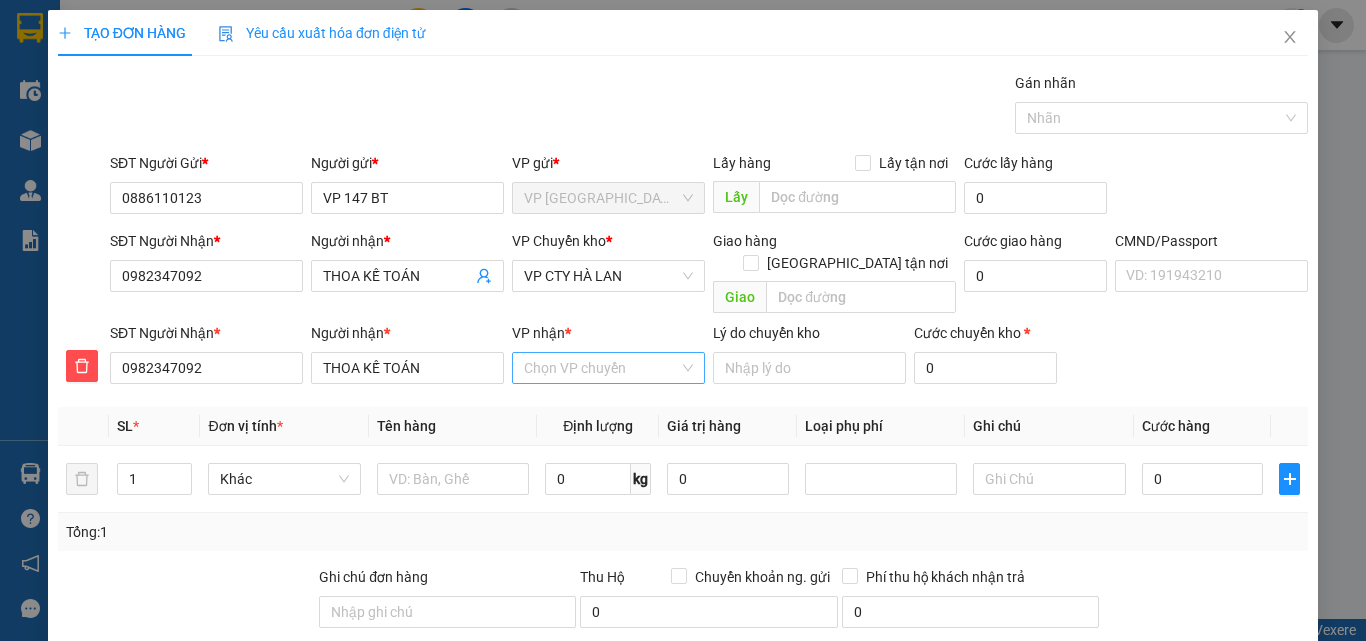 click on "VP nhận  *" at bounding box center (601, 368) 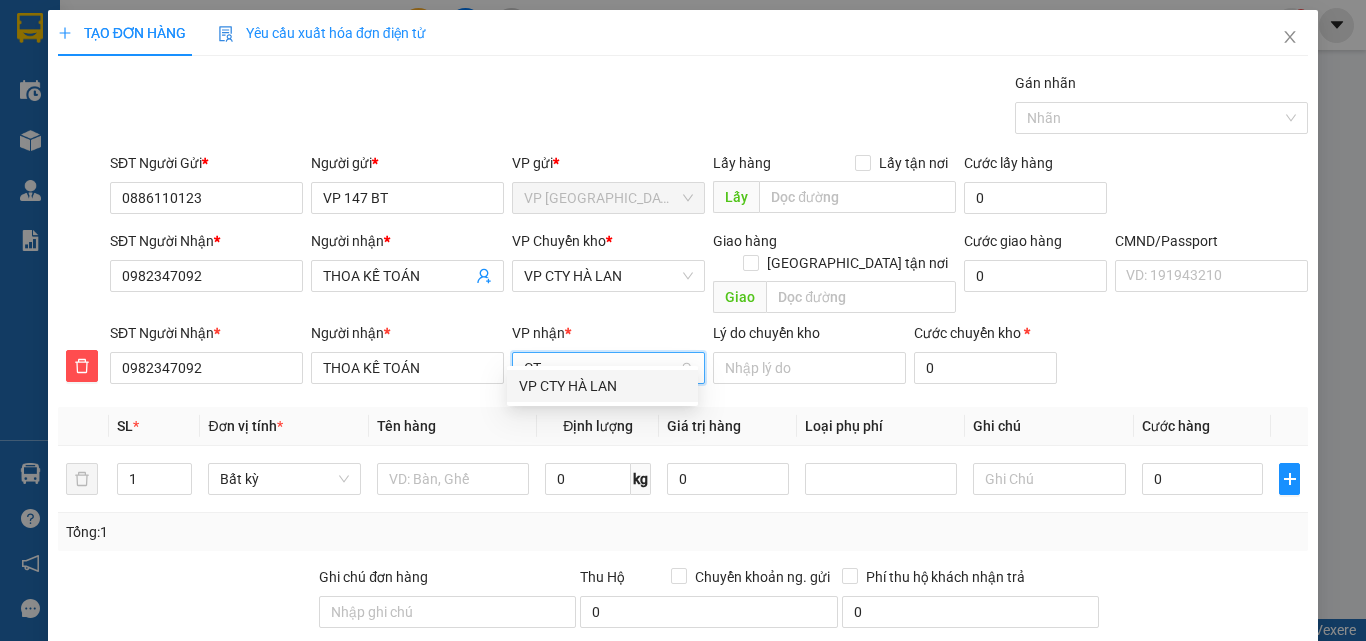 type on "CTY" 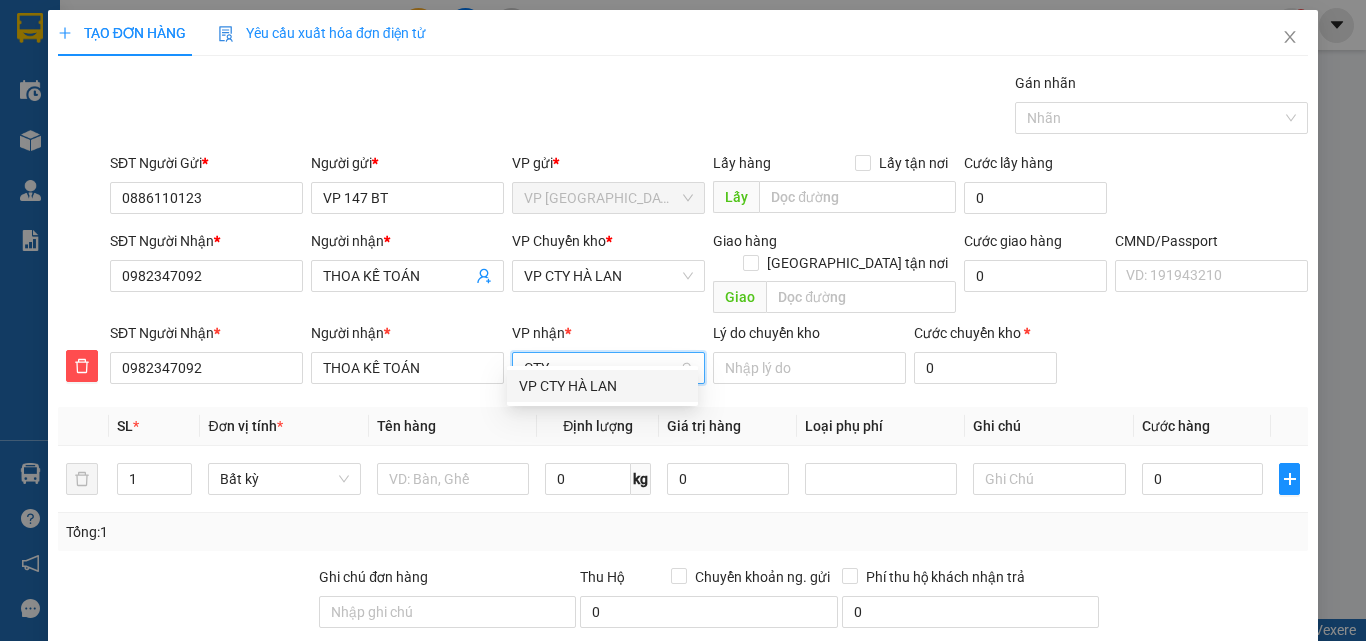 click on "VP CTY HÀ LAN" at bounding box center (602, 386) 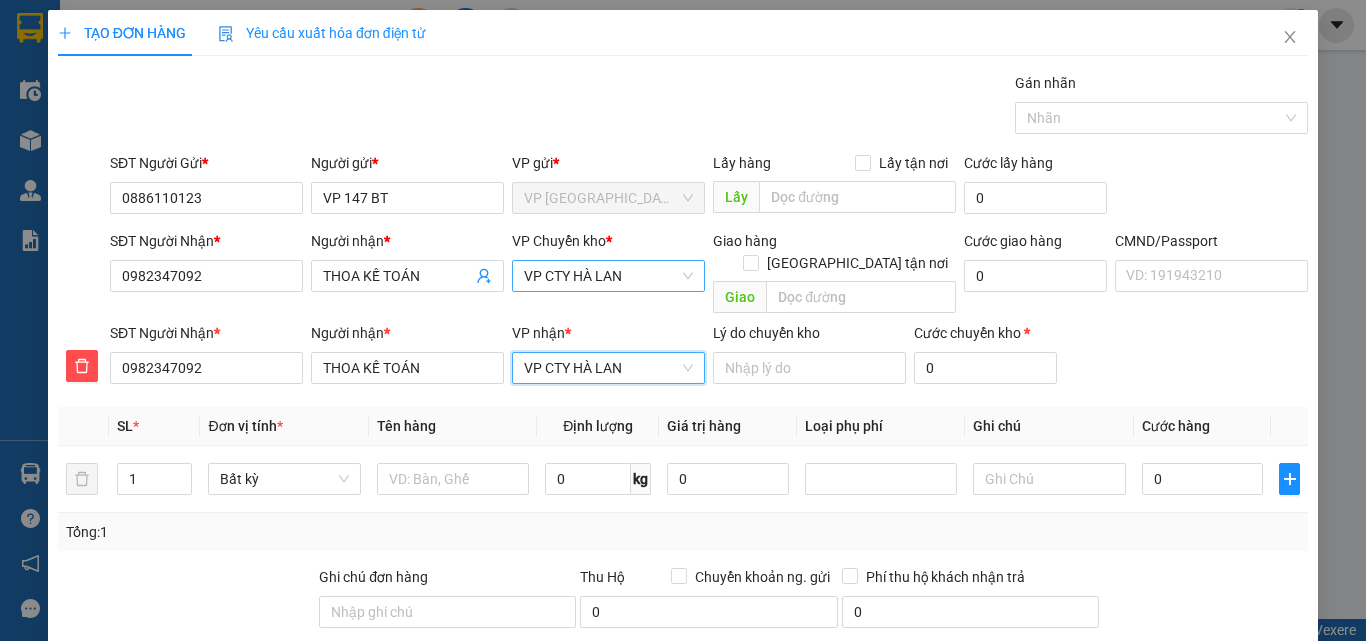 click on "VP CTY HÀ LAN" at bounding box center (608, 276) 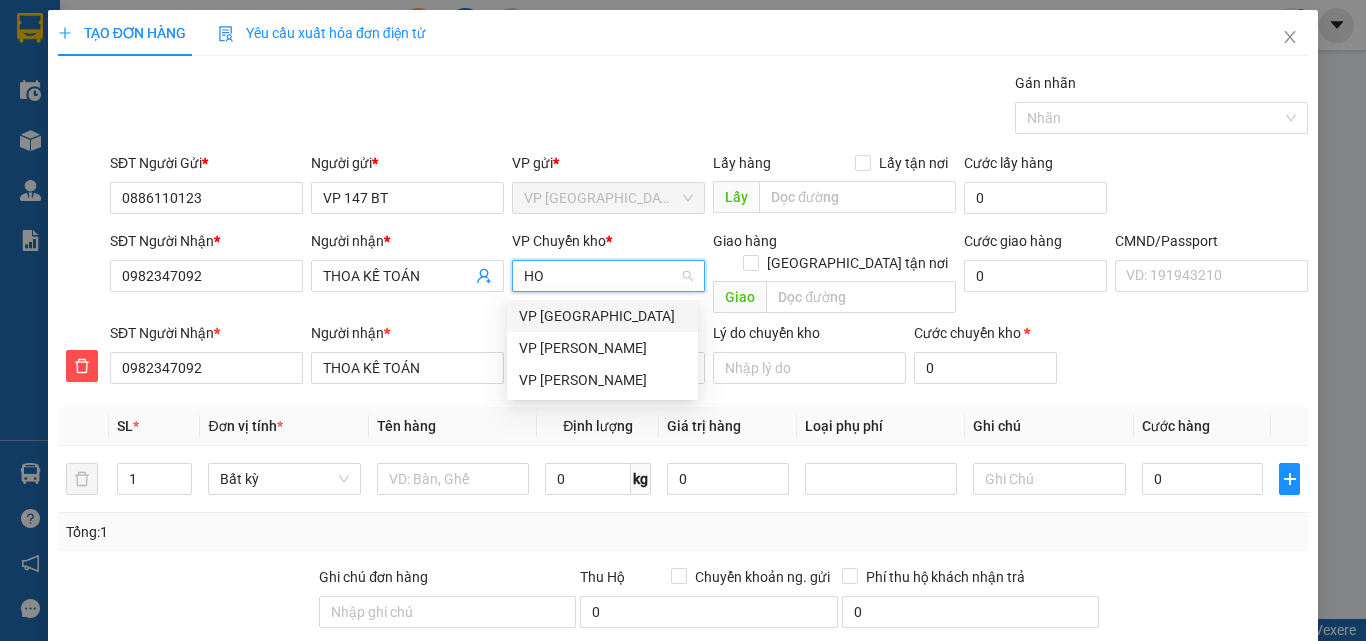 type on "HOA" 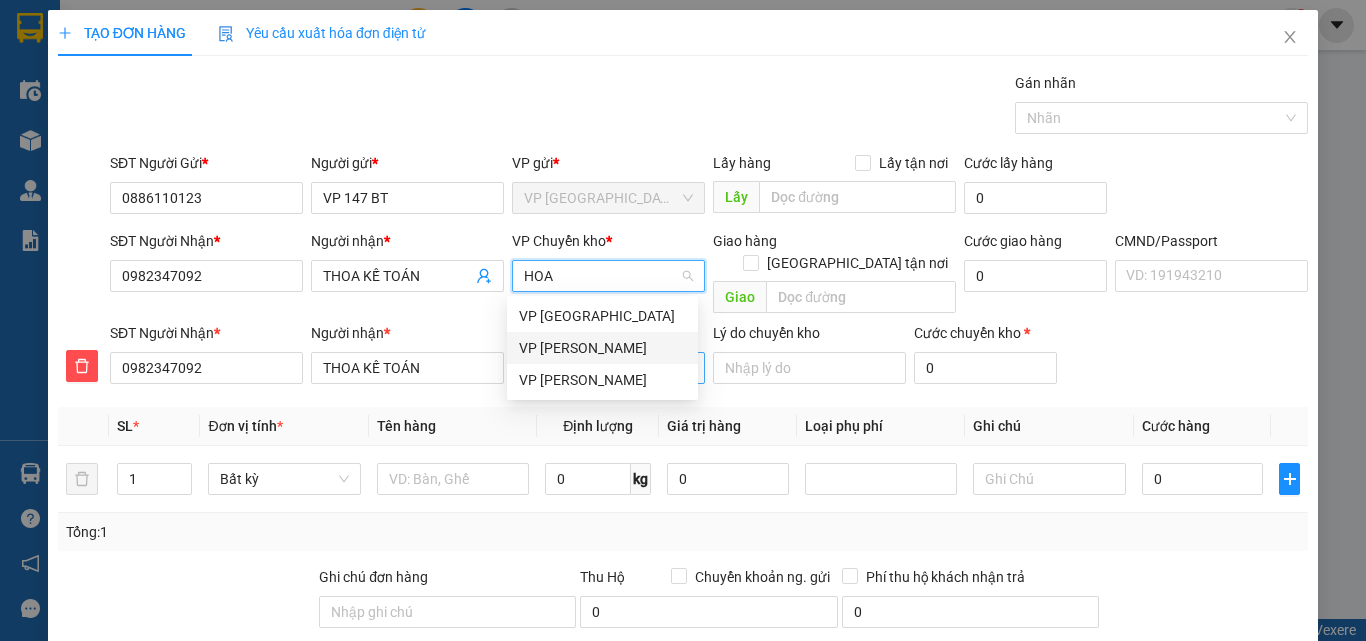 click on "[PERSON_NAME]" at bounding box center [602, 348] 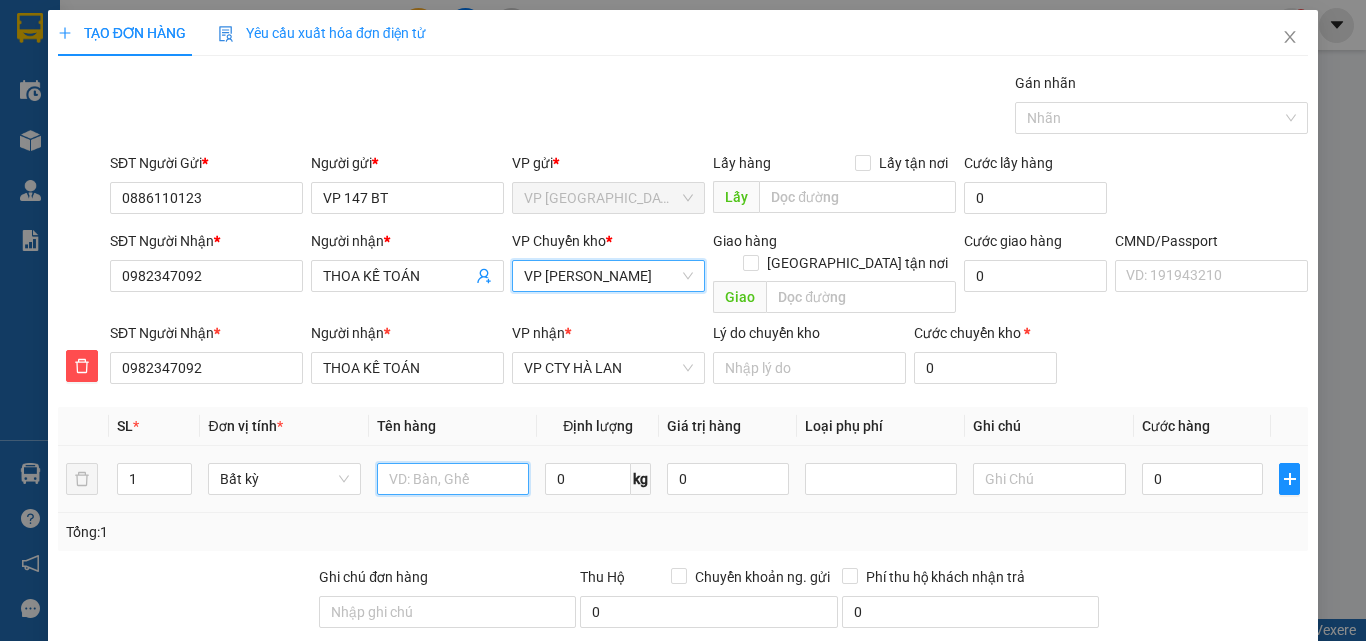 click at bounding box center [453, 479] 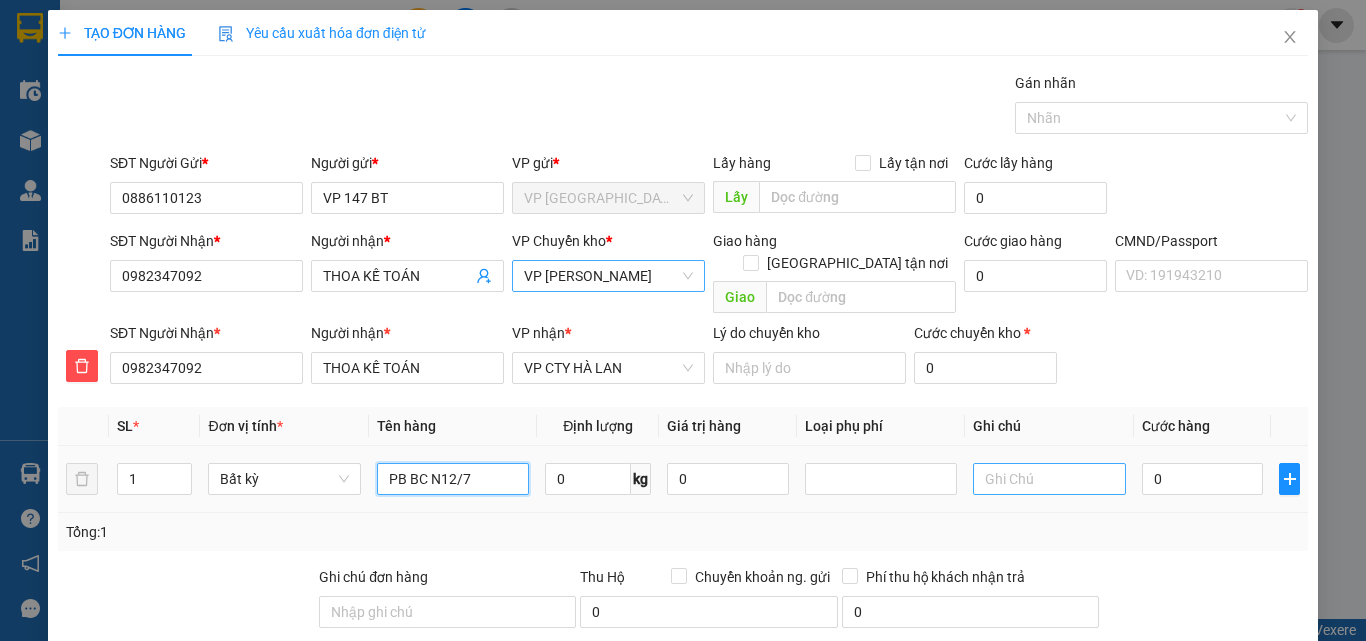 type on "PB BC N12/7" 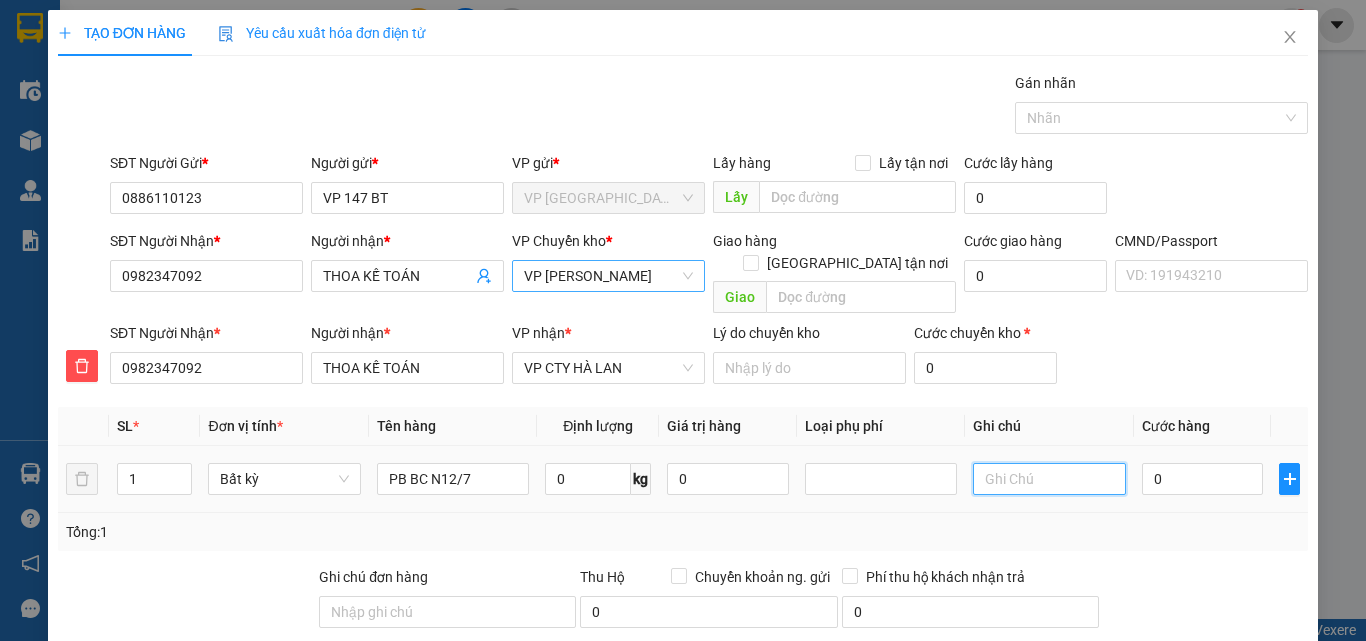 click at bounding box center [1049, 479] 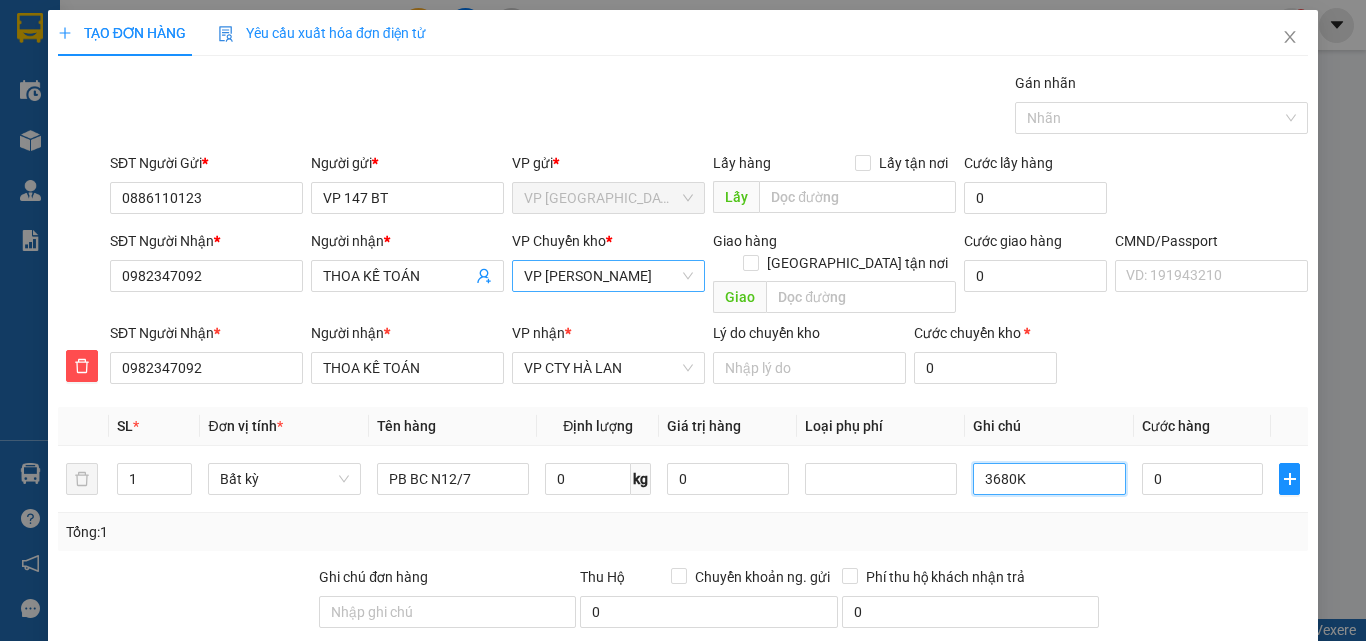 type on "3680K" 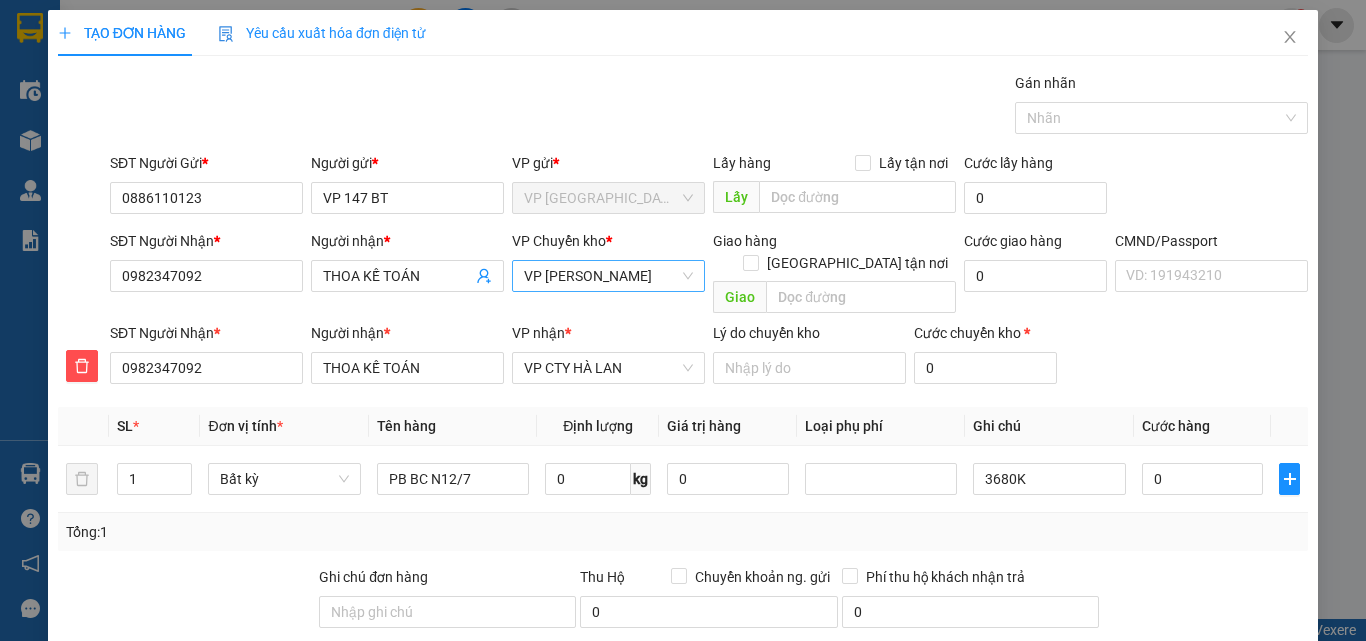 click on "Hình thức thanh toán" at bounding box center [1198, 682] 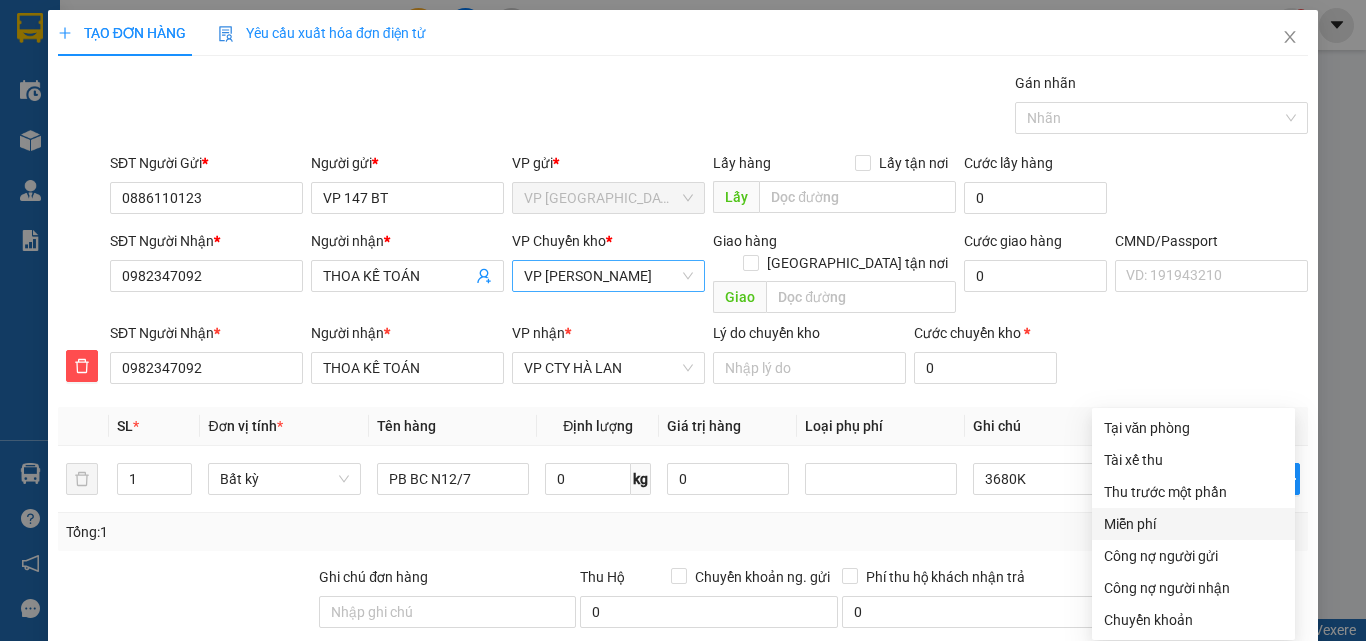 drag, startPoint x: 1147, startPoint y: 309, endPoint x: 1193, endPoint y: 426, distance: 125.71794 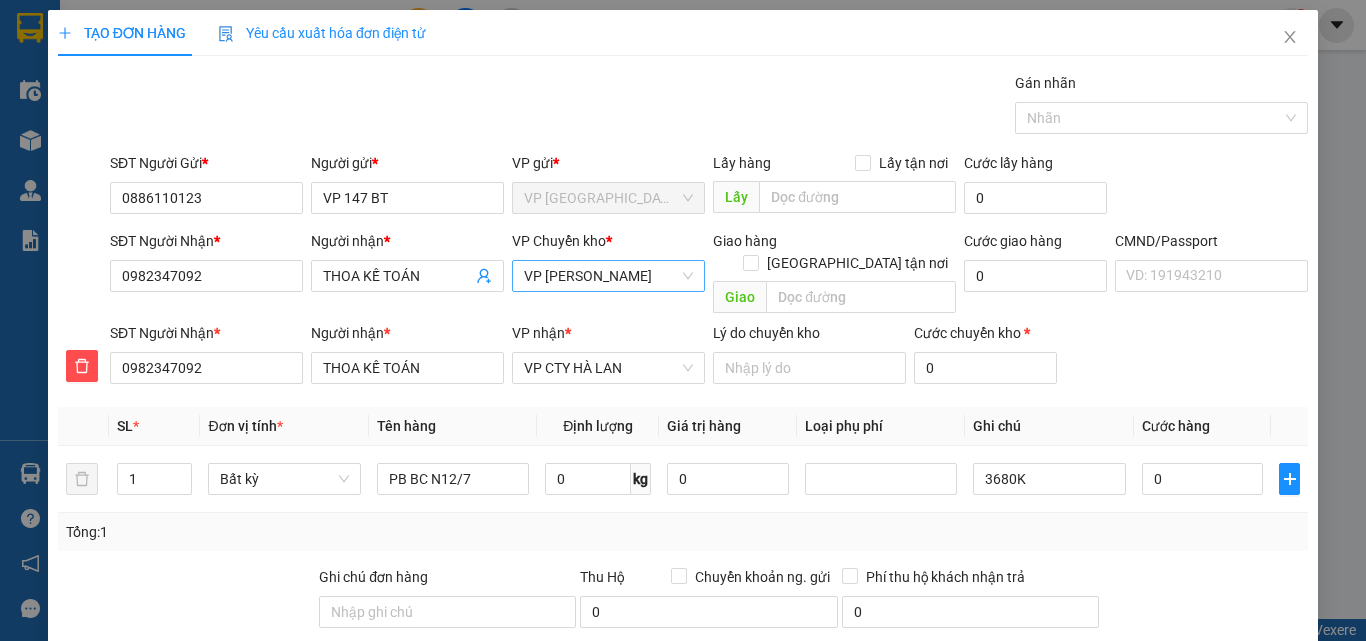 click on "[PERSON_NAME] và In" at bounding box center (1231, 817) 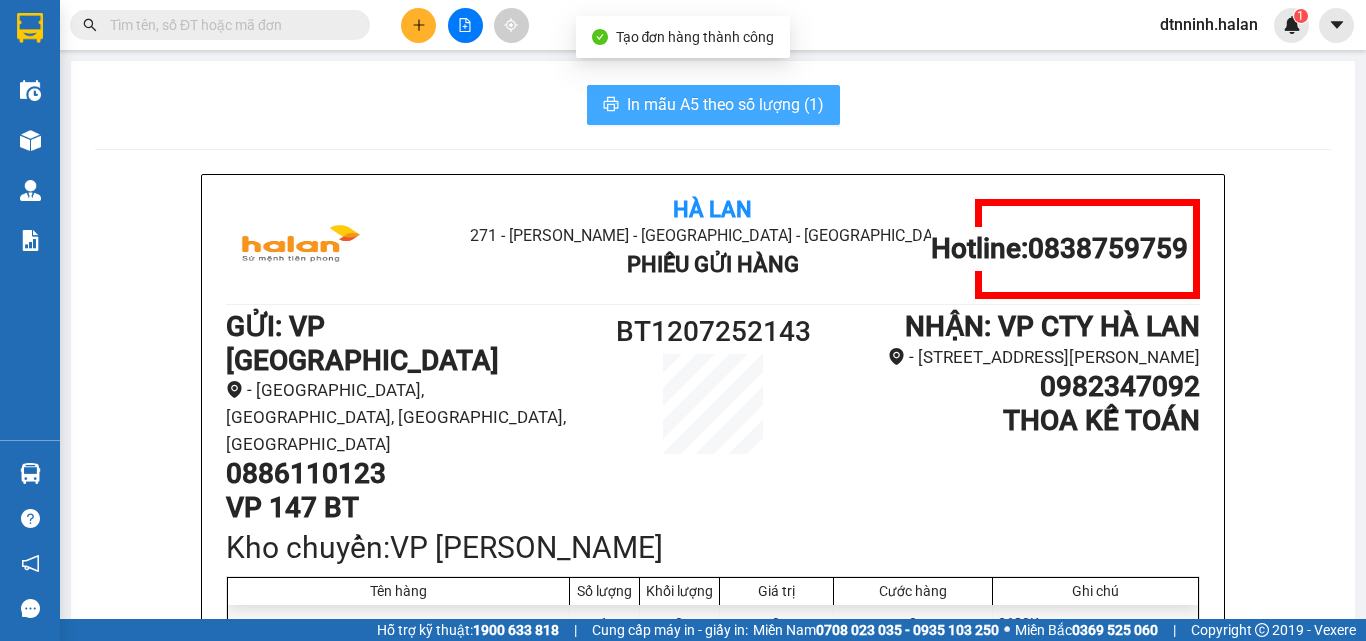 click on "In mẫu A5 theo số lượng
(1)" at bounding box center [725, 104] 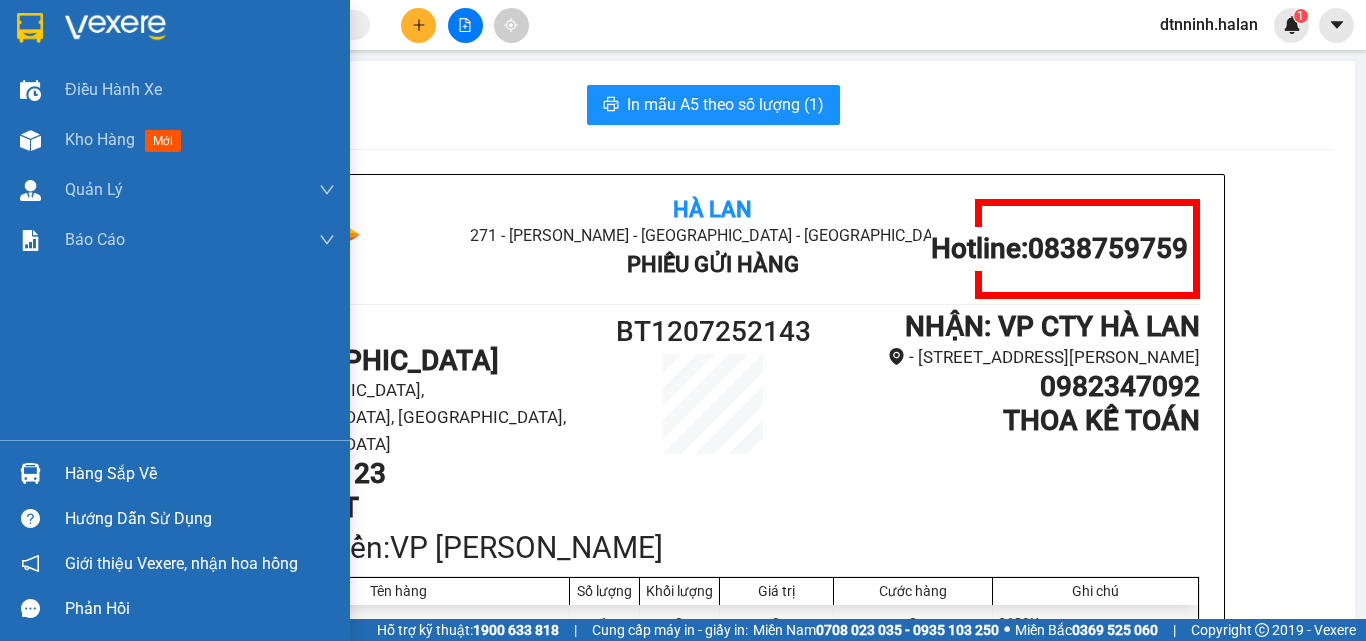 click on "Hàng sắp về" at bounding box center (175, 473) 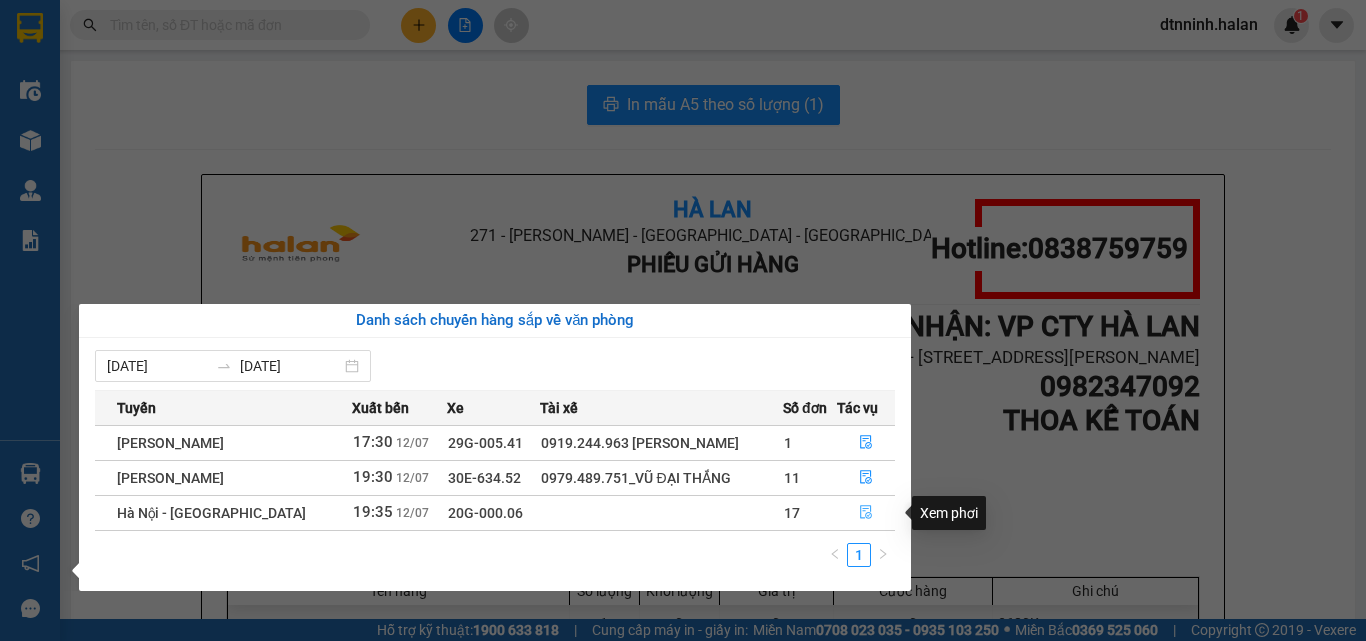 click 